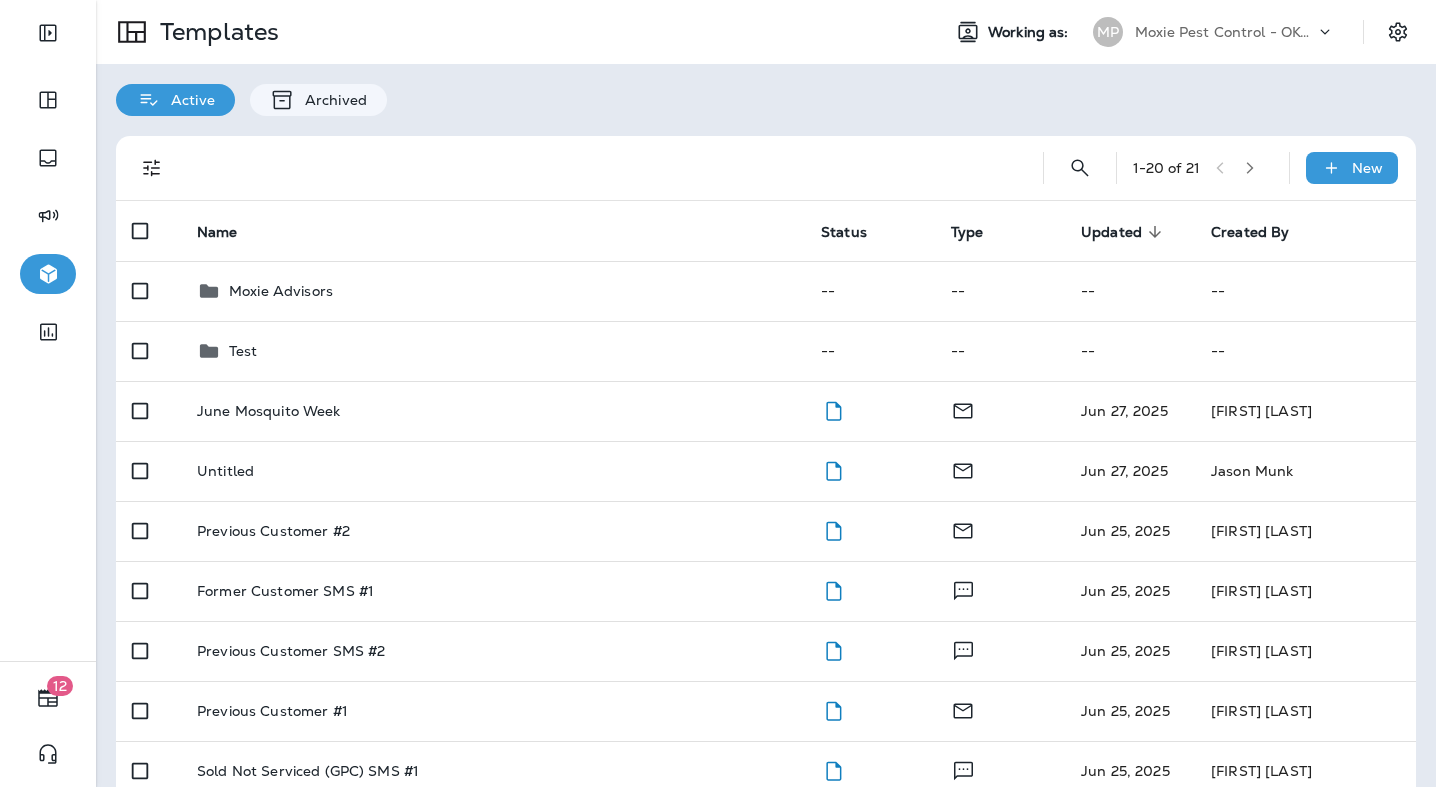 scroll, scrollTop: 0, scrollLeft: 0, axis: both 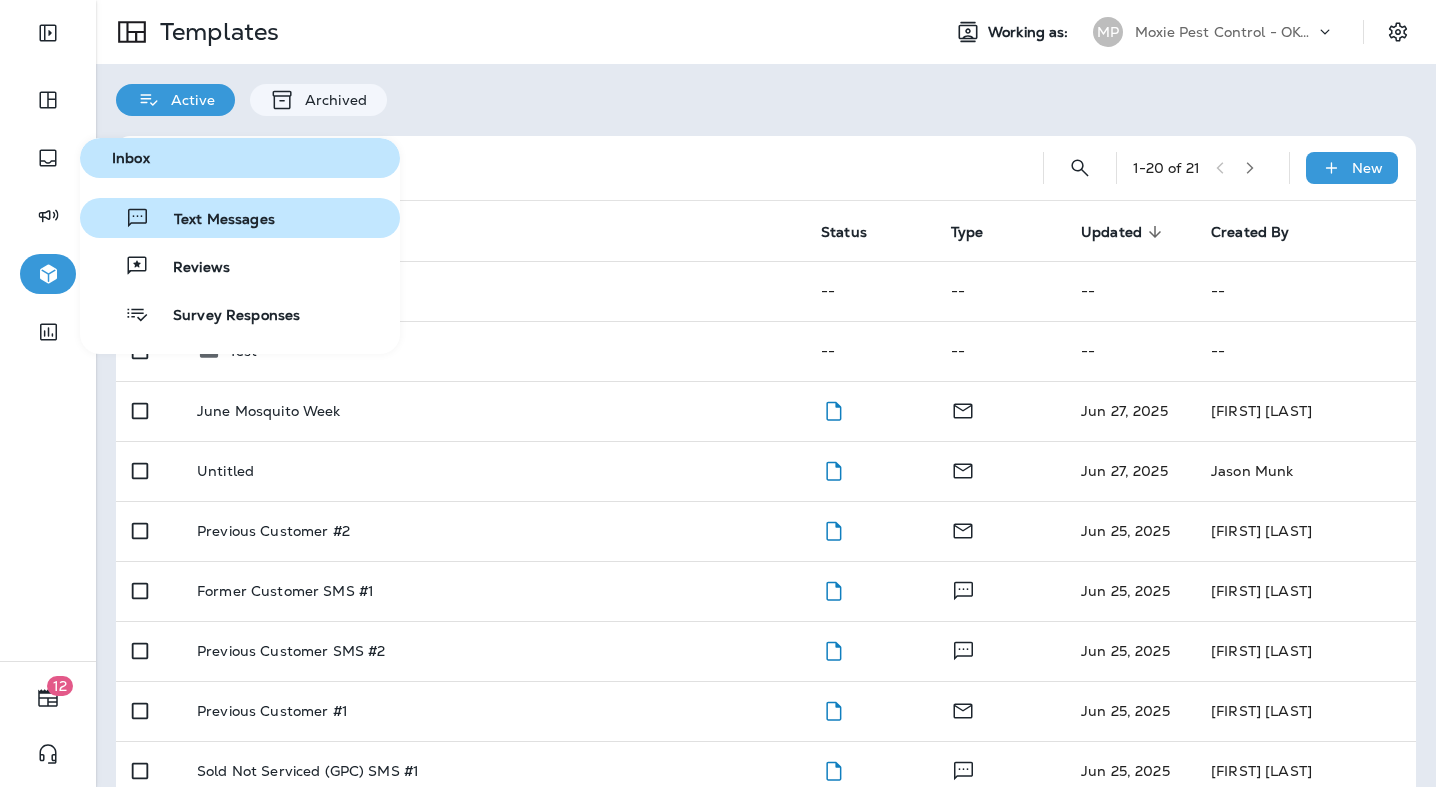 click on "Text Messages" at bounding box center (240, 218) 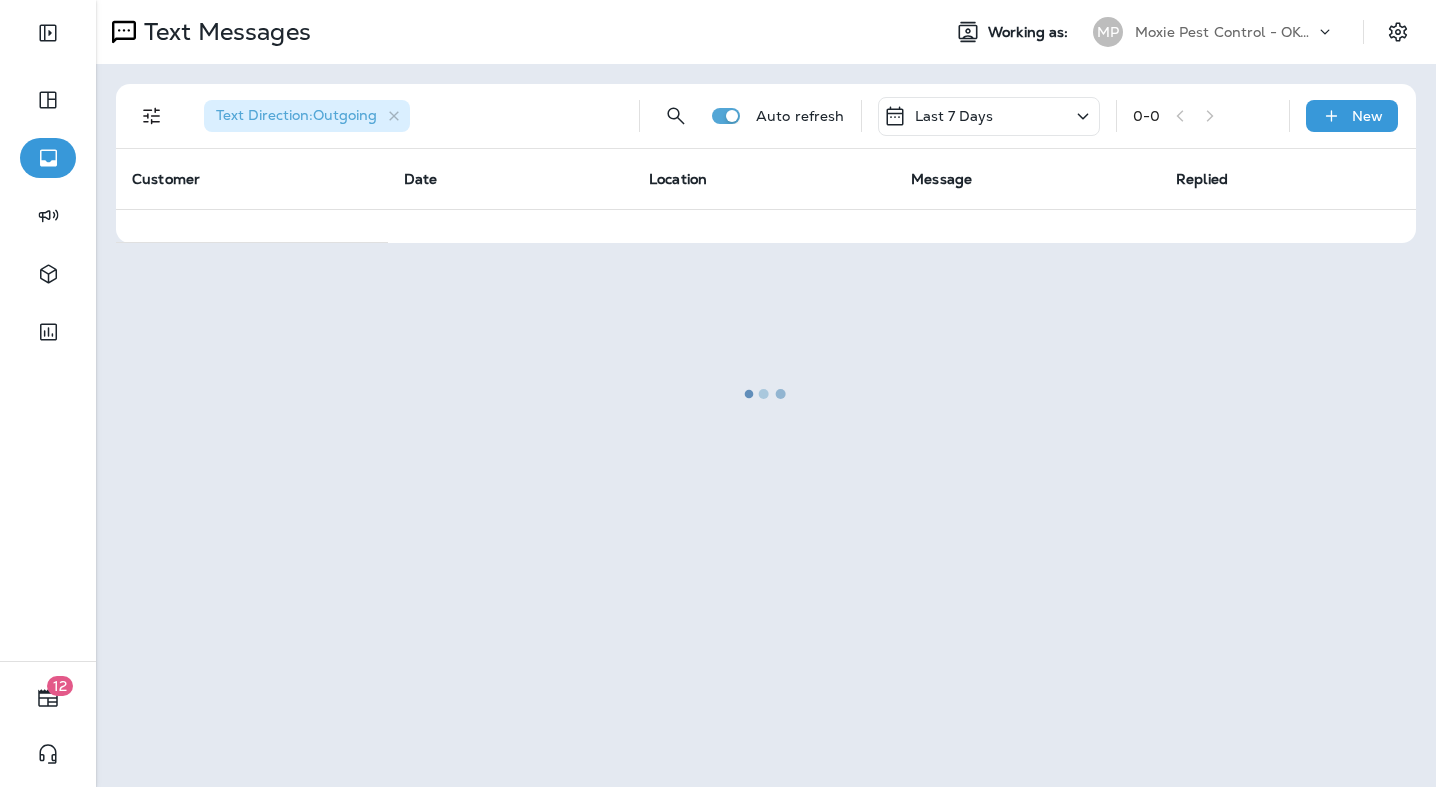 click at bounding box center (766, 393) 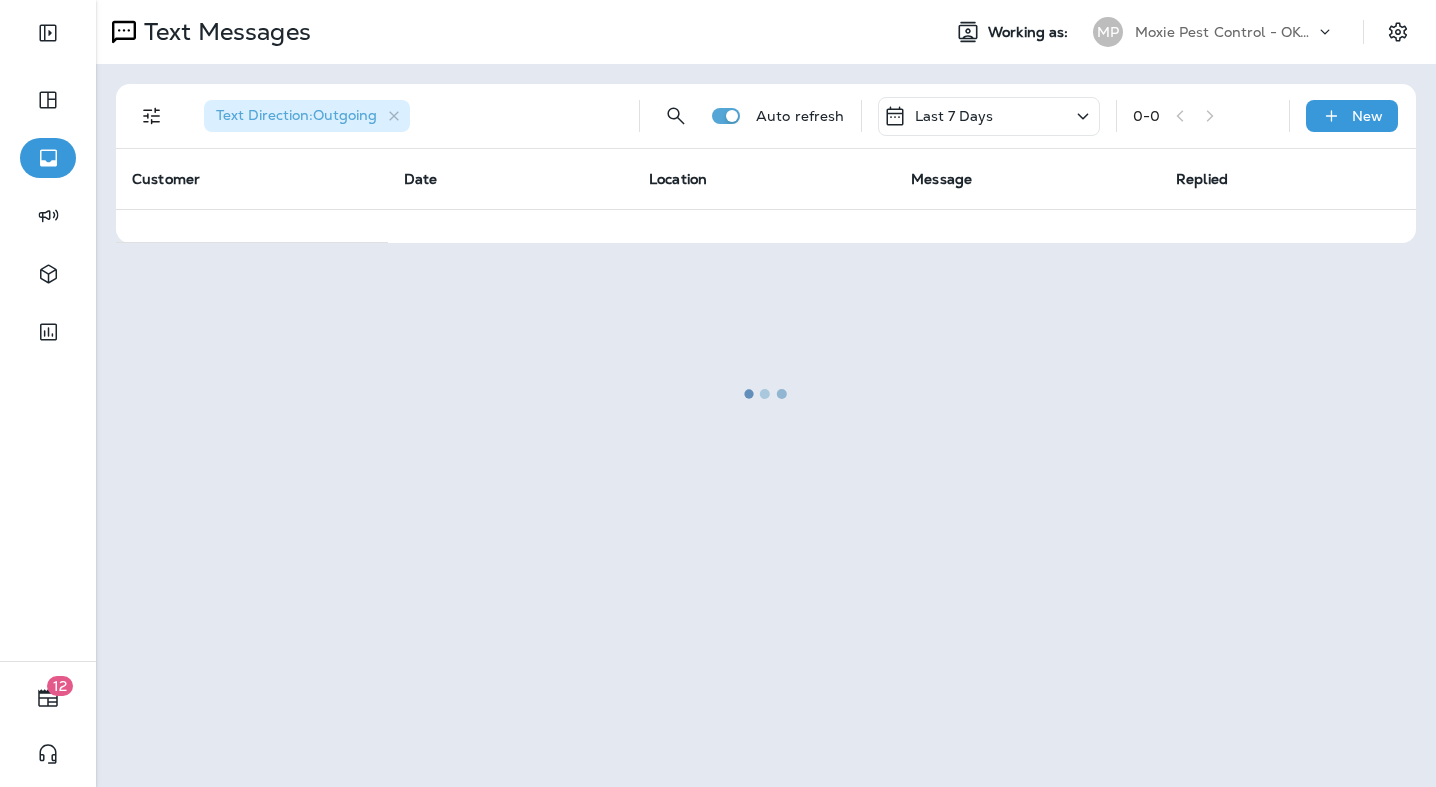 click at bounding box center (766, 393) 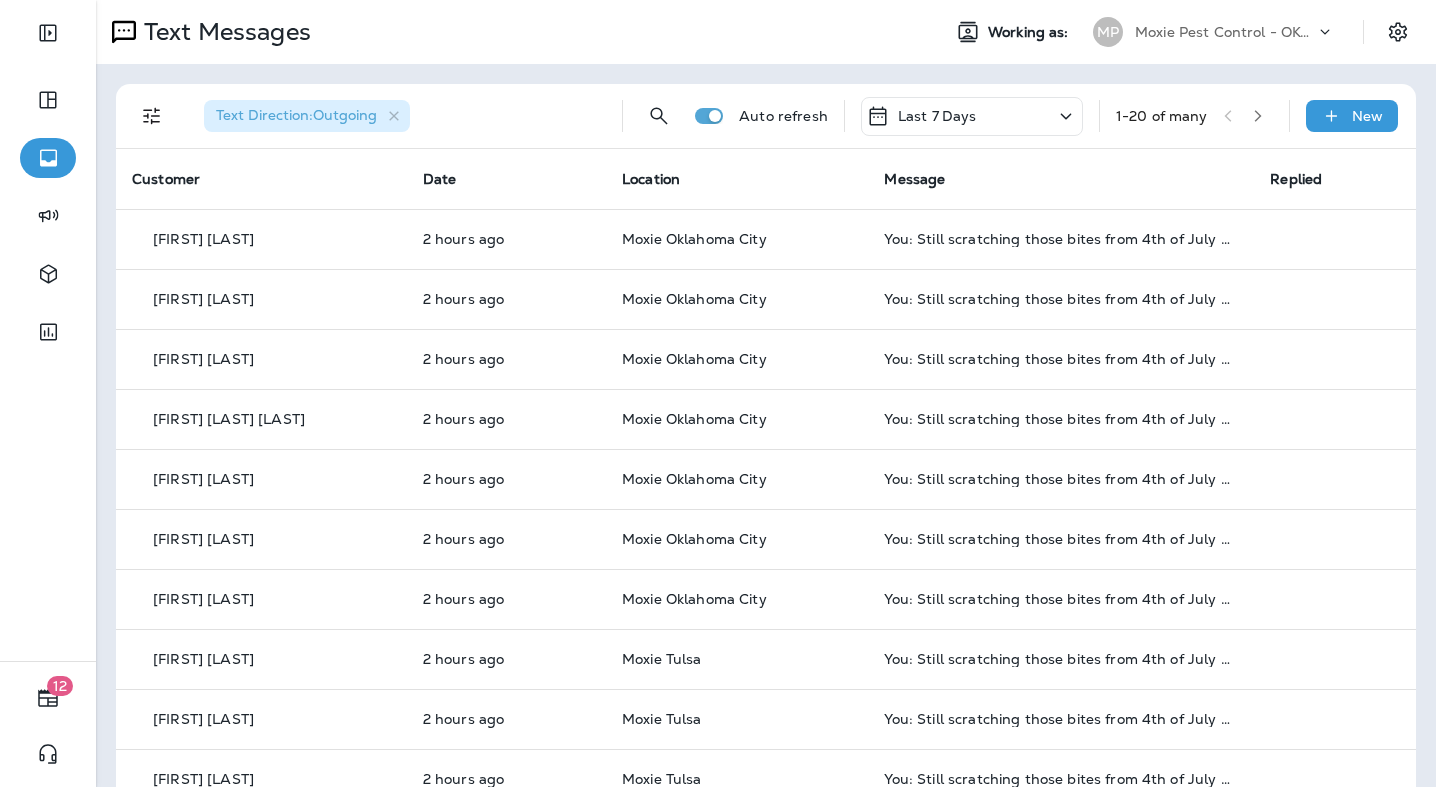click on "Last 7 Days" at bounding box center [937, 116] 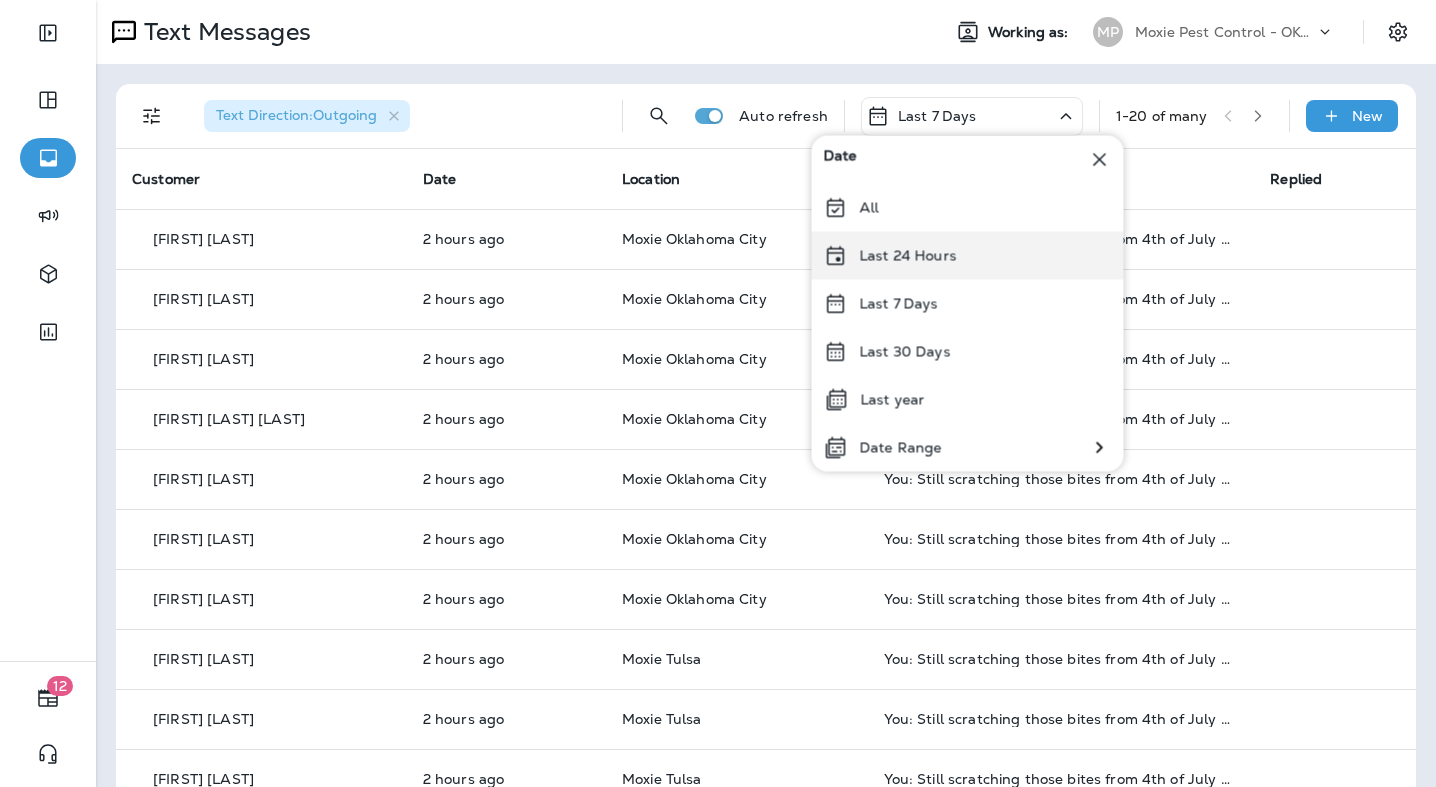 click on "Last 24 Hours" at bounding box center (908, 256) 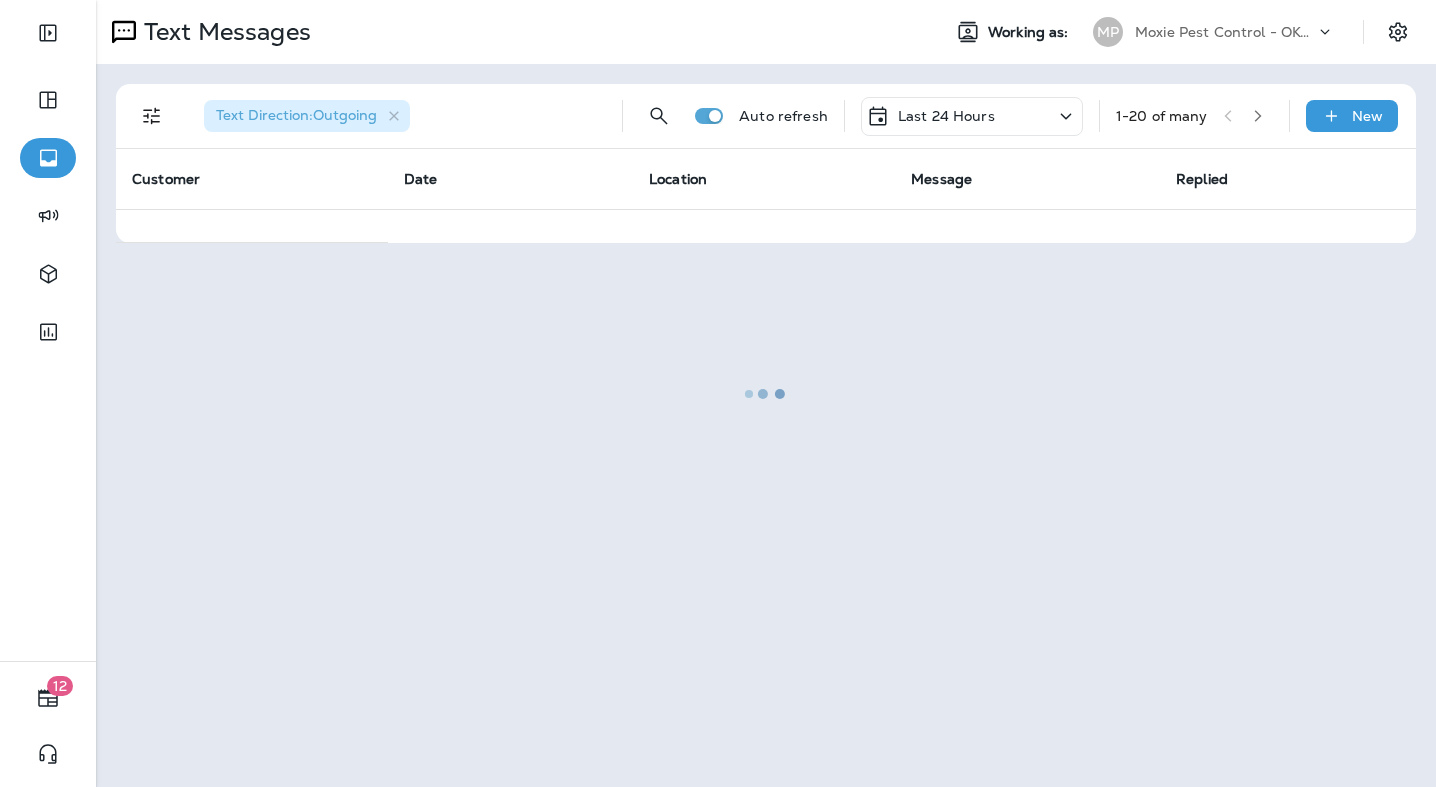 click at bounding box center [766, 393] 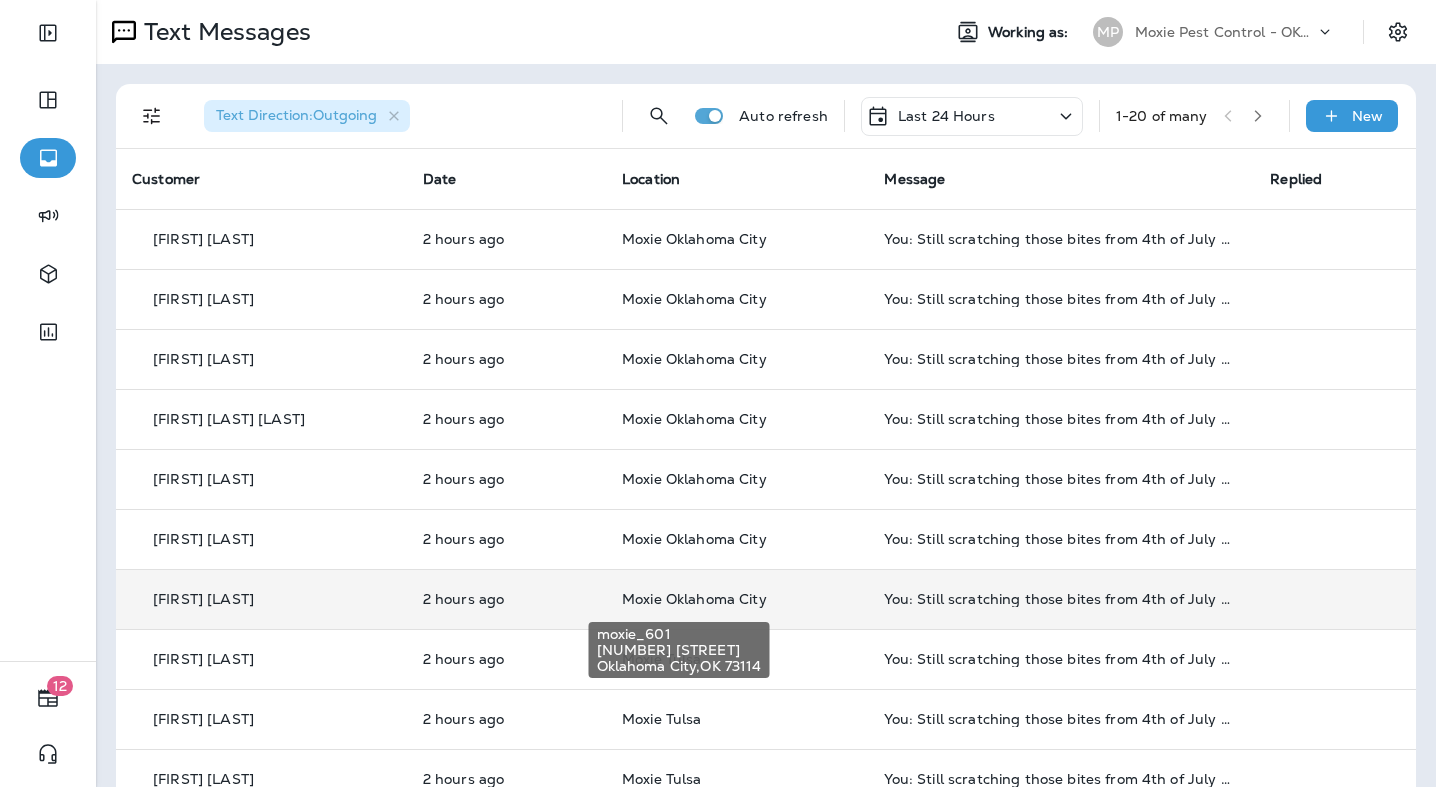 click on "Moxie Oklahoma City" at bounding box center [694, 599] 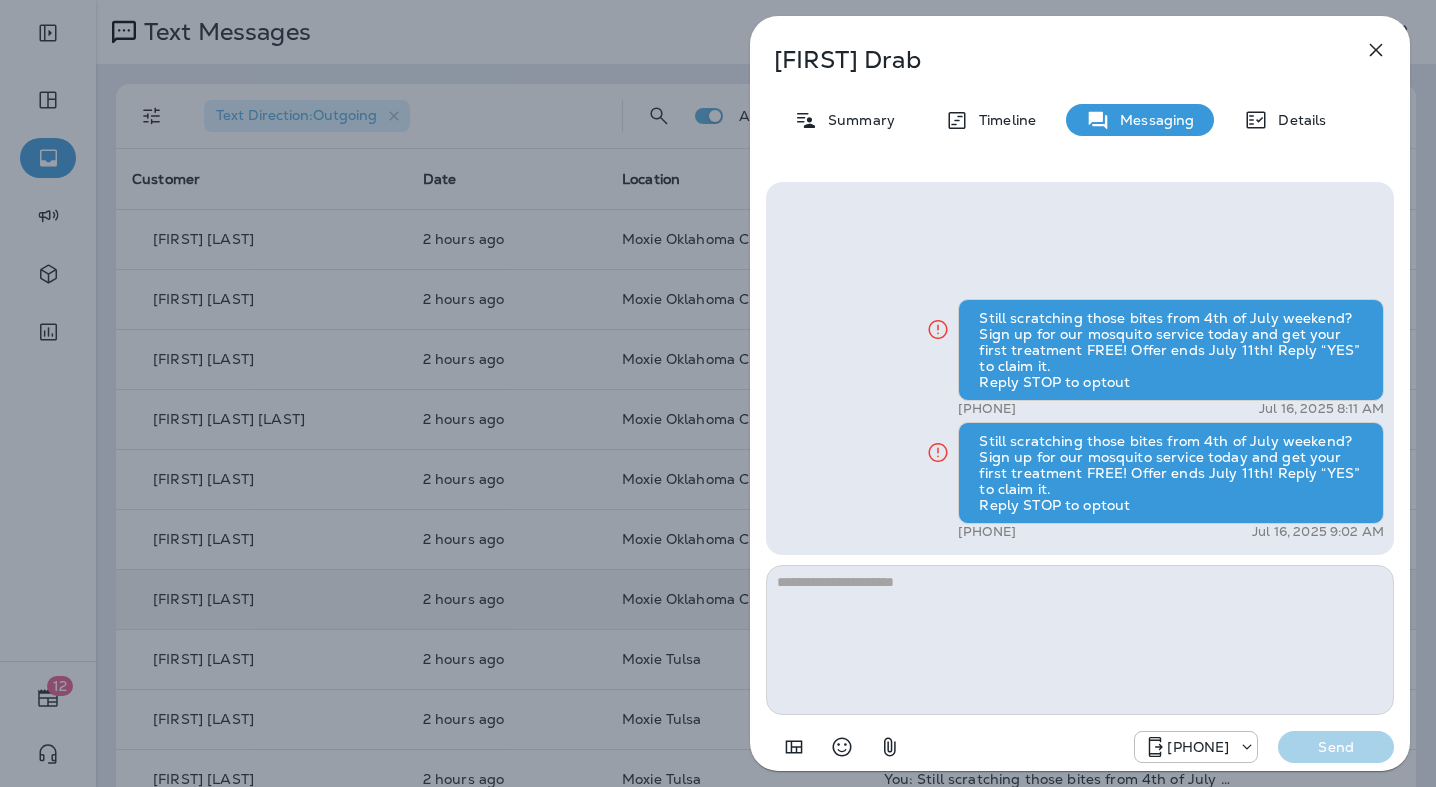 click 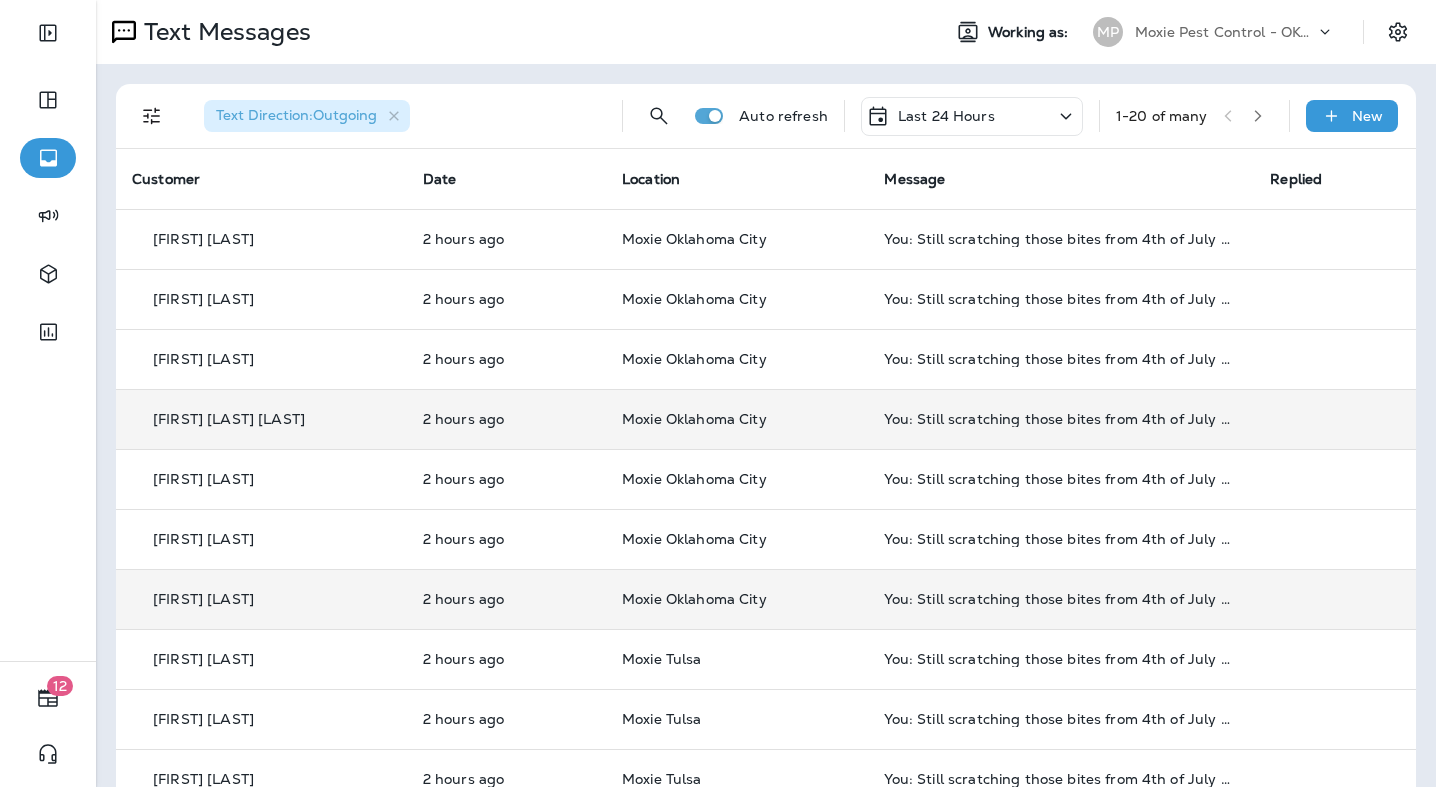 click on "Moxie Oklahoma City" at bounding box center [694, 419] 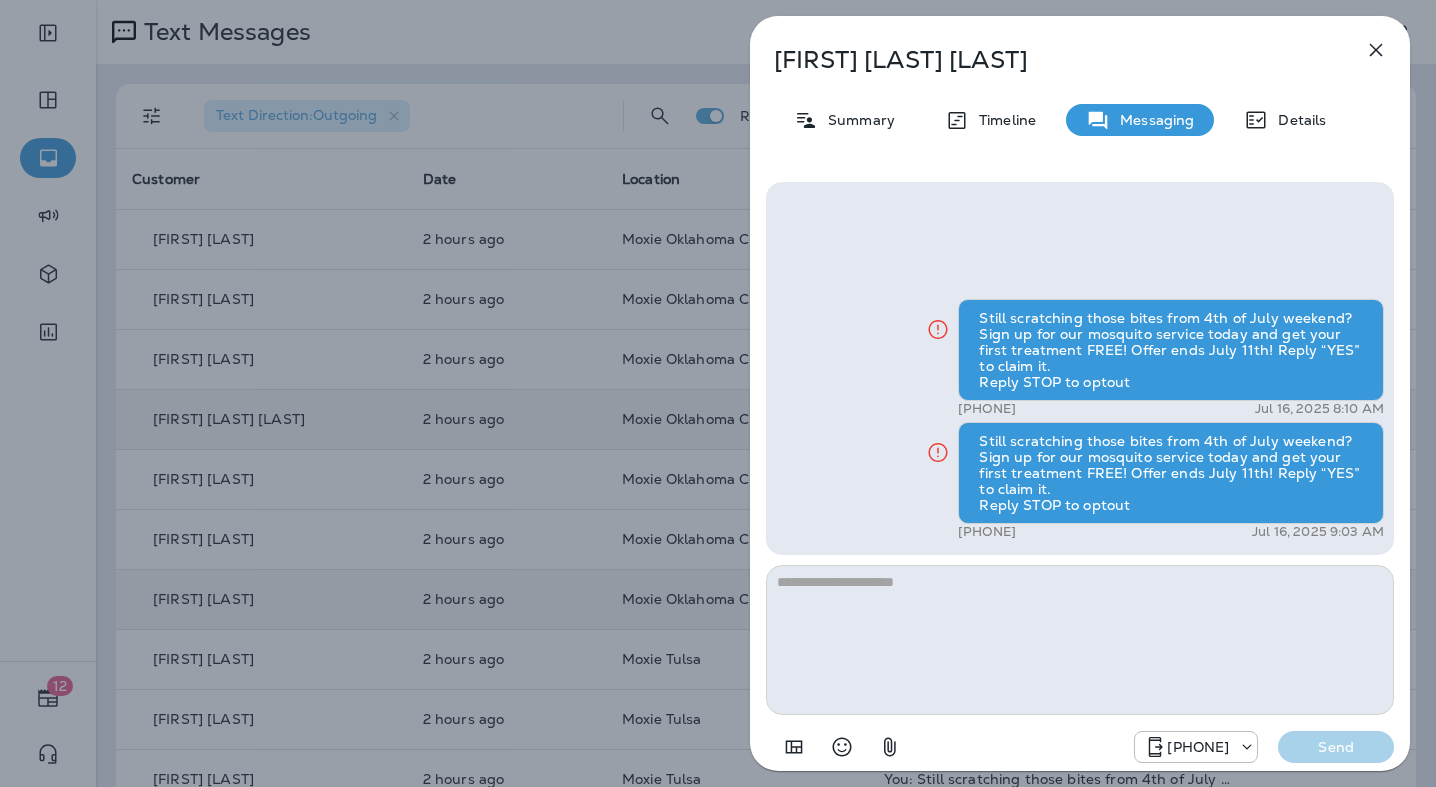 click 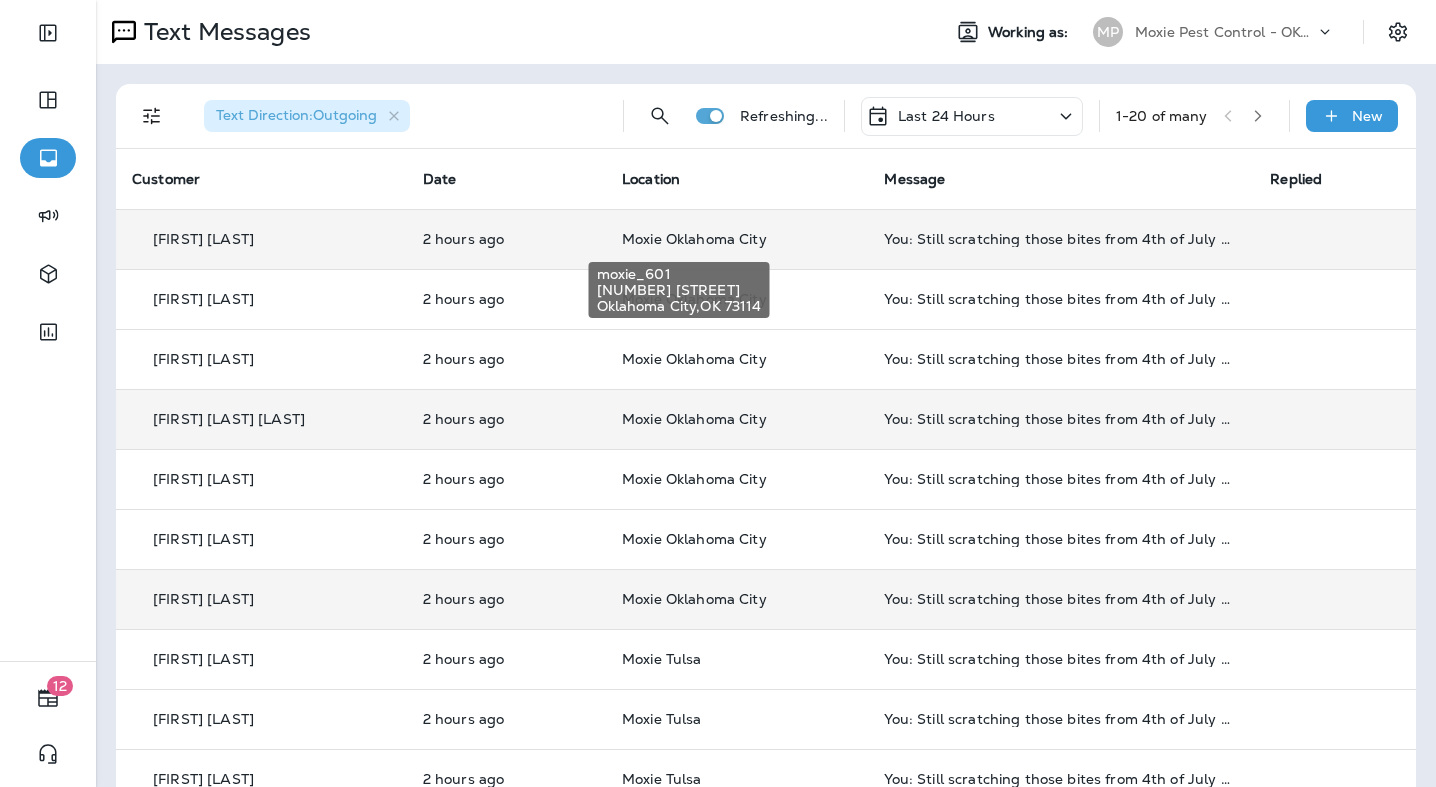 click on "Moxie Oklahoma City" at bounding box center (694, 239) 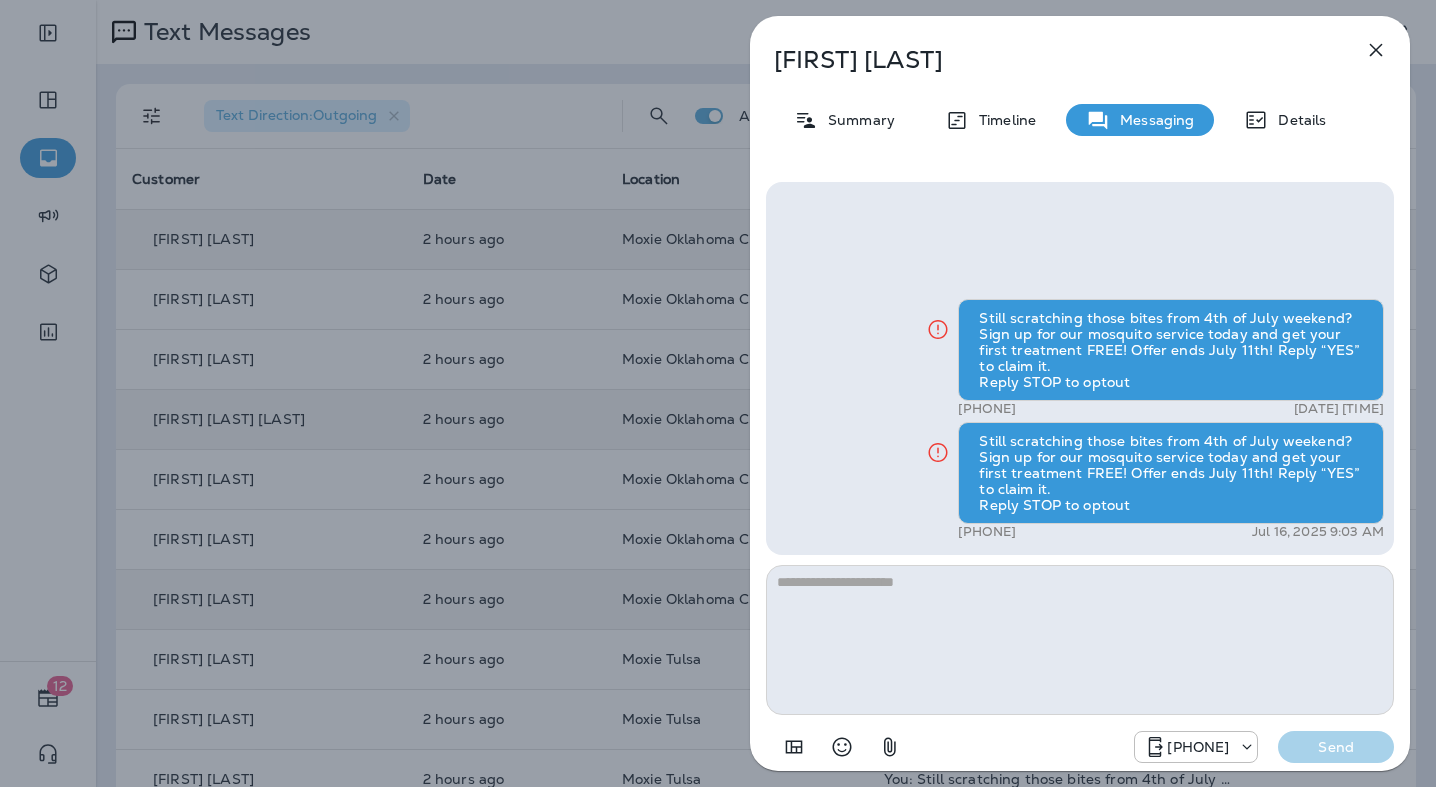 click 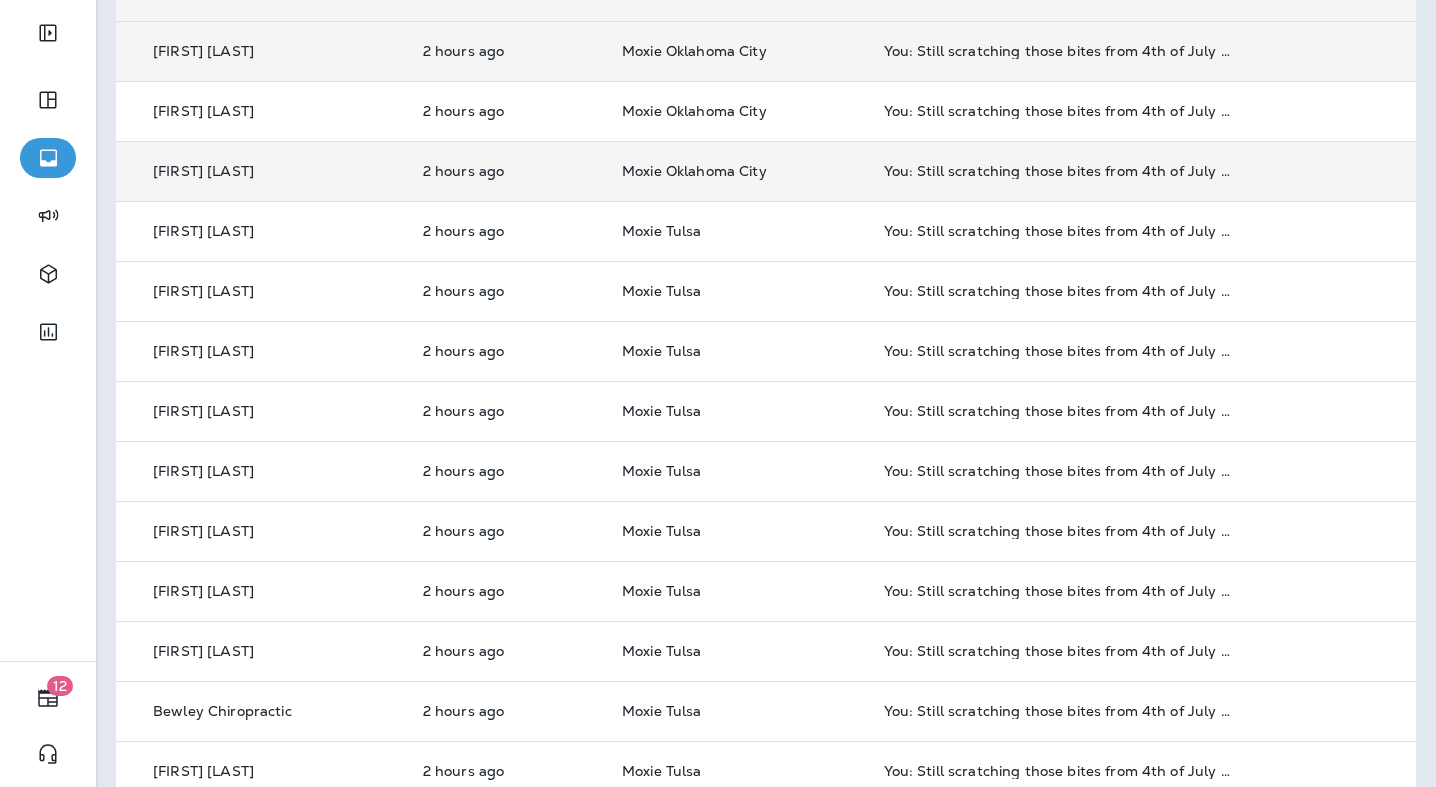 scroll, scrollTop: 642, scrollLeft: 0, axis: vertical 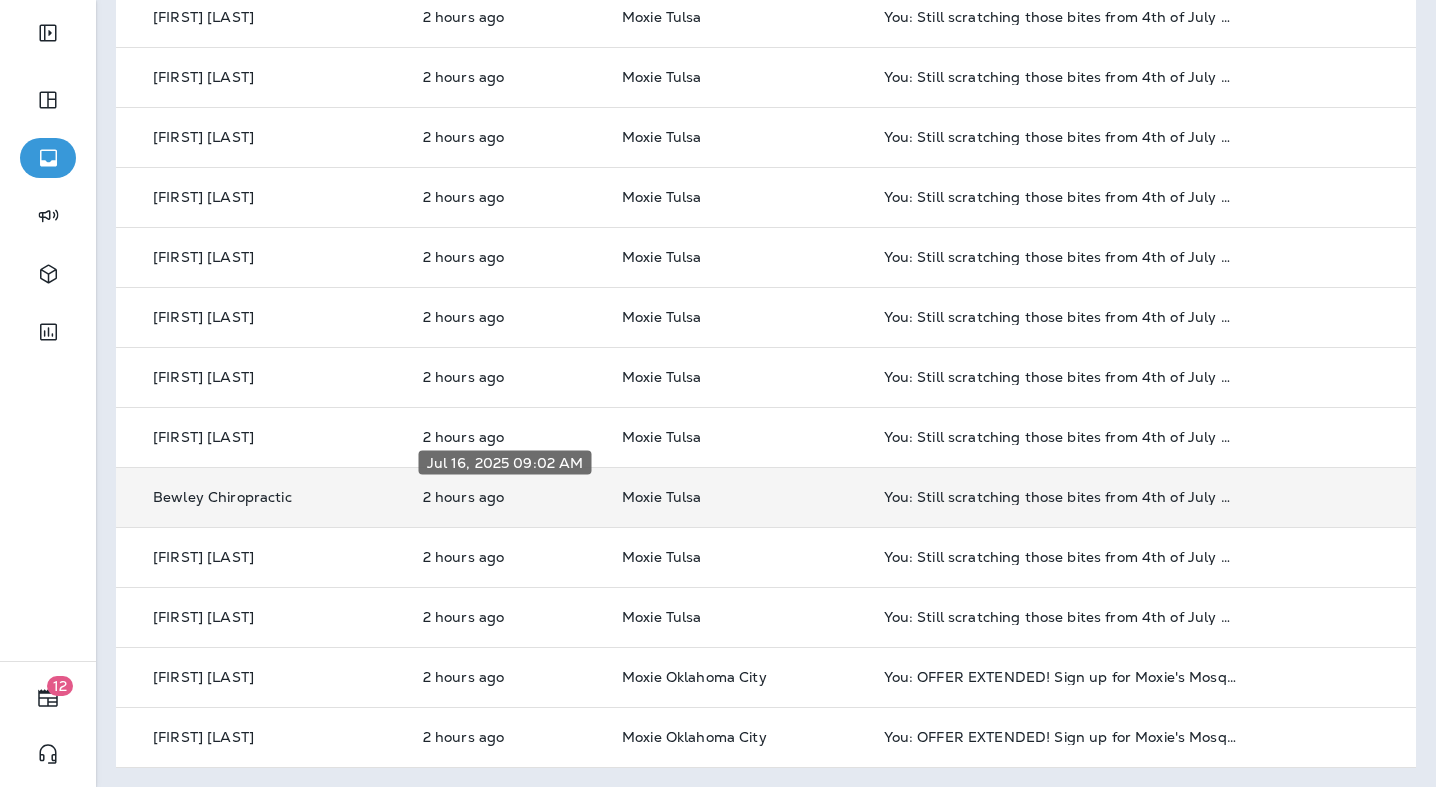 click on "2 hours ago" at bounding box center (506, 497) 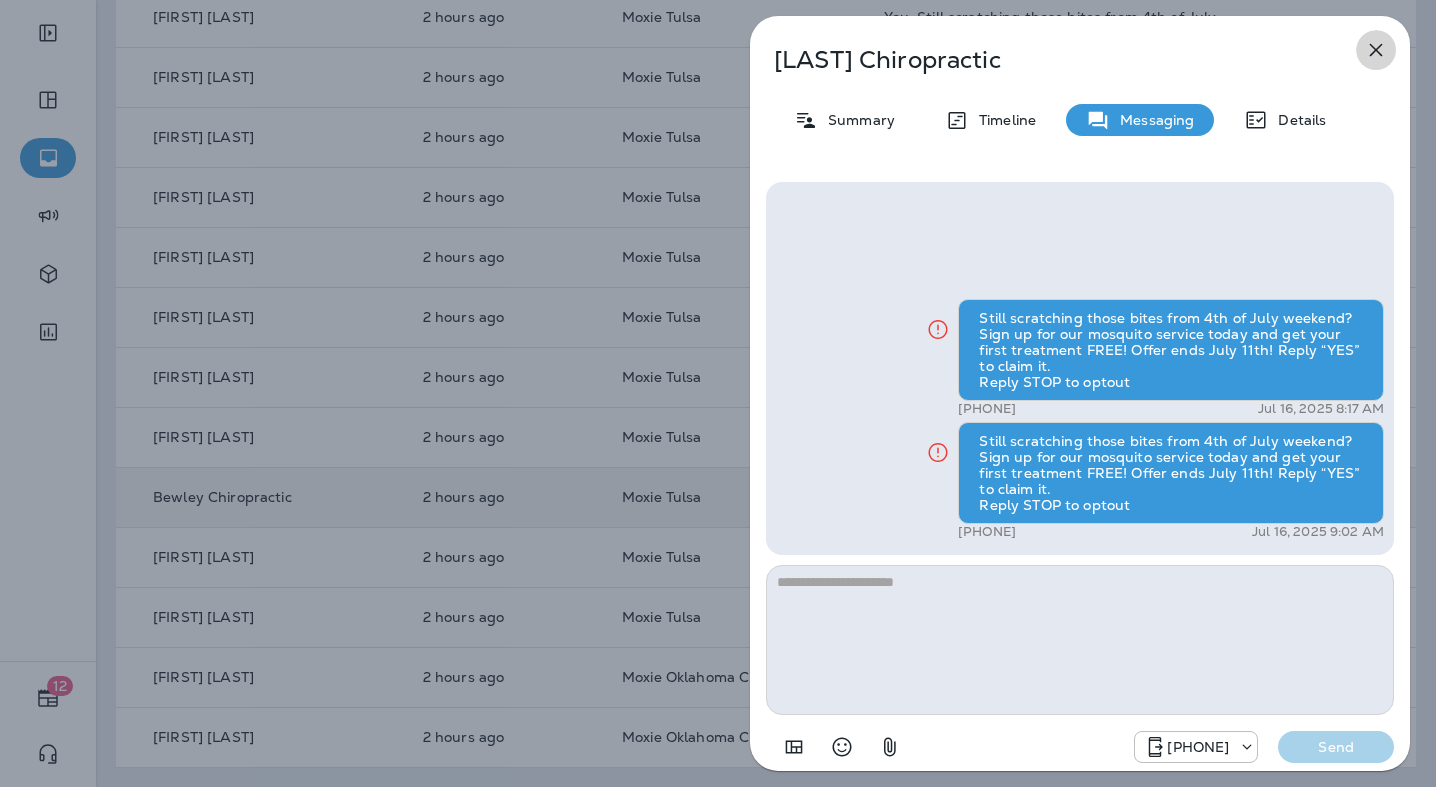 click 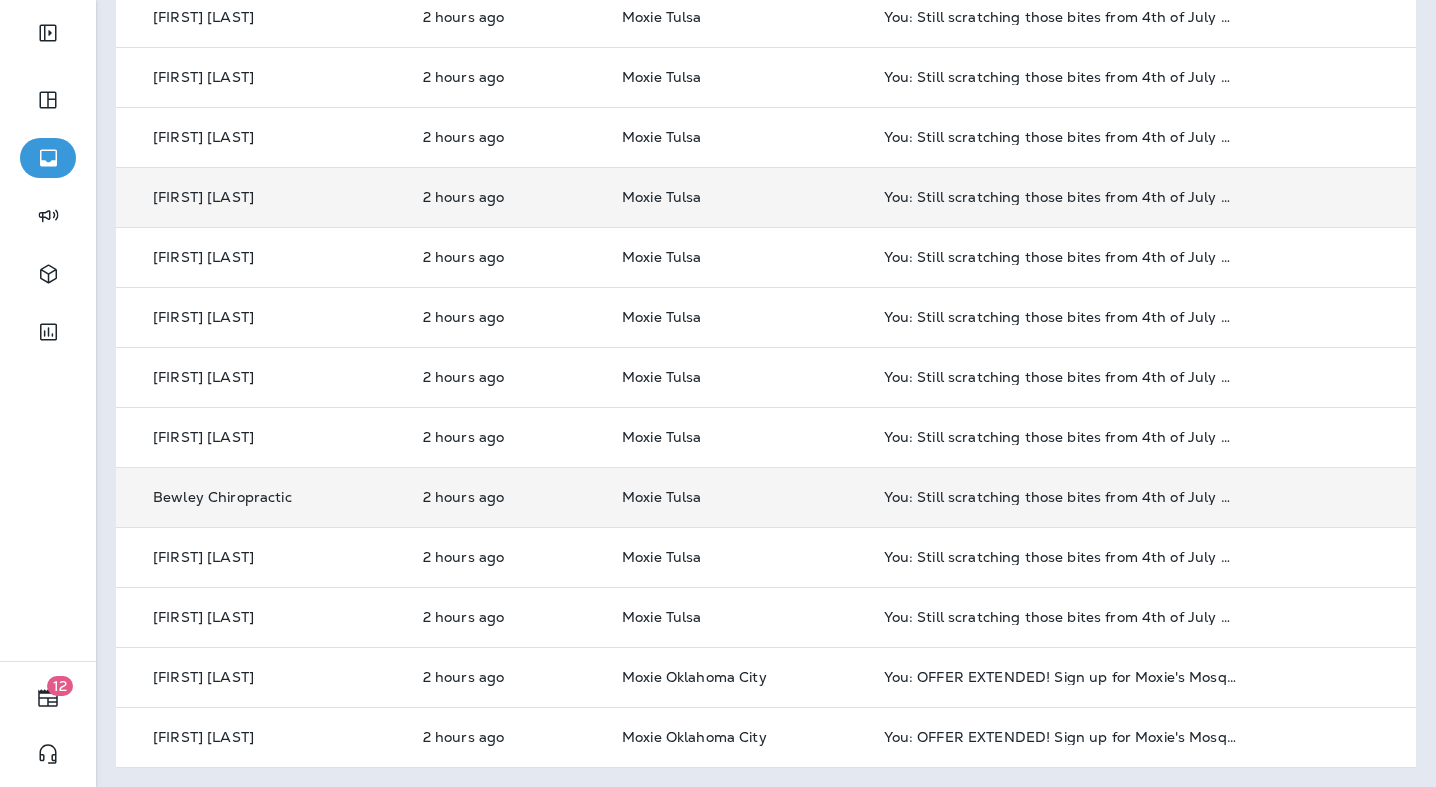 scroll, scrollTop: 0, scrollLeft: 0, axis: both 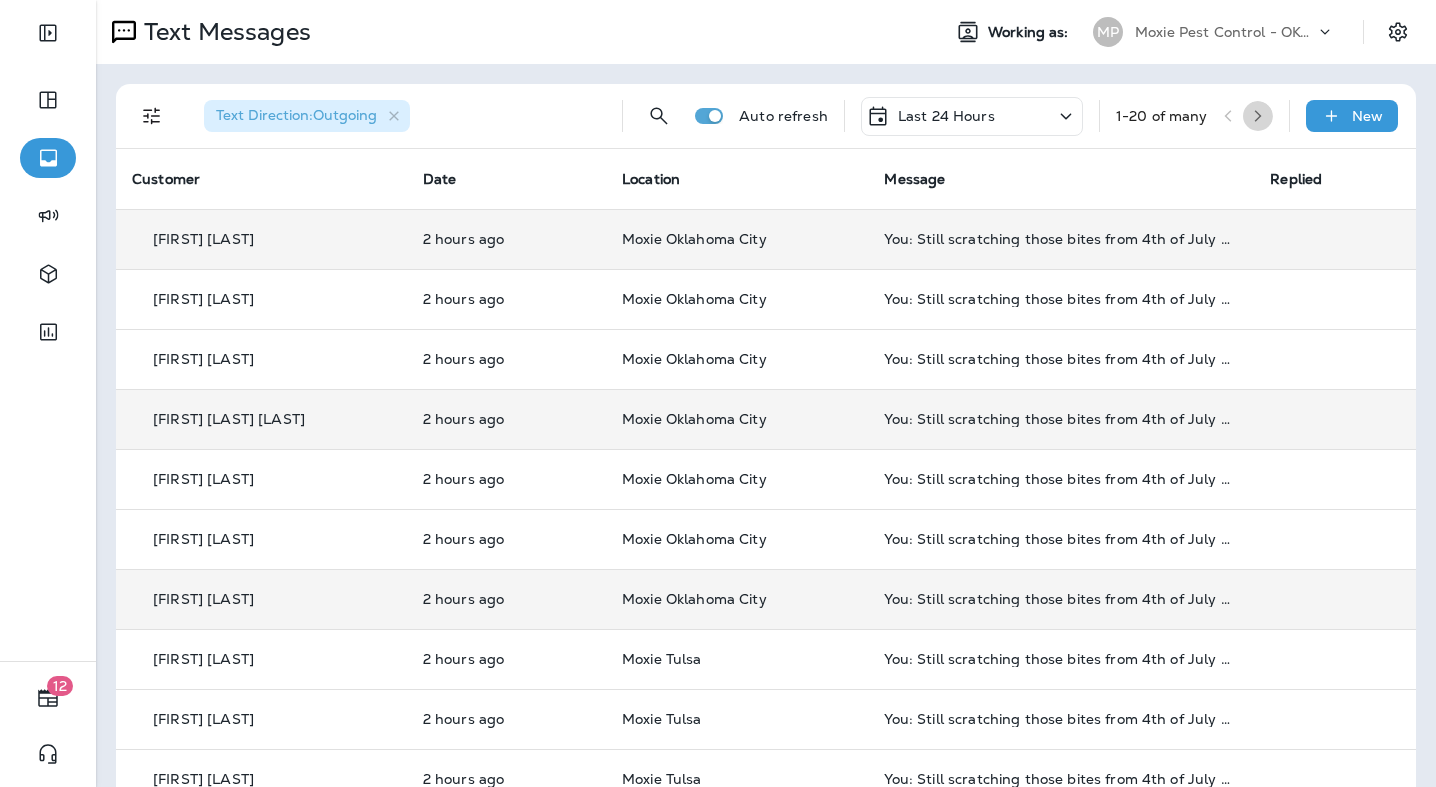 click 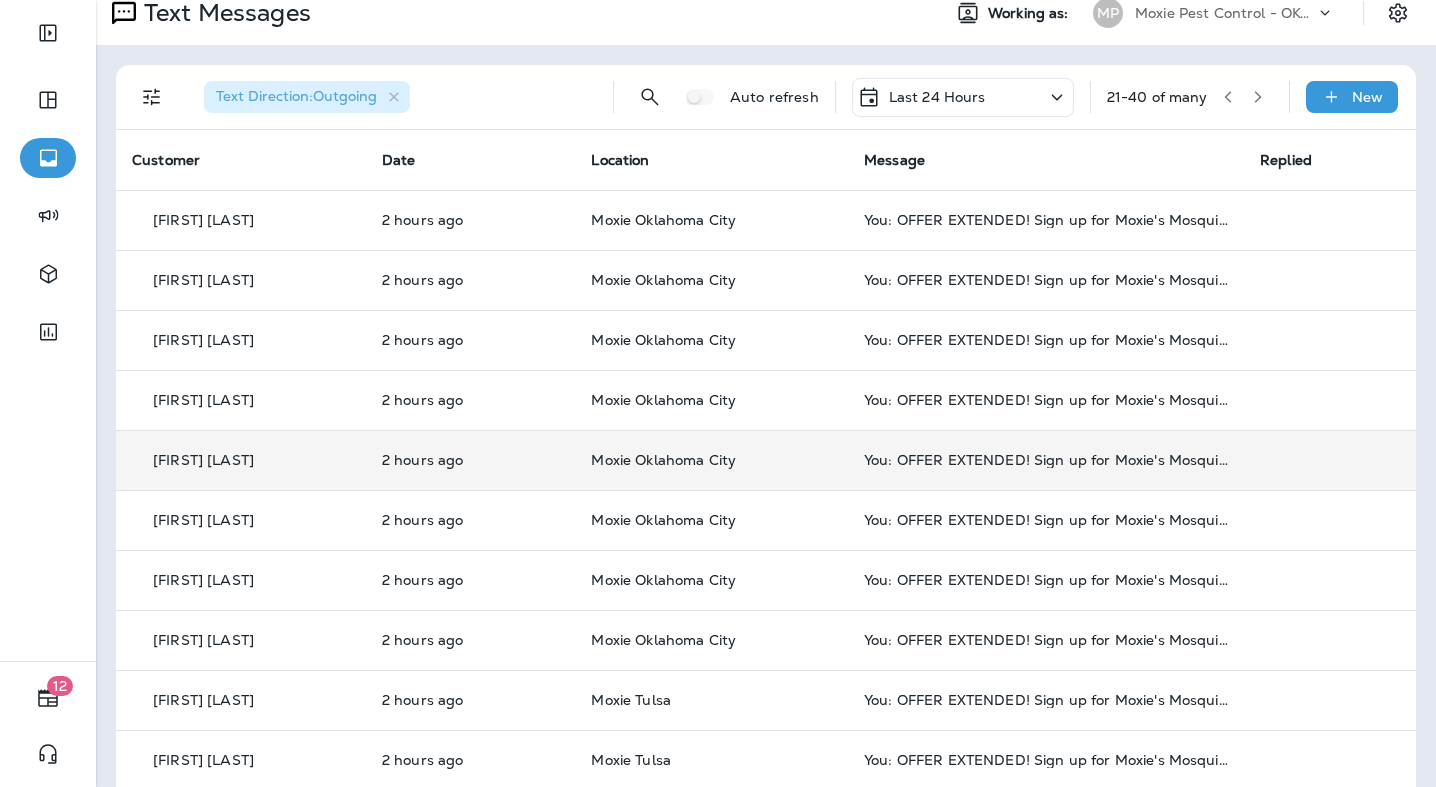 scroll, scrollTop: 17, scrollLeft: 0, axis: vertical 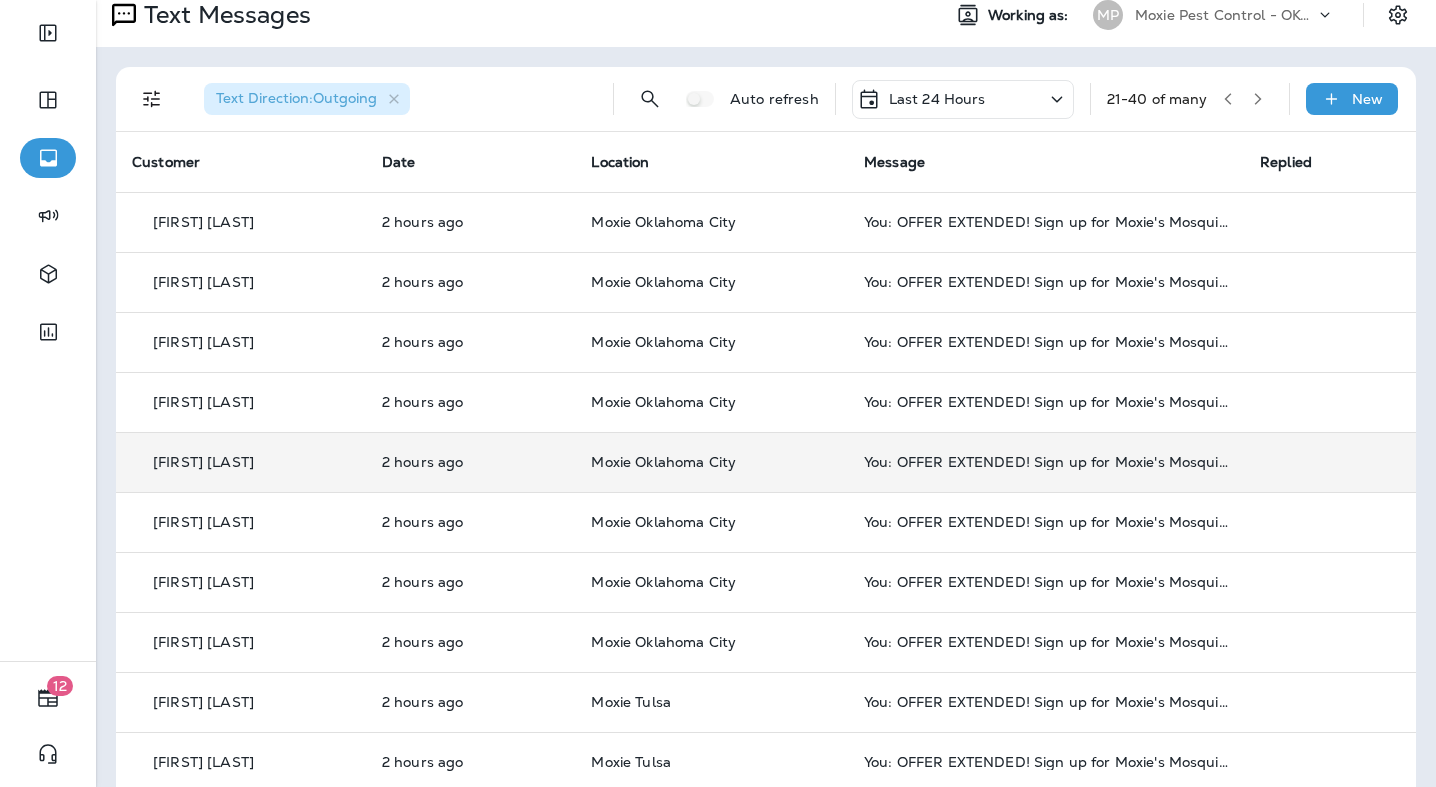 click on "You: OFFER EXTENDED! Sign up for Moxie's Mosquito Service today and get your first treatment FREE! Offer extended to July 18th! Reply “YES” to claim it.
Reply STOP to optout" at bounding box center (1046, 462) 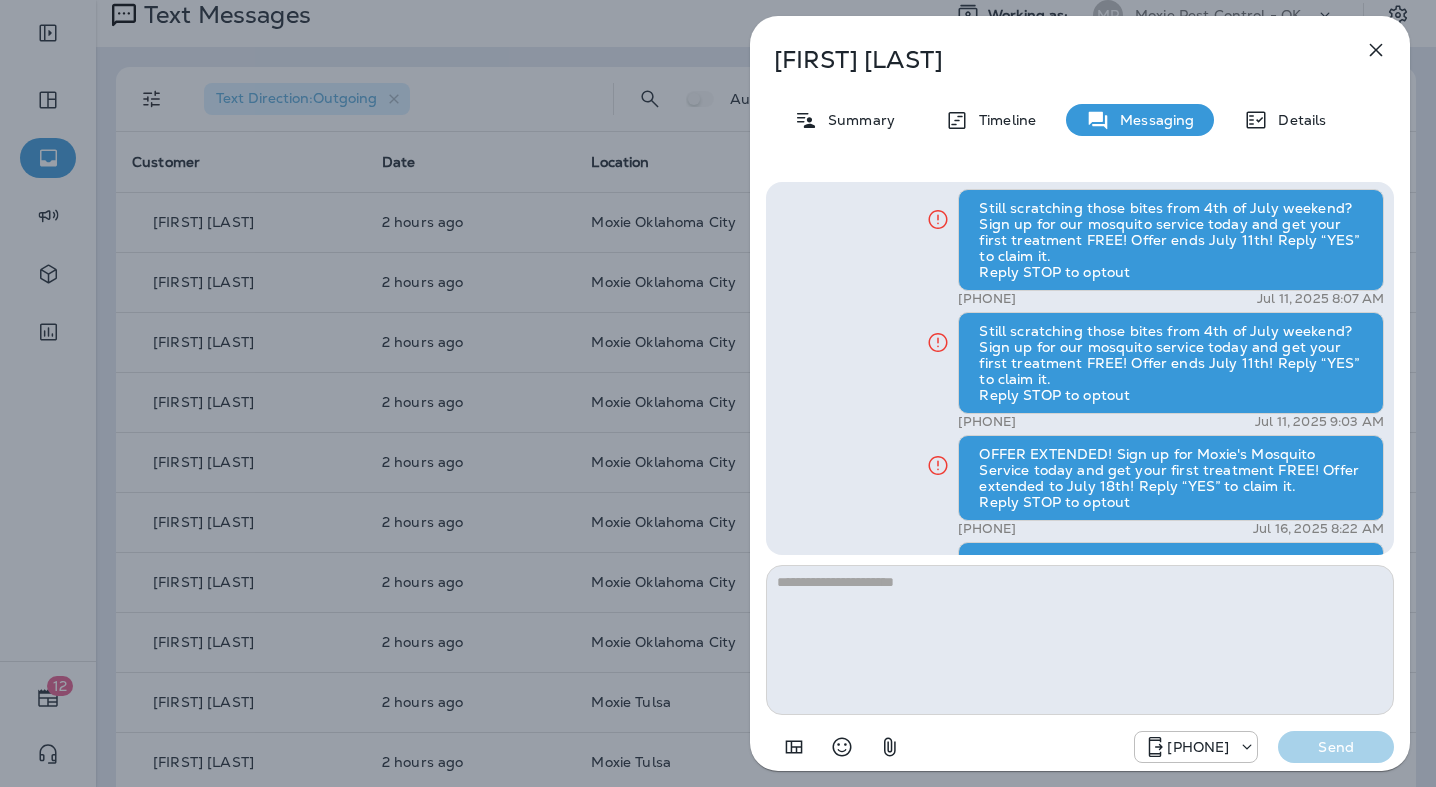scroll, scrollTop: 0, scrollLeft: 0, axis: both 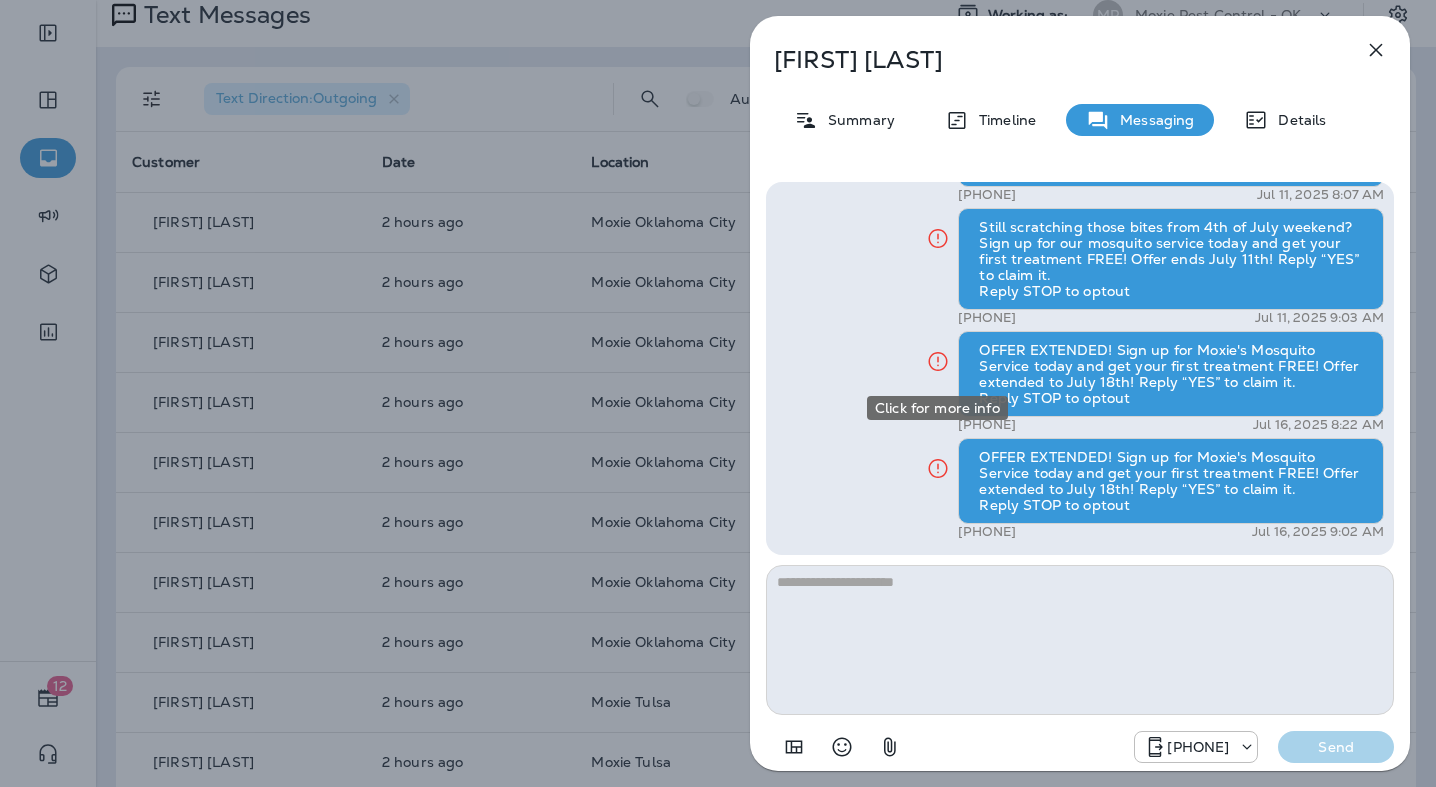 click 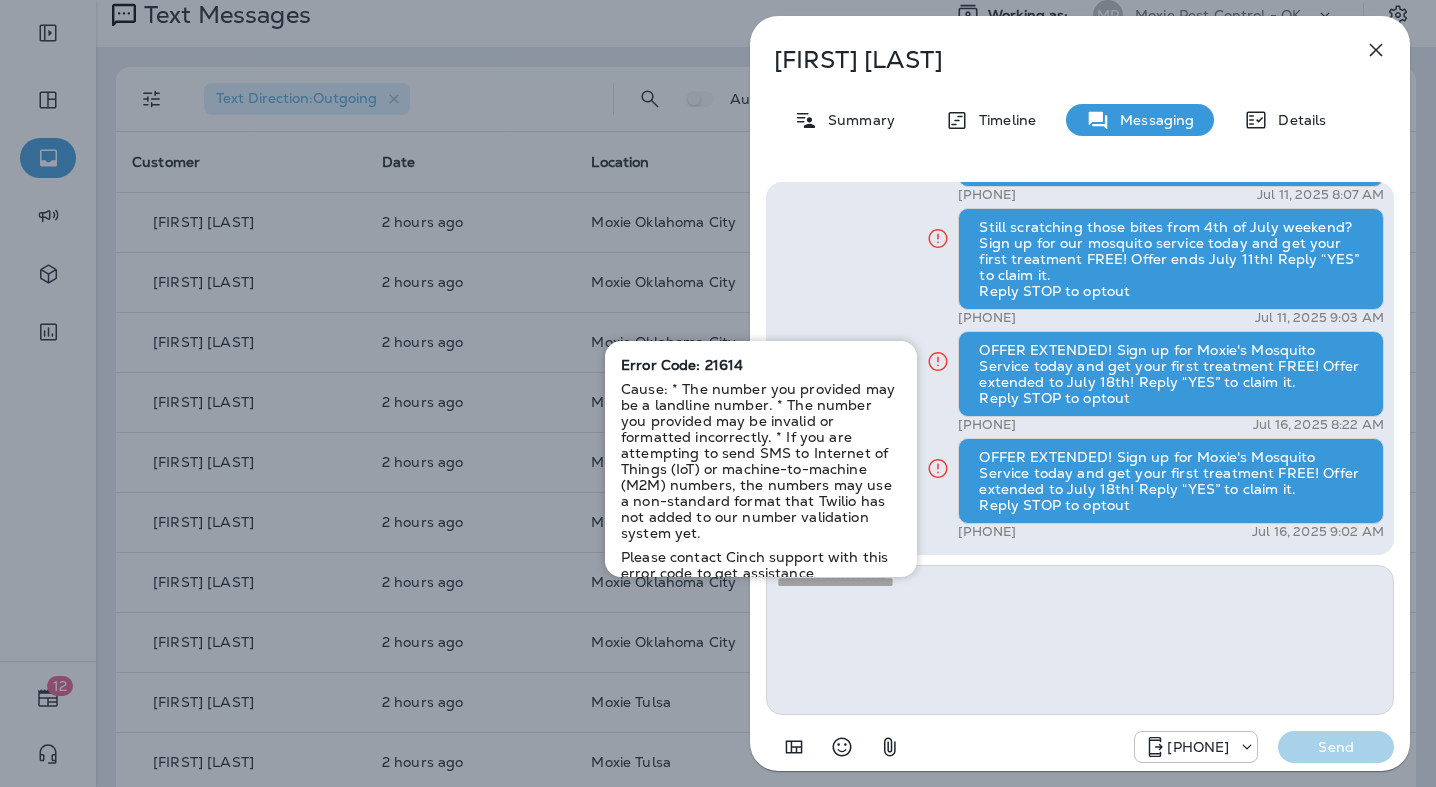 click on "Karla   Saroch" at bounding box center [1047, 60] 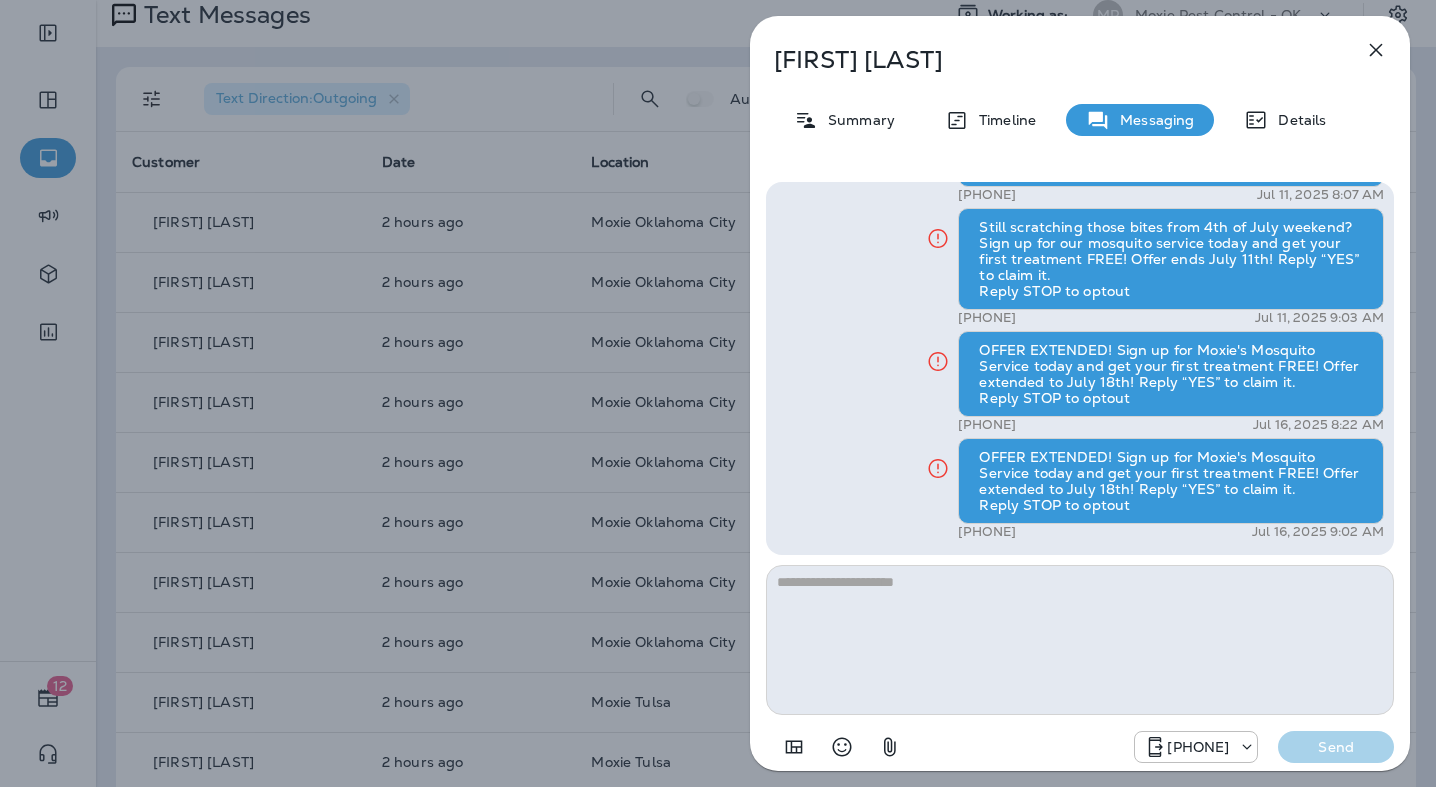 click 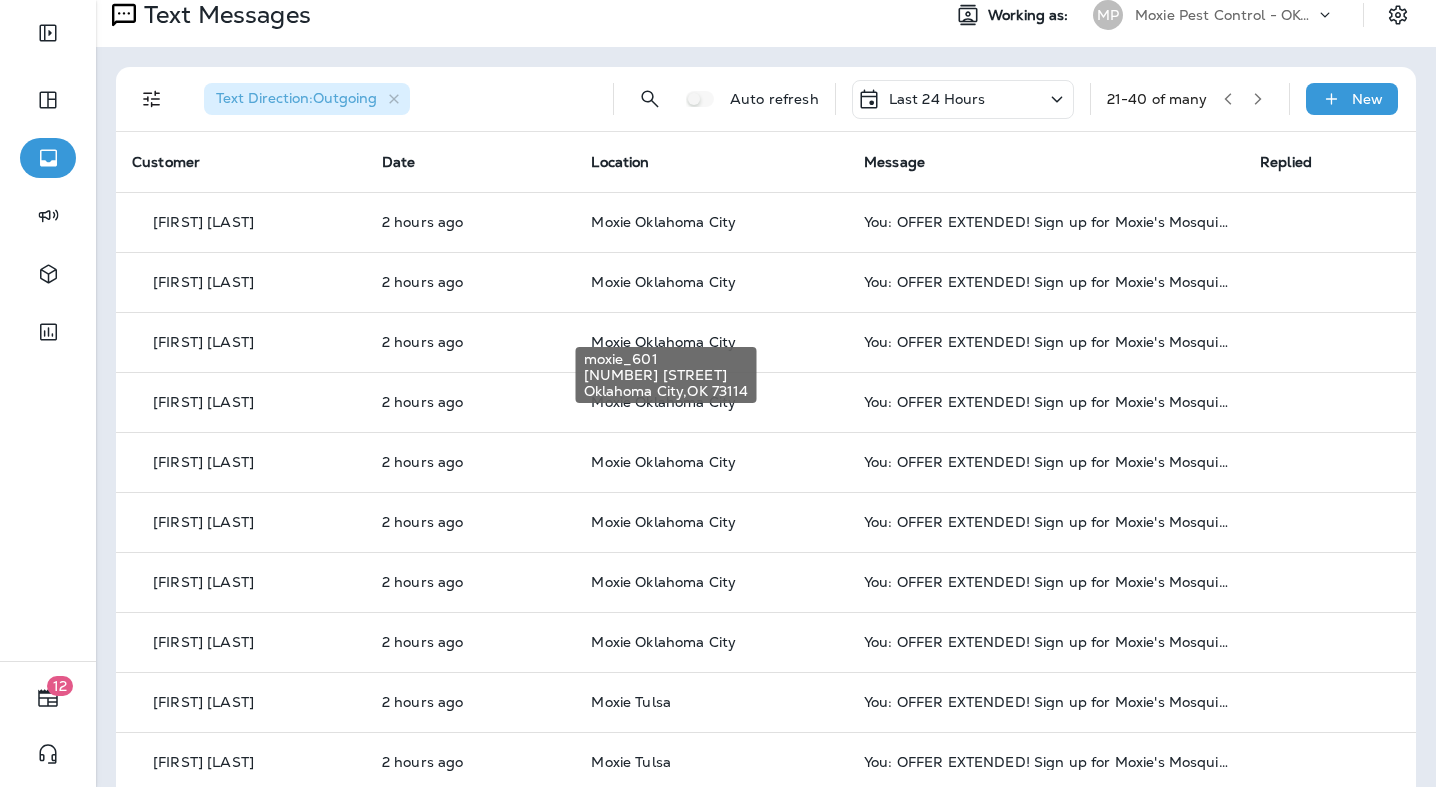 scroll, scrollTop: 642, scrollLeft: 0, axis: vertical 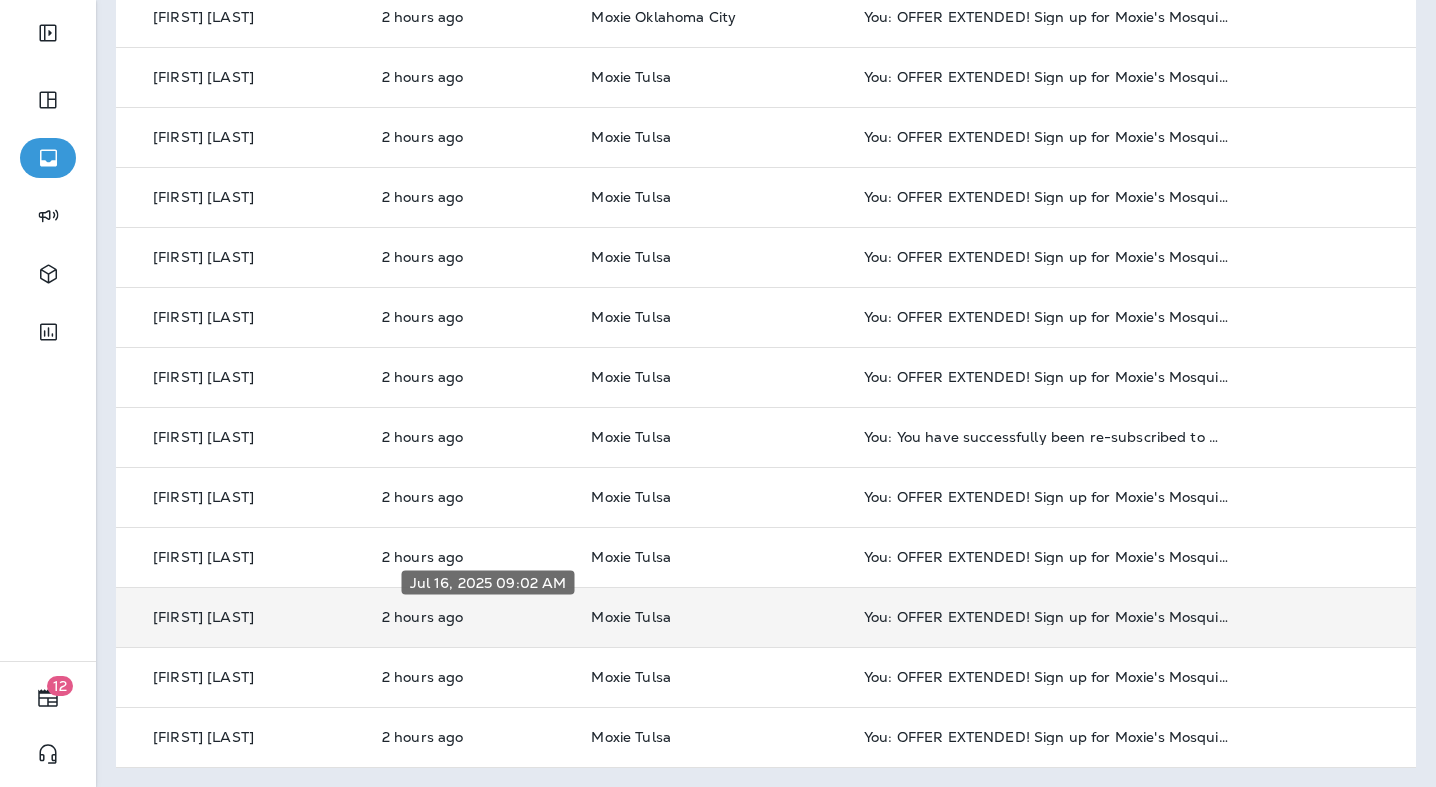 click on "2 hours ago" at bounding box center (471, 617) 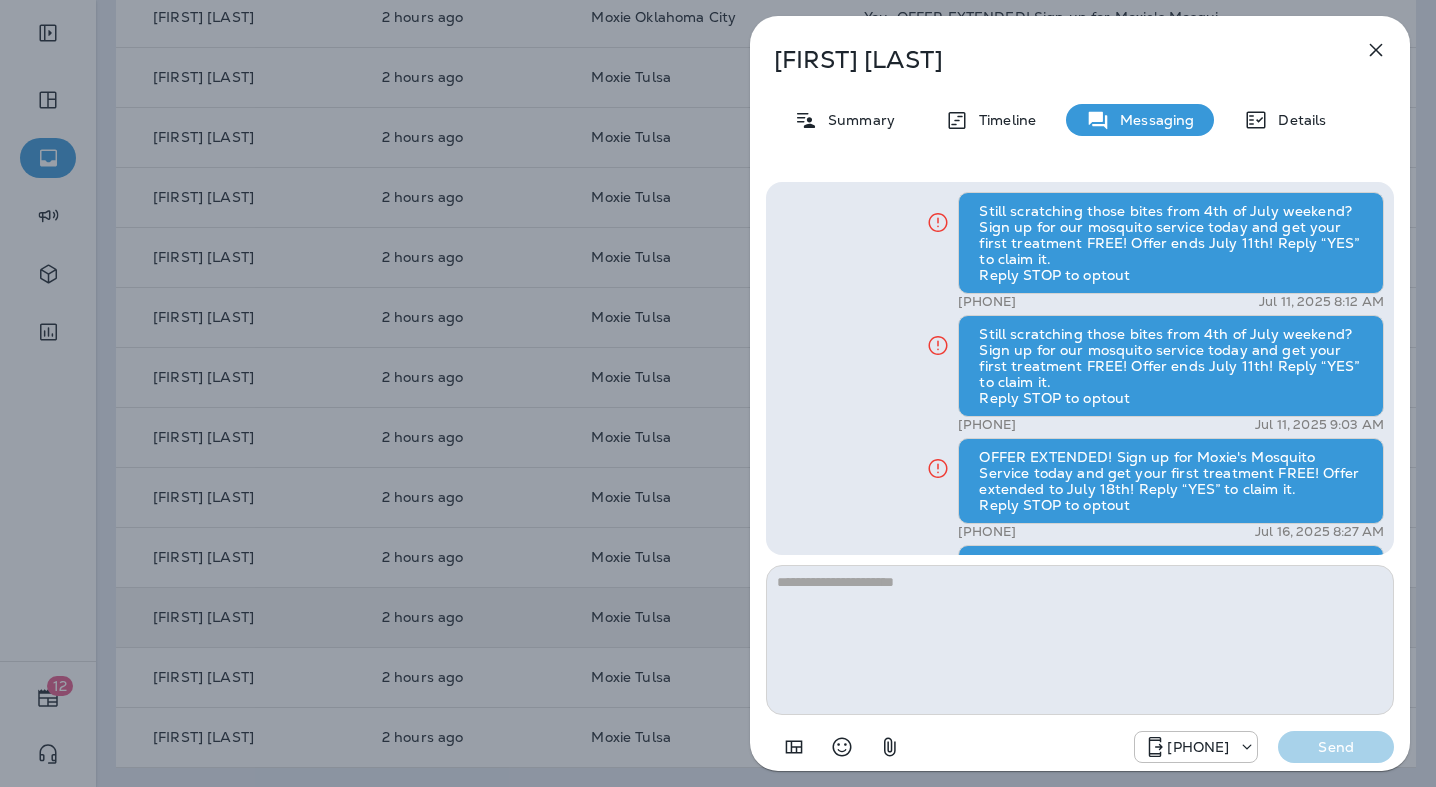 scroll, scrollTop: 0, scrollLeft: 0, axis: both 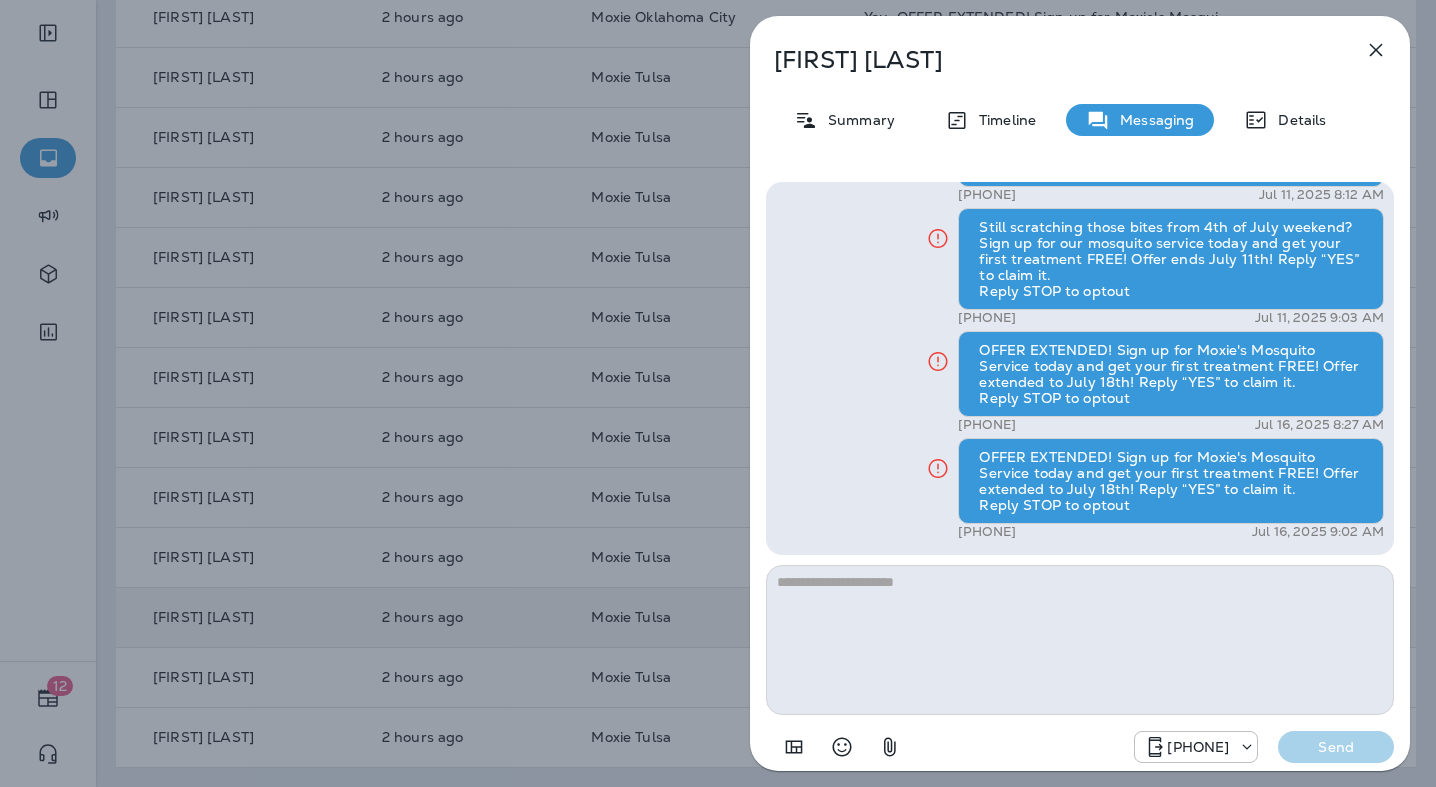 click 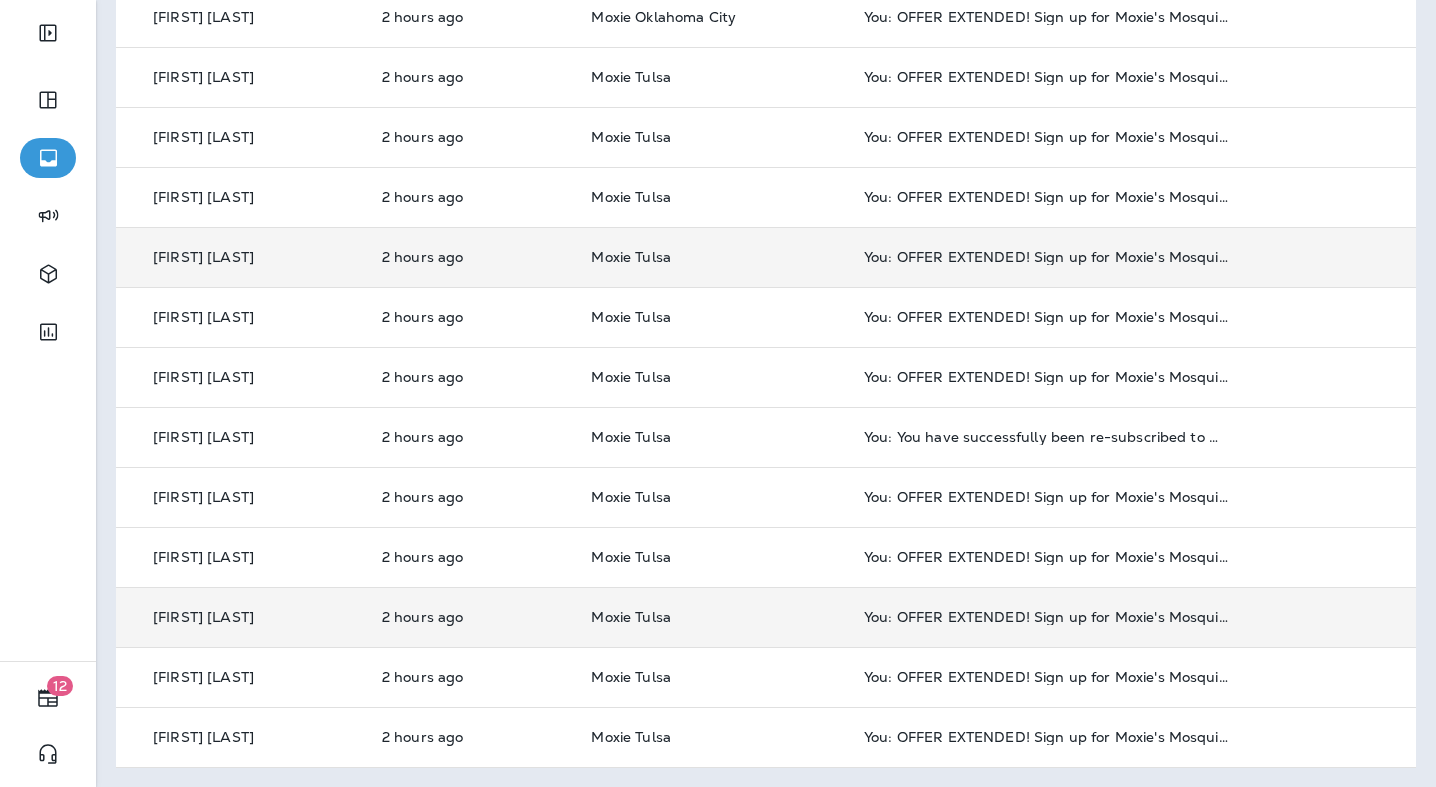 scroll, scrollTop: 0, scrollLeft: 0, axis: both 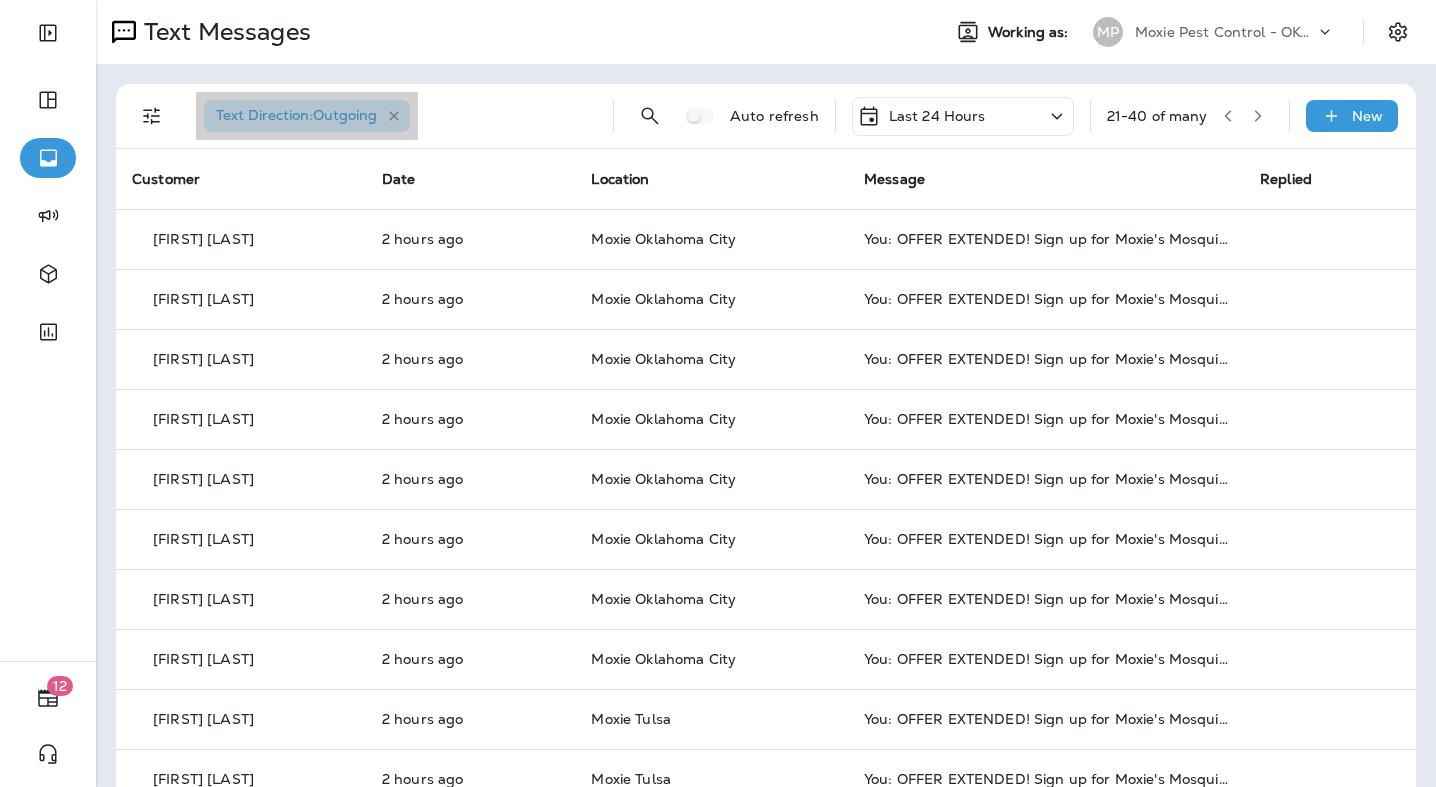 click 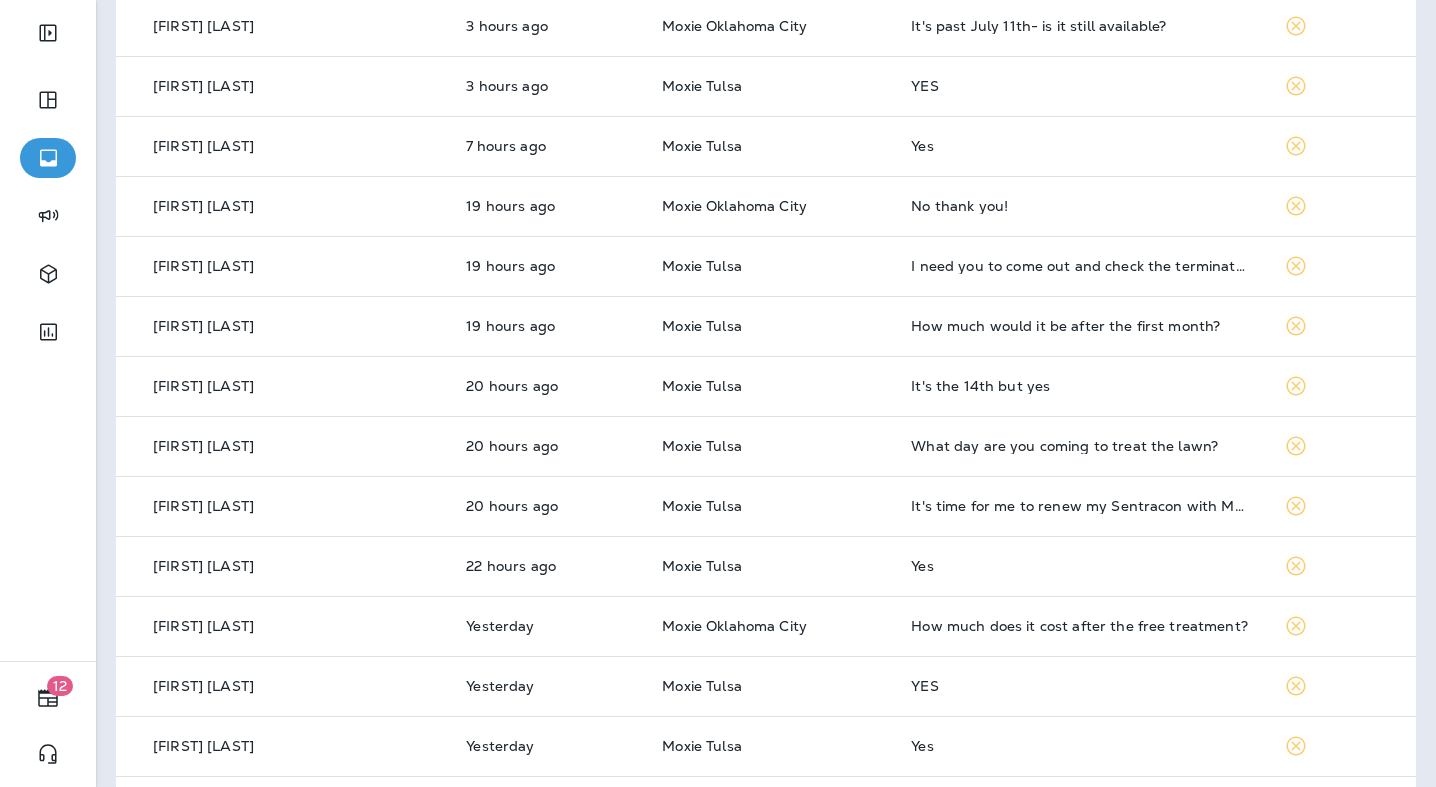 scroll, scrollTop: 606, scrollLeft: 0, axis: vertical 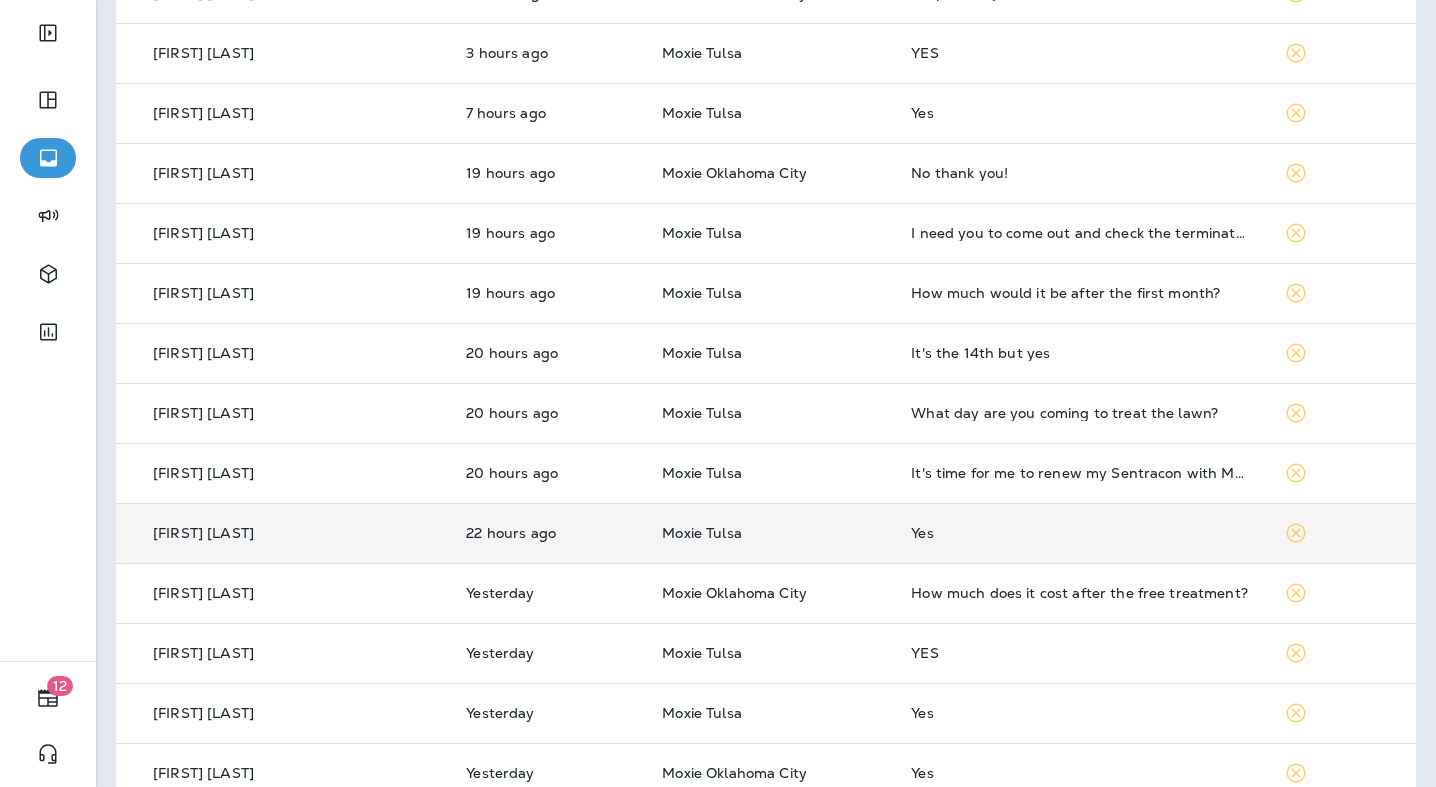 click on "Yes" at bounding box center [1081, 533] 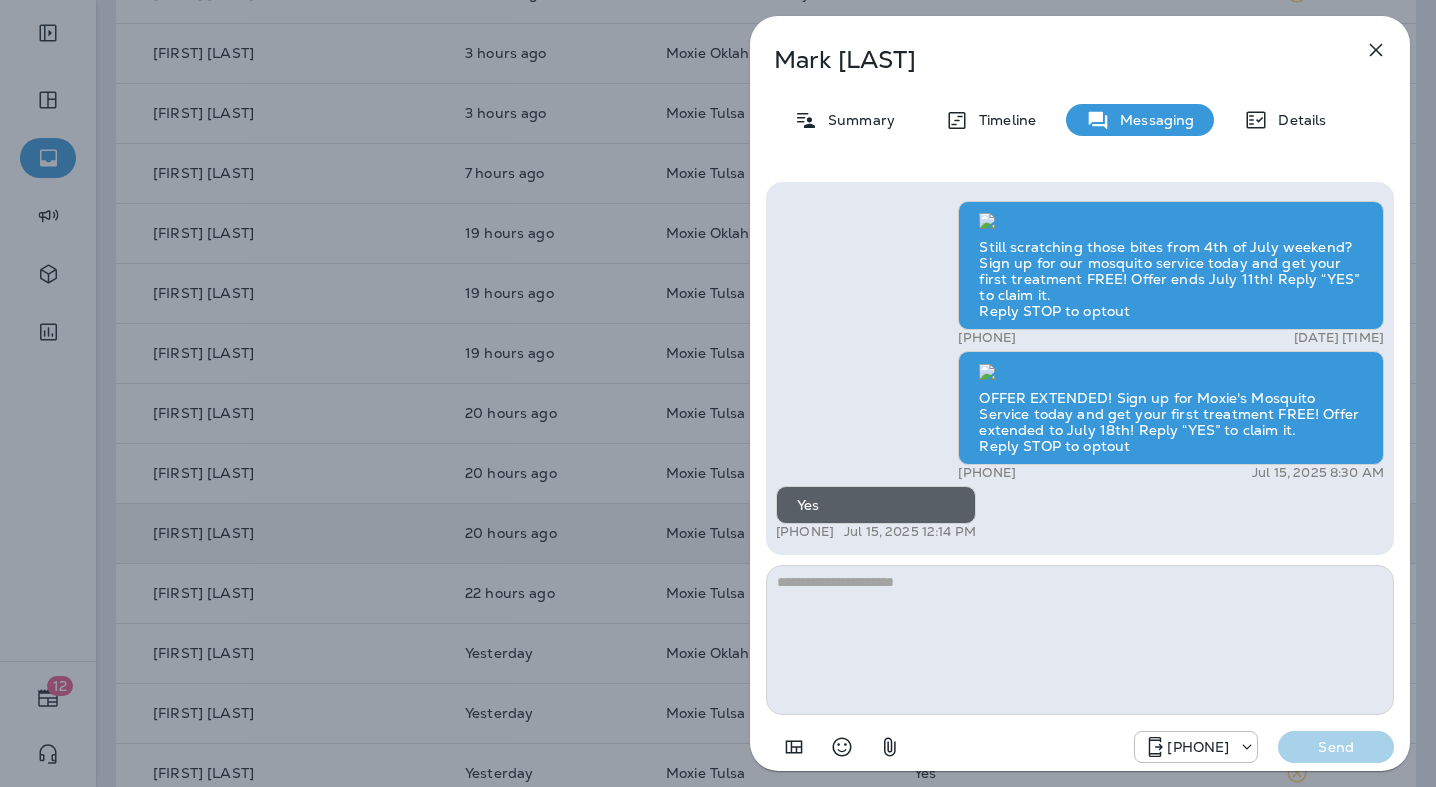 scroll, scrollTop: -630, scrollLeft: 0, axis: vertical 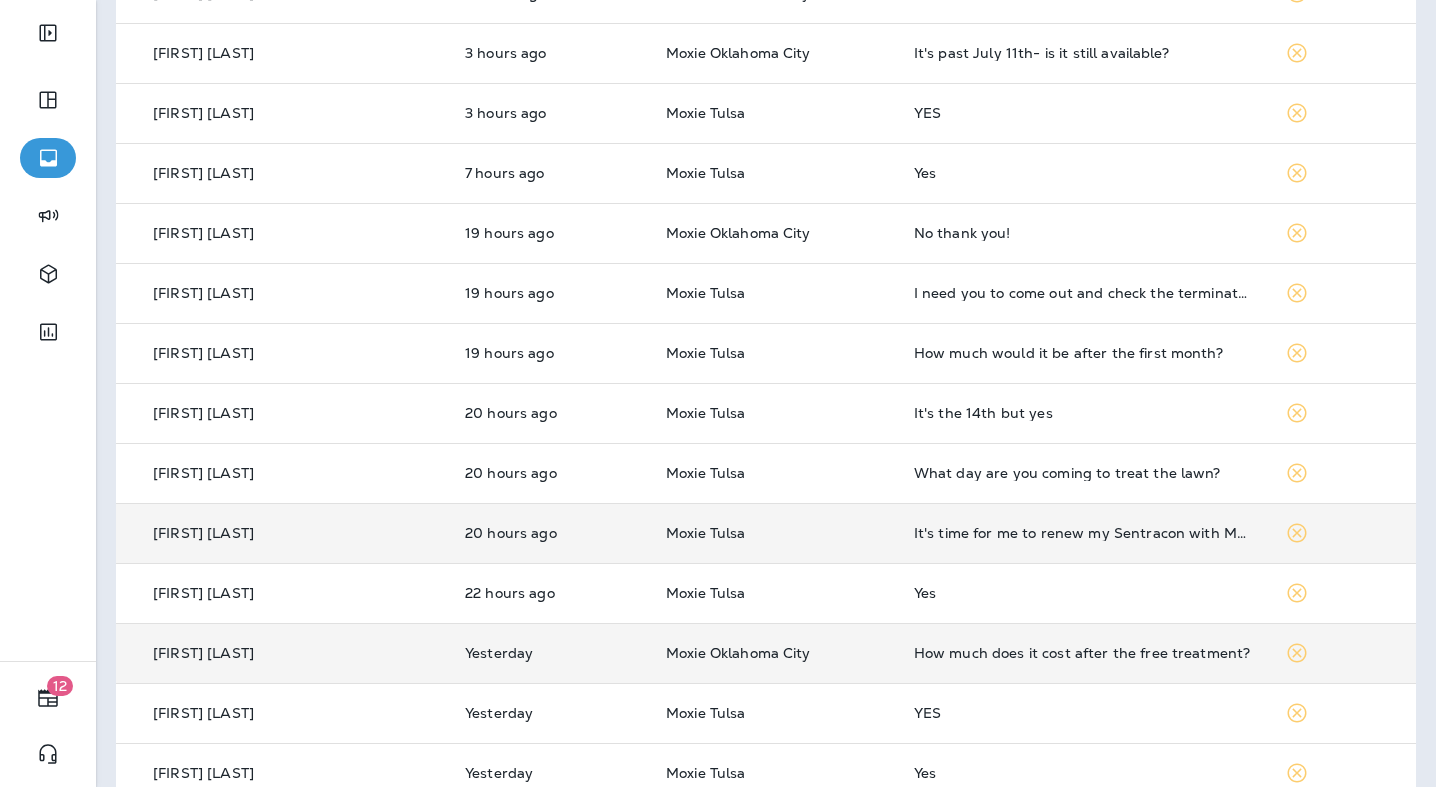 click on "Moxie Oklahoma City" at bounding box center (774, 653) 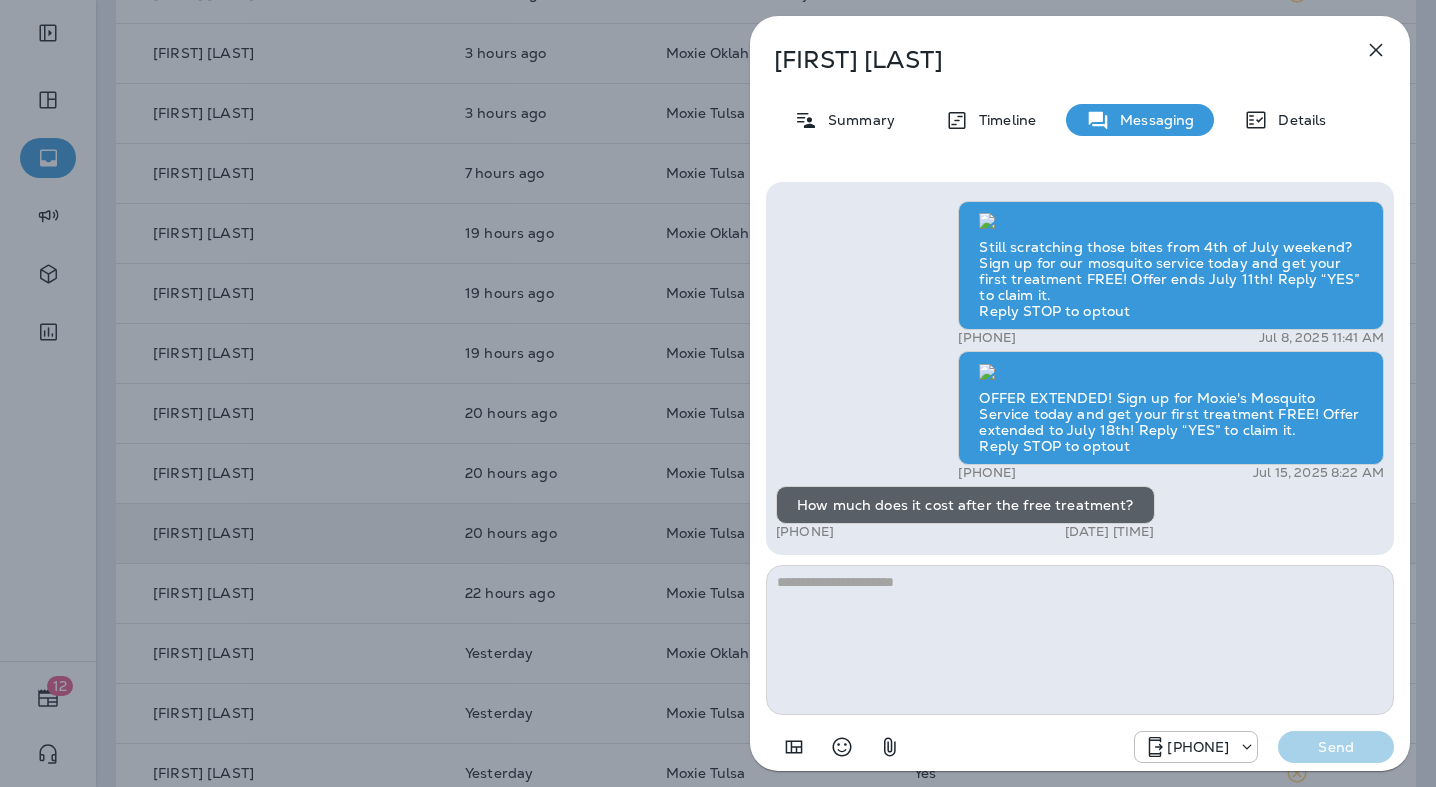 scroll, scrollTop: 0, scrollLeft: 0, axis: both 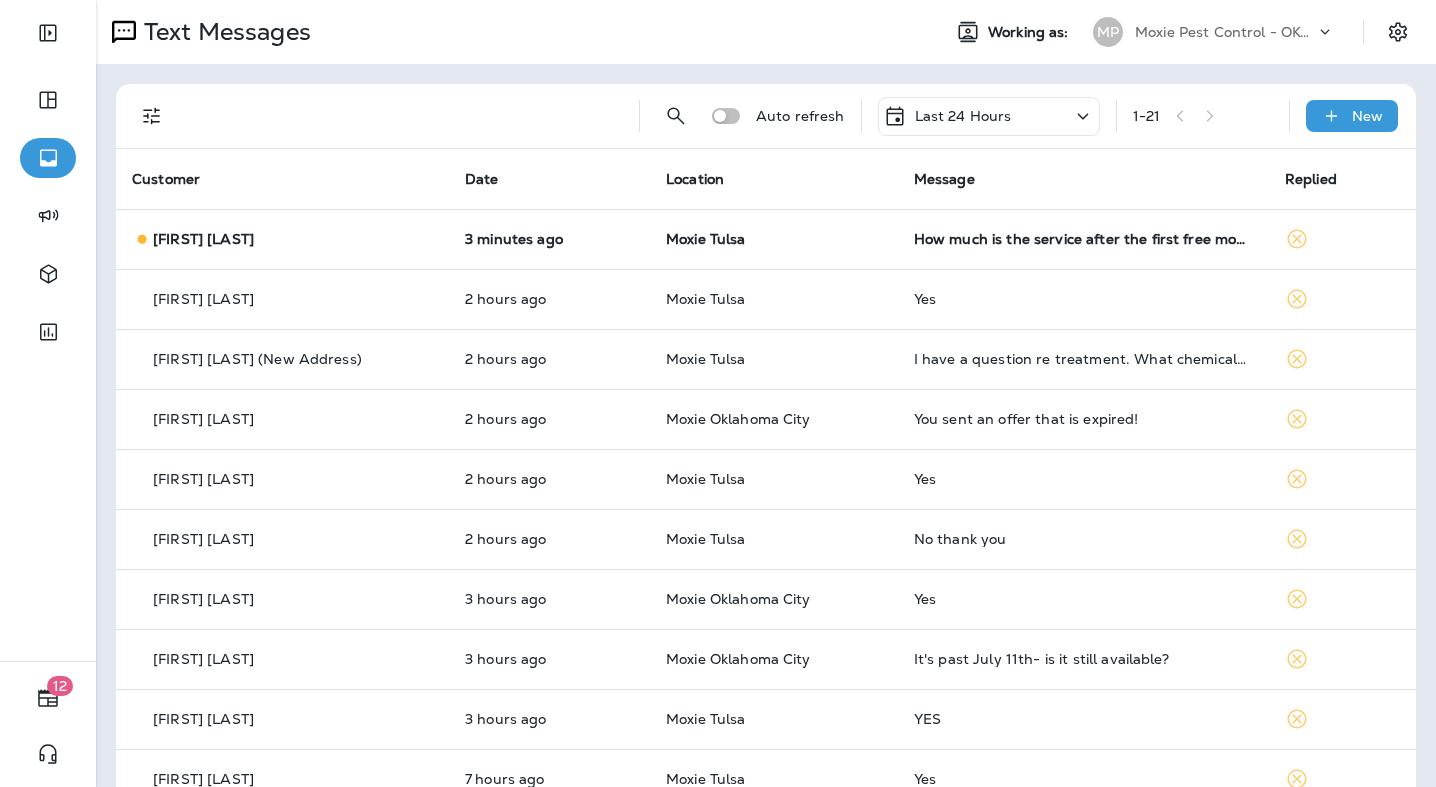 click on "1  -  21" at bounding box center (1203, 116) 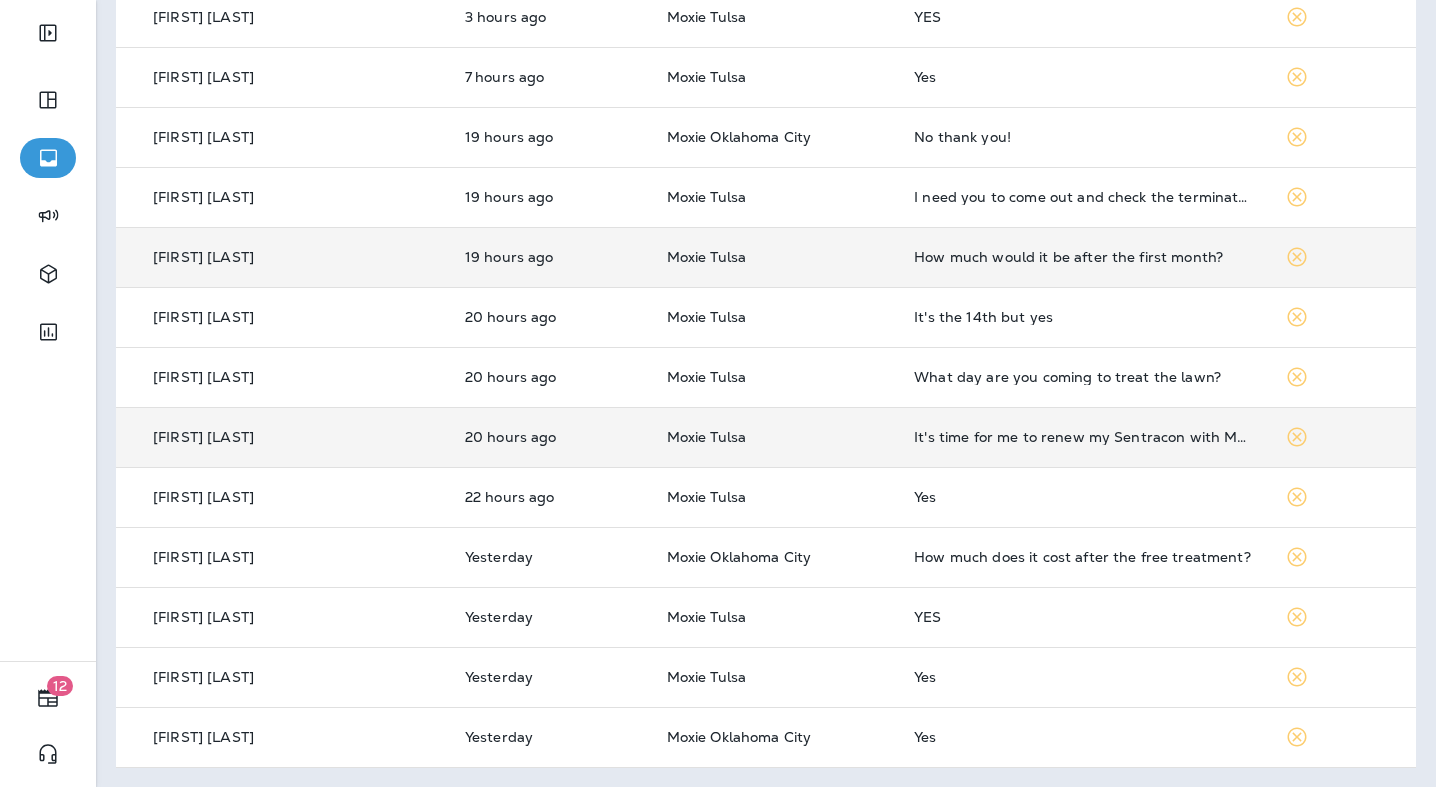 scroll, scrollTop: 0, scrollLeft: 0, axis: both 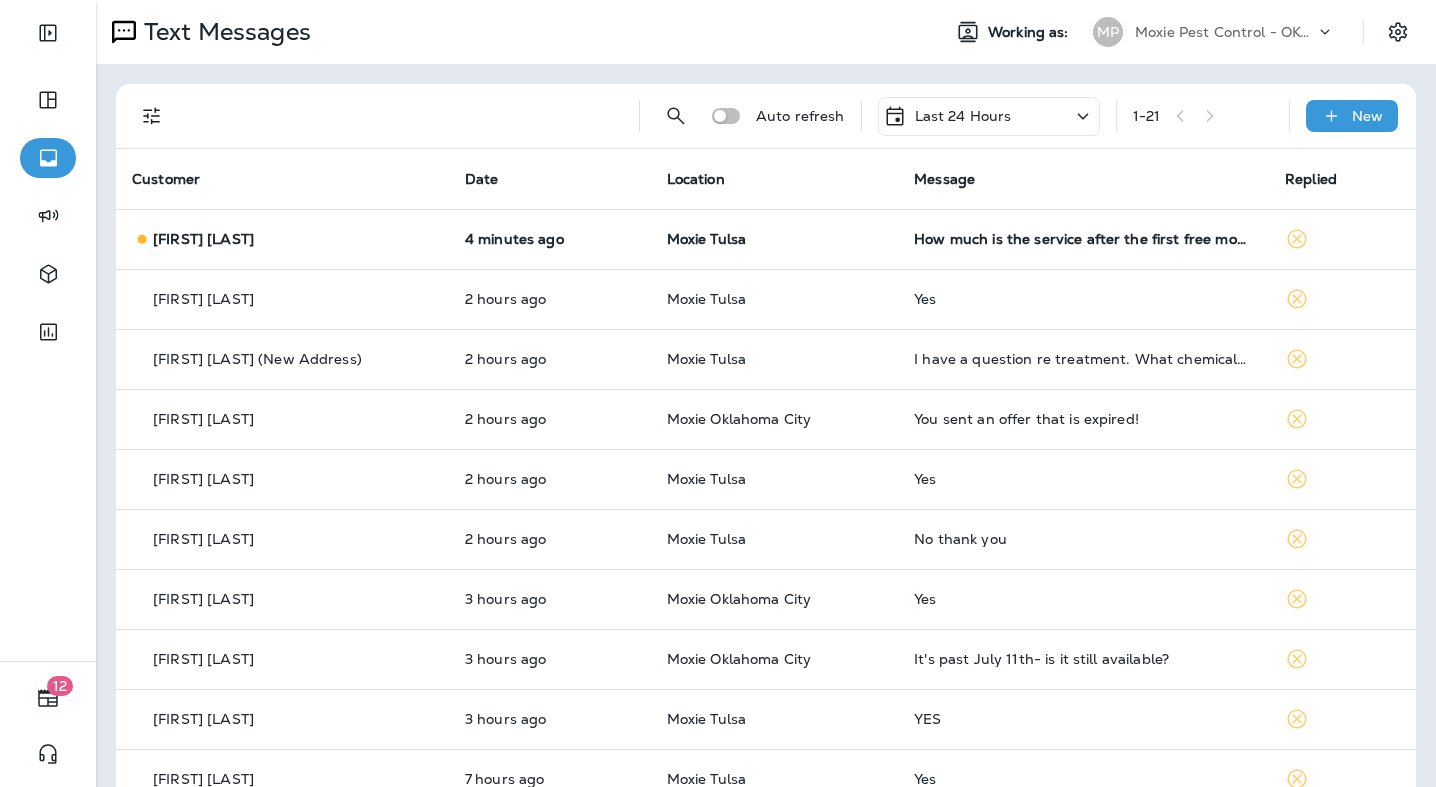 click on "Last 24 Hours" at bounding box center (963, 116) 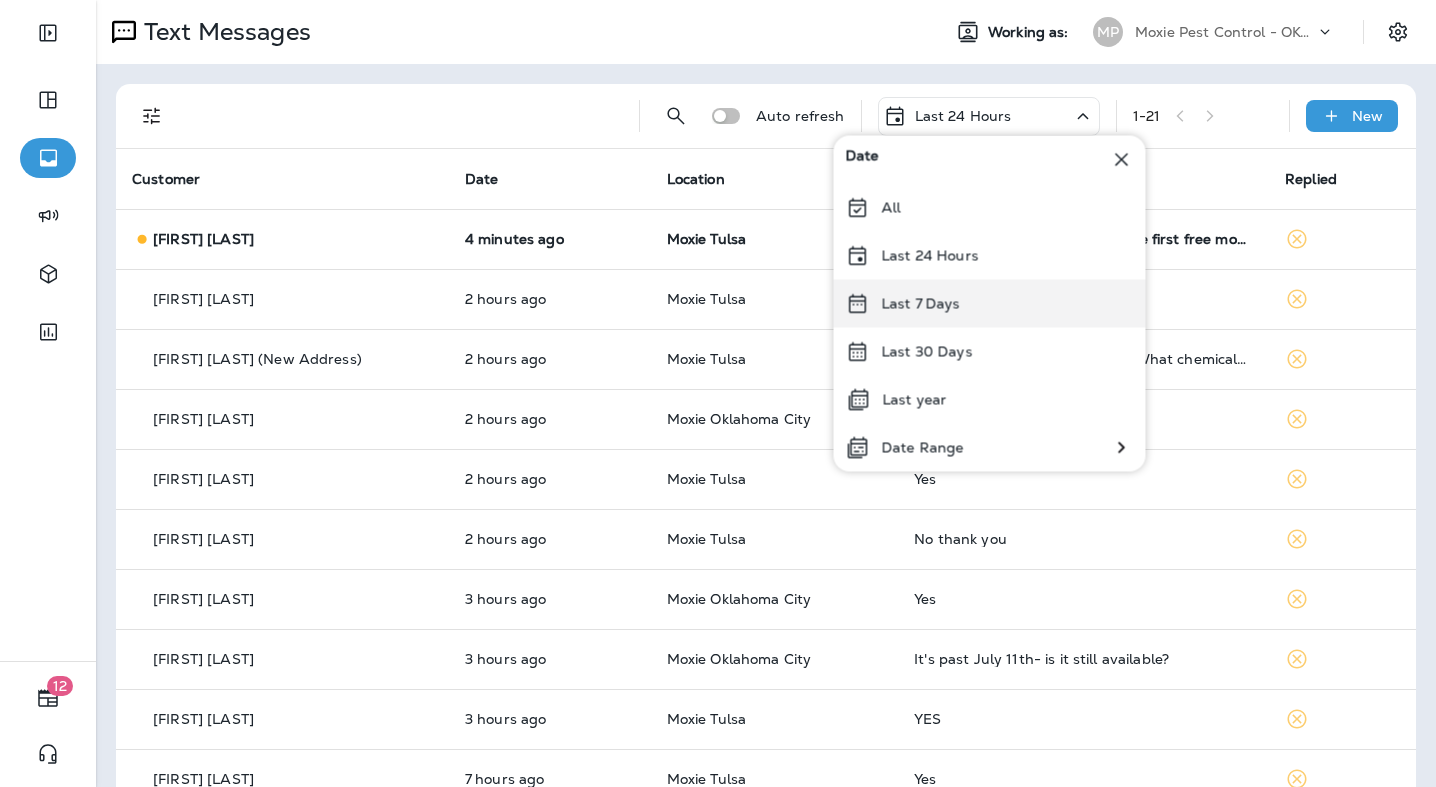 click on "Last 7 Days" at bounding box center (990, 304) 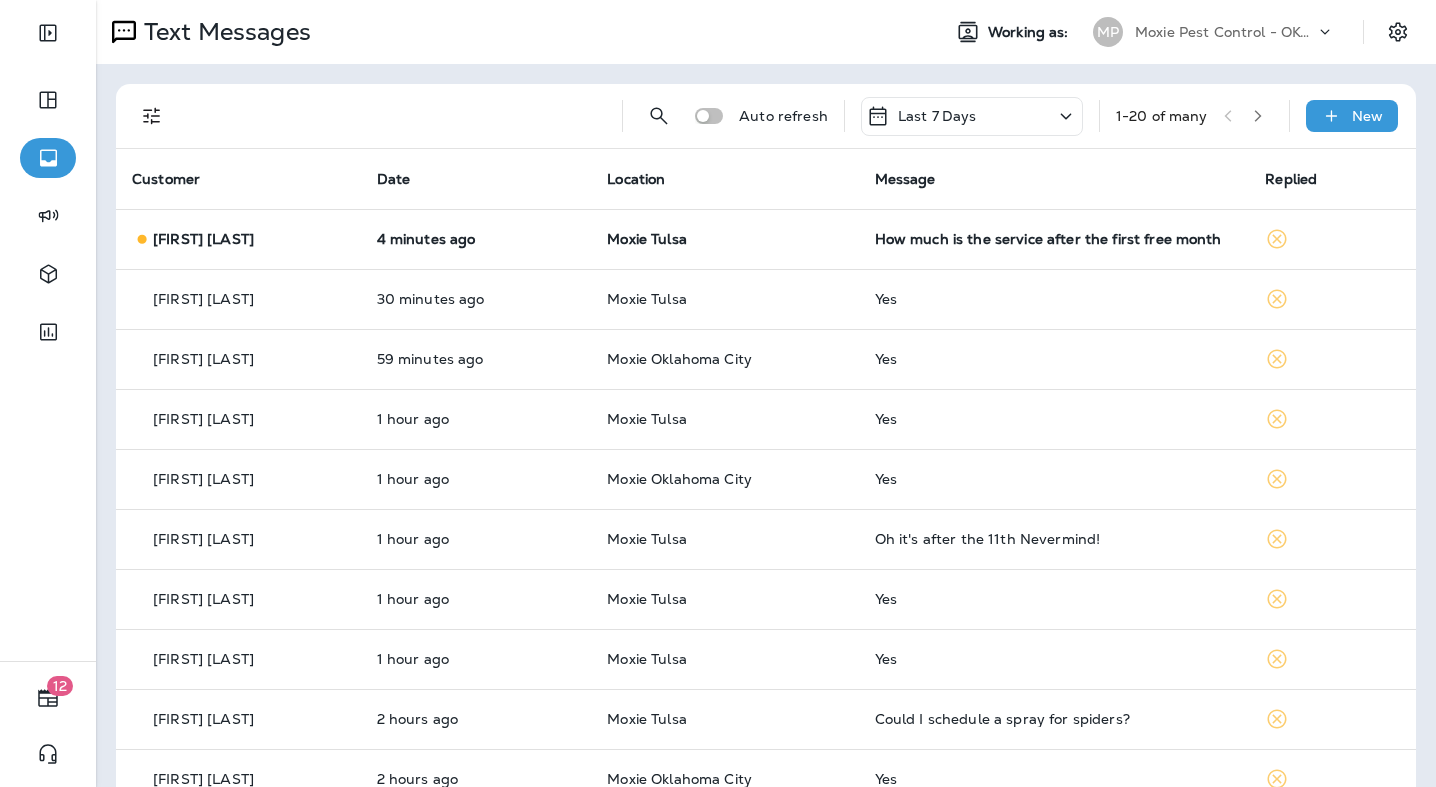 click at bounding box center (1258, 116) 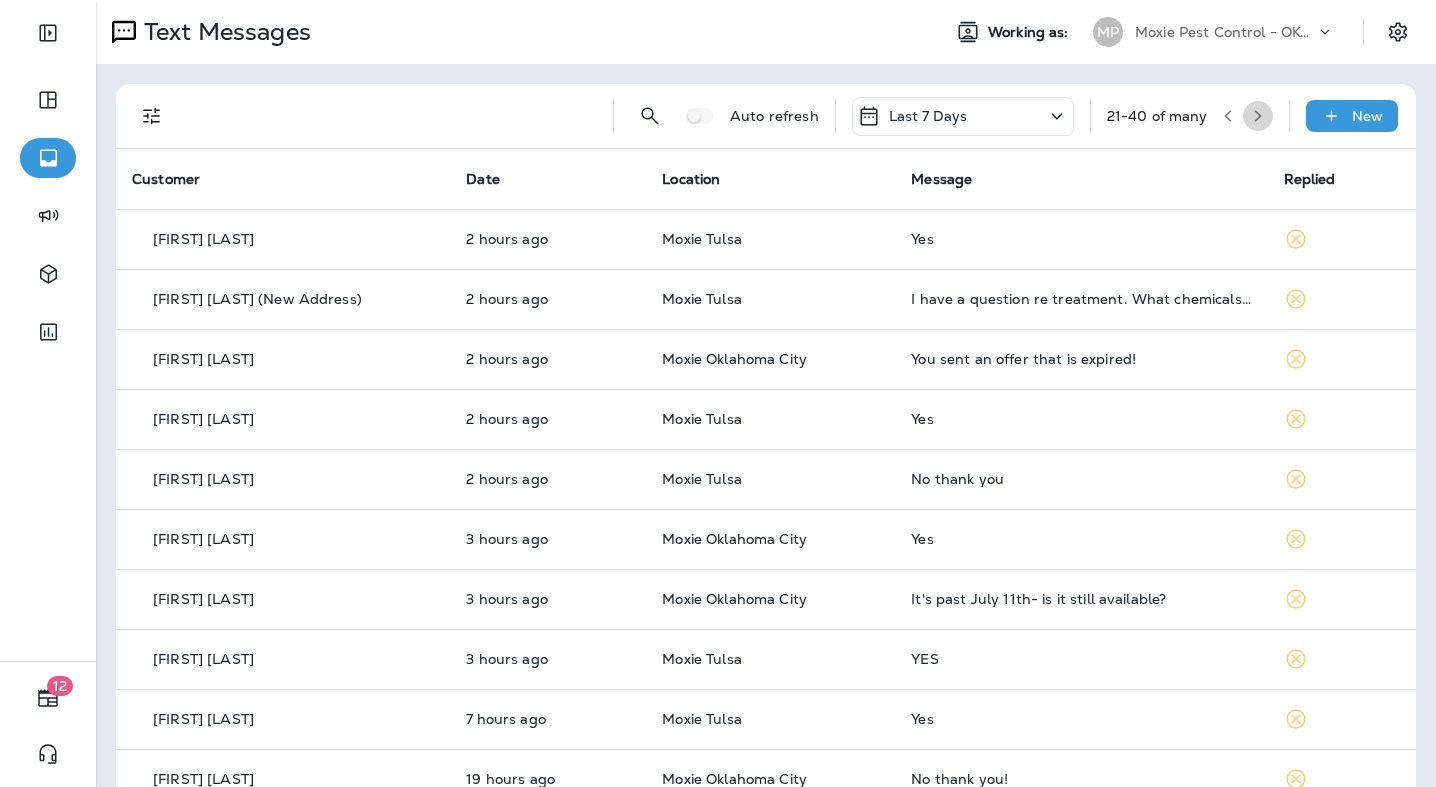 click 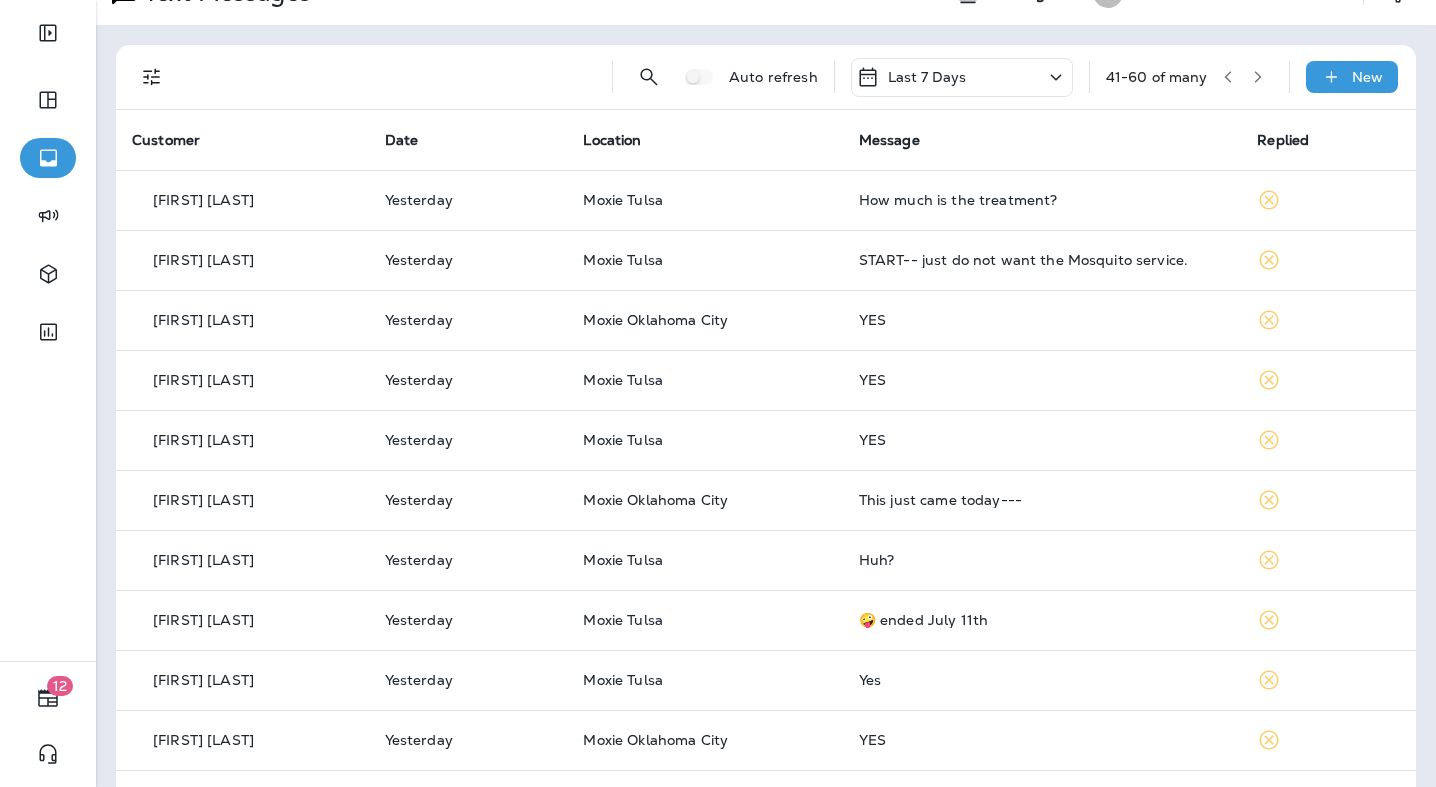 scroll, scrollTop: 54, scrollLeft: 0, axis: vertical 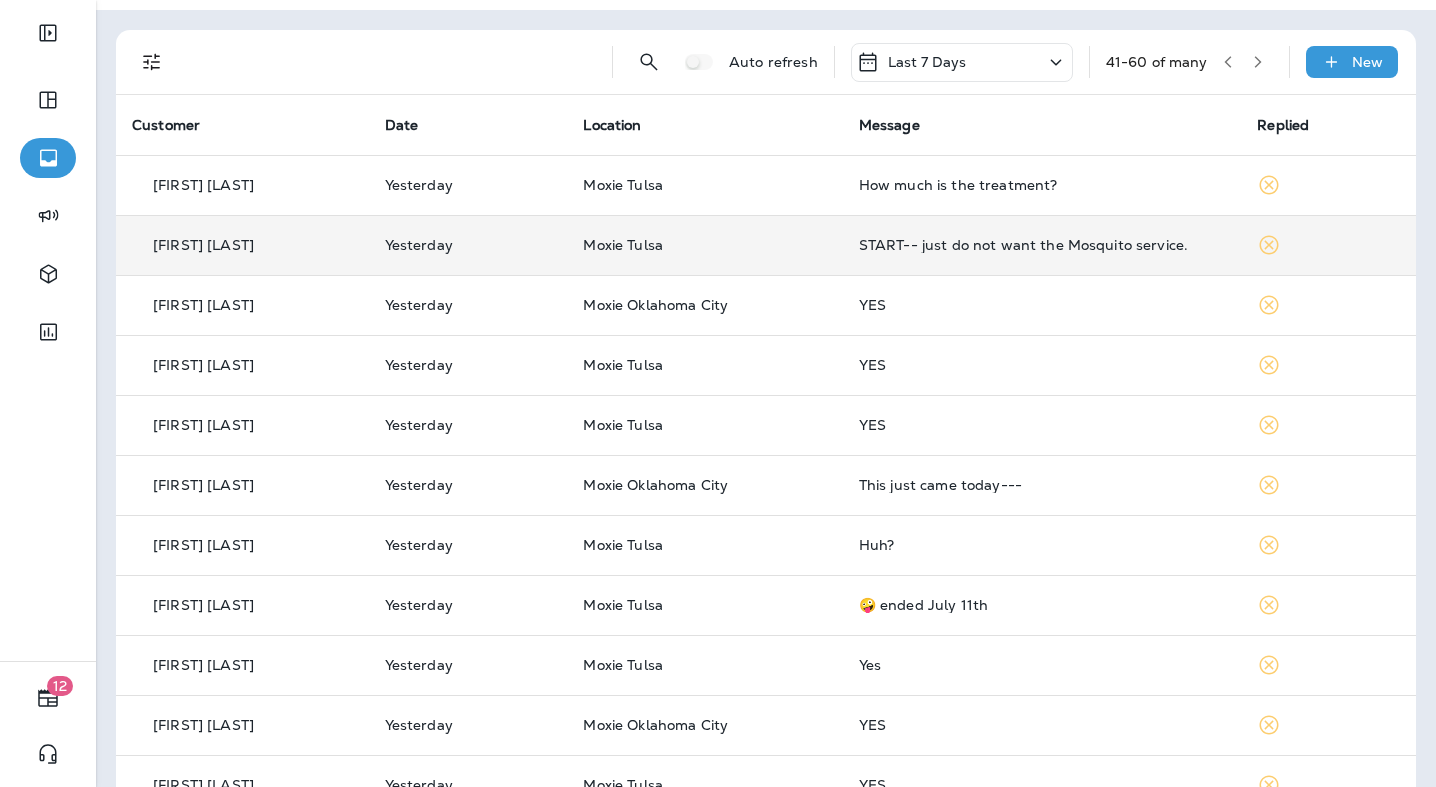 click on "Moxie Tulsa" at bounding box center (704, 245) 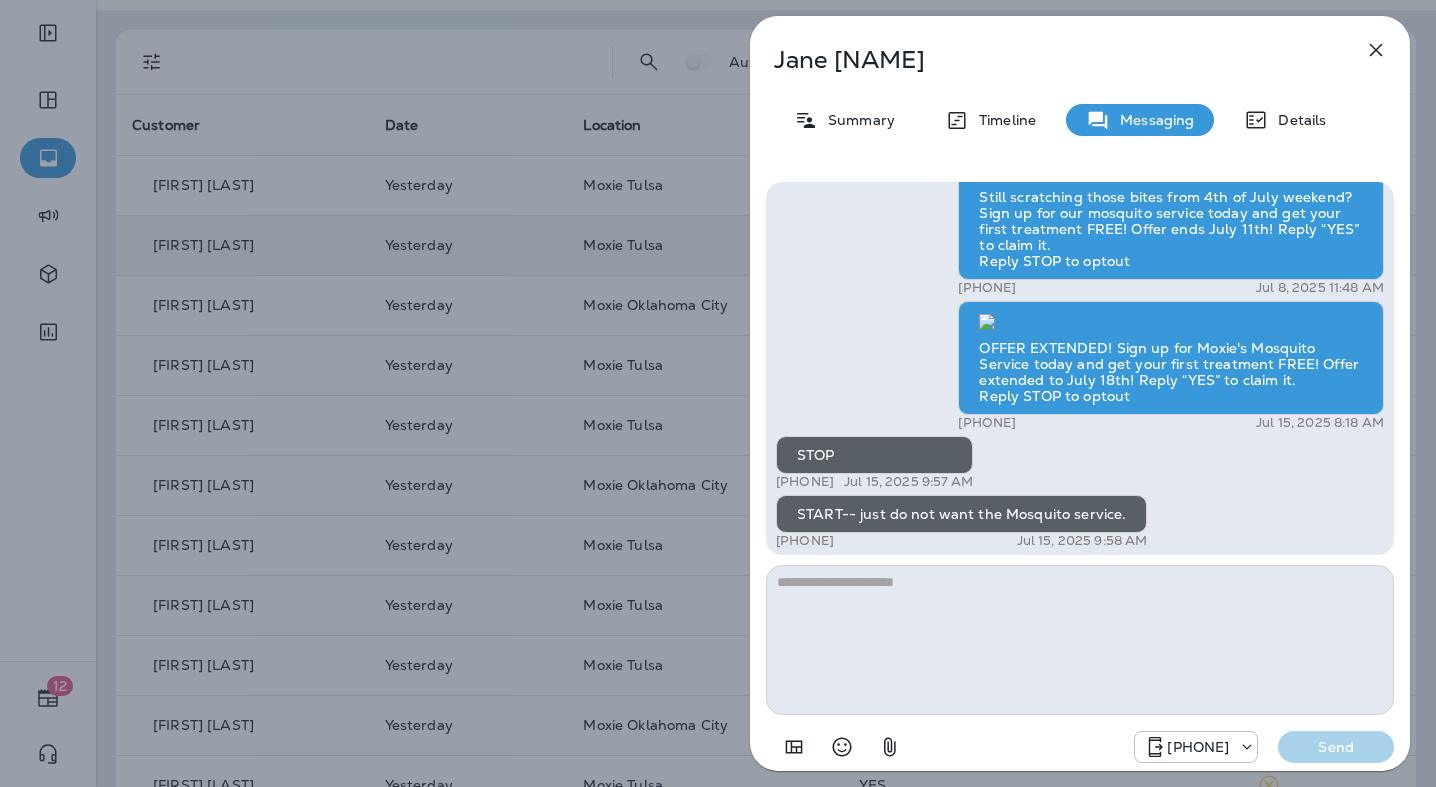 scroll, scrollTop: 0, scrollLeft: 0, axis: both 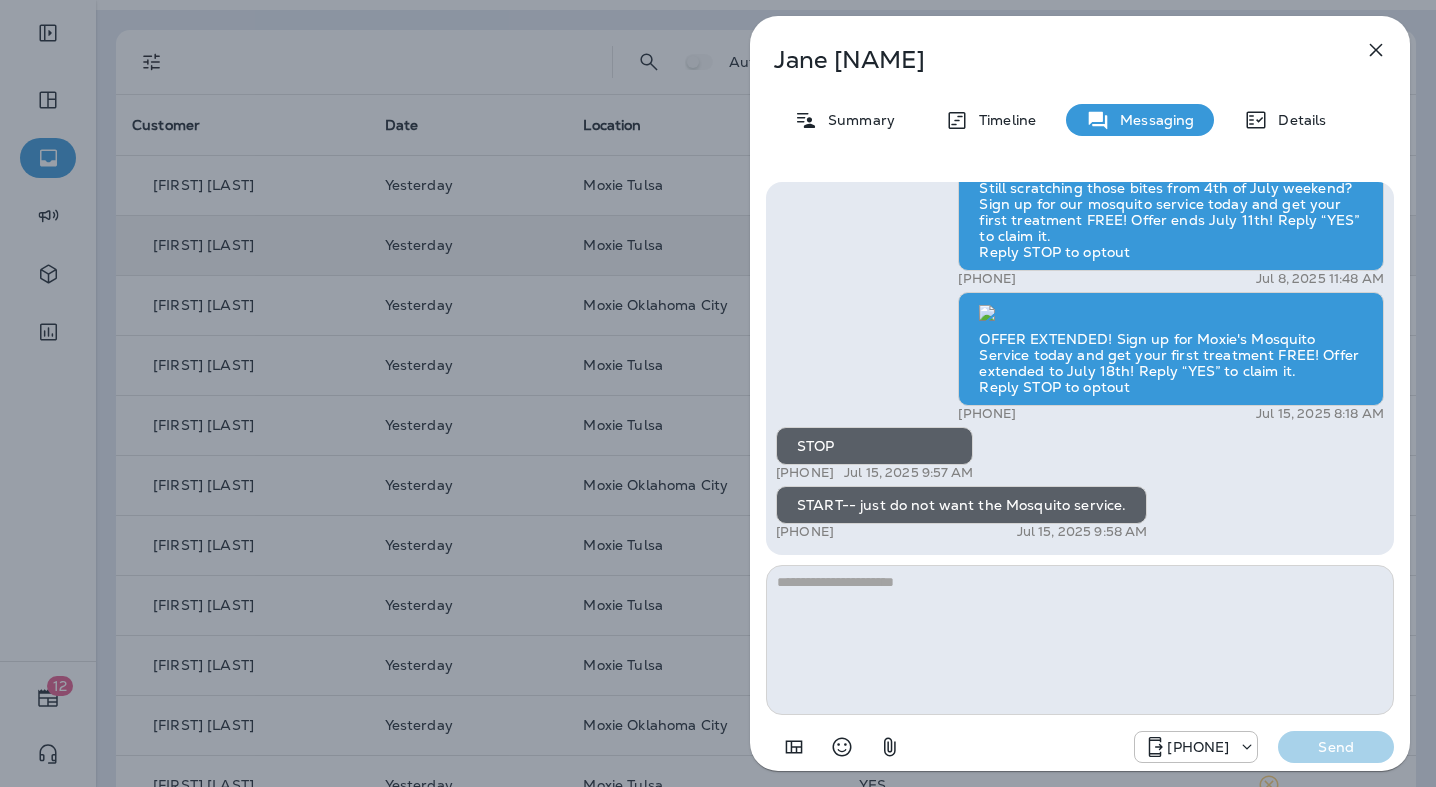 click 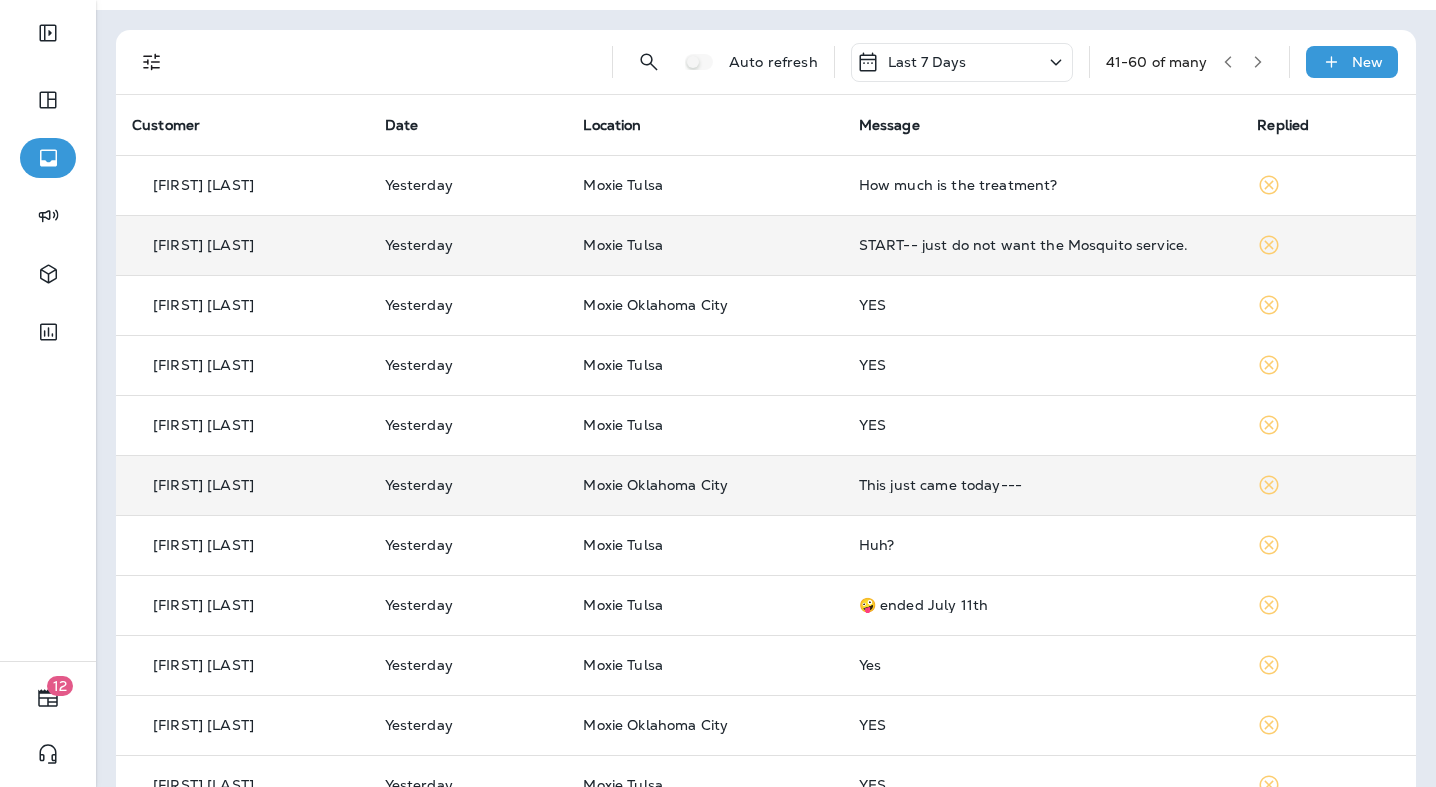 click on "Moxie Oklahoma City" at bounding box center [704, 485] 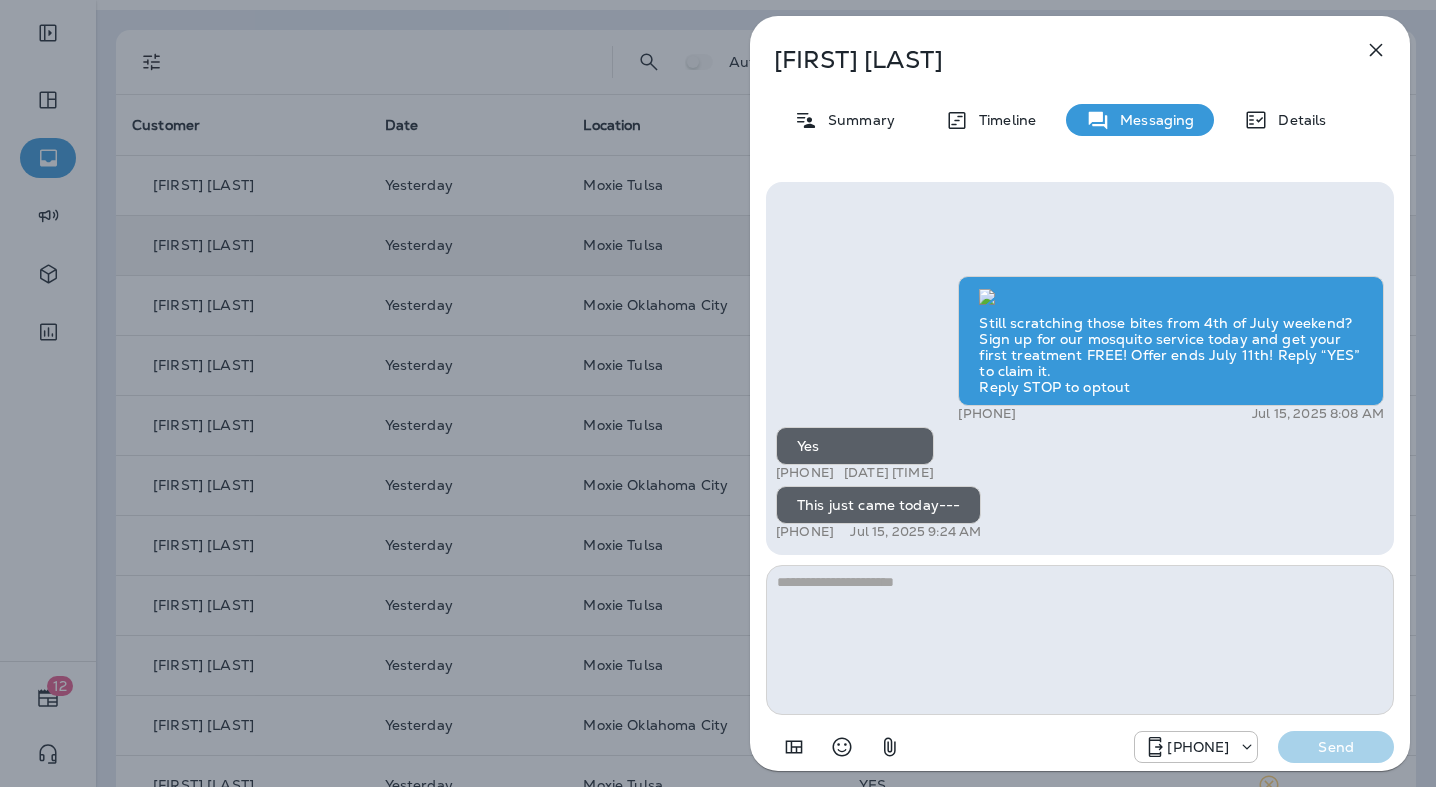 scroll, scrollTop: 0, scrollLeft: 0, axis: both 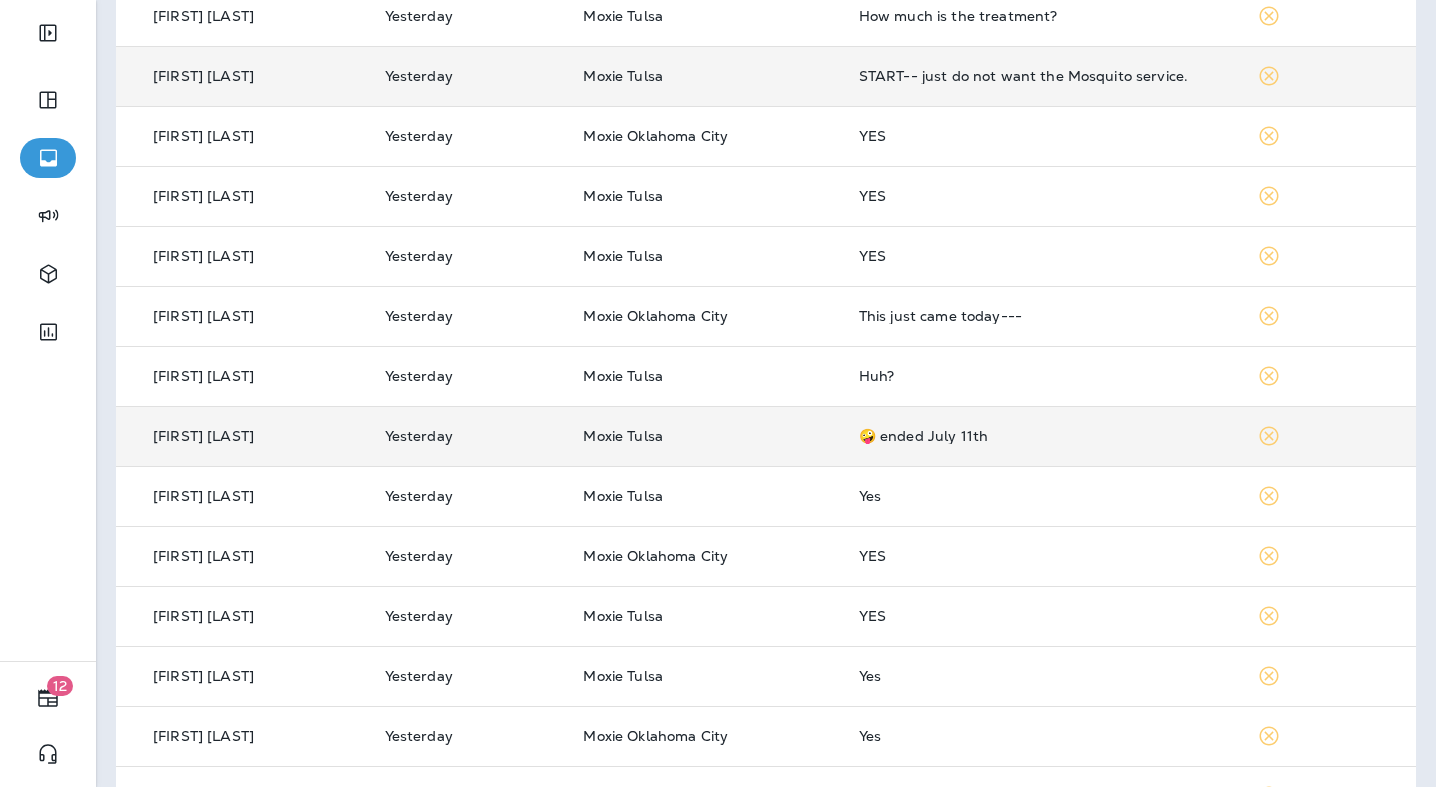 click on "🤪 ended July 11th" at bounding box center [1042, 436] 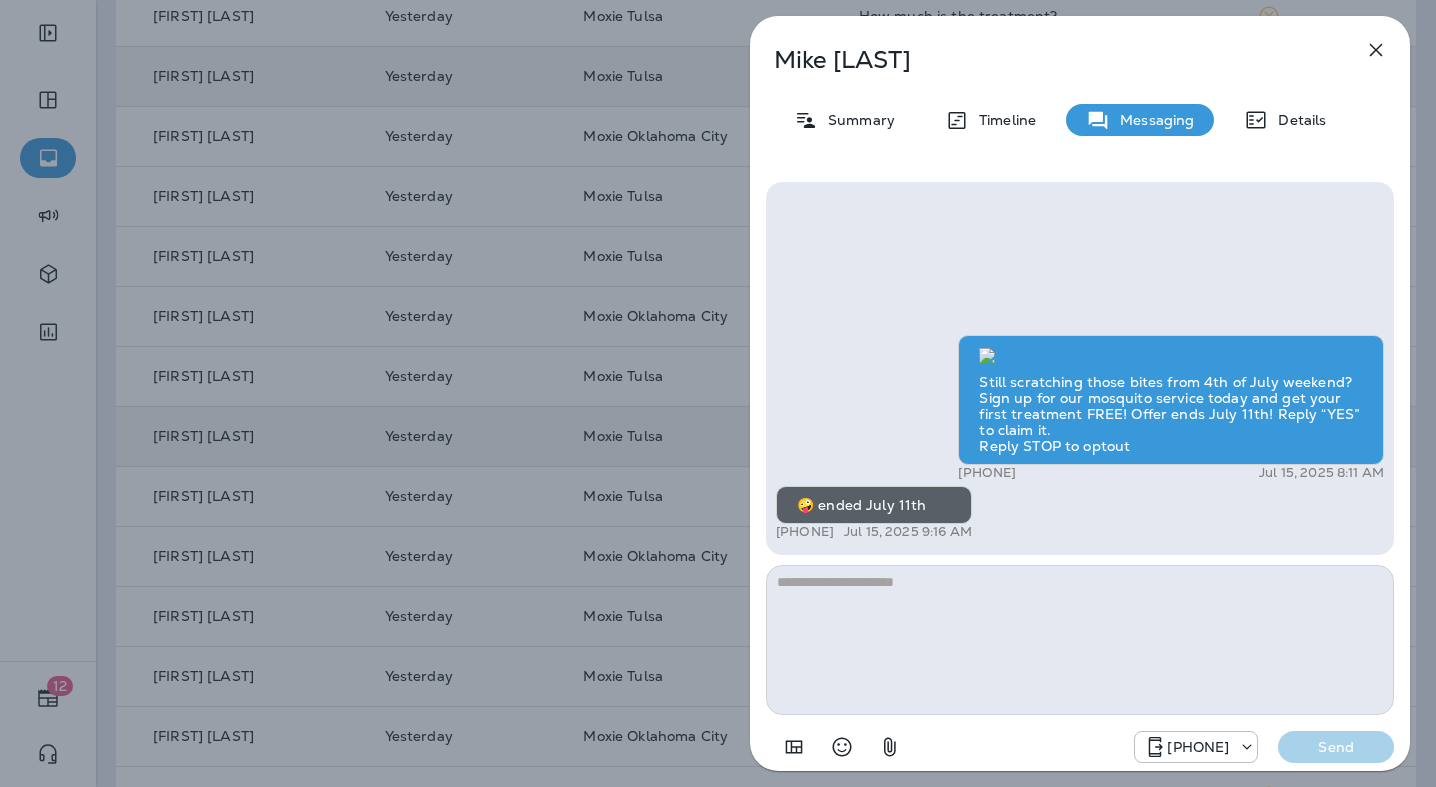 click 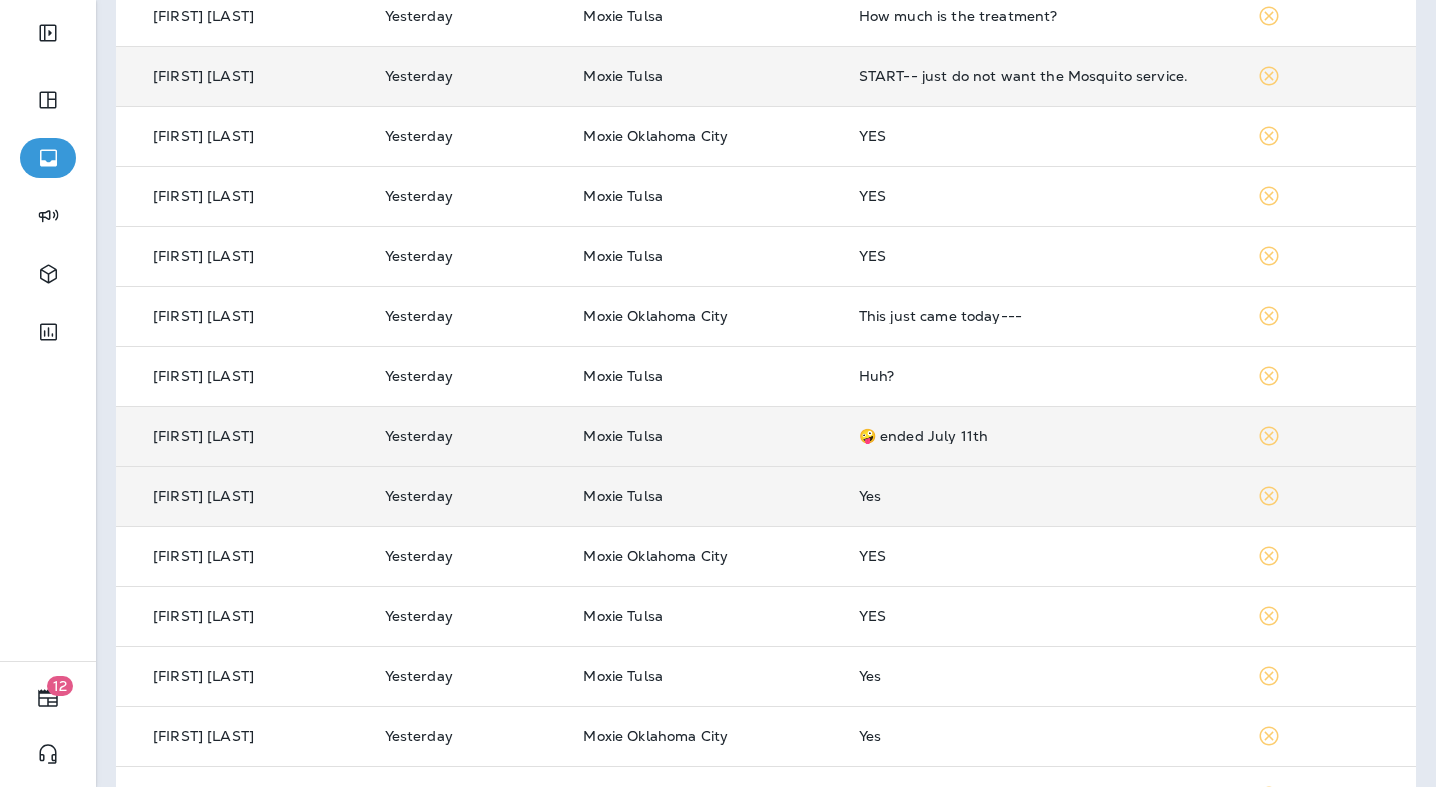 scroll, scrollTop: 642, scrollLeft: 0, axis: vertical 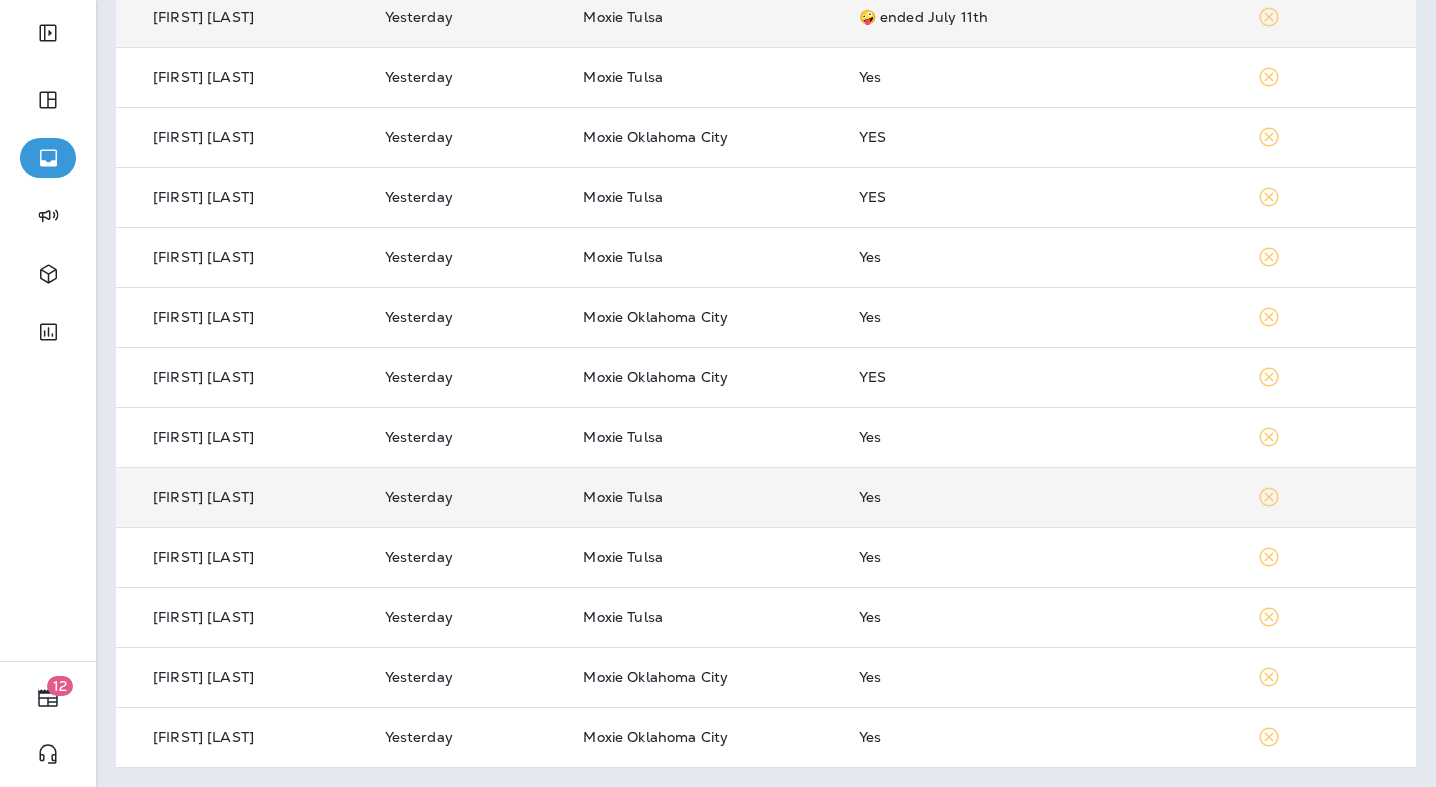 click on "Yes" at bounding box center (1042, 497) 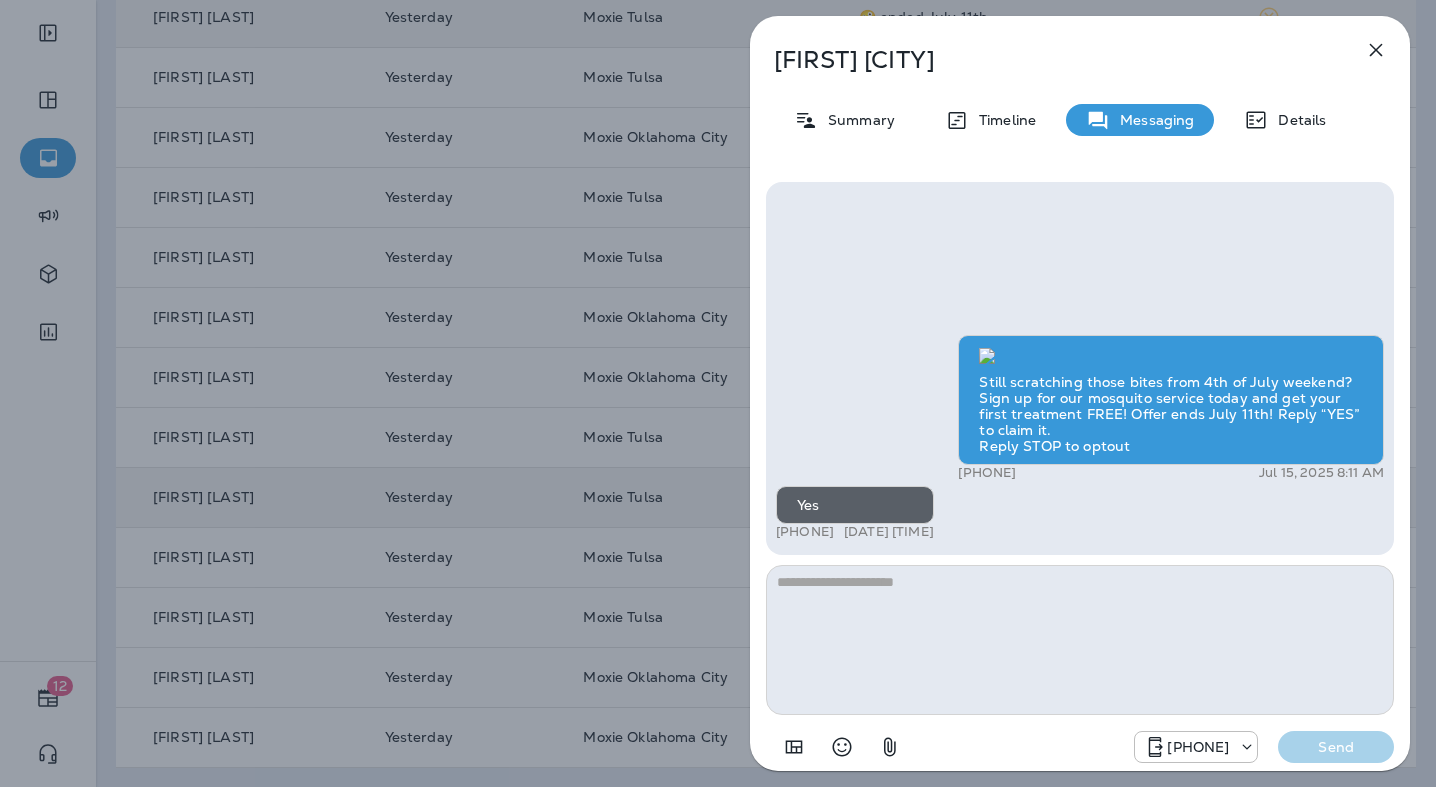scroll, scrollTop: -394, scrollLeft: 0, axis: vertical 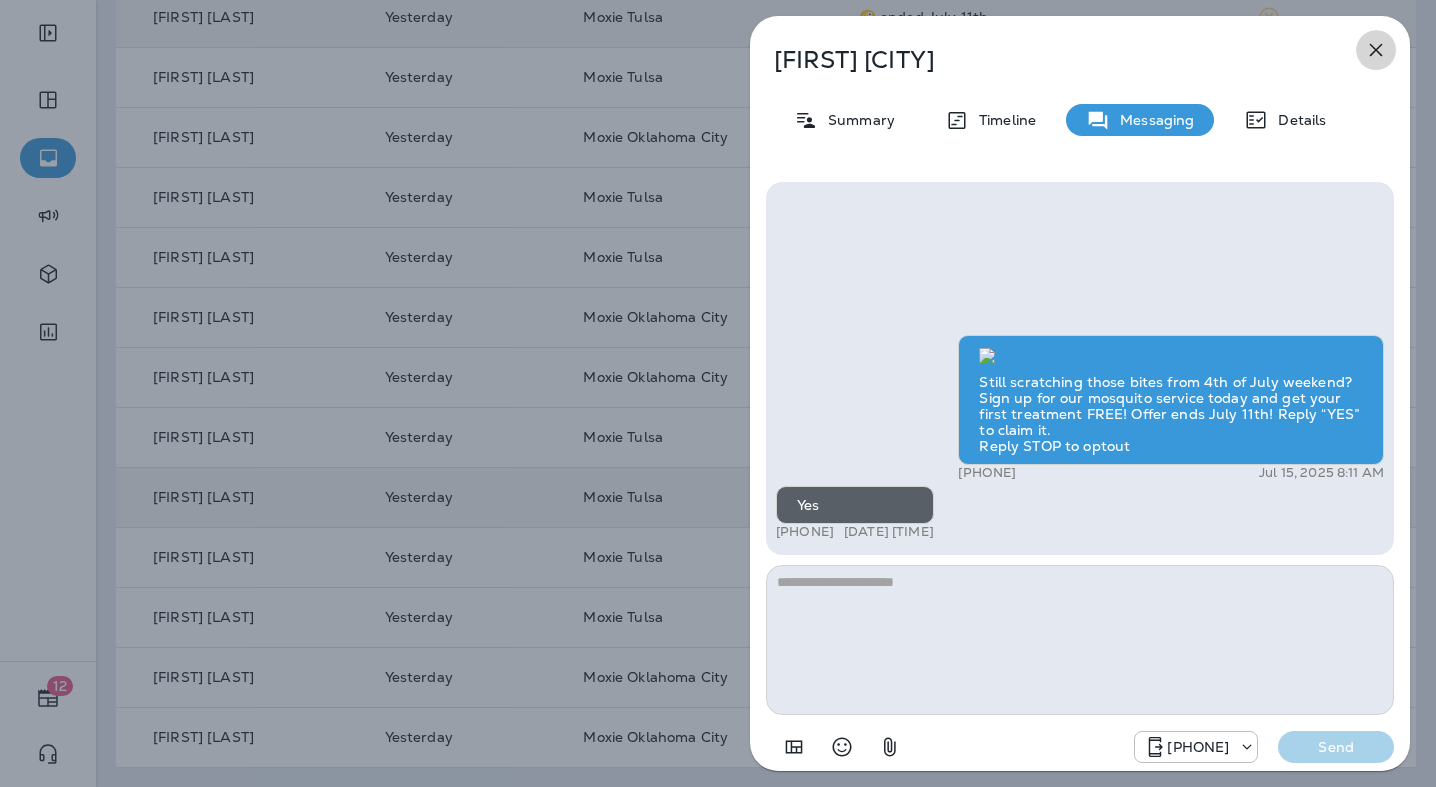 click 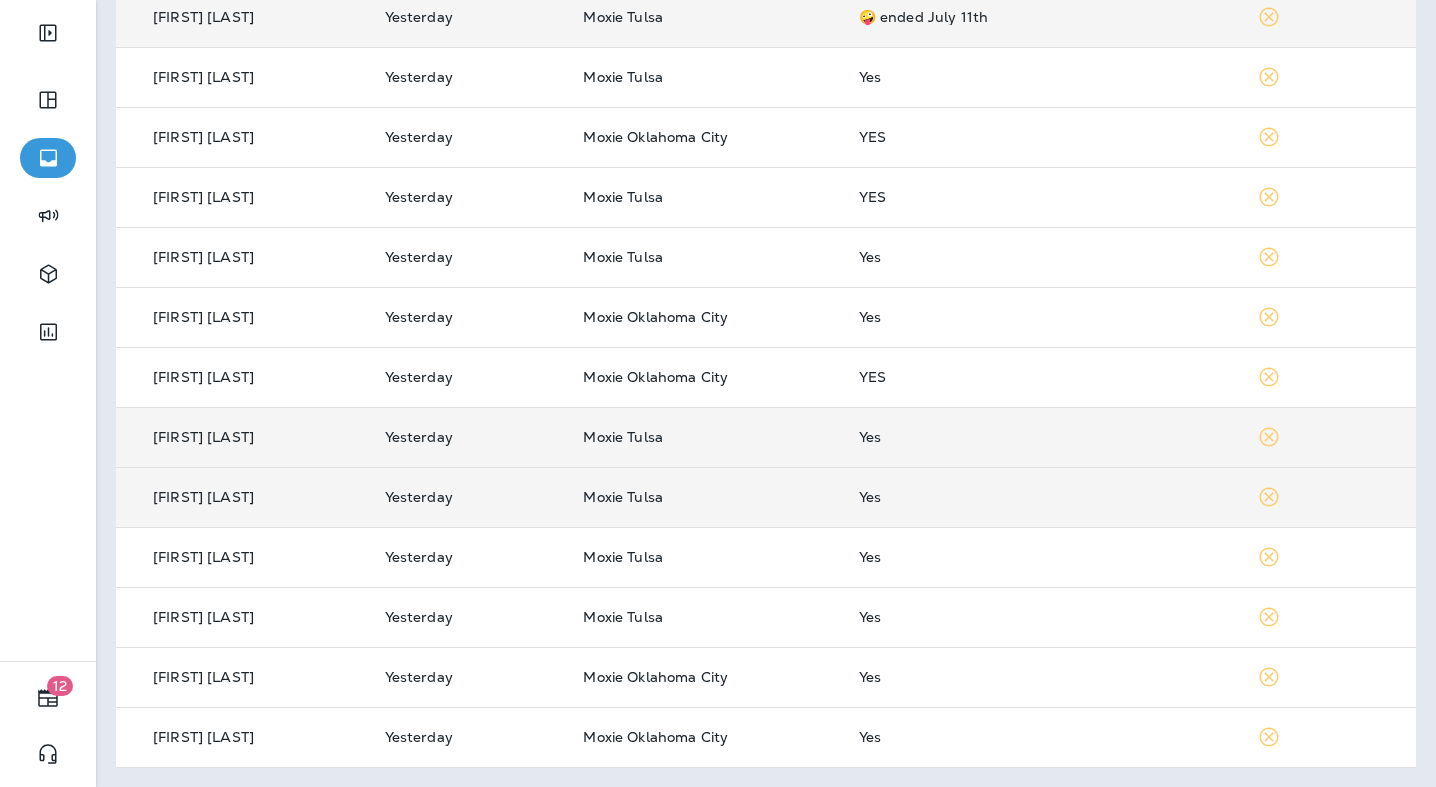 scroll, scrollTop: 0, scrollLeft: 0, axis: both 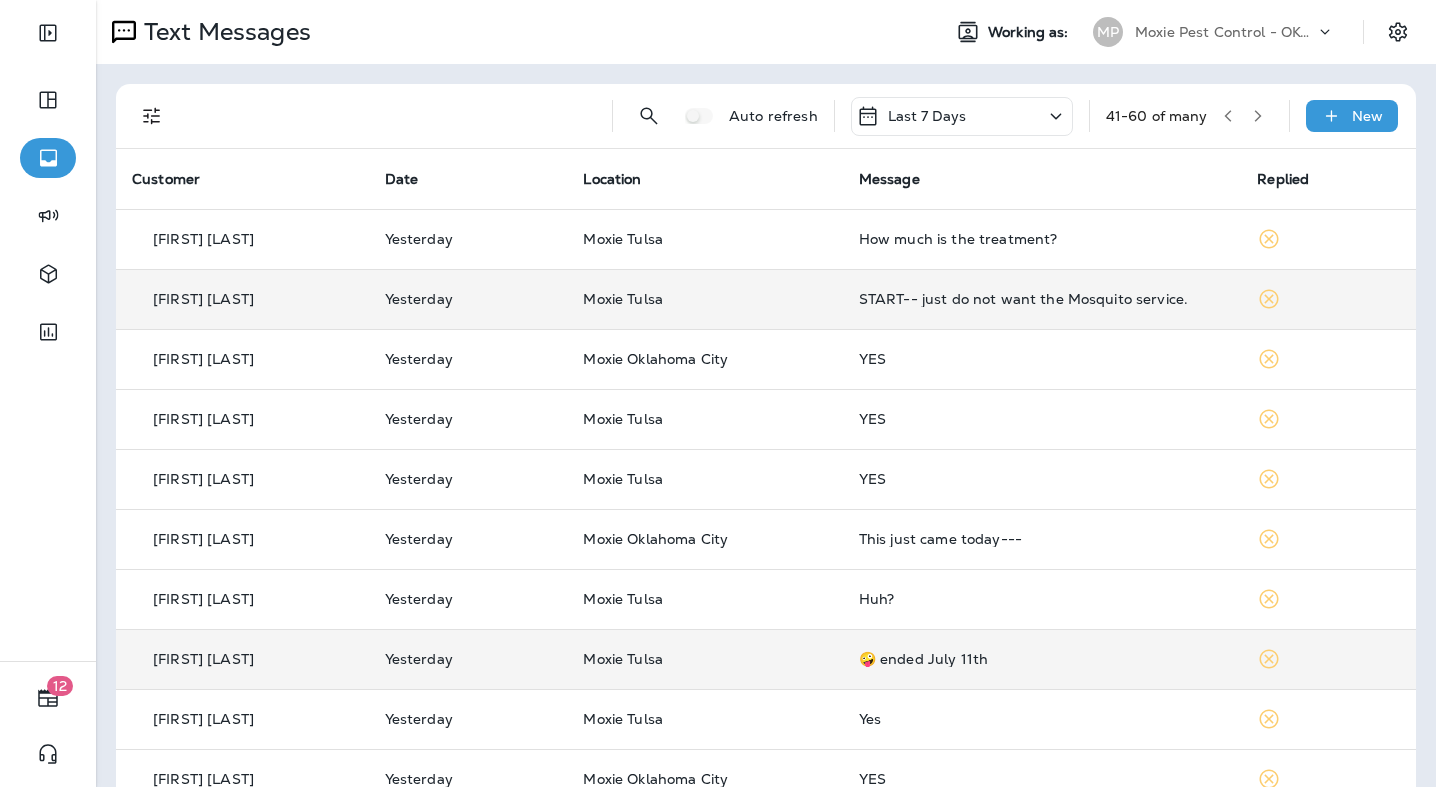 click at bounding box center [1258, 116] 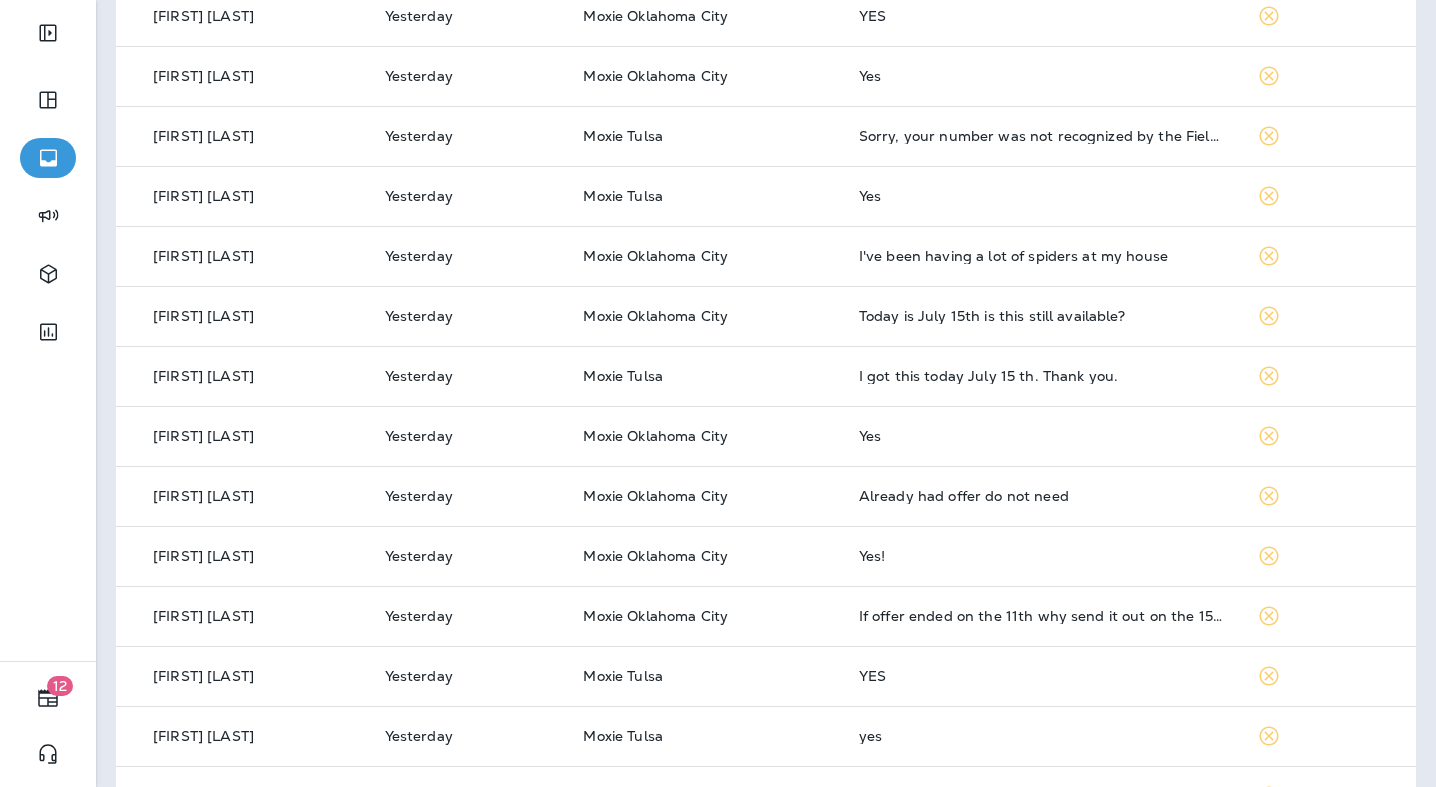 scroll, scrollTop: 642, scrollLeft: 0, axis: vertical 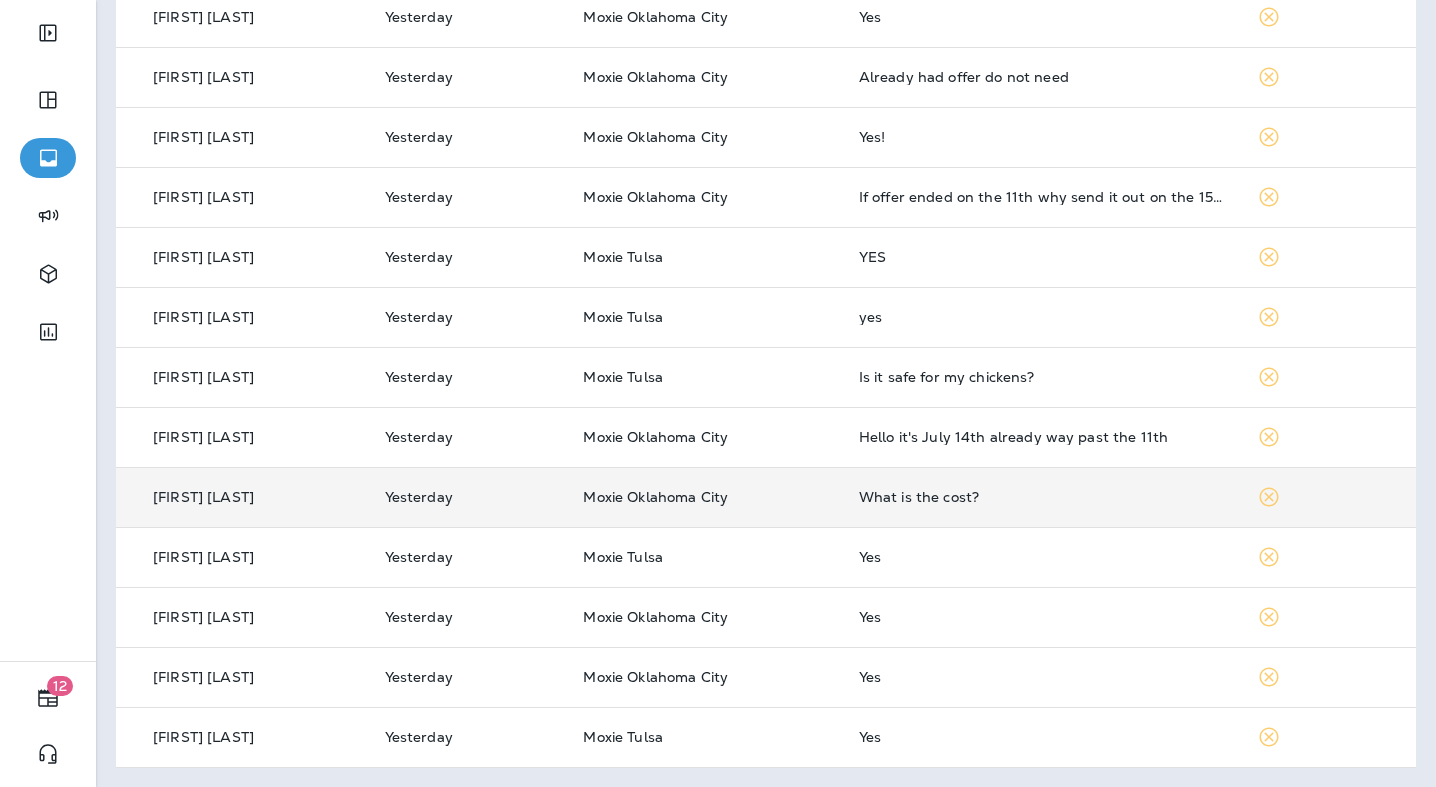 click on "Moxie Oklahoma City" at bounding box center [704, 497] 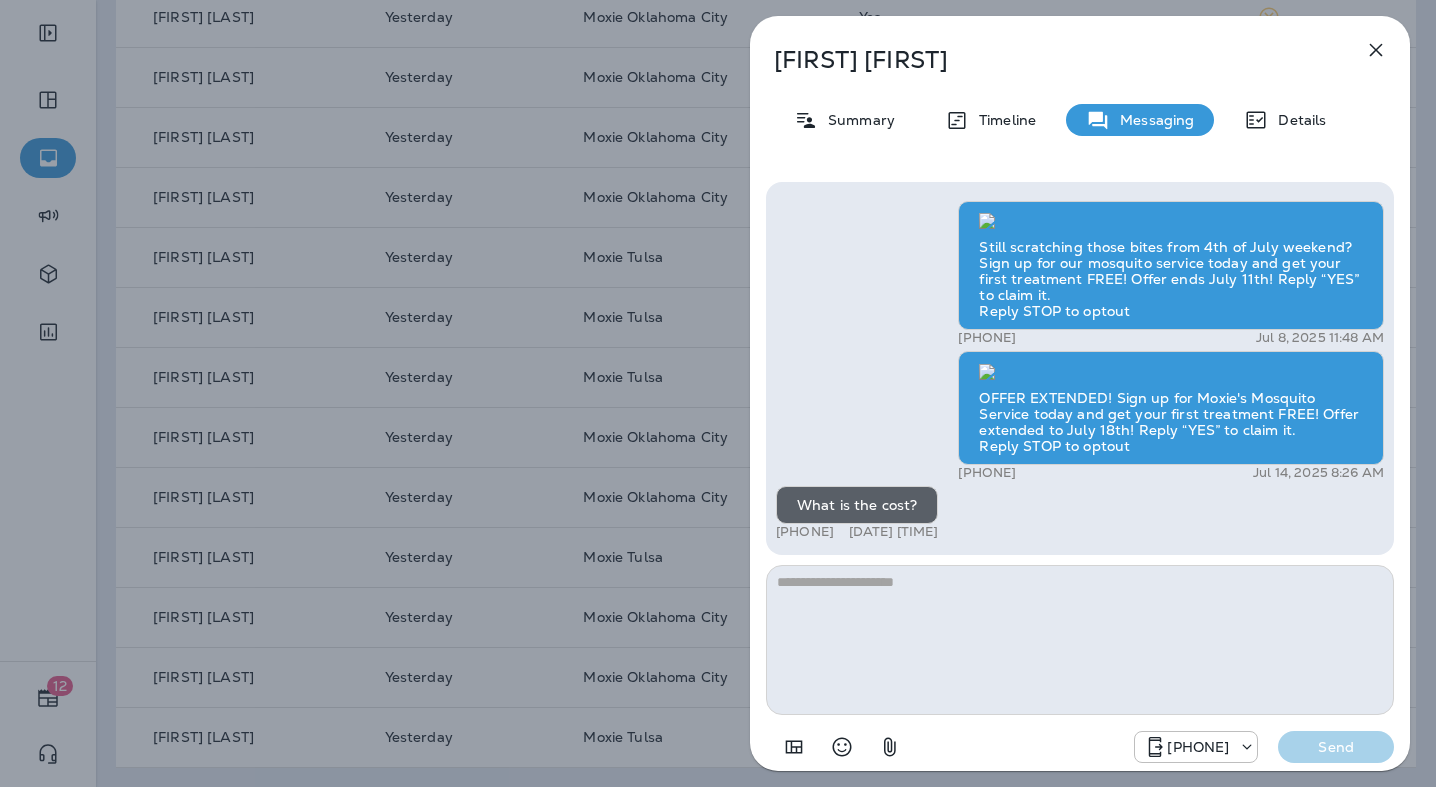 scroll, scrollTop: -613, scrollLeft: 0, axis: vertical 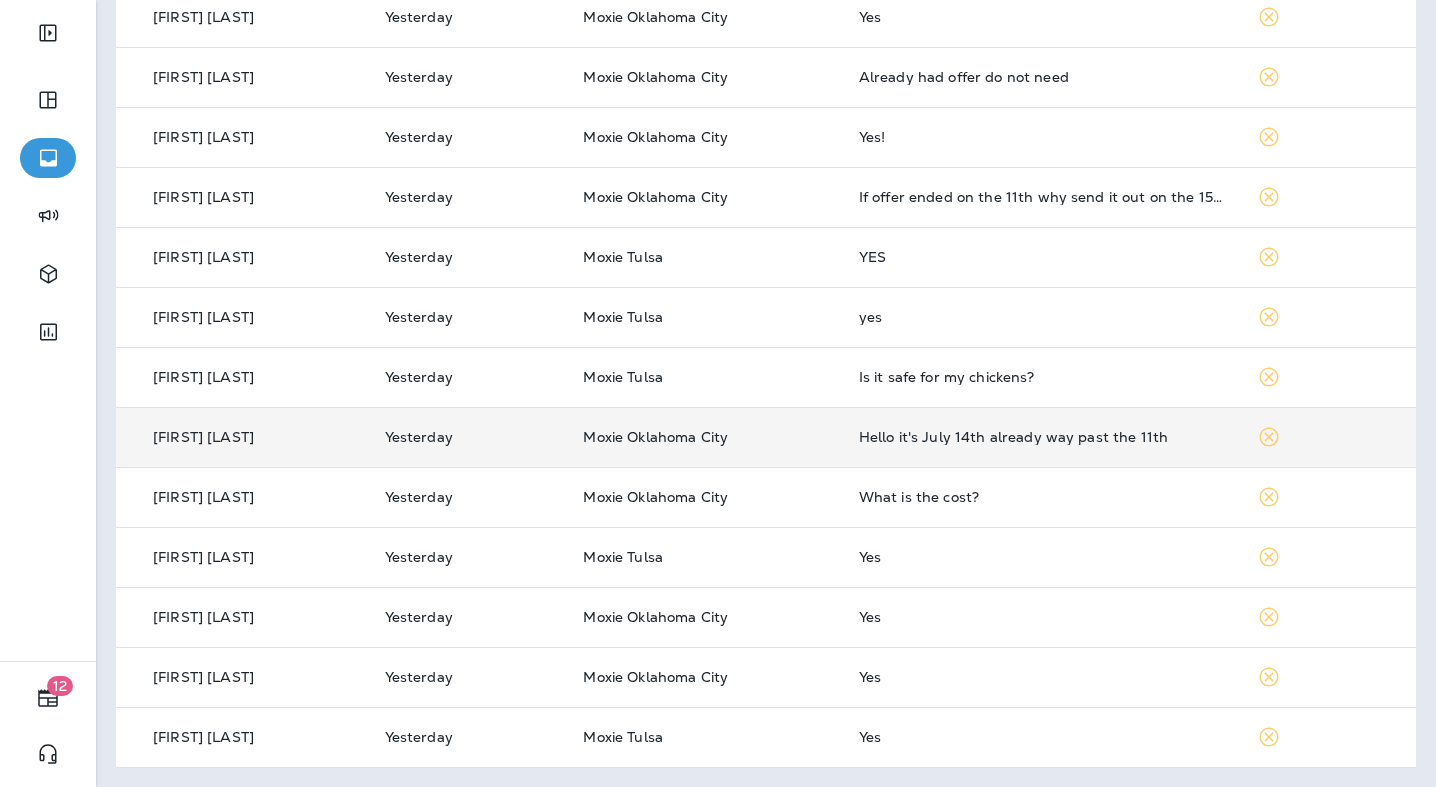 click on "Hello it's July 14th already way past the 11th" at bounding box center [1042, 437] 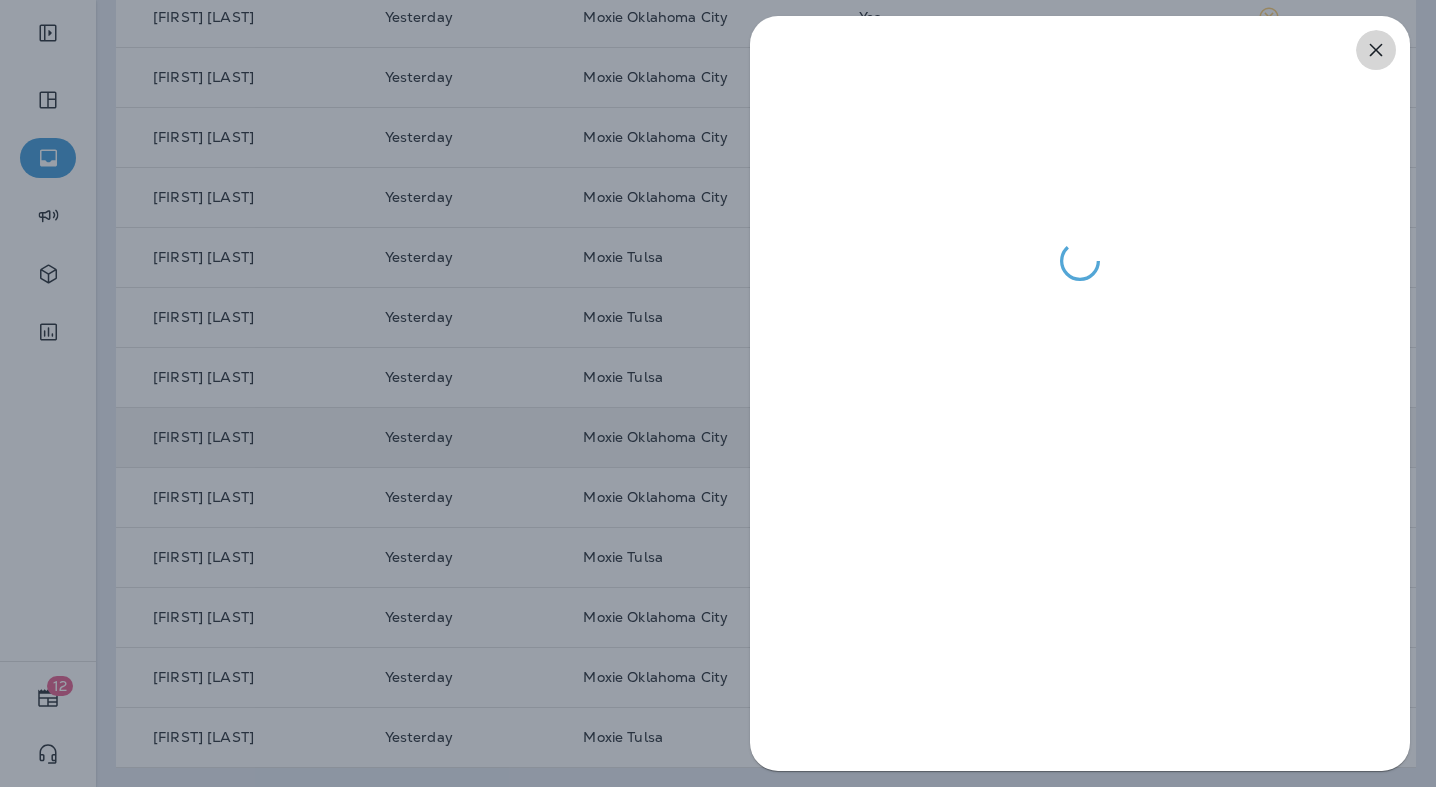 click 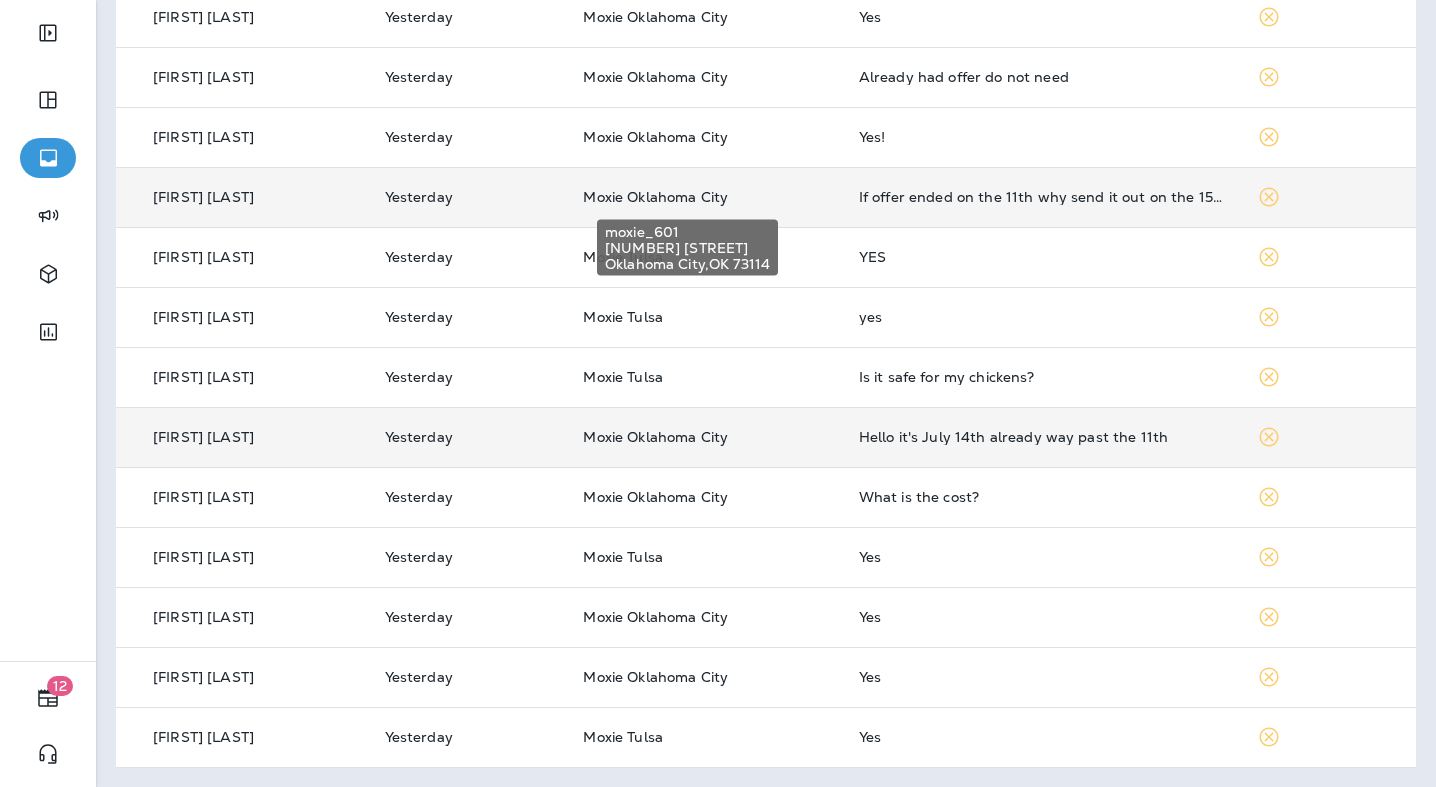 click on "Moxie Oklahoma City" at bounding box center [655, 197] 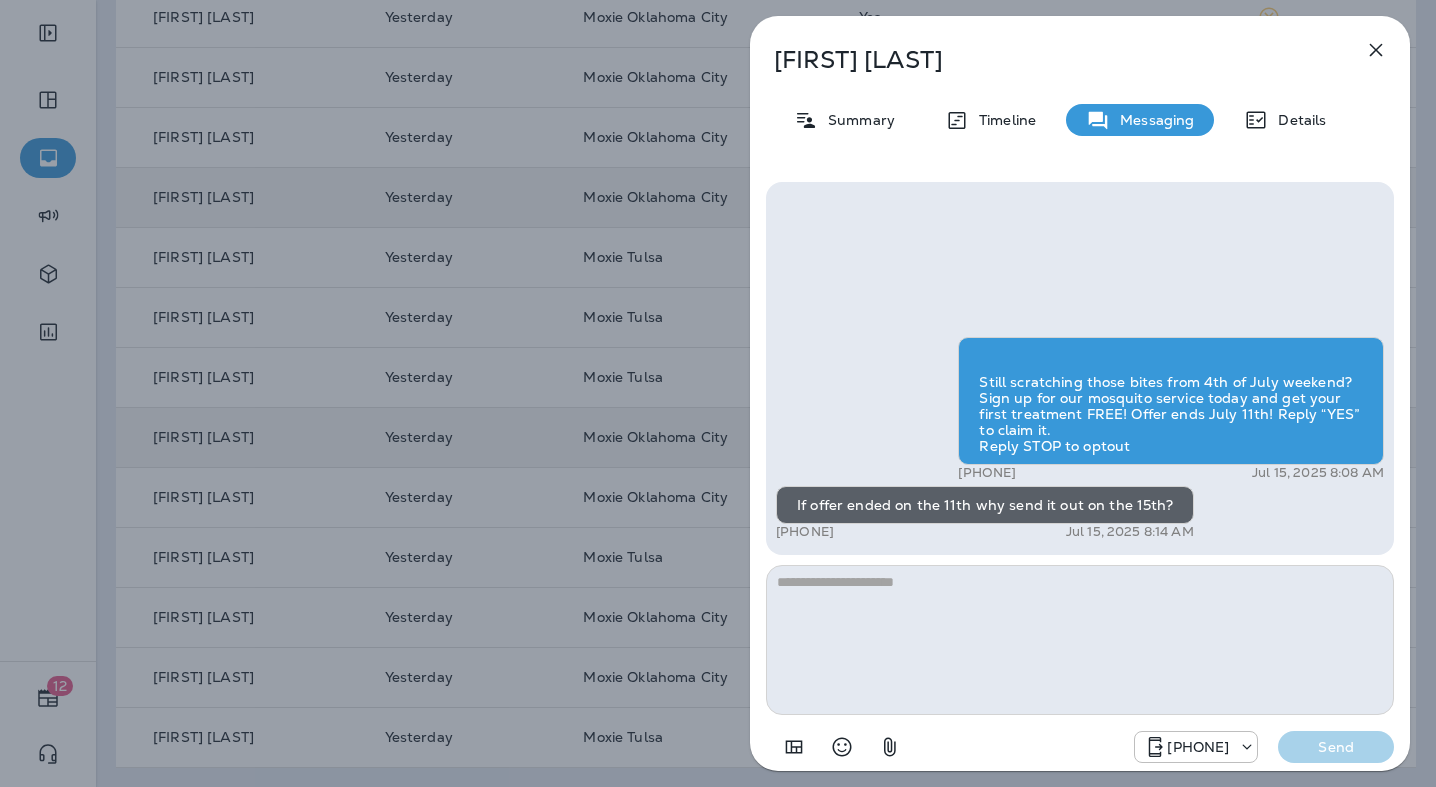 scroll, scrollTop: 0, scrollLeft: 0, axis: both 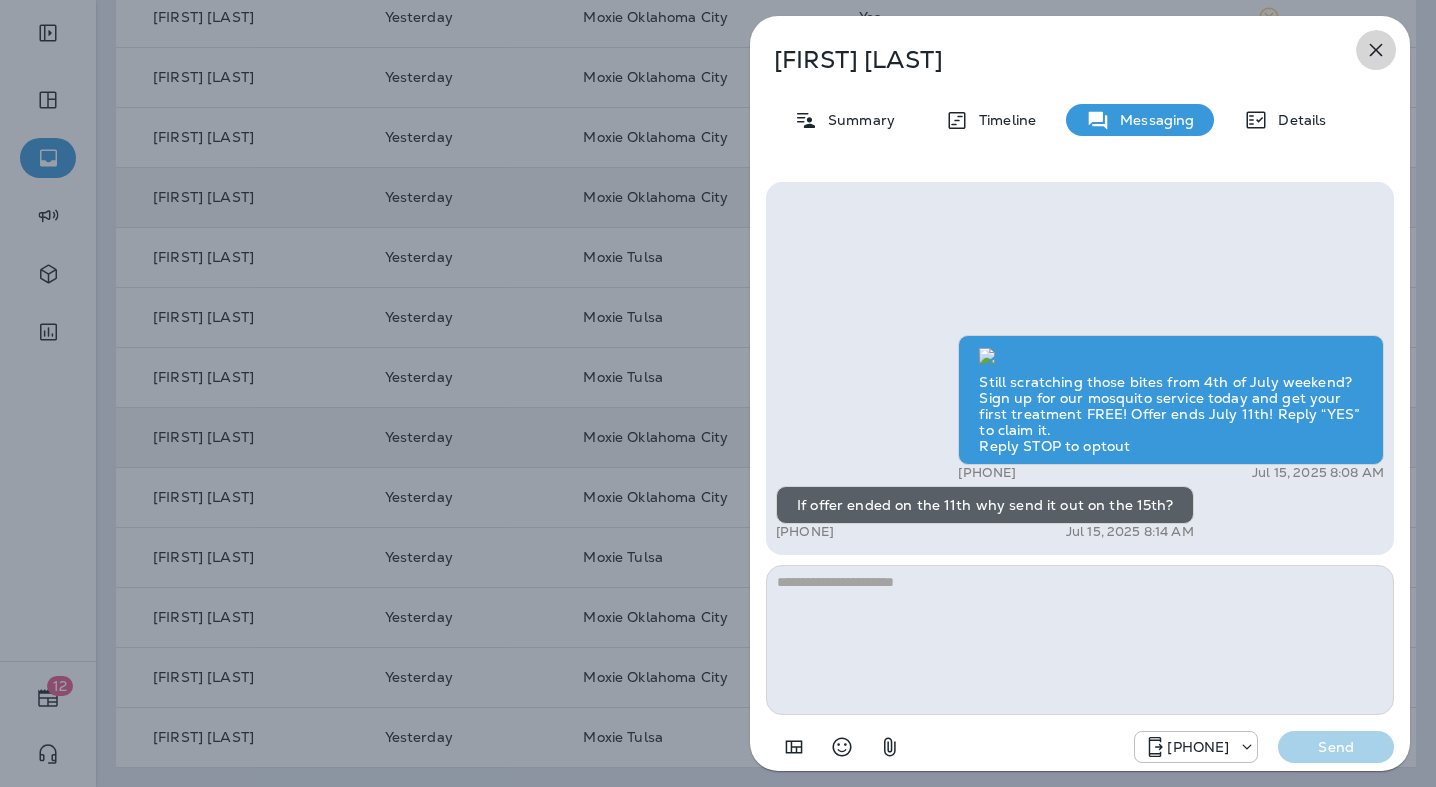 click 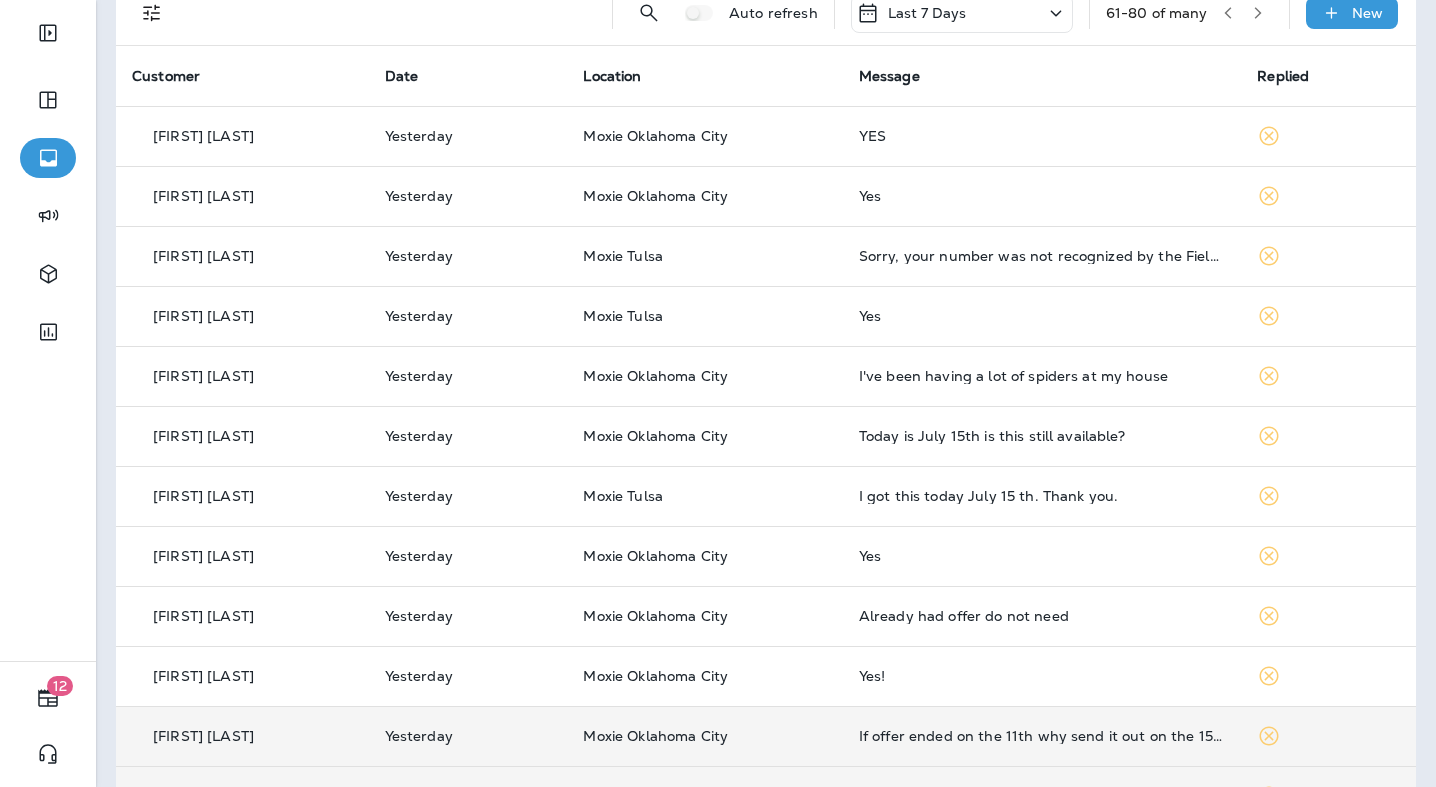 scroll, scrollTop: 0, scrollLeft: 0, axis: both 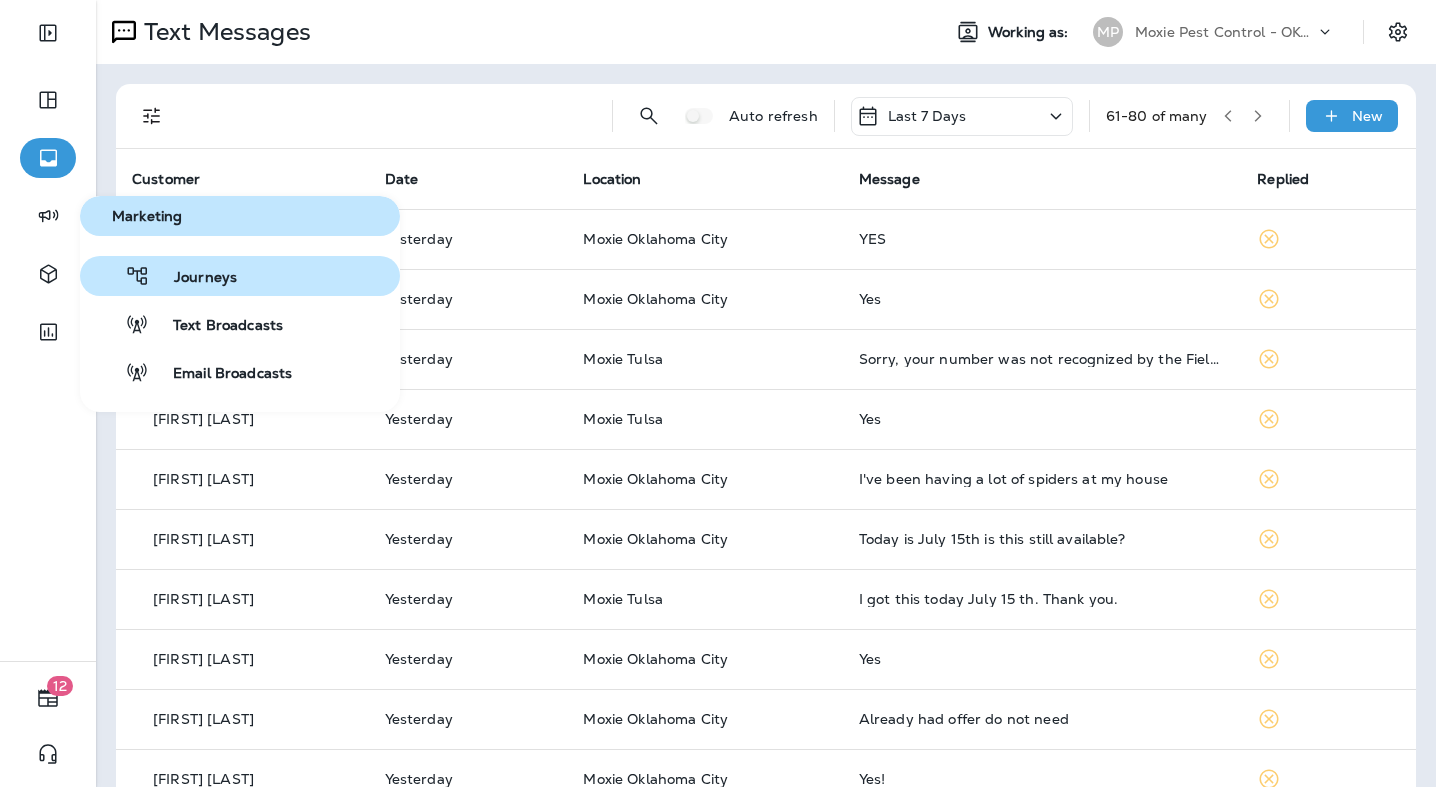 click on "Journeys" at bounding box center (193, 278) 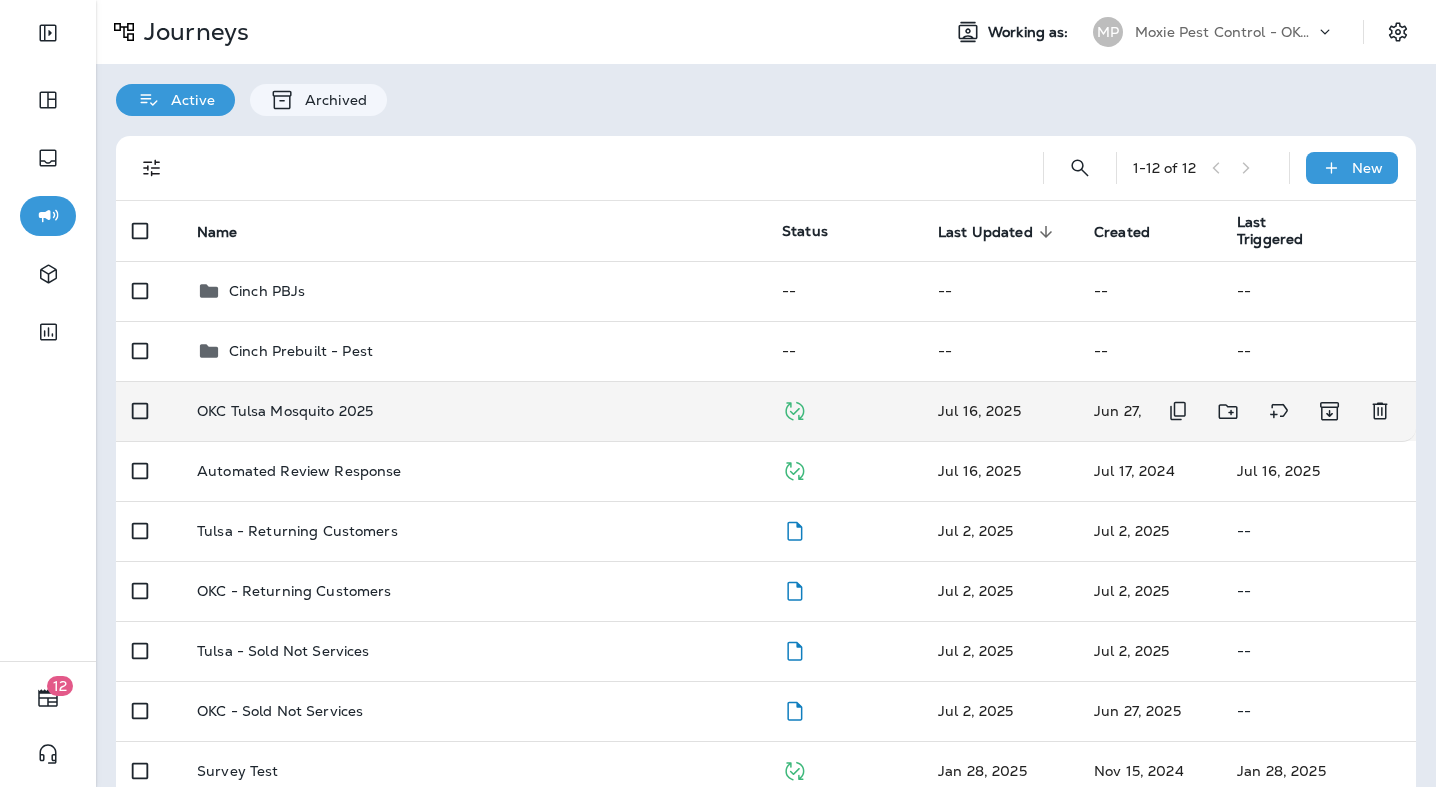 click on "OKC Tulsa Mosquito 2025" at bounding box center [285, 411] 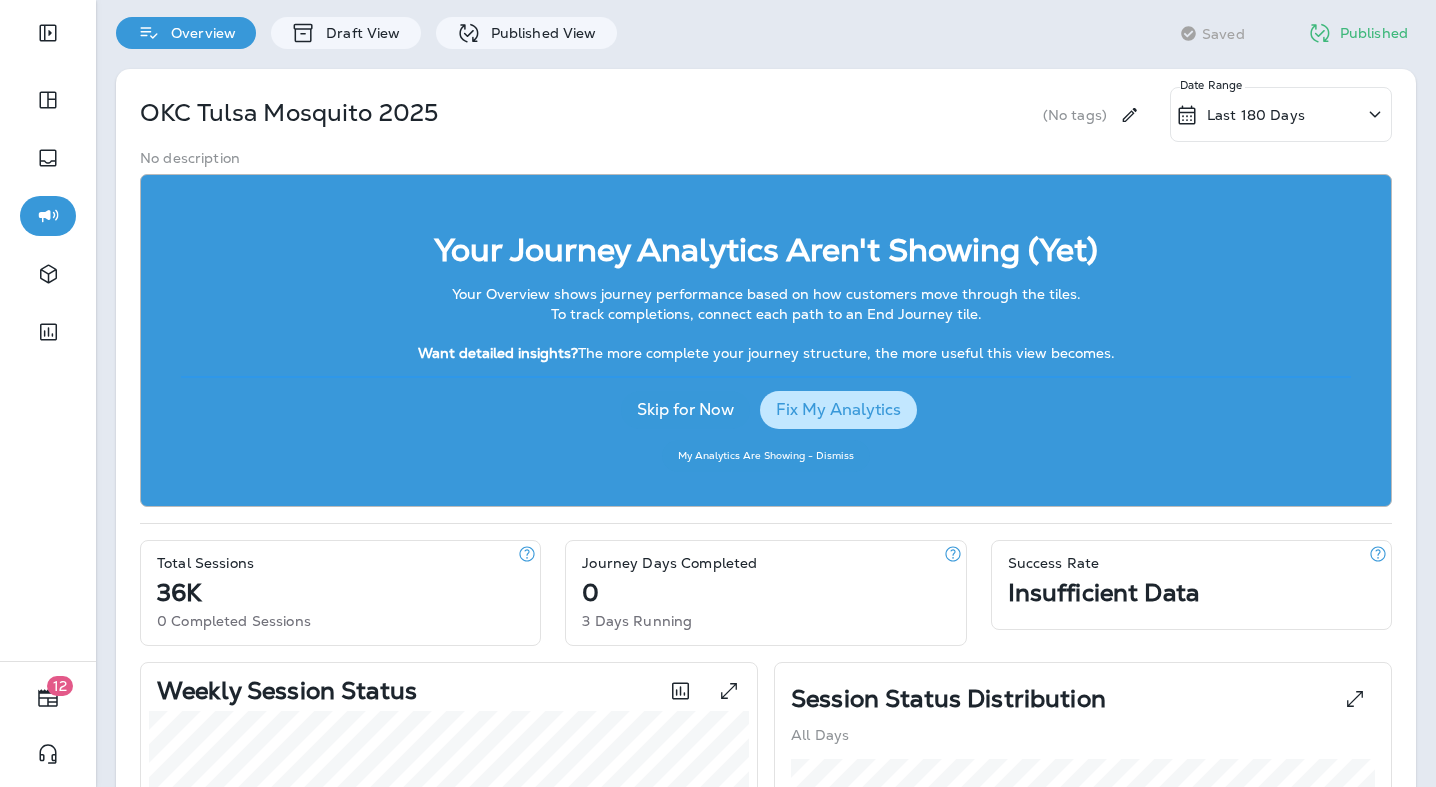 scroll, scrollTop: 66, scrollLeft: 0, axis: vertical 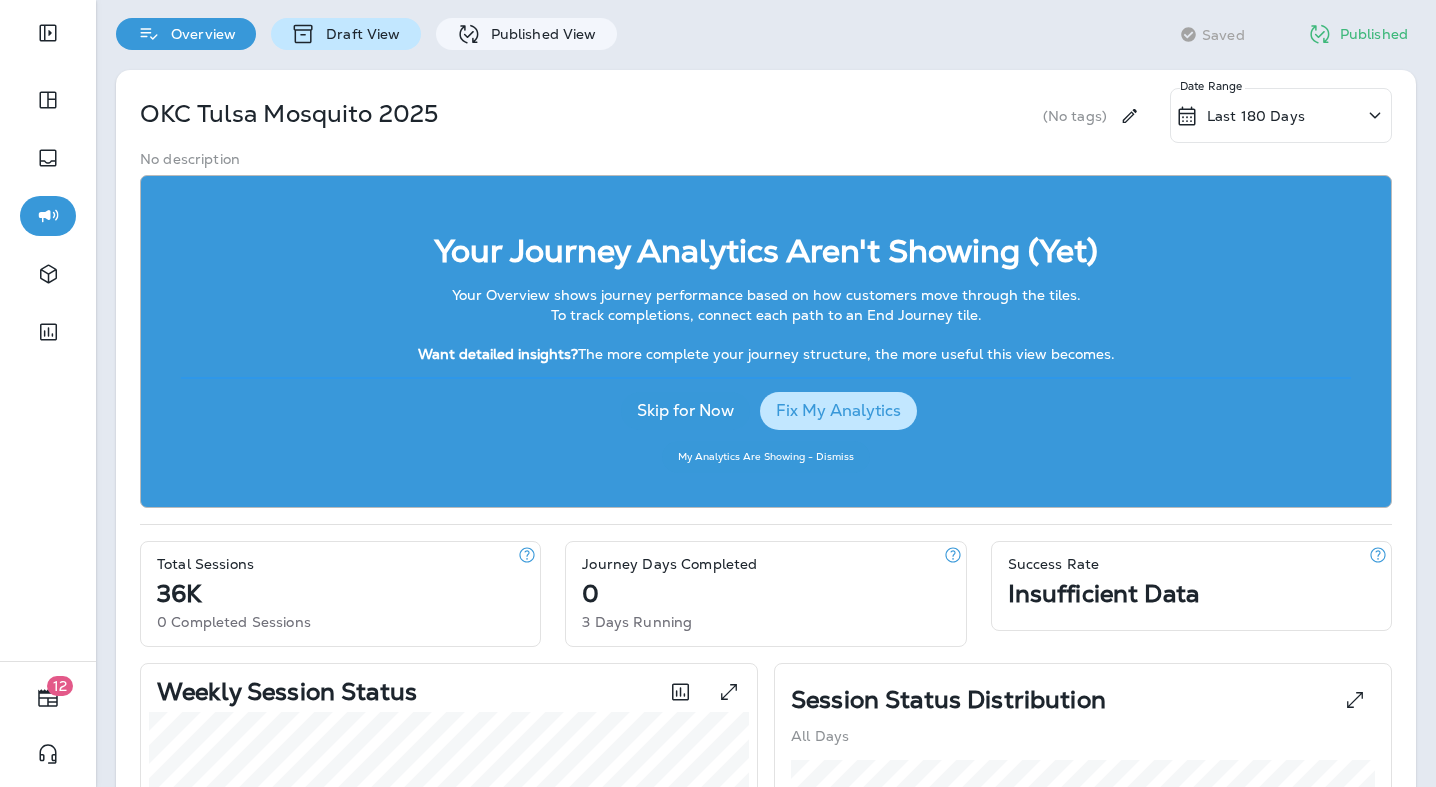click on "Draft View" at bounding box center (345, 34) 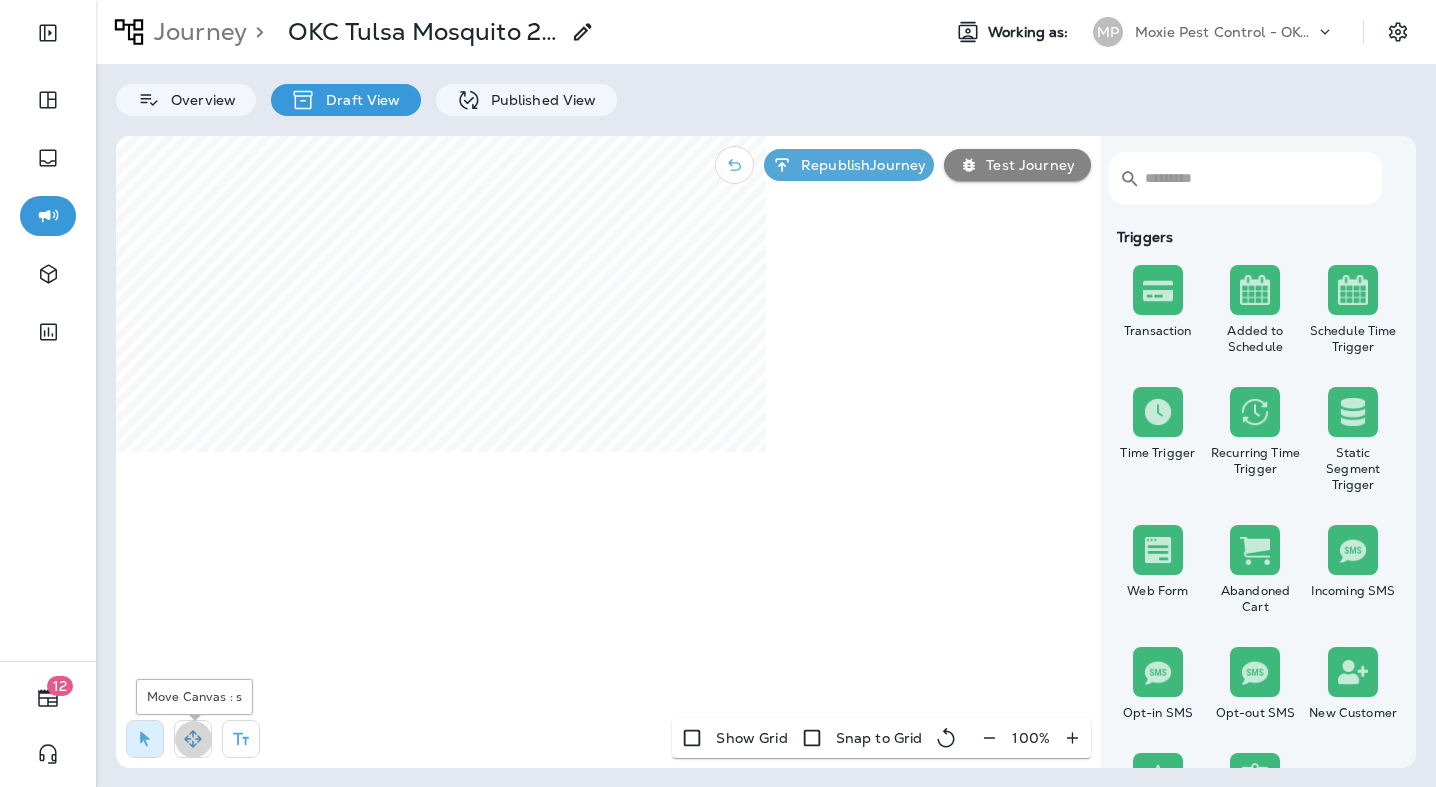 click 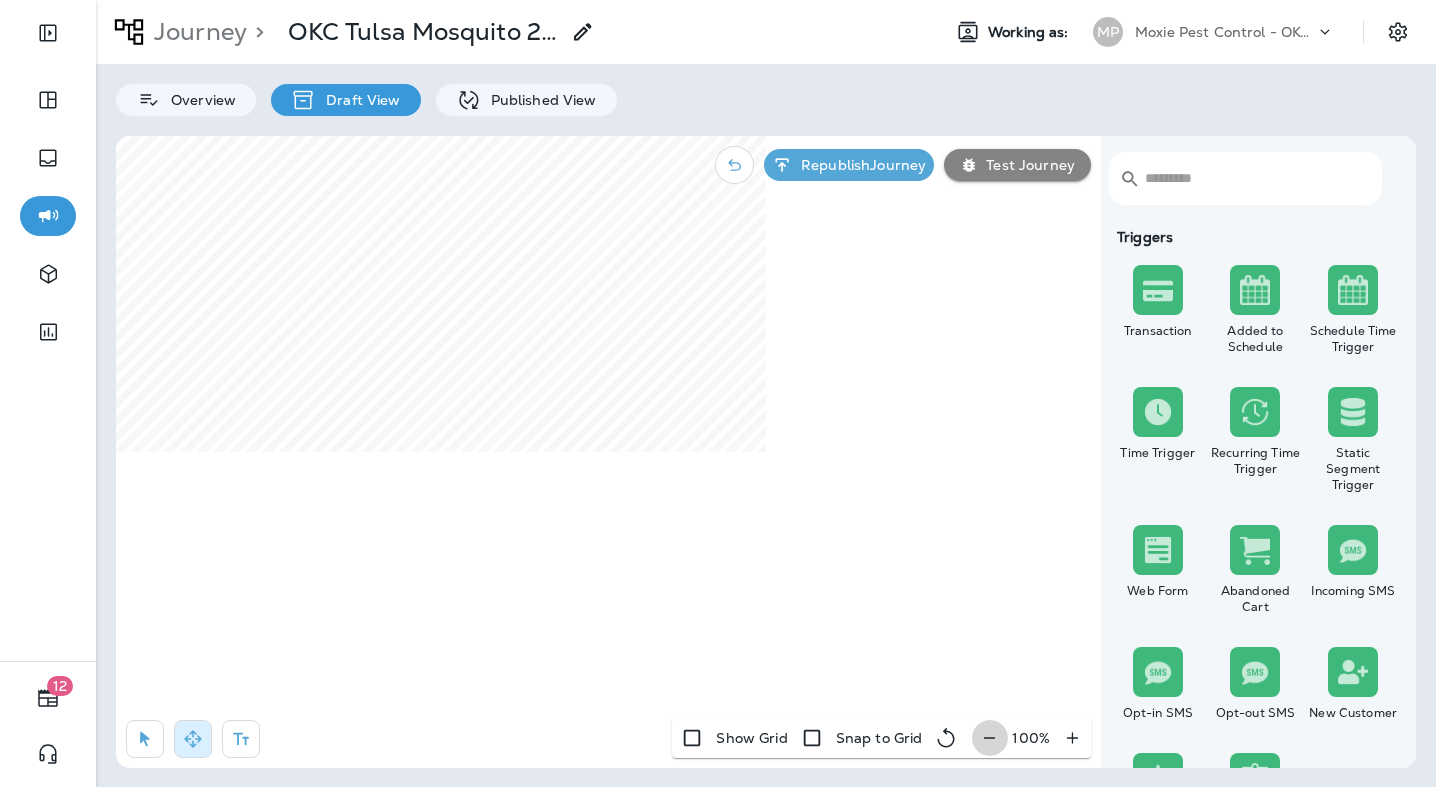 click 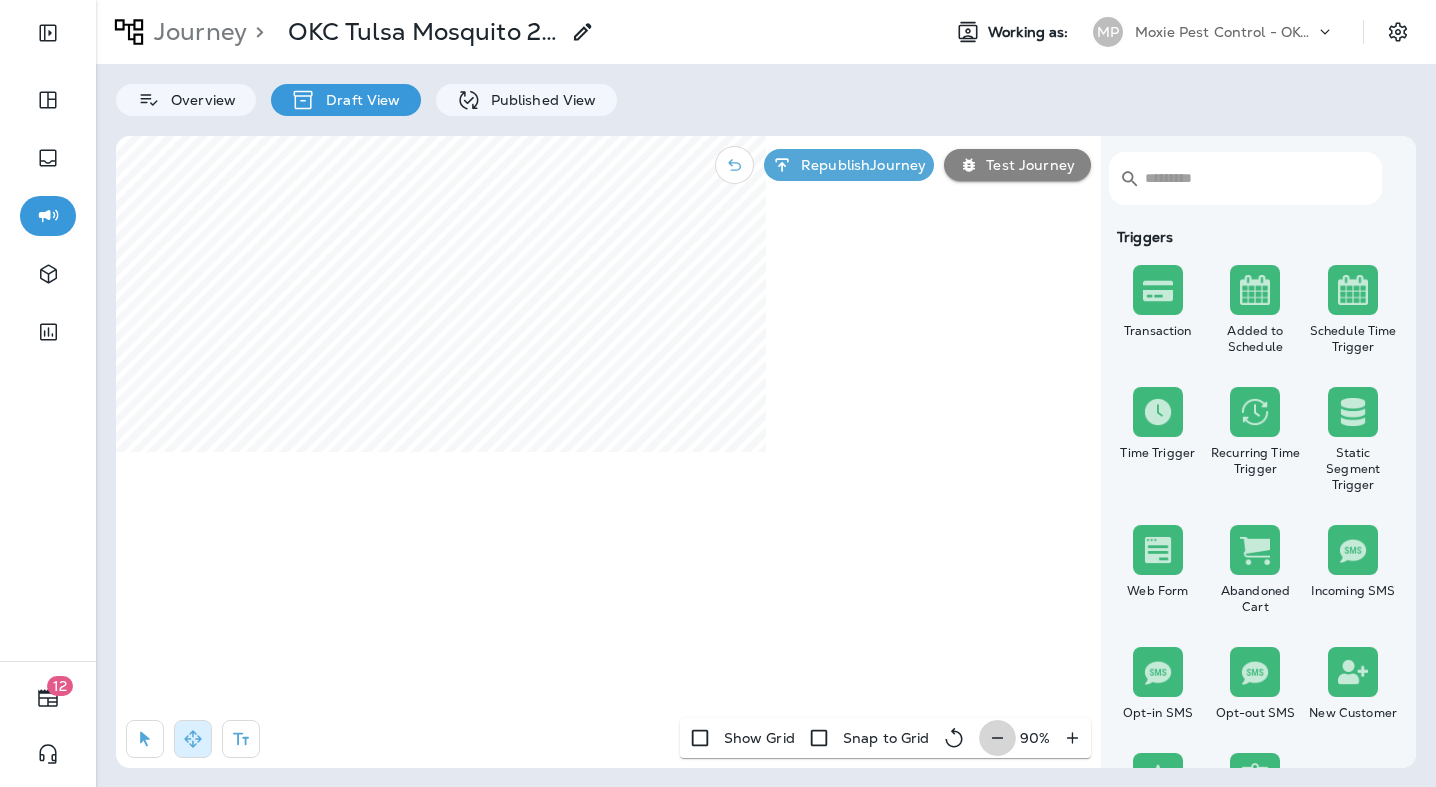 click 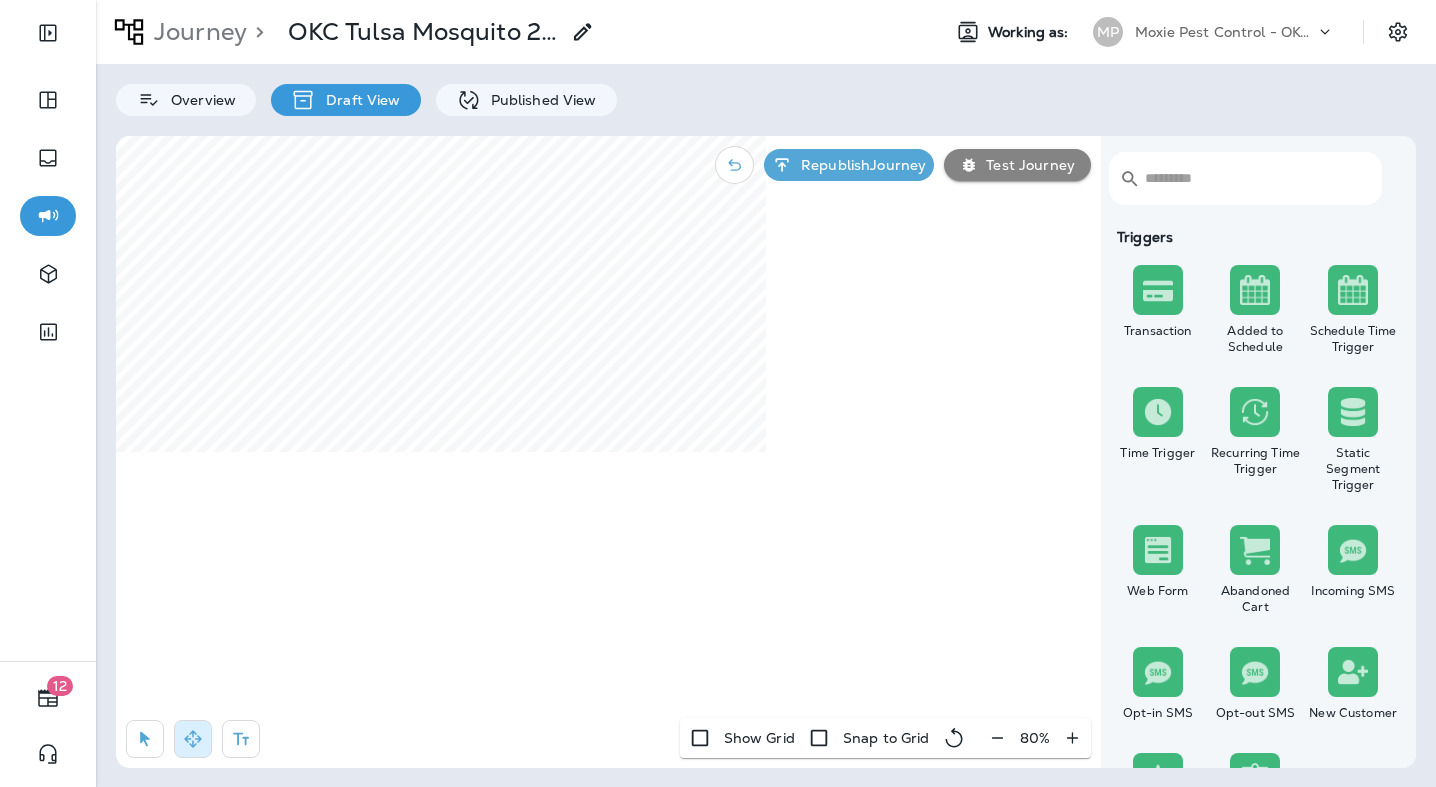 click 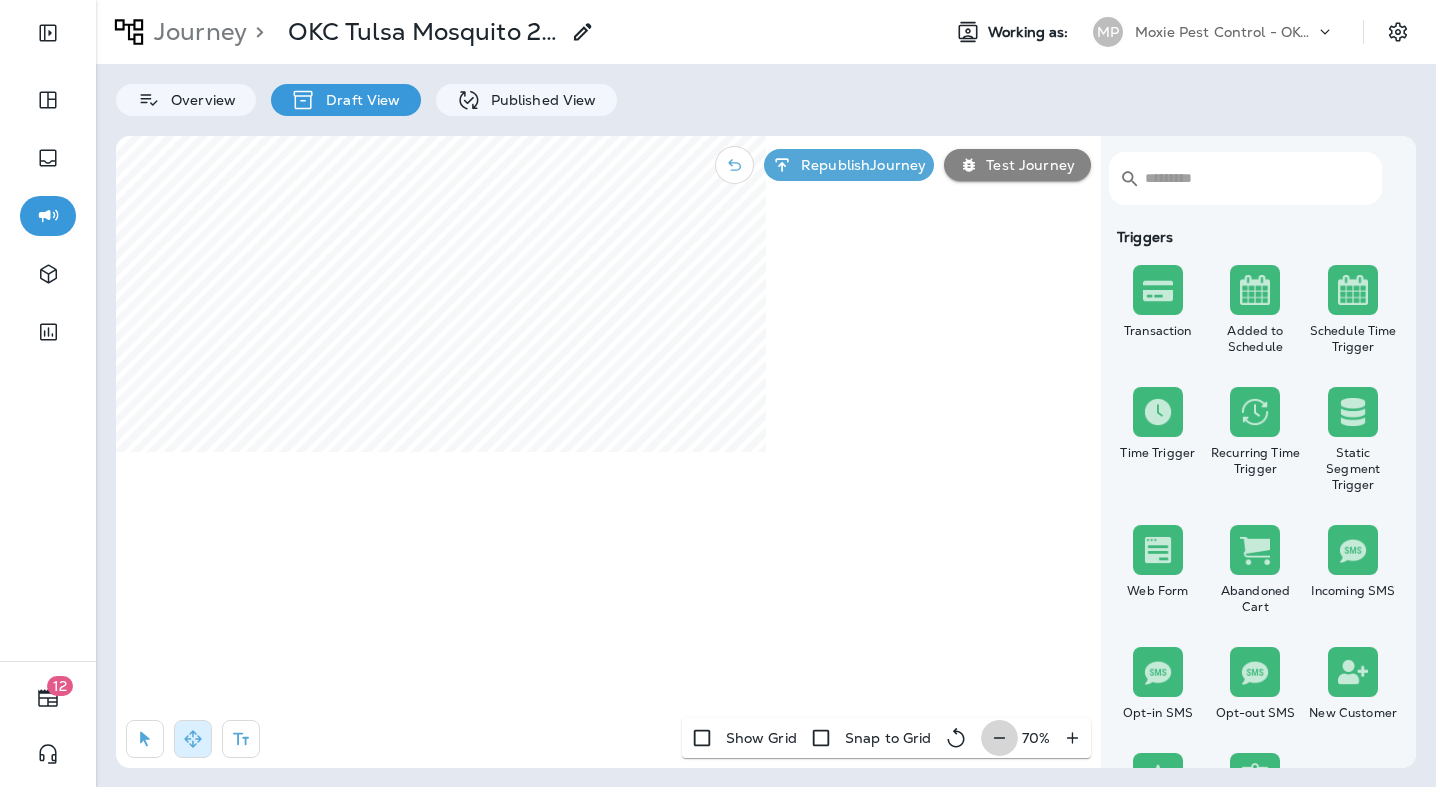click 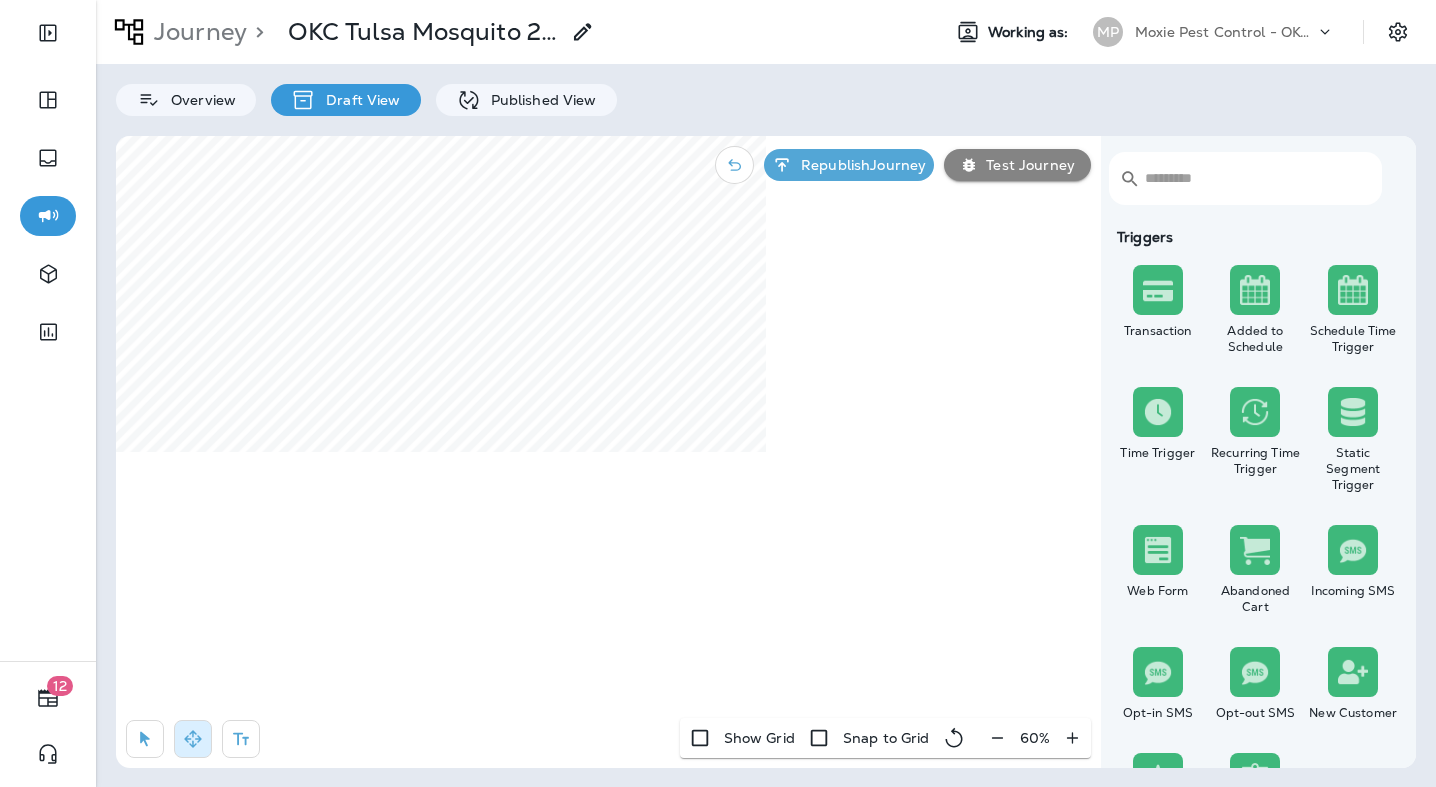 click 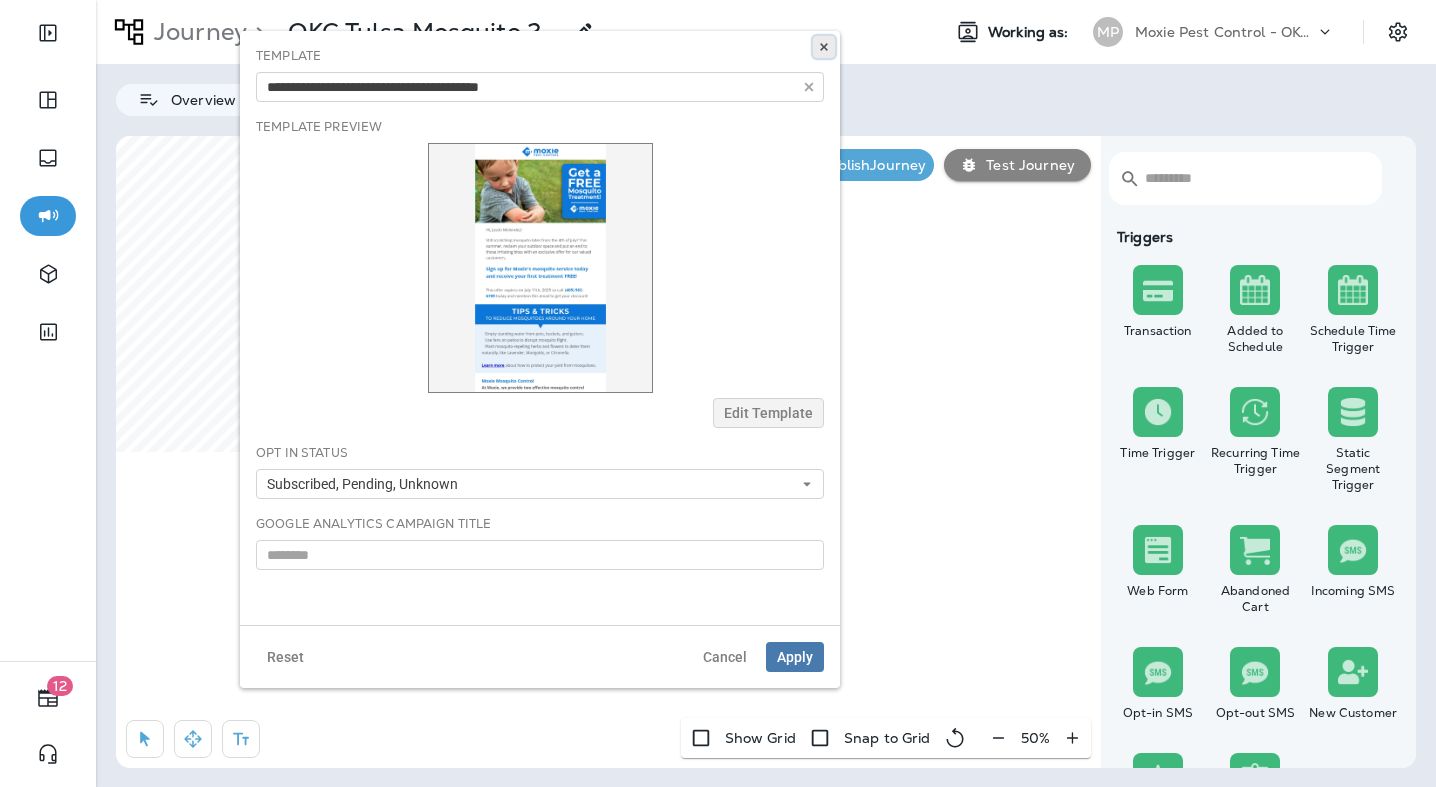 click 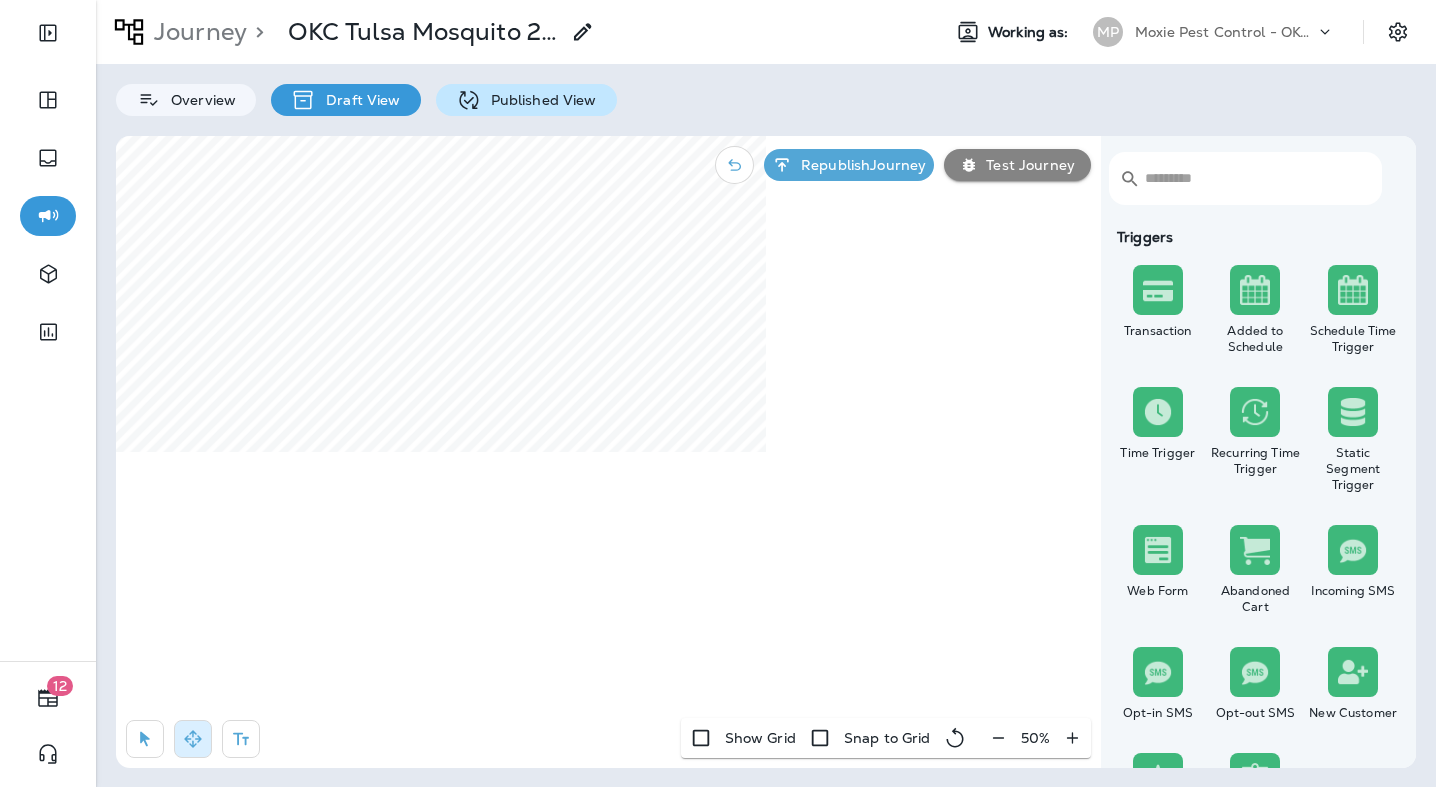 click on "Published View" at bounding box center (539, 100) 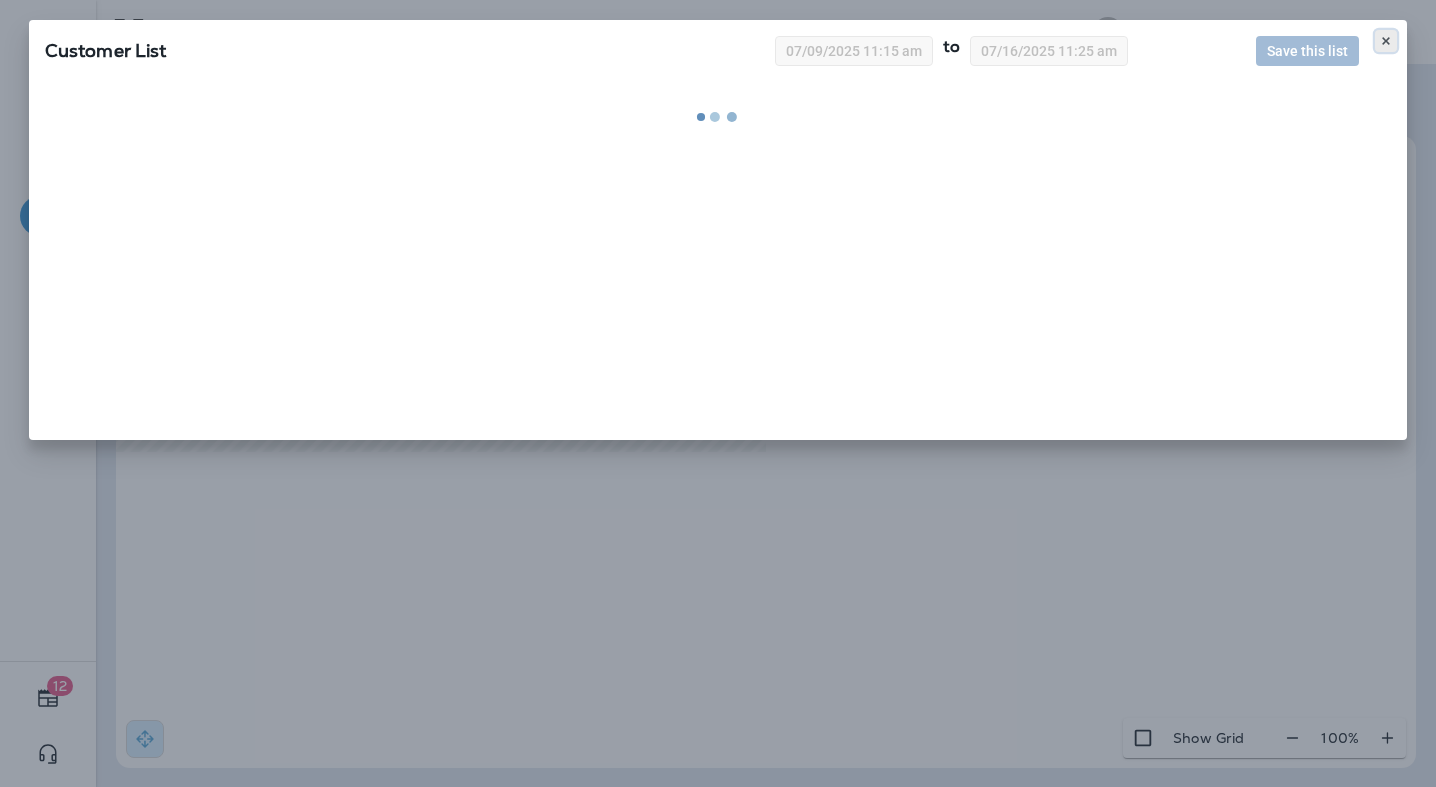 click 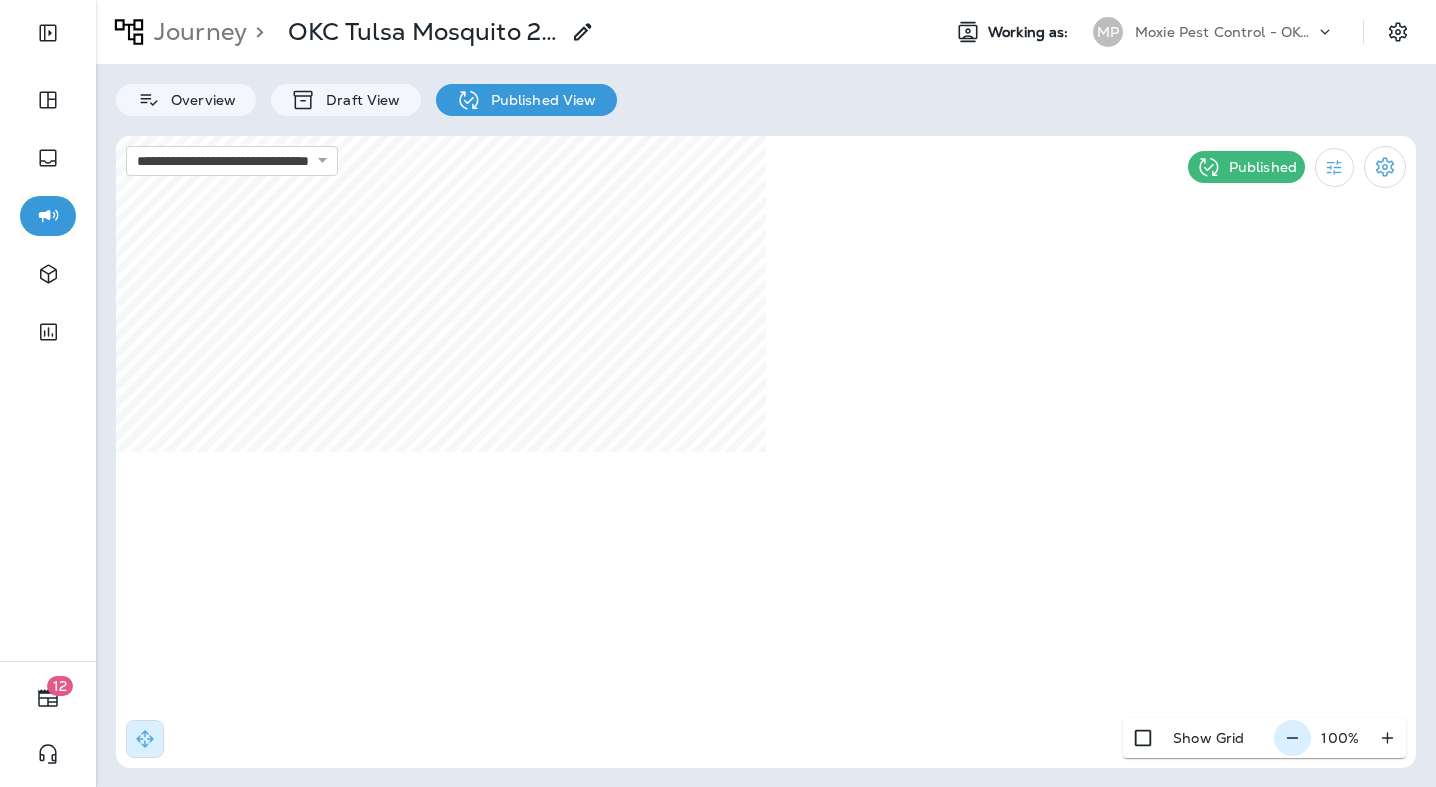 click 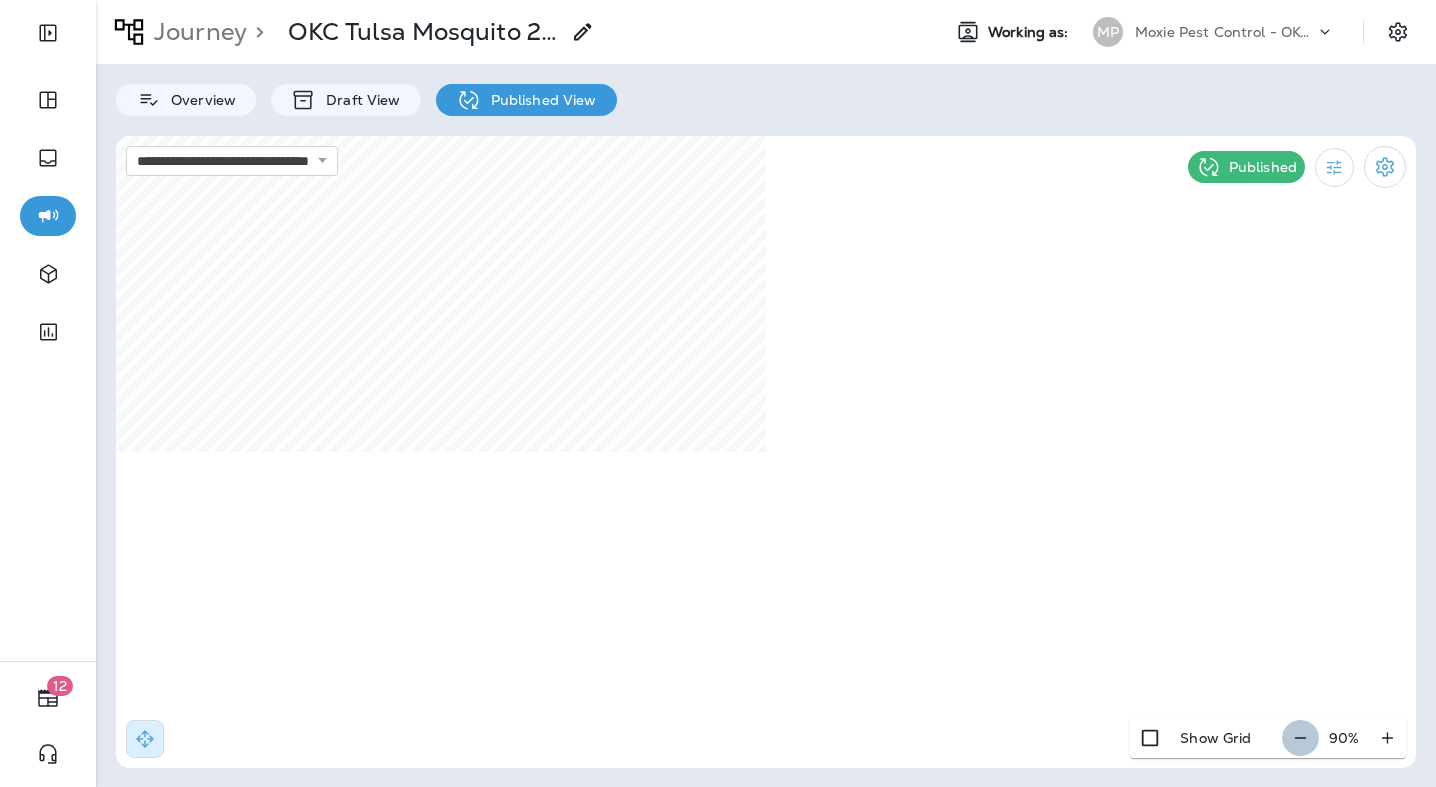 click 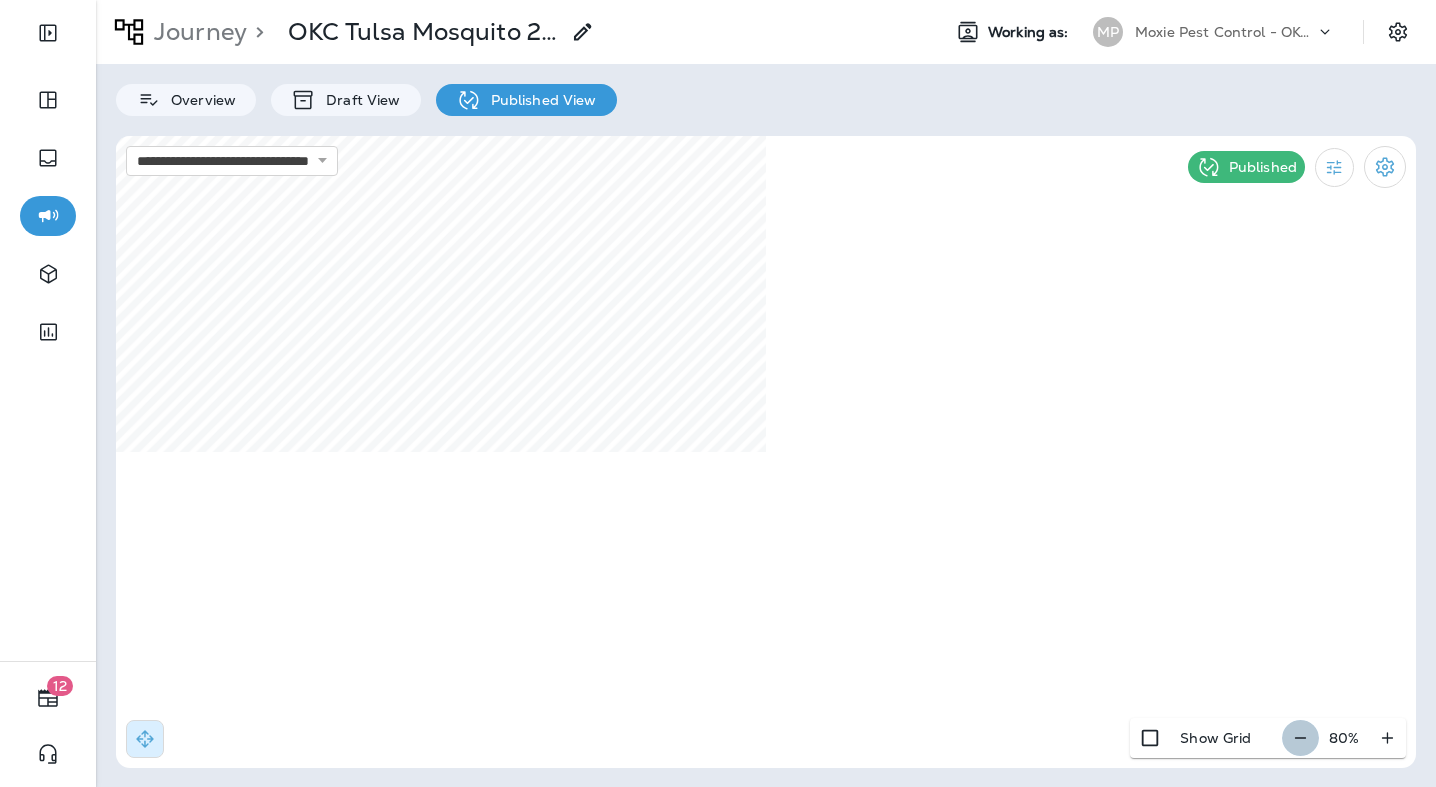 click 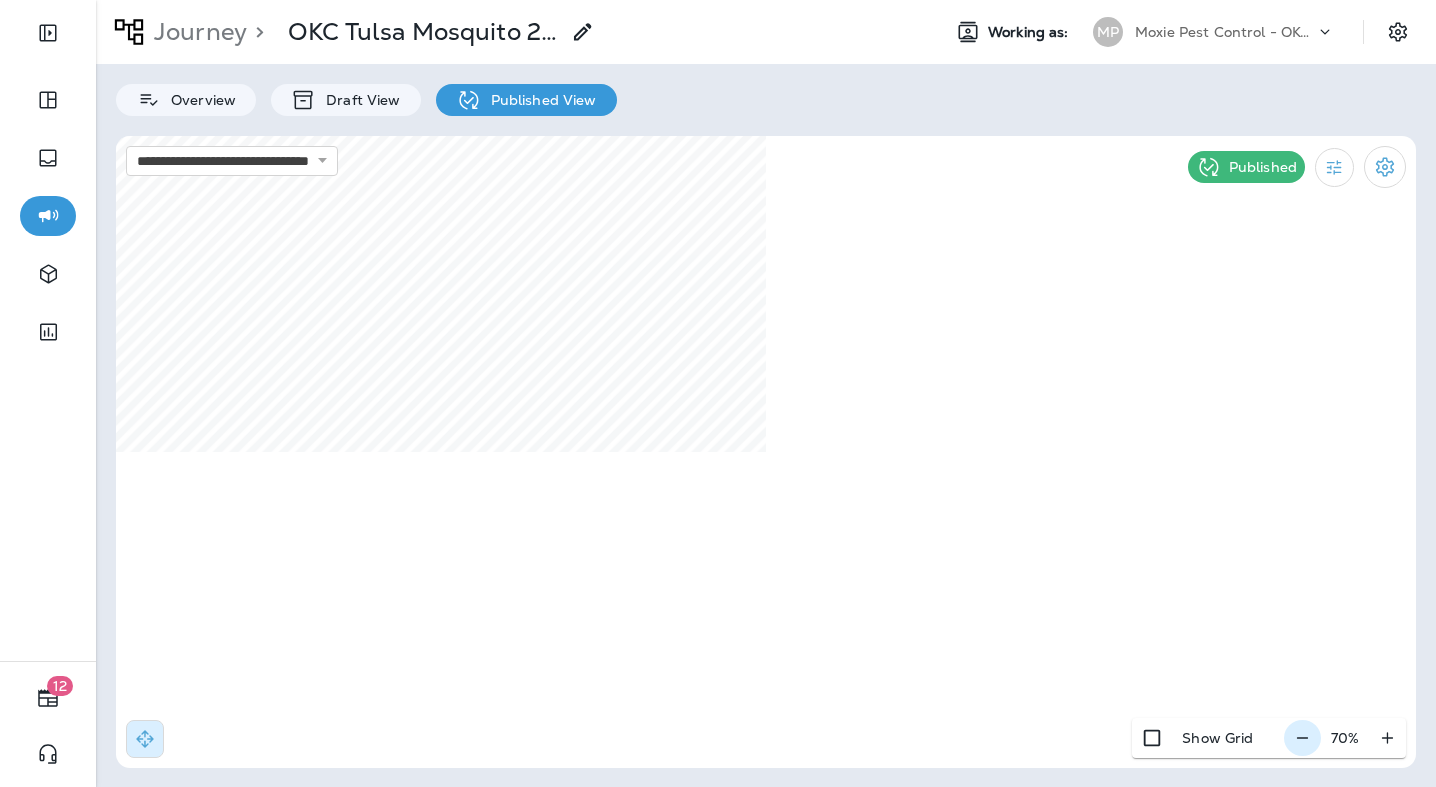 click 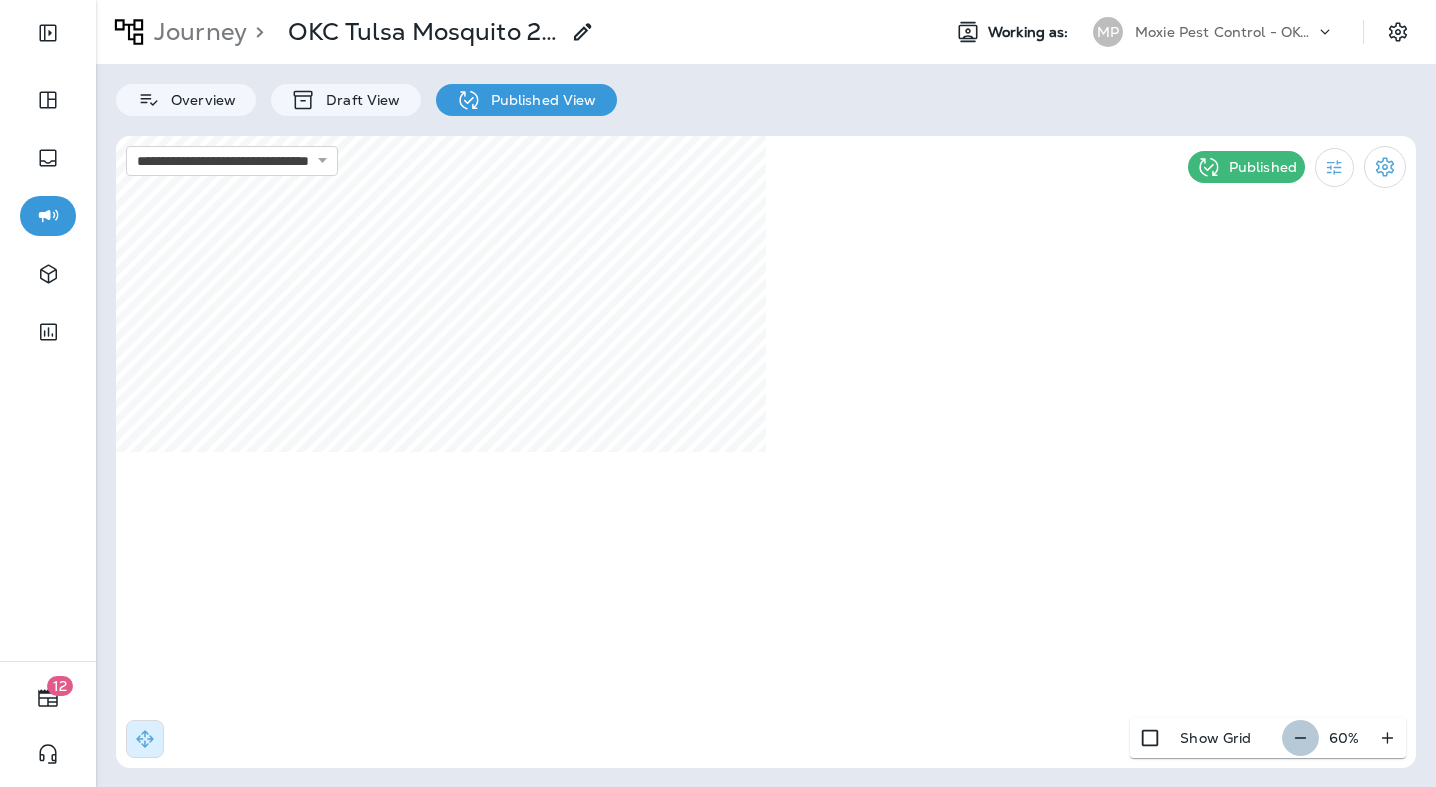 click 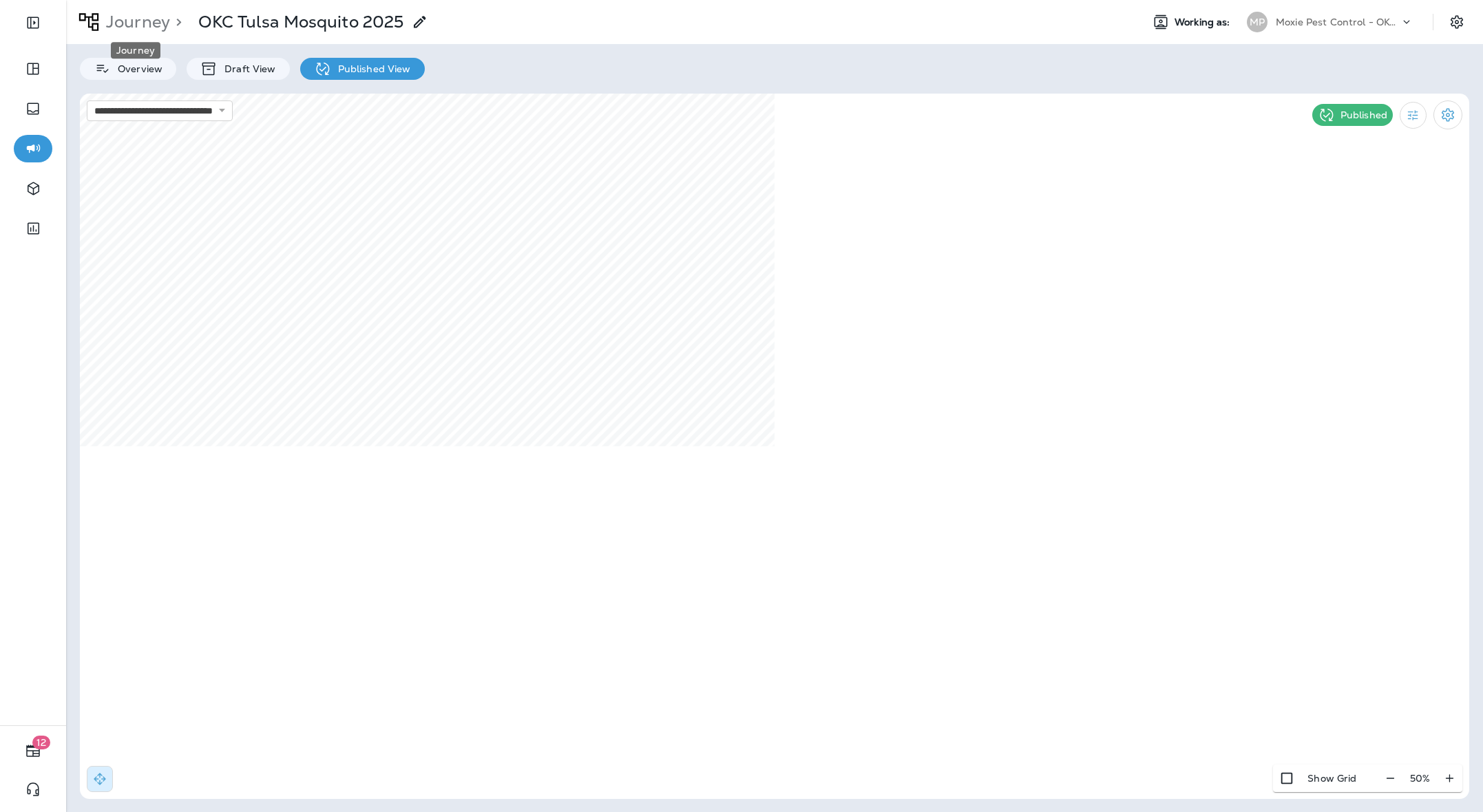 click on "Journey" at bounding box center [135, 22] 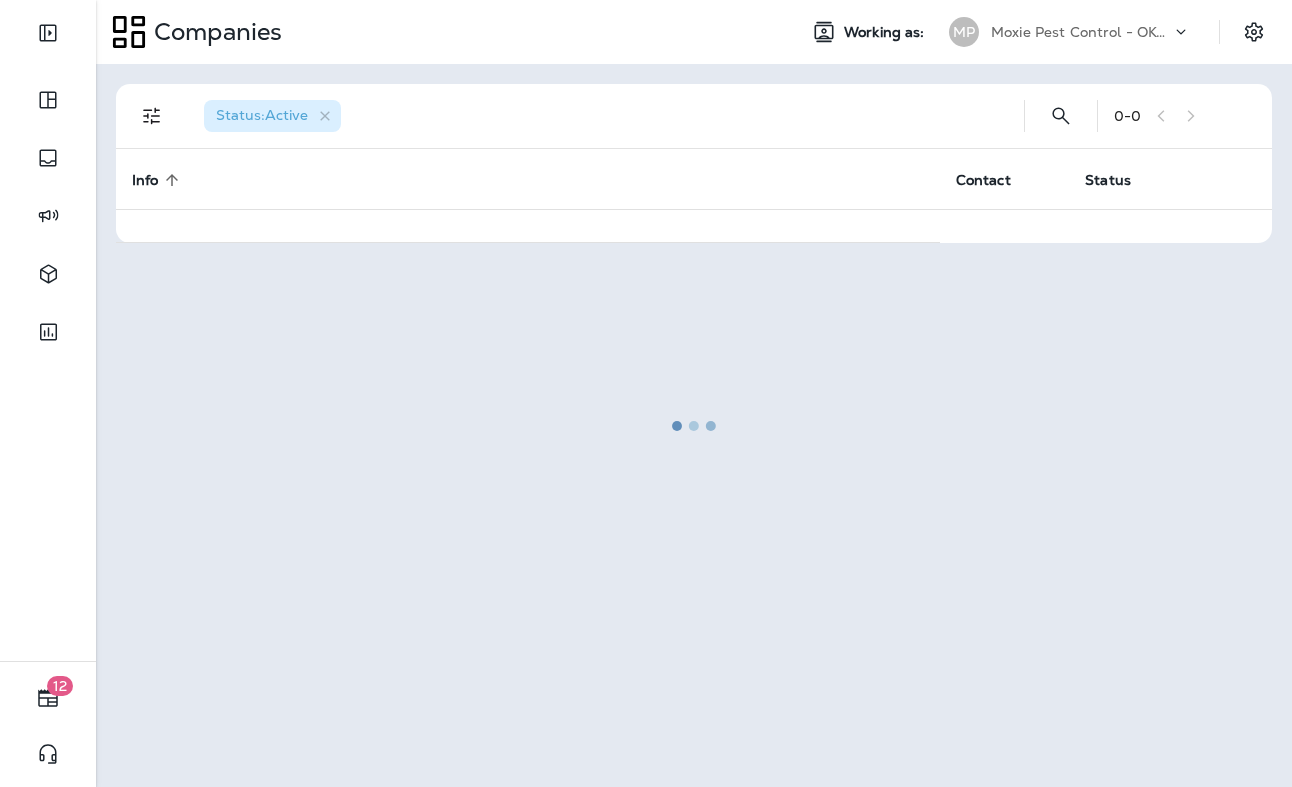 scroll, scrollTop: 0, scrollLeft: 0, axis: both 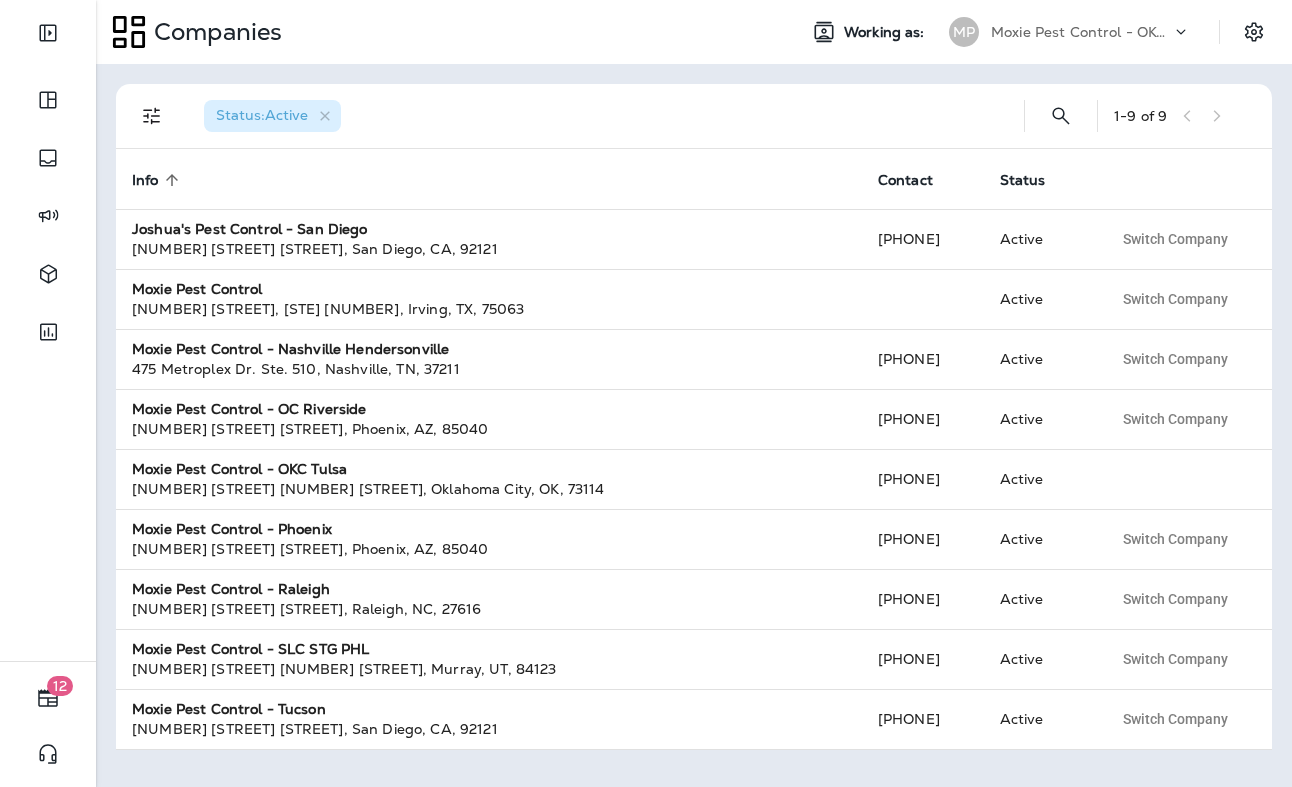 click on "Moxie Pest Control - OKC Tulsa" at bounding box center (1081, 32) 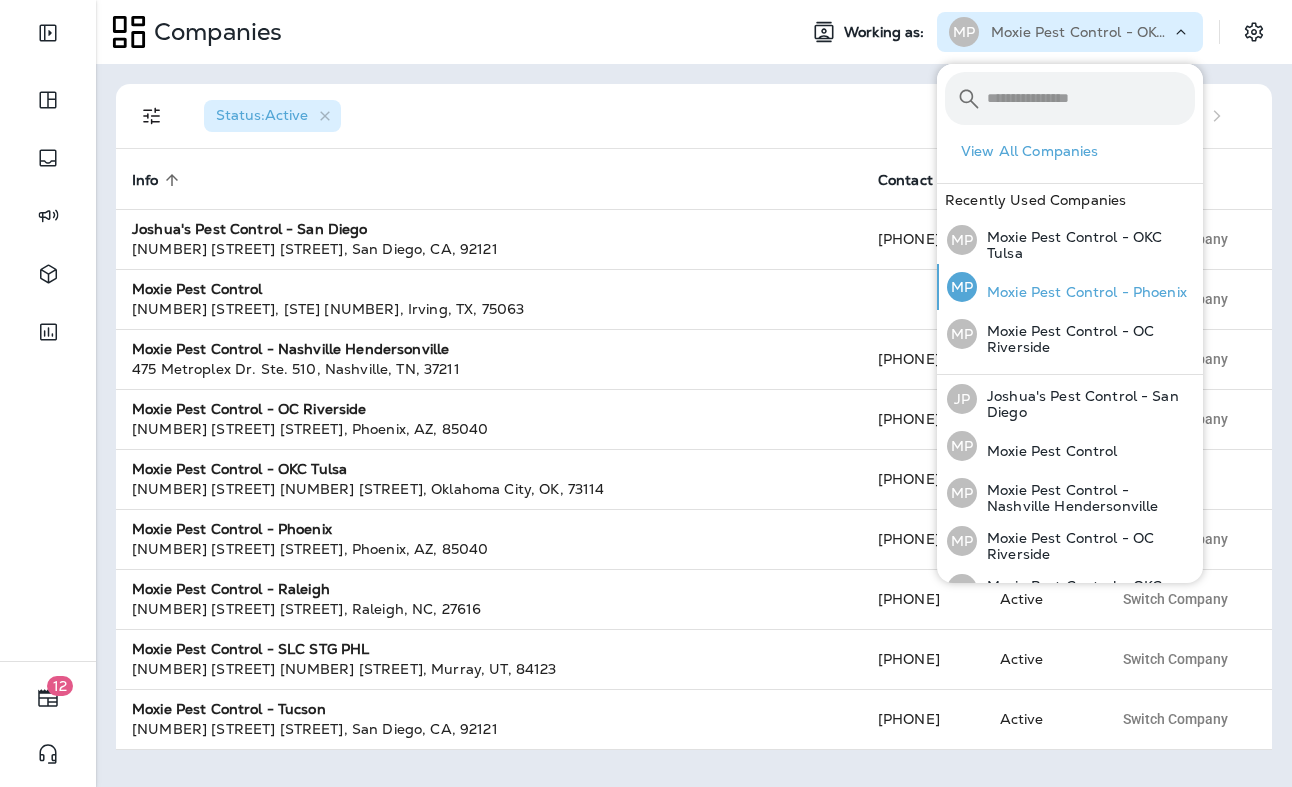 click on "MP Moxie Pest Control - Phoenix" at bounding box center (1067, 287) 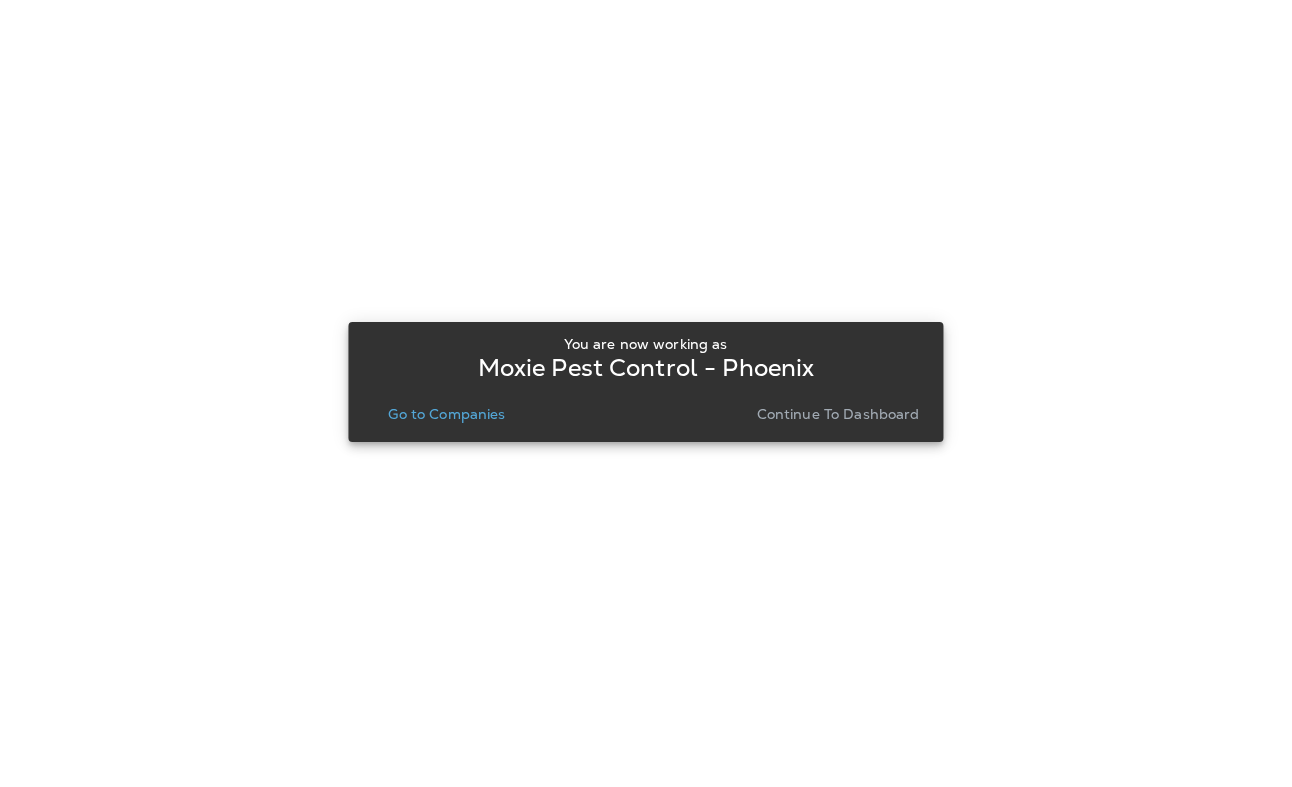 click on "Go to Companies" at bounding box center (446, 414) 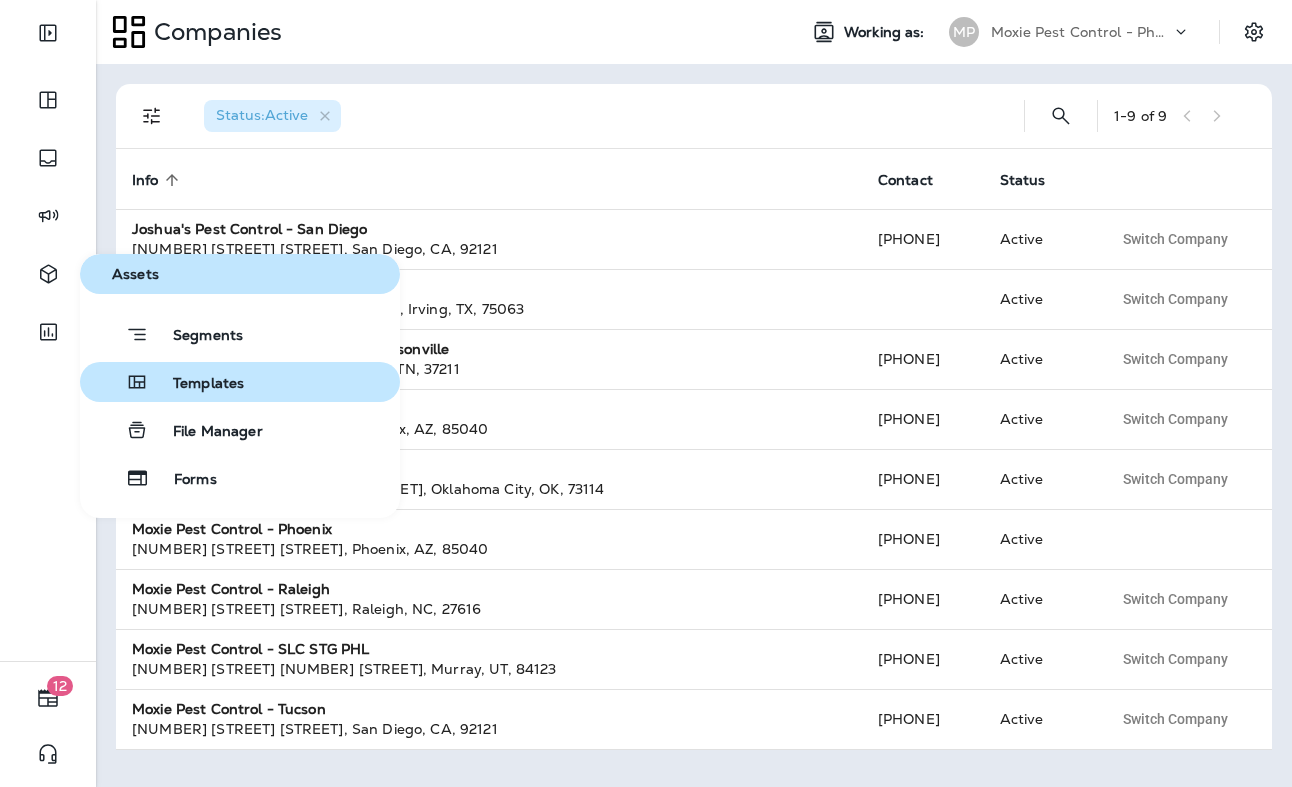 click on "Templates" at bounding box center (196, 384) 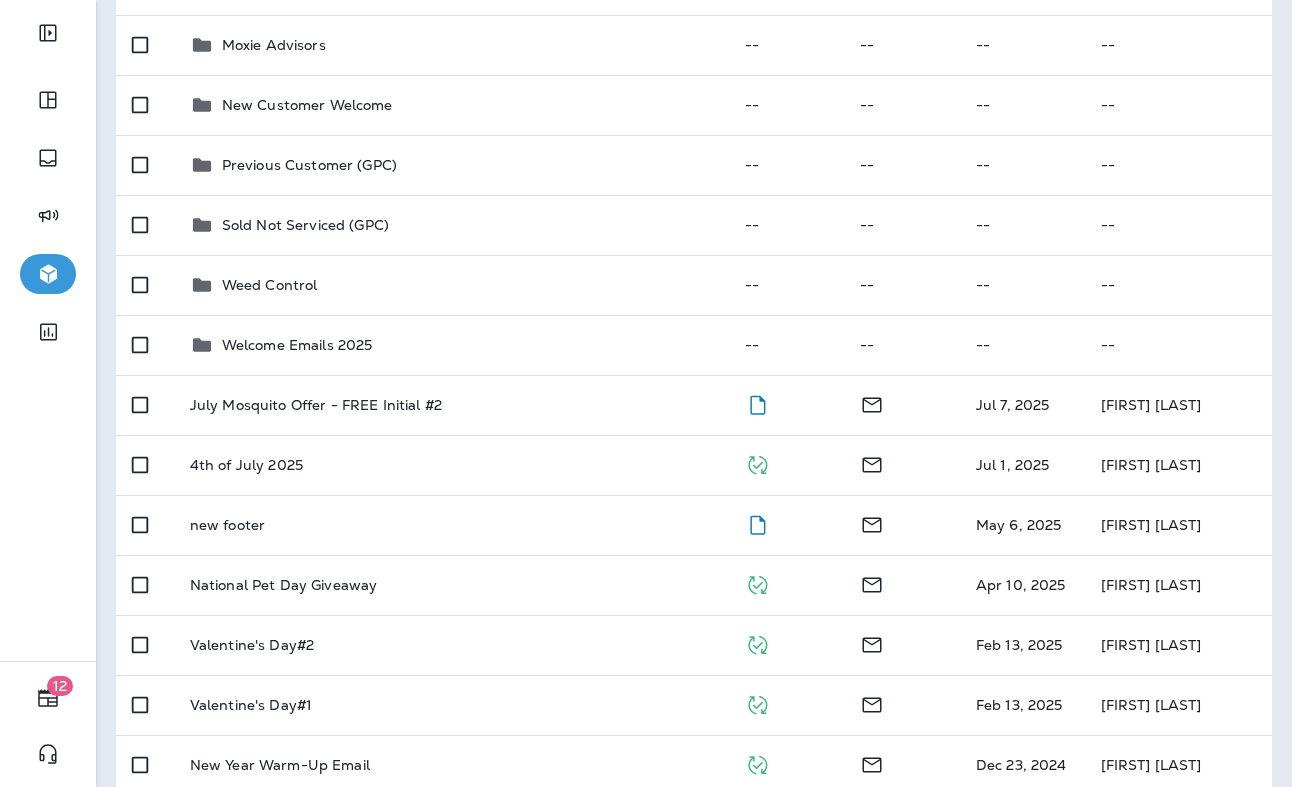 scroll, scrollTop: 564, scrollLeft: 0, axis: vertical 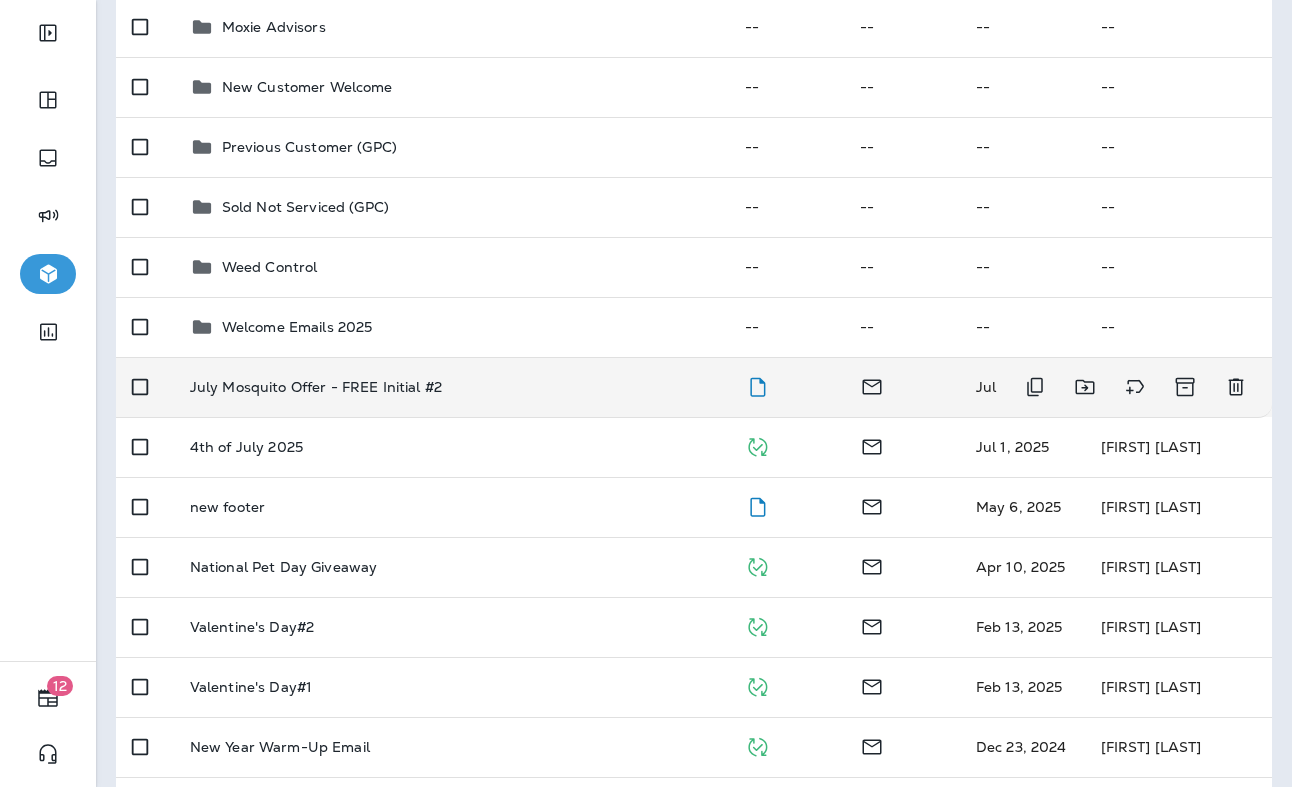click on "July Mosquito Offer - FREE Initial #2" at bounding box center (451, 387) 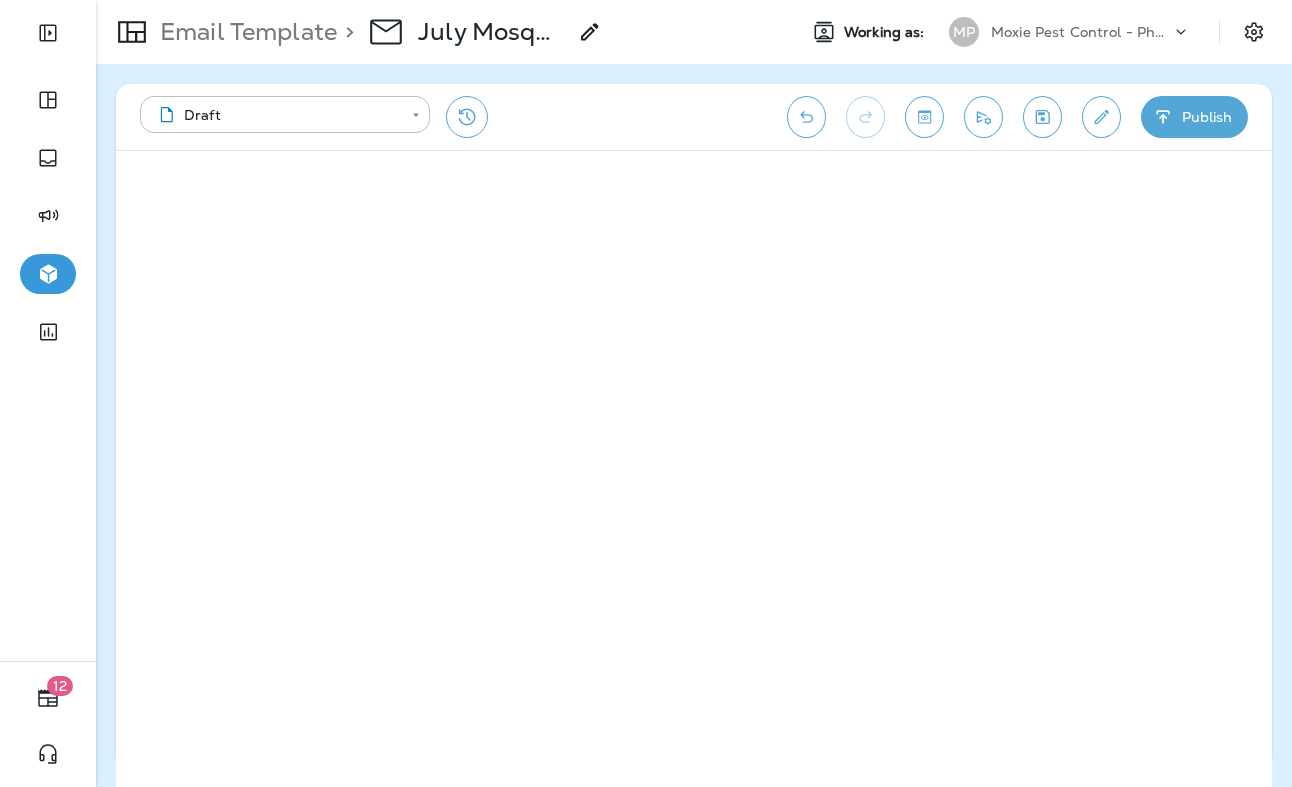 click on "July Mosquito Offer - FREE Initial #2" at bounding box center [492, 32] 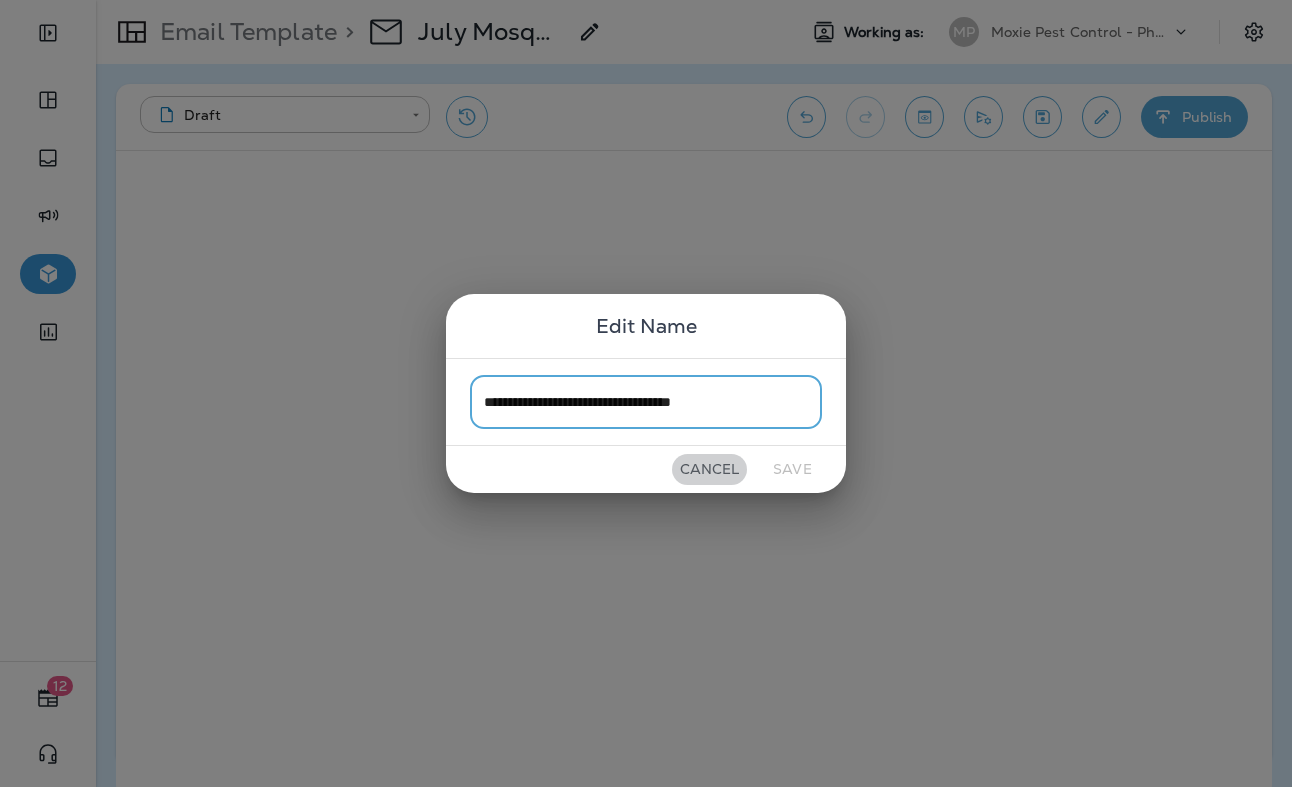 click on "Cancel" at bounding box center [709, 469] 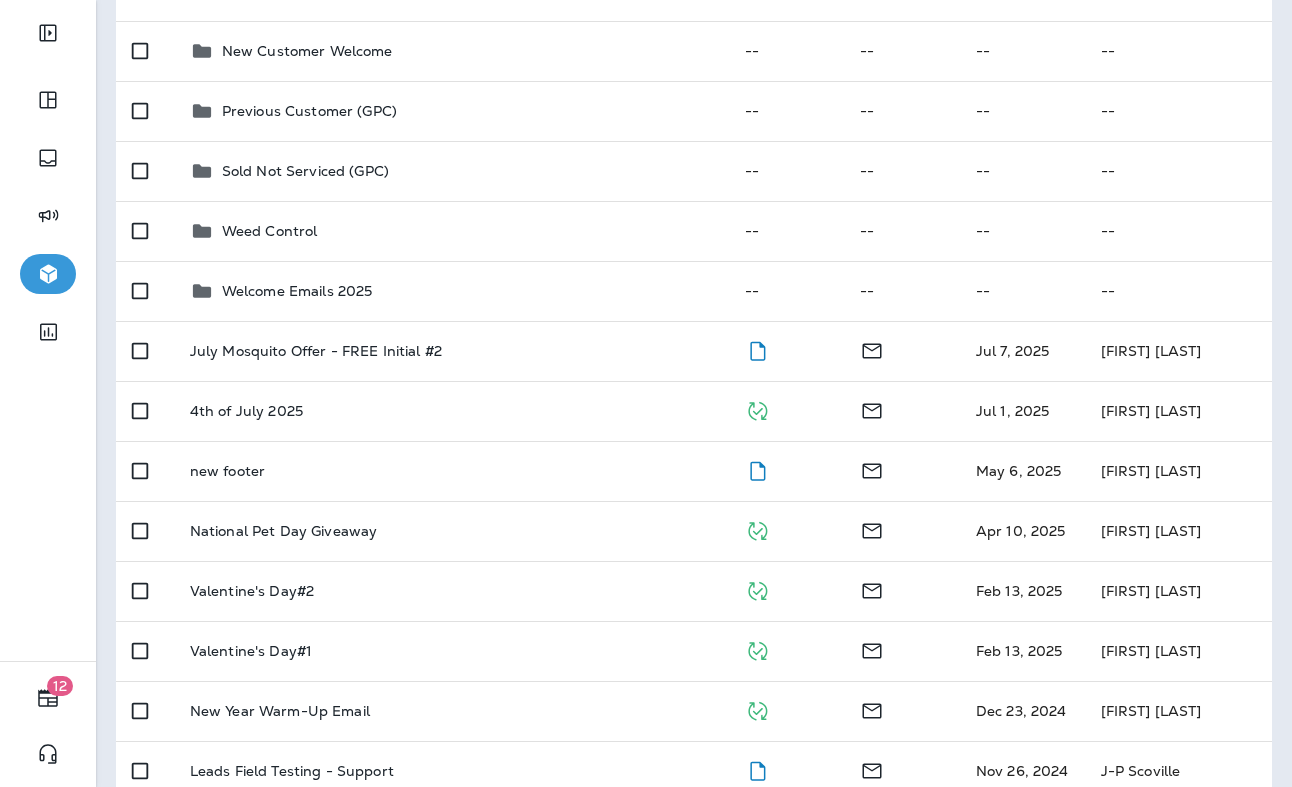 scroll, scrollTop: 626, scrollLeft: 0, axis: vertical 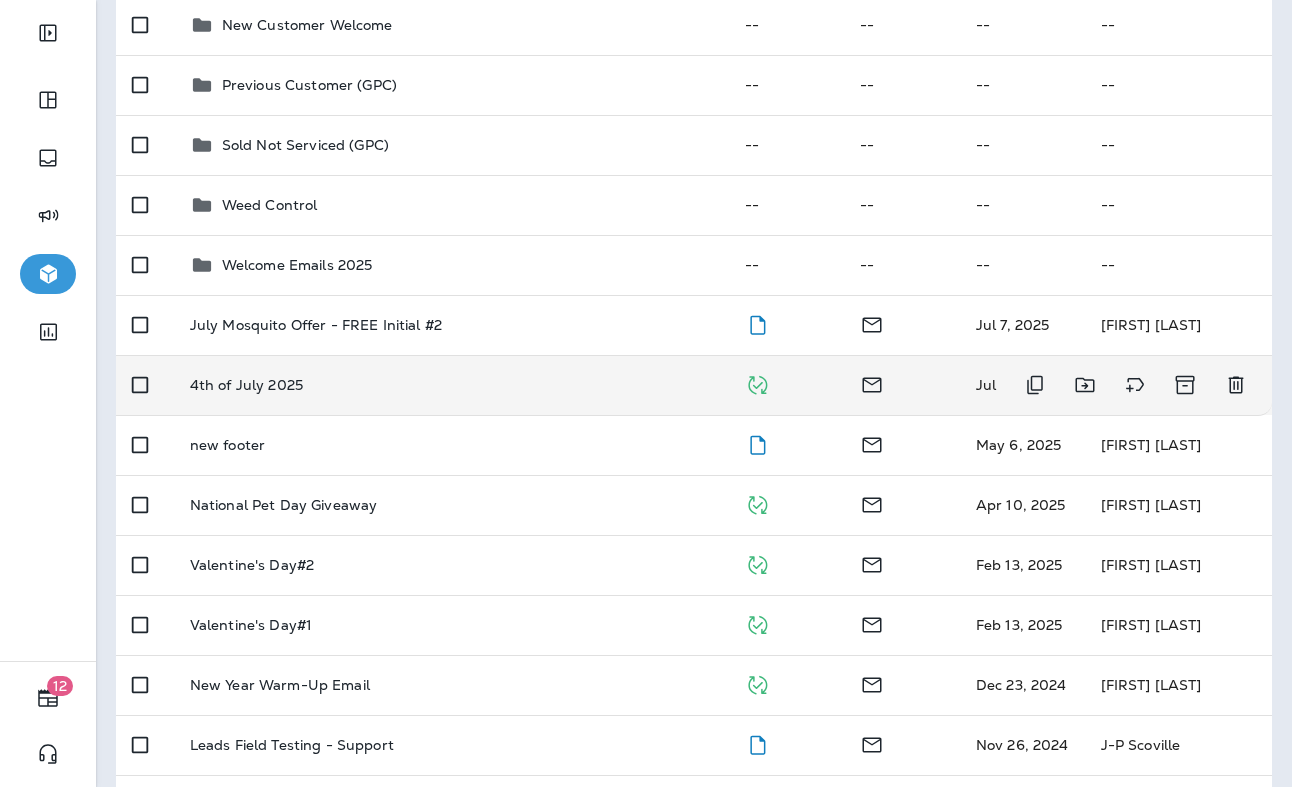 click on "4th of July 2025" at bounding box center (451, 385) 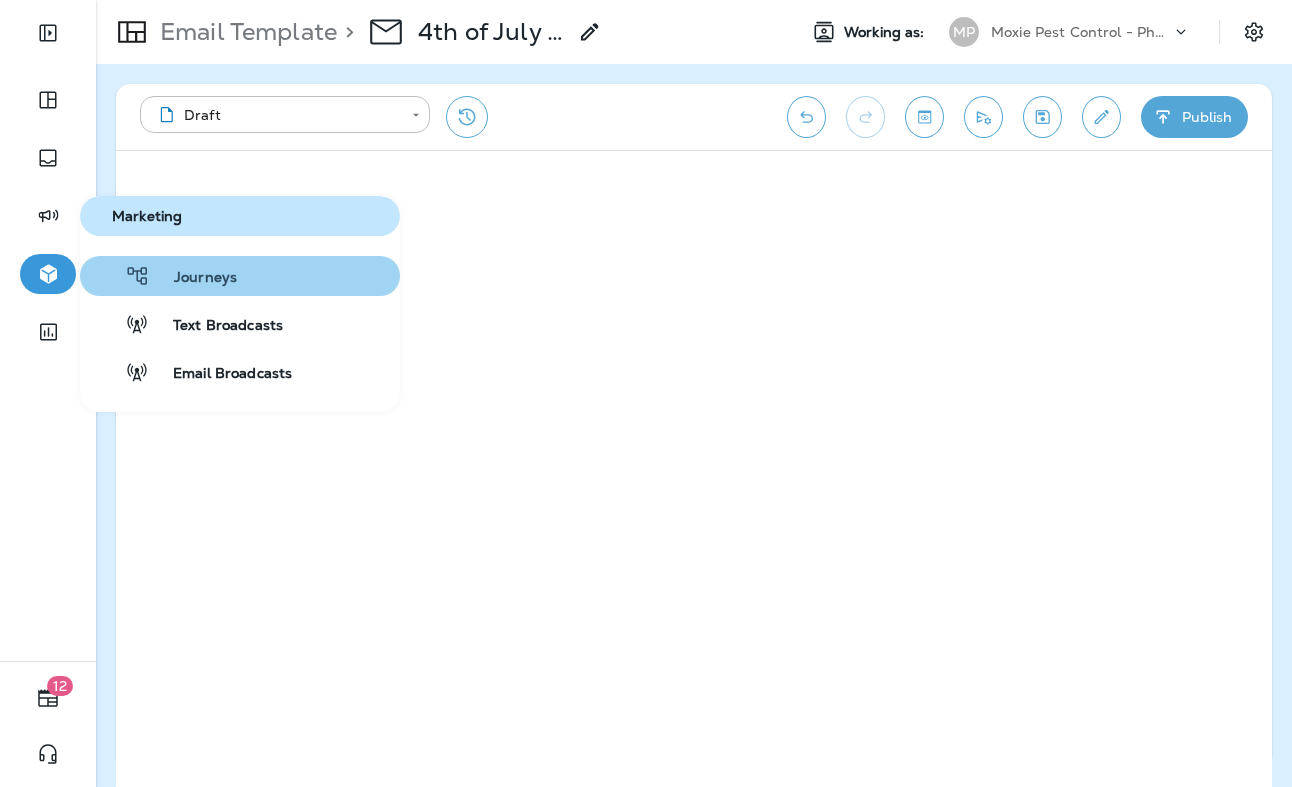 click on "Journeys" at bounding box center [193, 278] 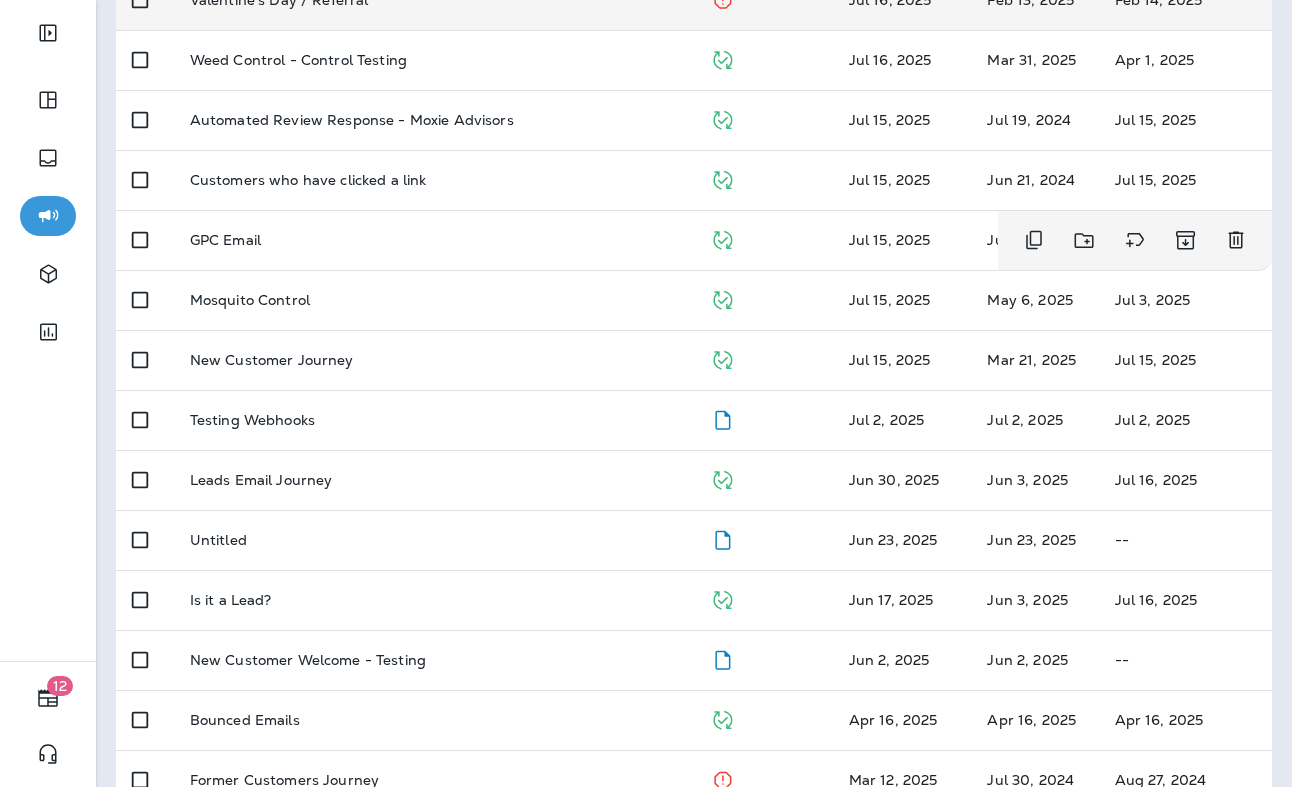 scroll, scrollTop: 506, scrollLeft: 0, axis: vertical 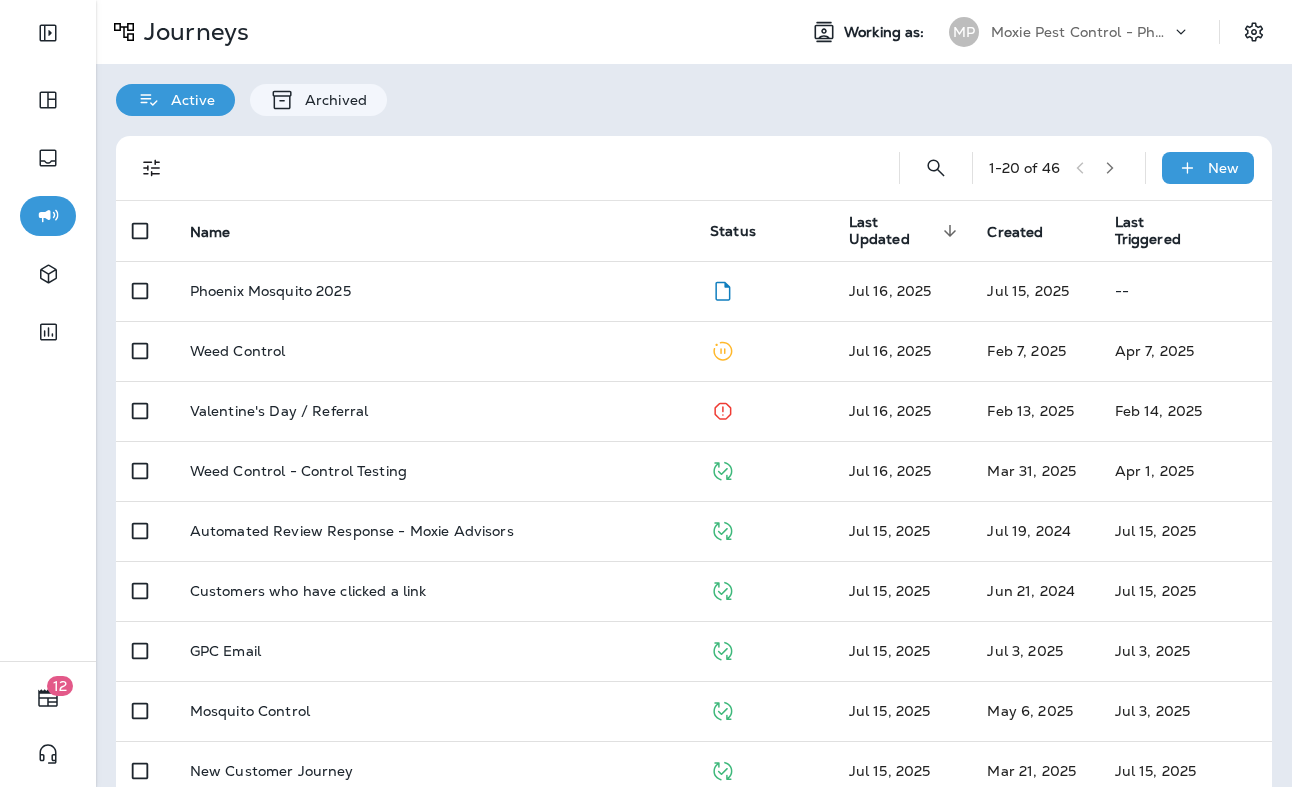 click on "Moxie Pest Control - Phoenix" at bounding box center [1081, 32] 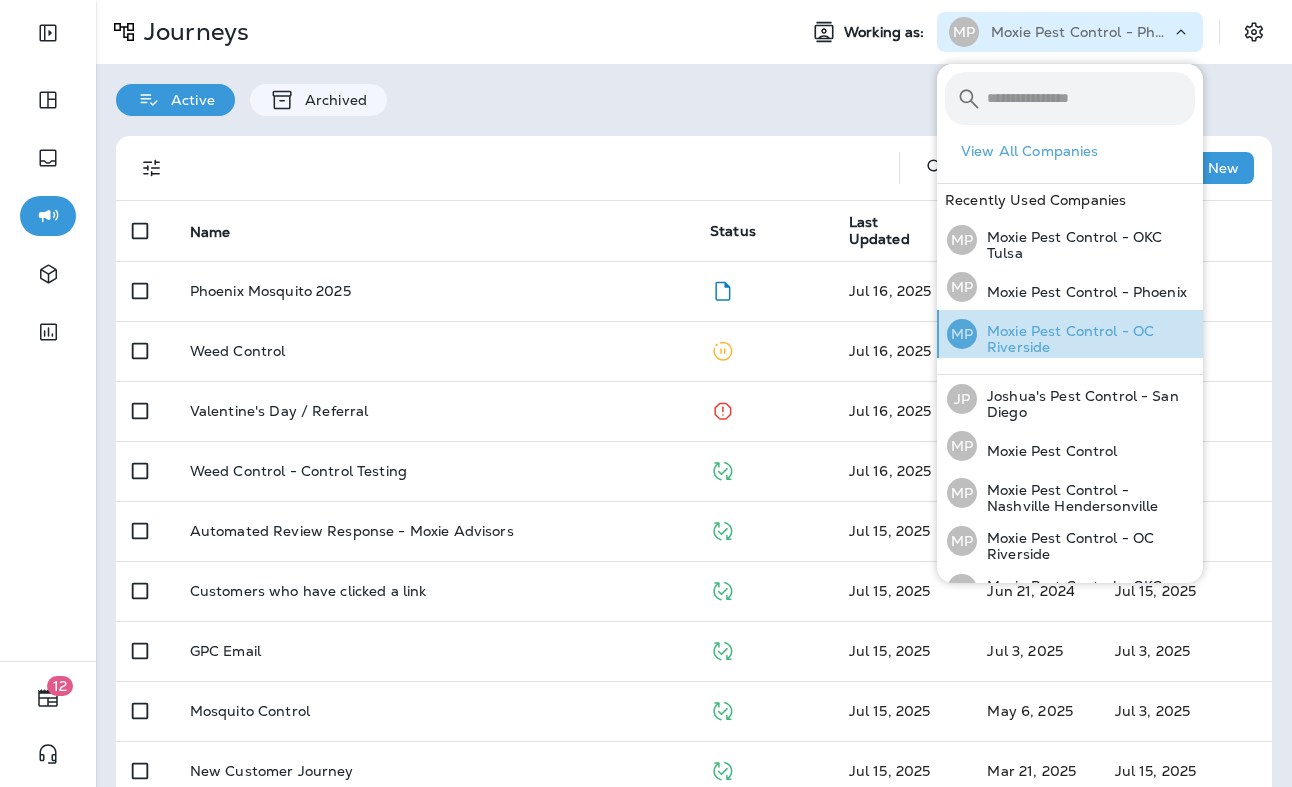 click on "Moxie Pest Control - OC Riverside" at bounding box center (1086, 339) 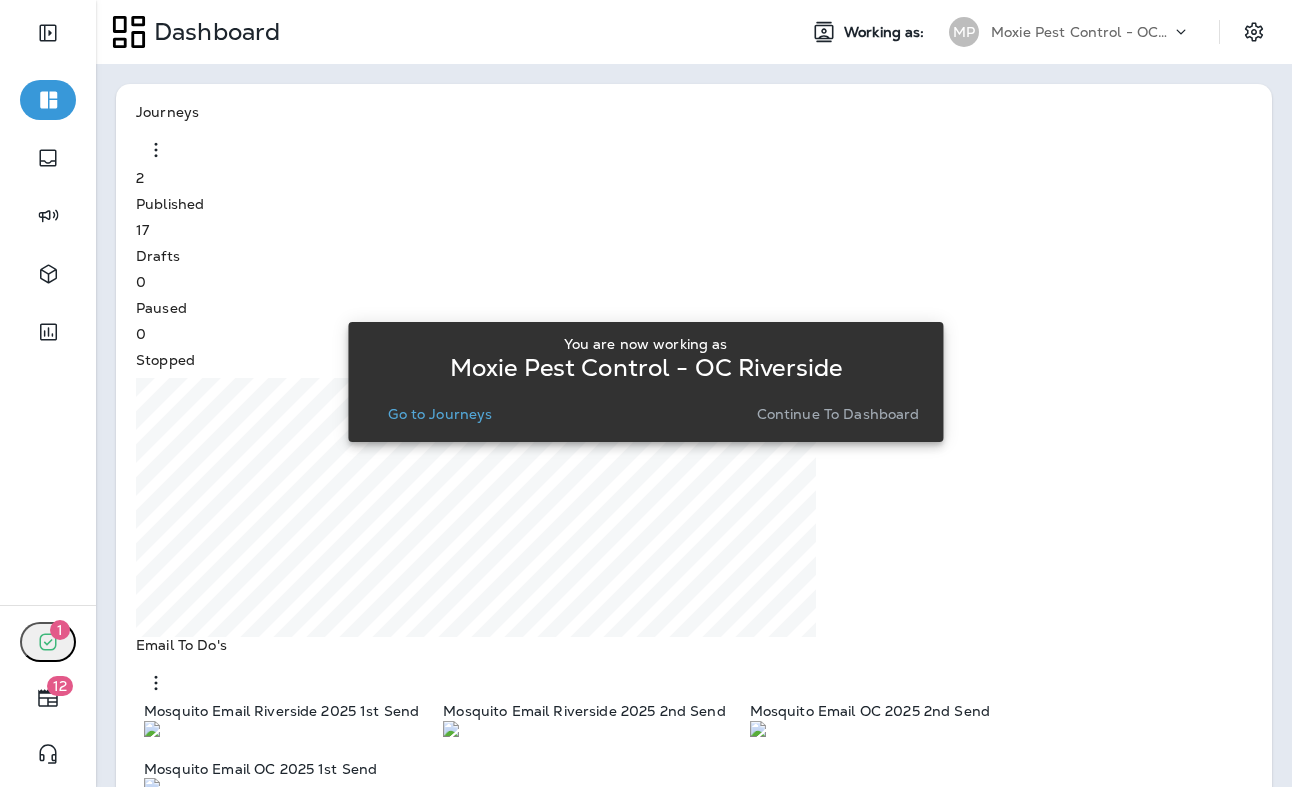 click on "Go to Journeys" at bounding box center [440, 414] 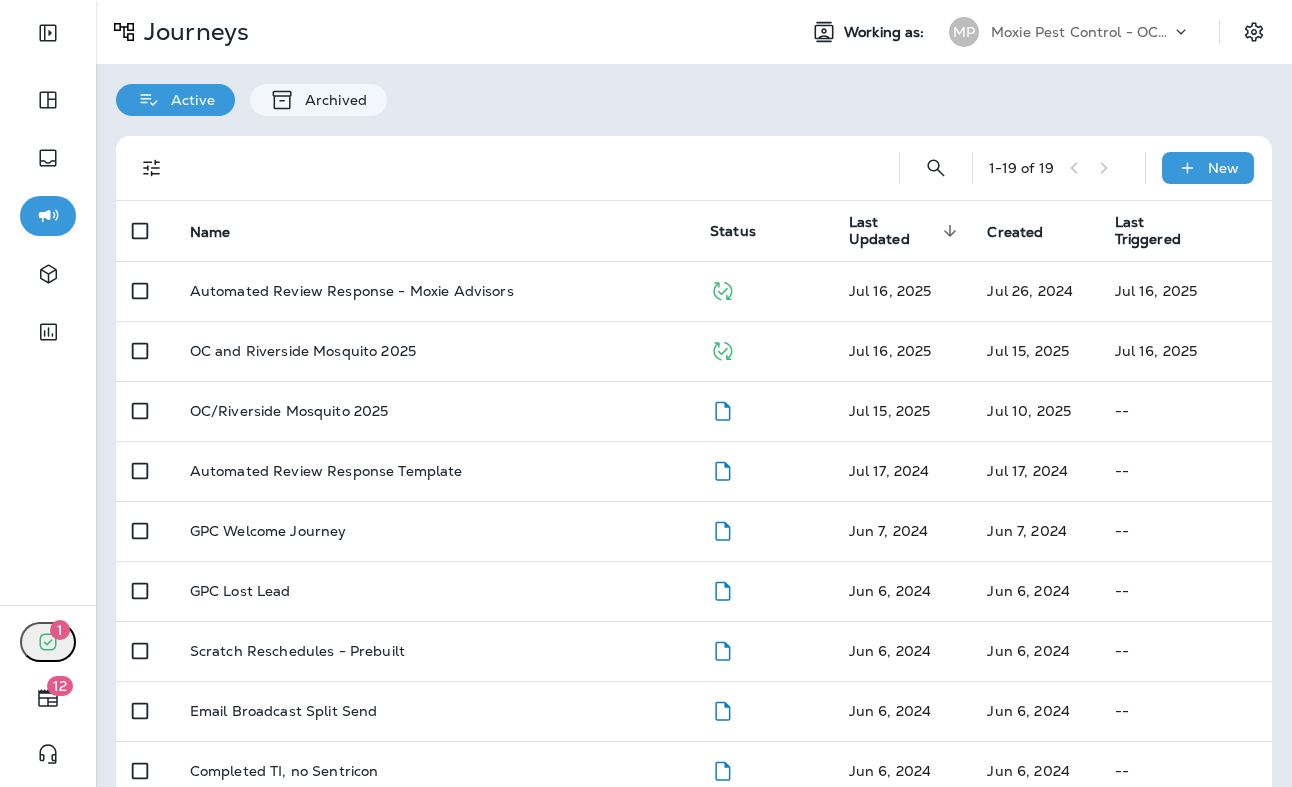 click on "Moxie Pest Control - OC Riverside" at bounding box center [1081, 32] 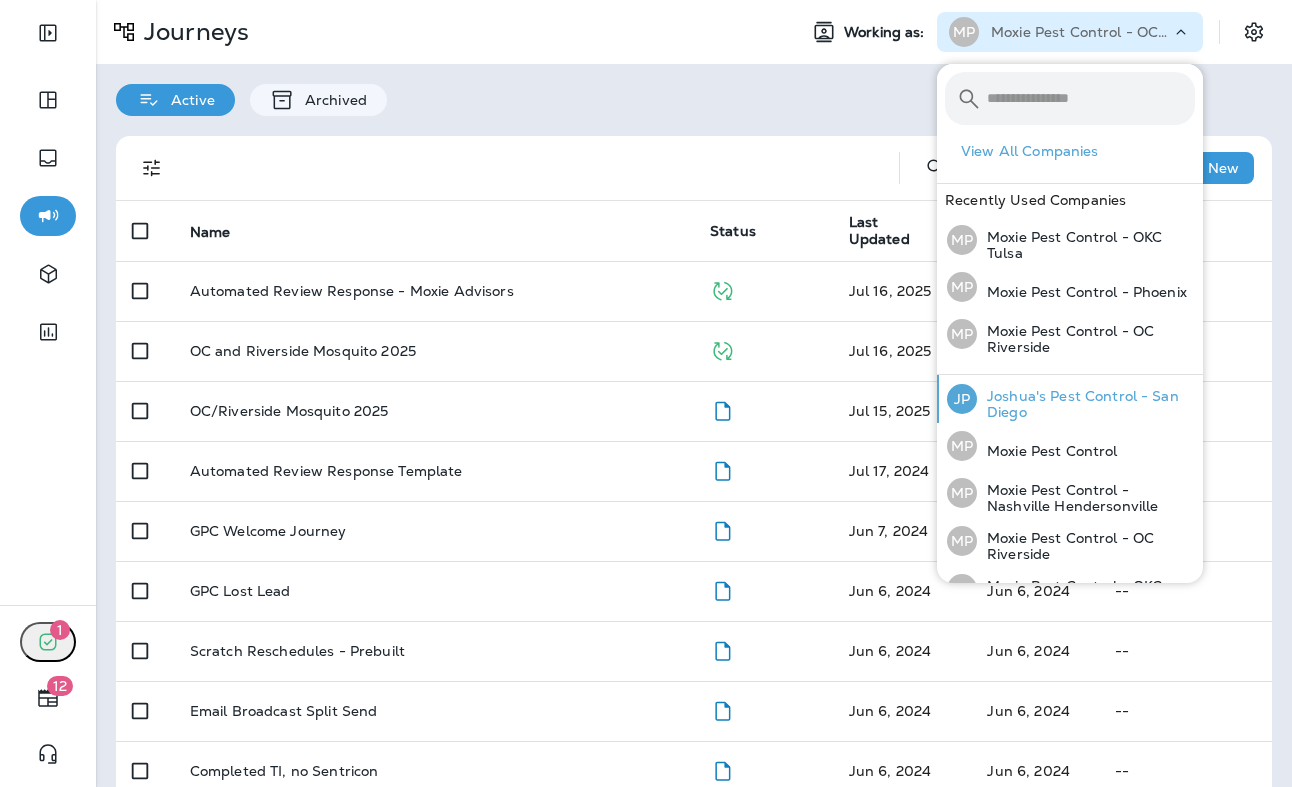 scroll, scrollTop: 99, scrollLeft: 0, axis: vertical 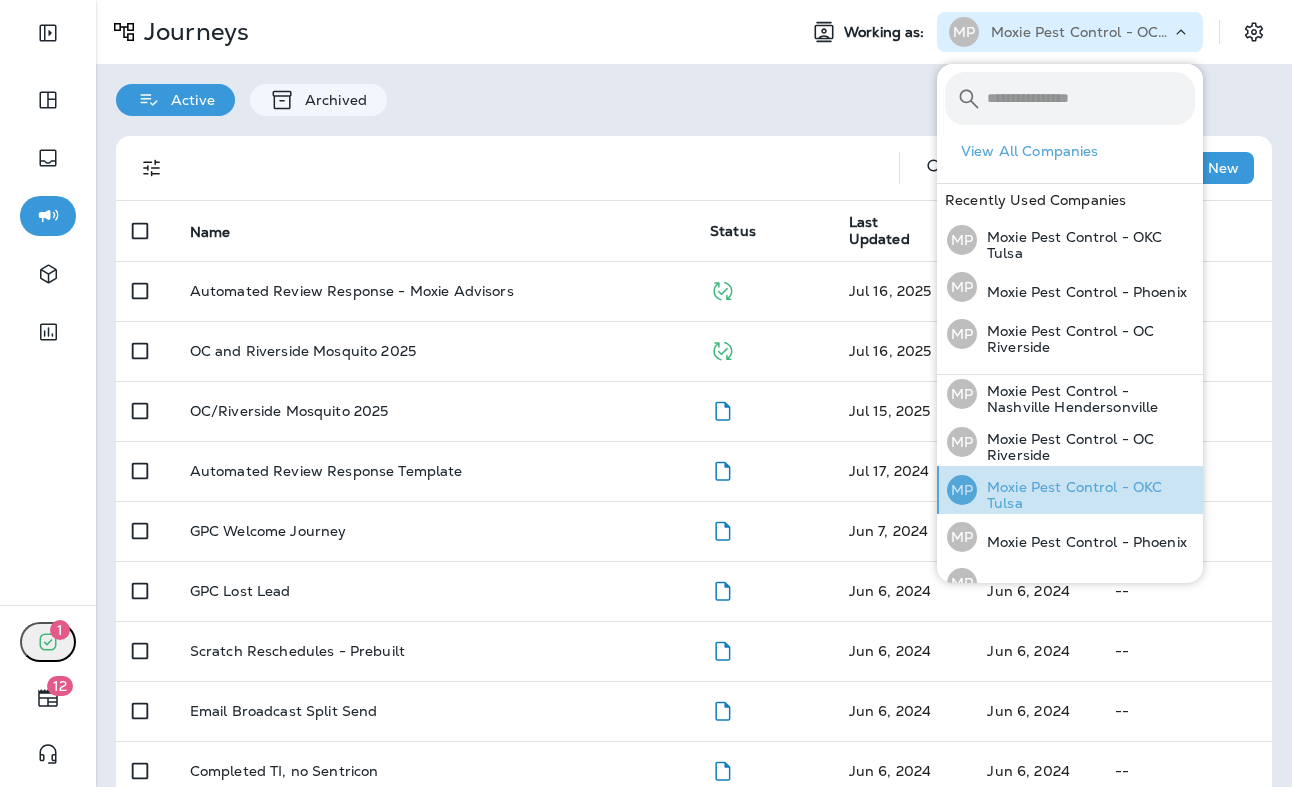 click on "MP Moxie Pest Control - OKC Tulsa" at bounding box center (1071, 490) 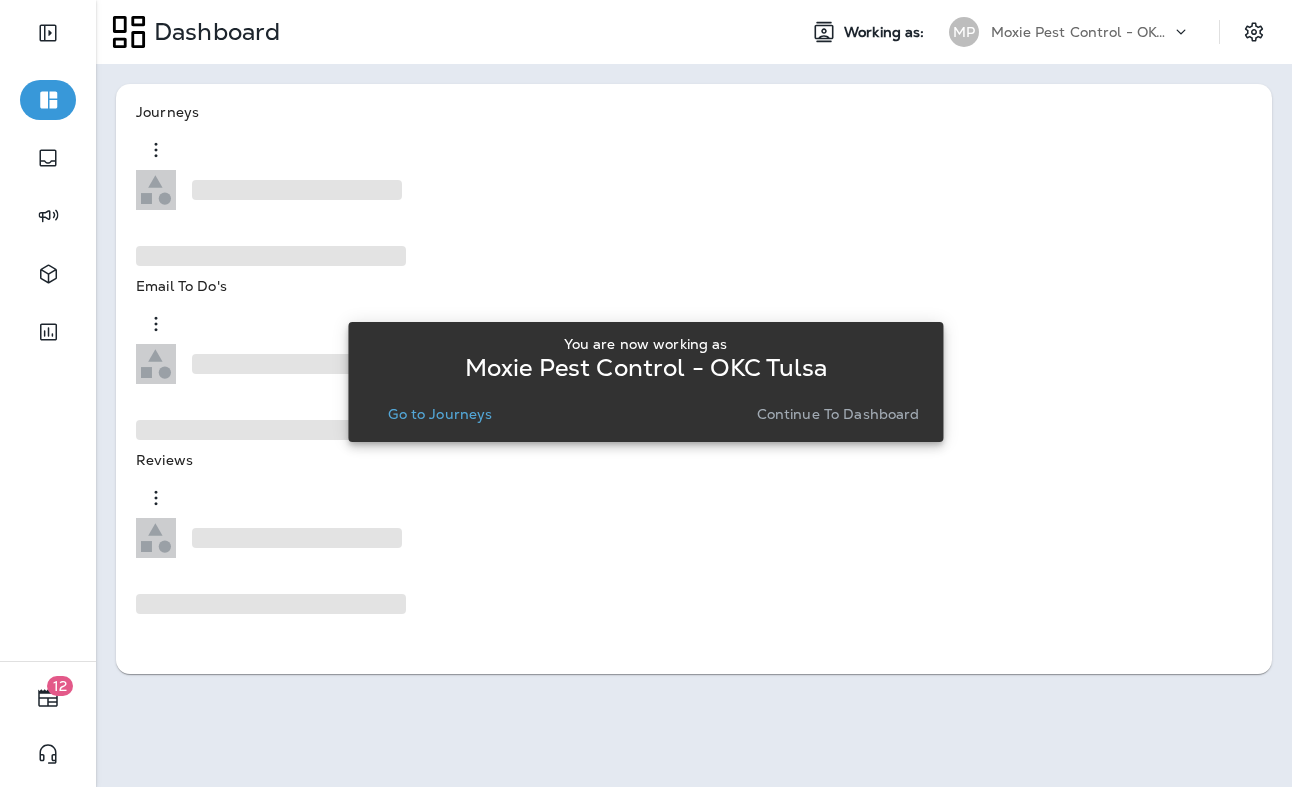click on "You are now working as  Moxie Pest Control - OKC Tulsa   Go to Journeys Continue to Dashboard" at bounding box center (645, 382) 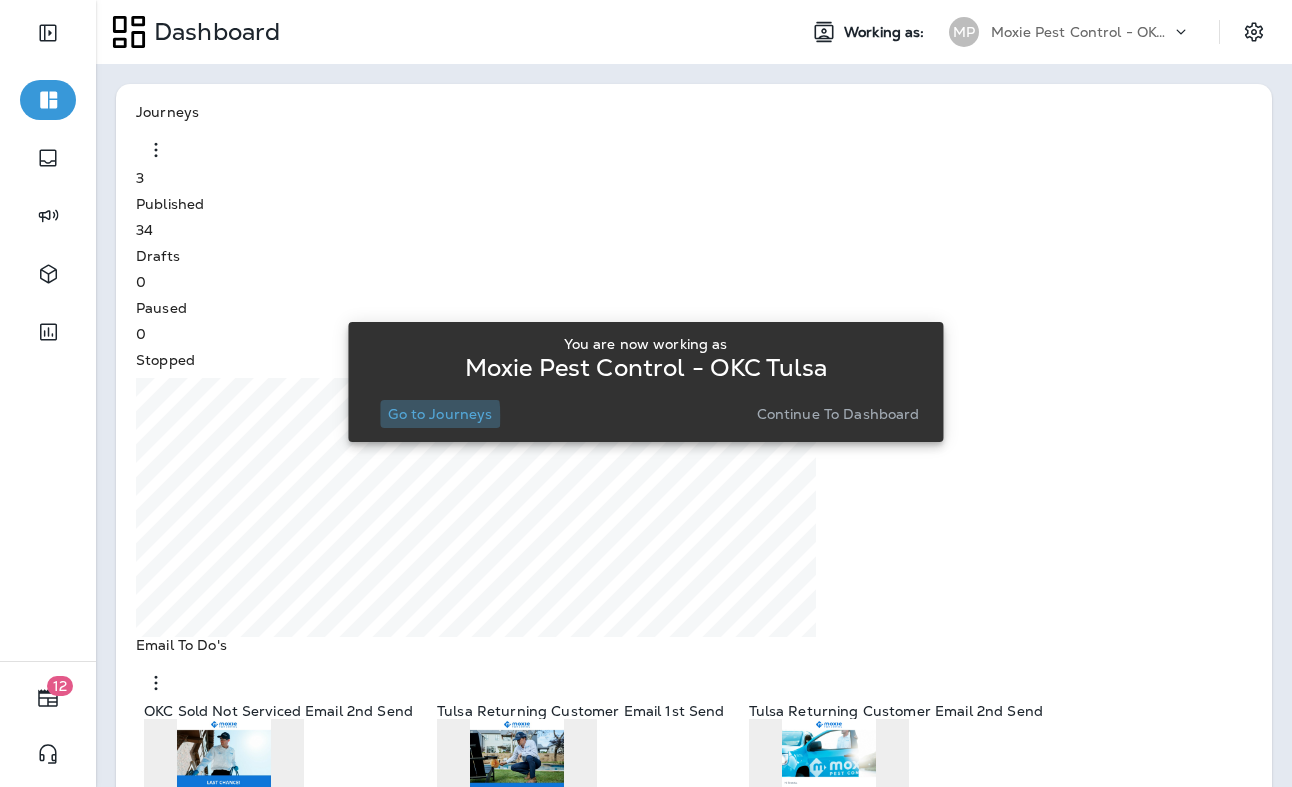 click on "Go to Journeys" at bounding box center [440, 414] 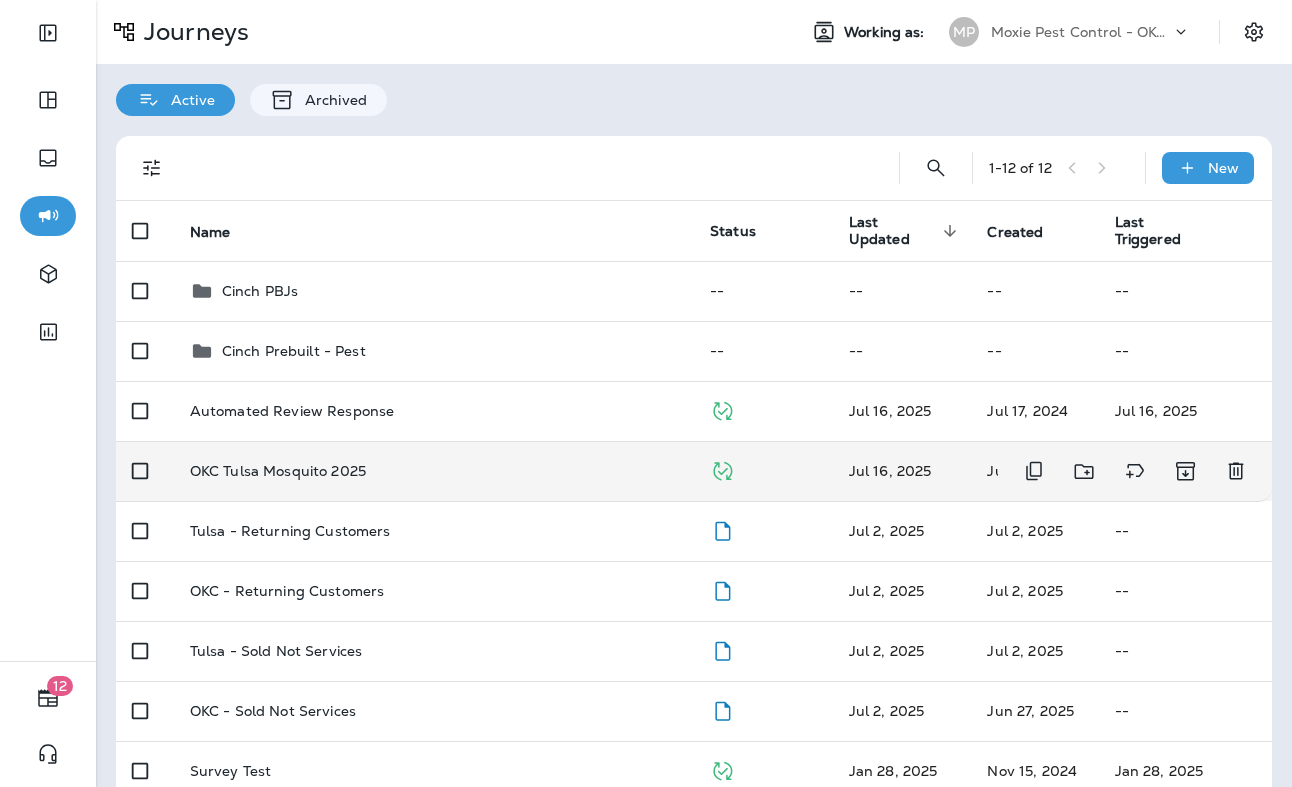 click on "OKC Tulsa Mosquito 2025" at bounding box center (434, 471) 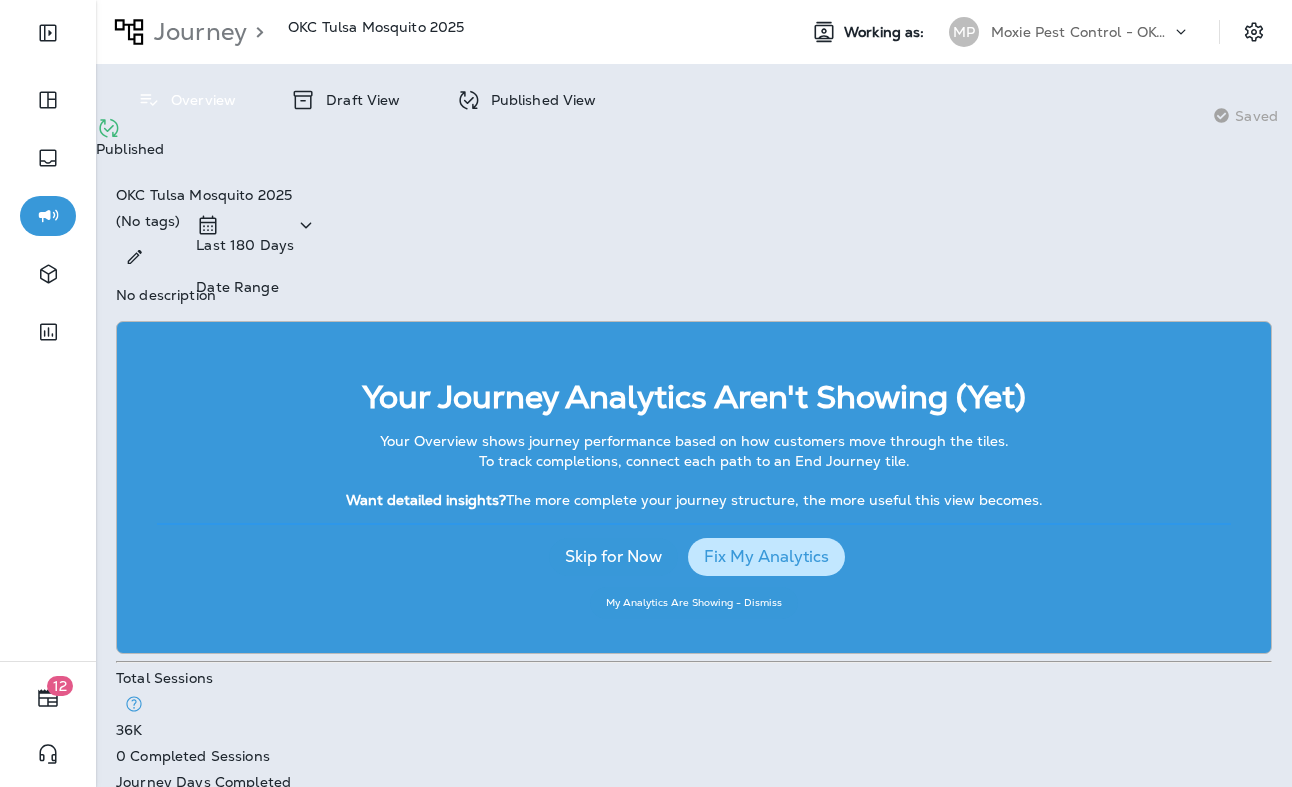 scroll, scrollTop: 14, scrollLeft: 0, axis: vertical 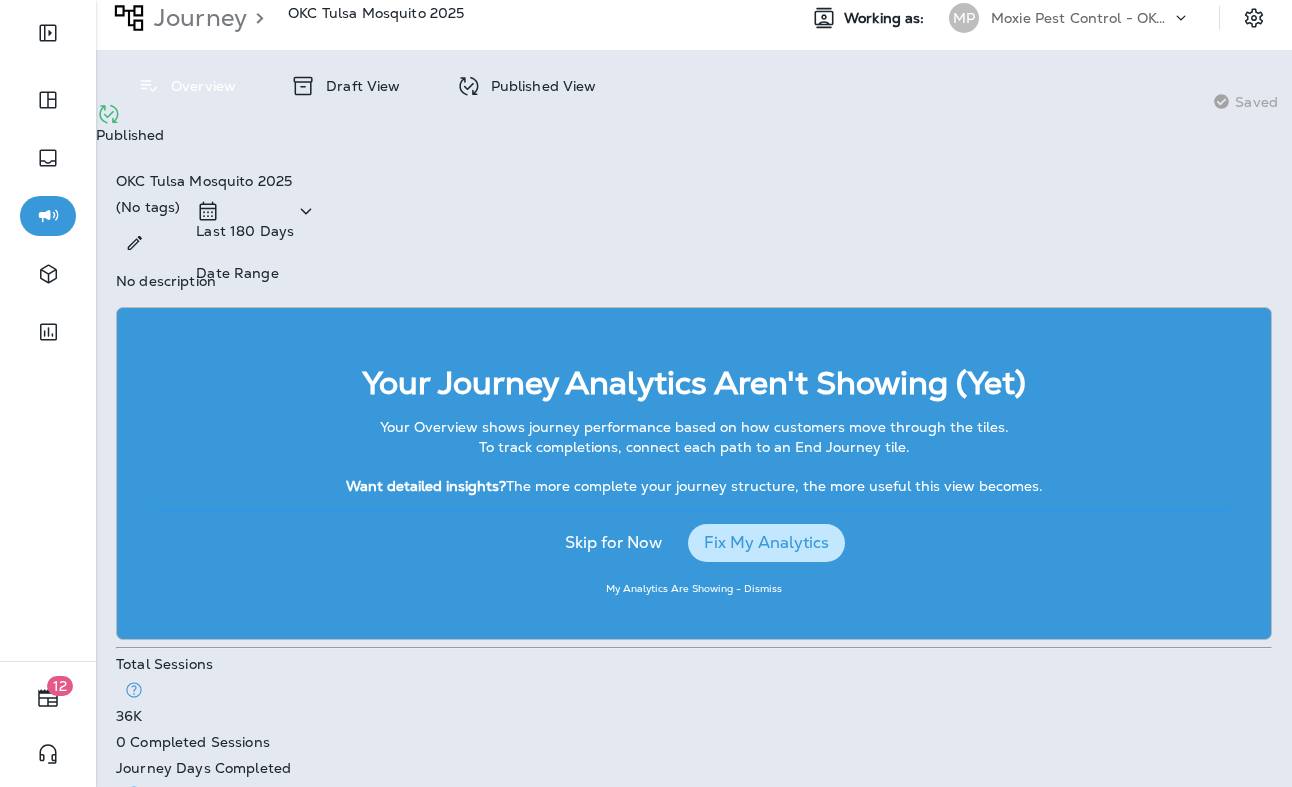 click on "Draft View" at bounding box center [358, 86] 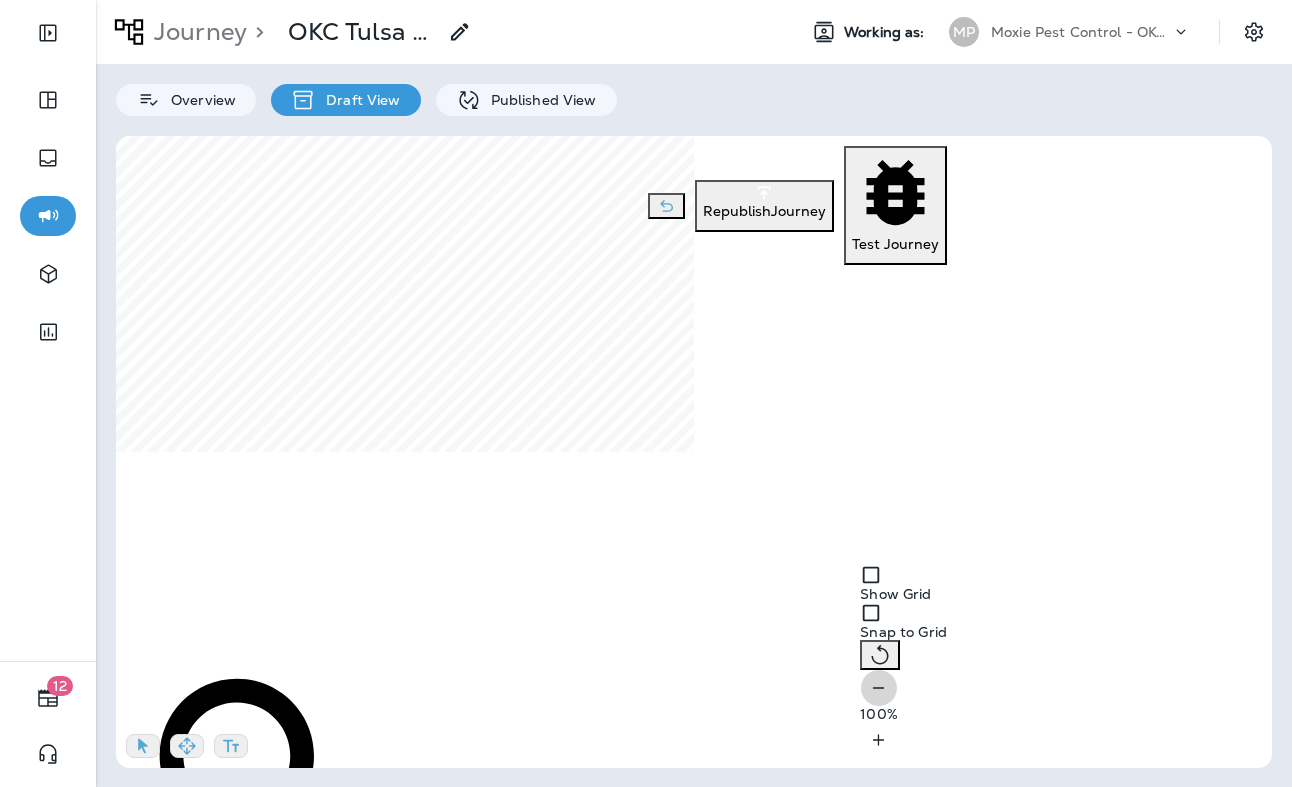 click 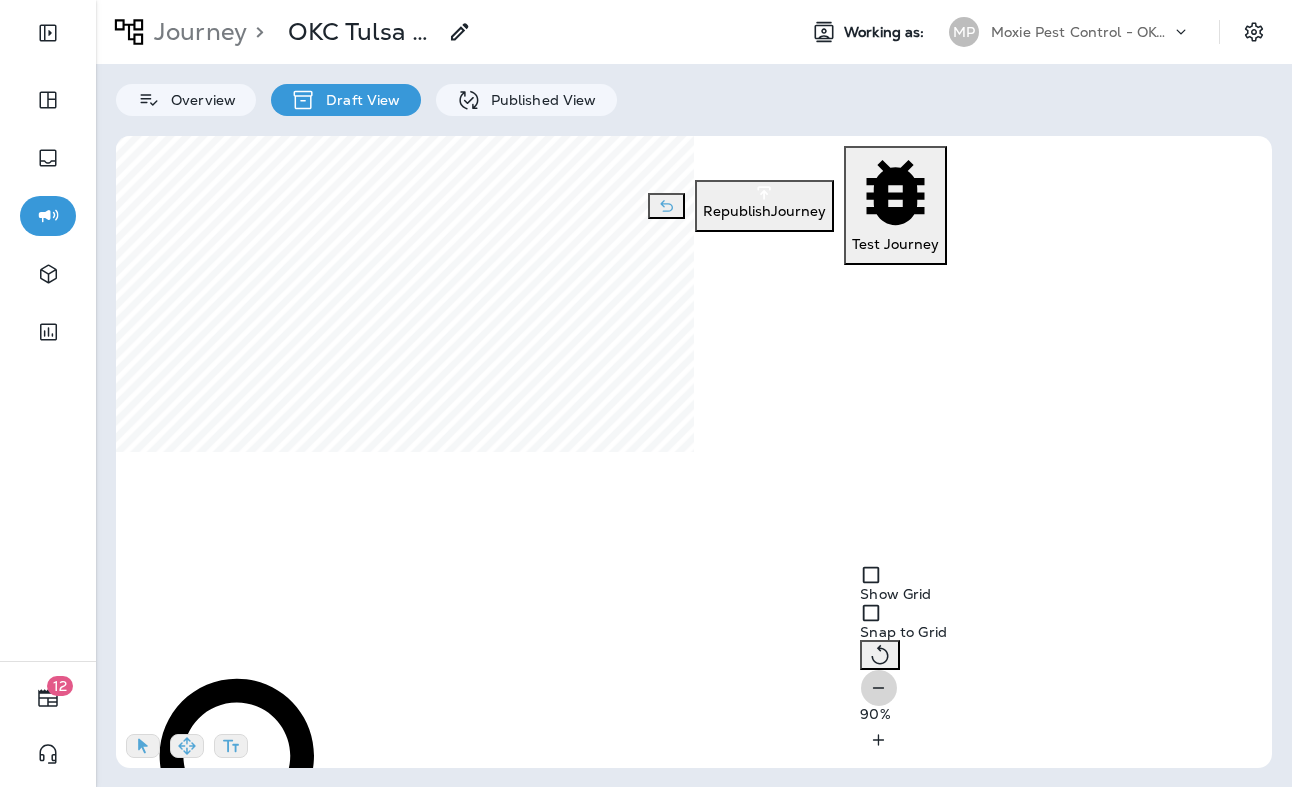 click 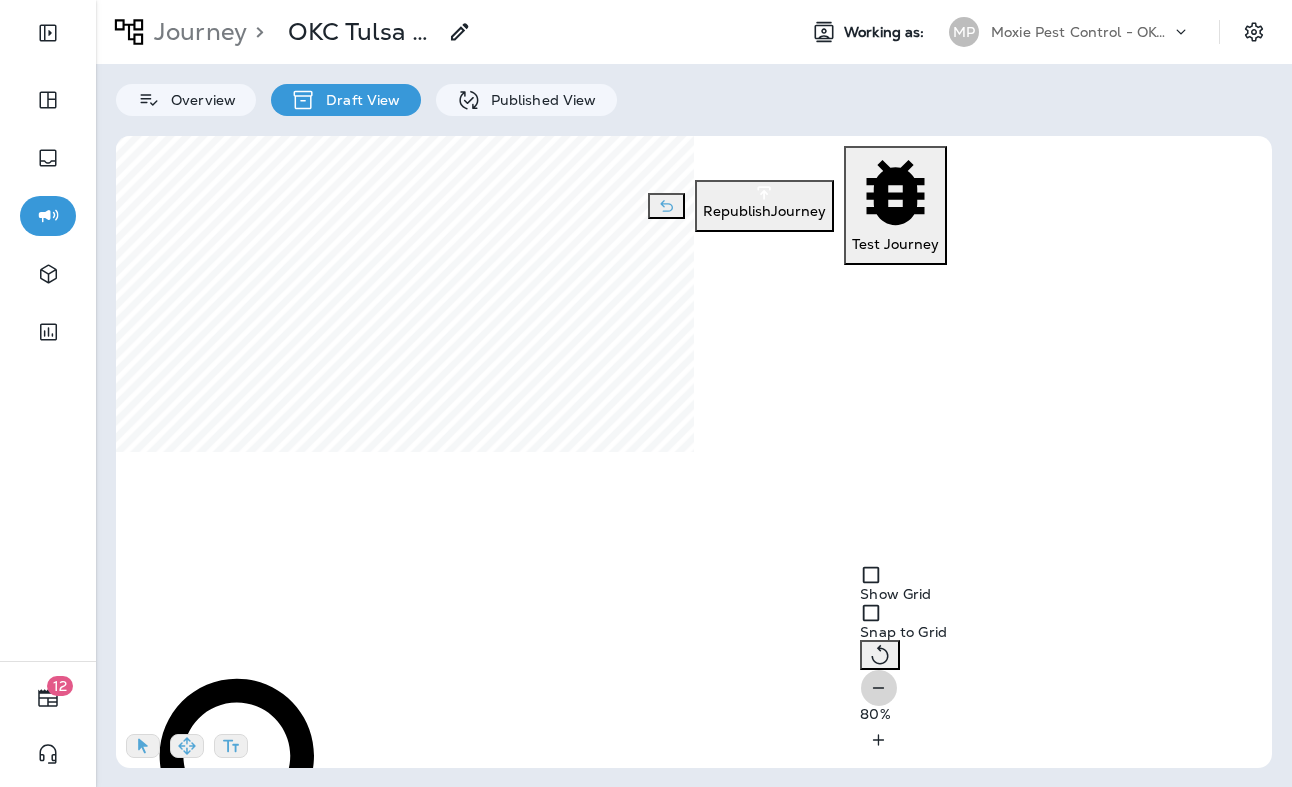 click 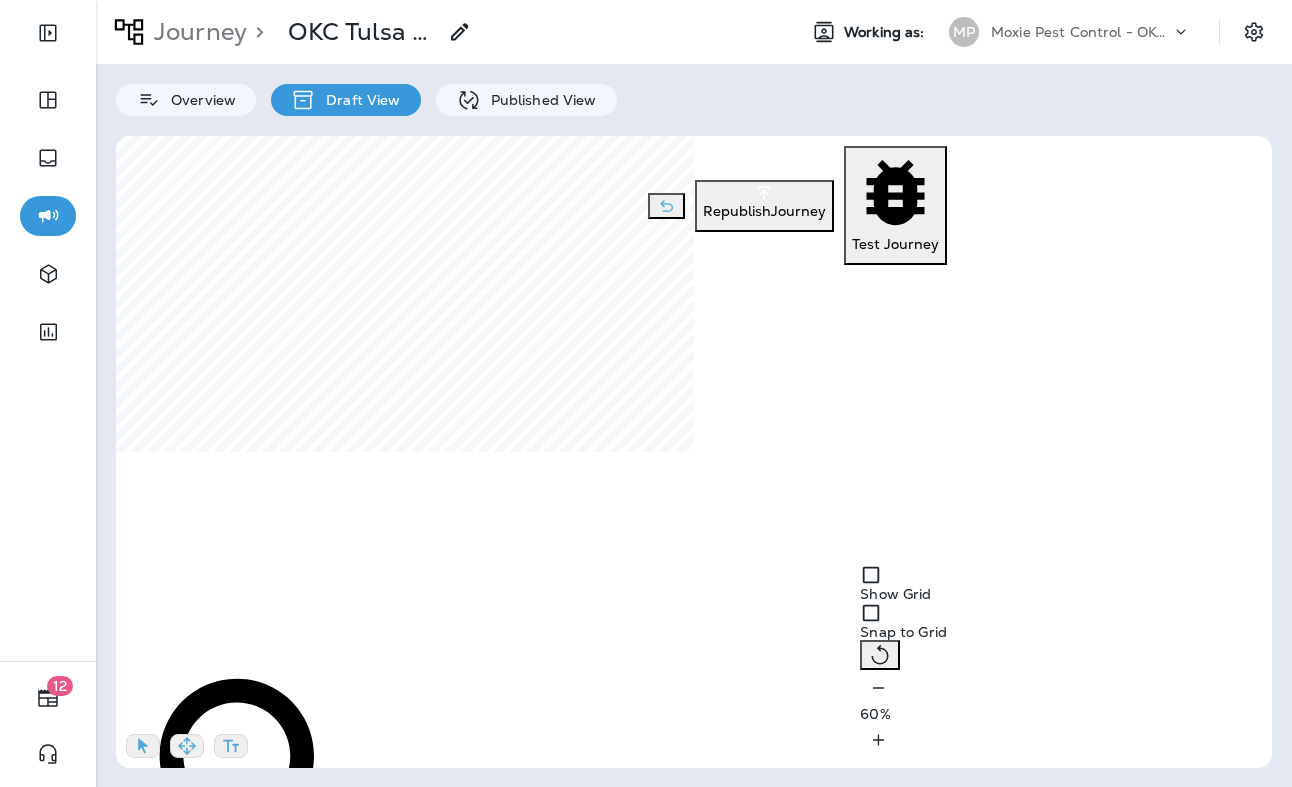 click 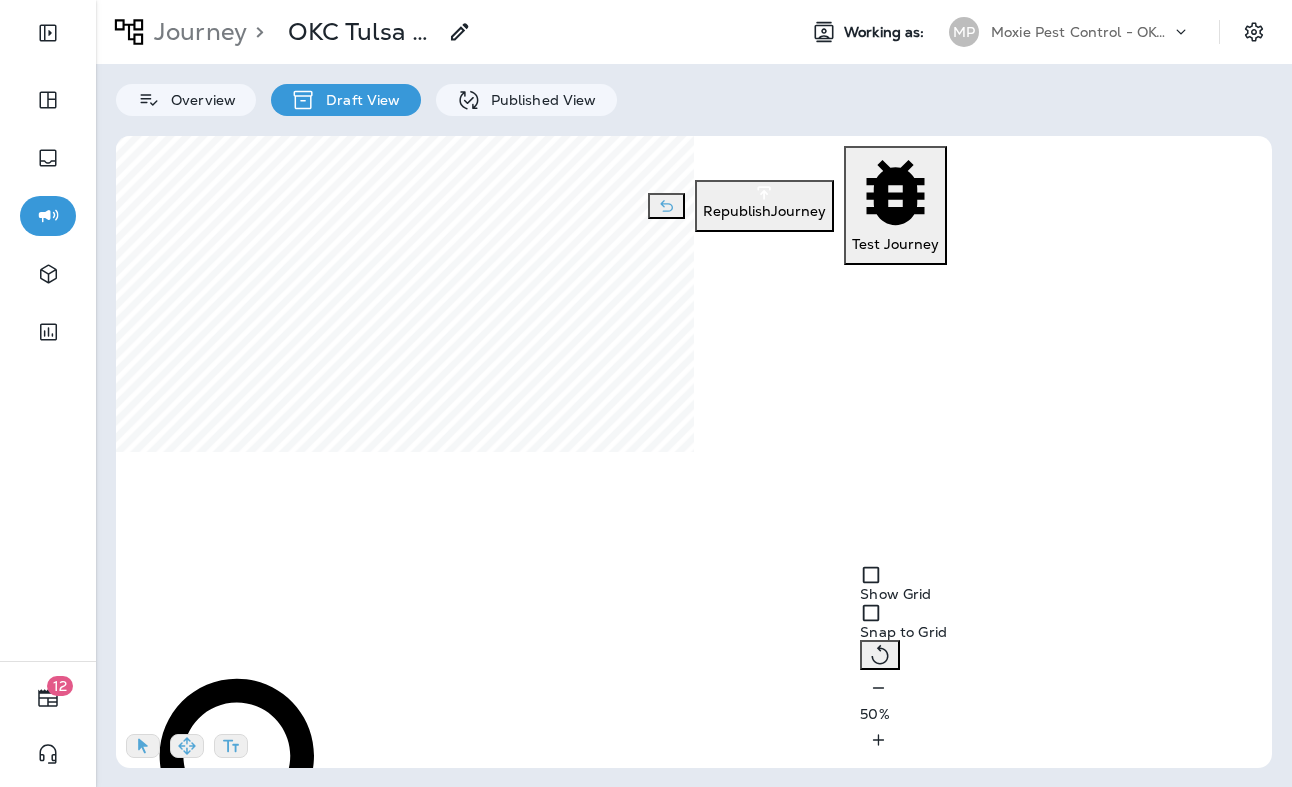 click on "50 %" at bounding box center (903, 714) 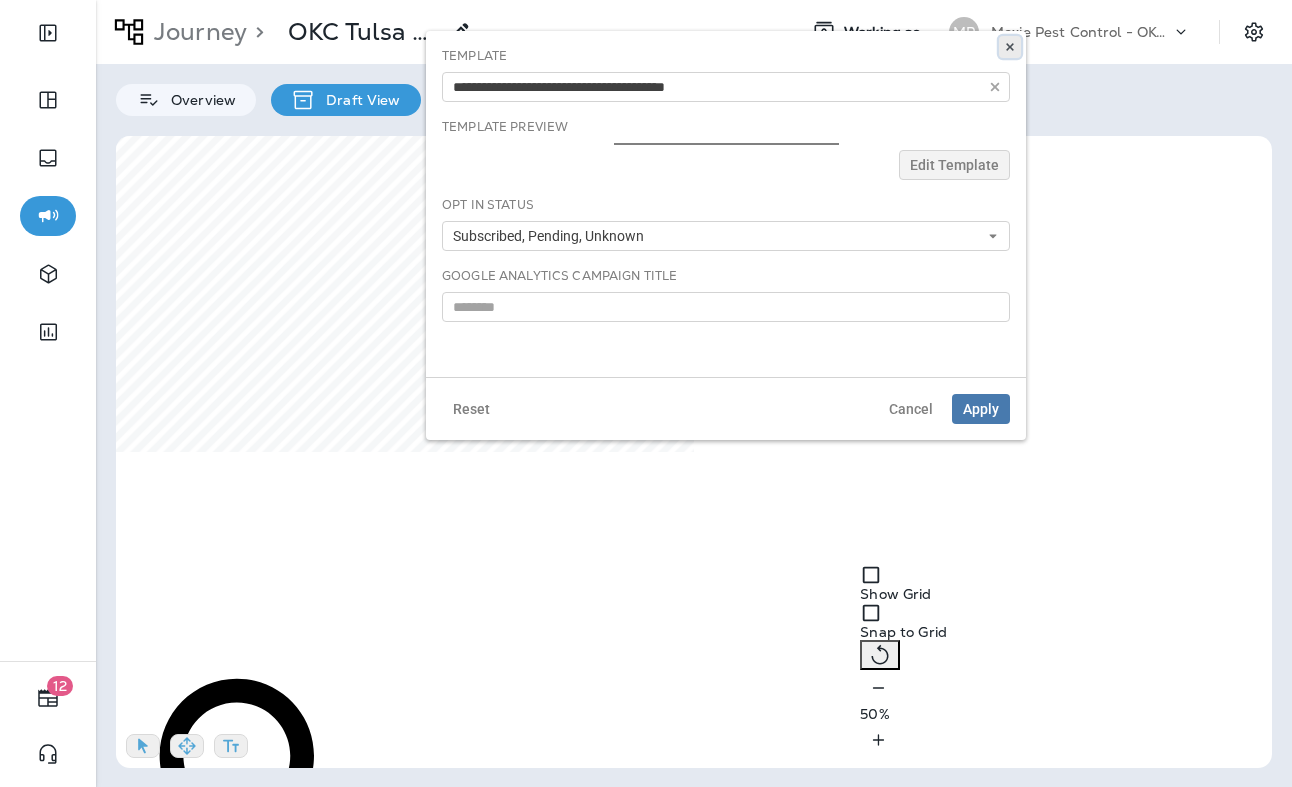 click 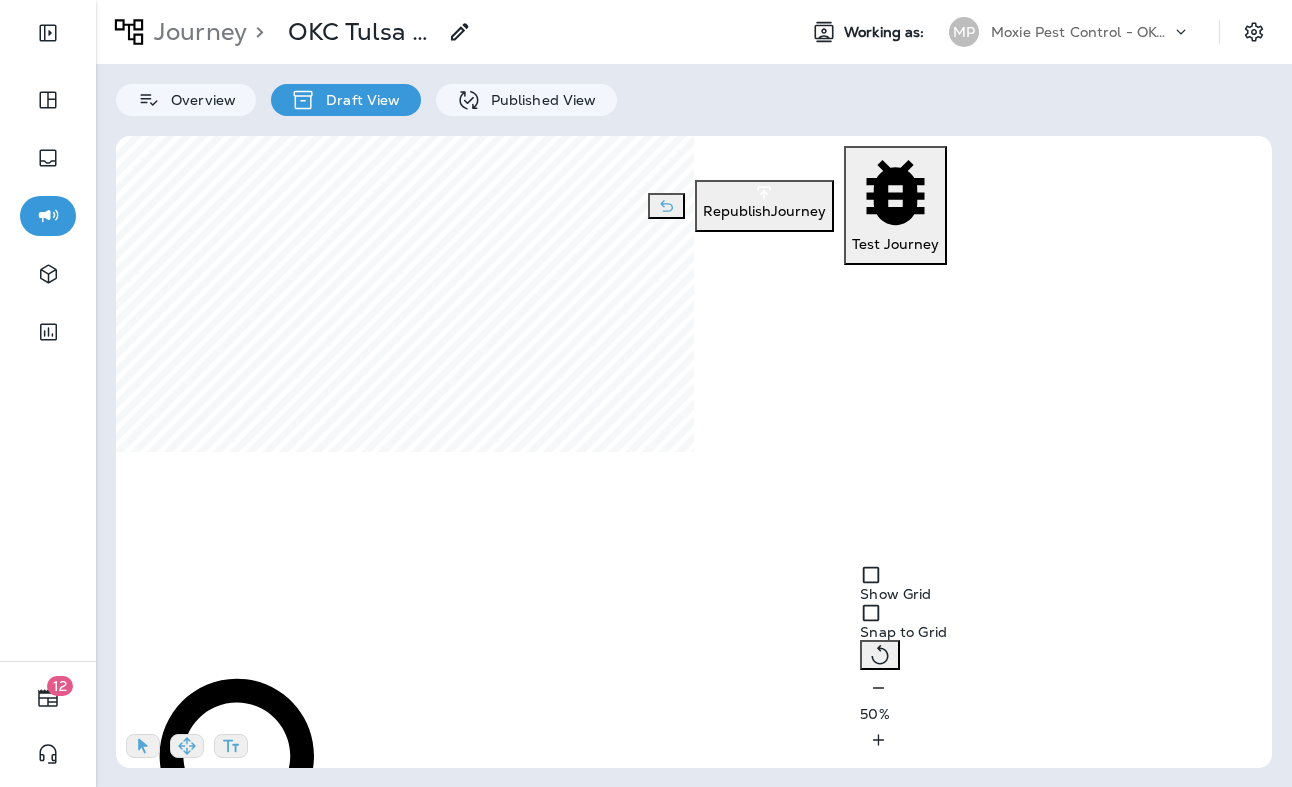 select on "***" 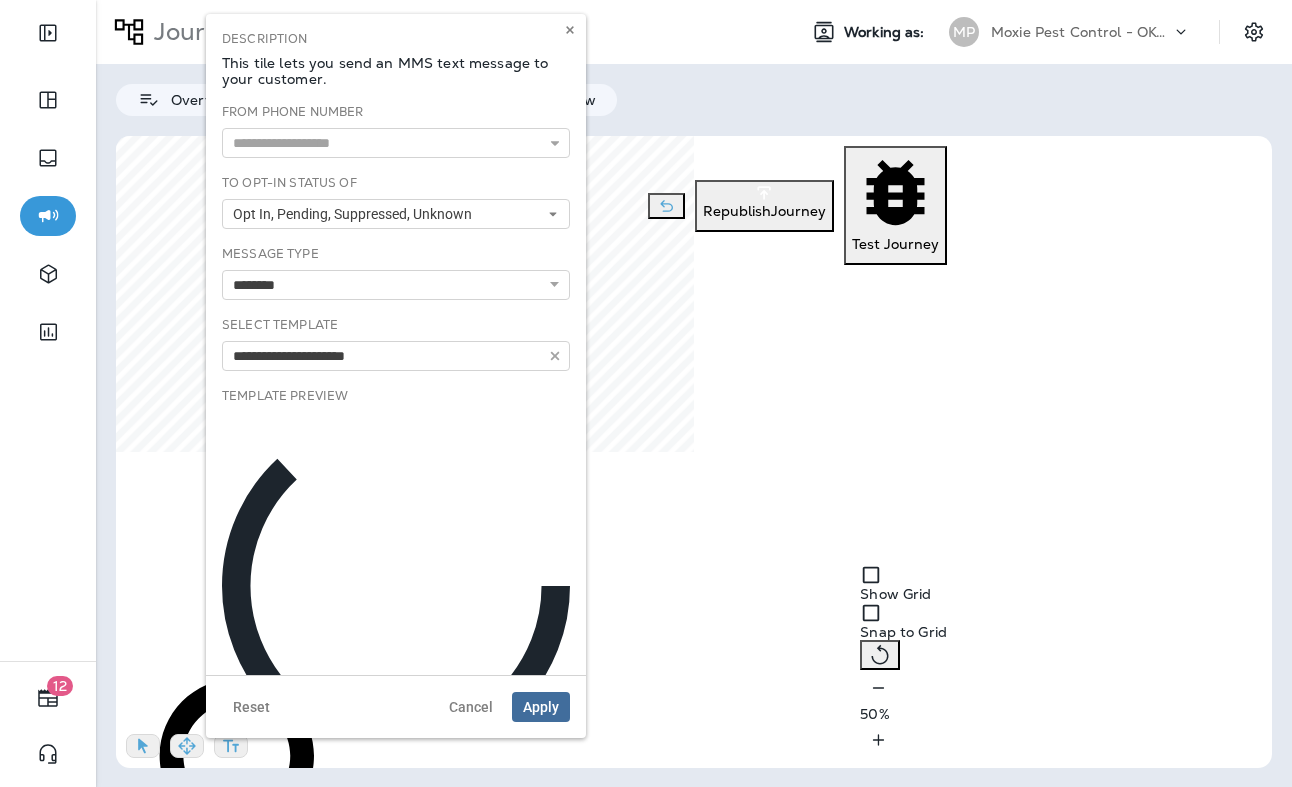 type on "**********" 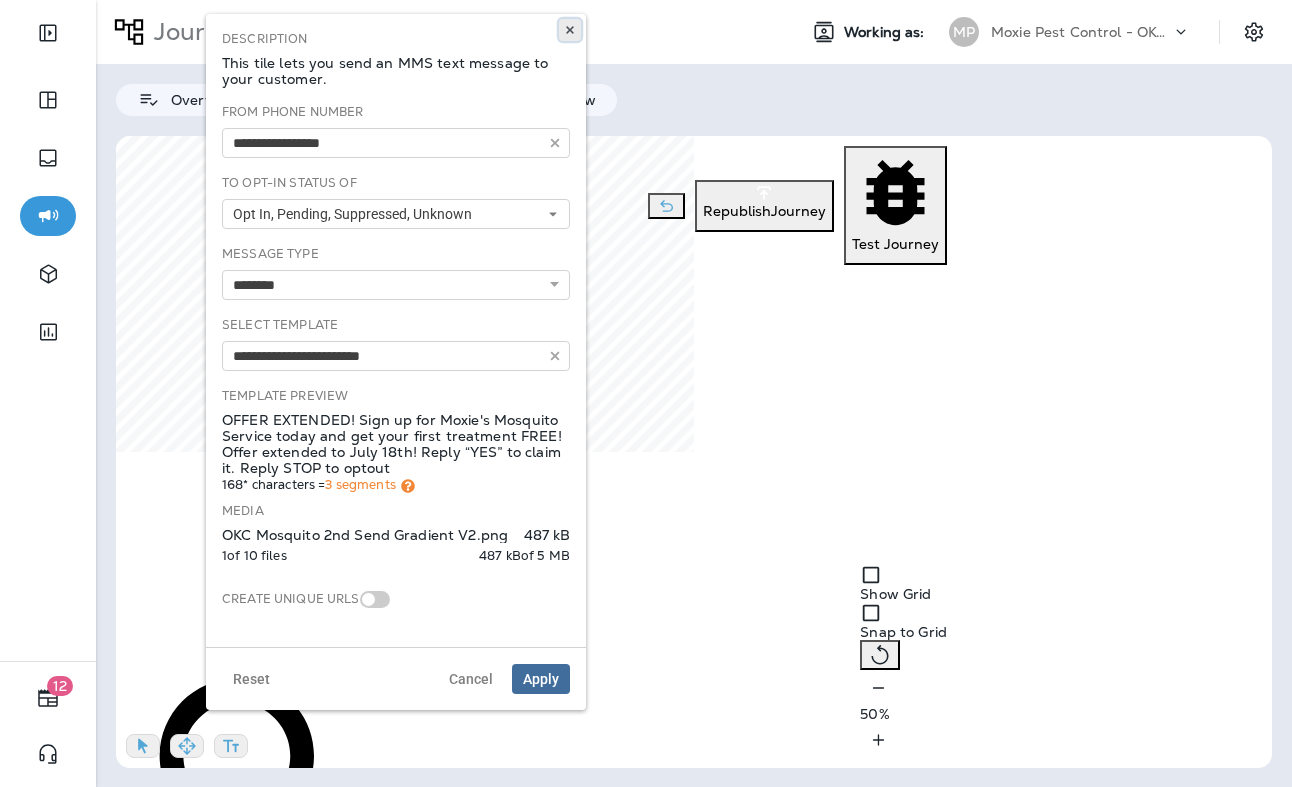 click 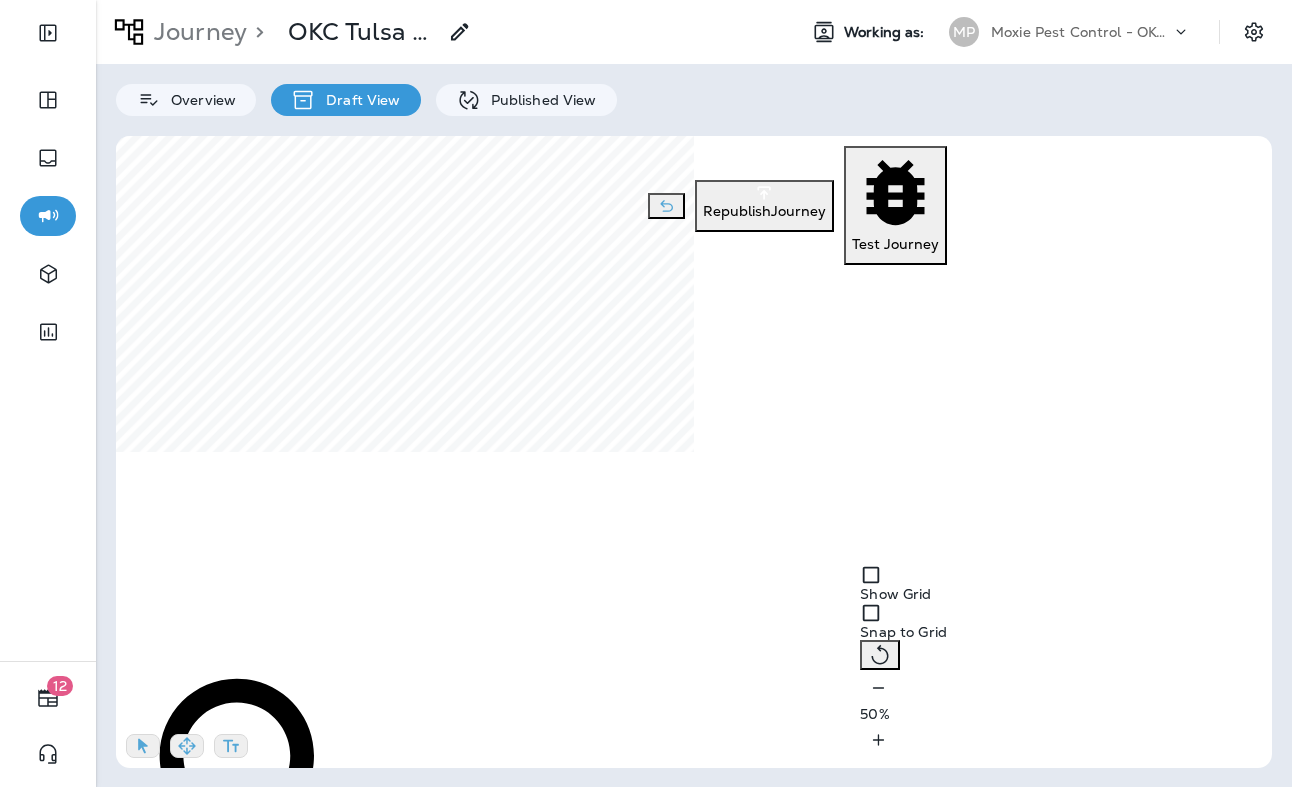 select on "***" 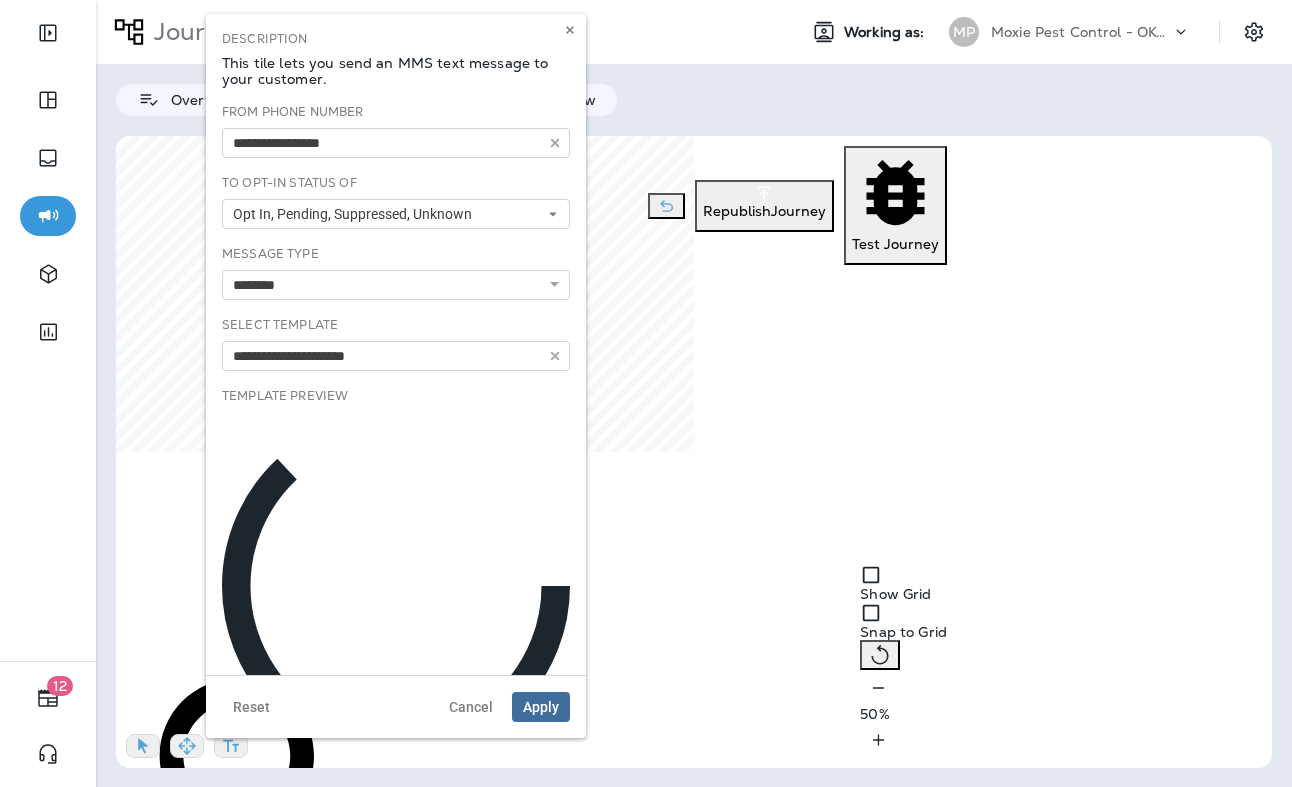 type on "**********" 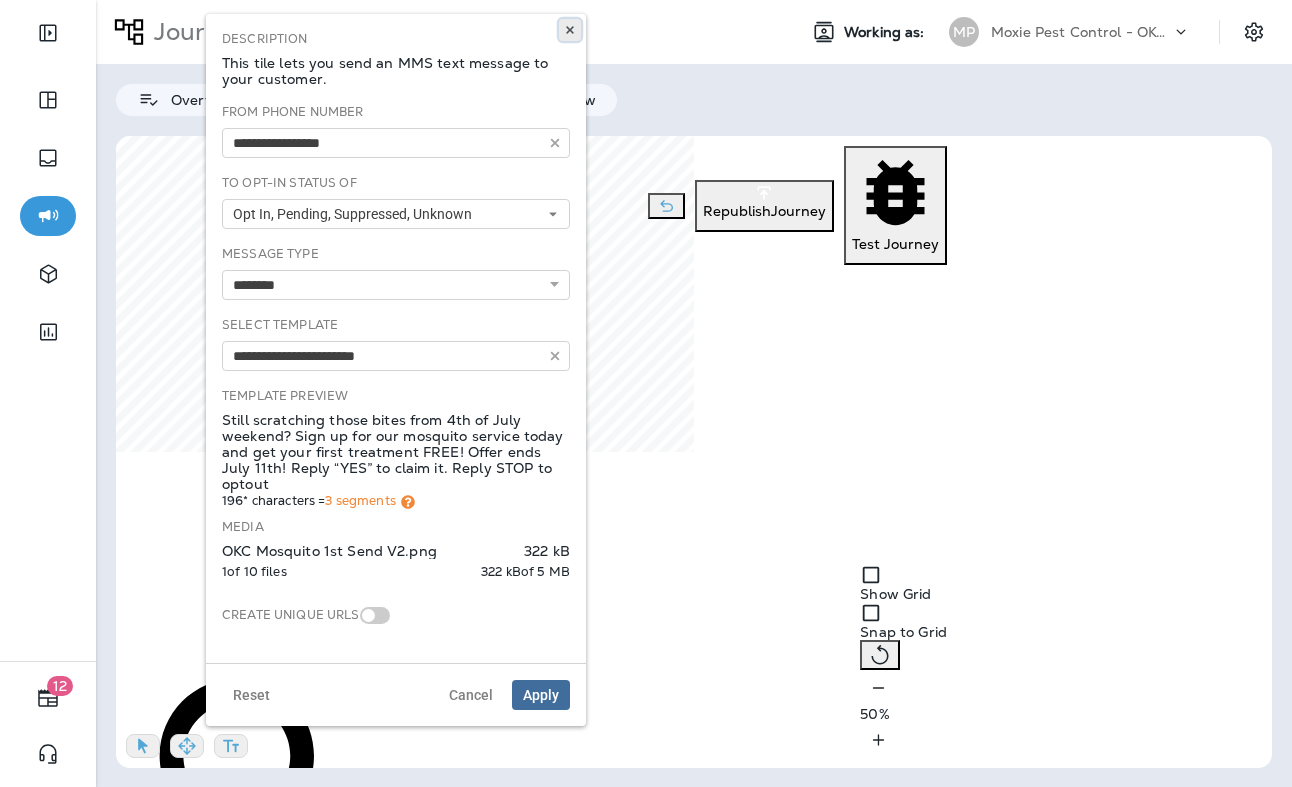 click 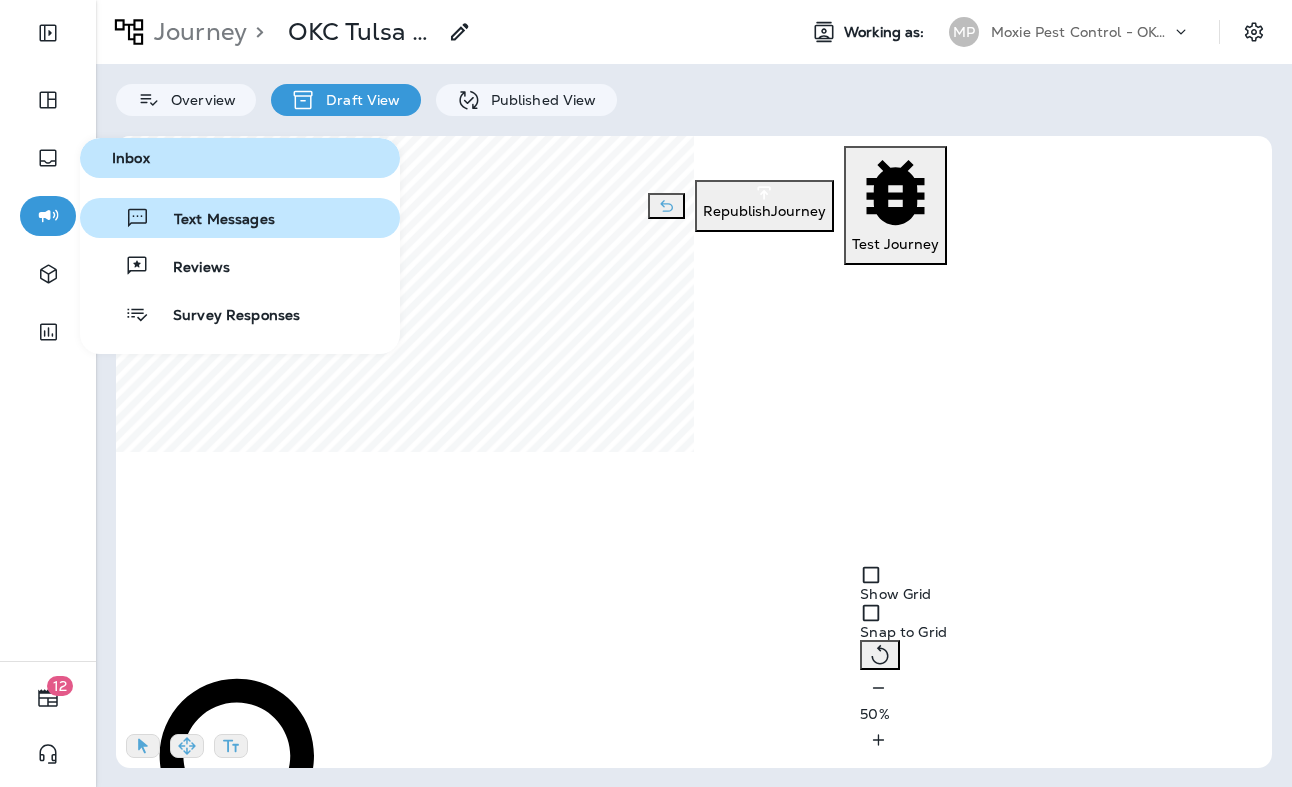 click on "Text Messages" at bounding box center [212, 220] 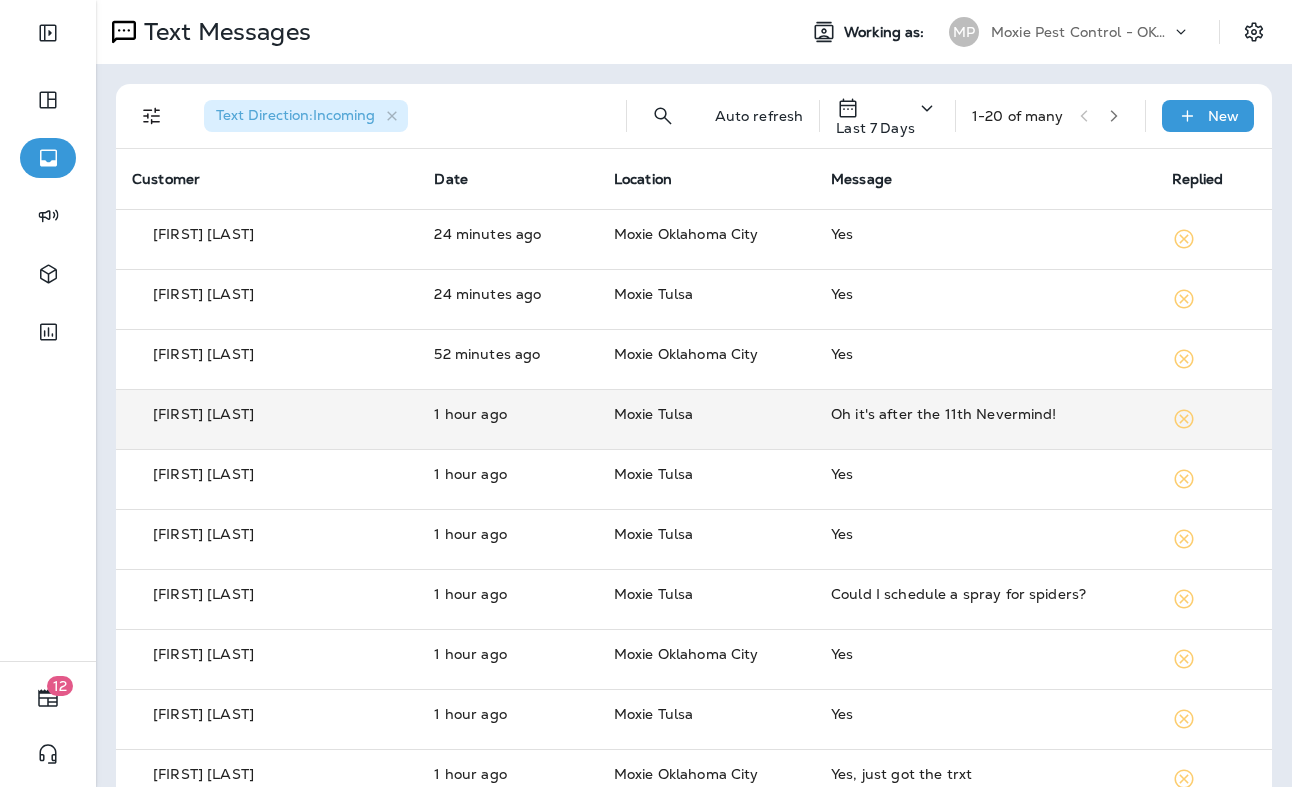 click on "1 hour ago" at bounding box center [507, 419] 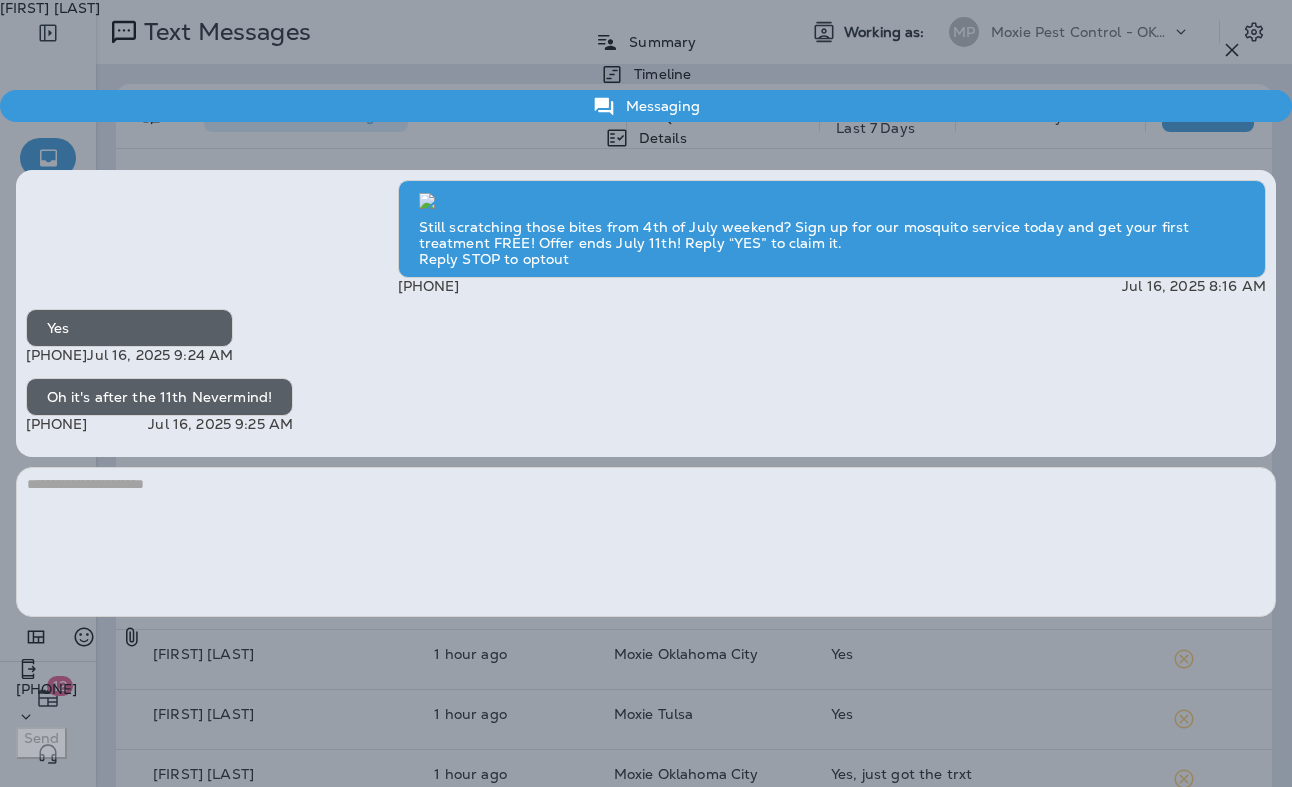 scroll, scrollTop: -579, scrollLeft: 0, axis: vertical 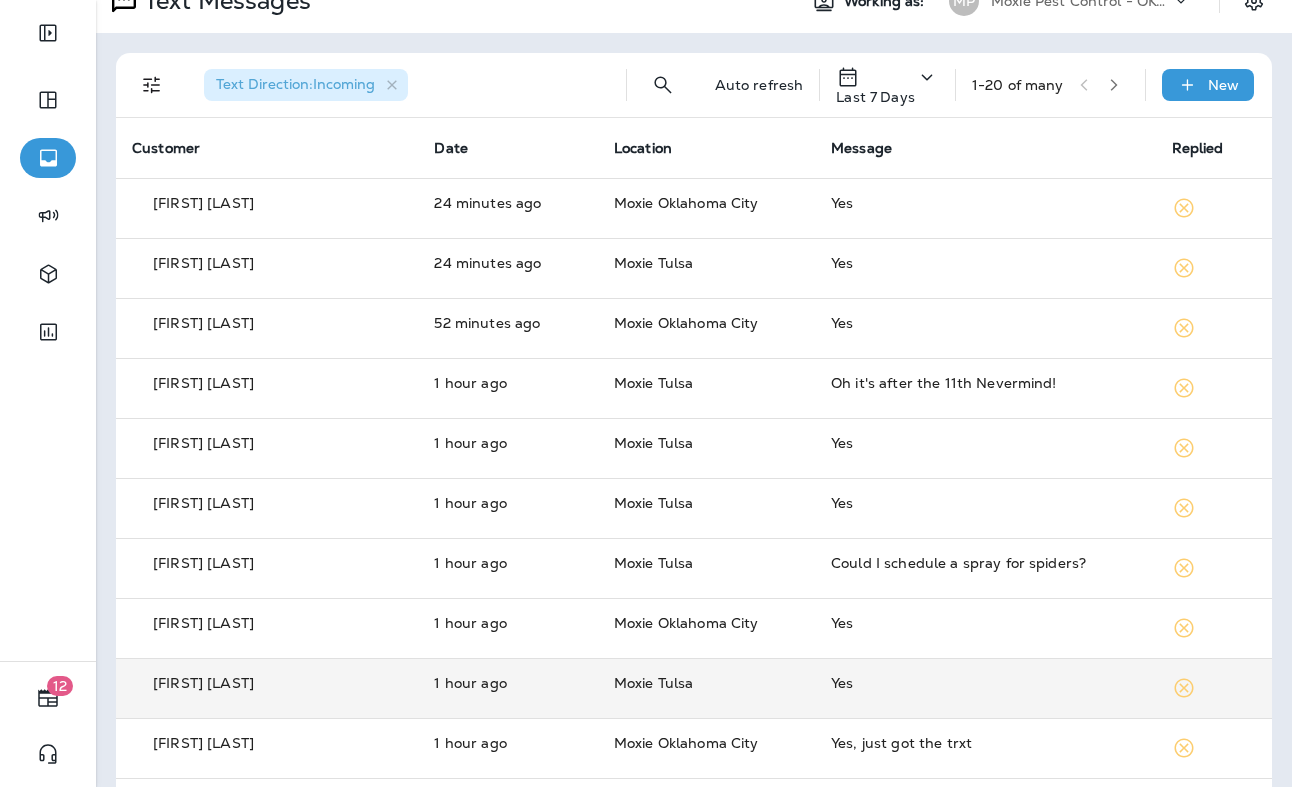 click on "1 hour ago" at bounding box center (507, 688) 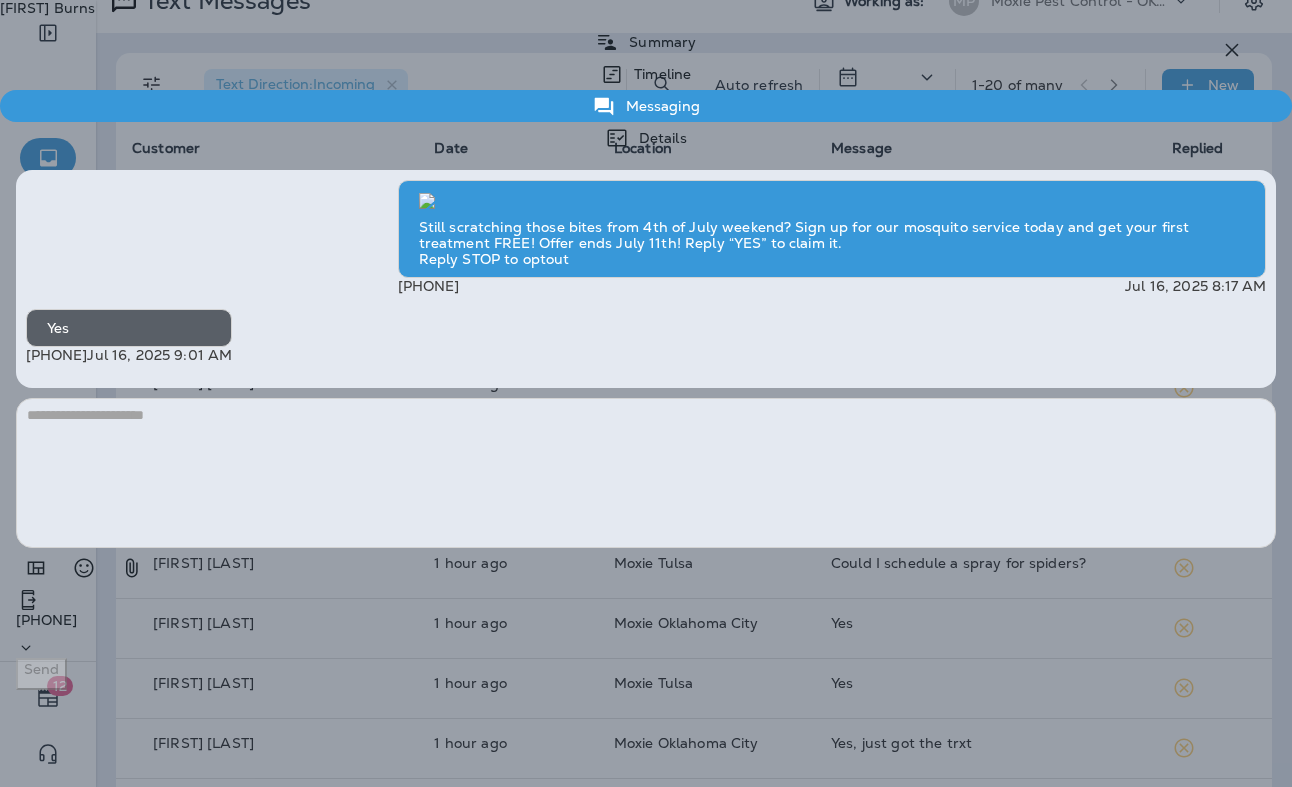 scroll, scrollTop: -520, scrollLeft: 0, axis: vertical 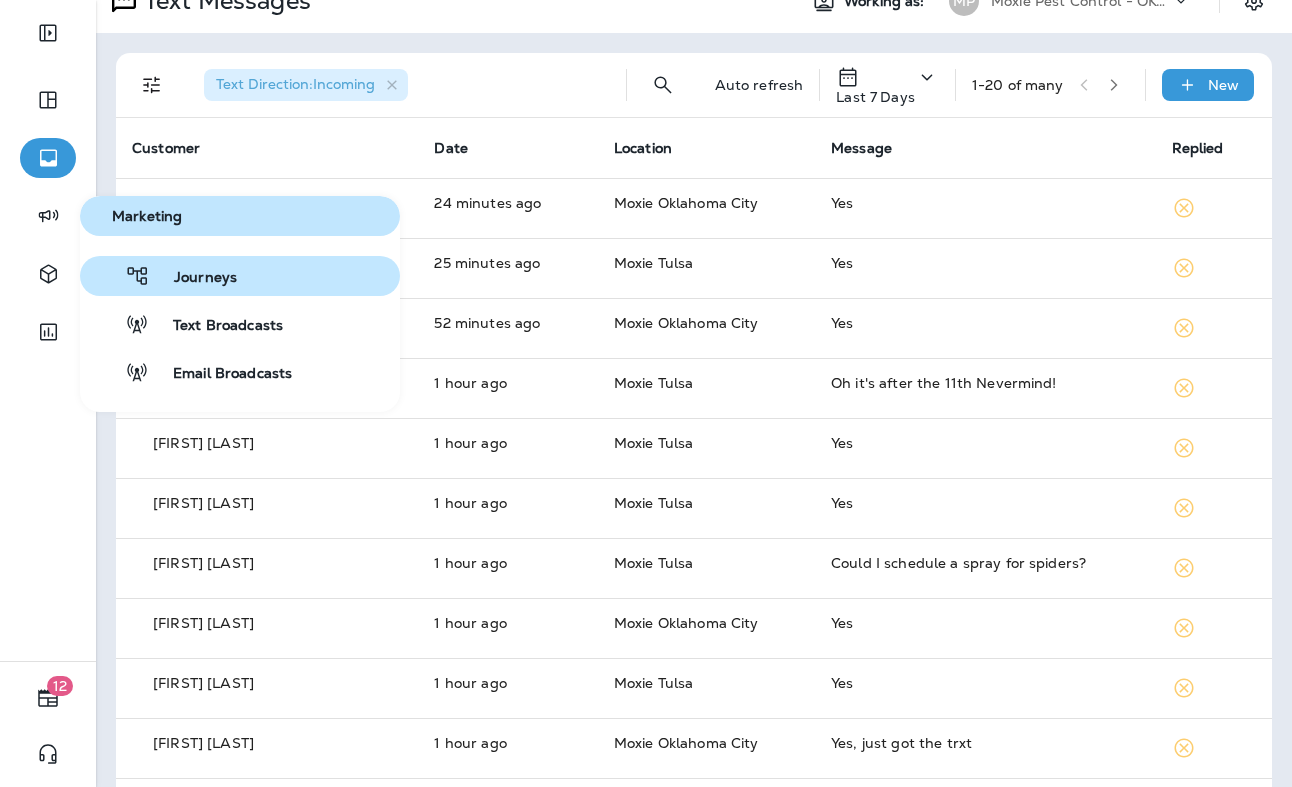 click on "Journeys" at bounding box center [193, 278] 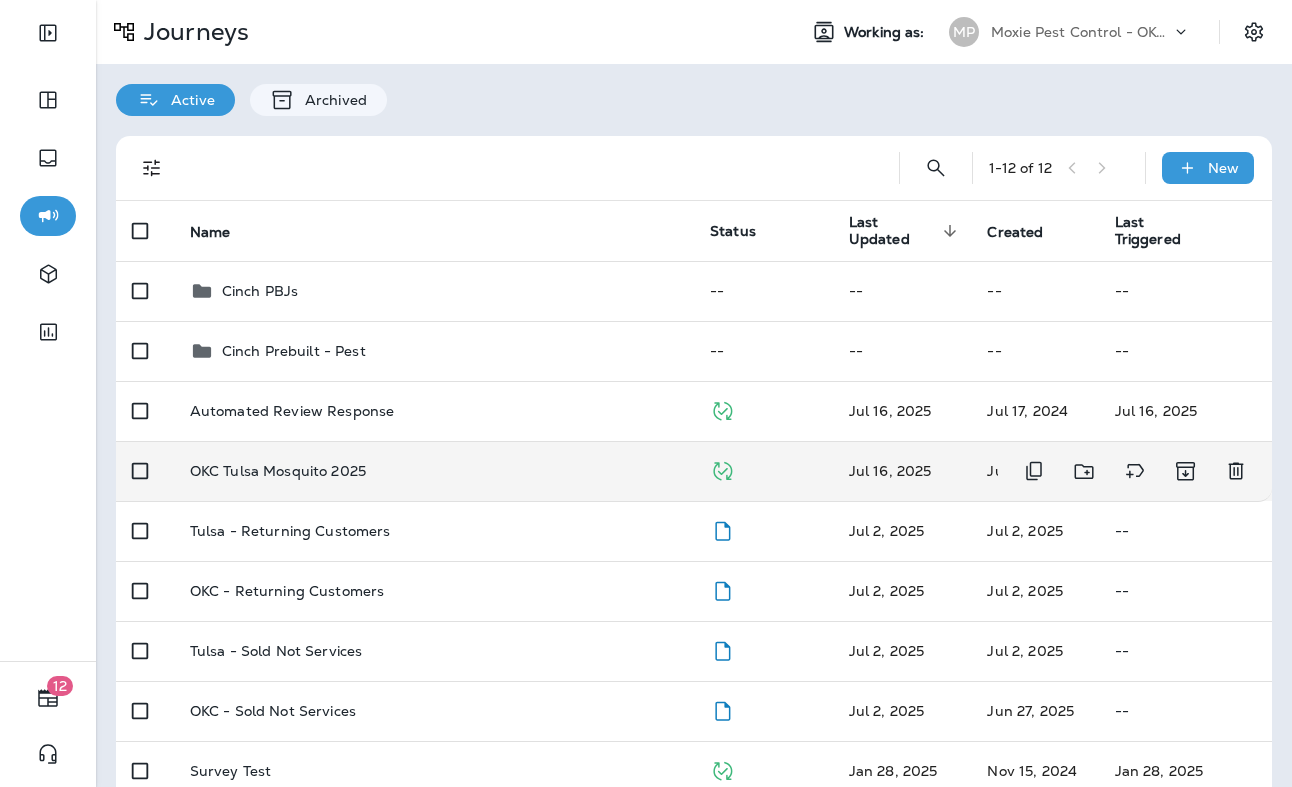 click on "OKC Tulsa Mosquito 2025" at bounding box center (278, 471) 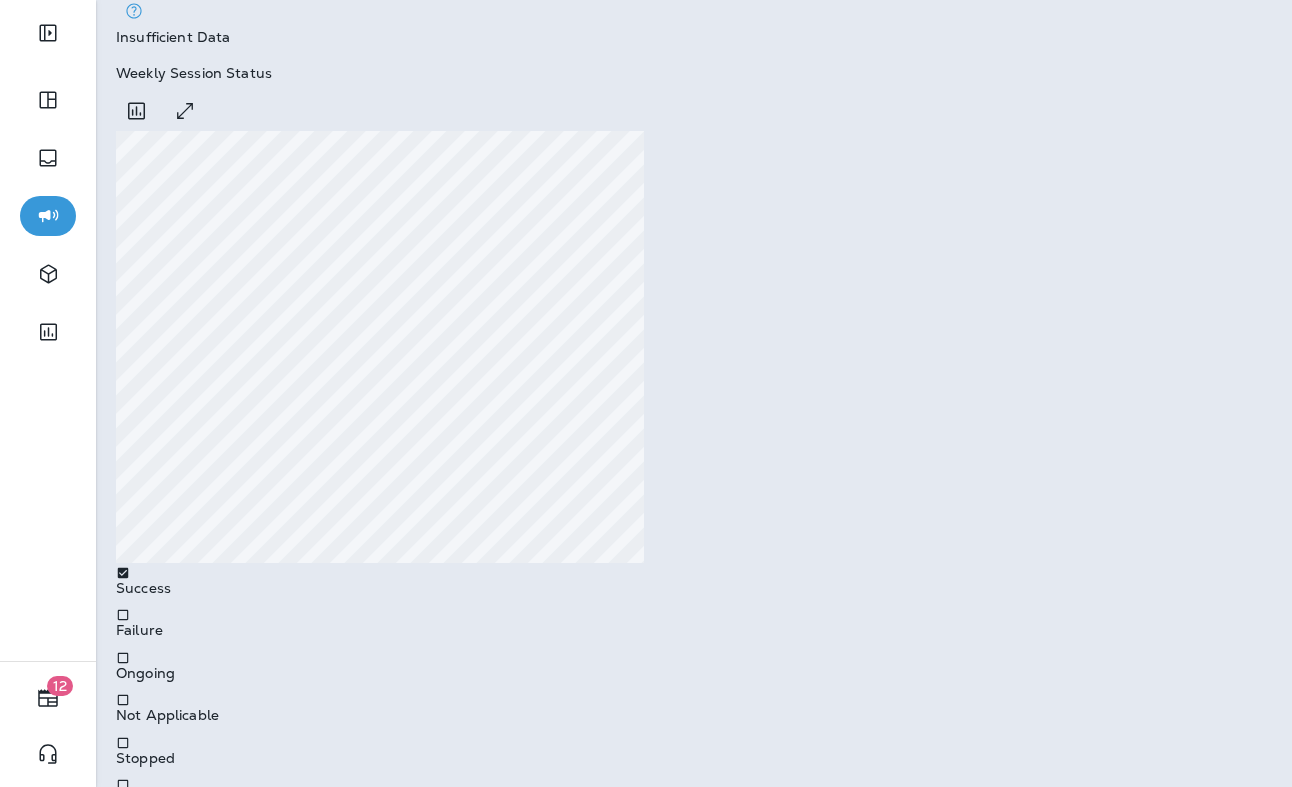 scroll, scrollTop: 902, scrollLeft: 0, axis: vertical 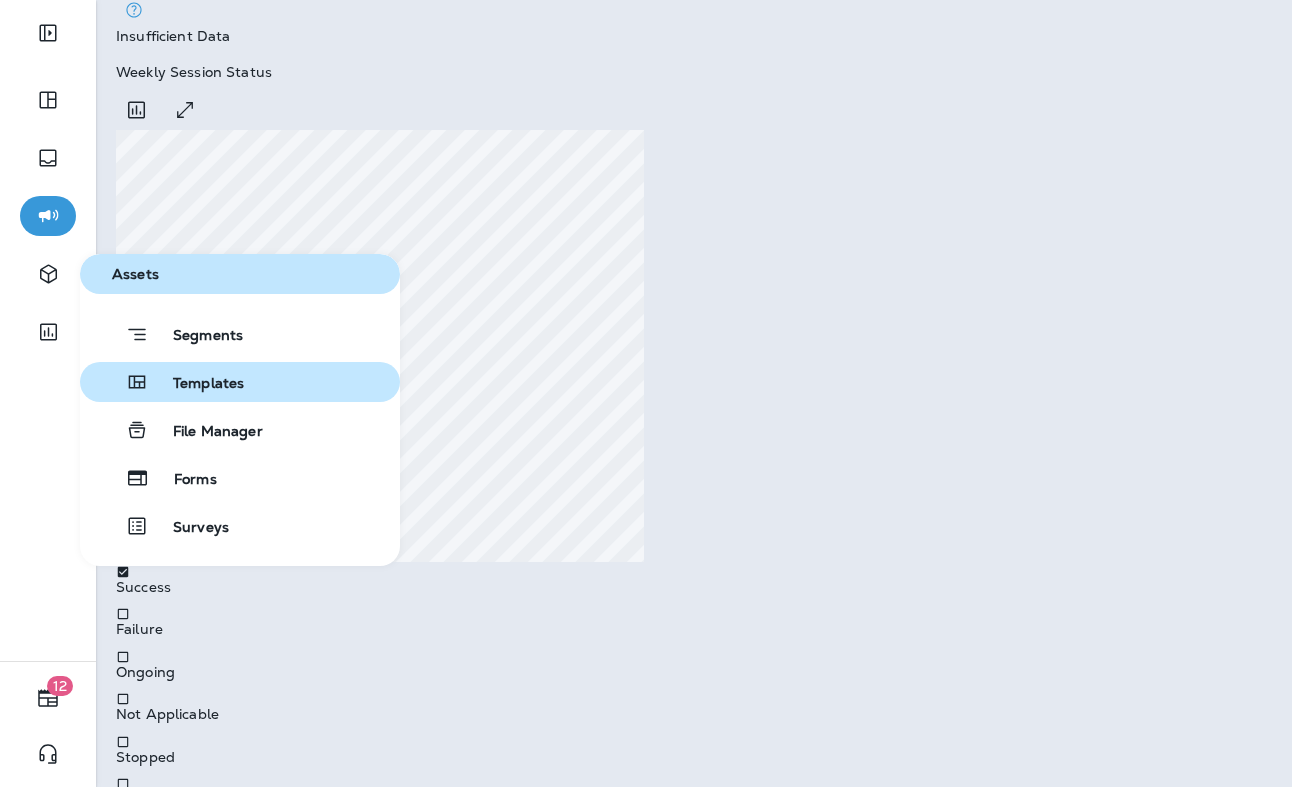 click on "Templates" at bounding box center (196, 384) 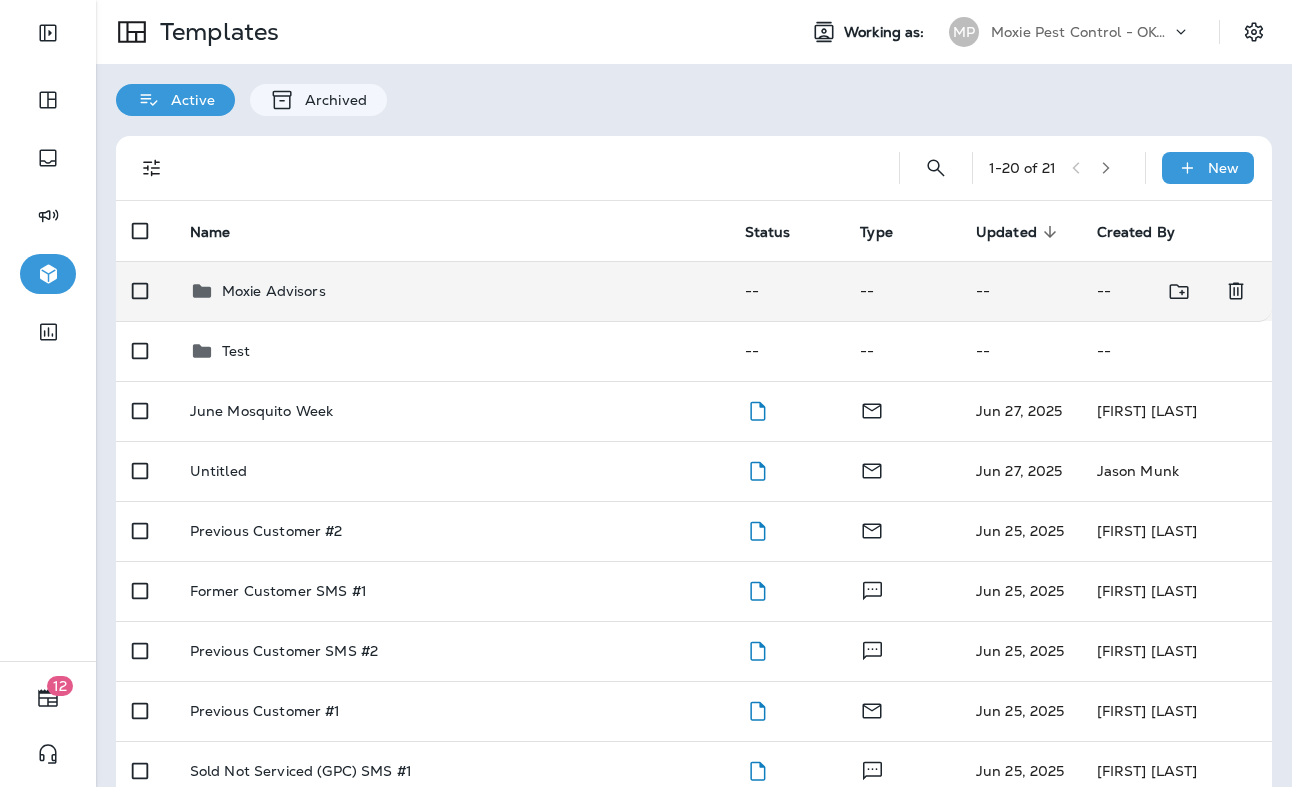 click on "Moxie Advisors" at bounding box center (274, 291) 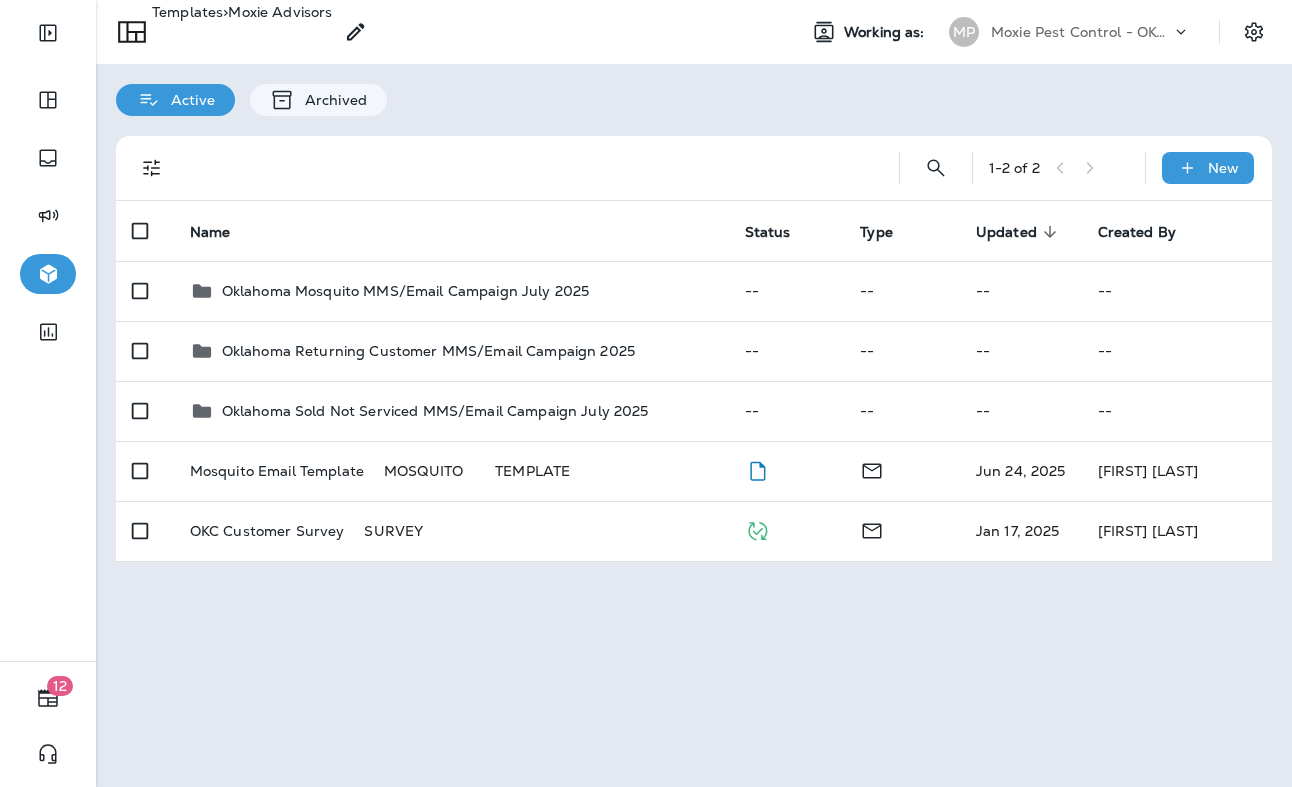 click on "Oklahoma Mosquito MMS/Email Campaign July  2025" at bounding box center [405, 291] 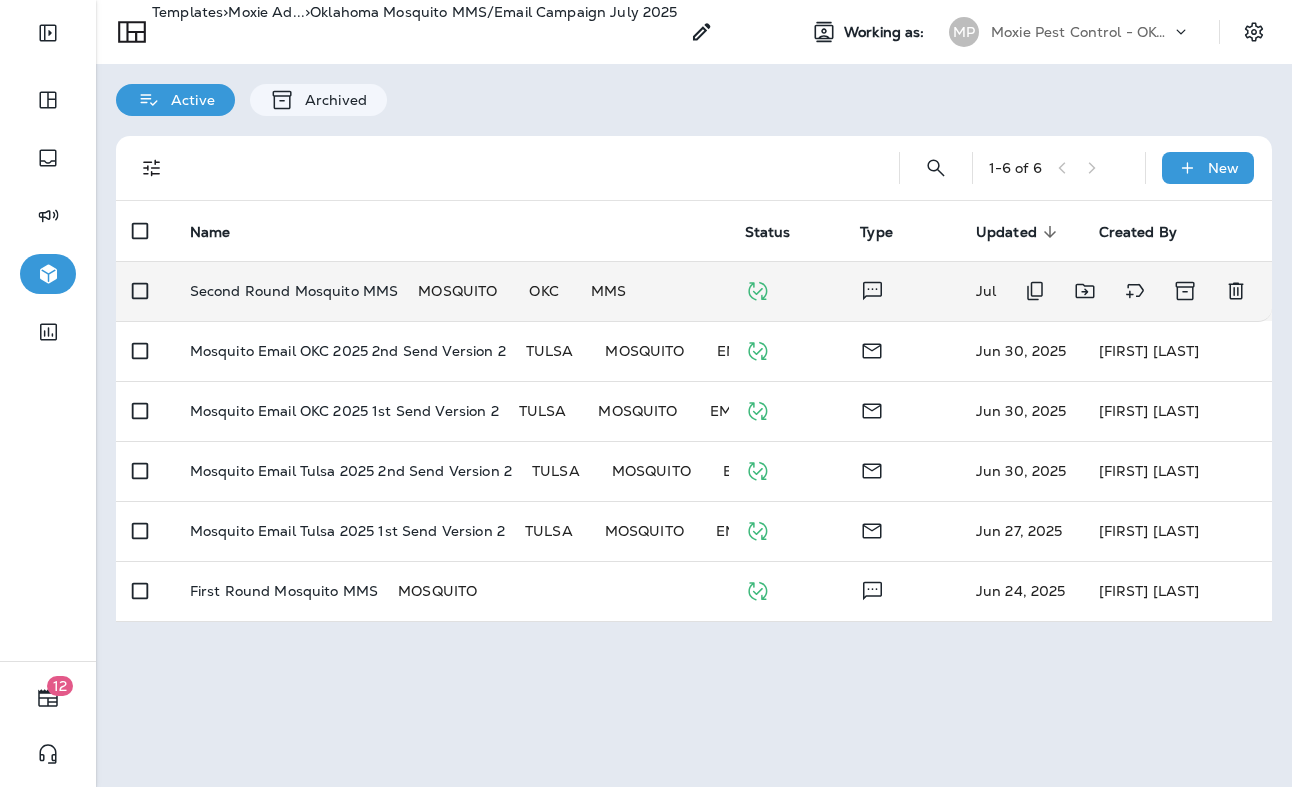 click on "Second Round Mosquito MMS" at bounding box center [294, 291] 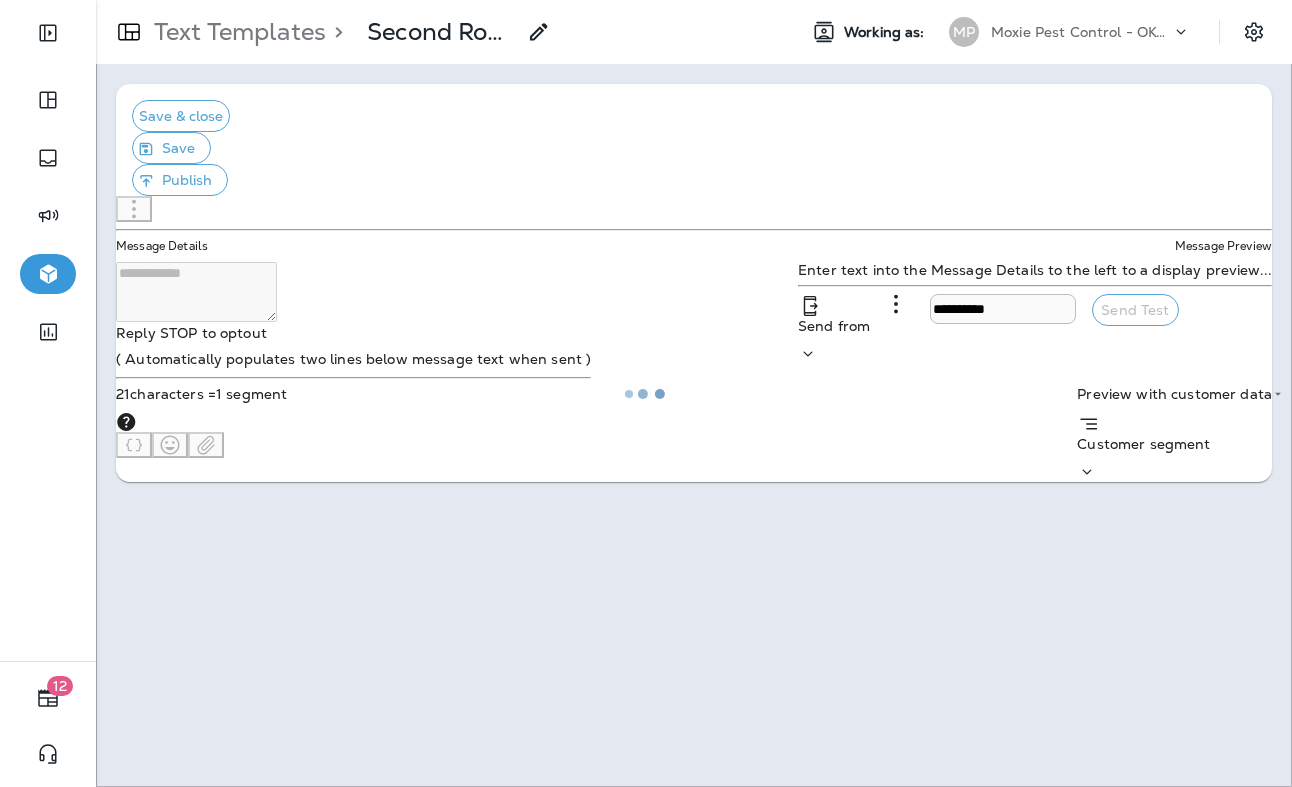 type on "**********" 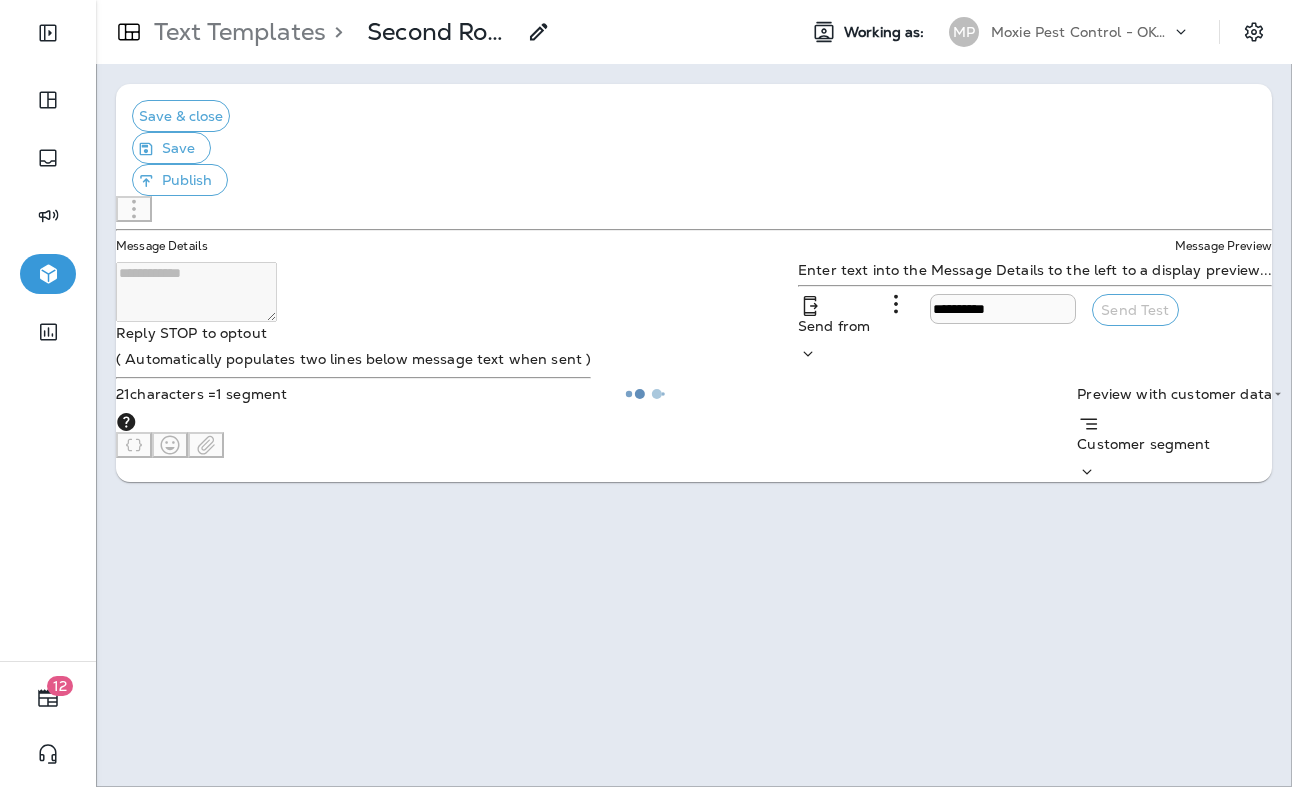 type on "**********" 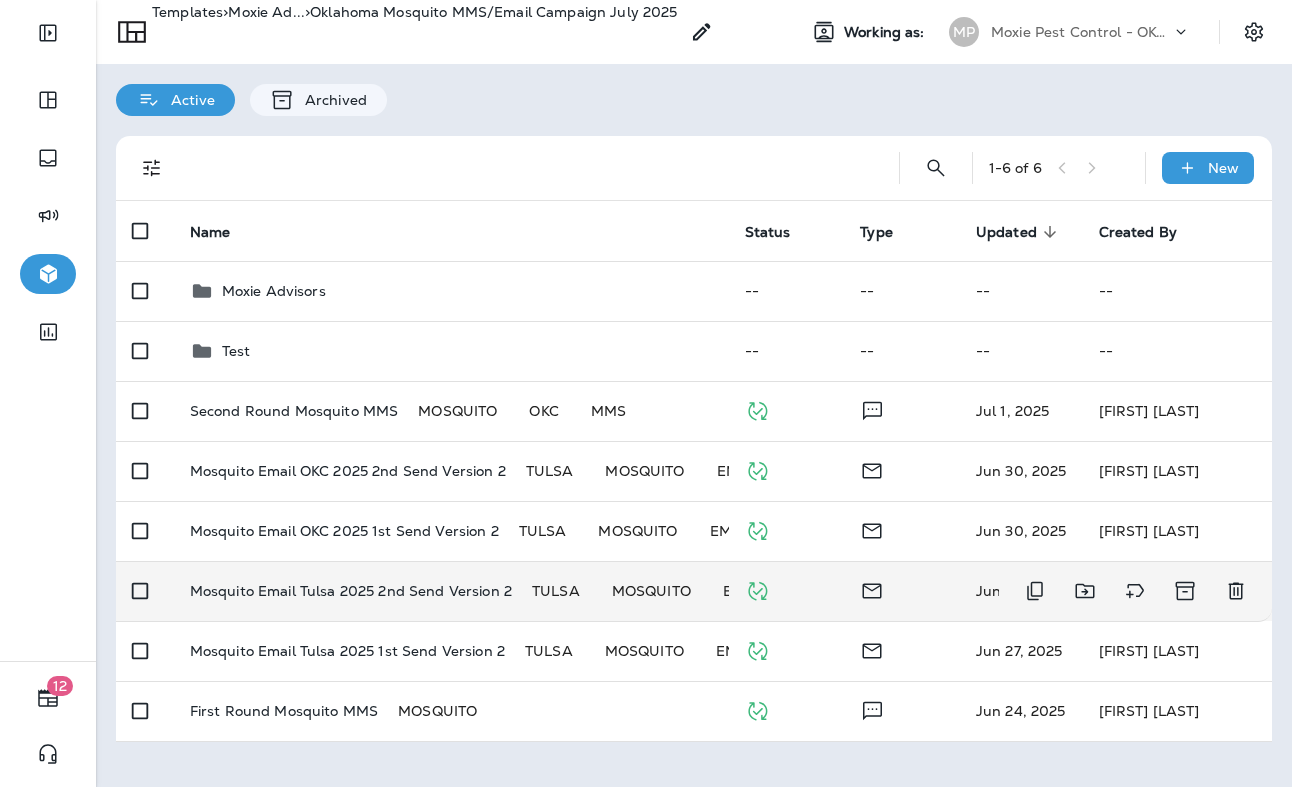 click on "Mosquito Email Tulsa 2025 2nd Send Version 2" at bounding box center (351, 591) 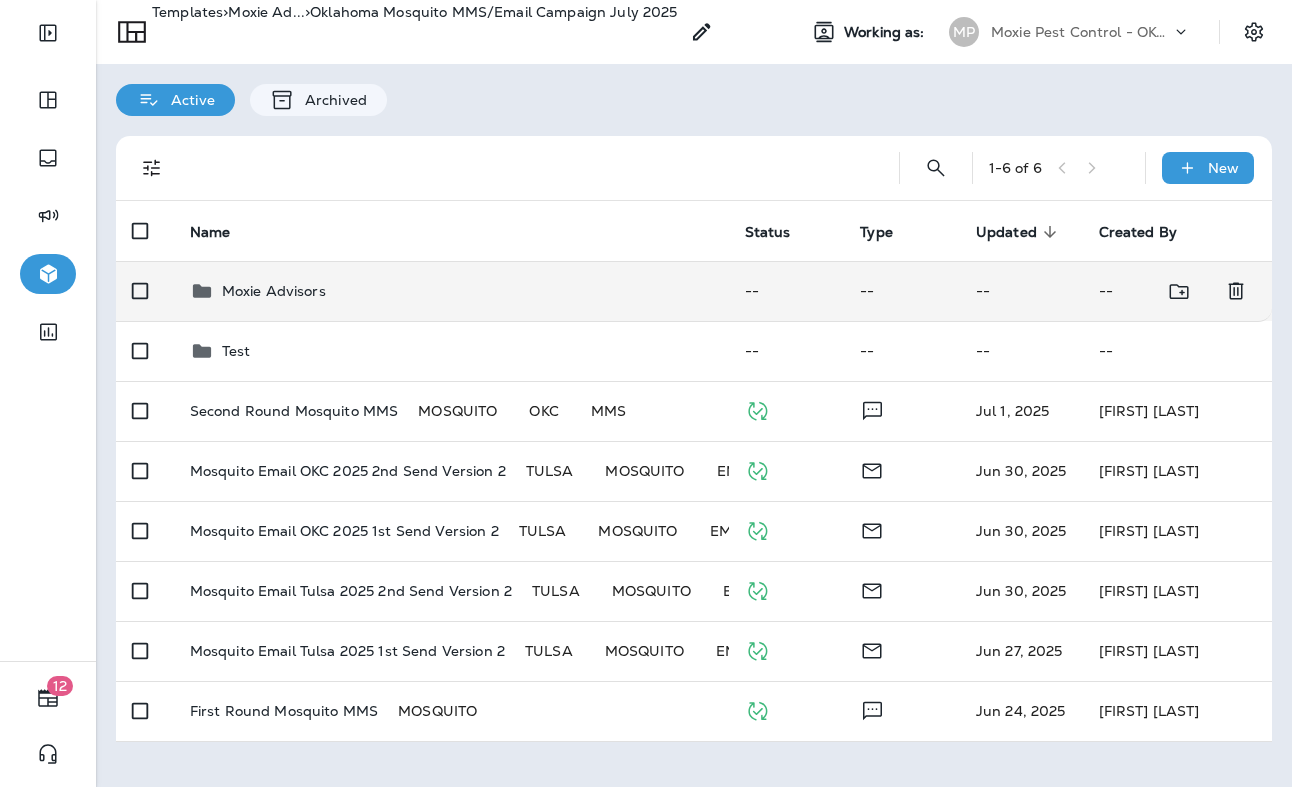 click on "Moxie Advisors" at bounding box center [451, 291] 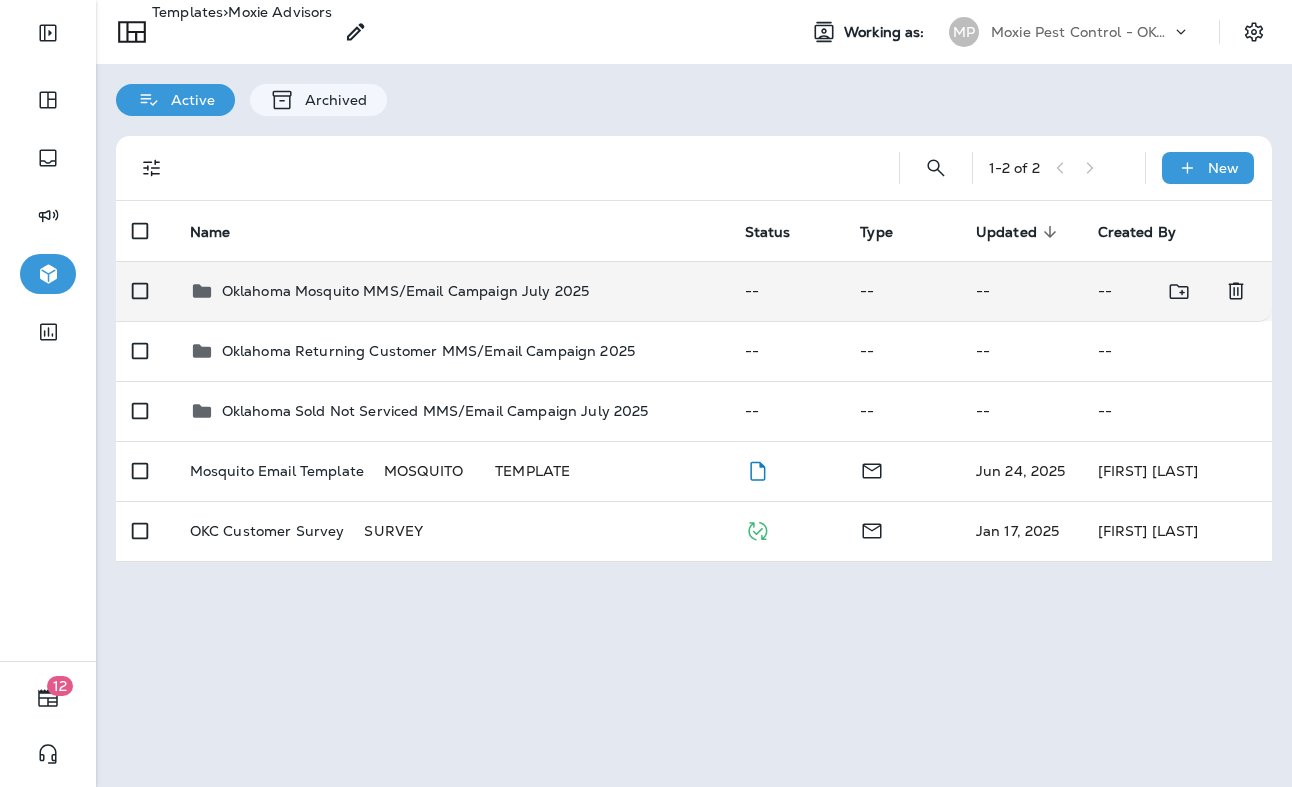 click on "Oklahoma Mosquito MMS/Email Campaign July  2025" at bounding box center (451, 291) 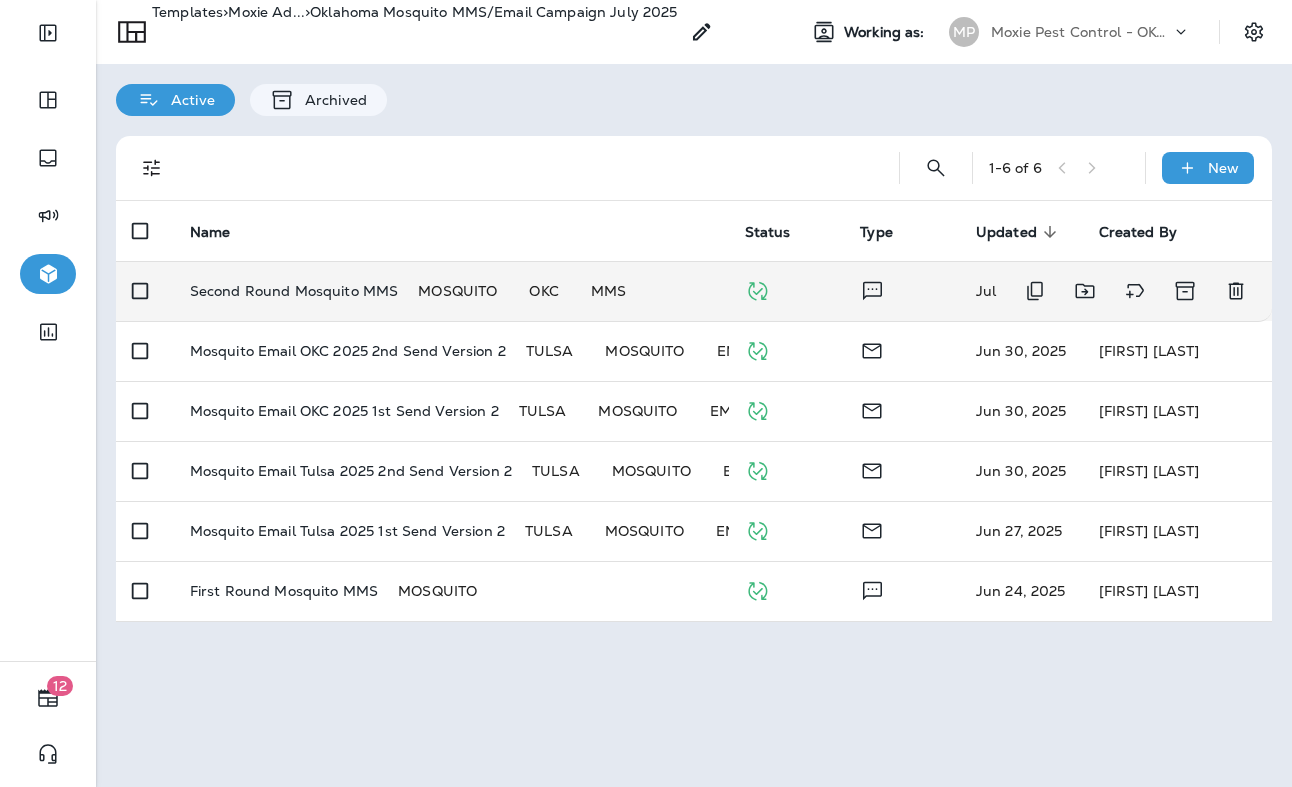 click on "Second Round Mosquito MMS" at bounding box center [294, 291] 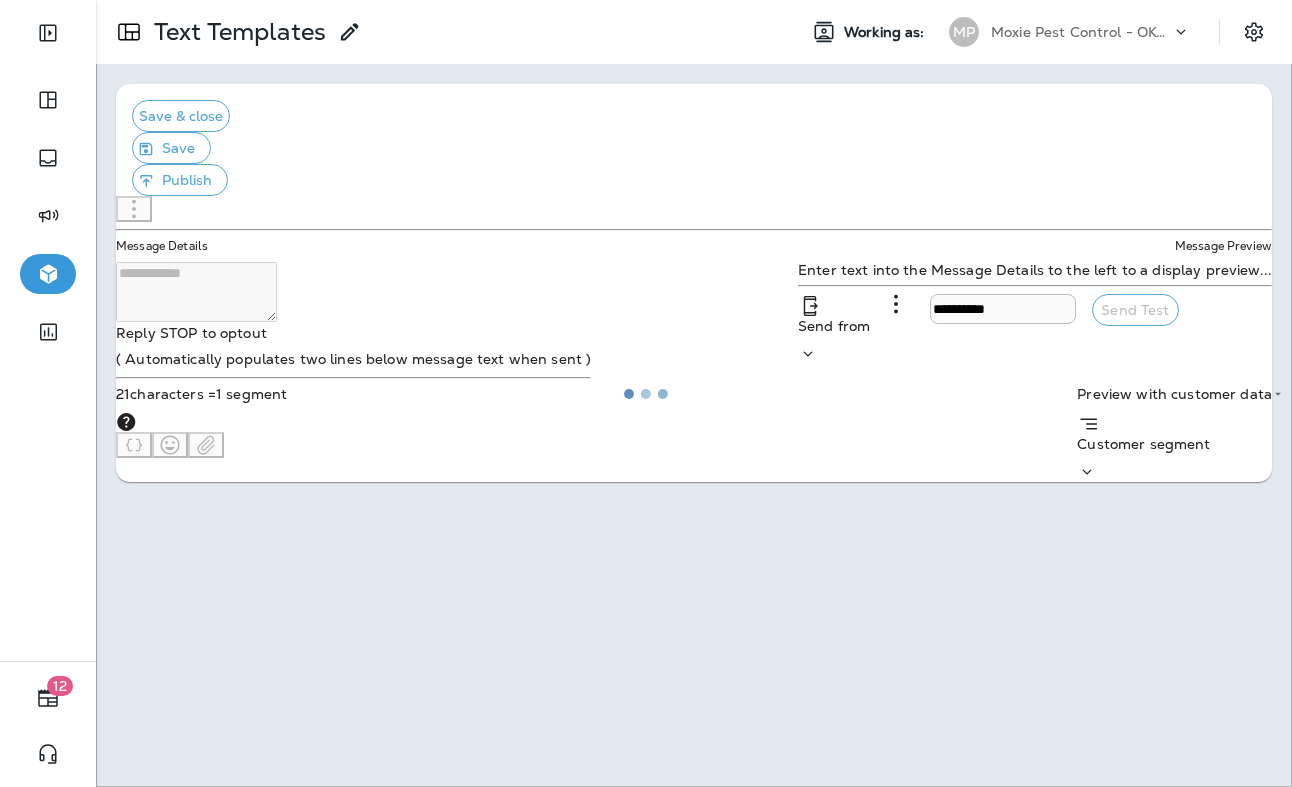 type on "**********" 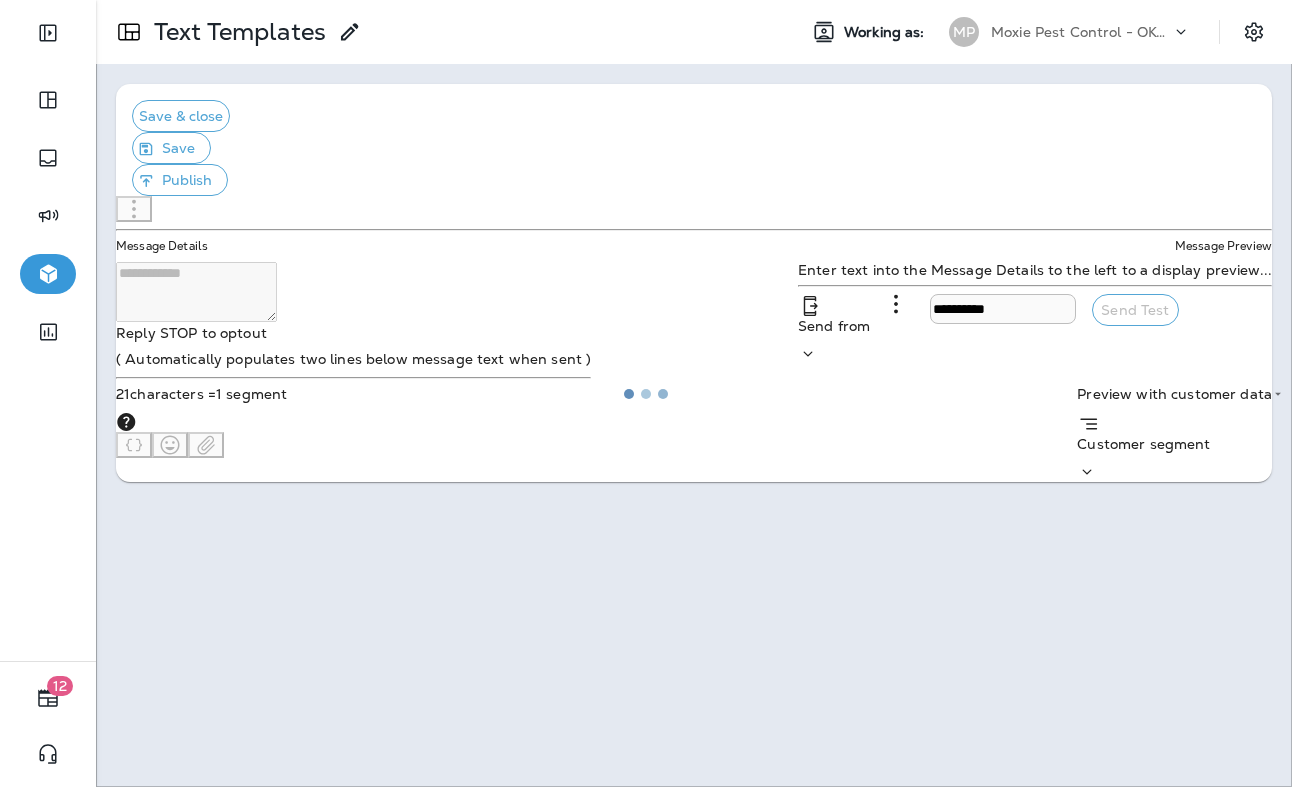 type on "**********" 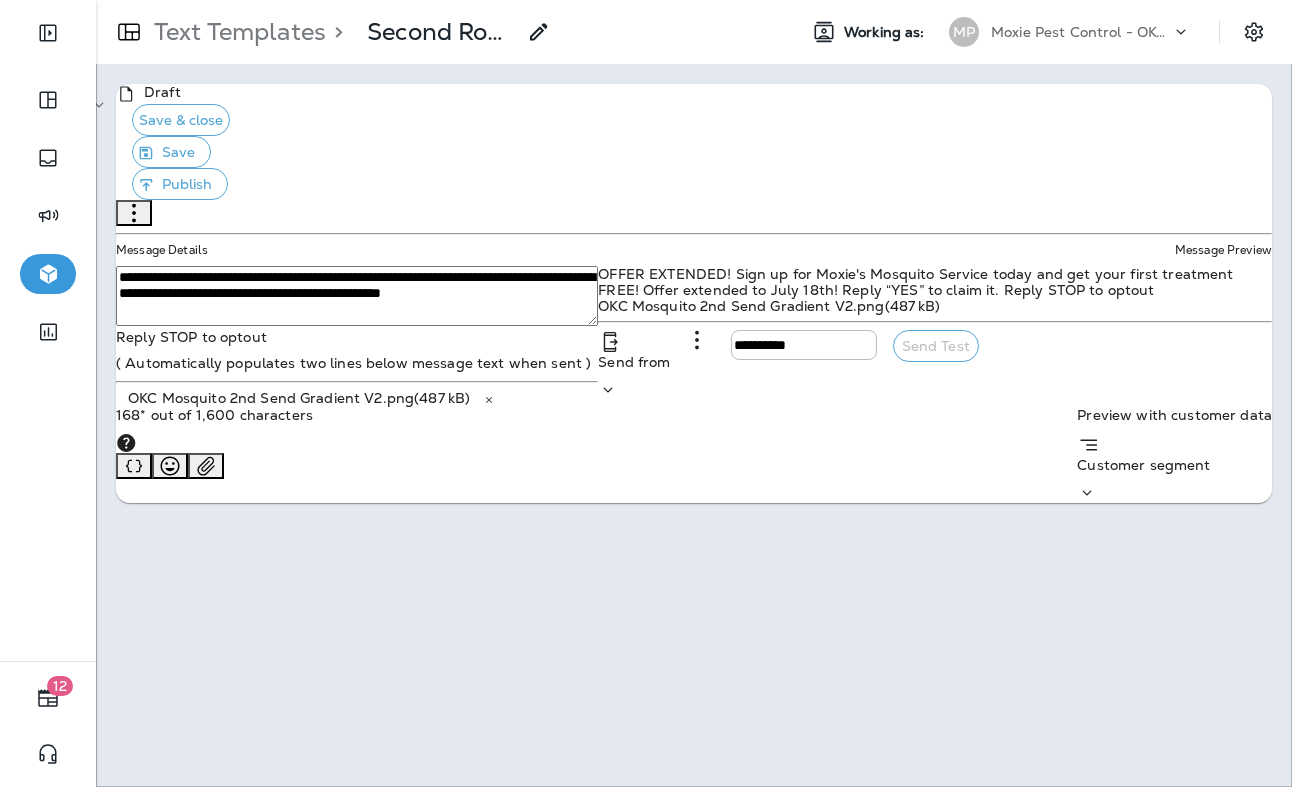 click on "OKC Mosquito 2nd Send Gradient V2.png  ( 487 kB )" at bounding box center [299, 398] 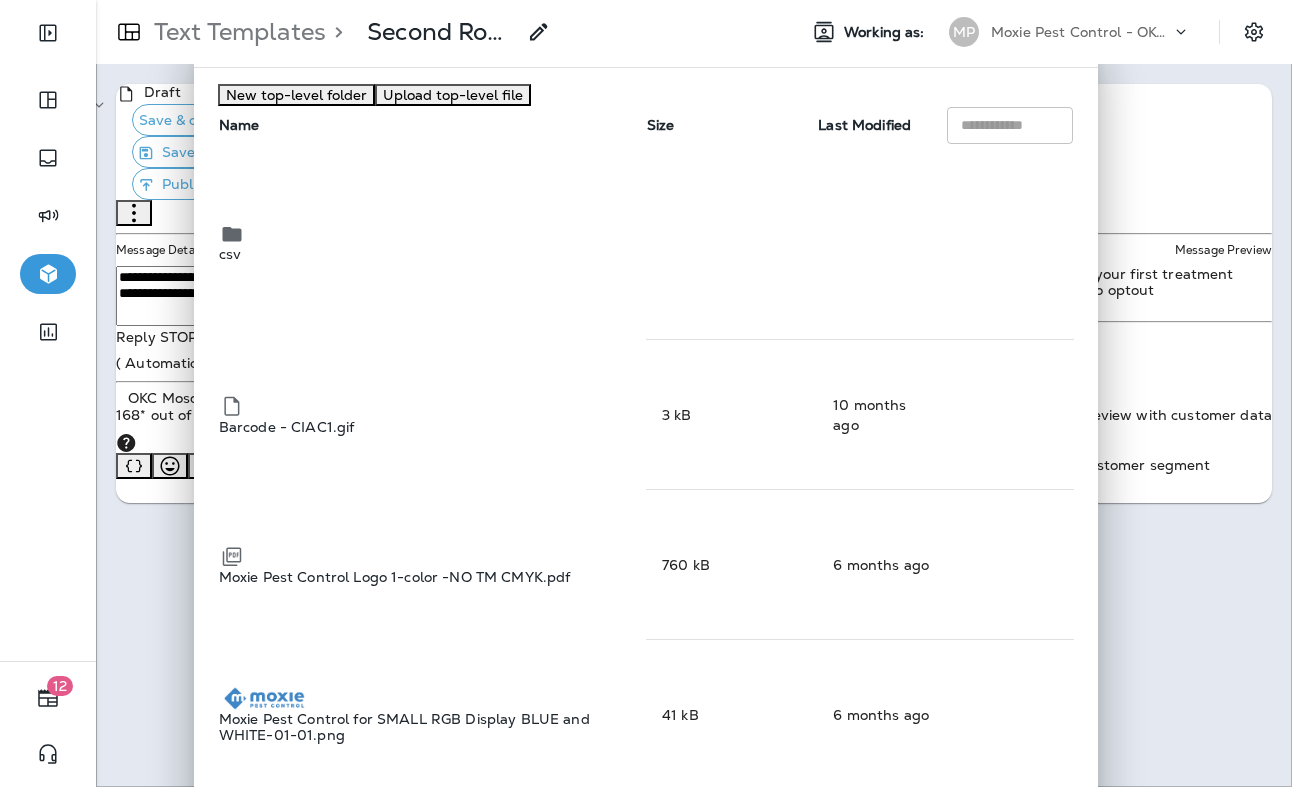 click 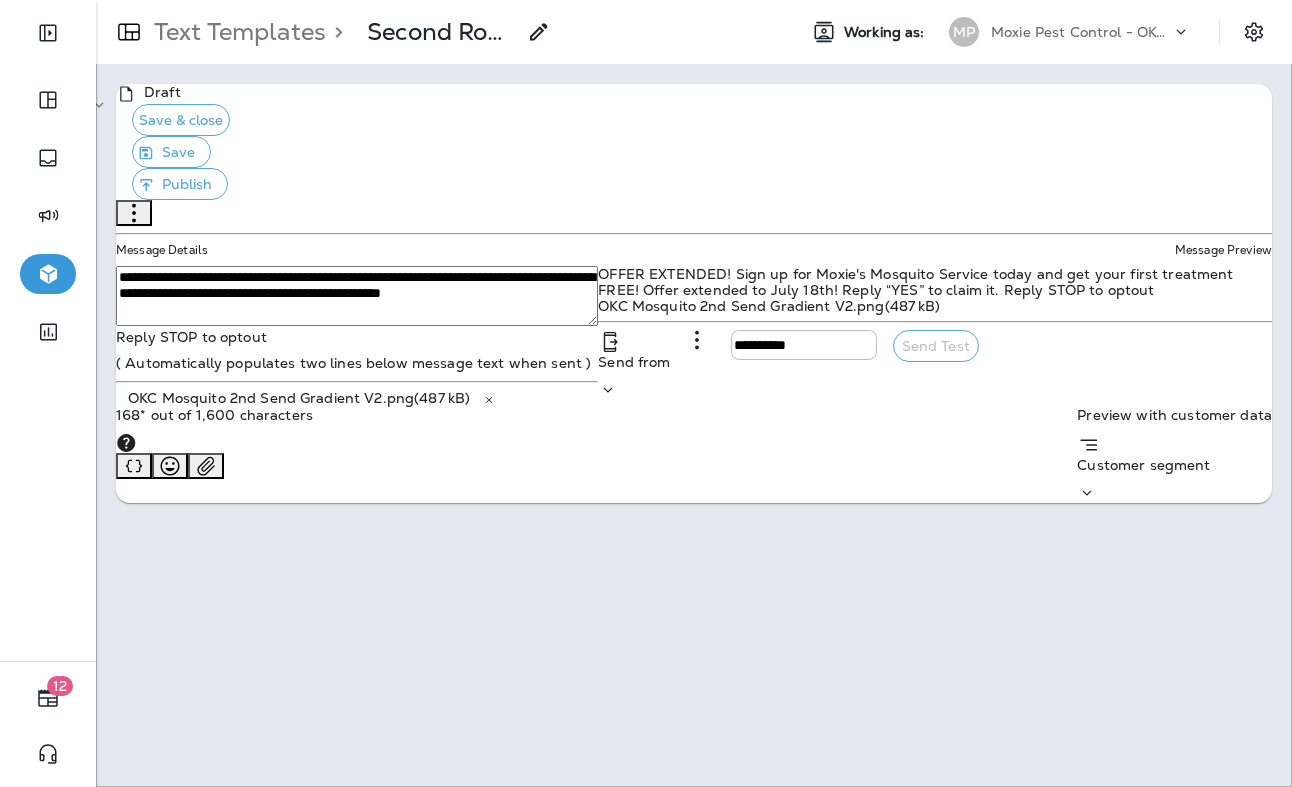 click on "Text Templates" at bounding box center [236, 32] 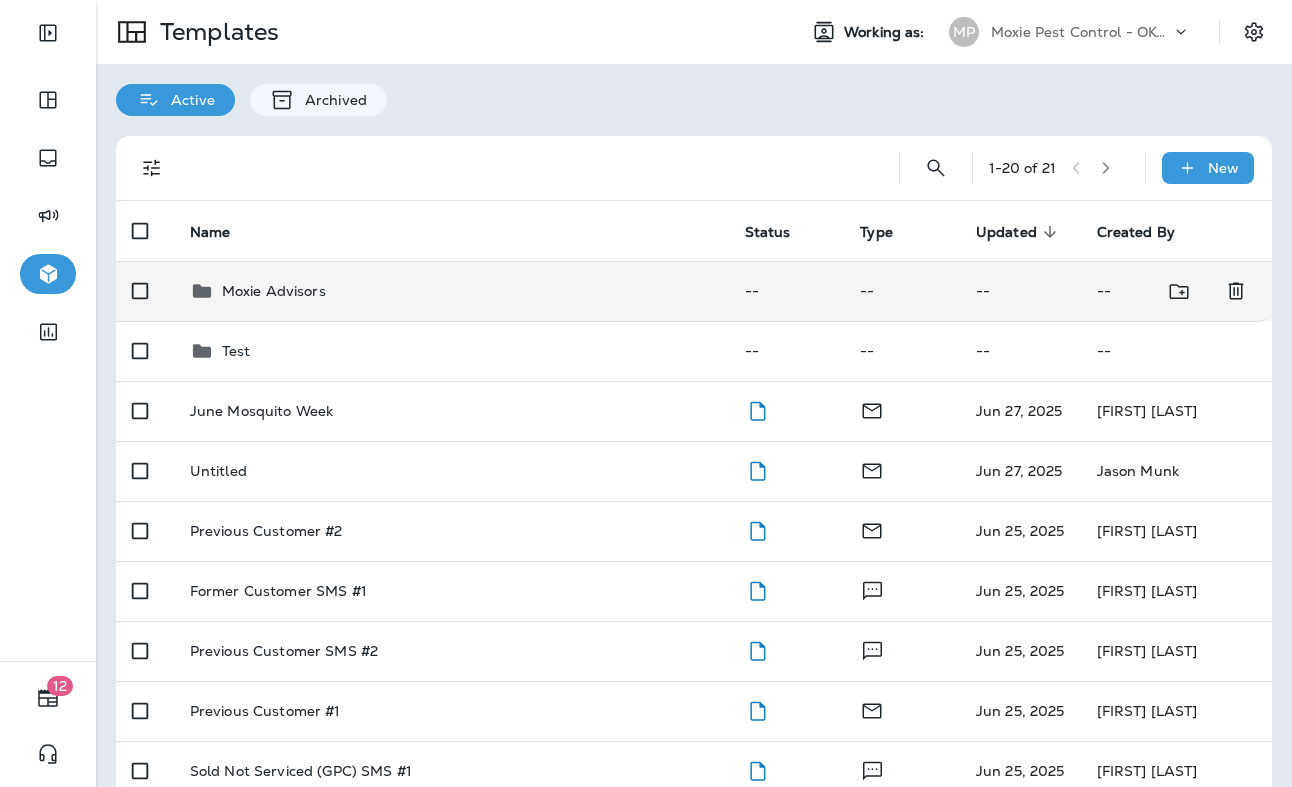 click on "Moxie Advisors" at bounding box center (274, 291) 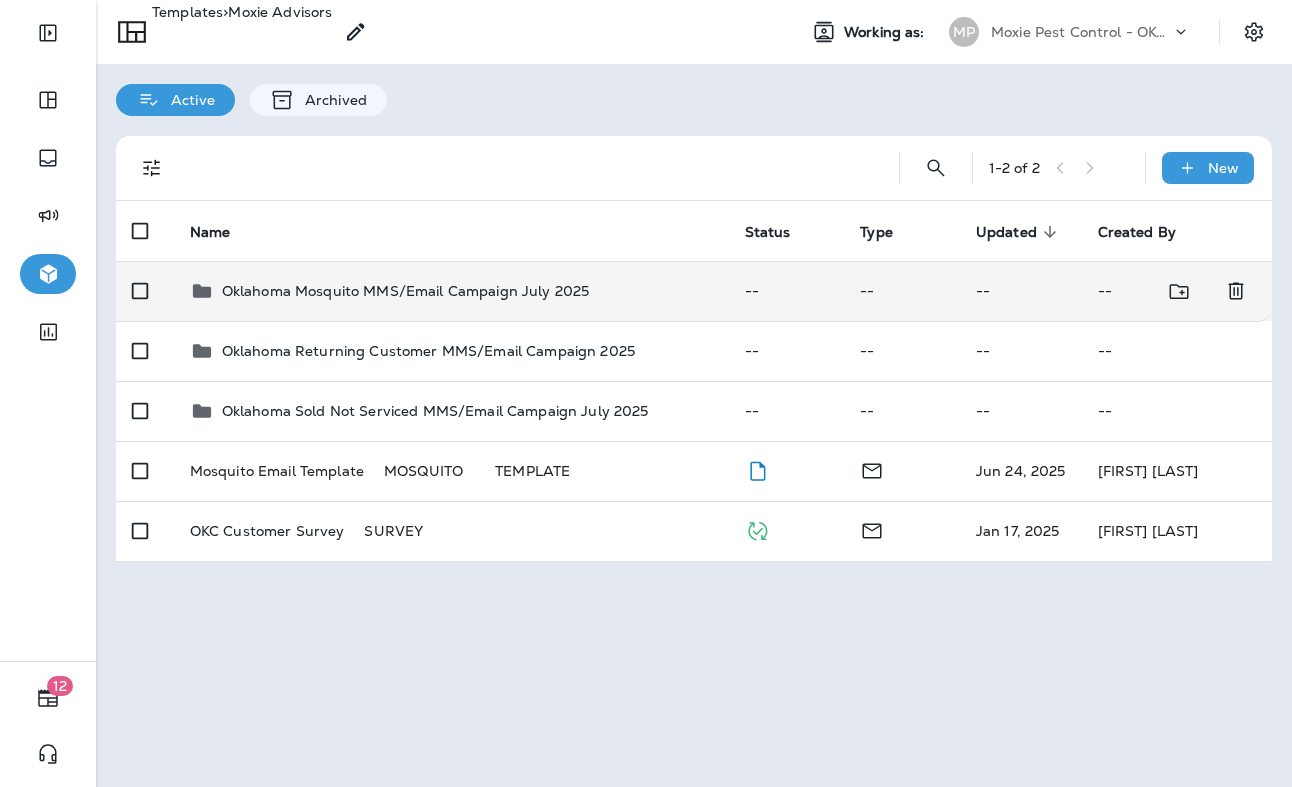 click on "Oklahoma Mosquito MMS/Email Campaign July  2025" at bounding box center (405, 291) 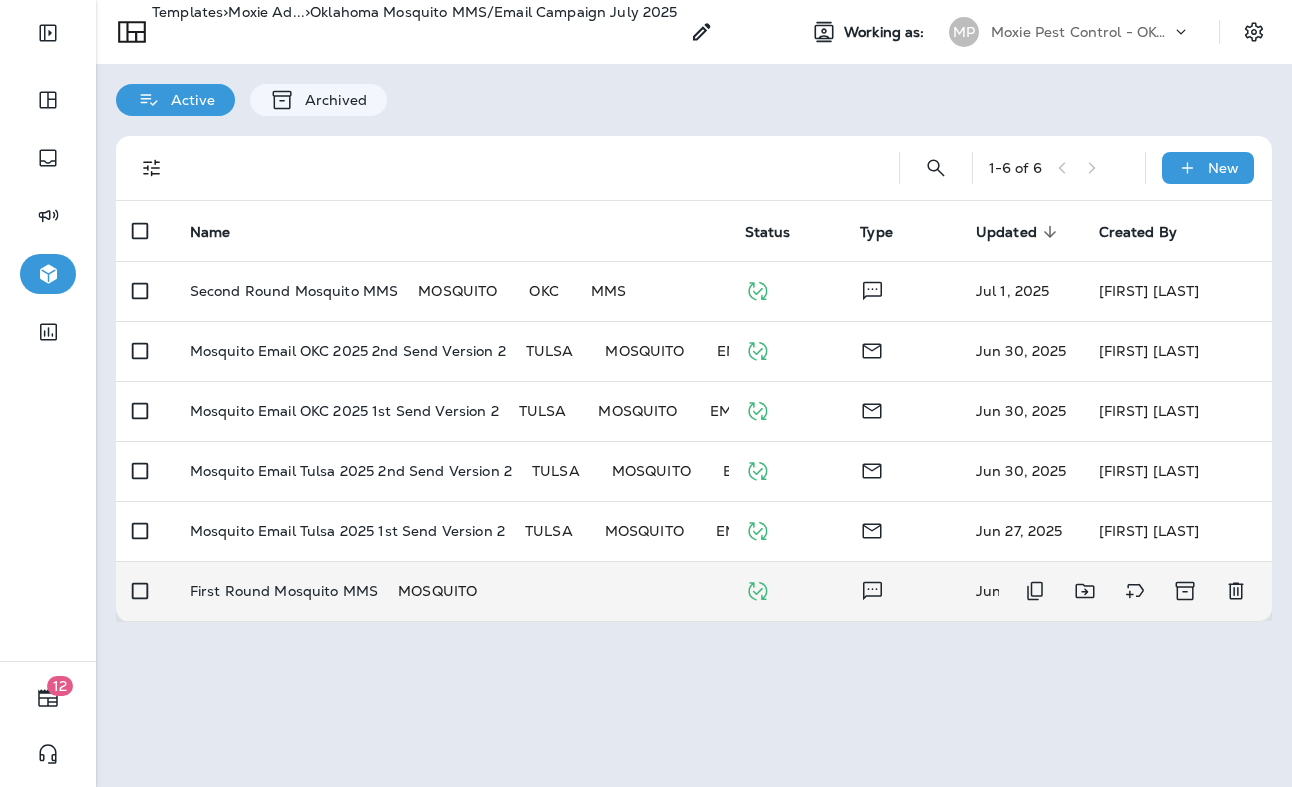 click on "First Round Mosquito MMS" at bounding box center [284, 591] 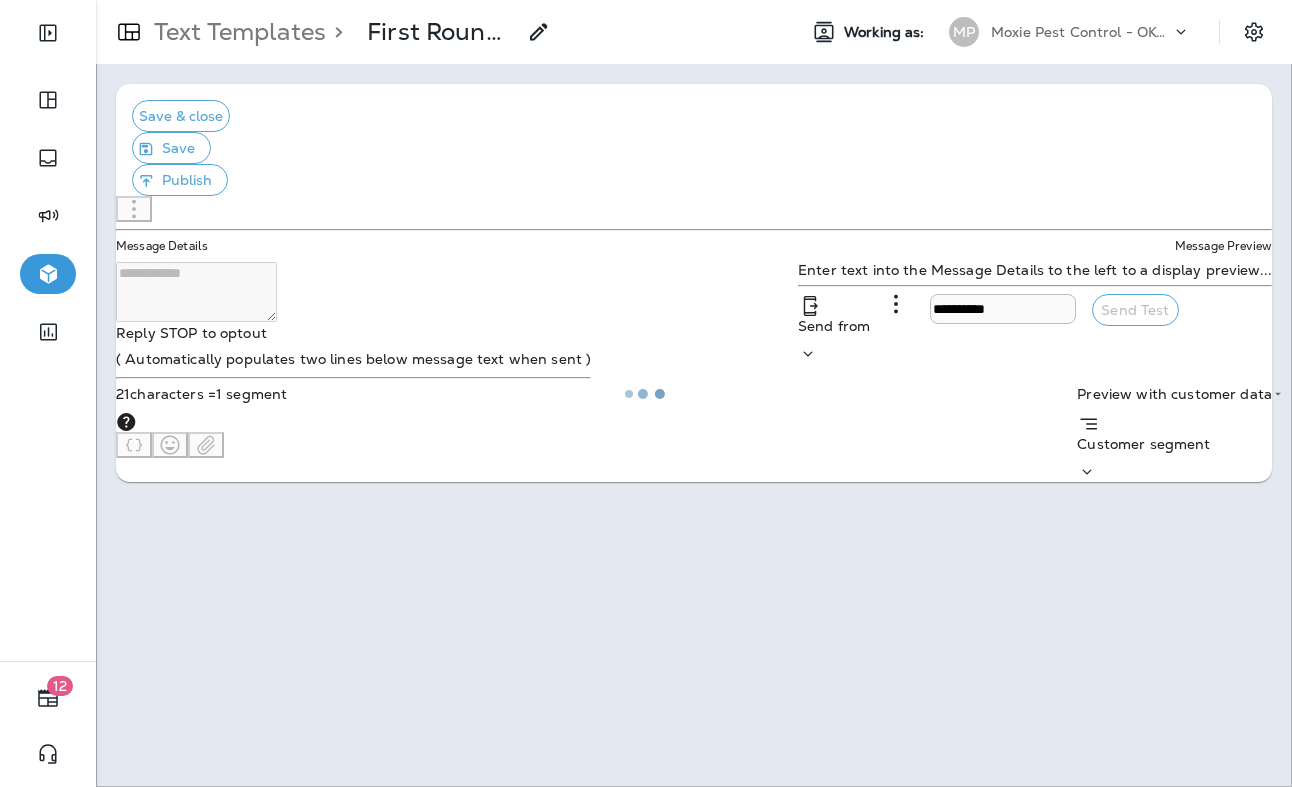 type on "**********" 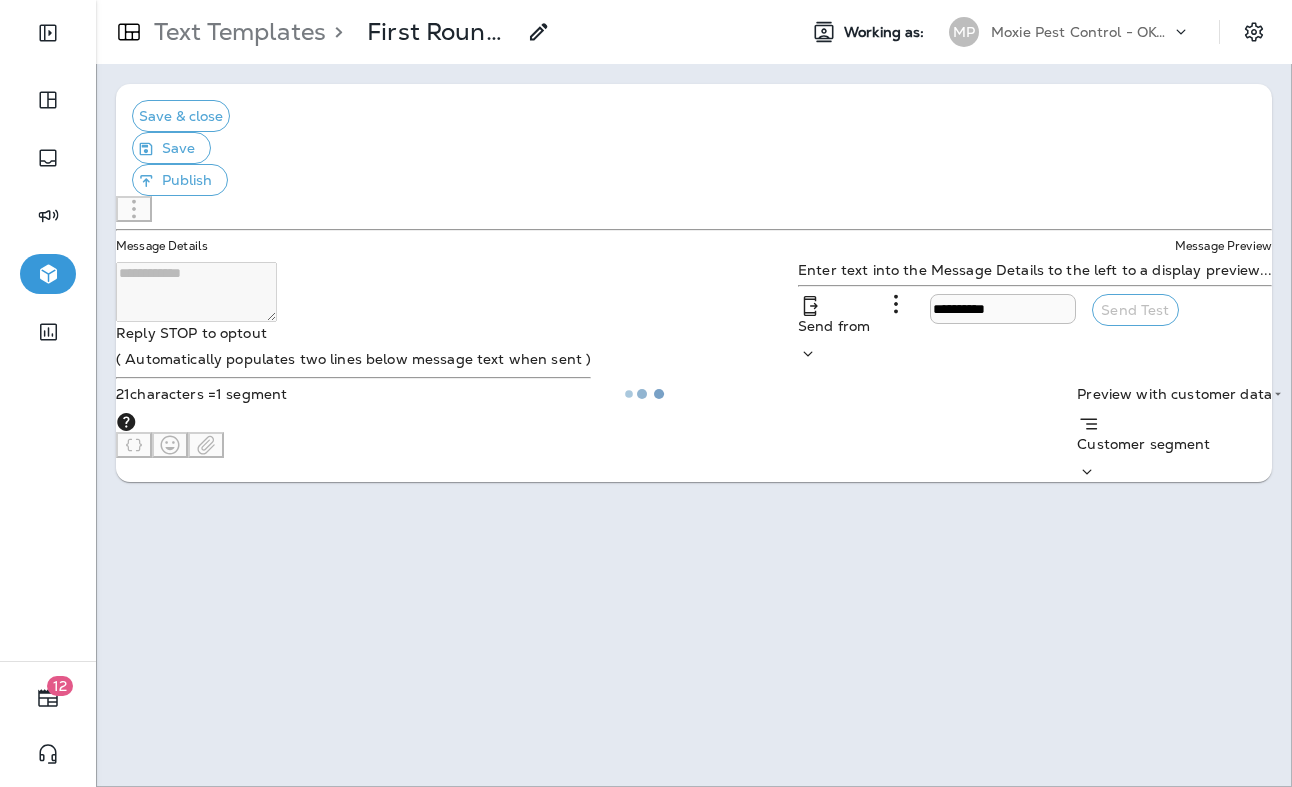 type on "**********" 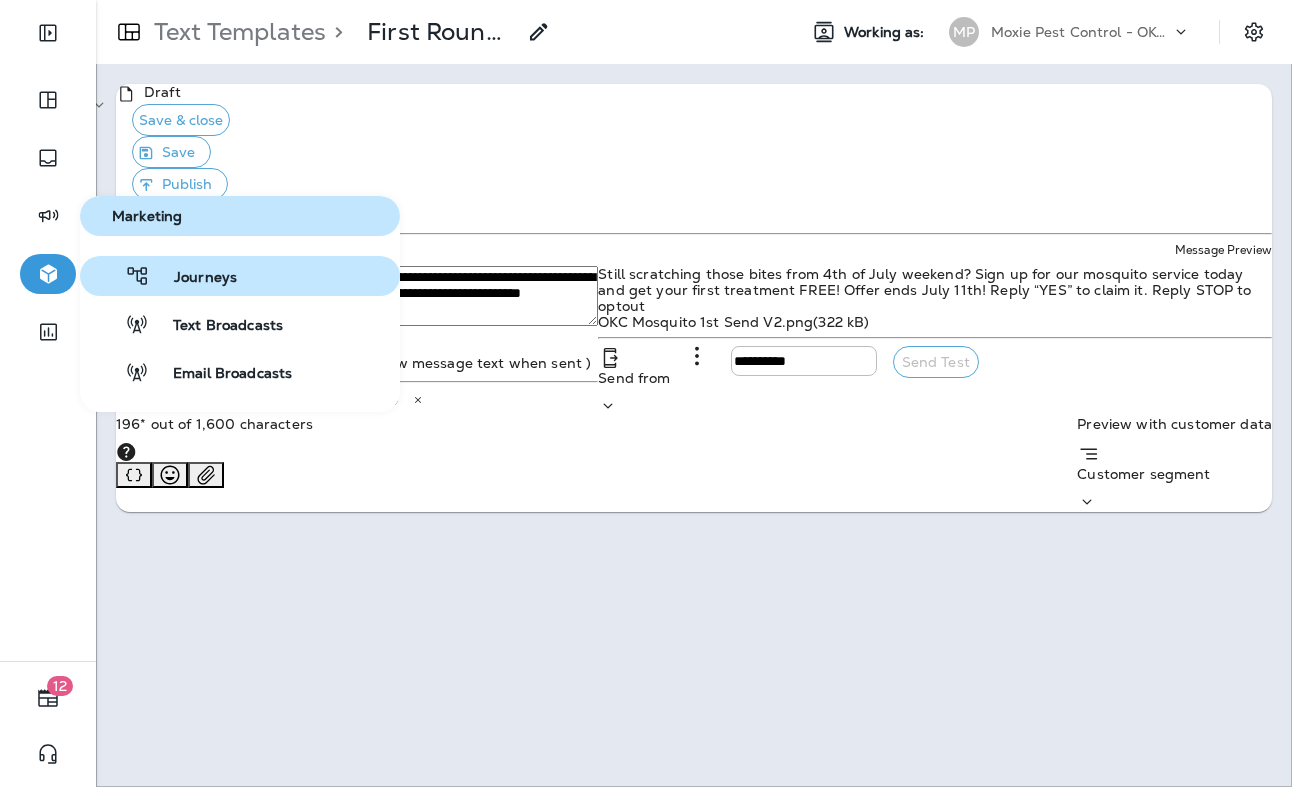 click on "Journeys" at bounding box center [193, 278] 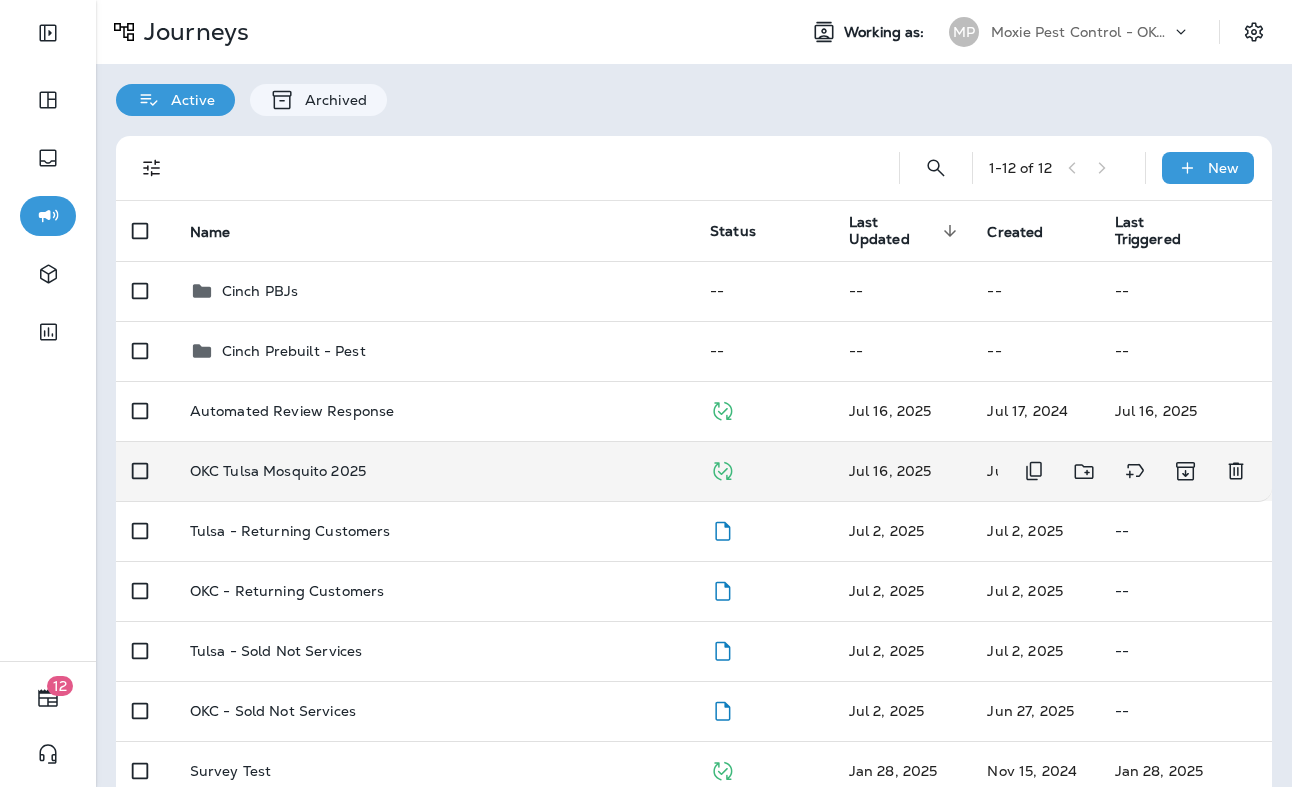 click on "OKC Tulsa Mosquito 2025" at bounding box center [434, 471] 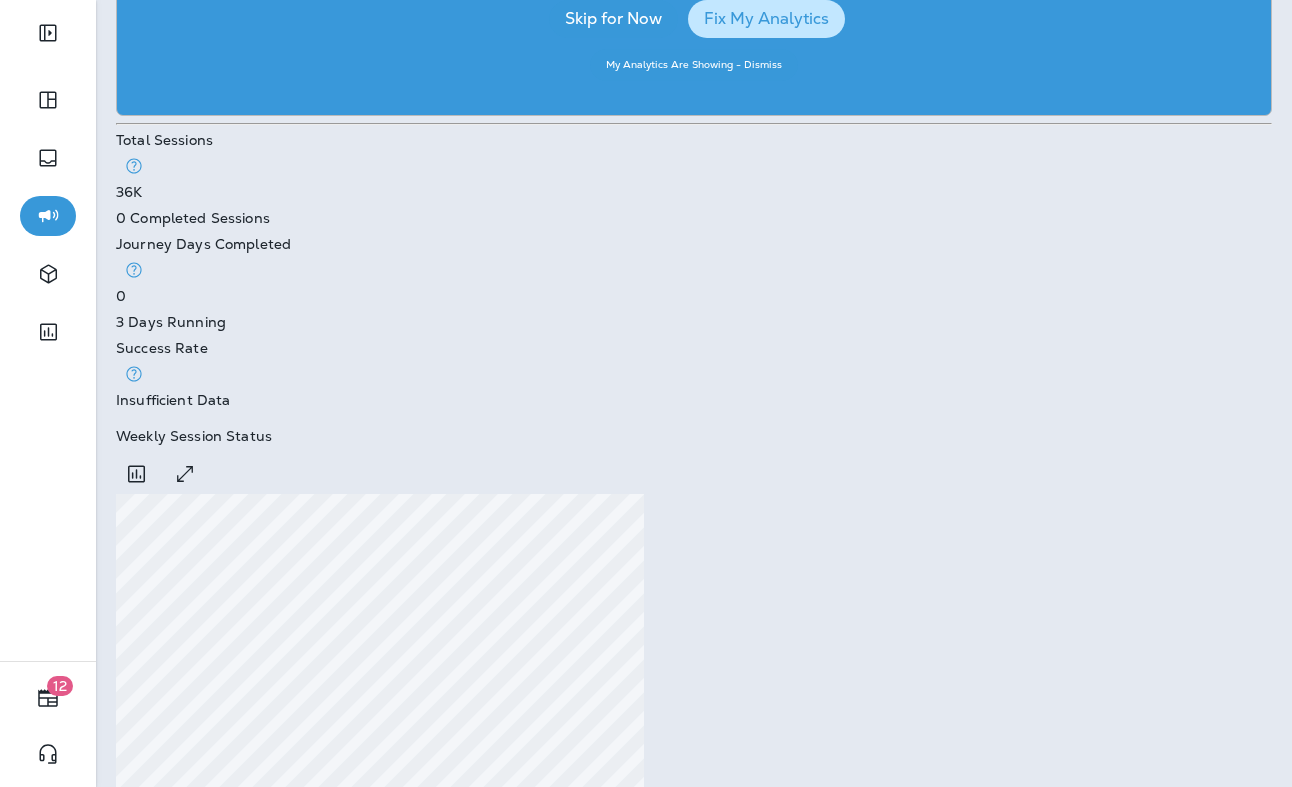 scroll, scrollTop: 0, scrollLeft: 0, axis: both 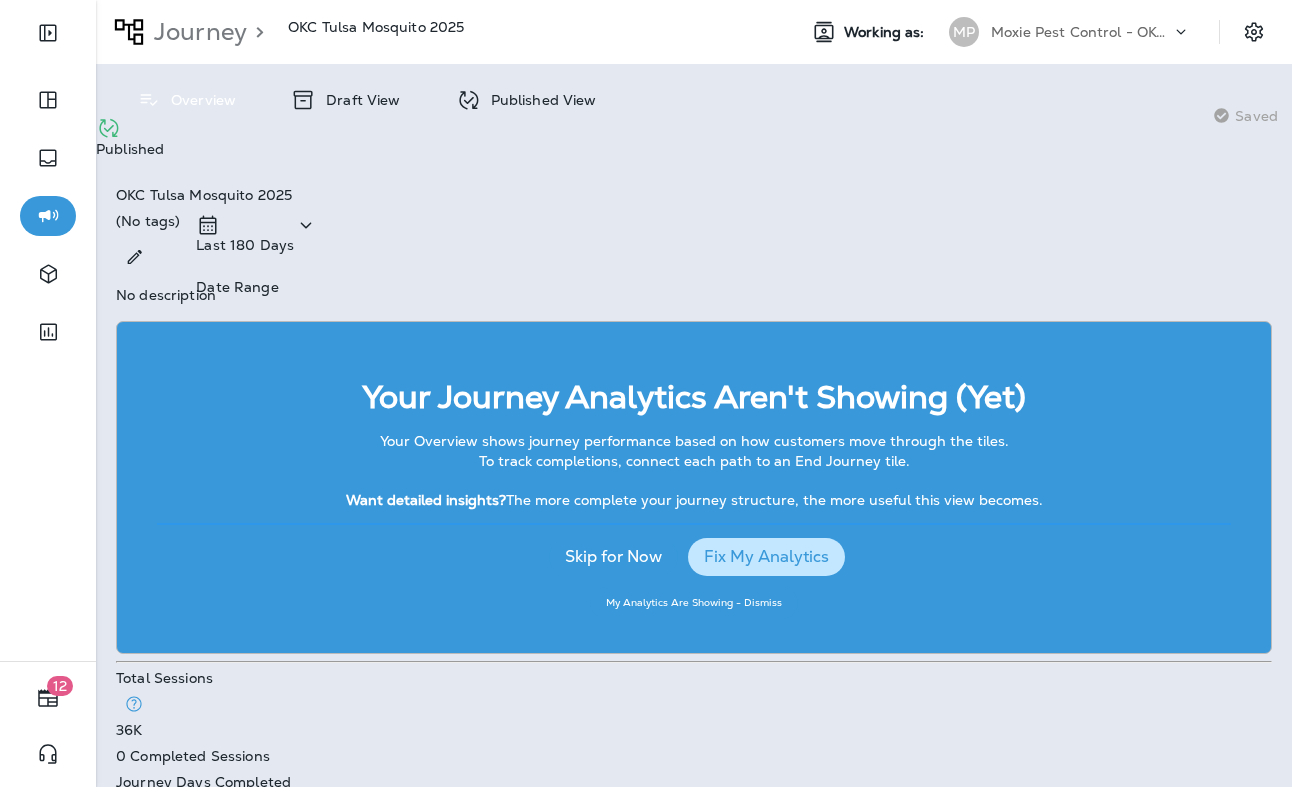 click on "Published View" at bounding box center (539, 100) 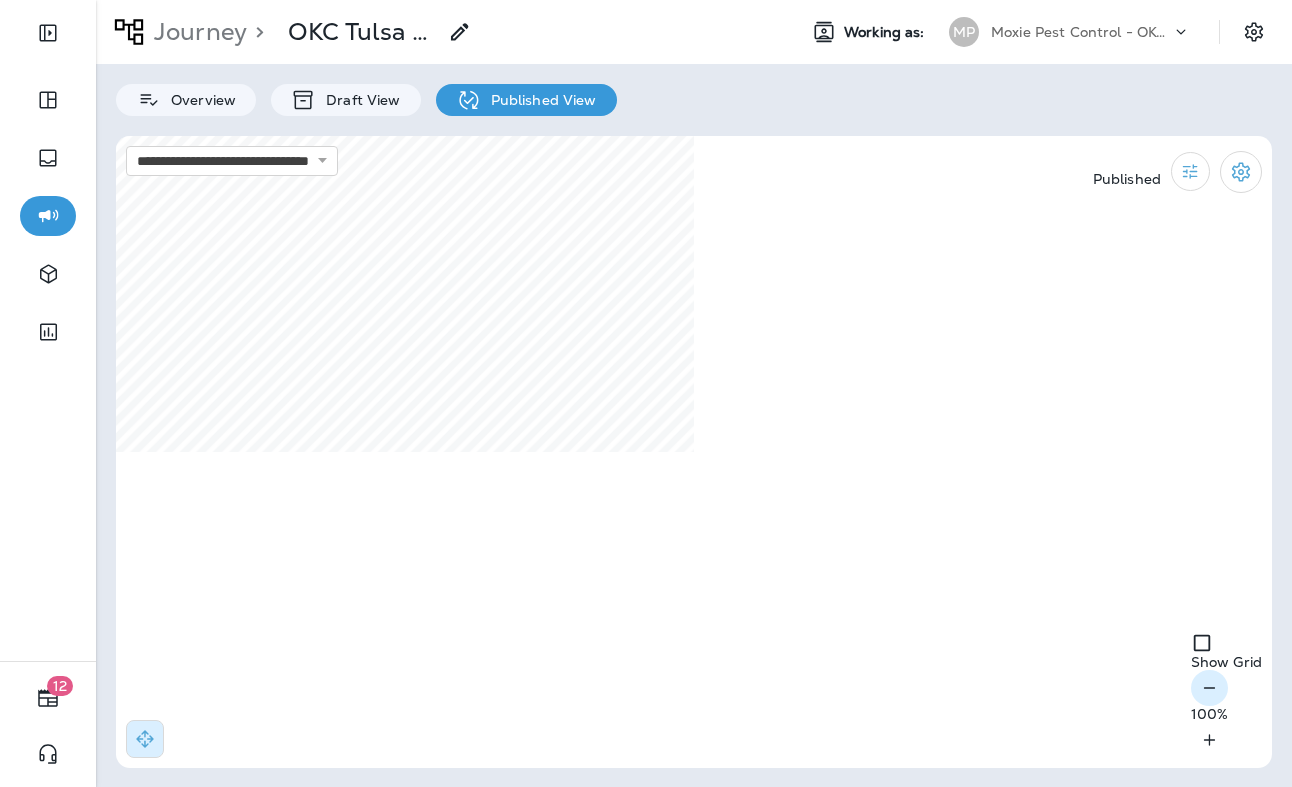 click 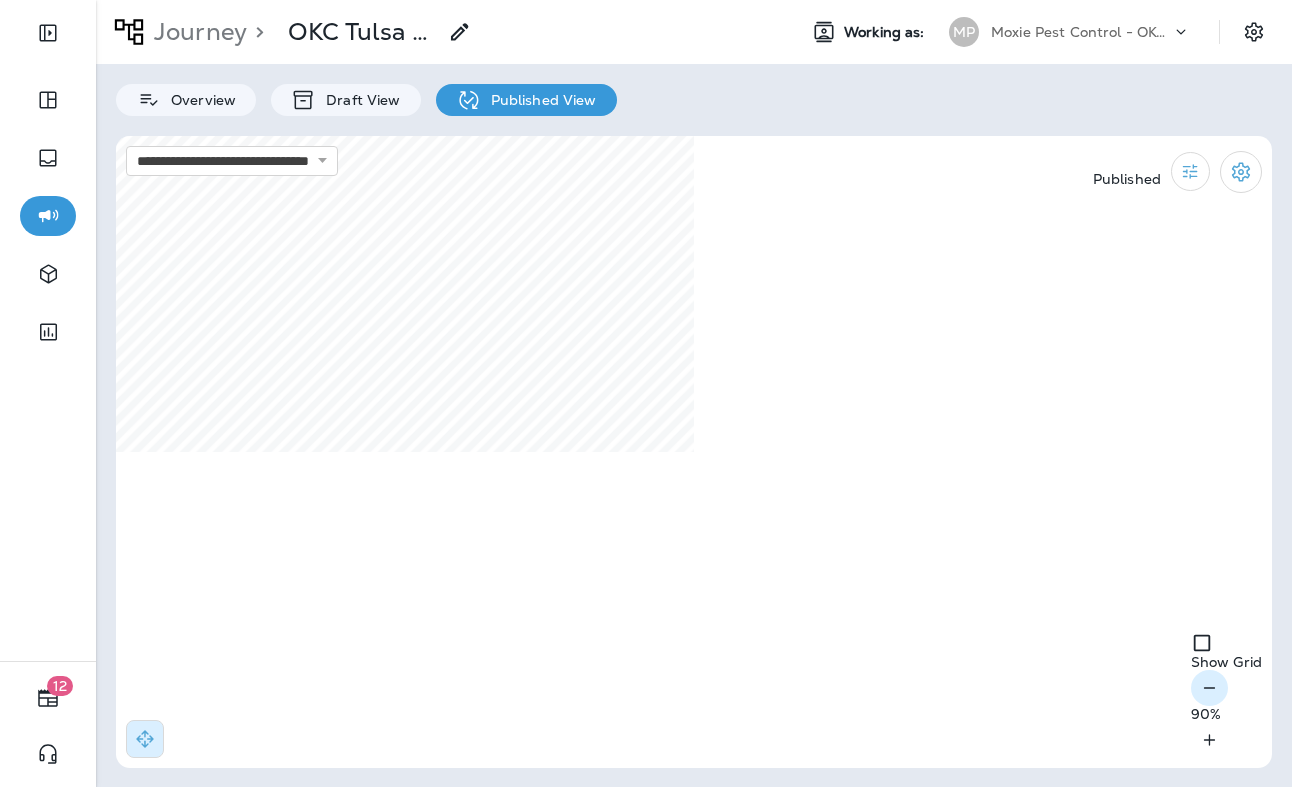 click 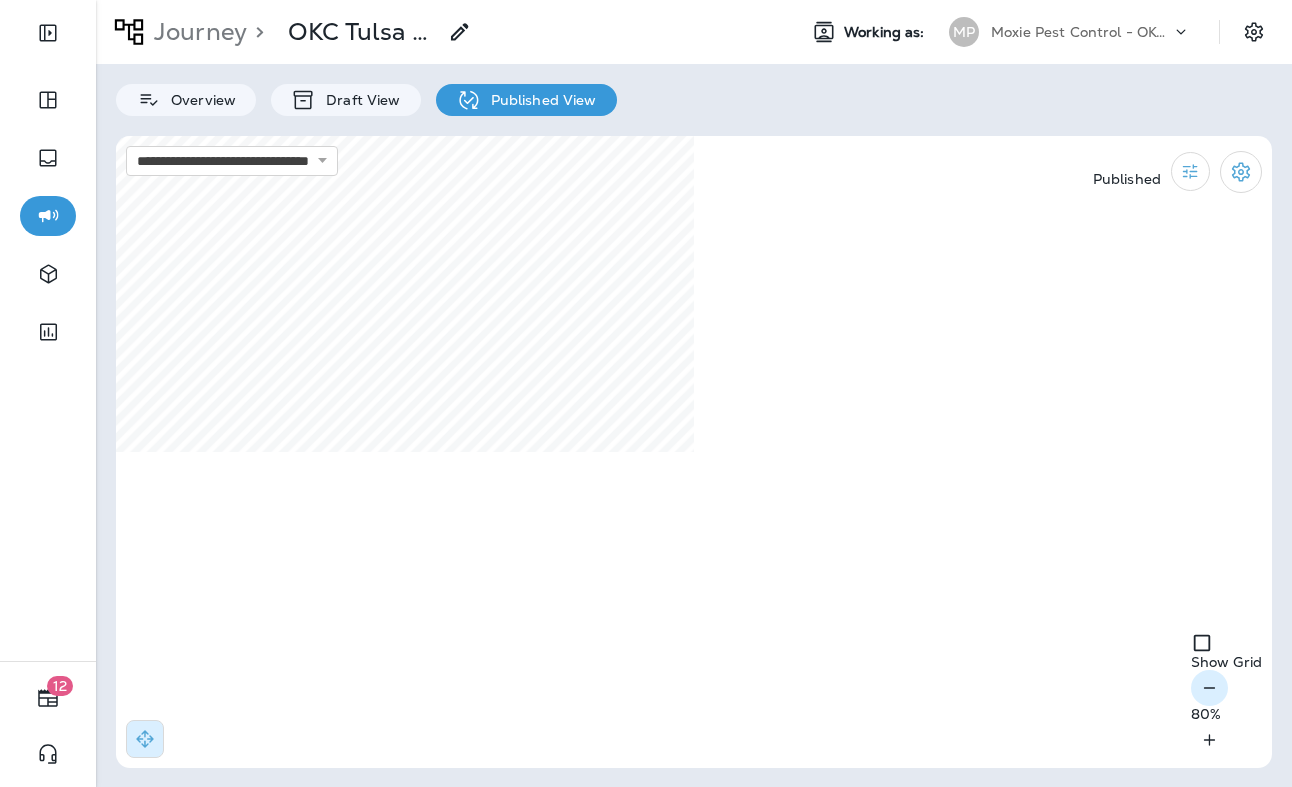 click 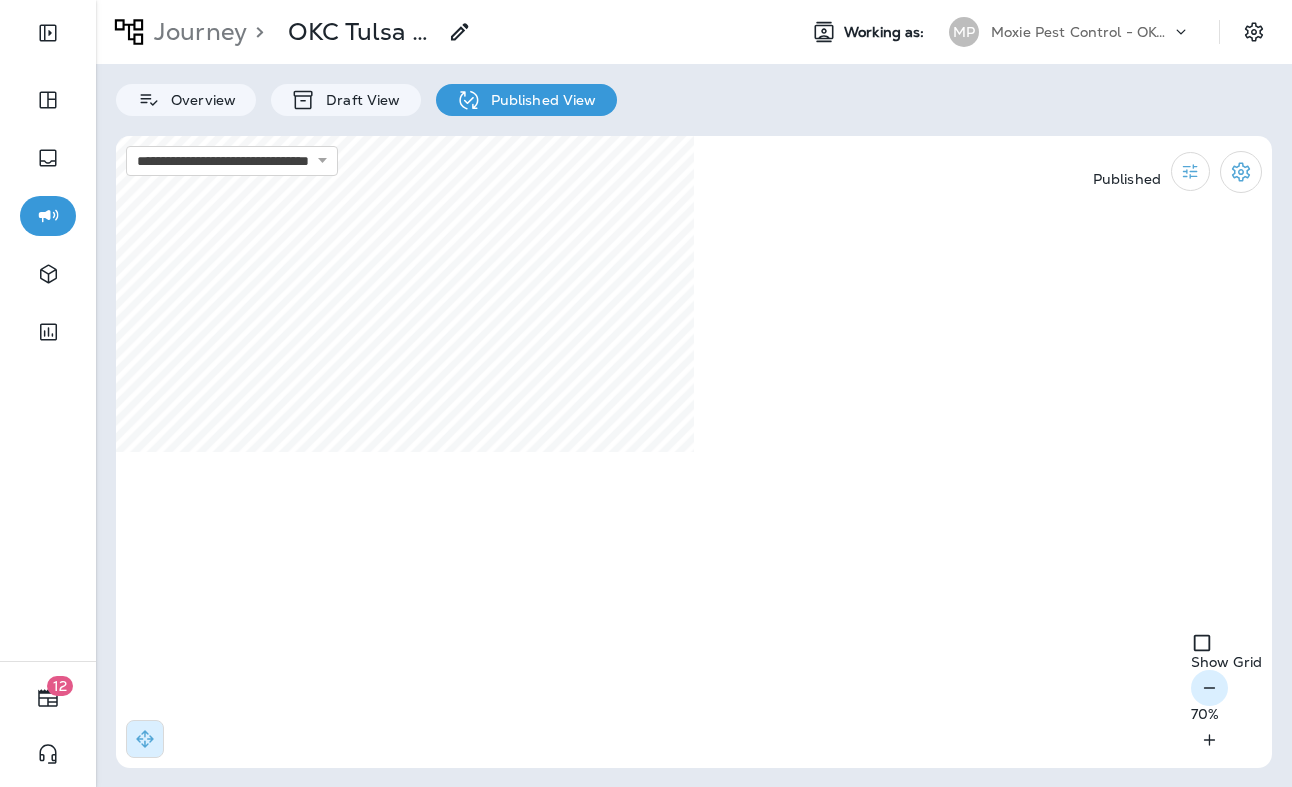 click 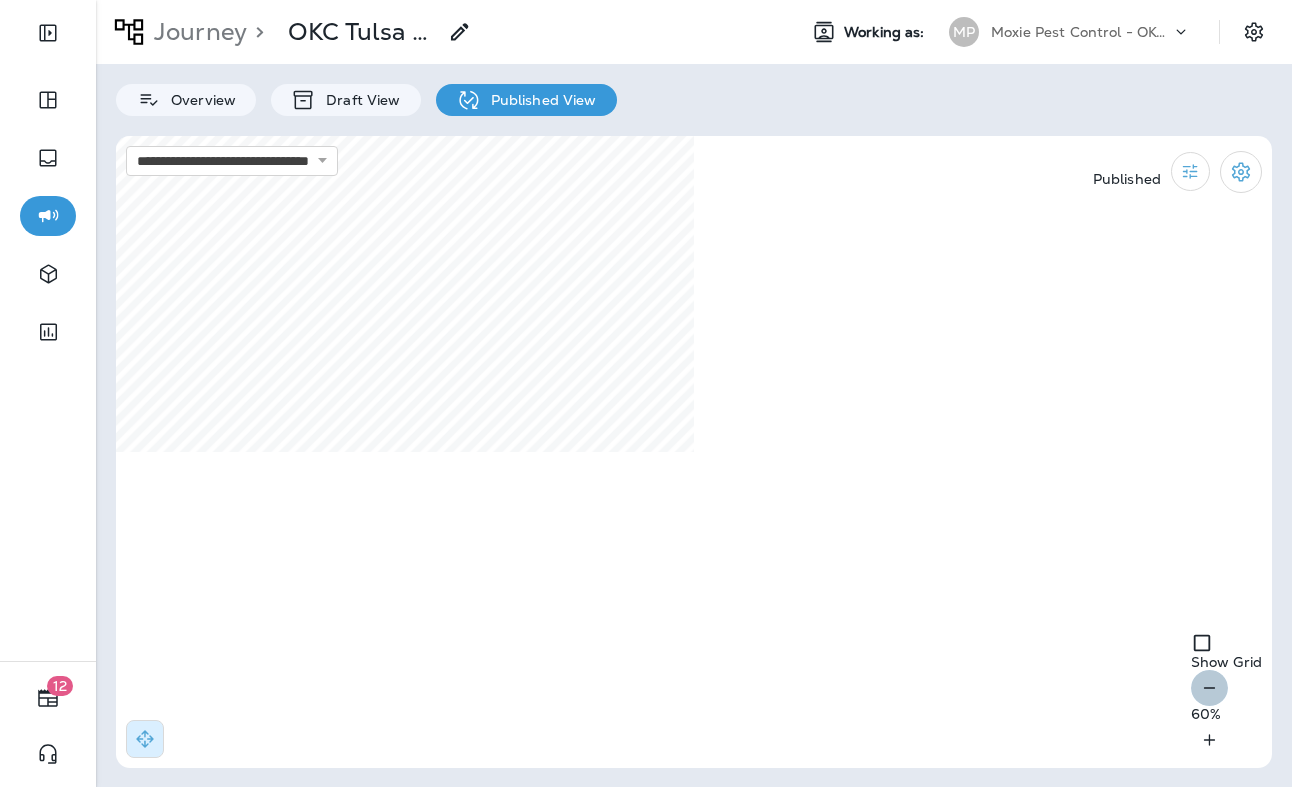 click 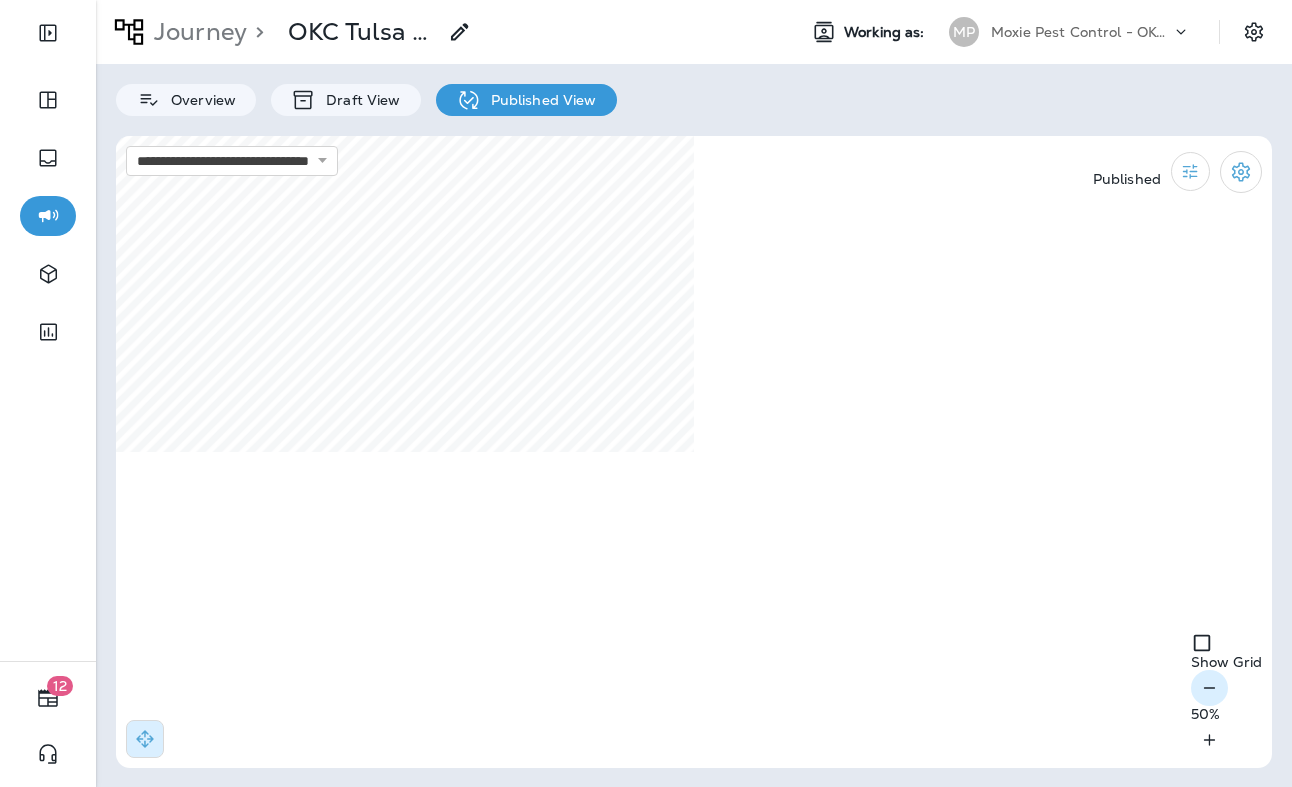 click on "50 %" at bounding box center (1226, 714) 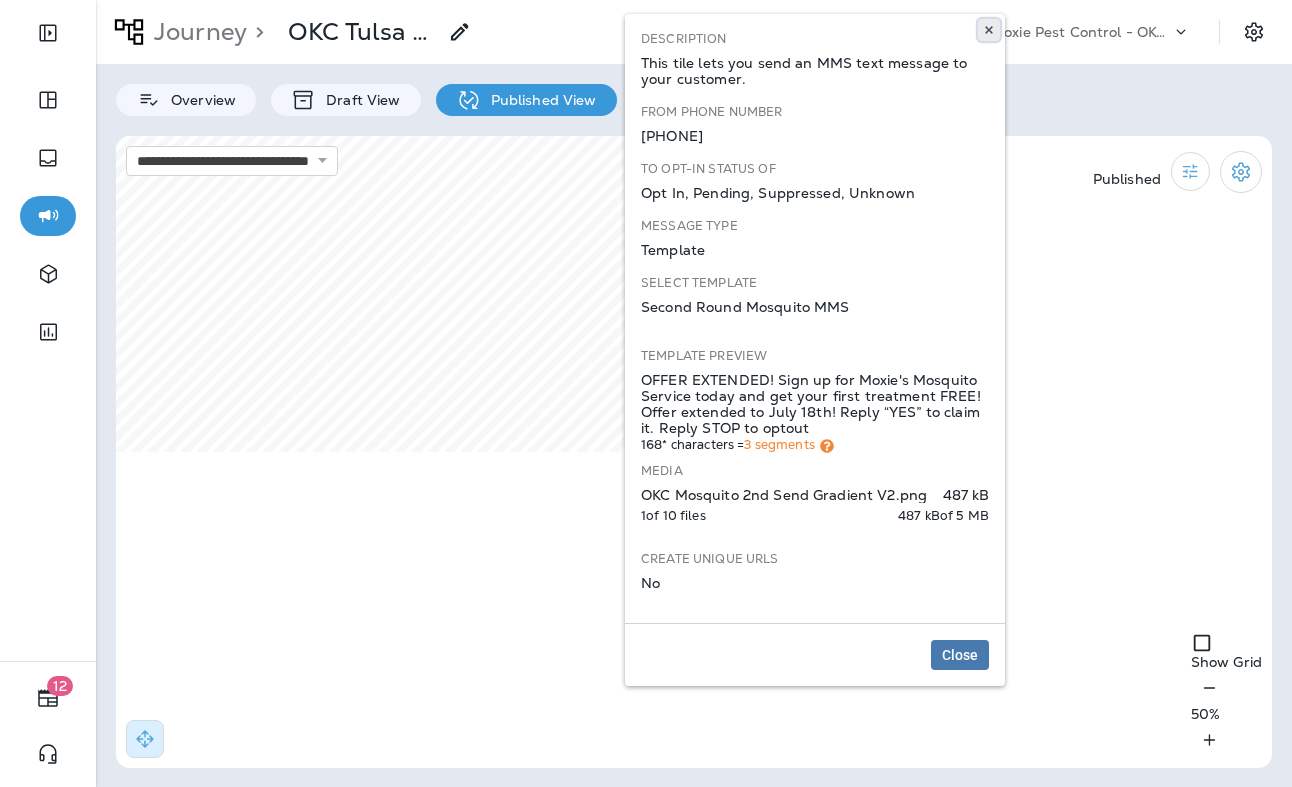 click 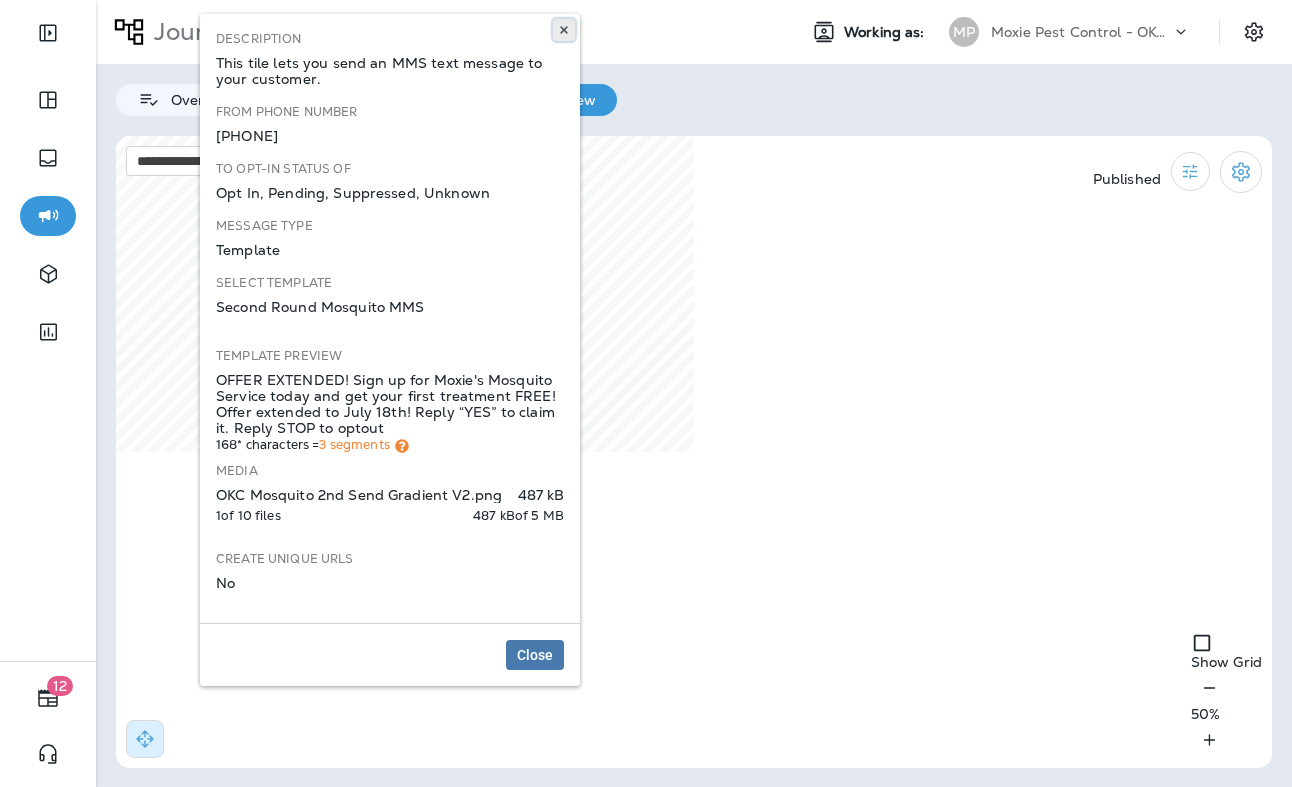 click 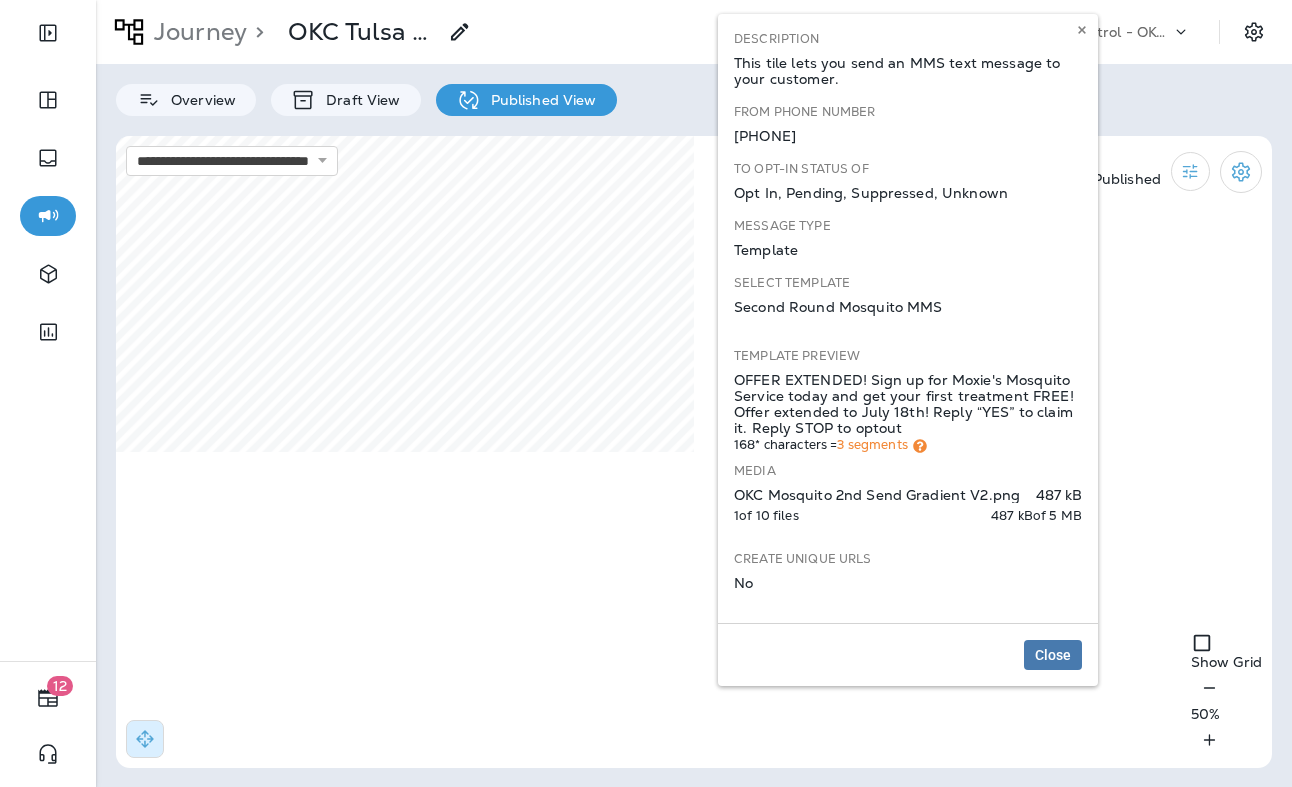 click on "Overview Draft View Published View" at bounding box center (694, 90) 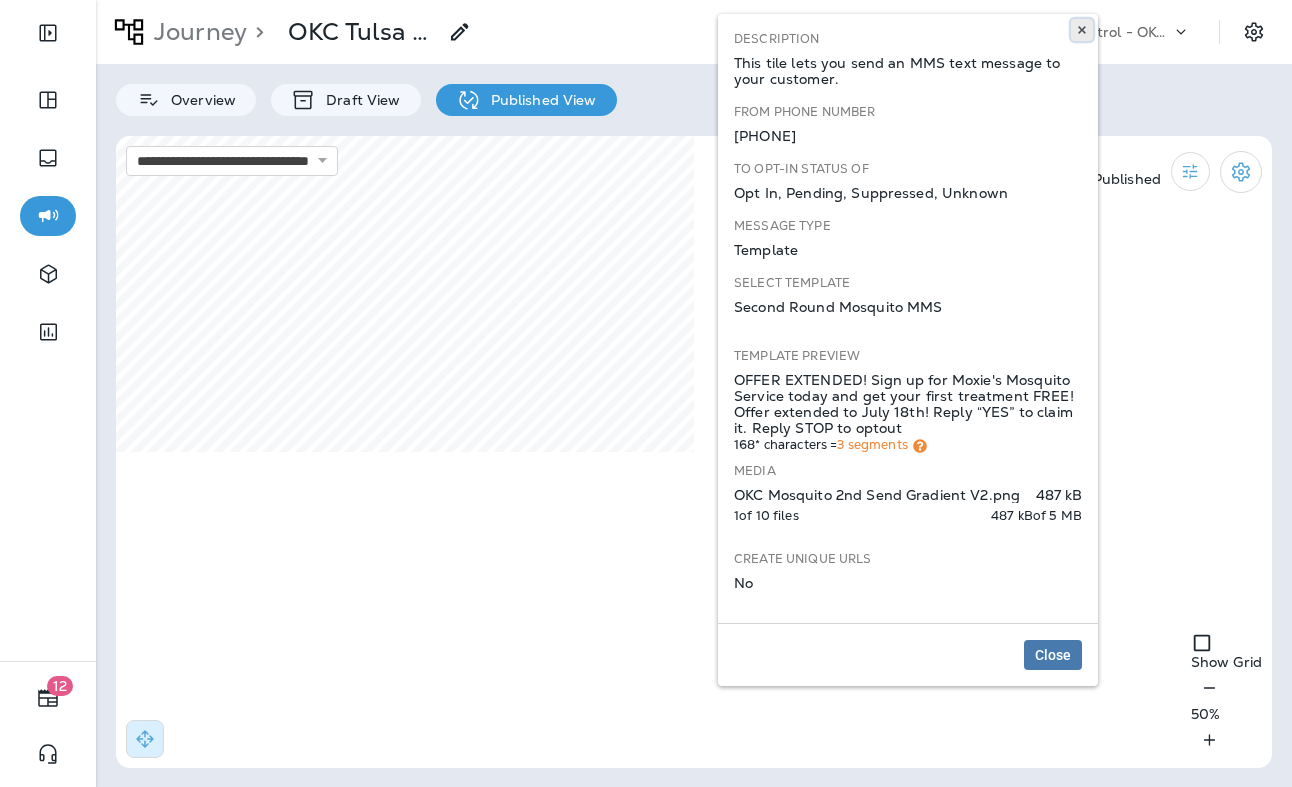 click 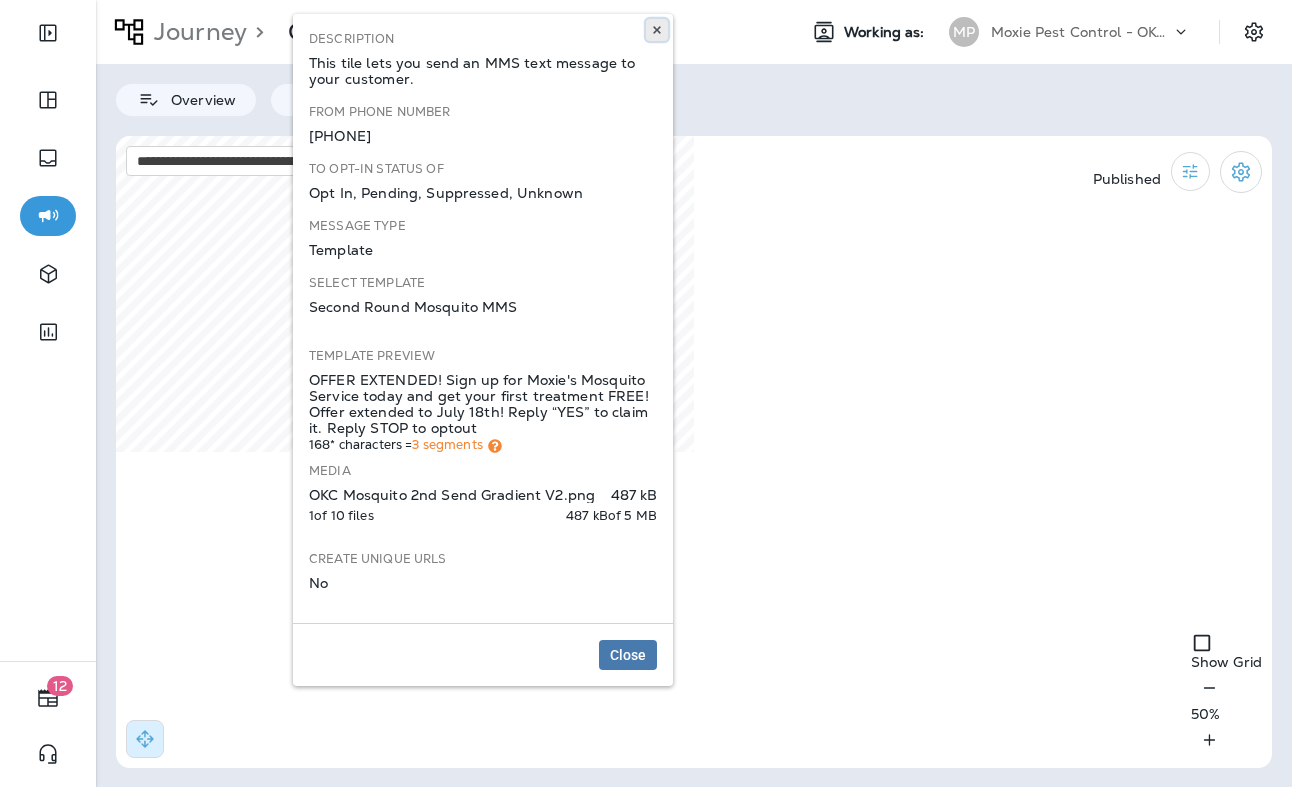 click 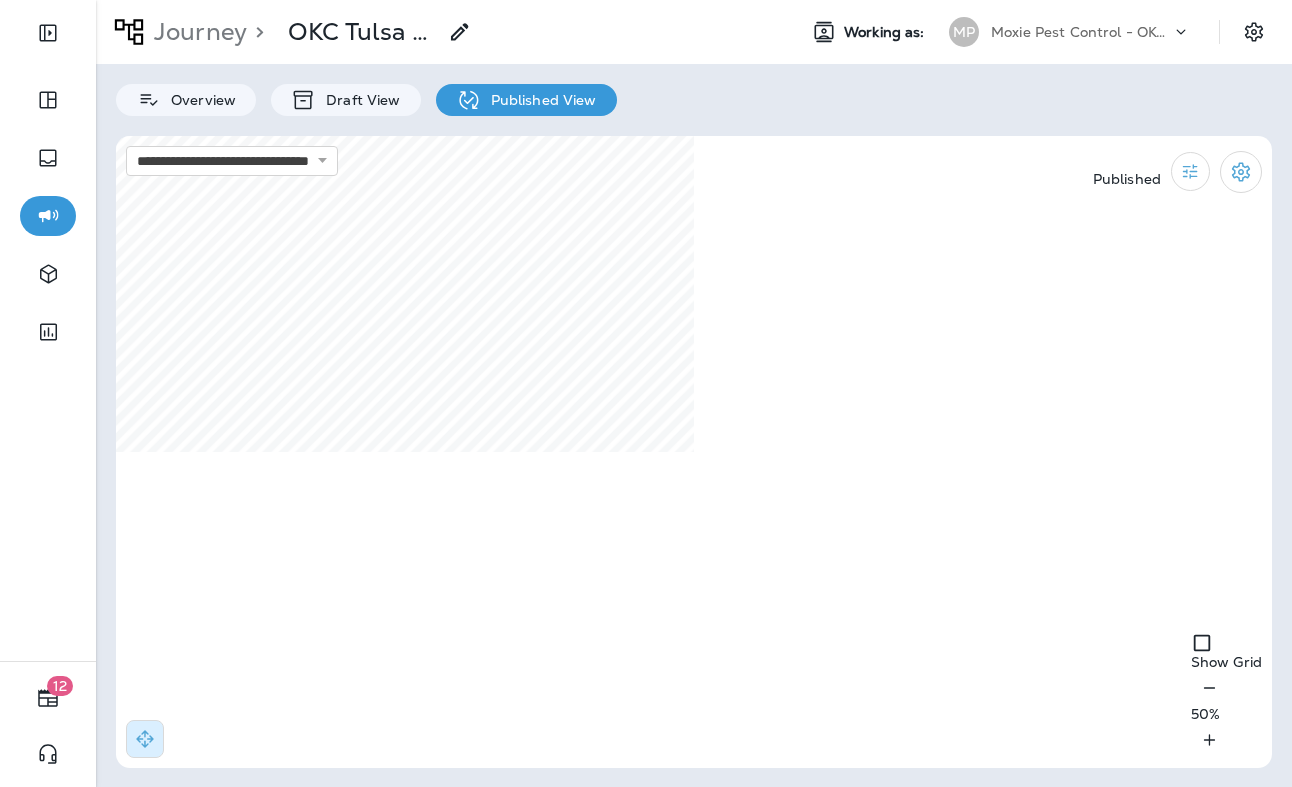 select on "****" 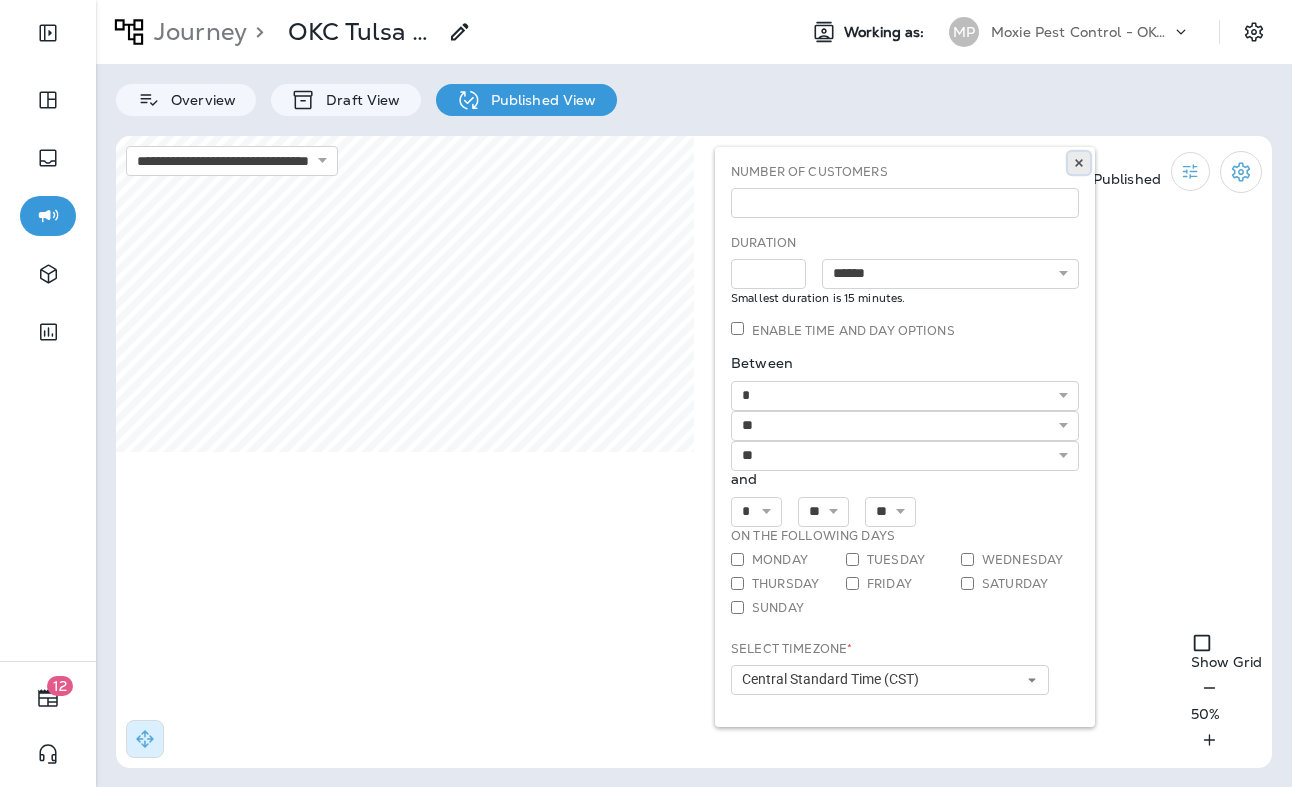 click 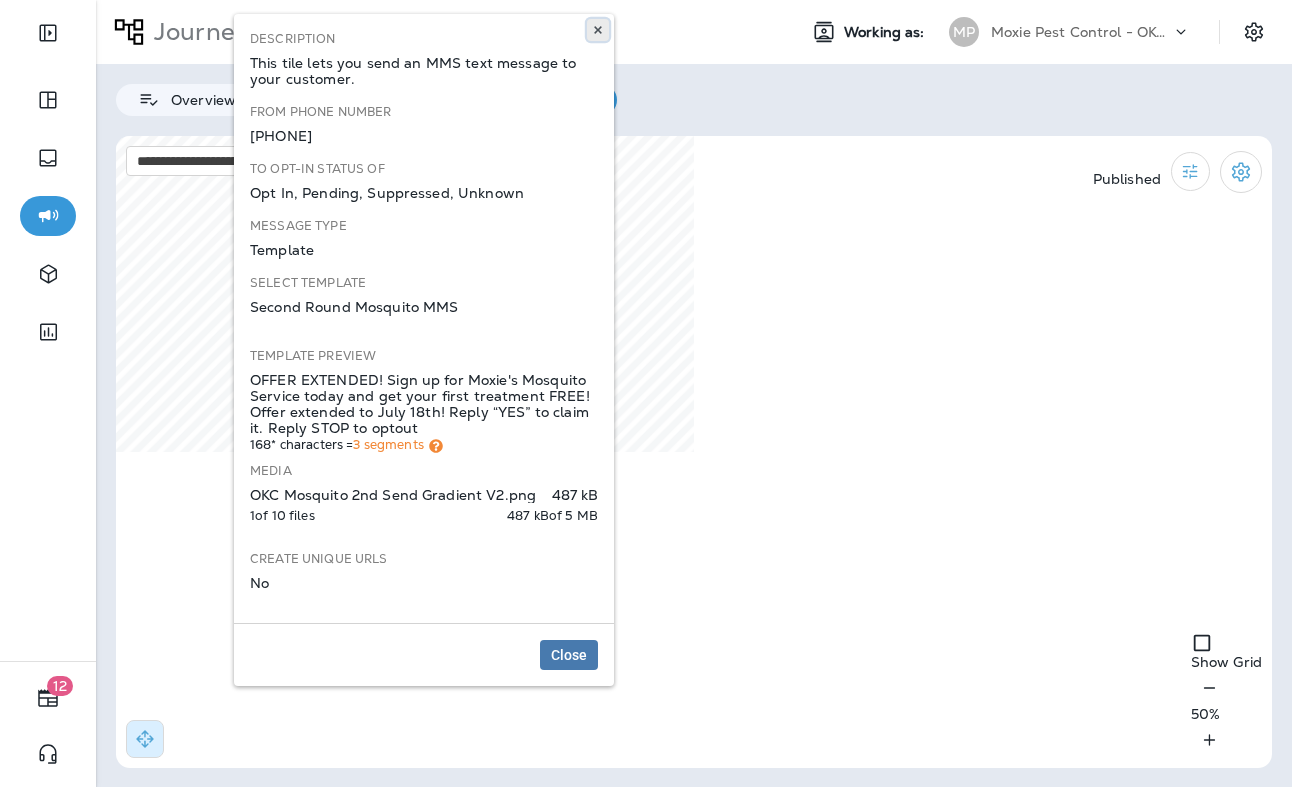 click at bounding box center [598, 30] 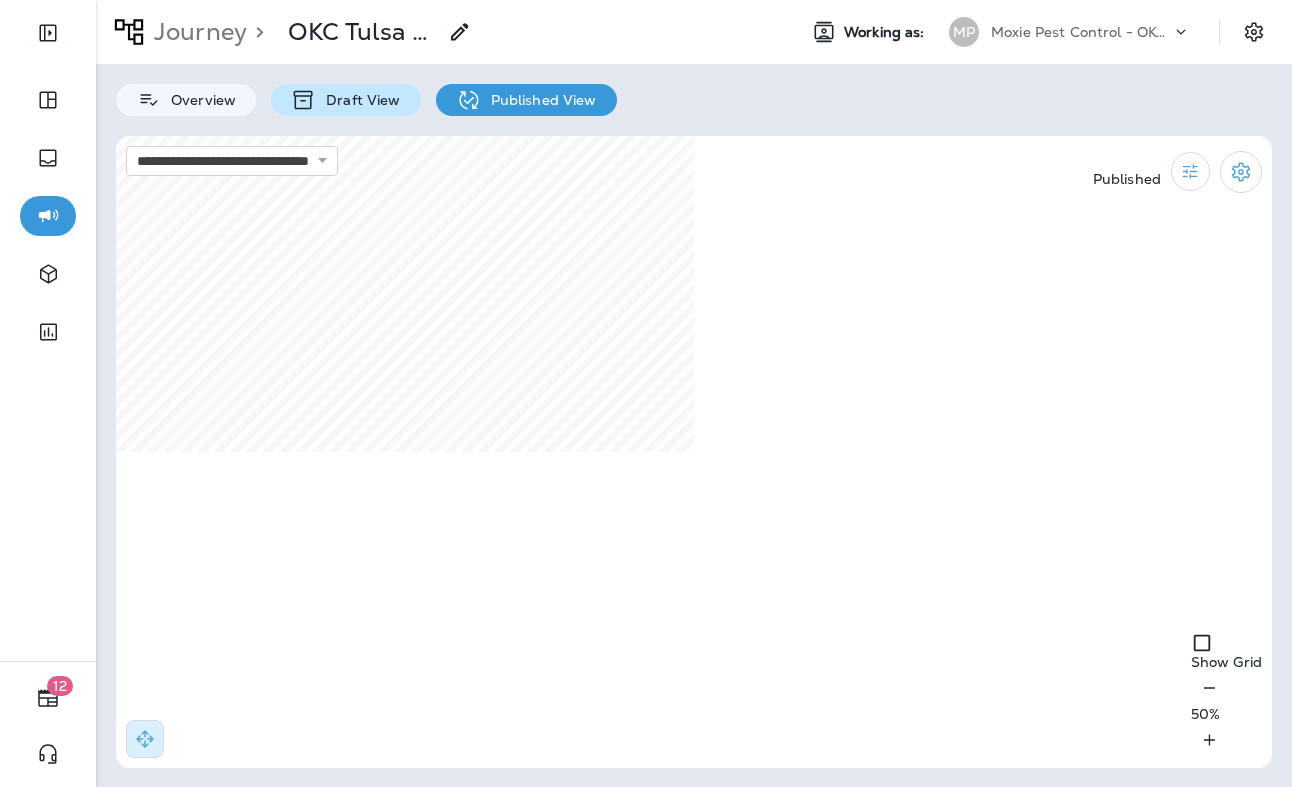 click on "Draft View" at bounding box center (358, 100) 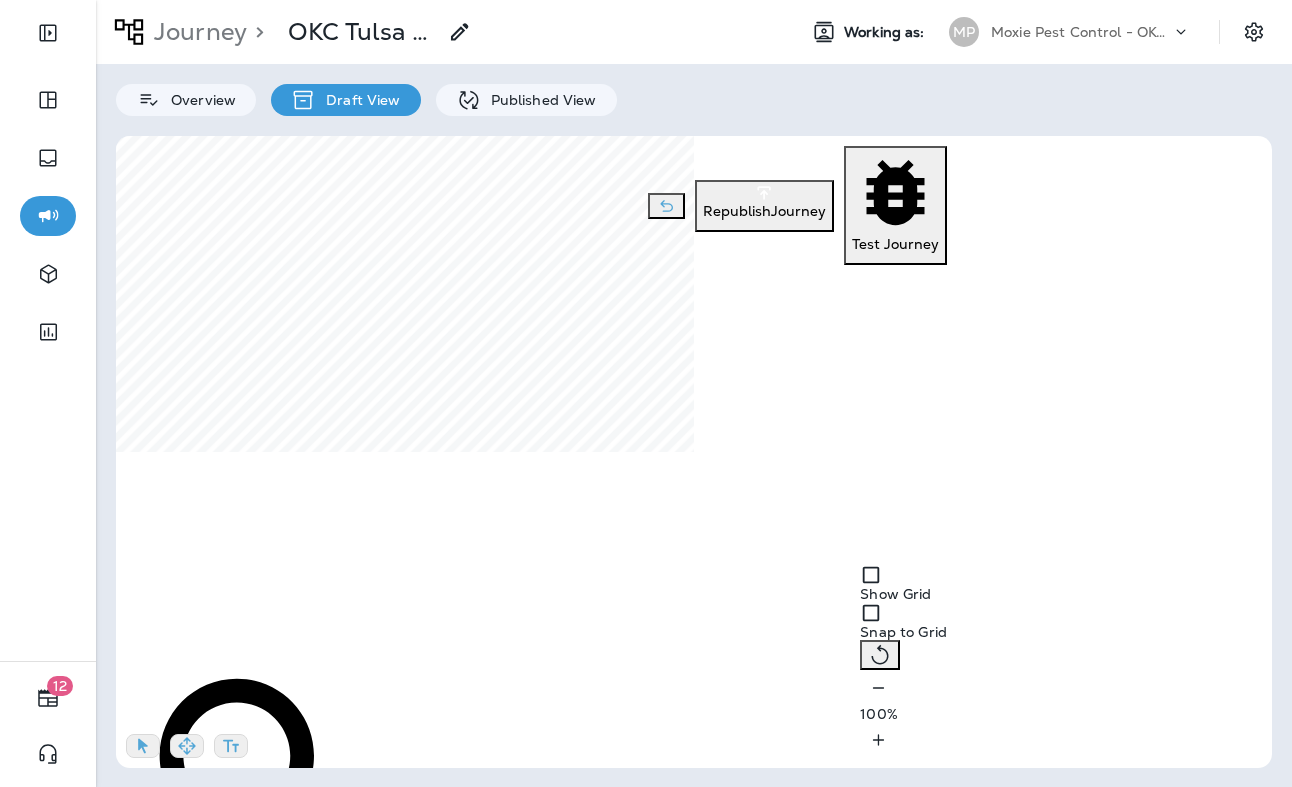 click 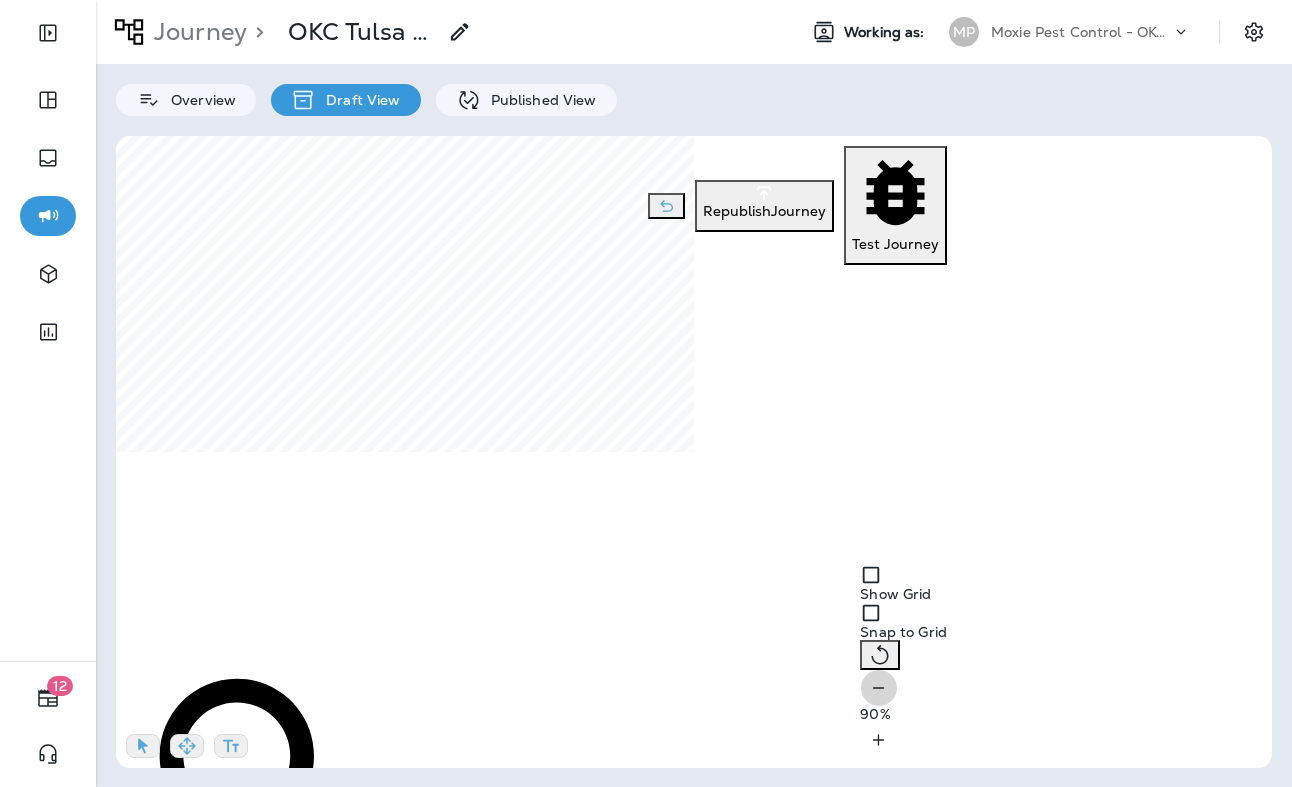 click 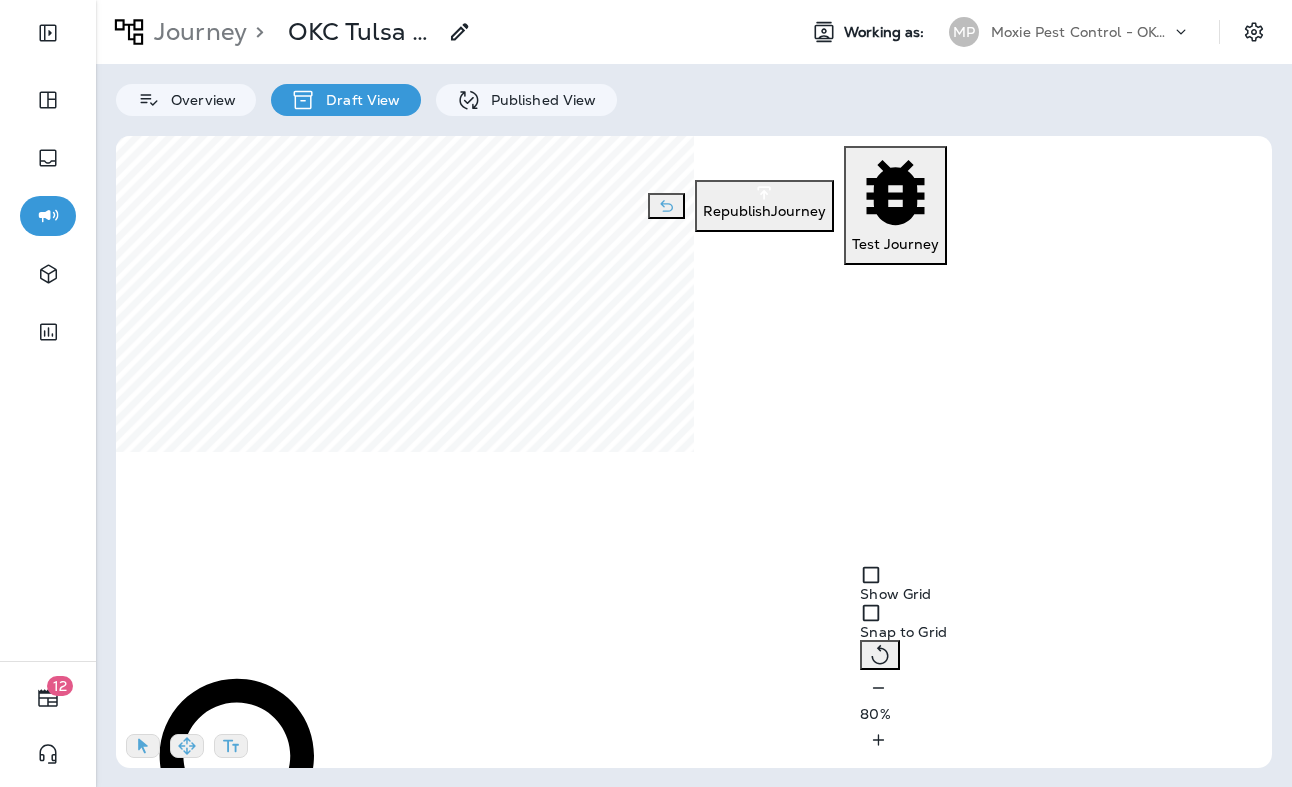 click 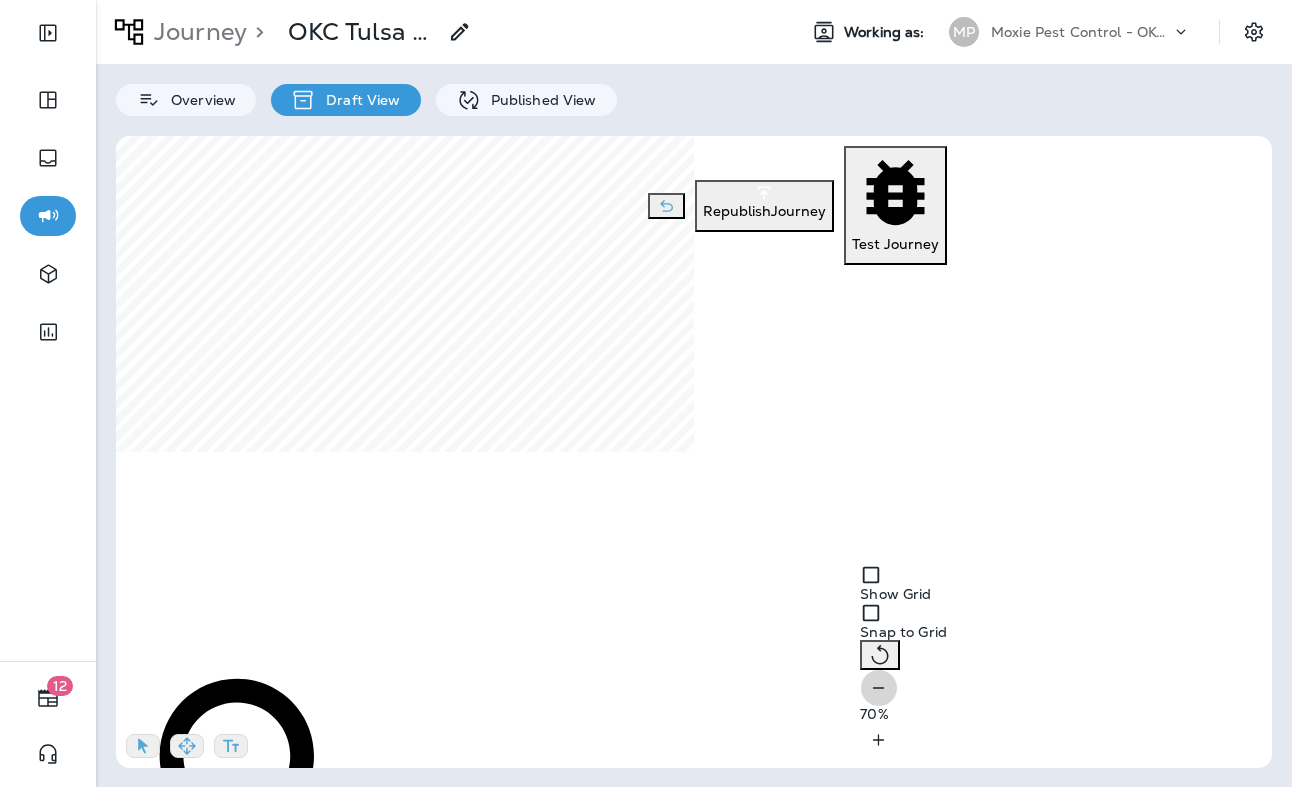 click 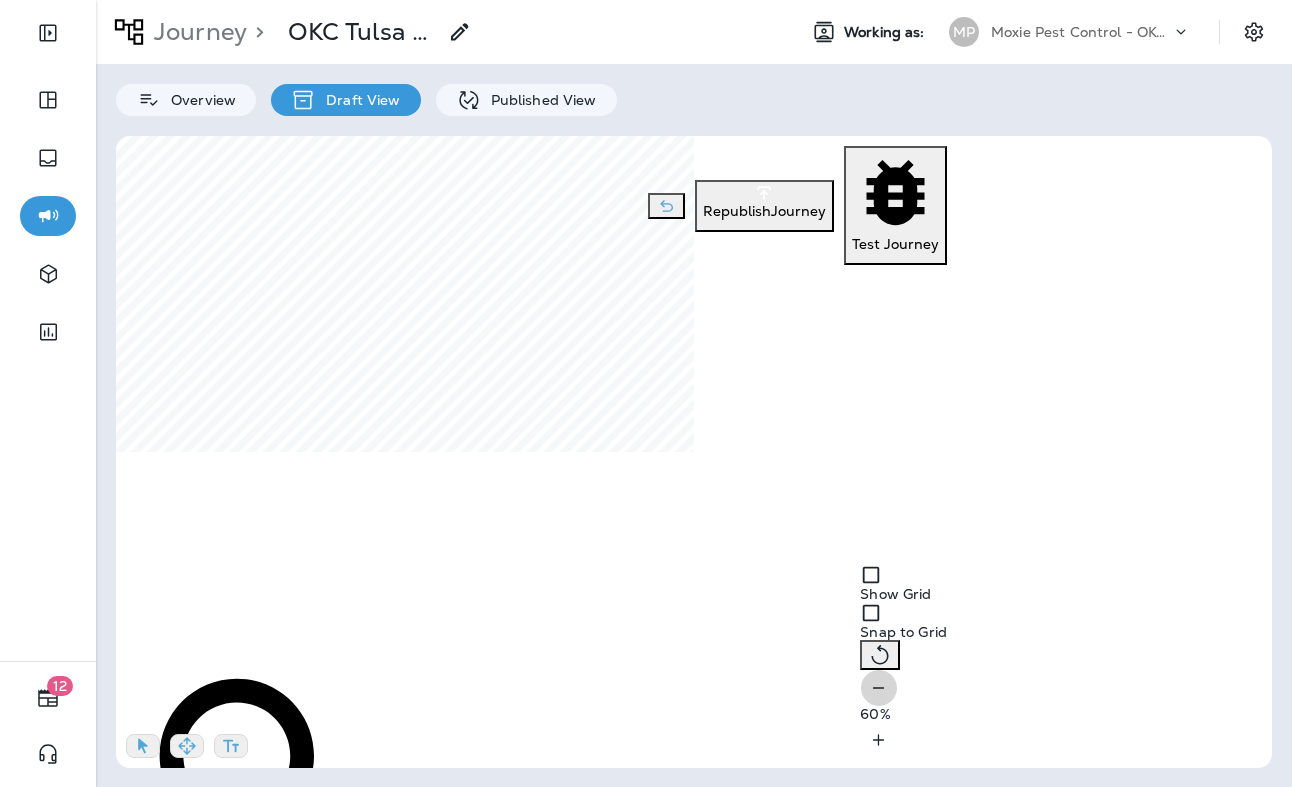 click 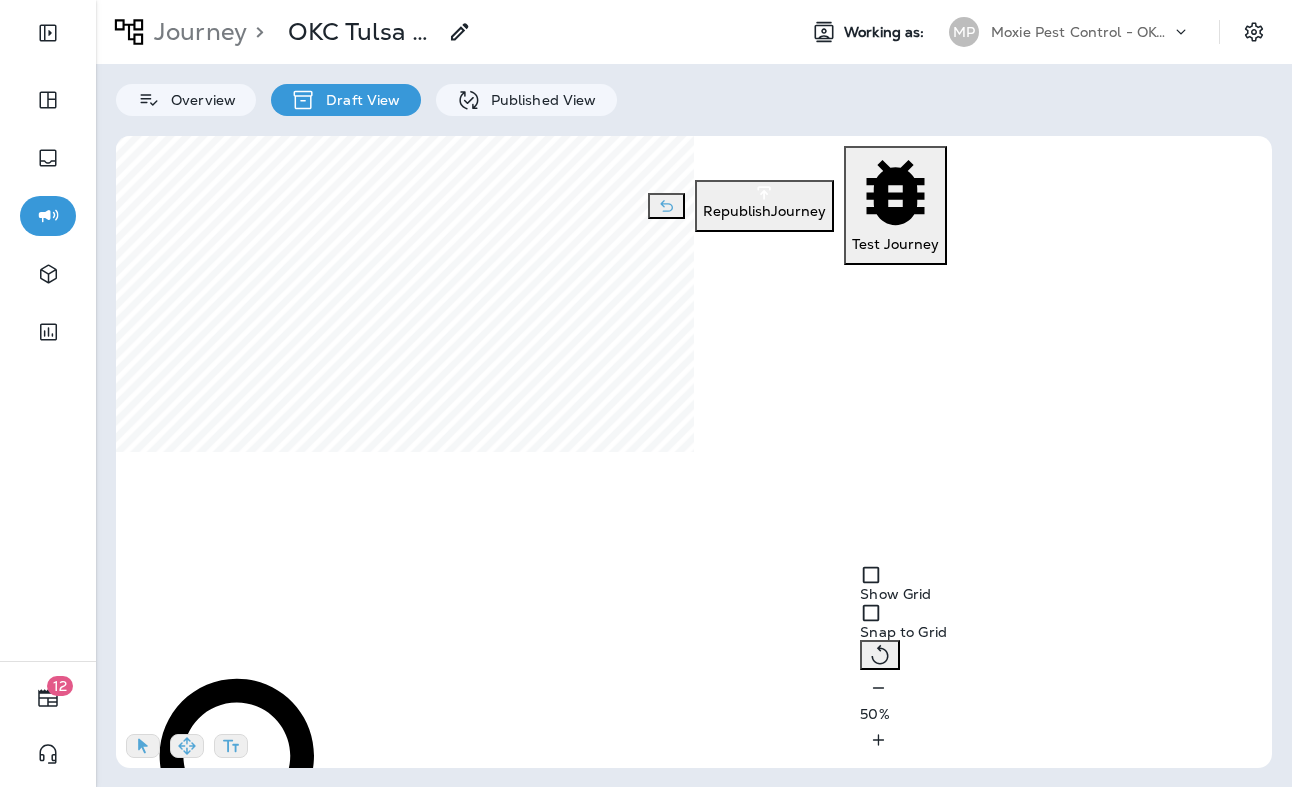 click on "50 %" at bounding box center [903, 714] 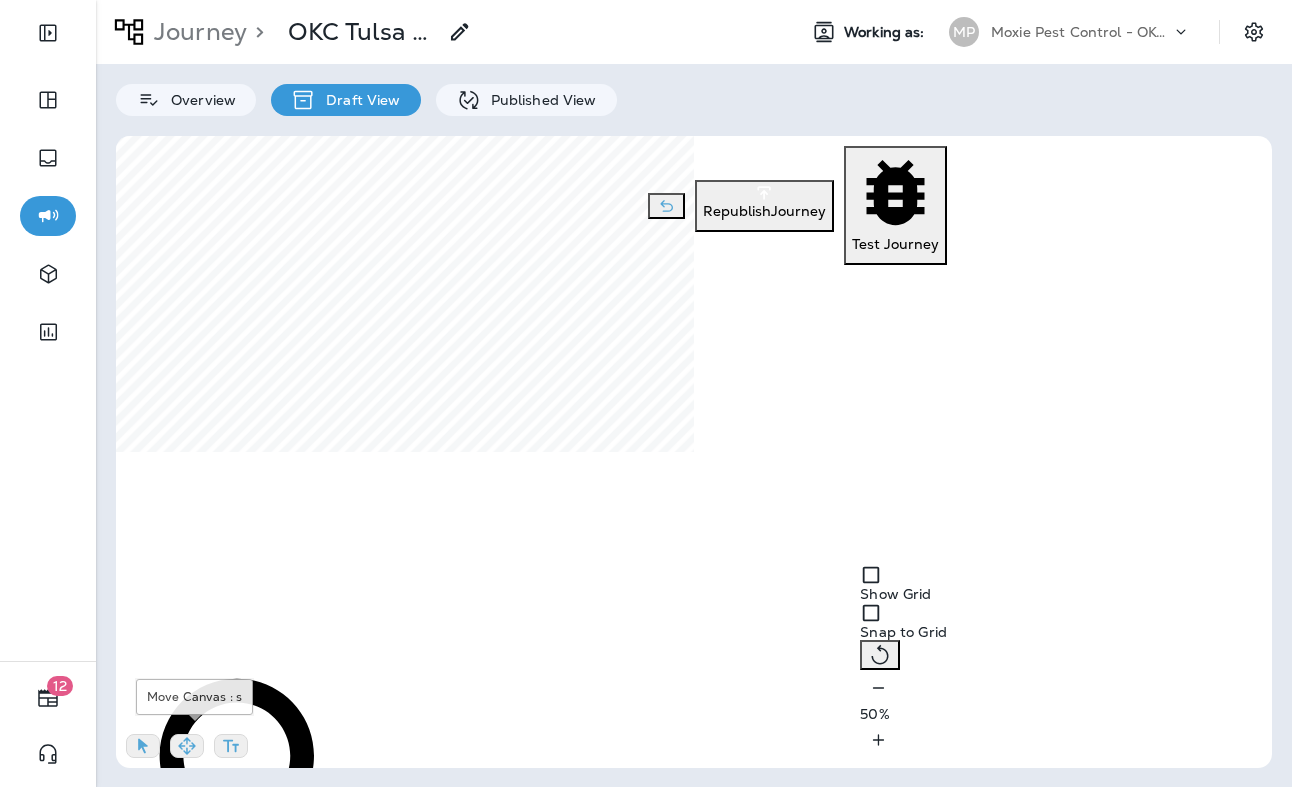 click 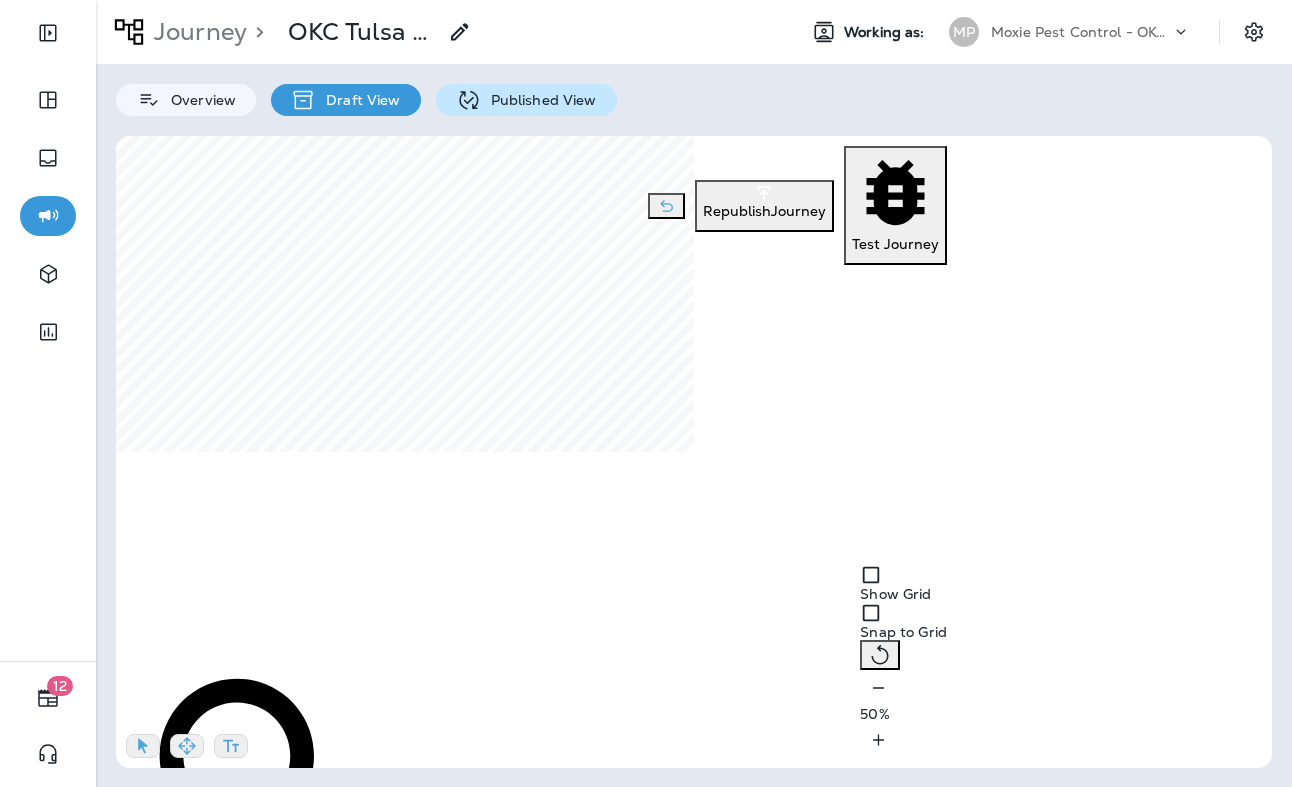 click on "Published View" at bounding box center (539, 100) 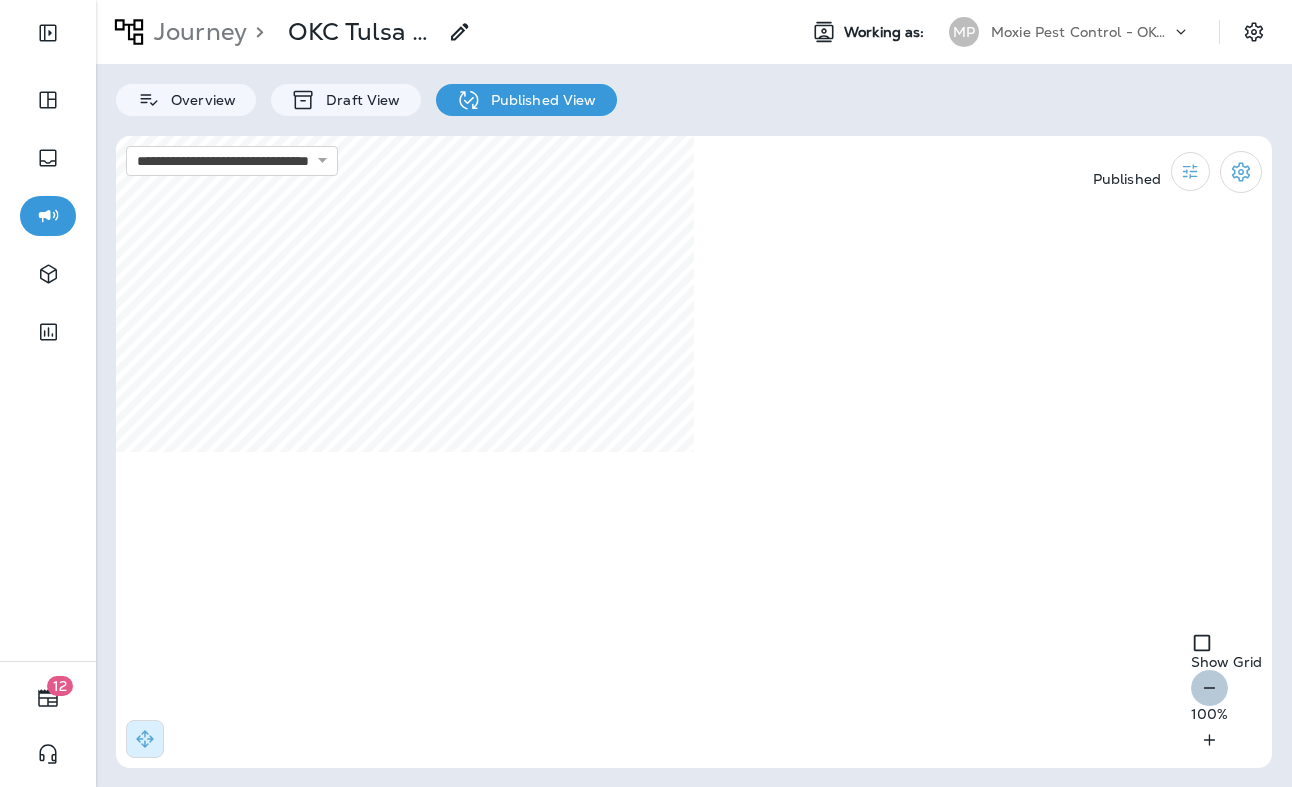 click at bounding box center (1209, 688) 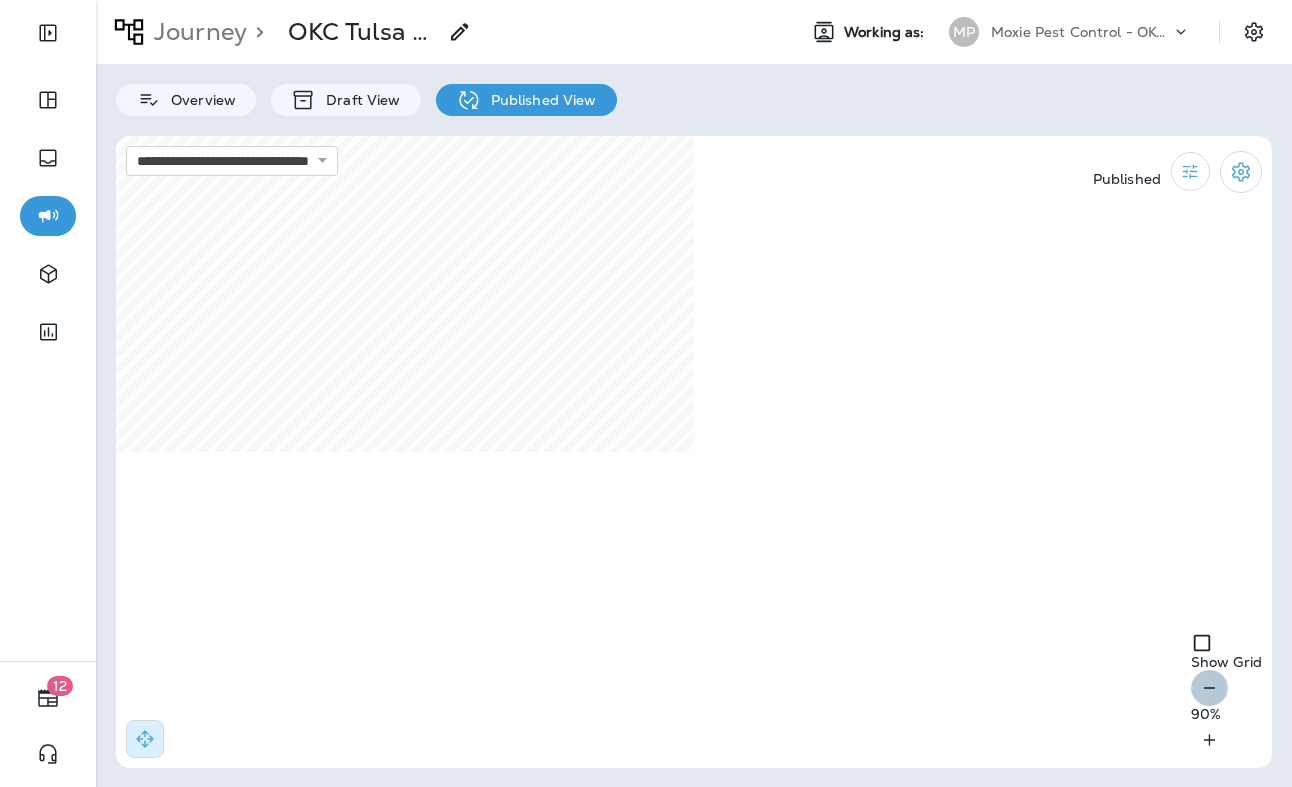 click 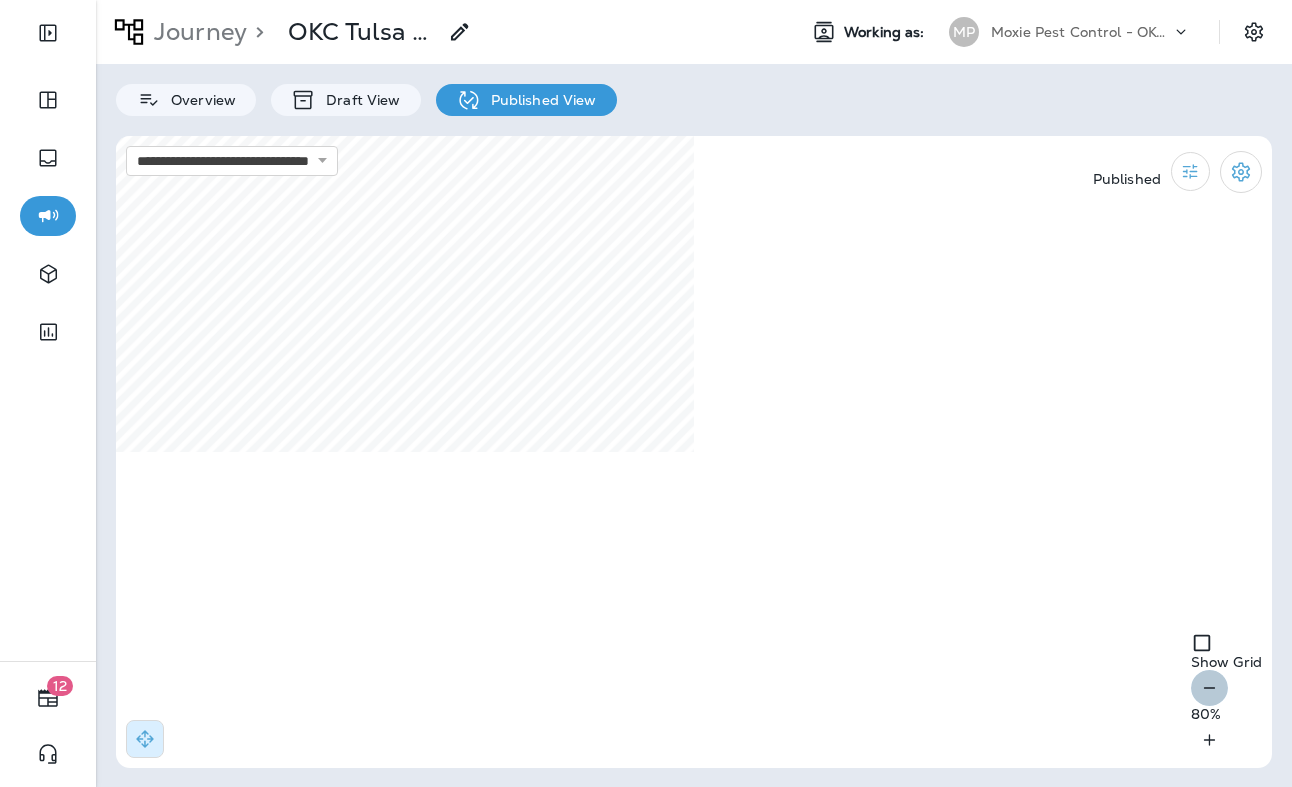 click 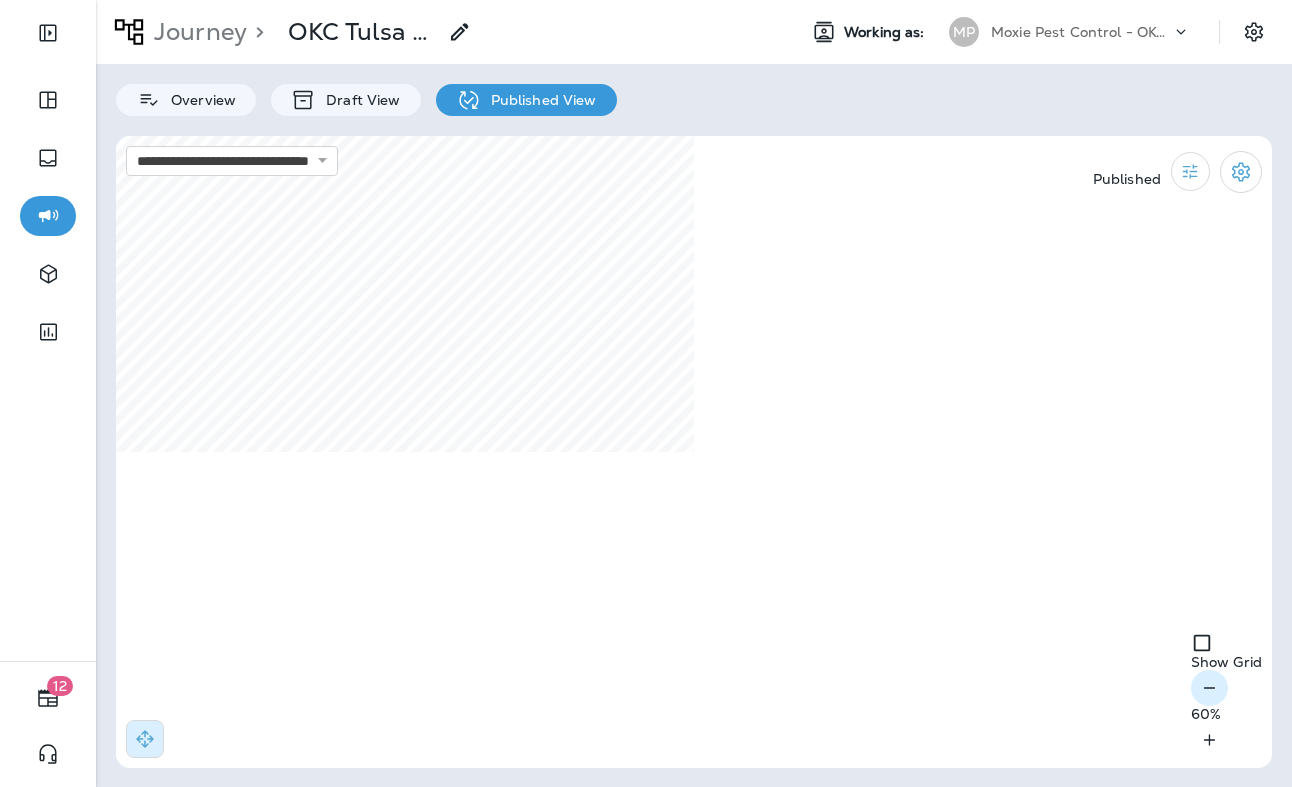 click 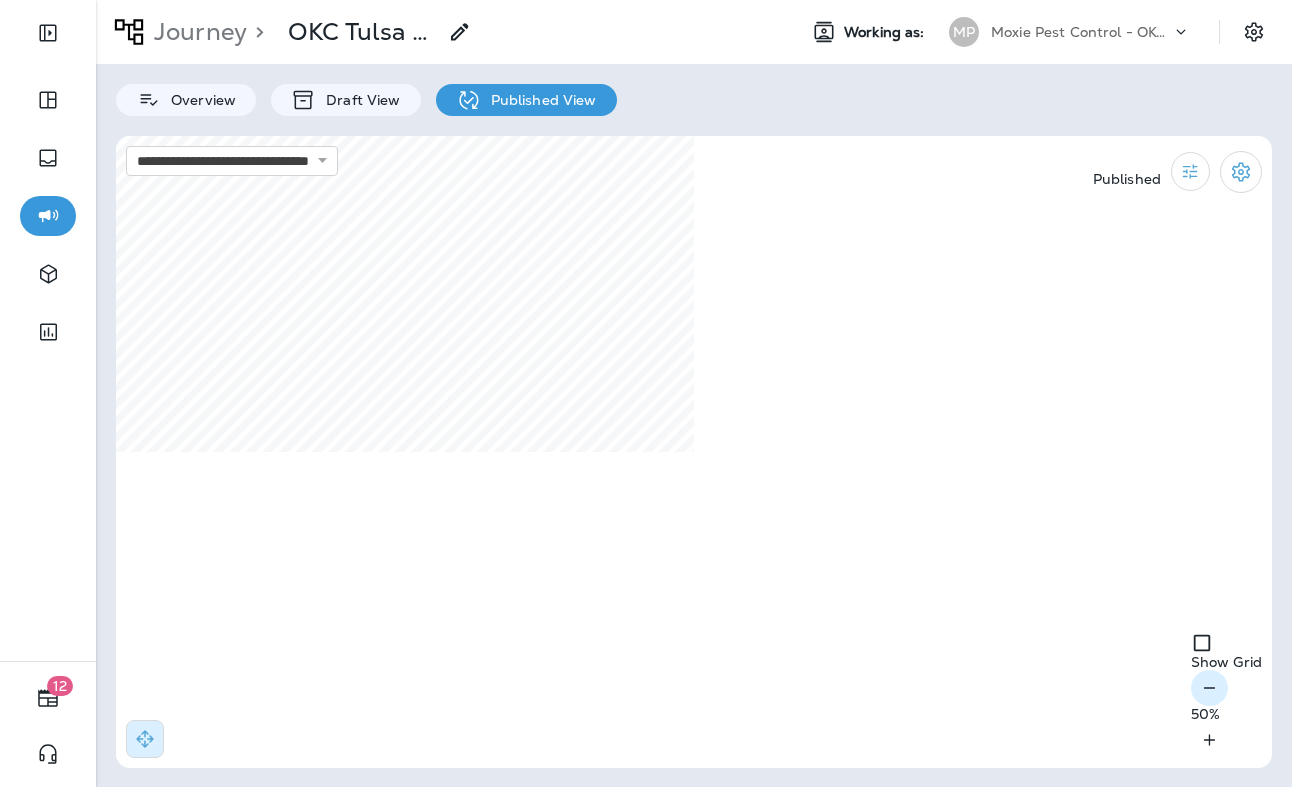click on "50 %" at bounding box center [1226, 714] 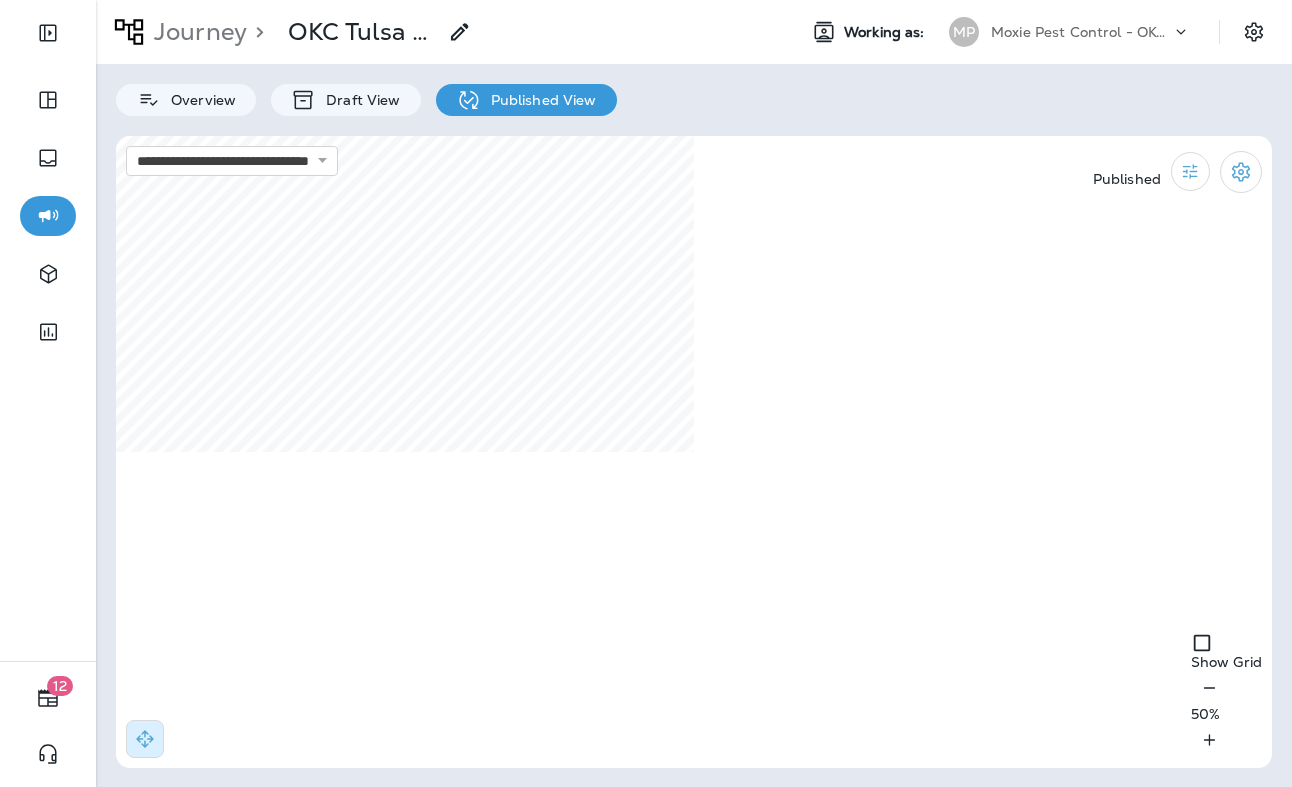click on "50 %" at bounding box center (1226, 714) 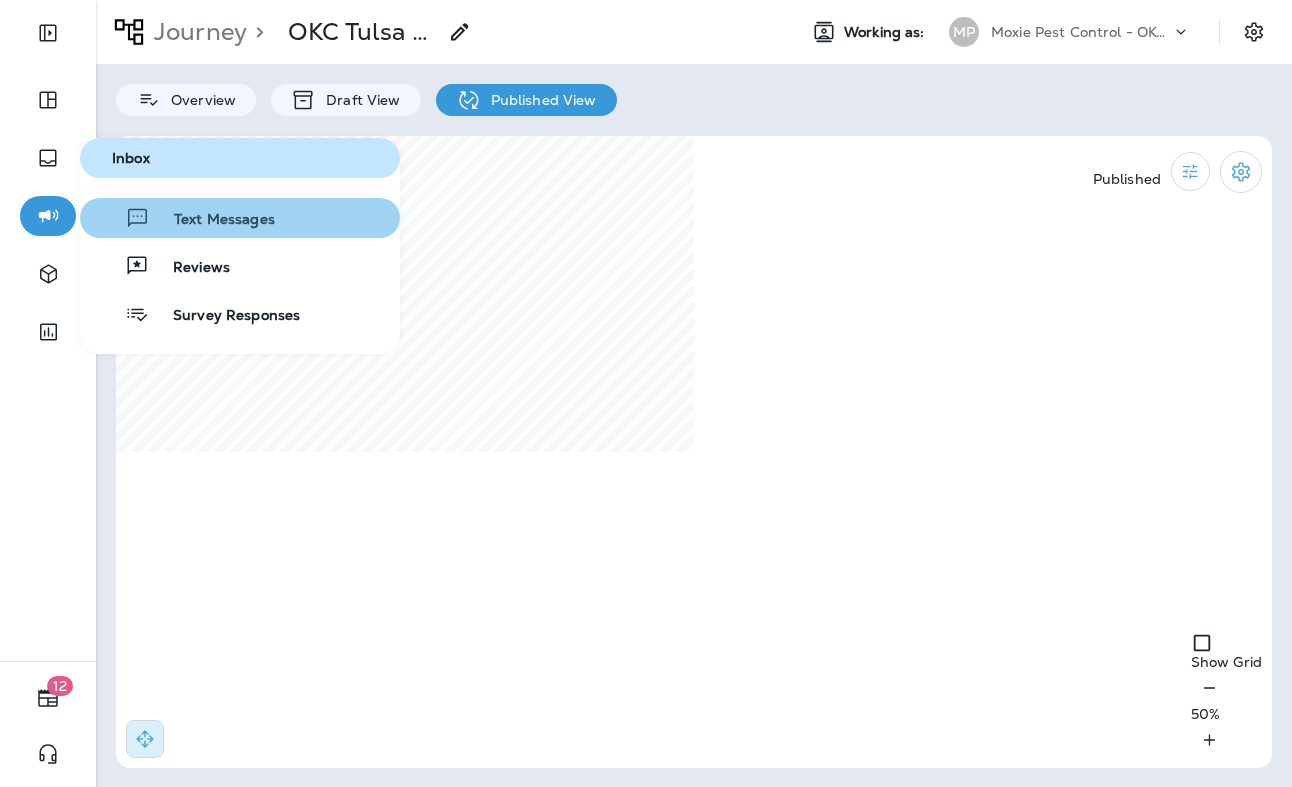 click on "Text Messages" at bounding box center [181, 218] 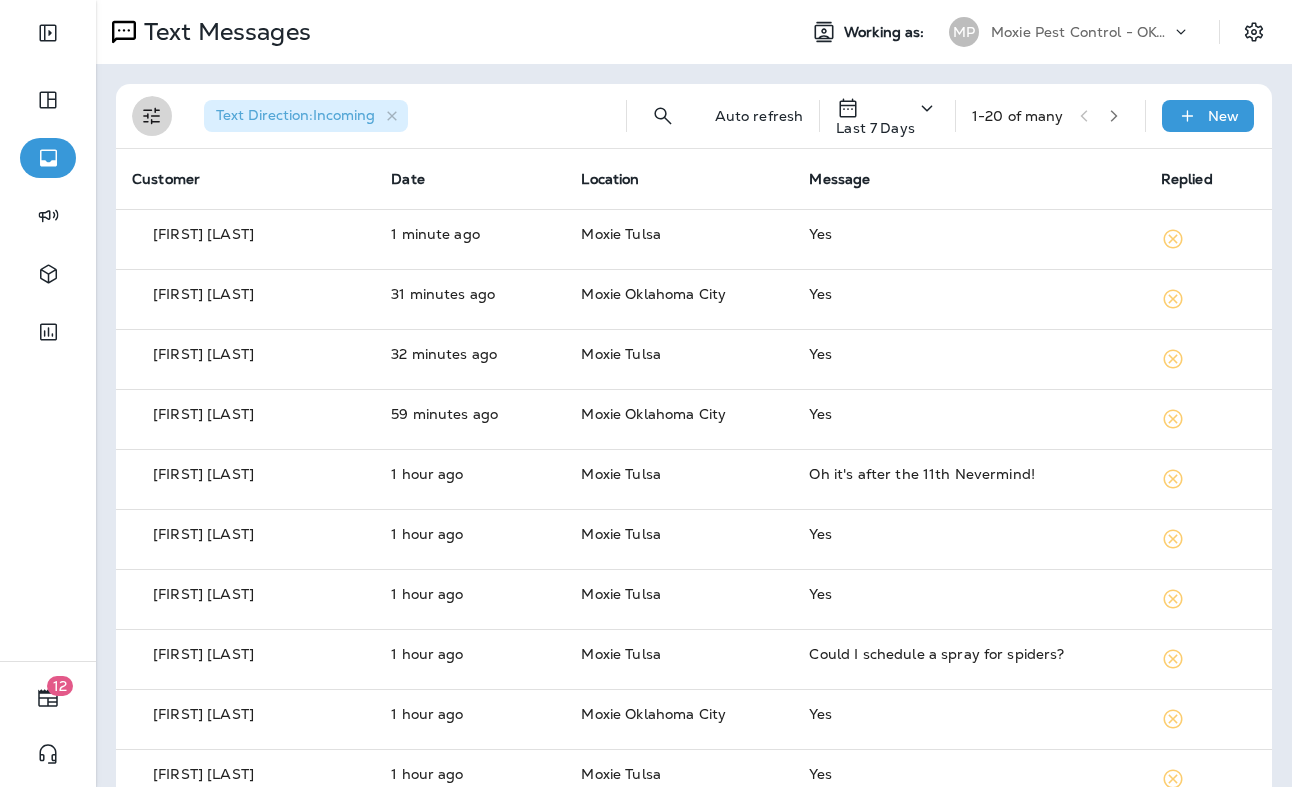 click 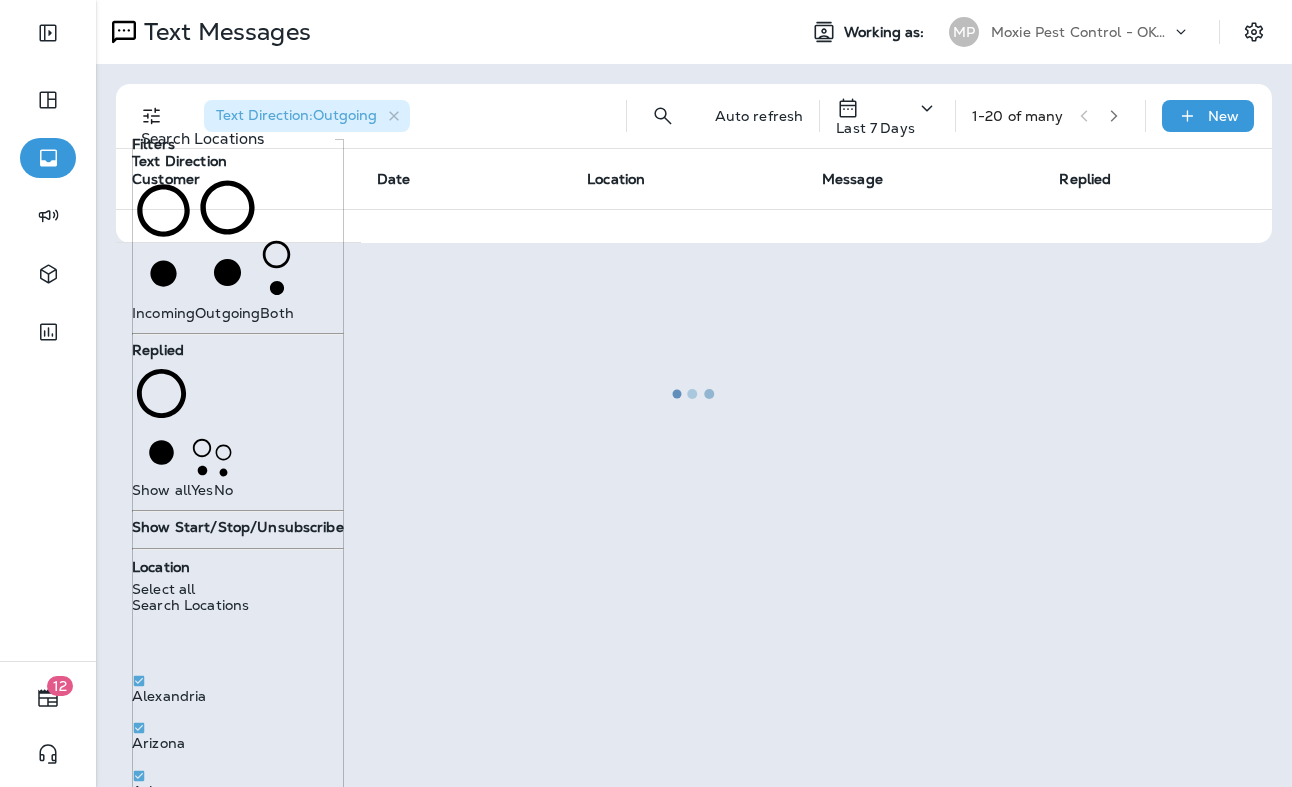 click at bounding box center [694, 393] 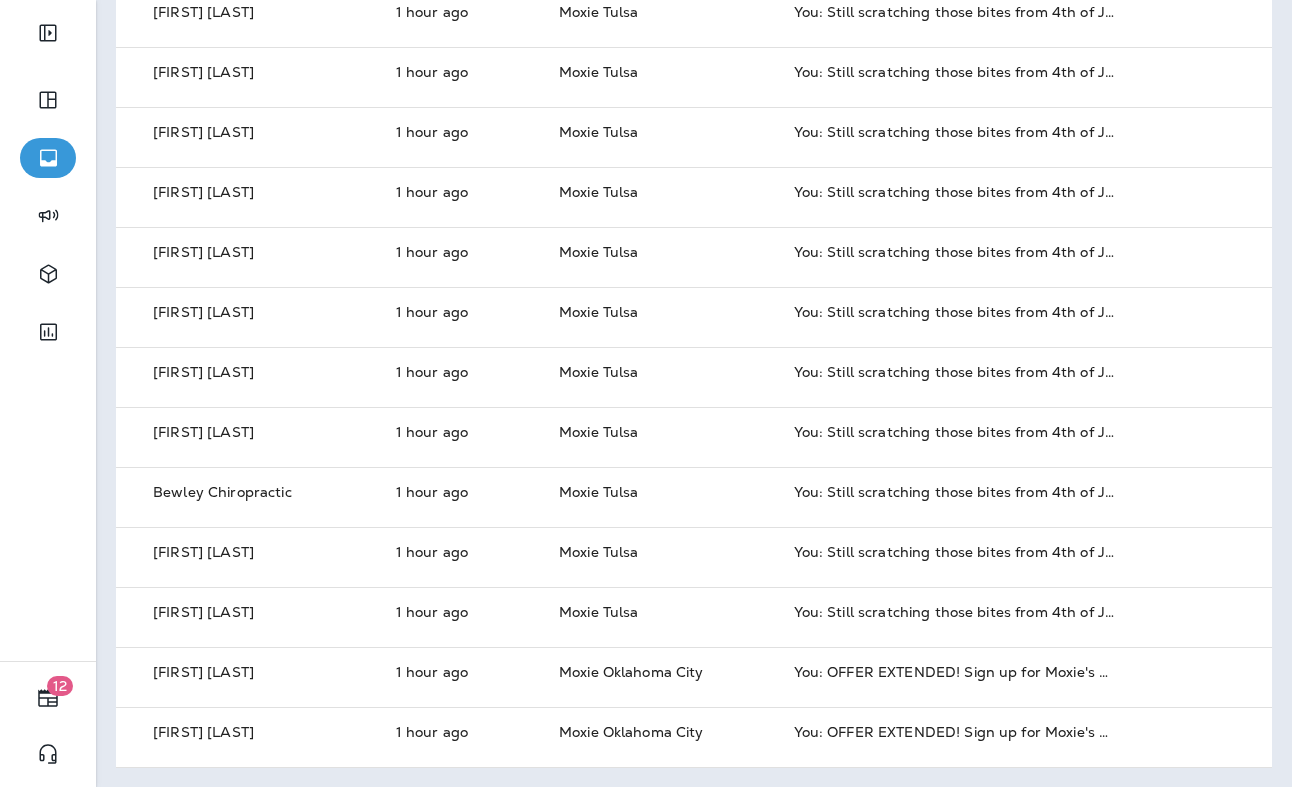 scroll, scrollTop: 0, scrollLeft: 0, axis: both 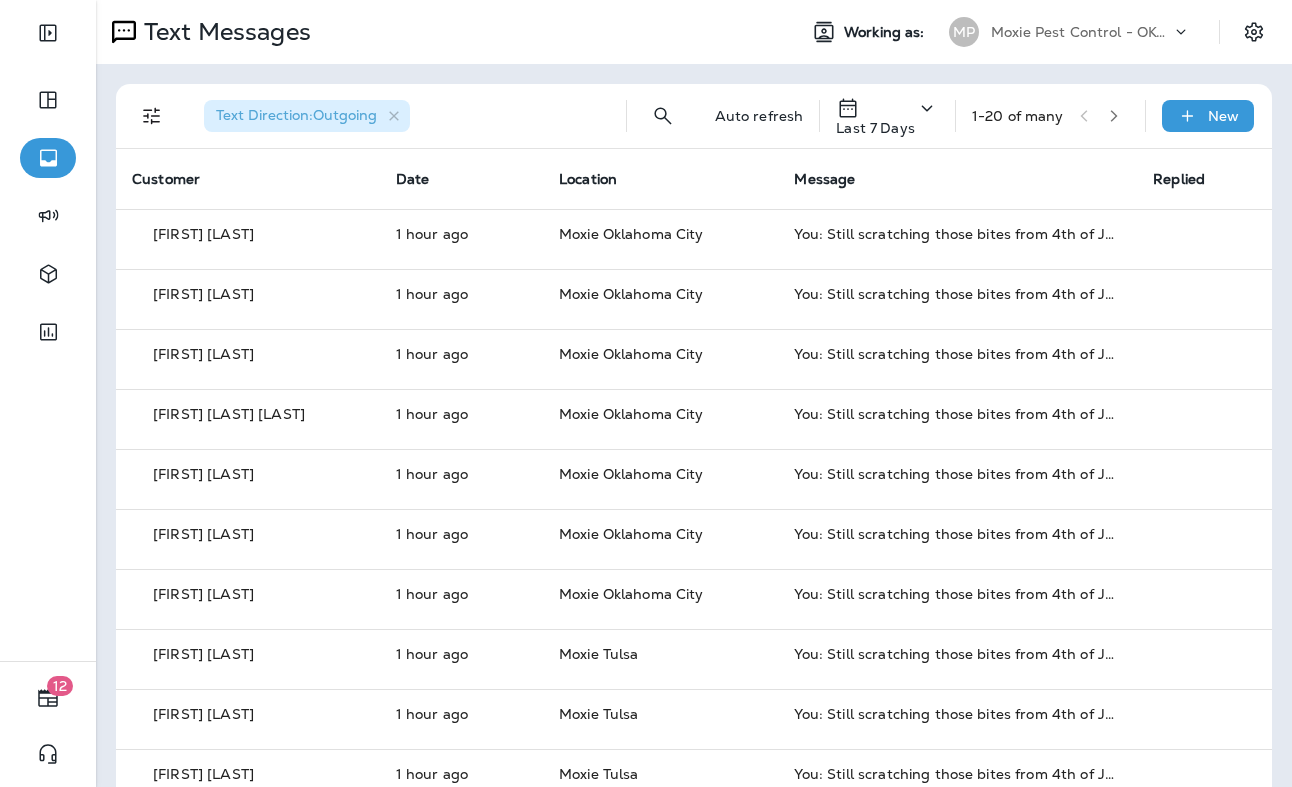 click at bounding box center (1114, 116) 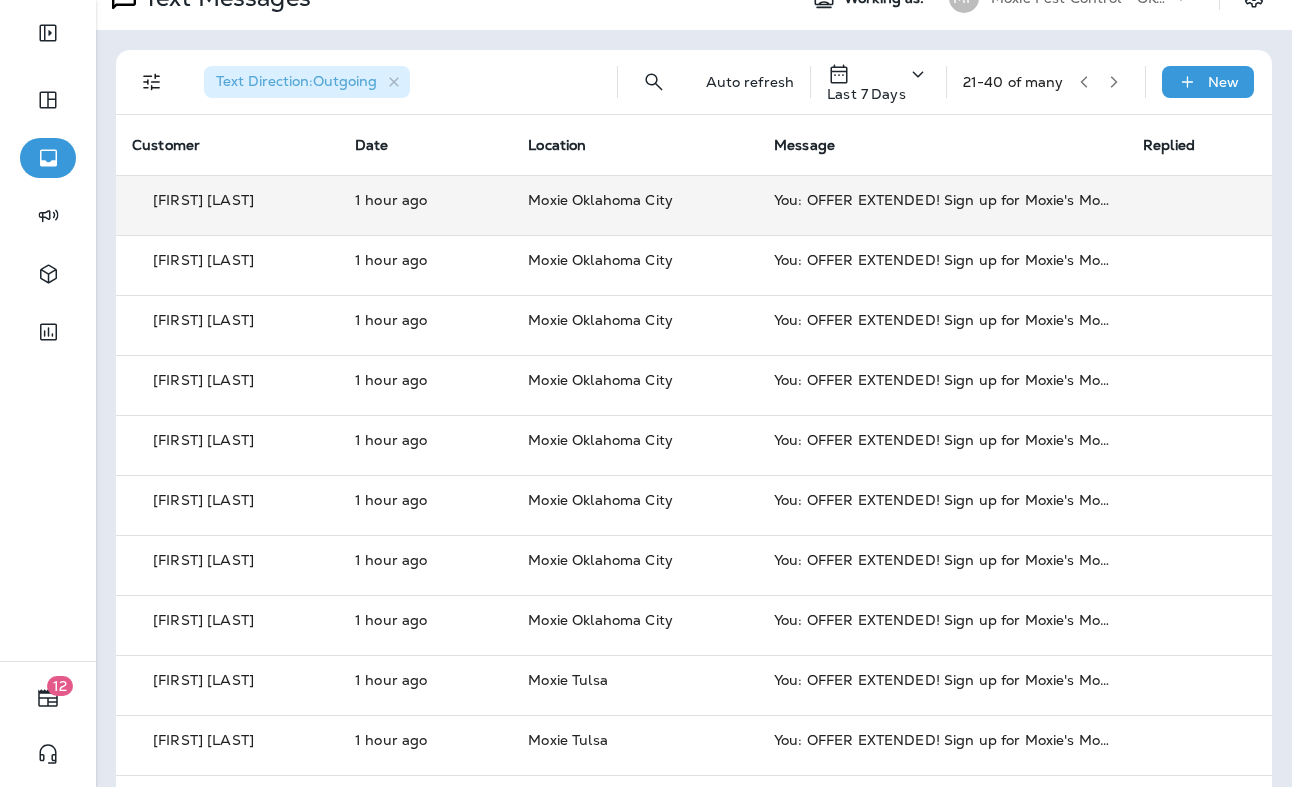 scroll, scrollTop: 0, scrollLeft: 0, axis: both 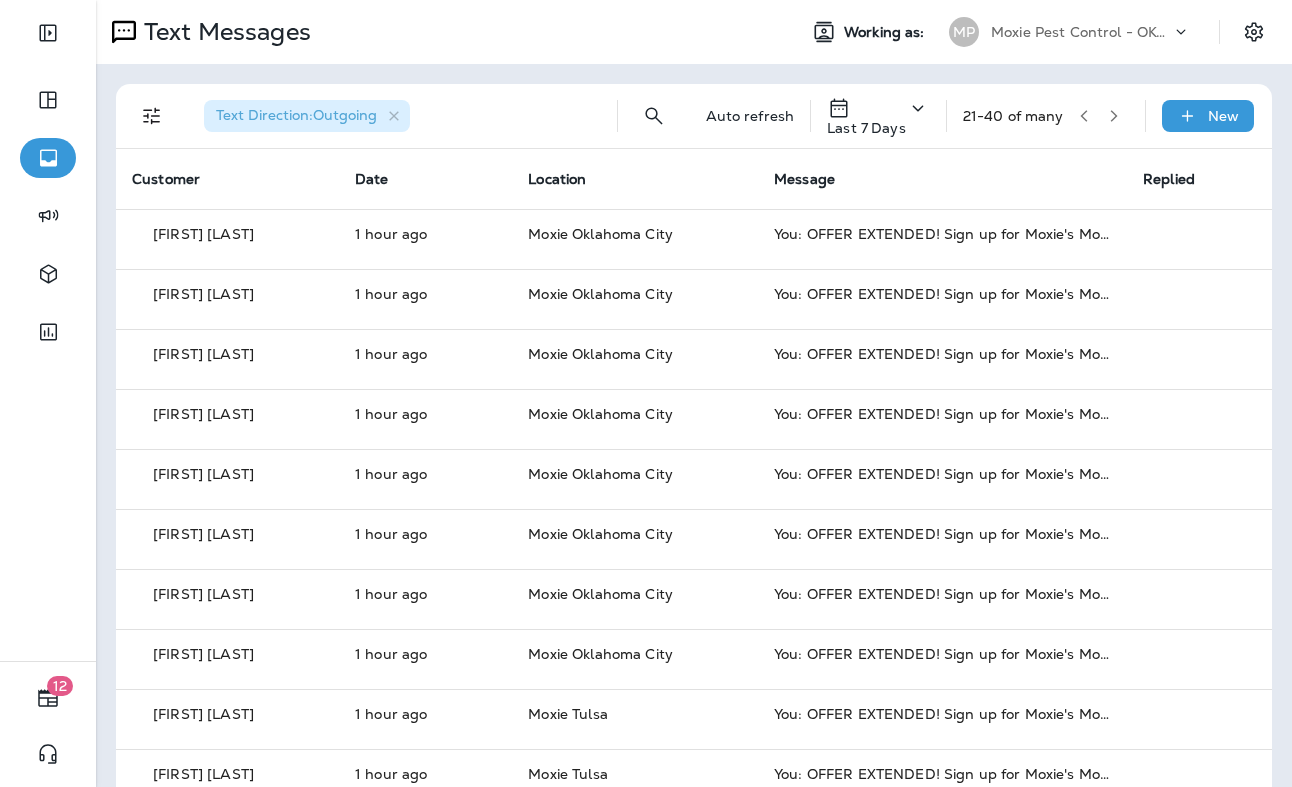 click at bounding box center (1084, 116) 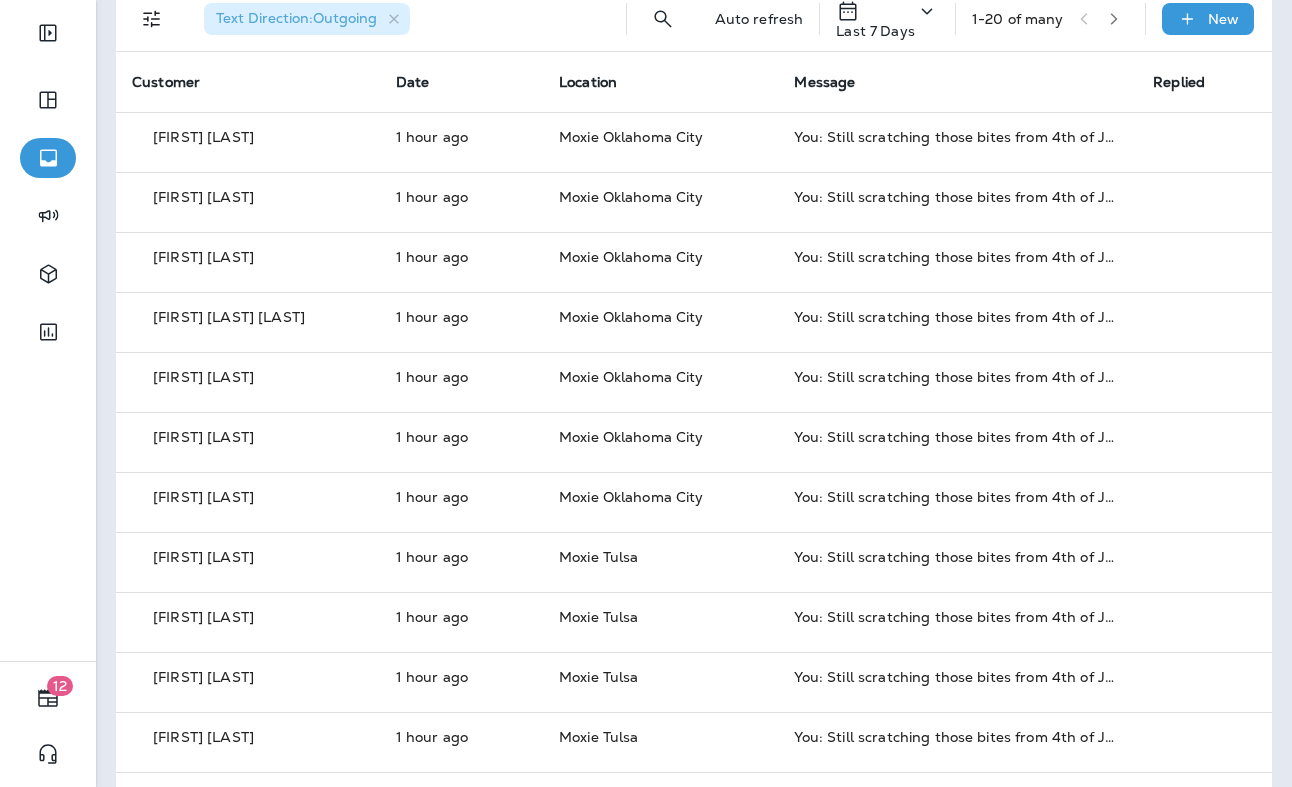 scroll, scrollTop: 0, scrollLeft: 0, axis: both 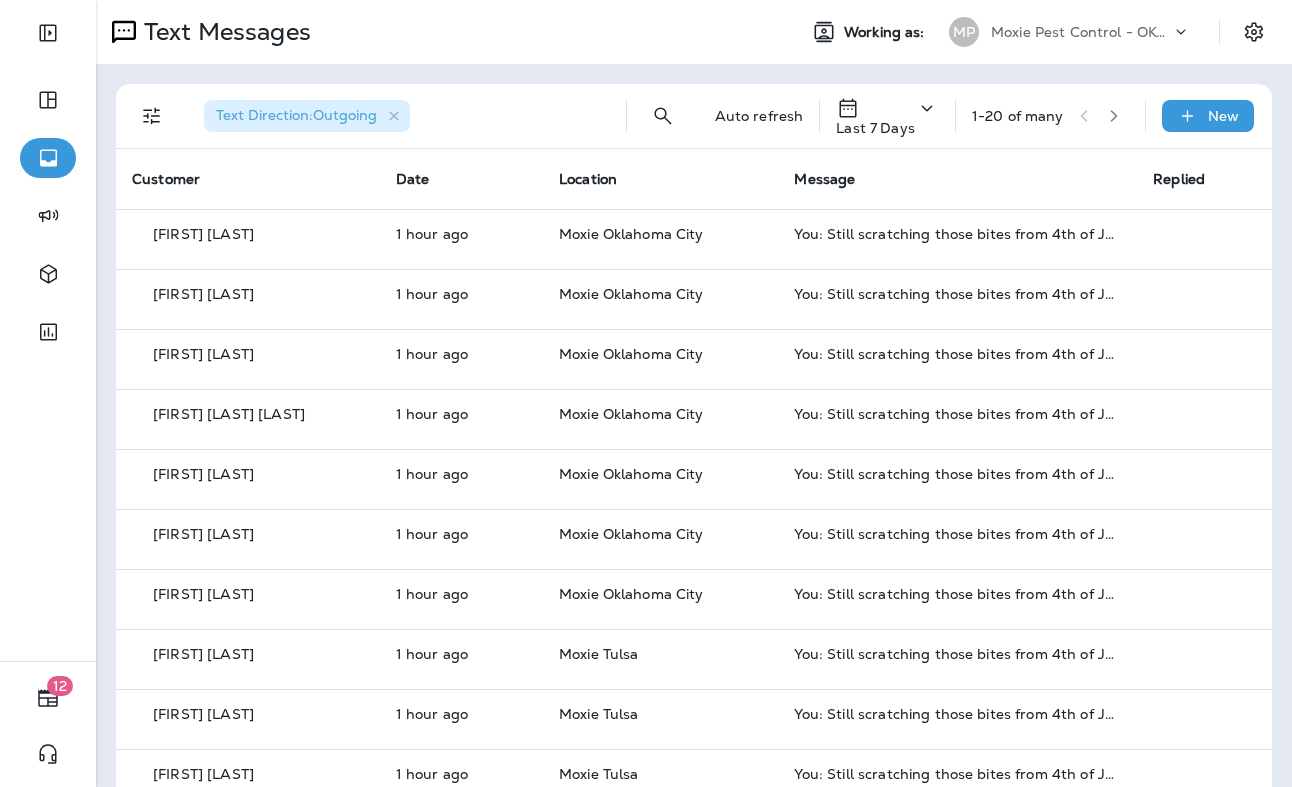 click on "Text Direction :  Outgoing   Auto refresh       Last 7 Days 1  -  20   of many New" at bounding box center (698, 116) 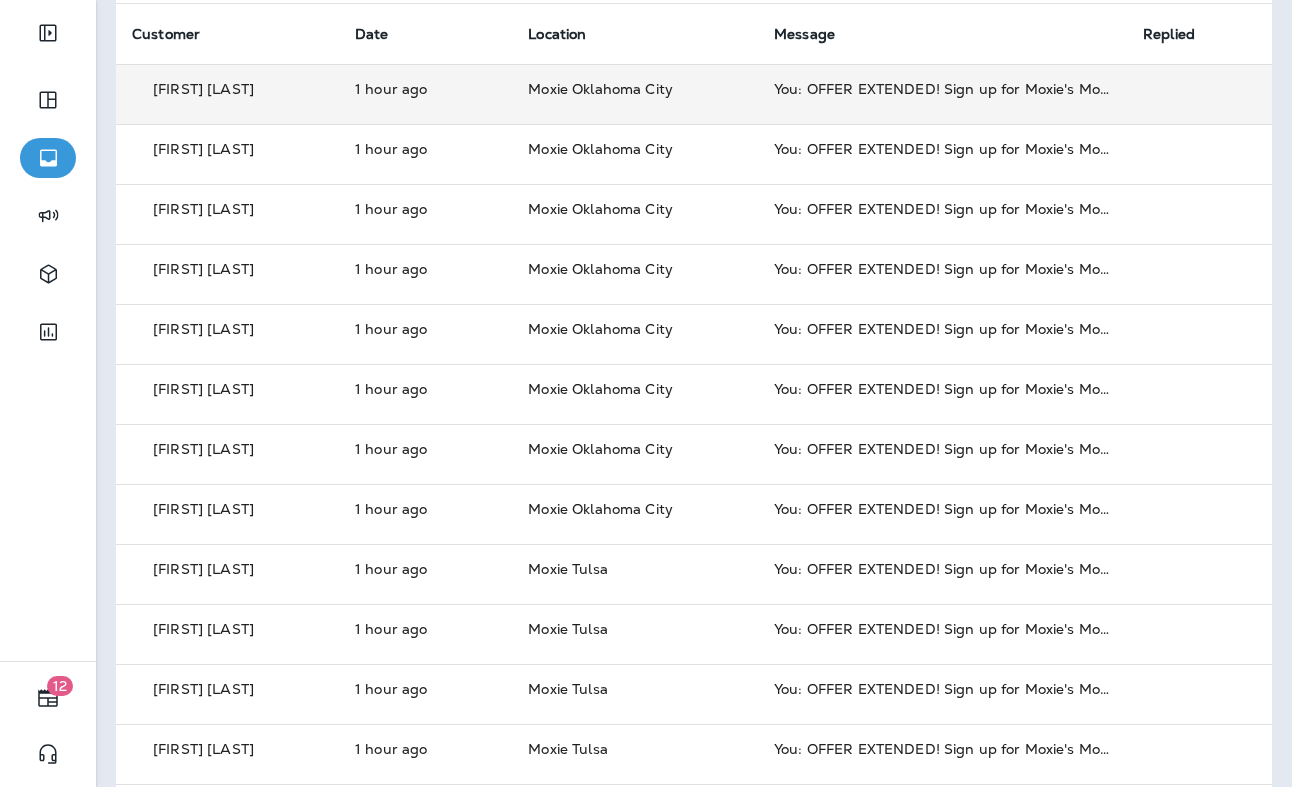 scroll, scrollTop: 0, scrollLeft: 0, axis: both 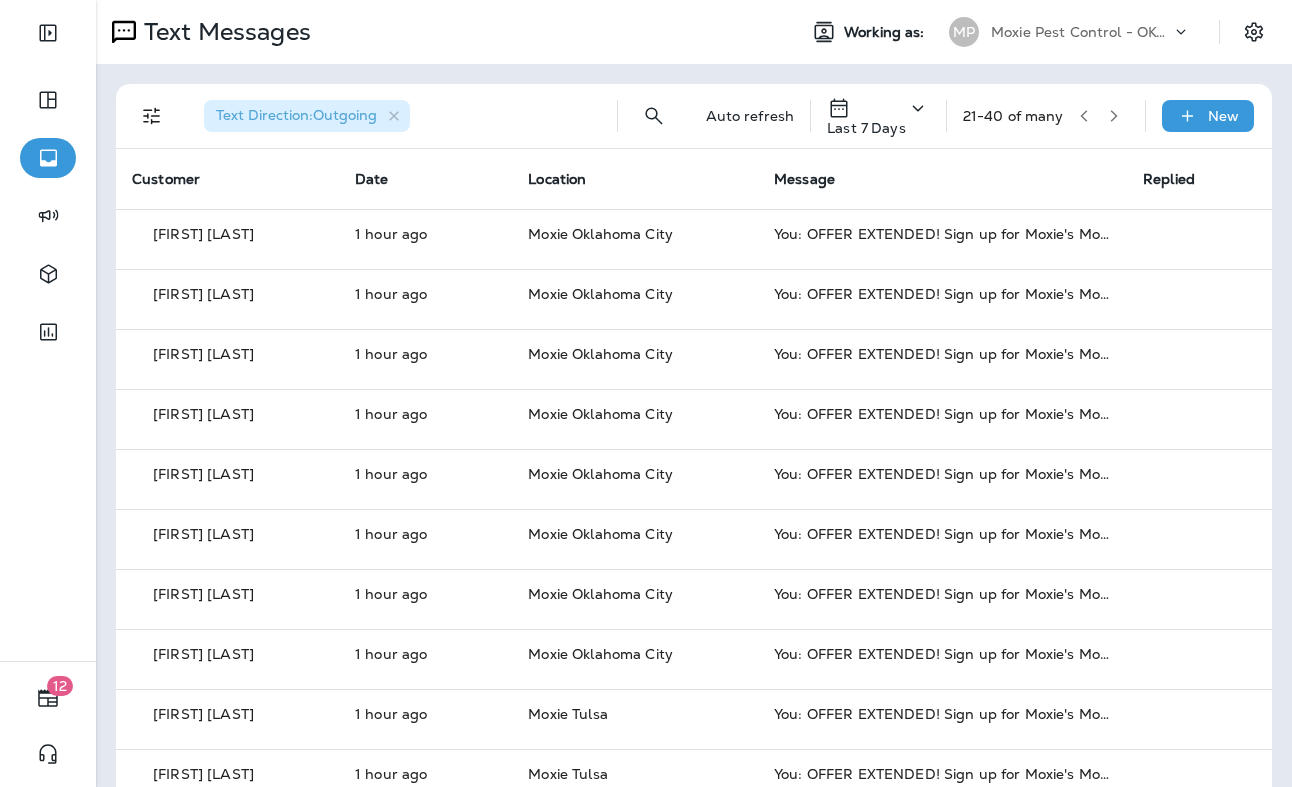 click at bounding box center [1114, 116] 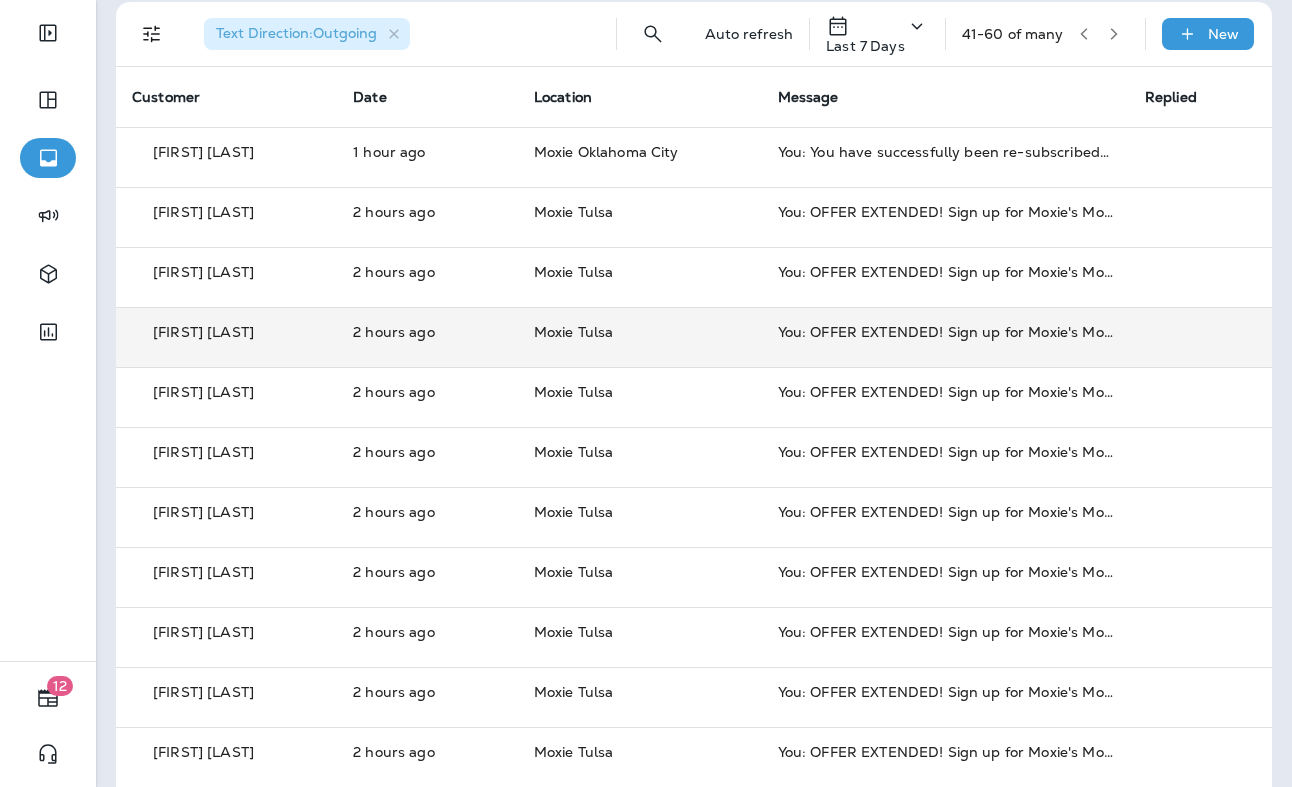 scroll, scrollTop: 0, scrollLeft: 0, axis: both 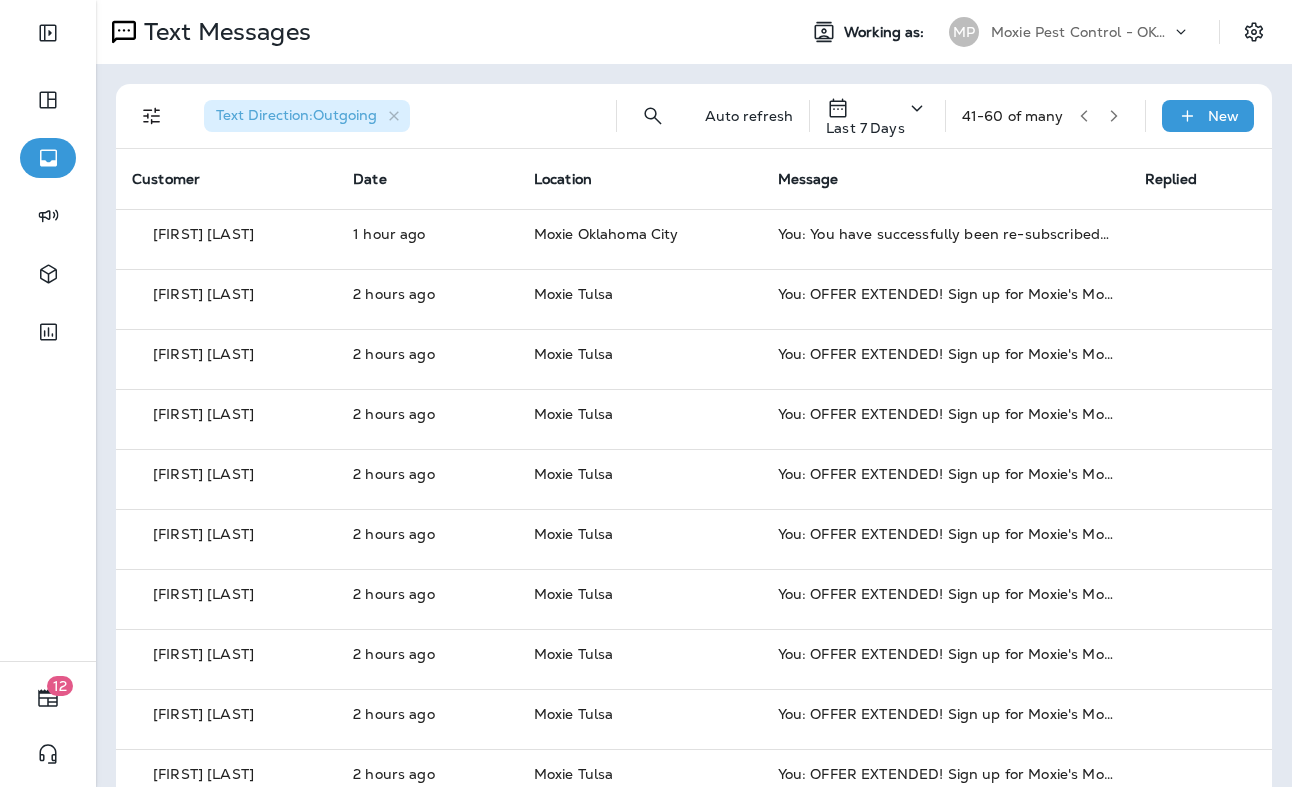 click 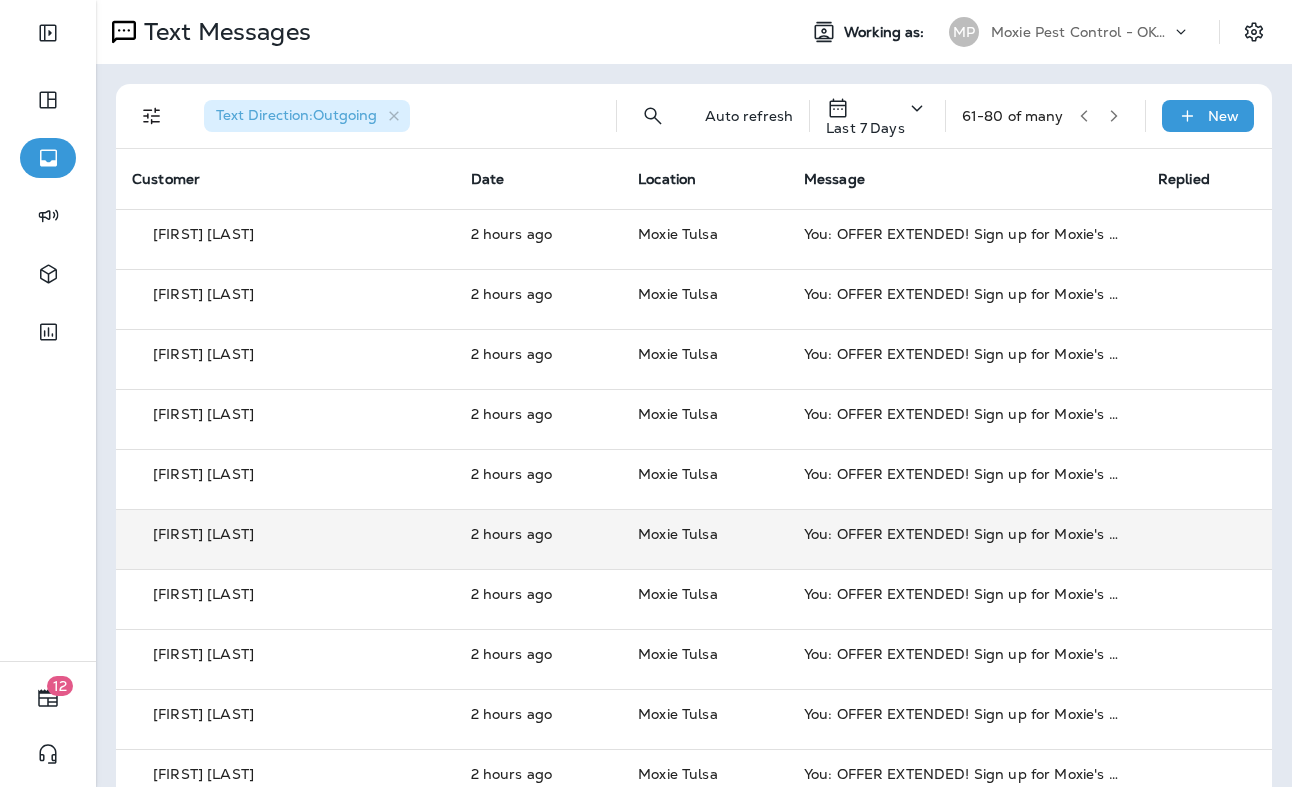 scroll, scrollTop: 642, scrollLeft: 0, axis: vertical 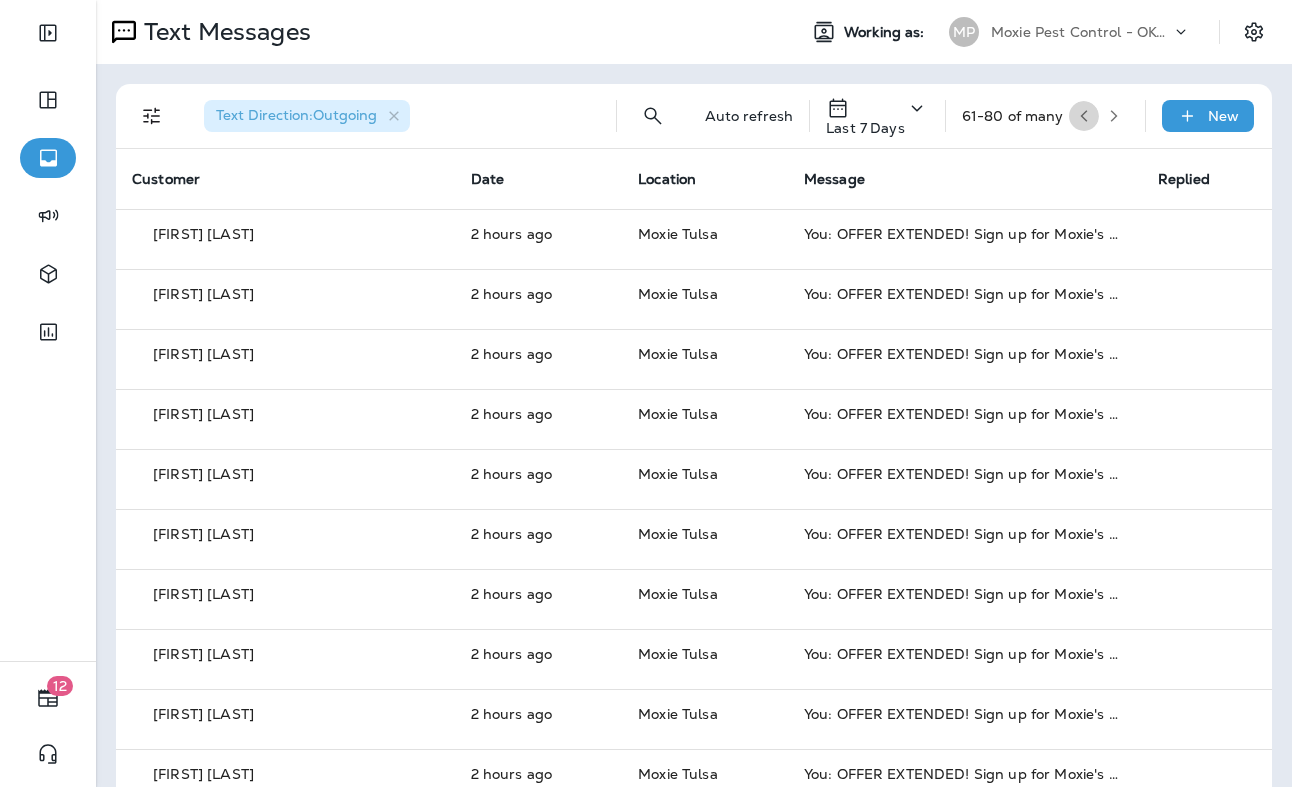 click 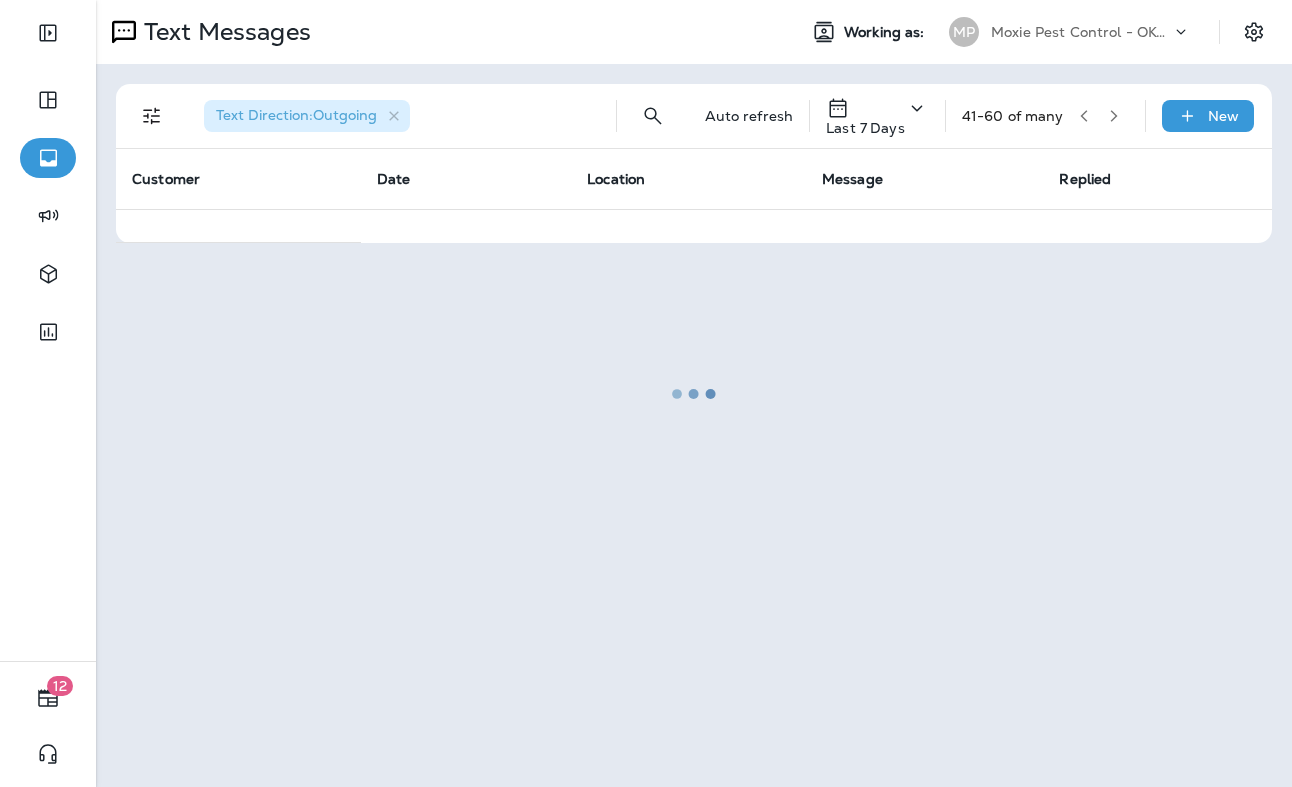 click at bounding box center (694, 393) 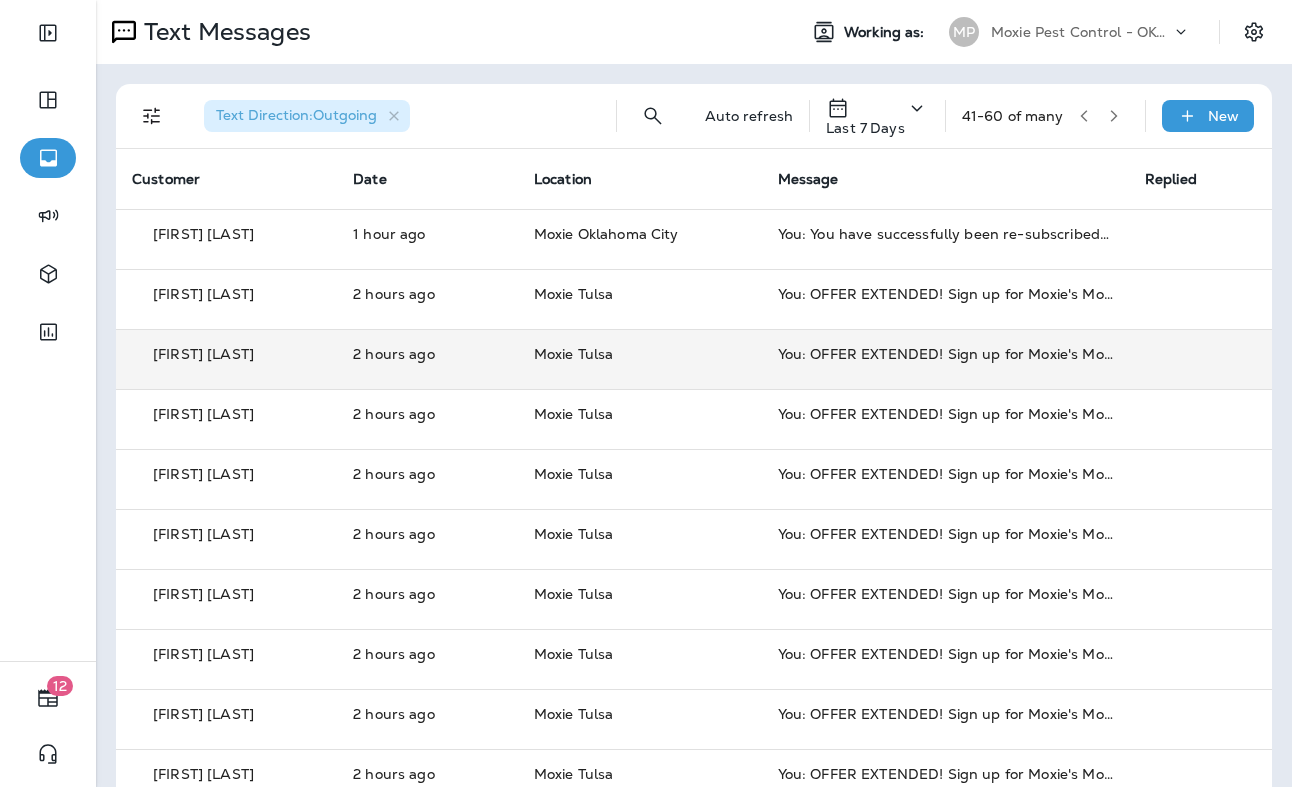 scroll, scrollTop: 89, scrollLeft: 0, axis: vertical 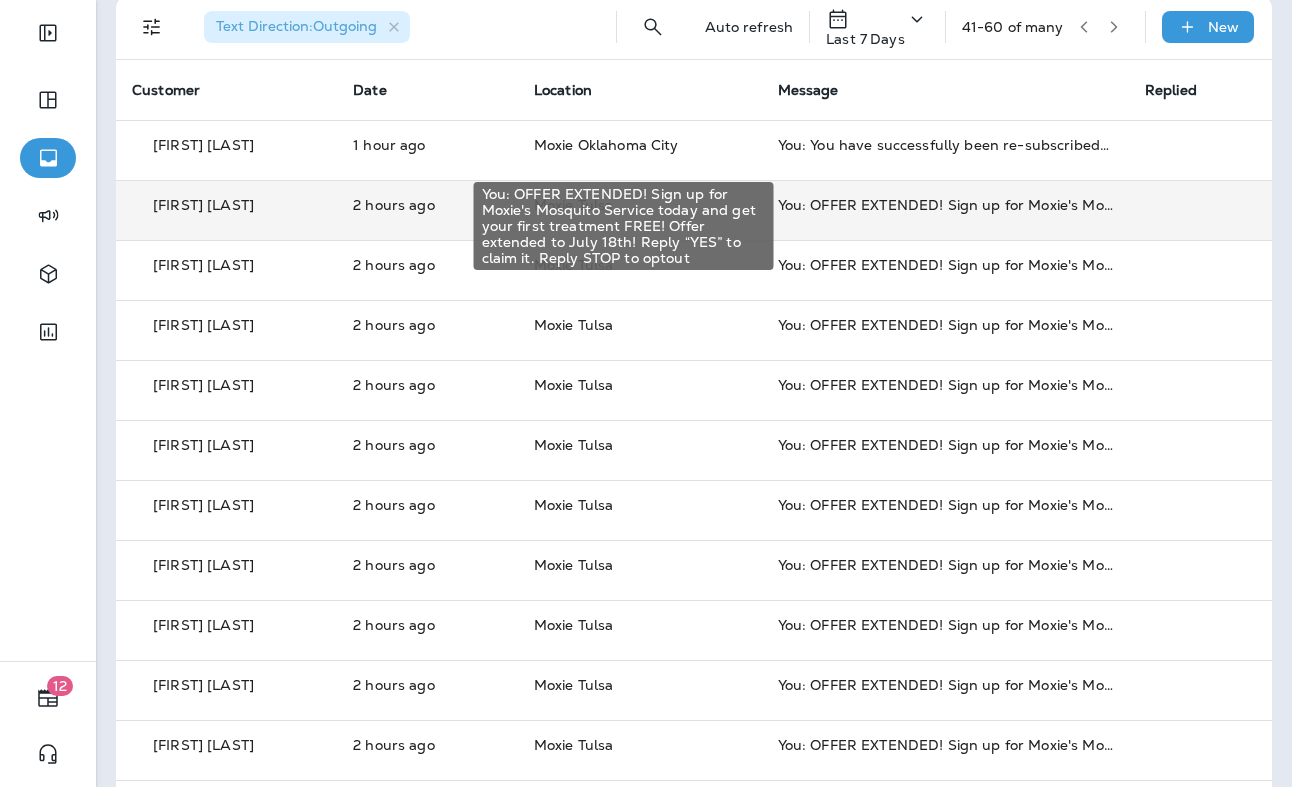 click on "You: OFFER EXTENDED! Sign up for Moxie's Mosquito Service today and get your first treatment FREE! Offer extended to July 18th! Reply “YES” to claim it.
Reply STOP to optout" at bounding box center (945, 205) 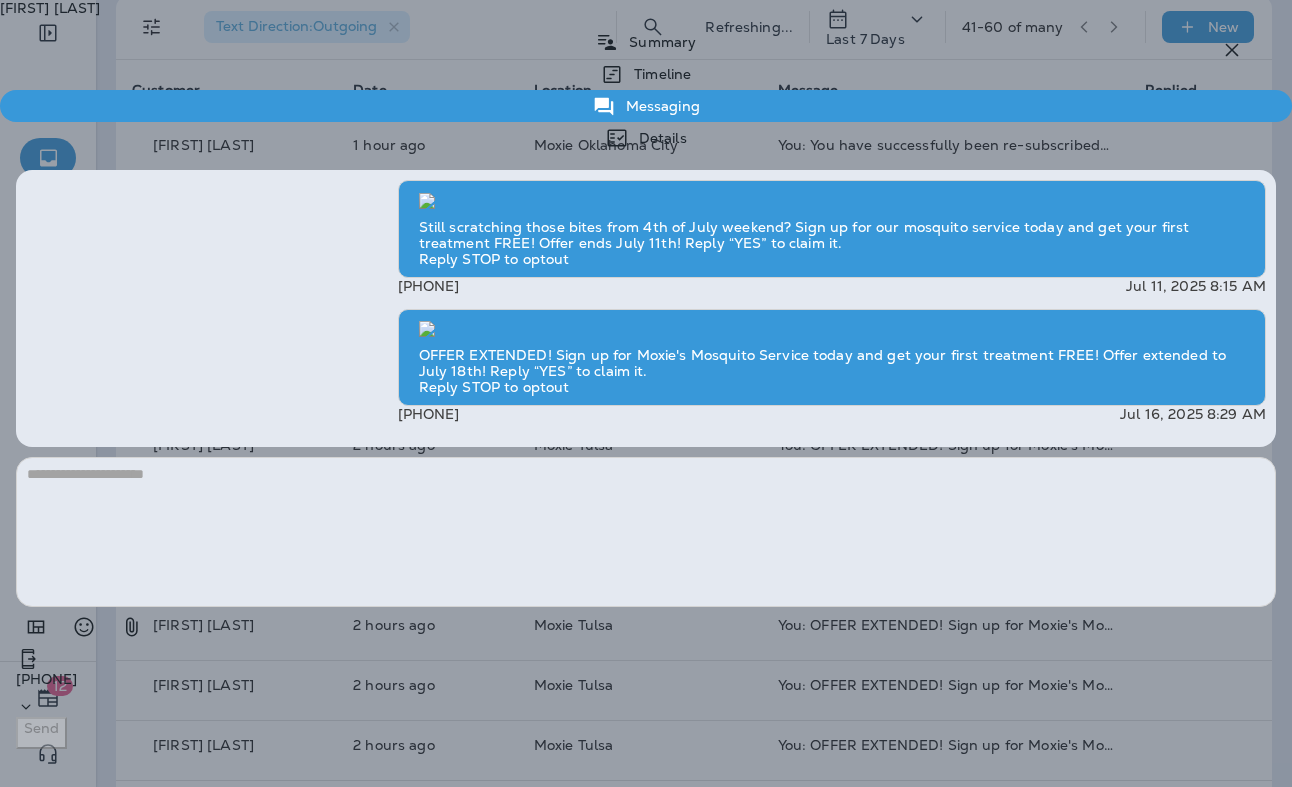 click at bounding box center [427, 329] 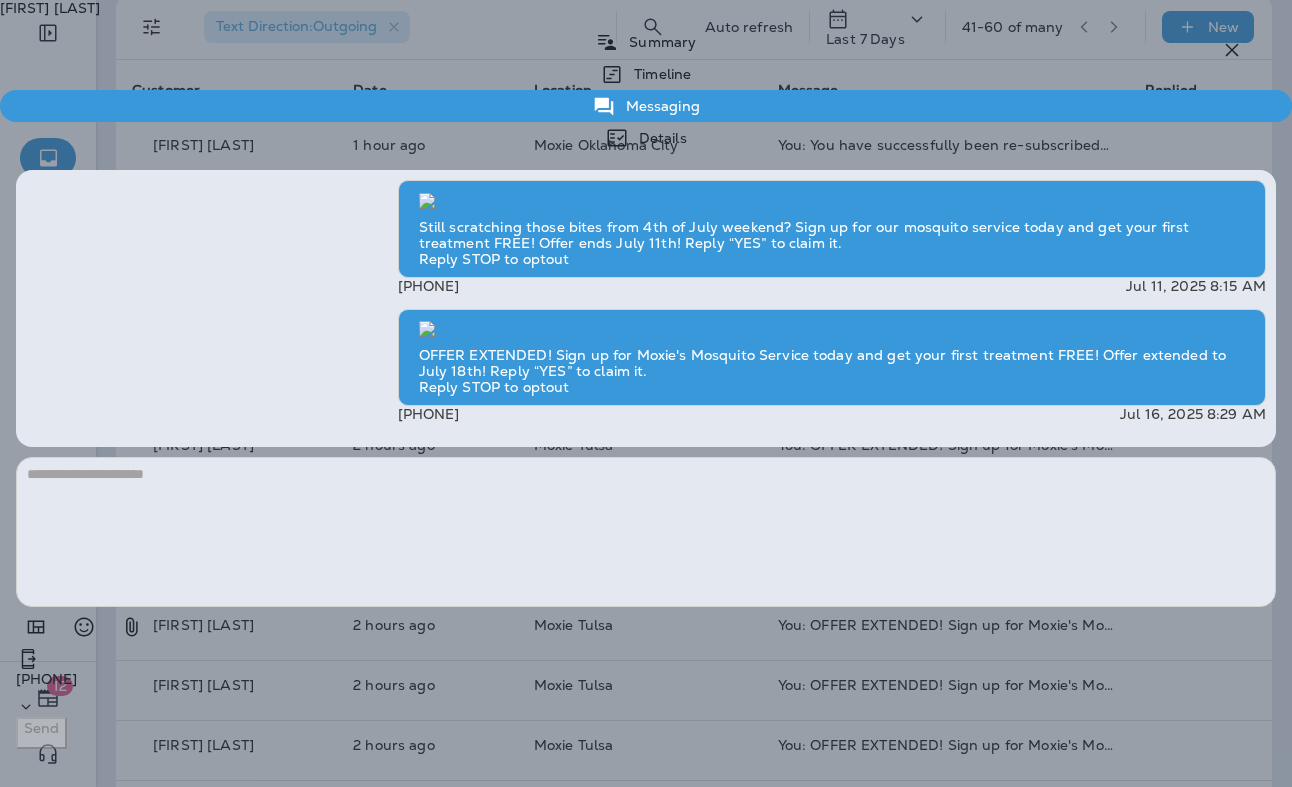 scroll, scrollTop: -1260, scrollLeft: 0, axis: vertical 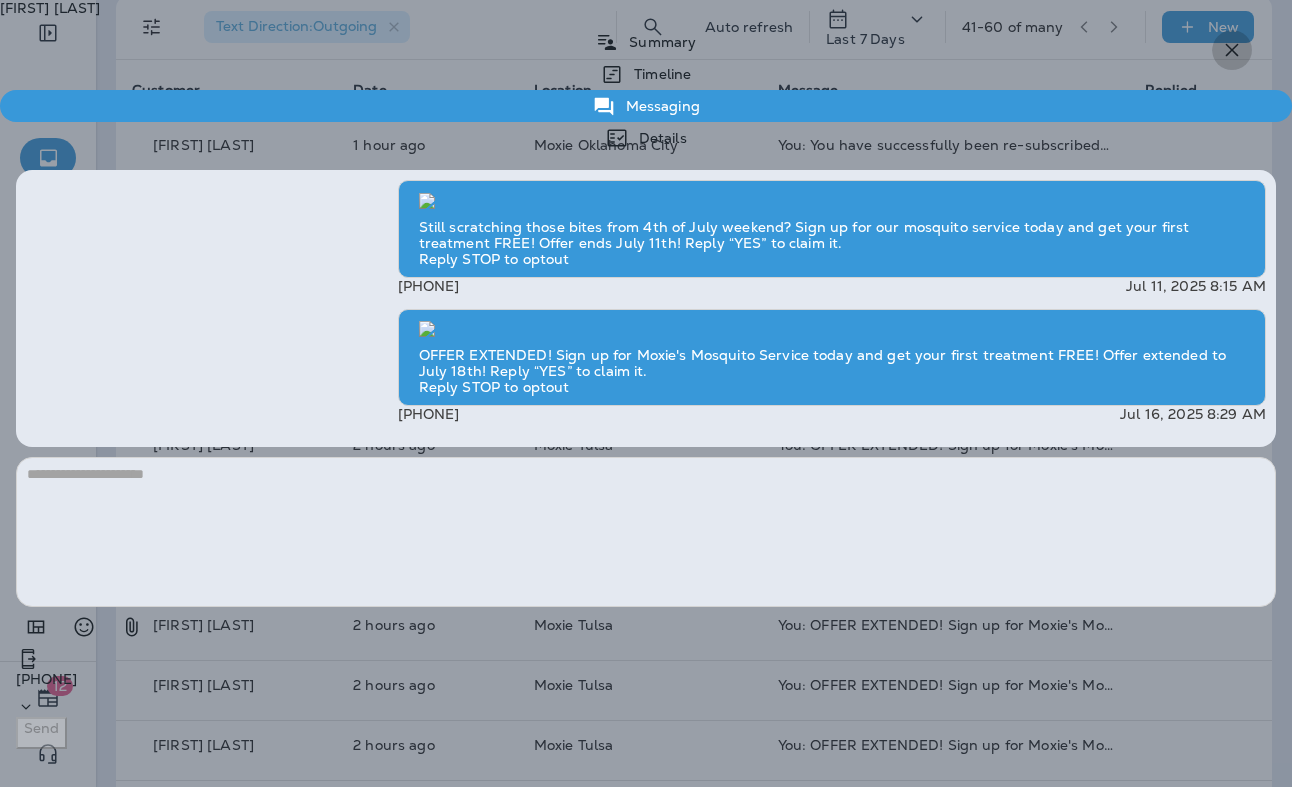 click 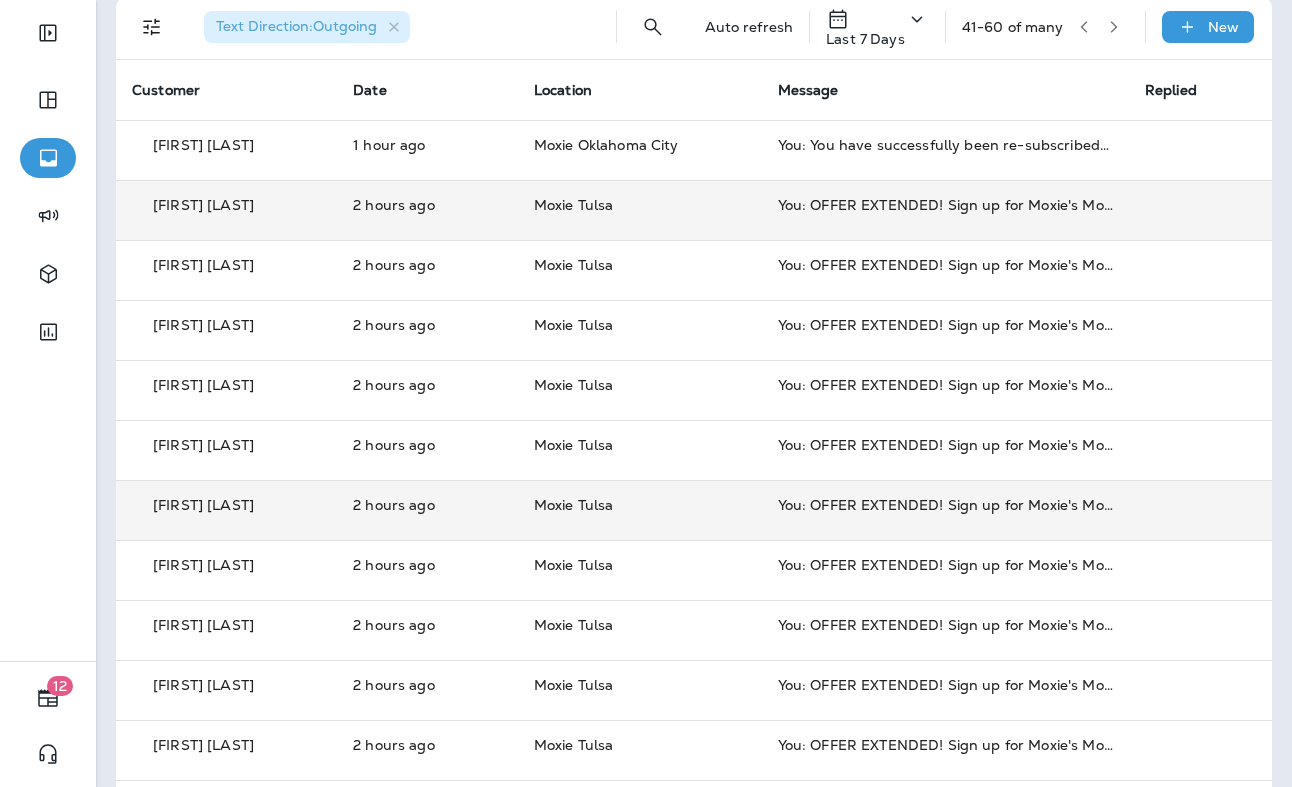 scroll, scrollTop: 99, scrollLeft: 0, axis: vertical 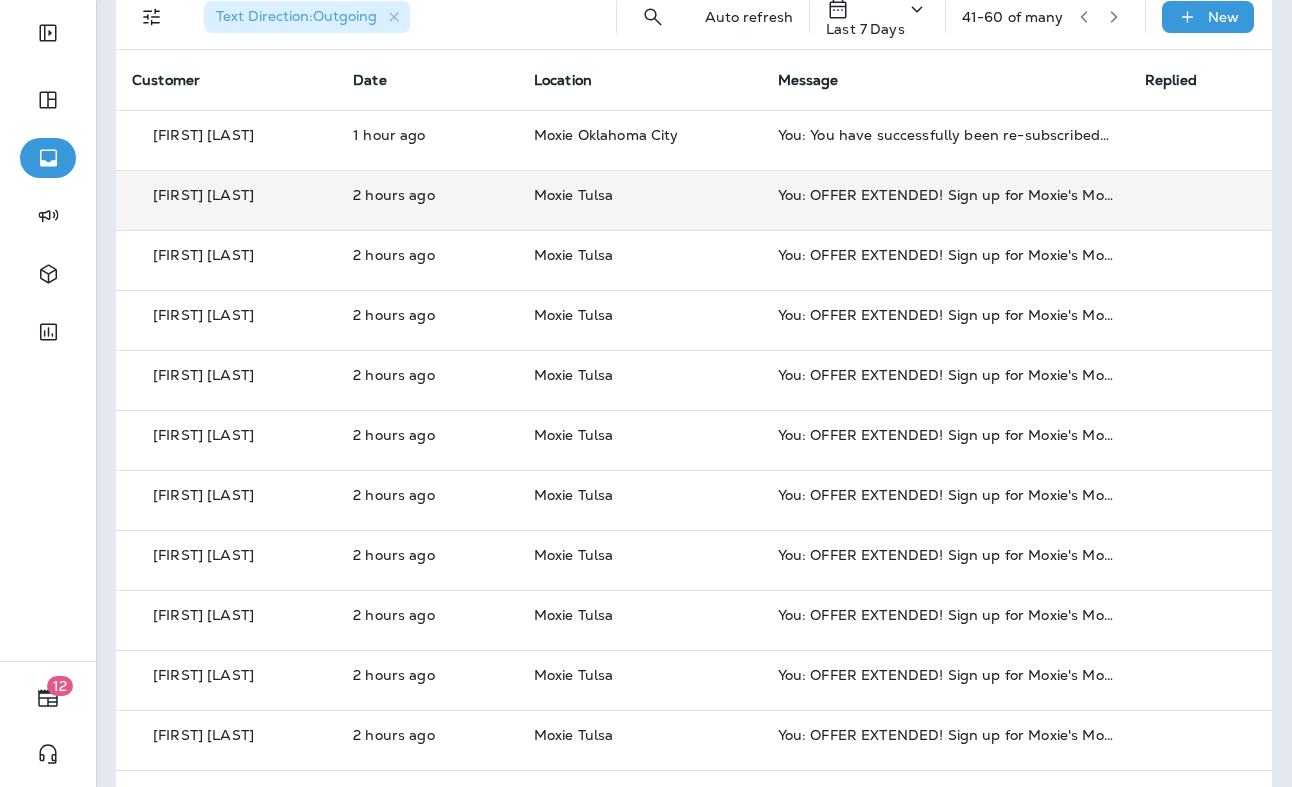 click 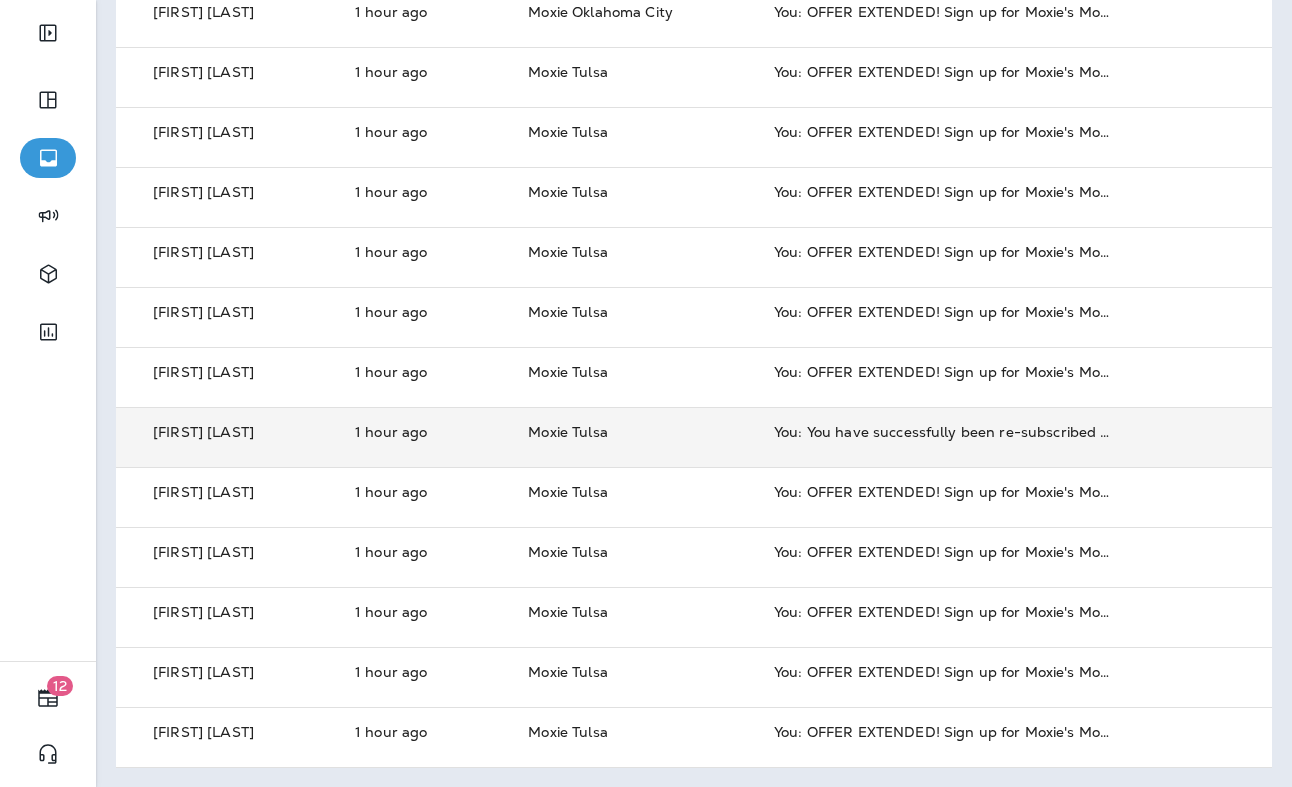 scroll, scrollTop: 0, scrollLeft: 0, axis: both 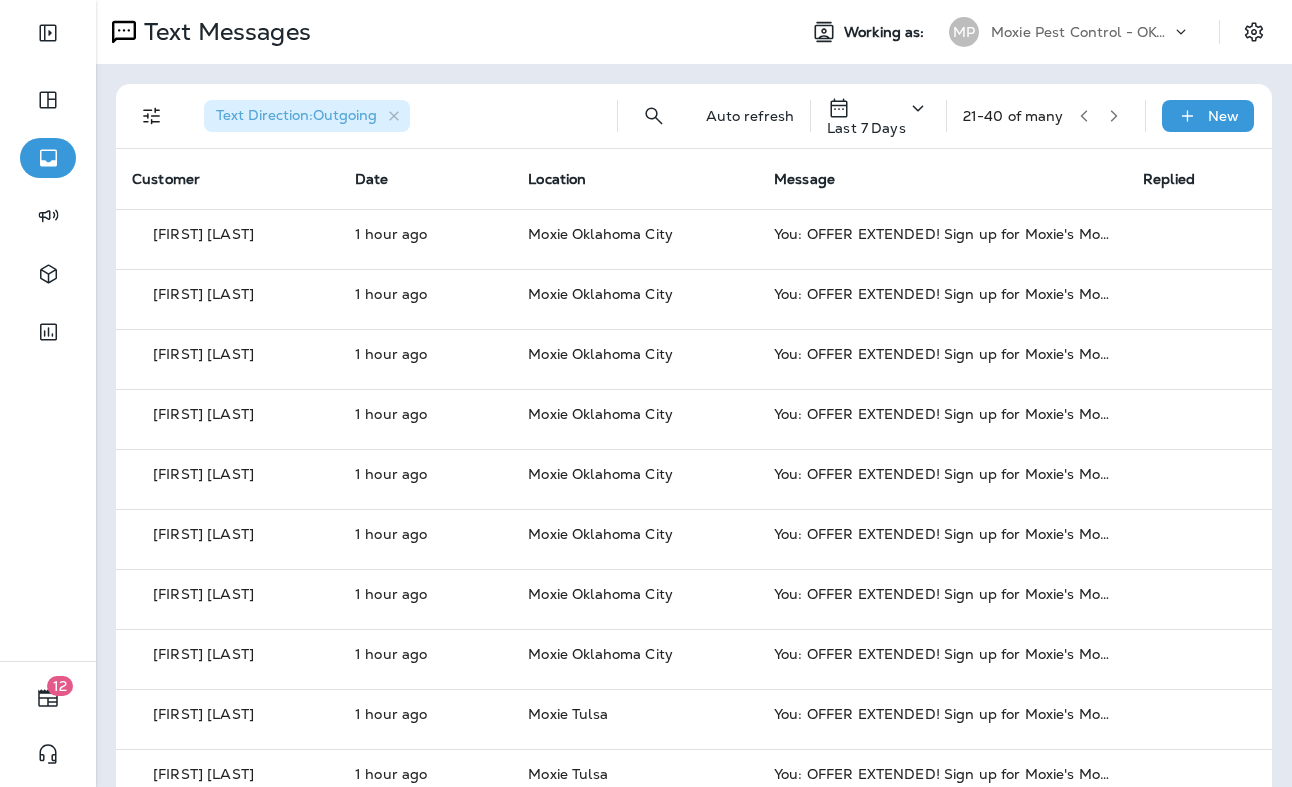 click on "Text Direction :  Outgoing   Auto refresh       Last 7 Days 21  -  40   of many New" at bounding box center (698, 116) 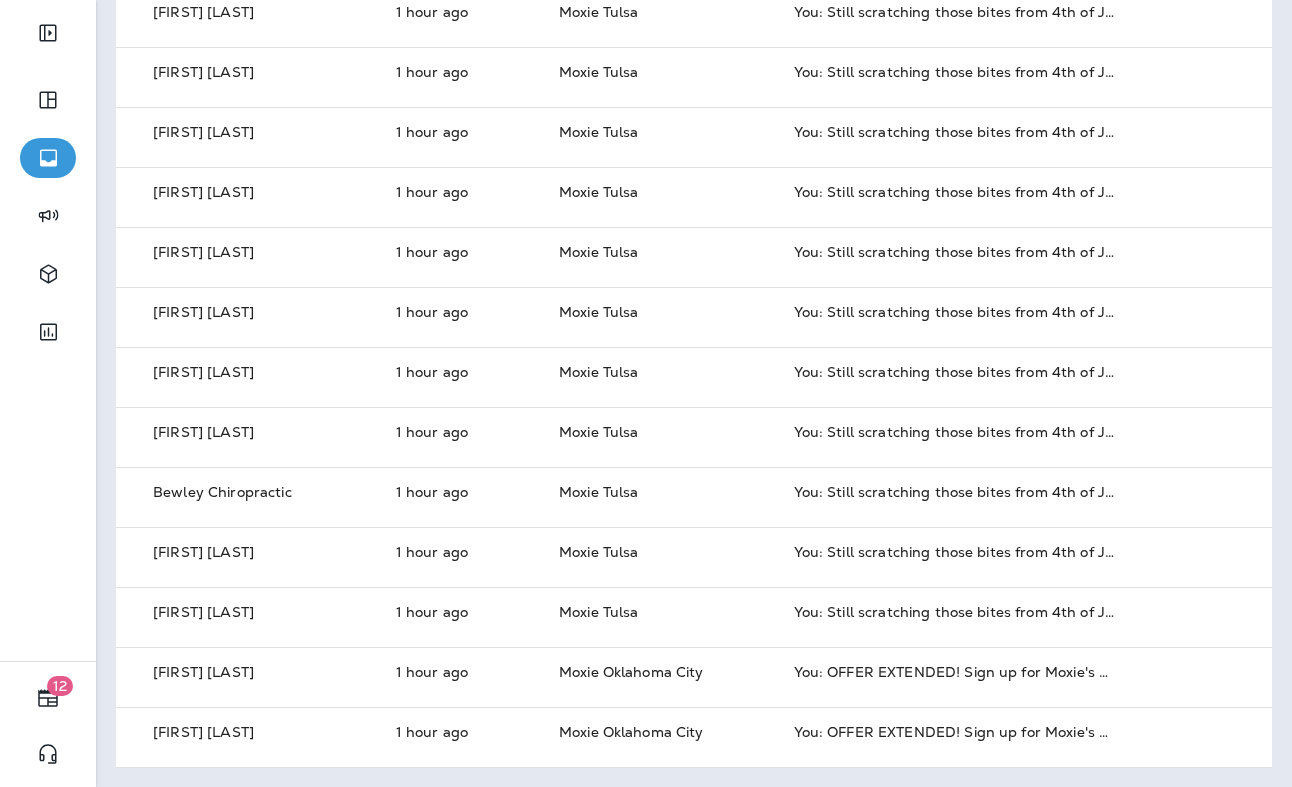 scroll, scrollTop: 0, scrollLeft: 0, axis: both 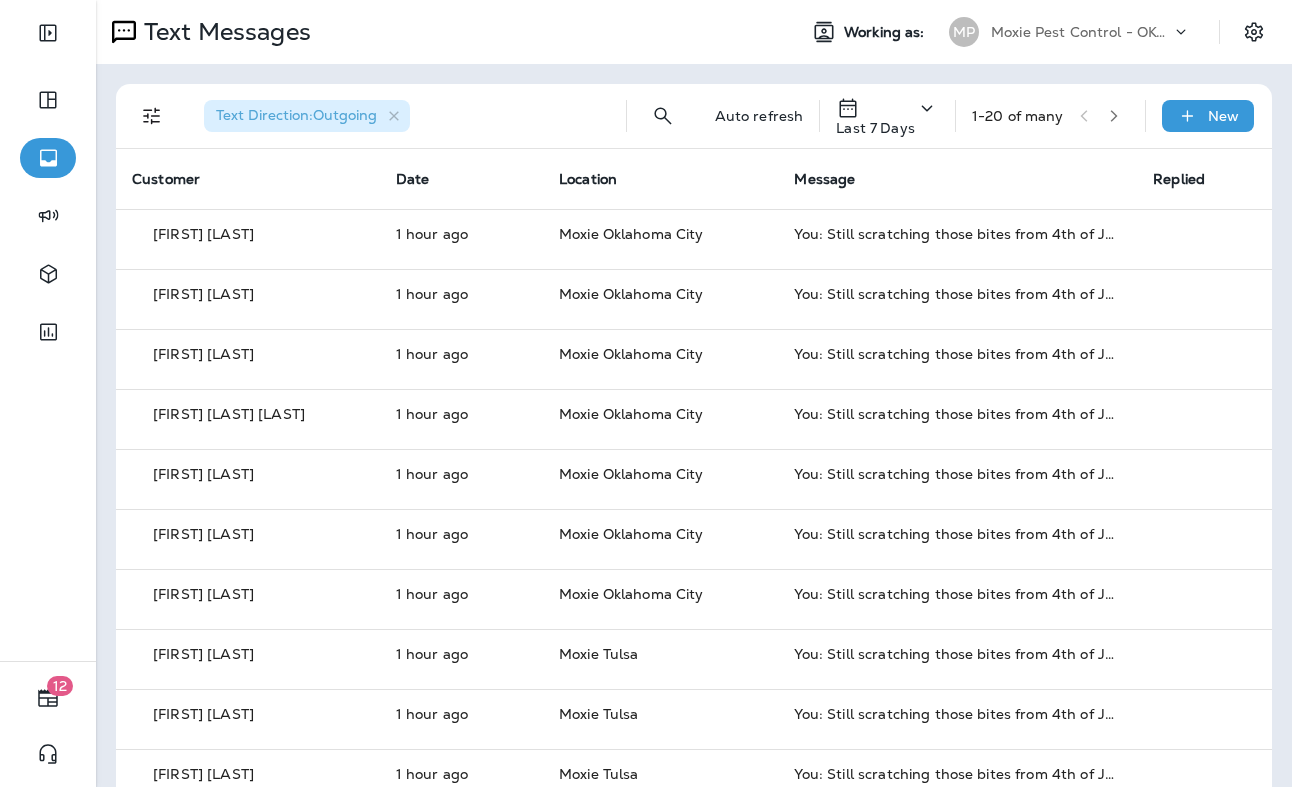 click on "Last 7 Days" at bounding box center (887, 116) 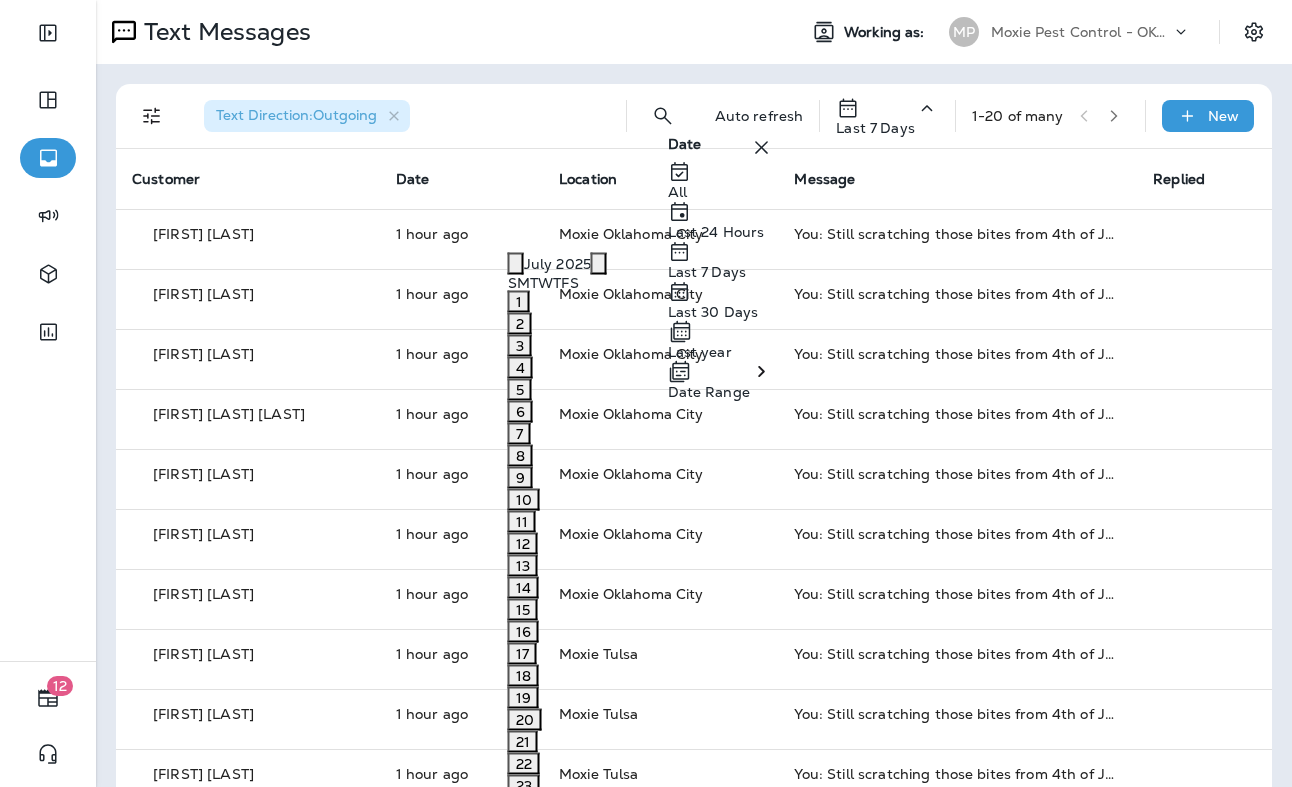 click on "Date Range" at bounding box center [709, 392] 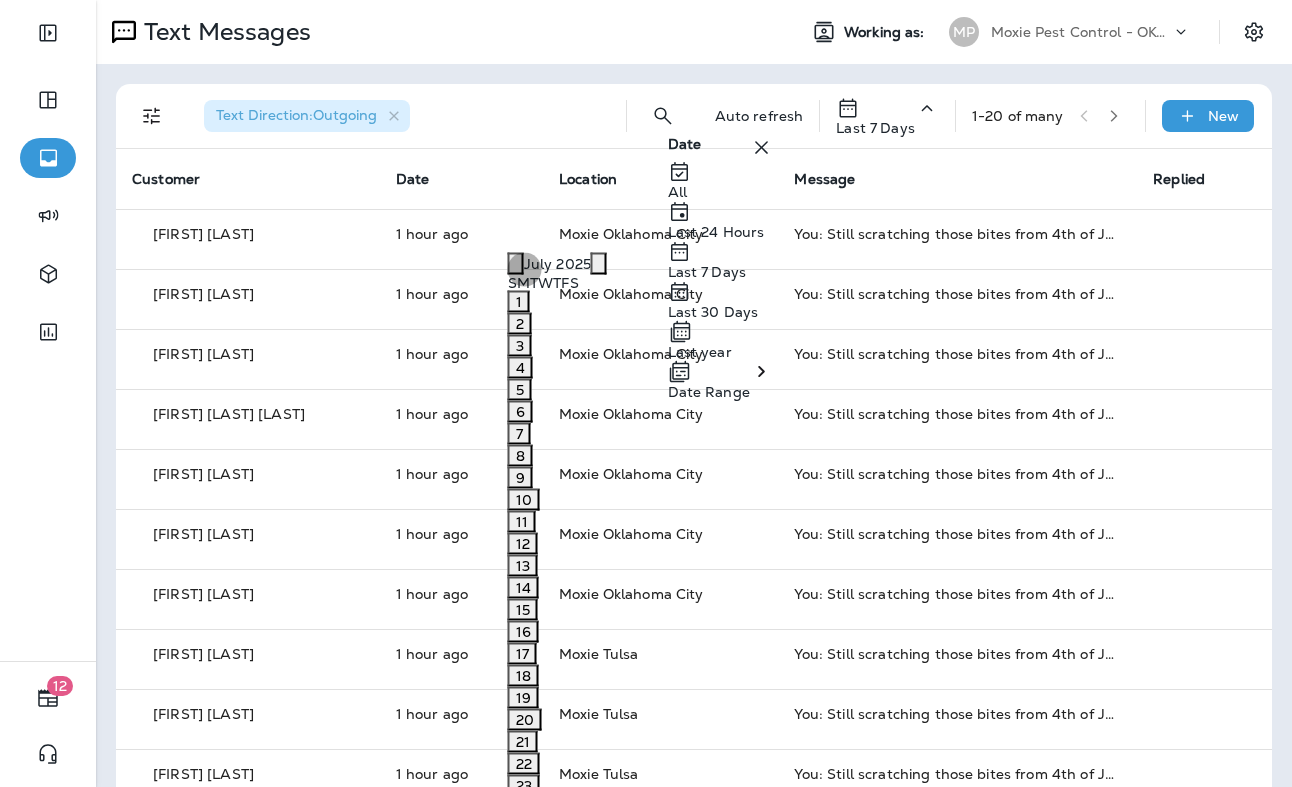 click on "14" at bounding box center [523, 588] 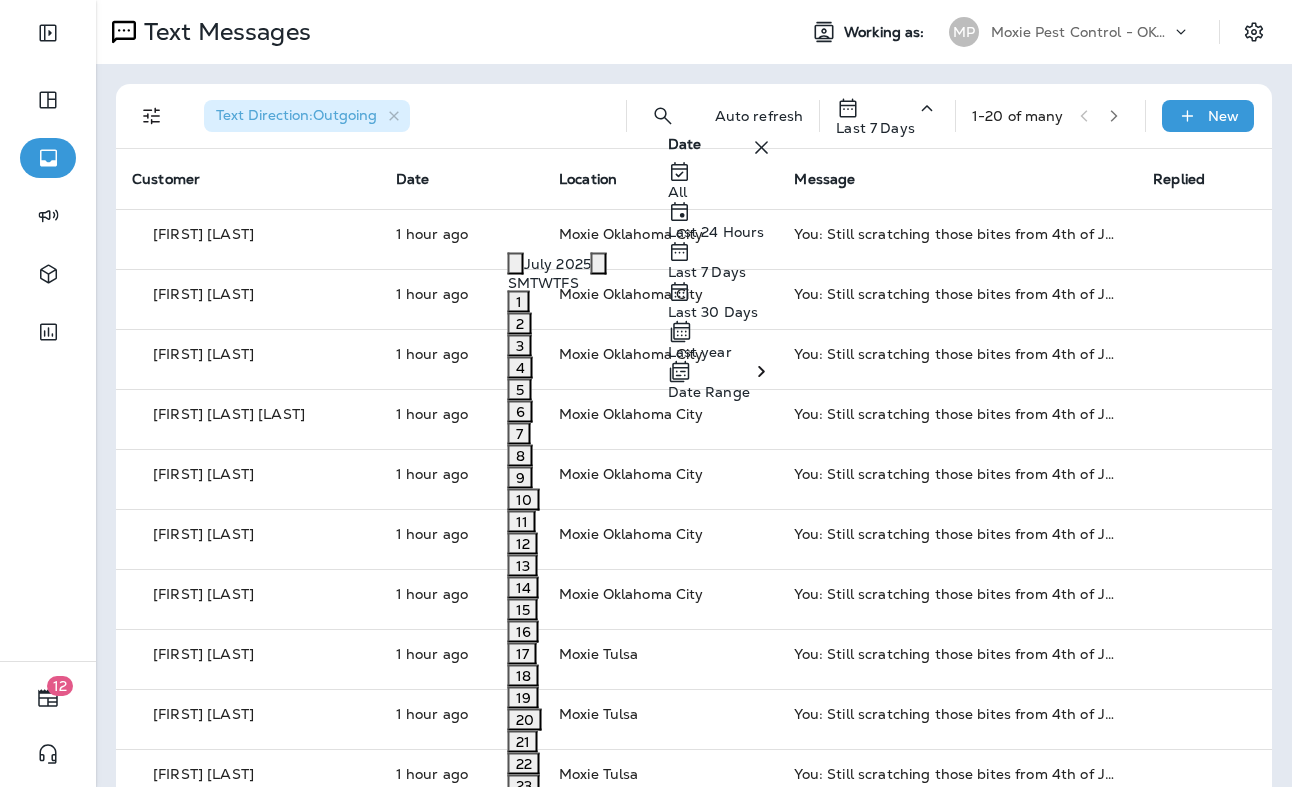 click on "15" at bounding box center [523, 610] 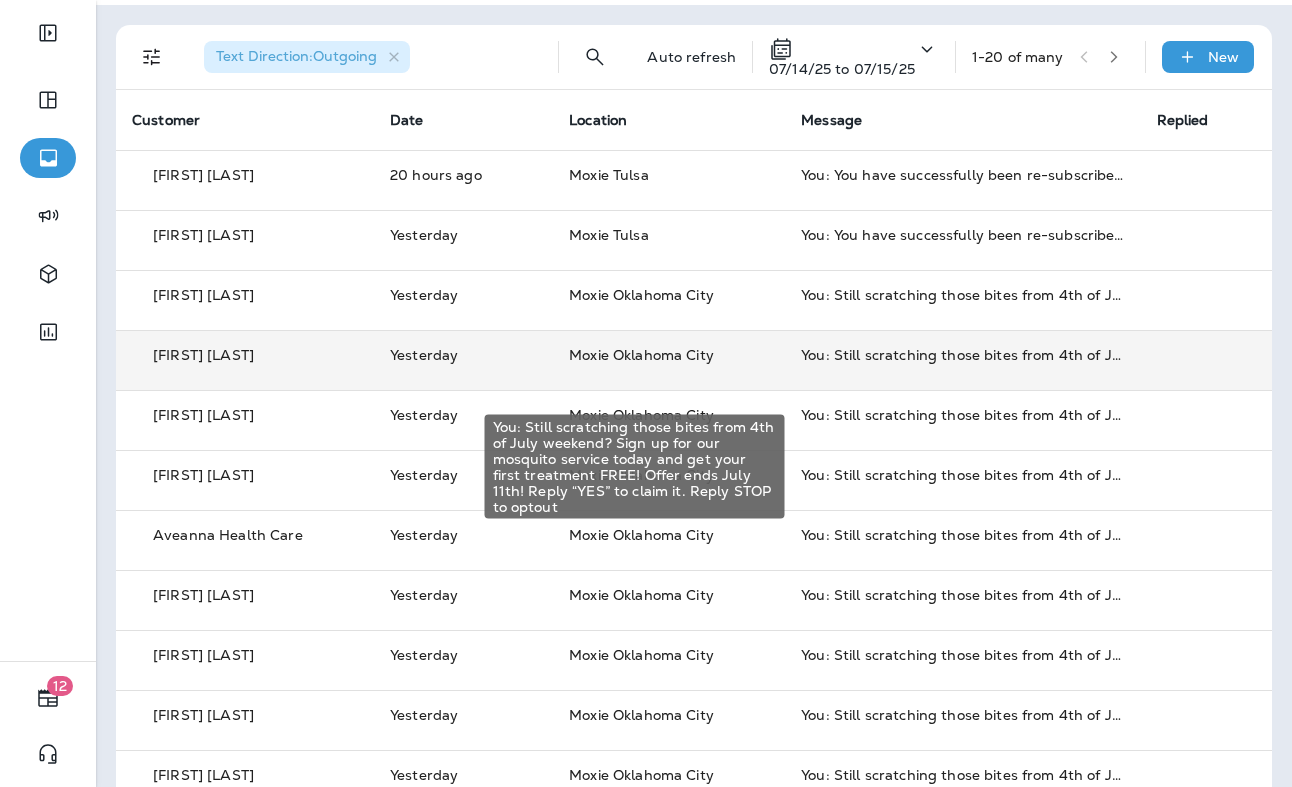 scroll, scrollTop: 0, scrollLeft: 0, axis: both 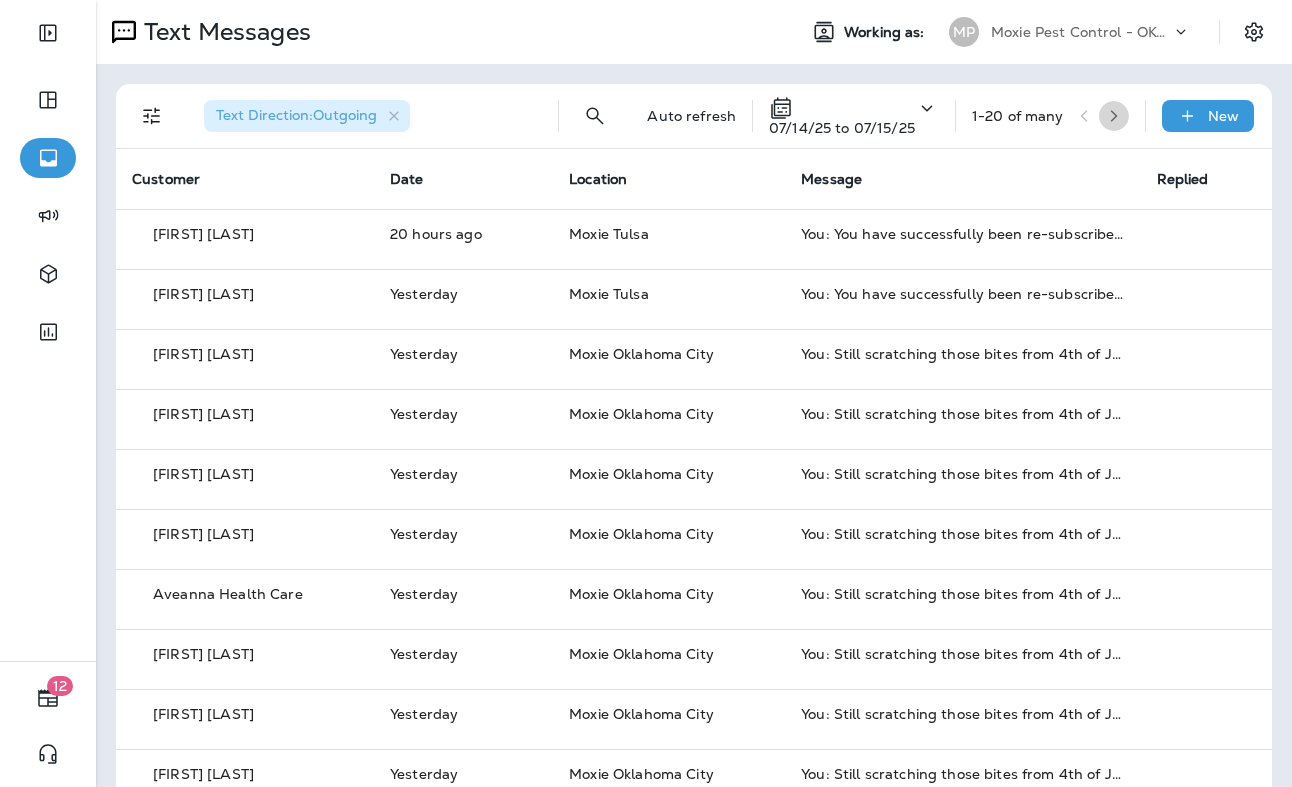 click at bounding box center (1114, 116) 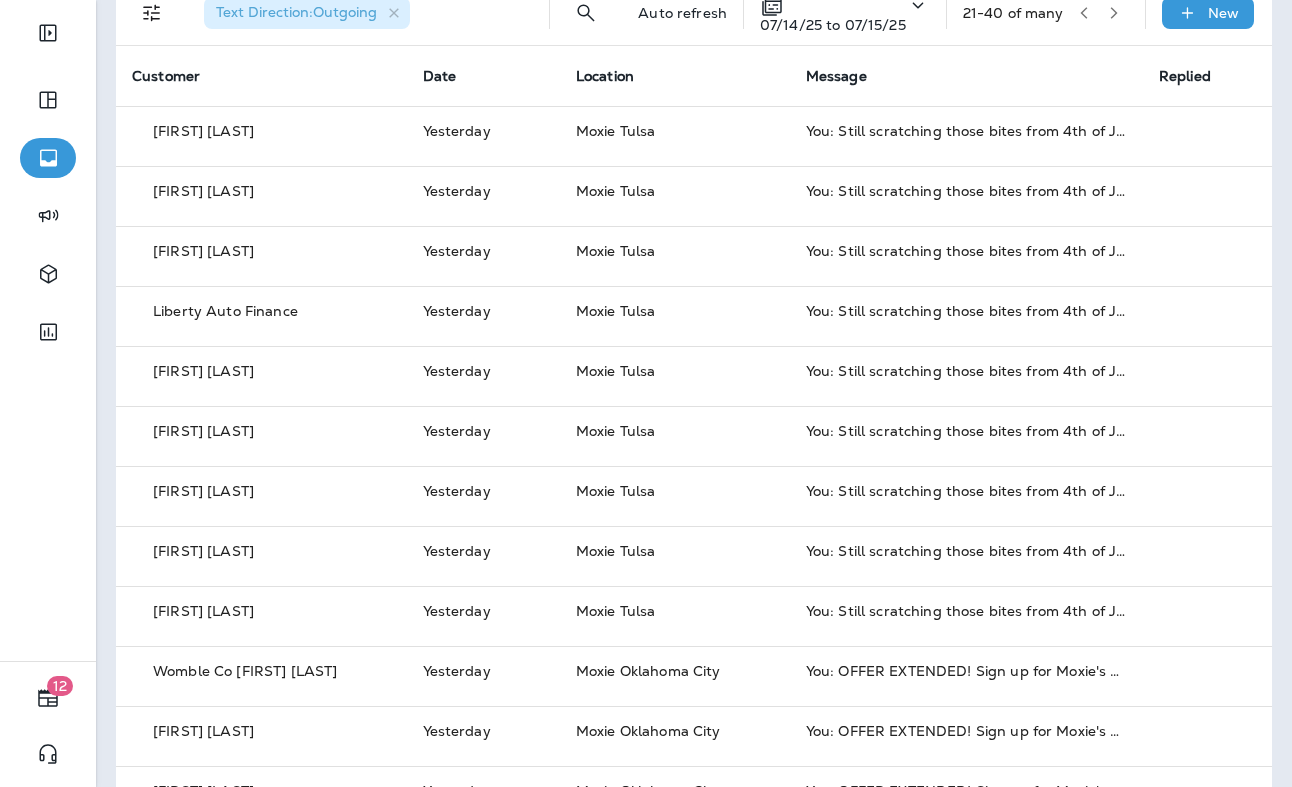 scroll, scrollTop: 0, scrollLeft: 0, axis: both 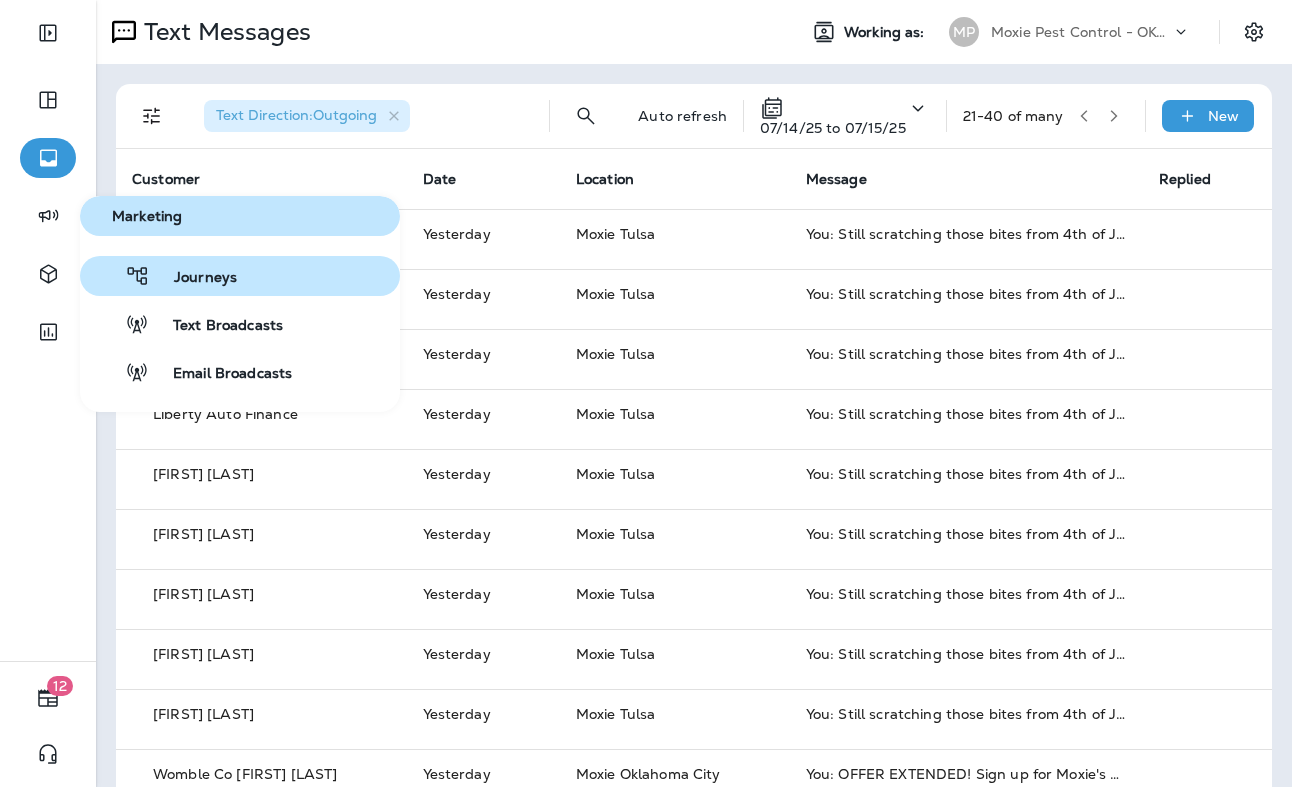 click on "Journeys" at bounding box center (240, 276) 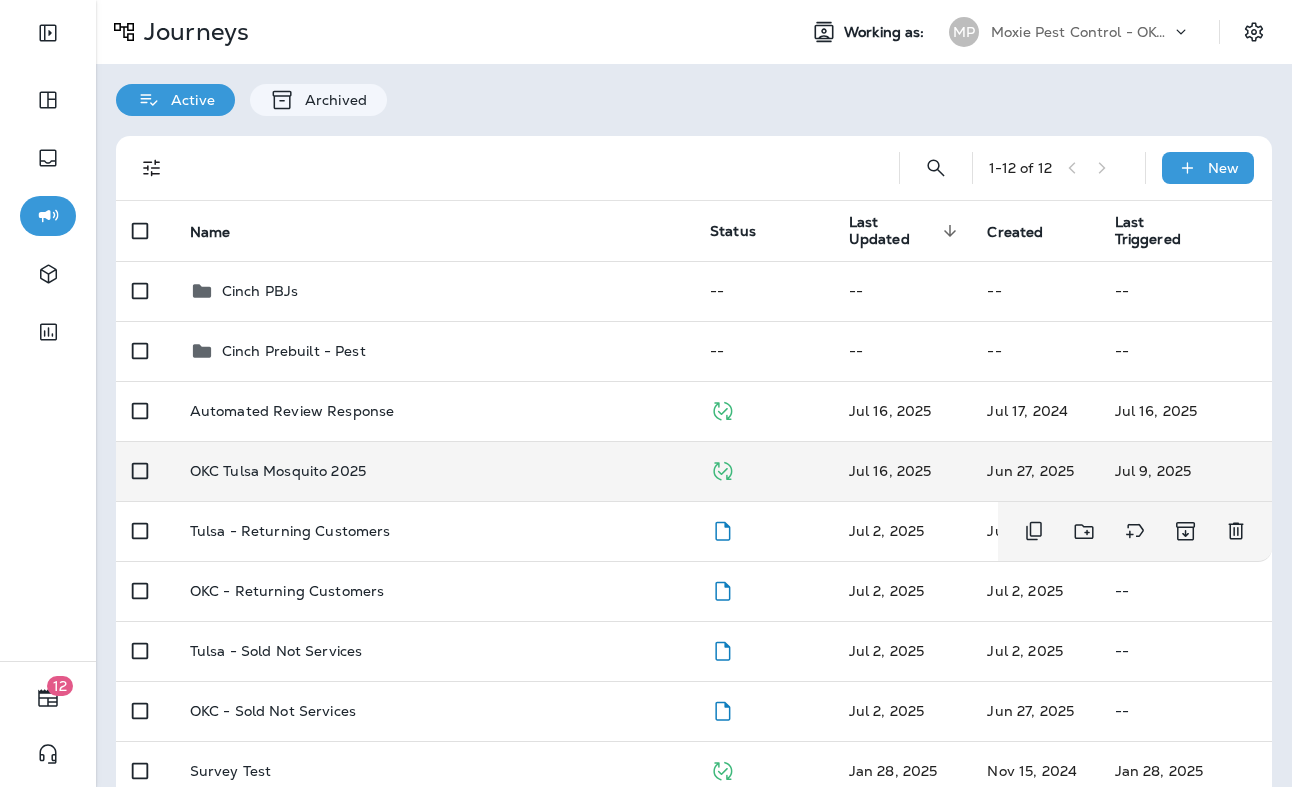 click on "OKC Tulsa Mosquito 2025" at bounding box center (434, 471) 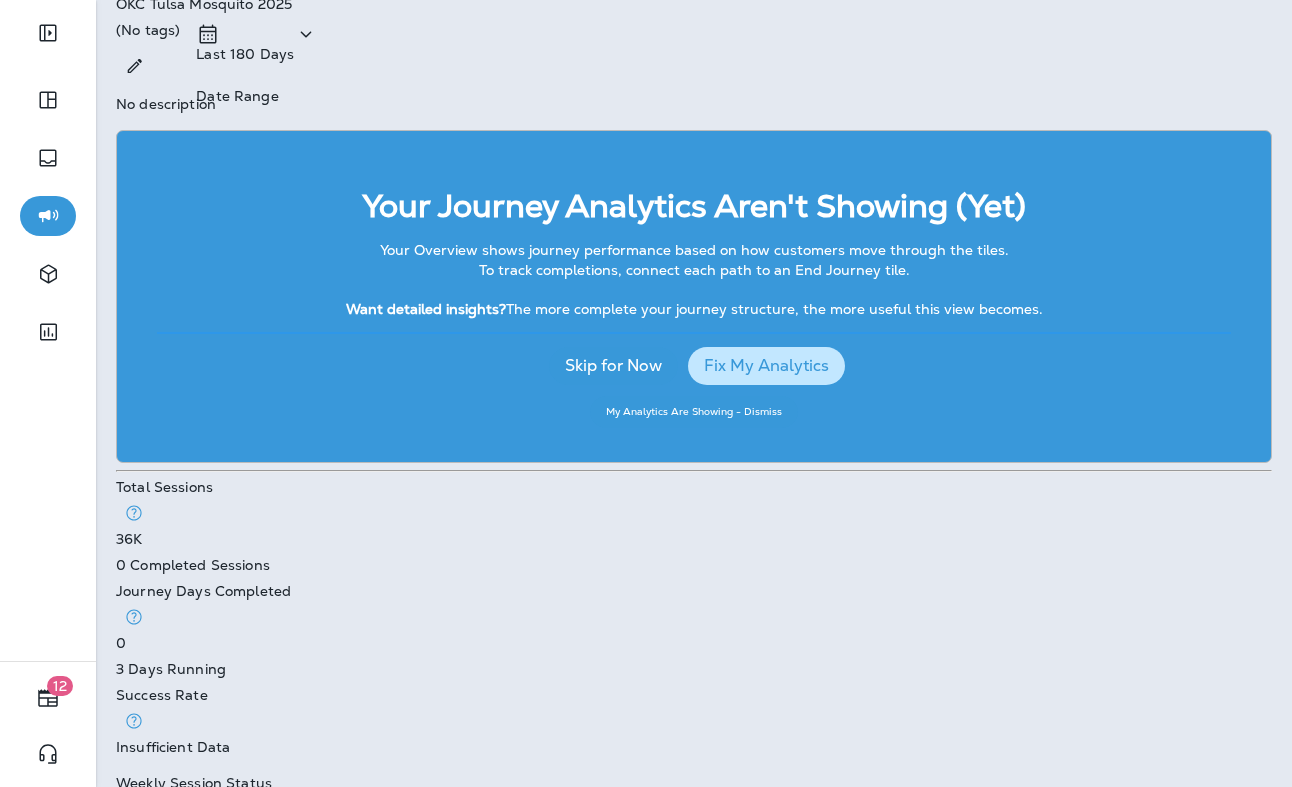 scroll, scrollTop: 0, scrollLeft: 0, axis: both 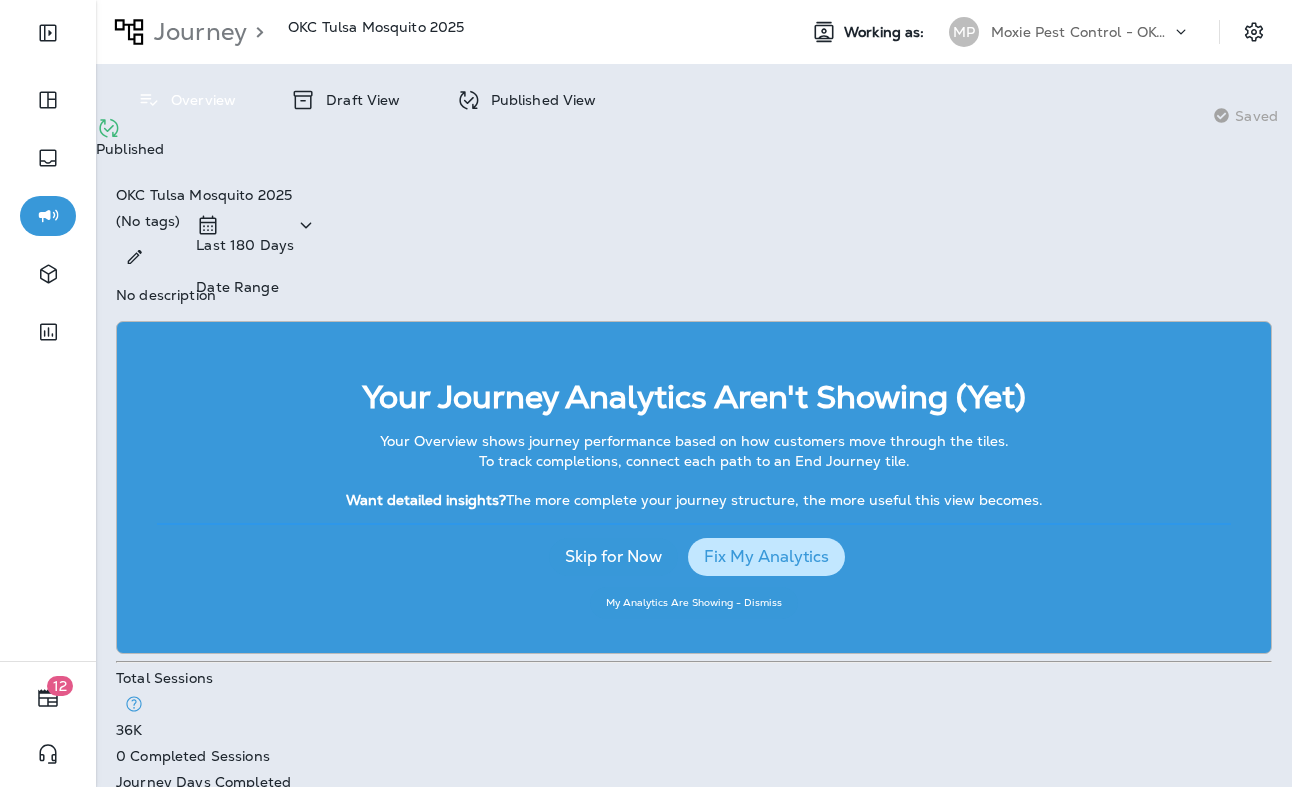 click on "Published View" at bounding box center (539, 100) 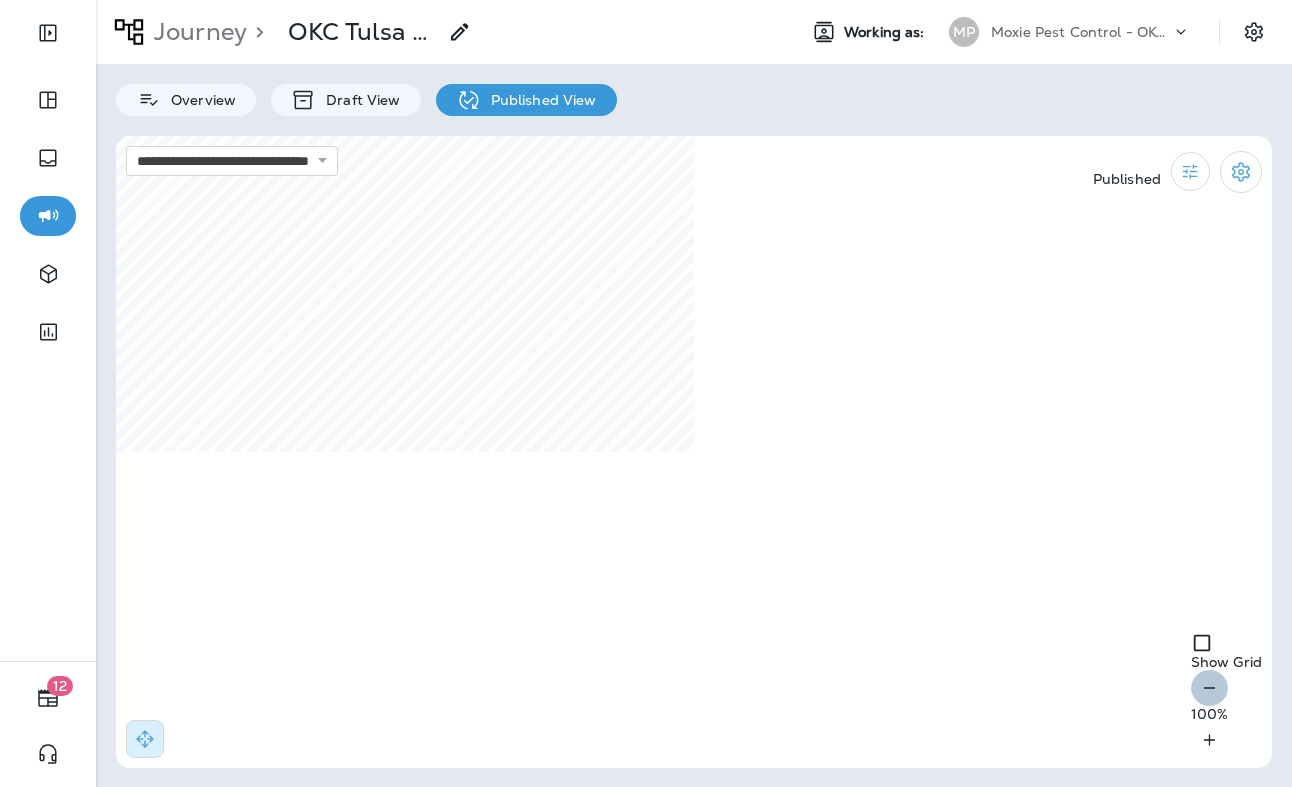 click 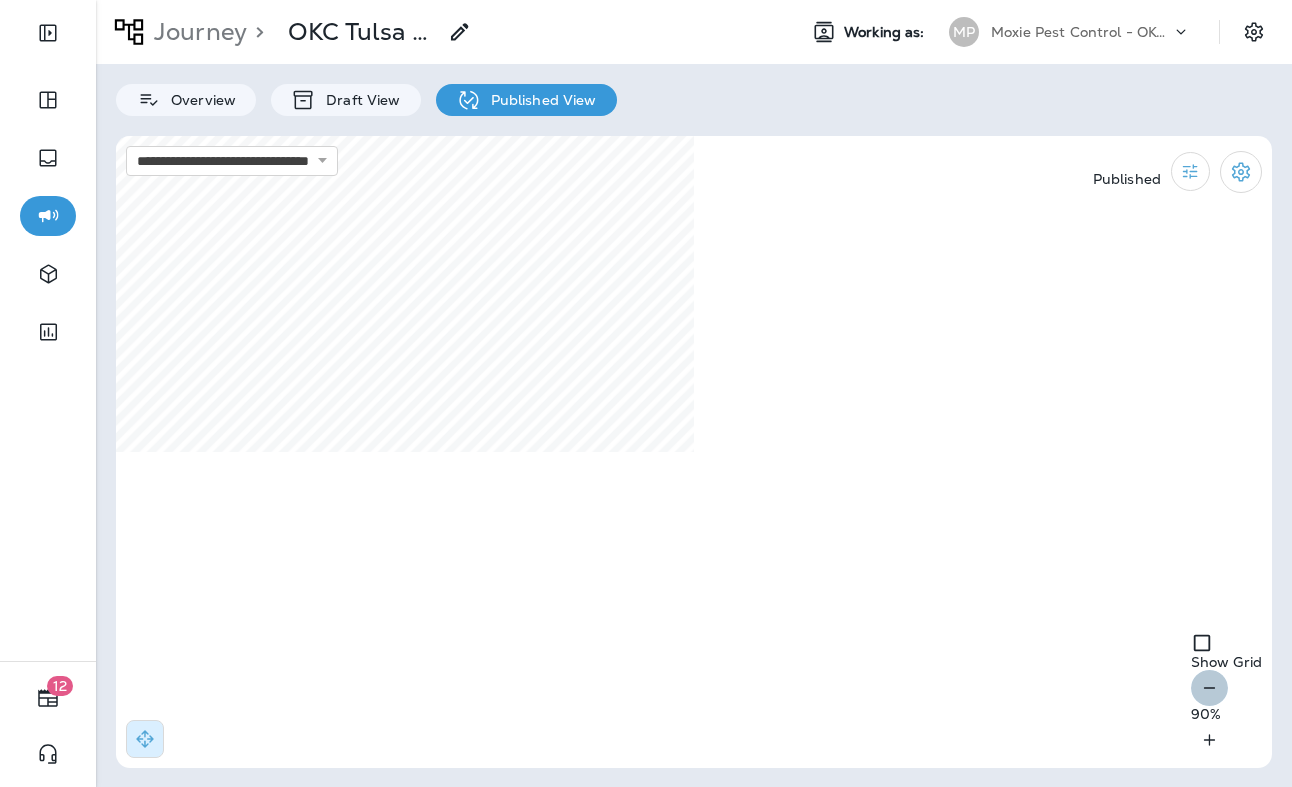 click 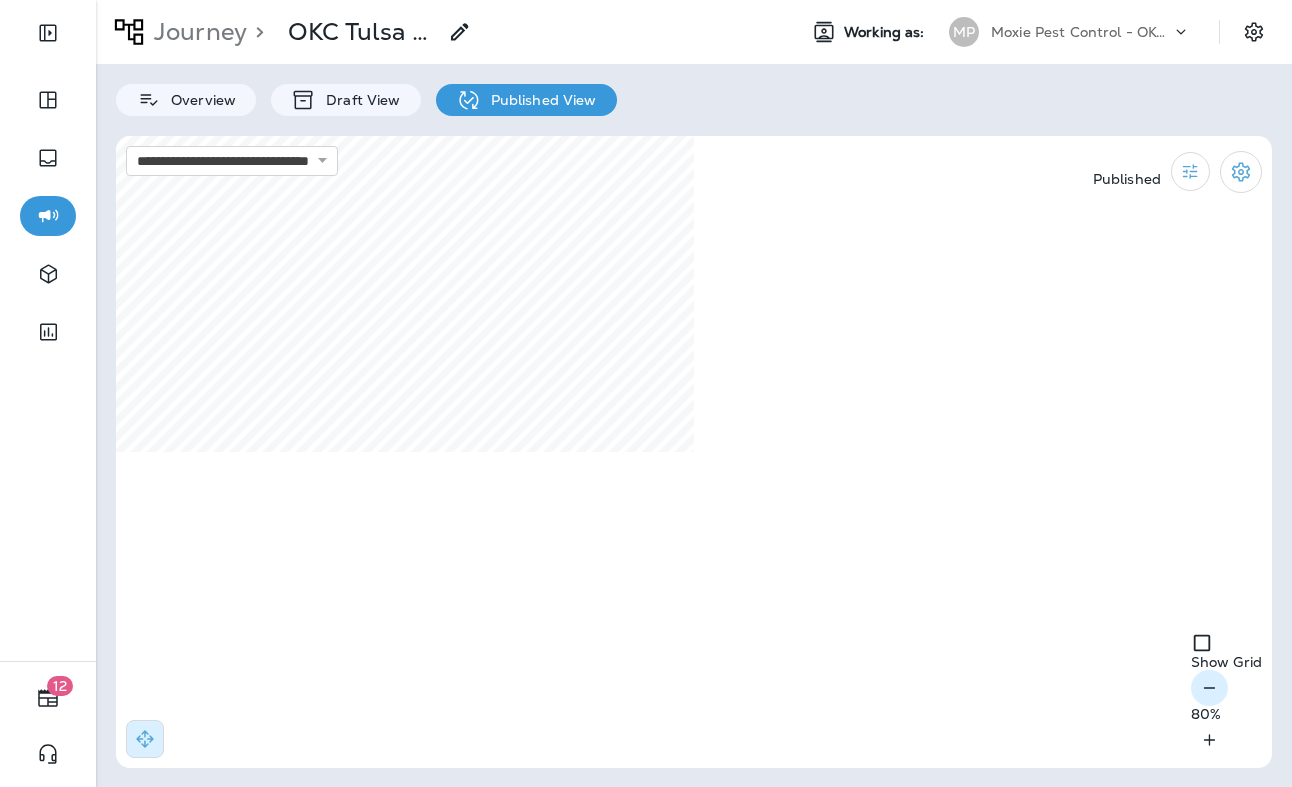 click 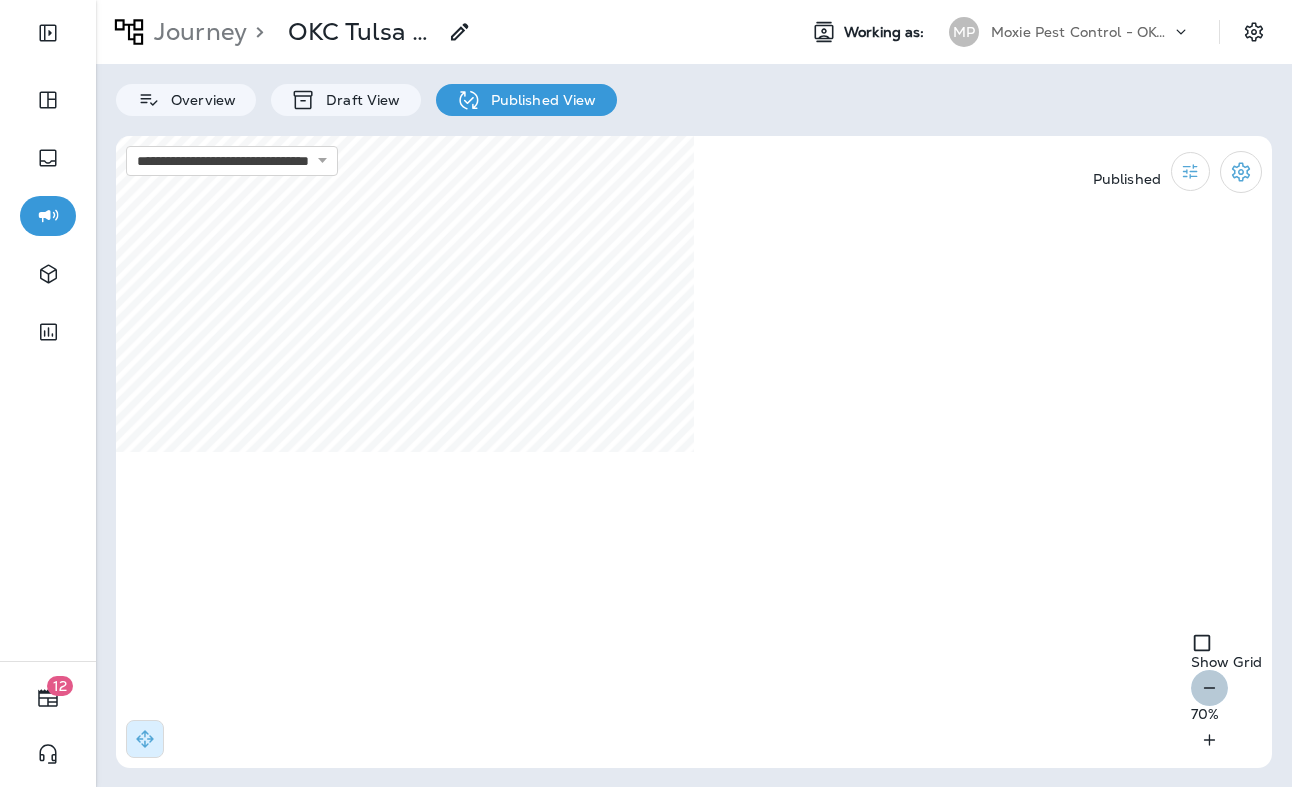click 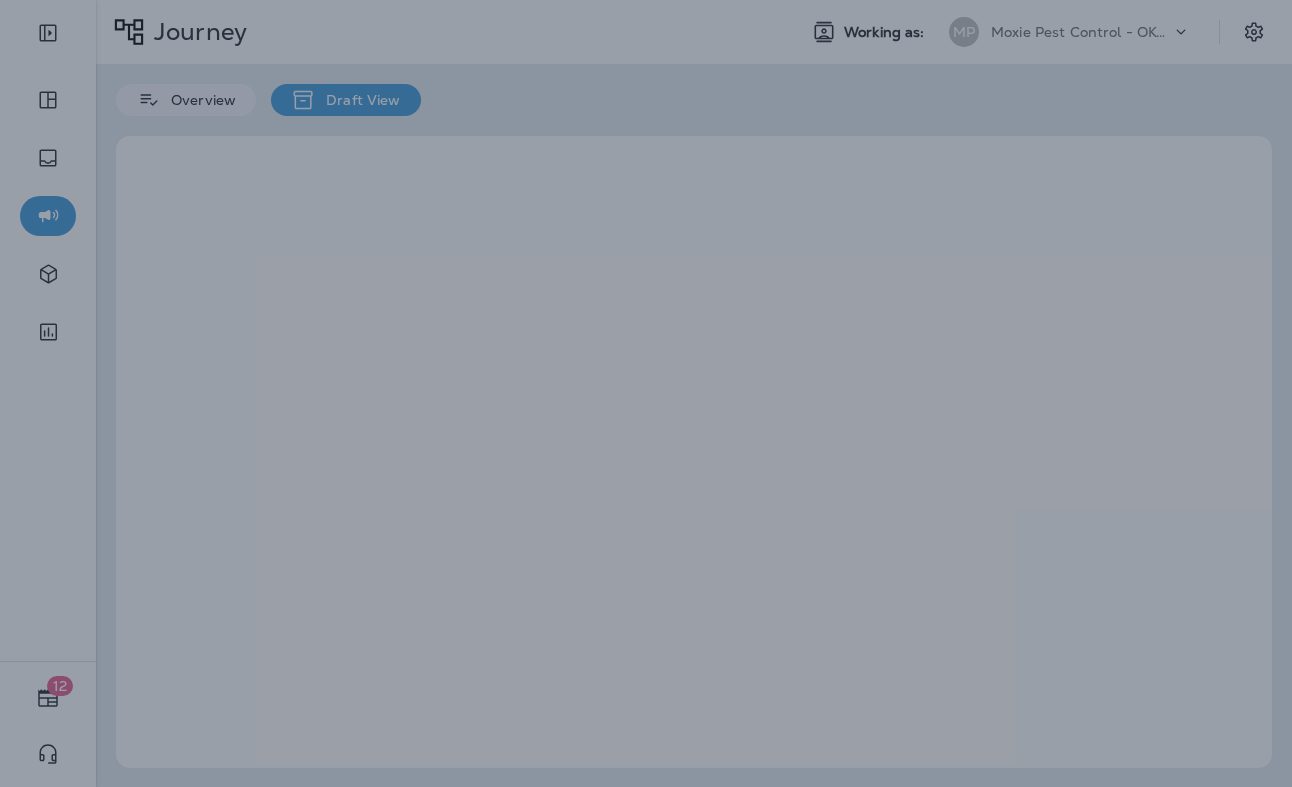 scroll, scrollTop: 0, scrollLeft: 0, axis: both 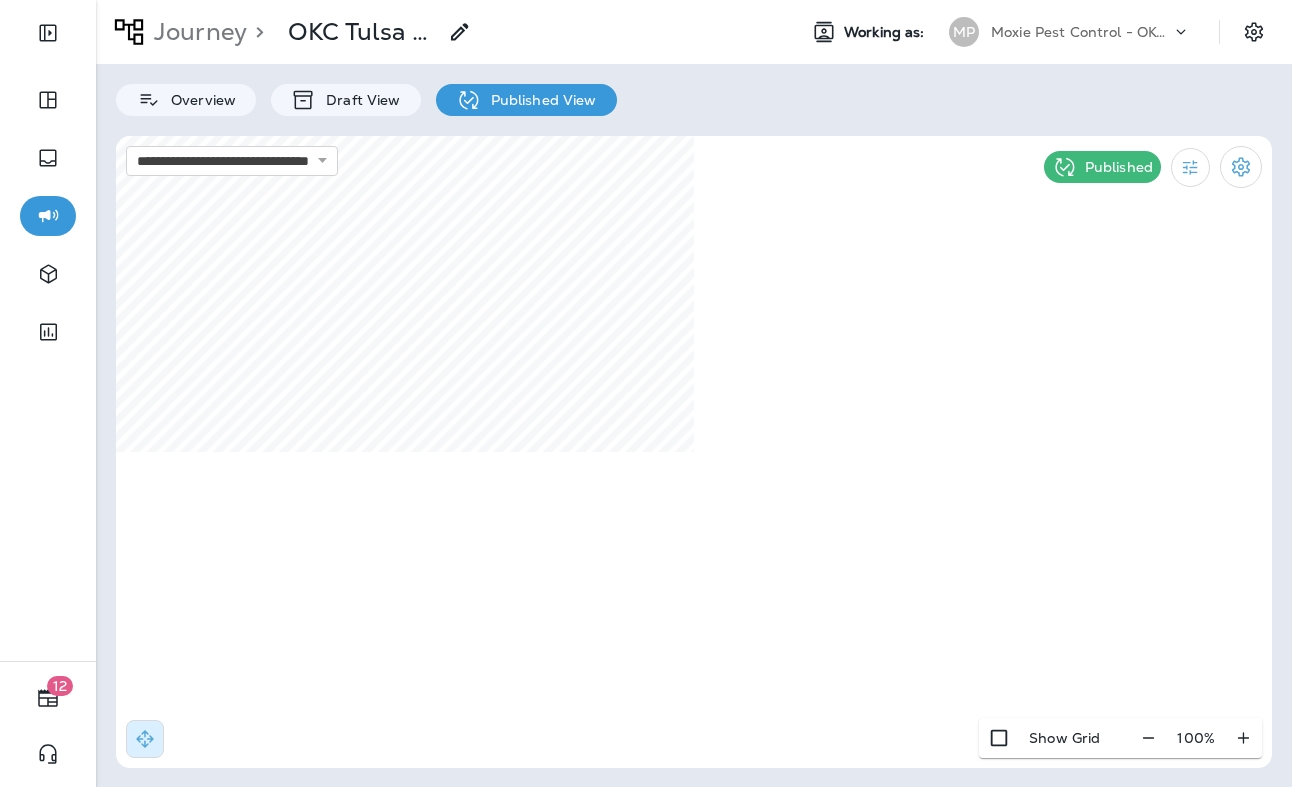 click on "**********" at bounding box center (694, 452) 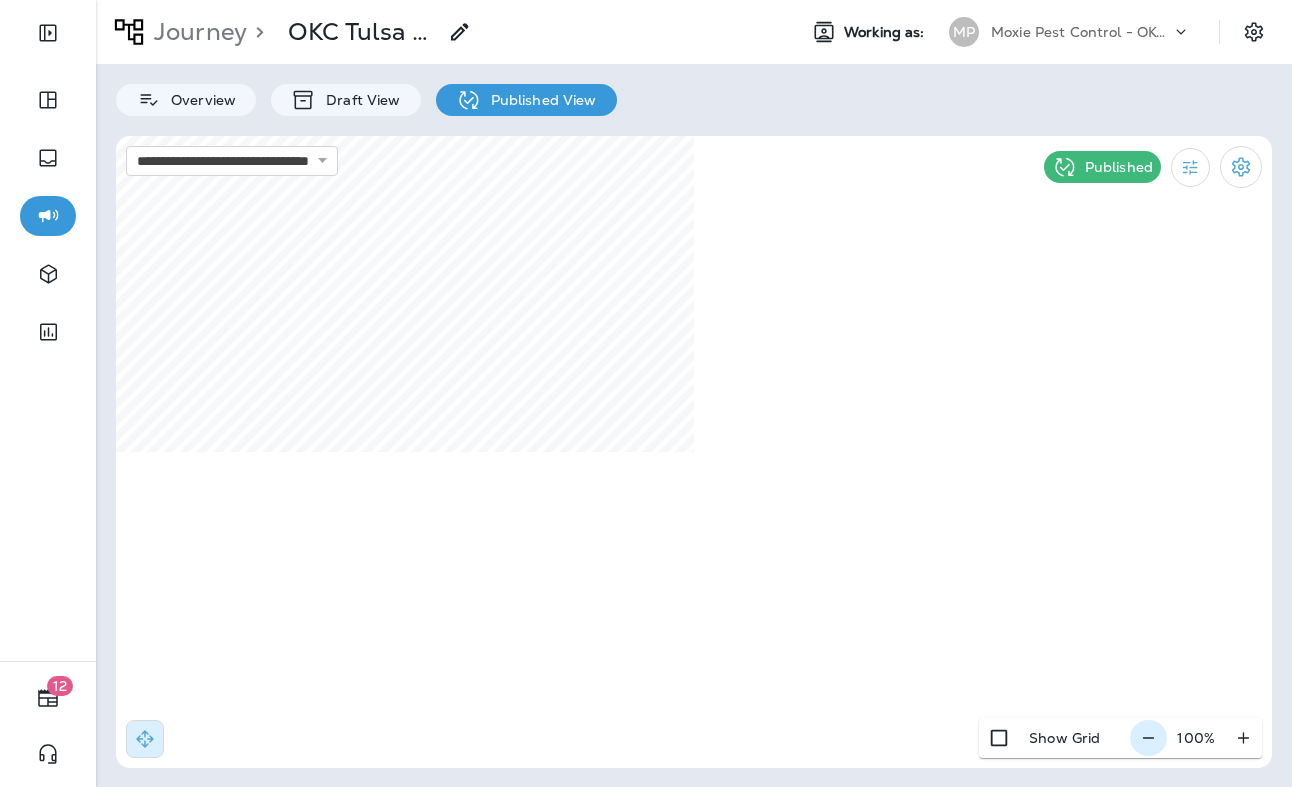click 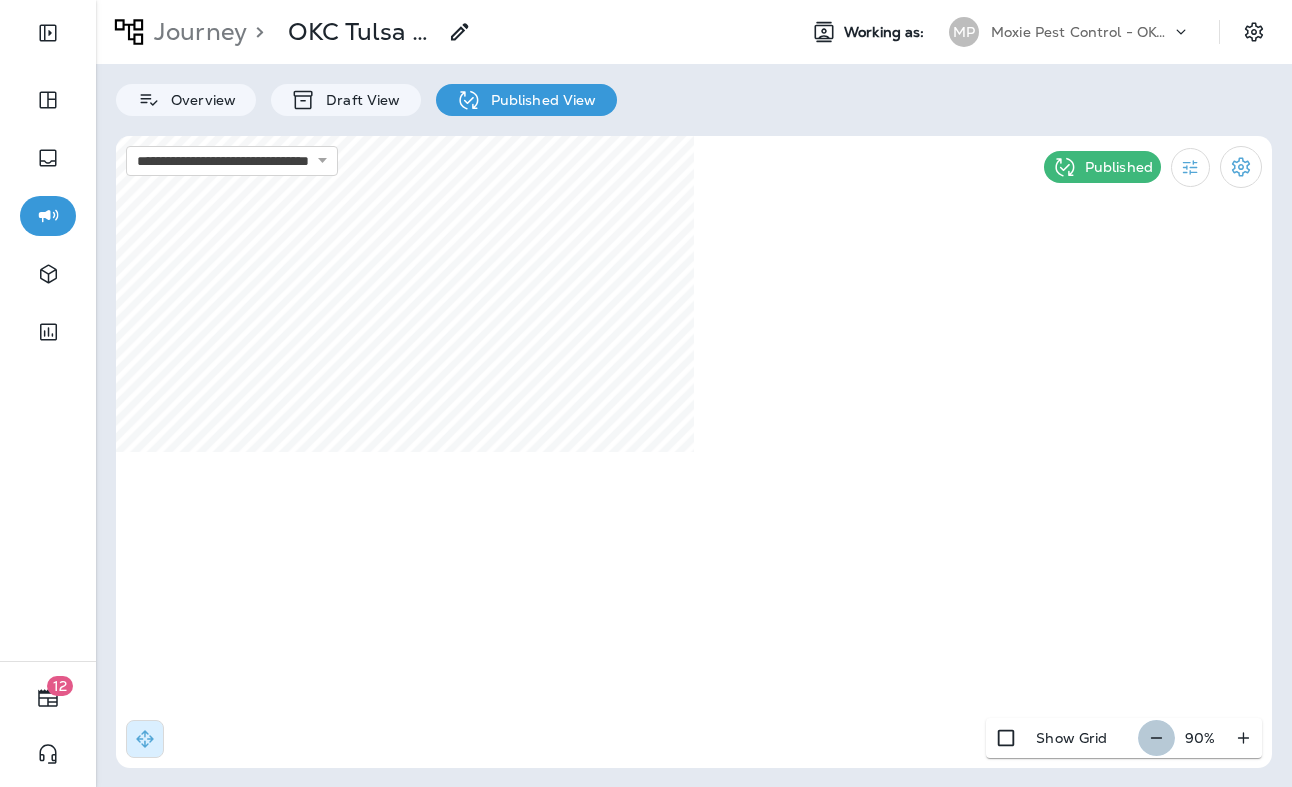 click 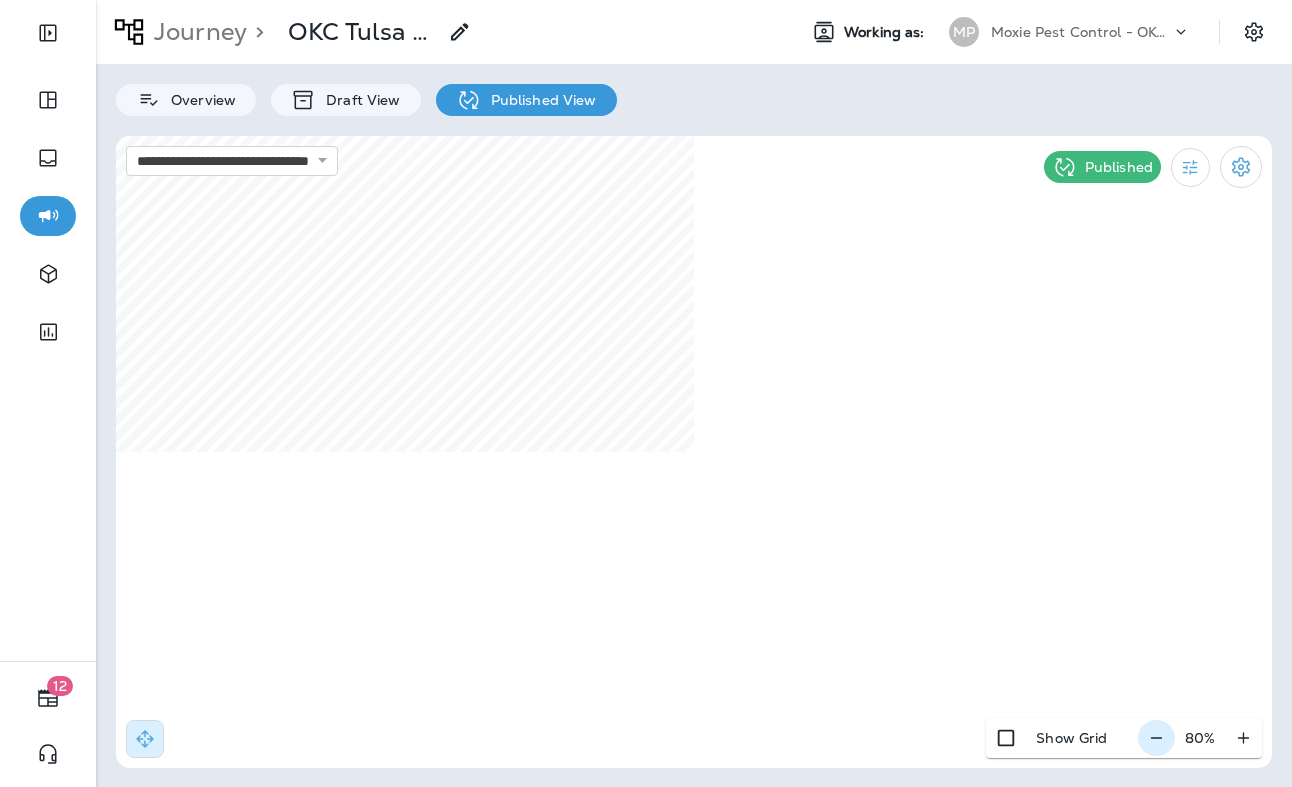 click 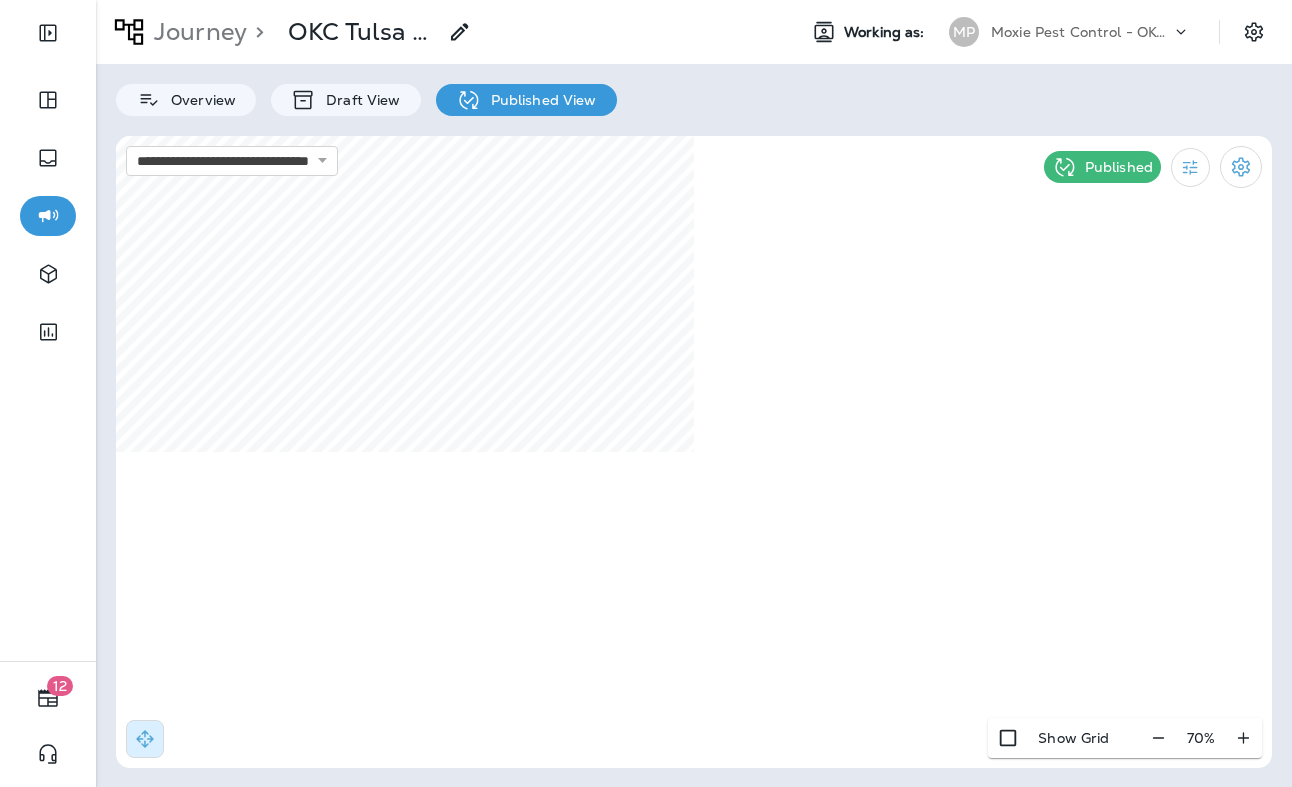 select on "****" 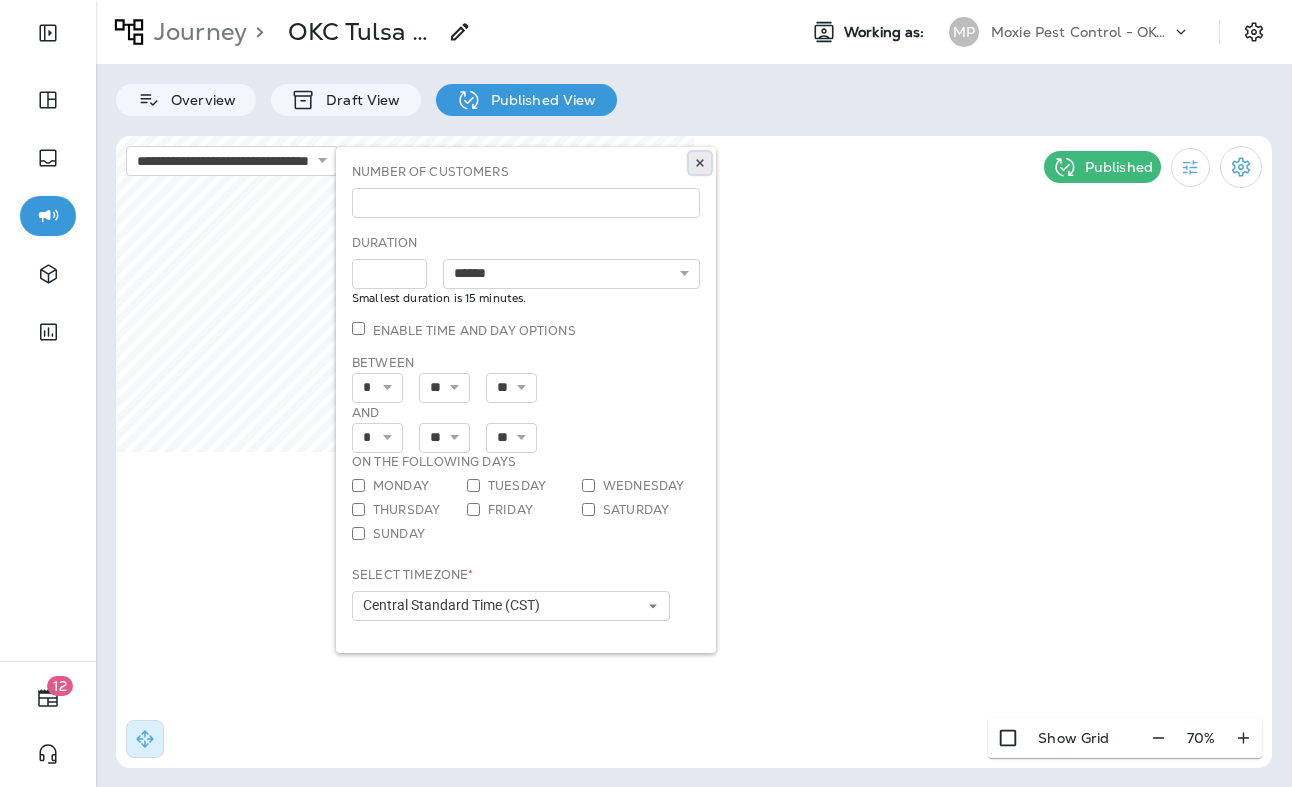 click at bounding box center (700, 163) 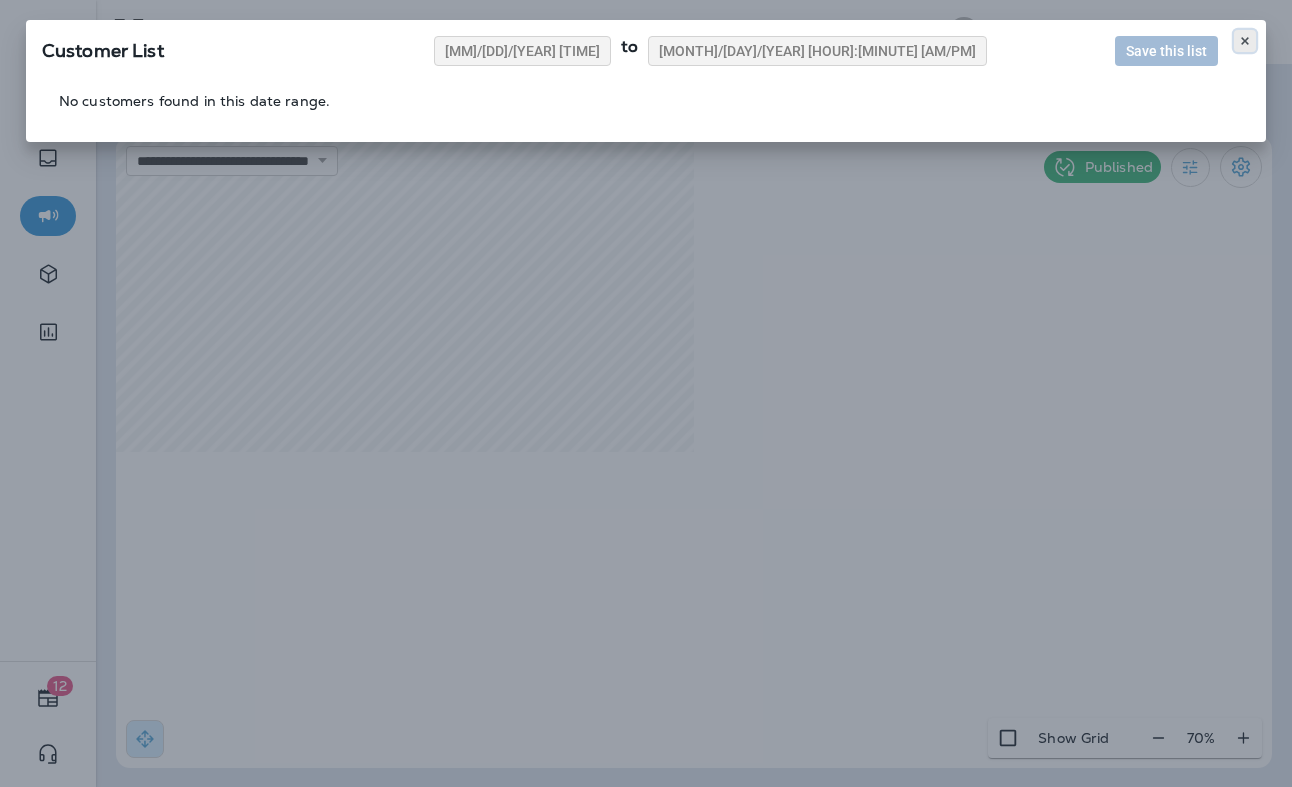 click 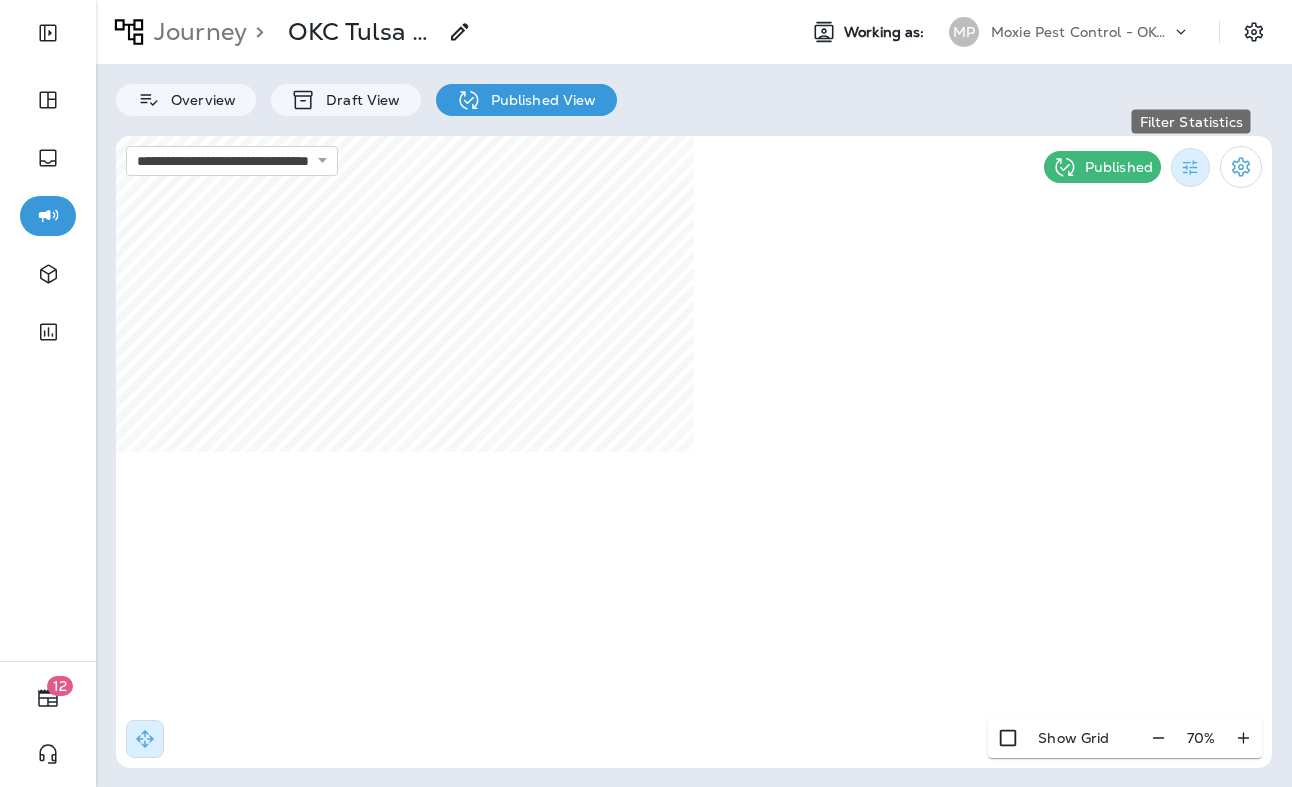 click 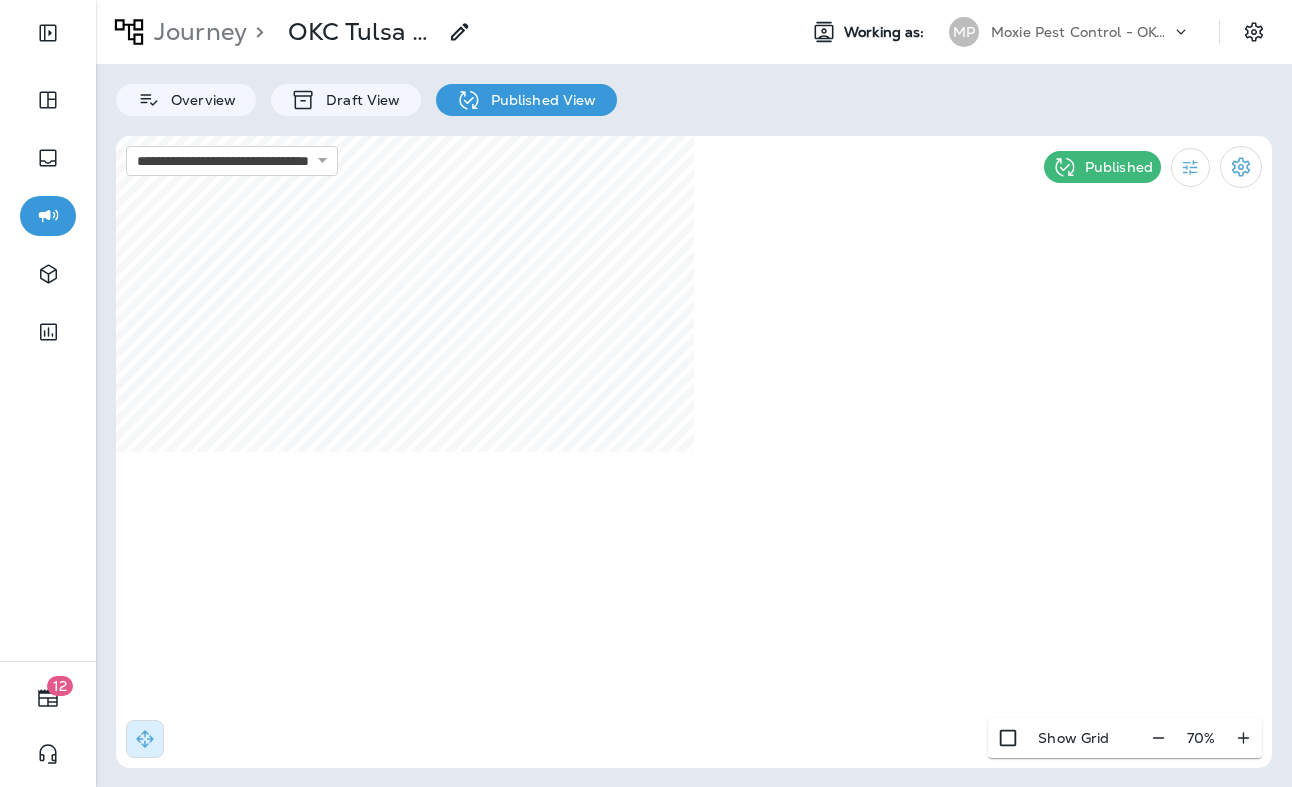 click on "**********" at bounding box center (694, 393) 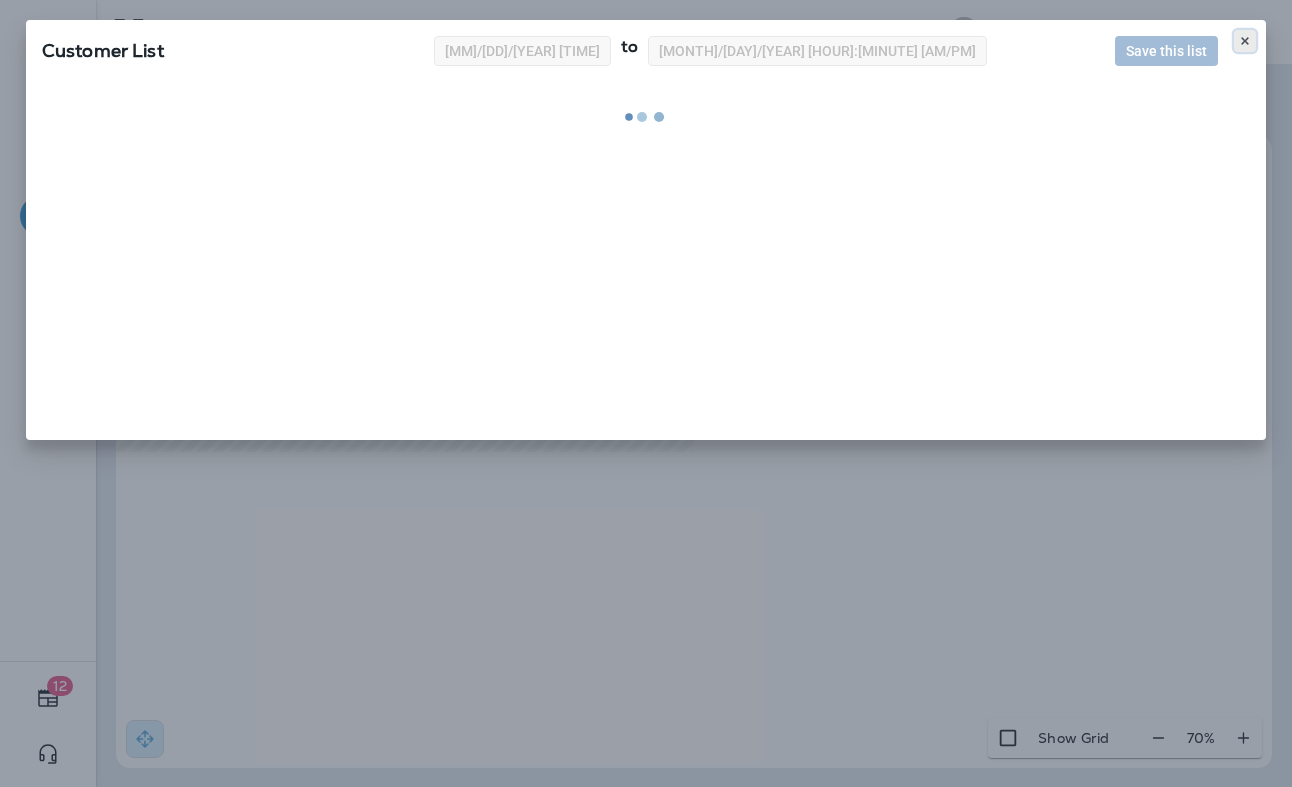 click at bounding box center (1245, 41) 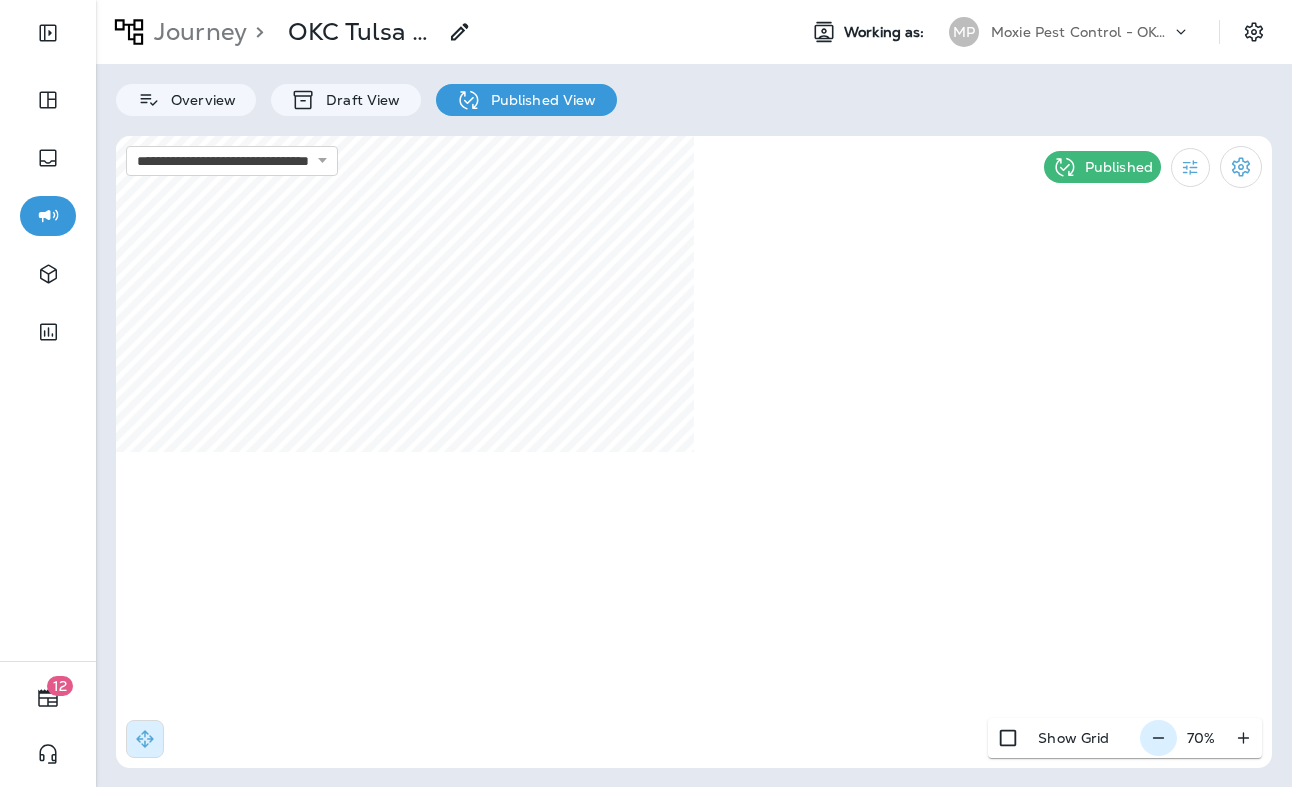 click 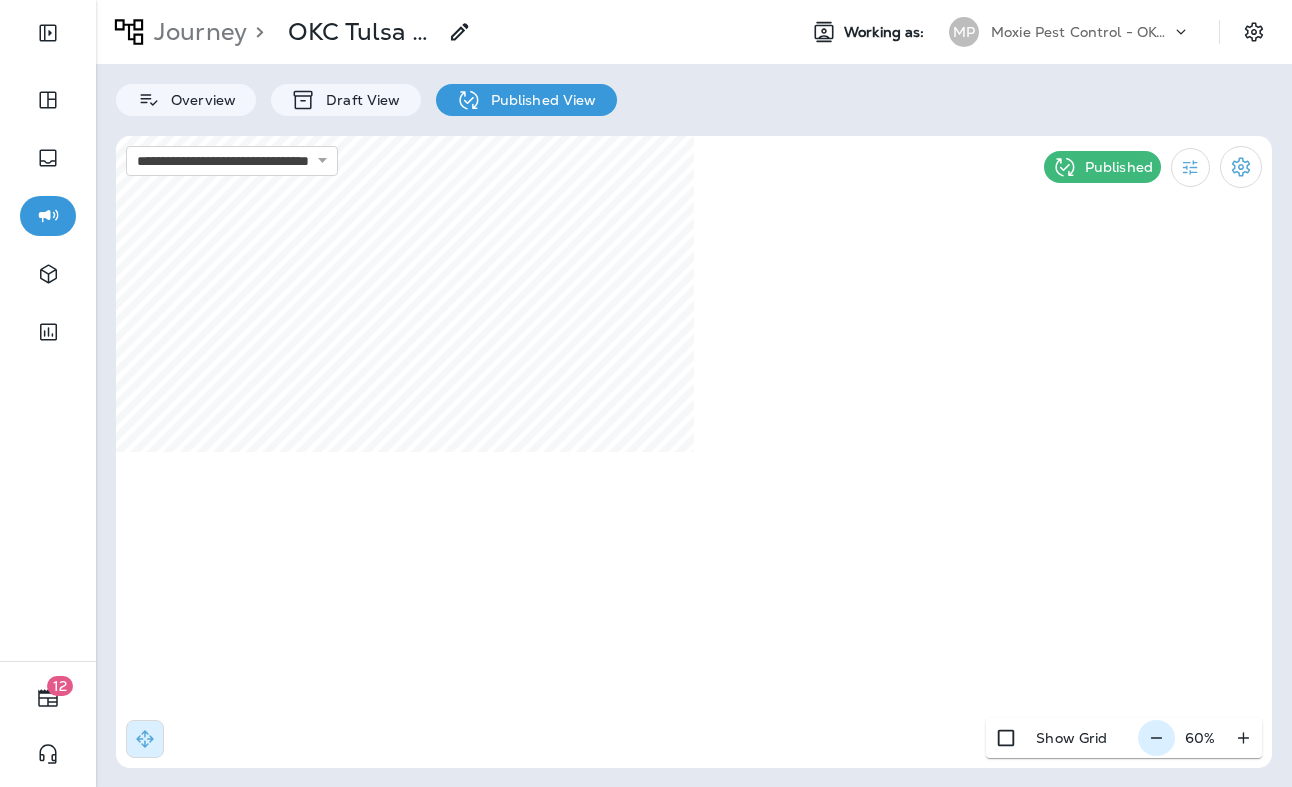click 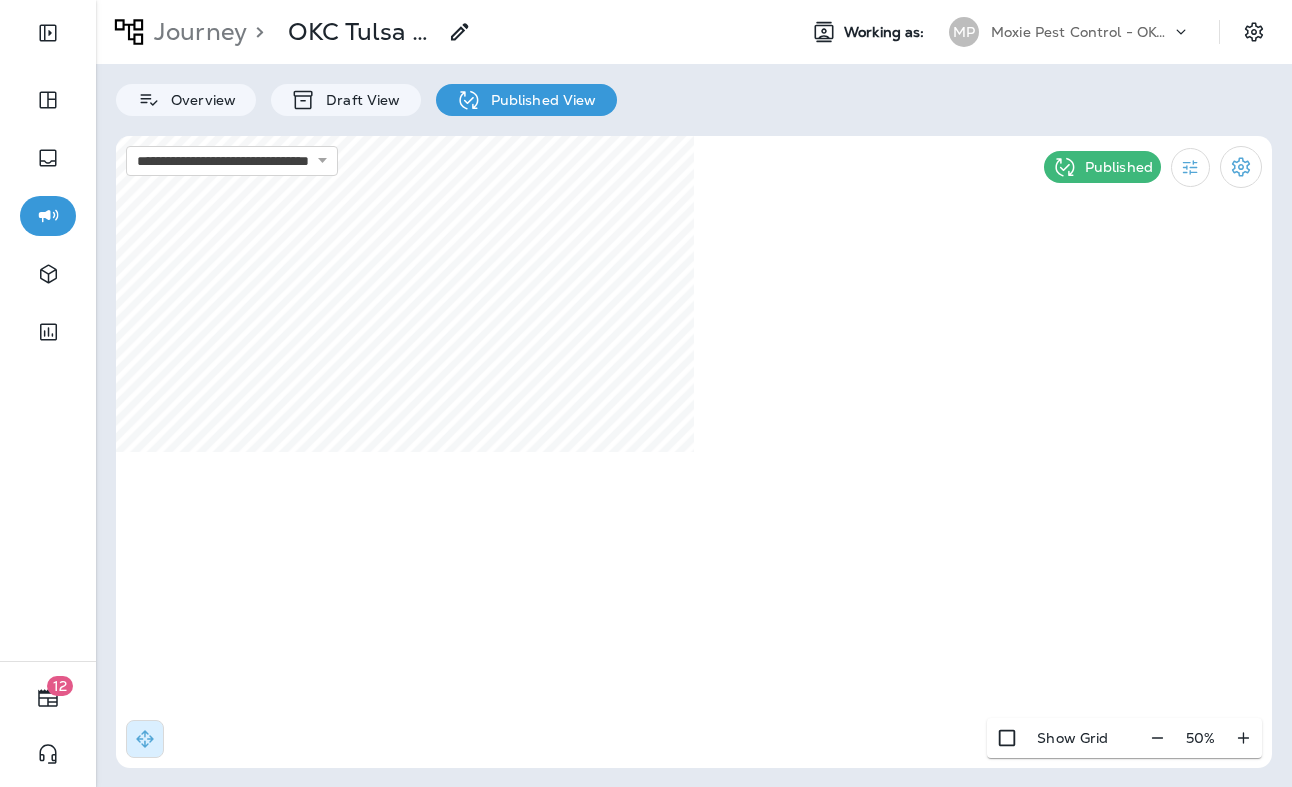 click on "50 %" at bounding box center [1200, 738] 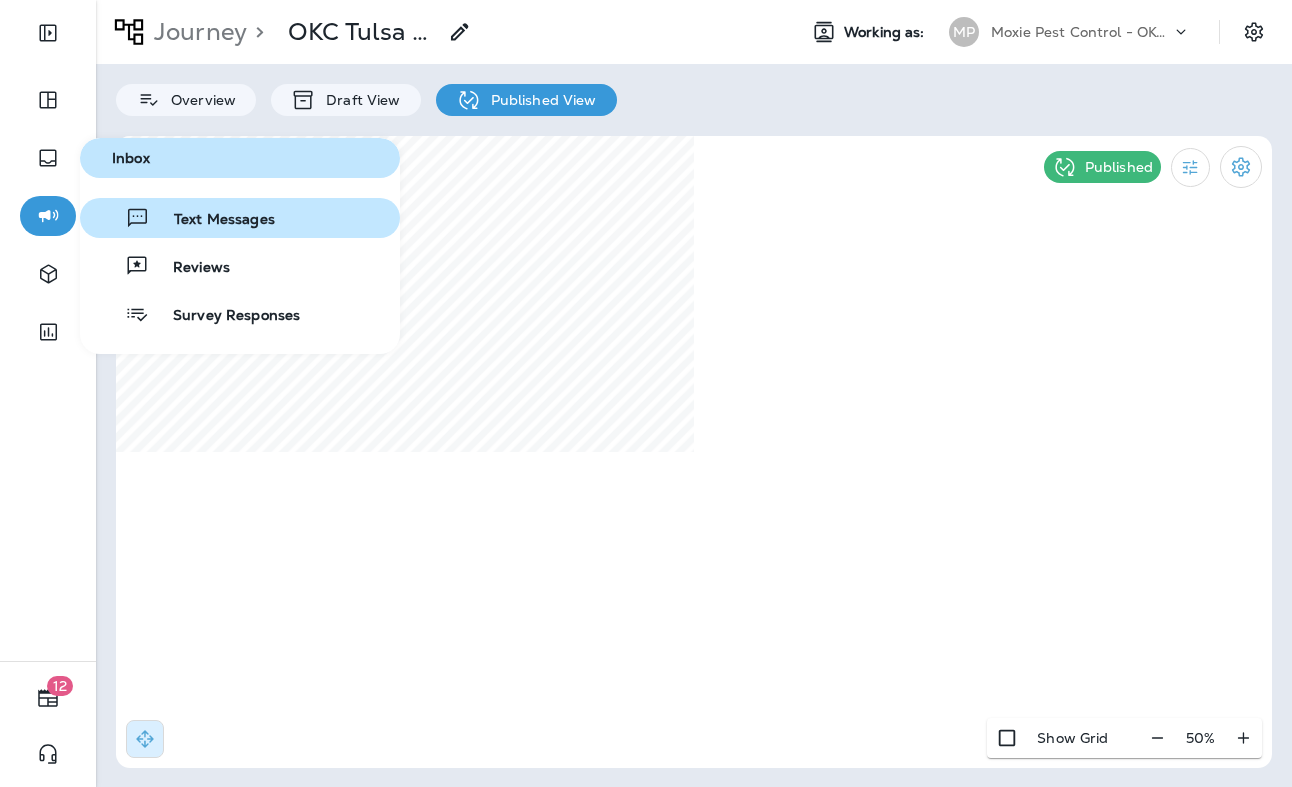 click on "Text Messages" at bounding box center [212, 220] 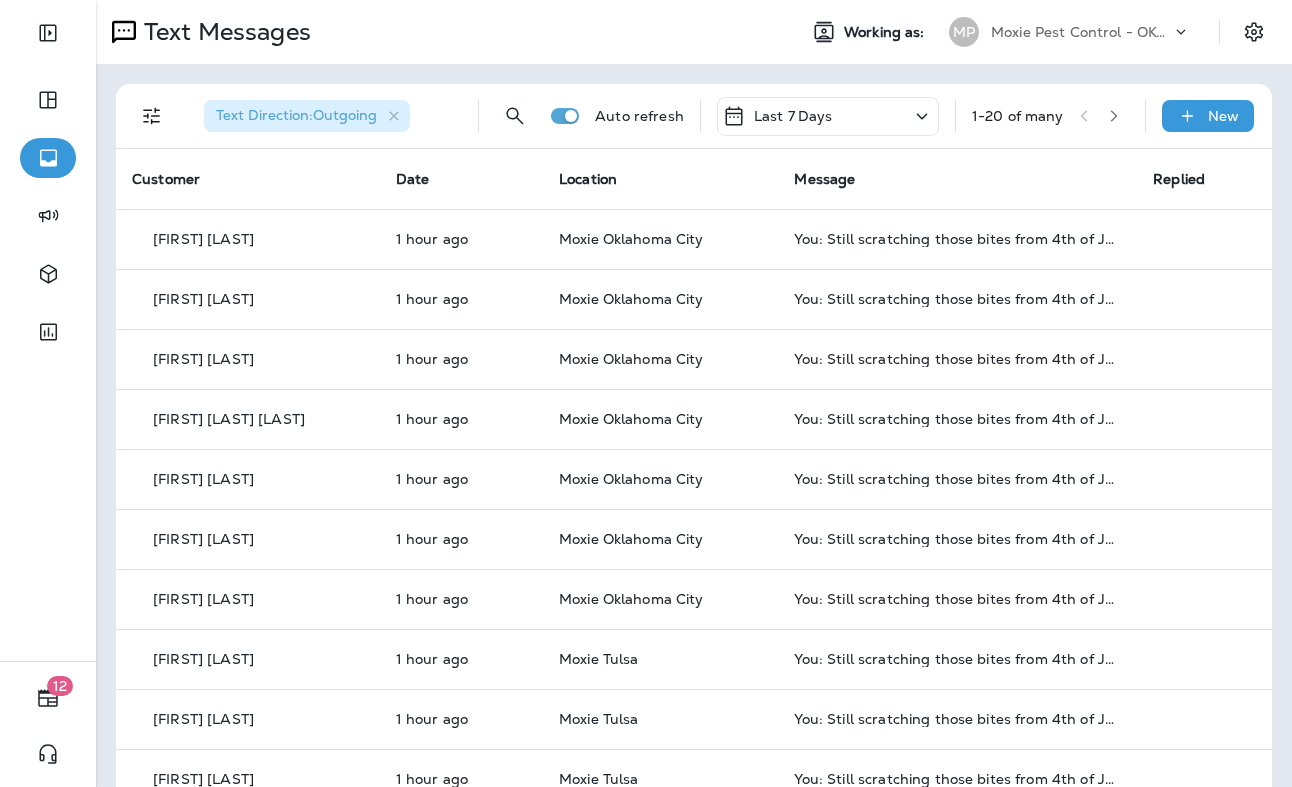 click 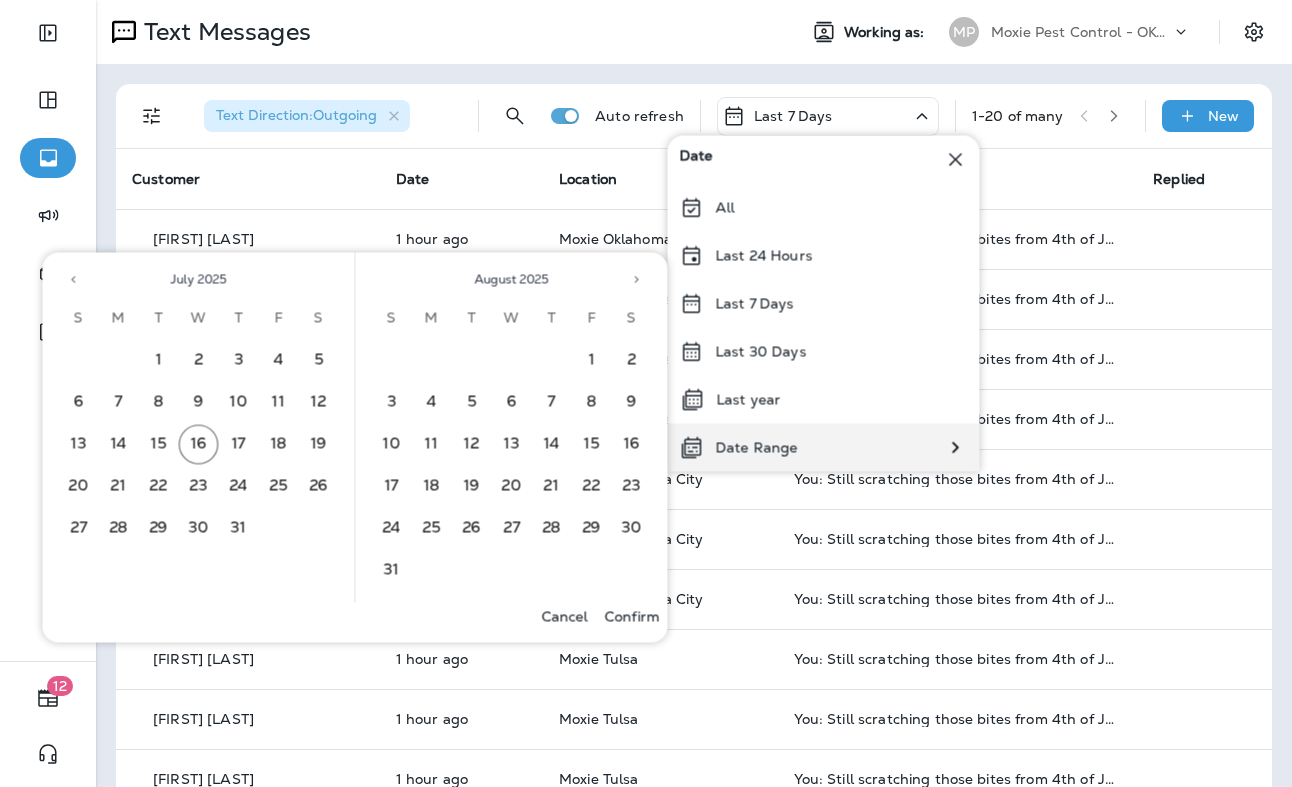 click on "Date Range" at bounding box center (739, 448) 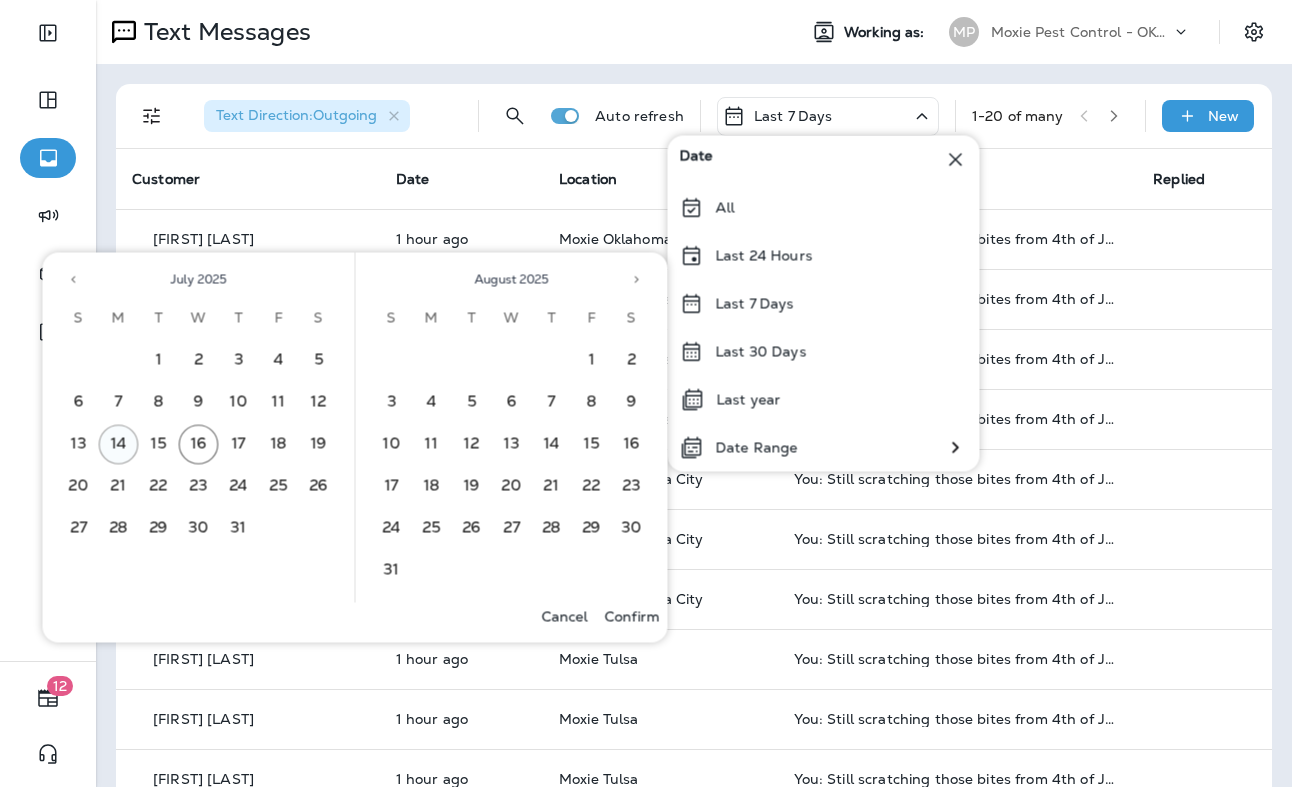 click on "14" at bounding box center (119, 445) 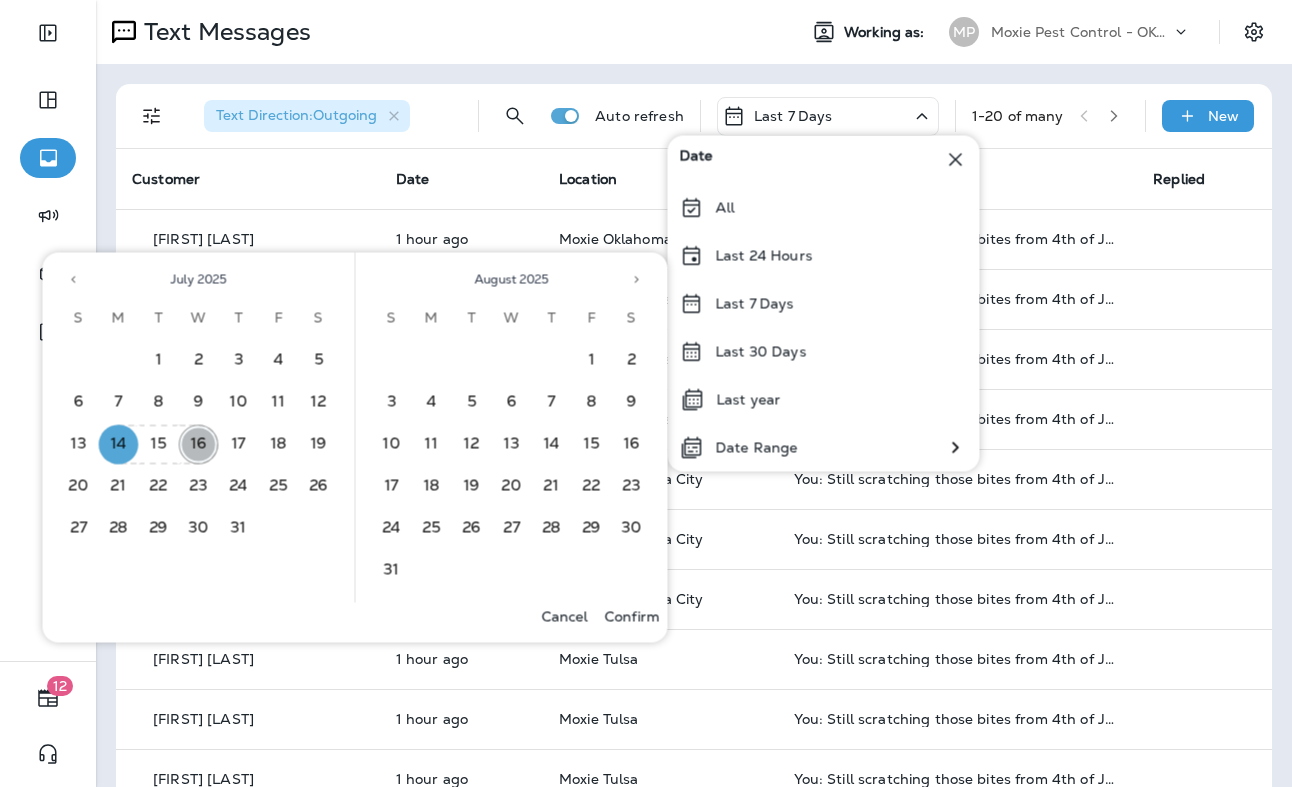 click on "16" at bounding box center [199, 445] 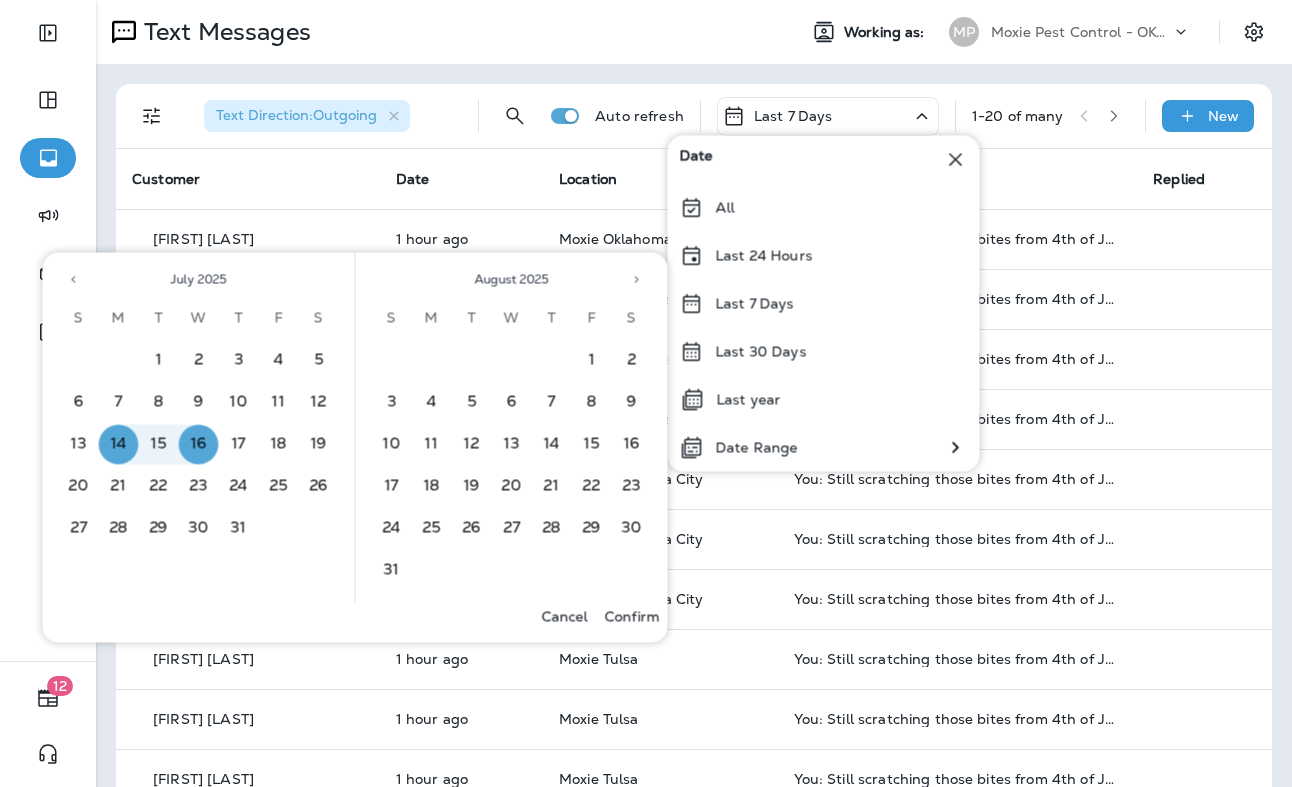 click on "Confirm" at bounding box center (632, 617) 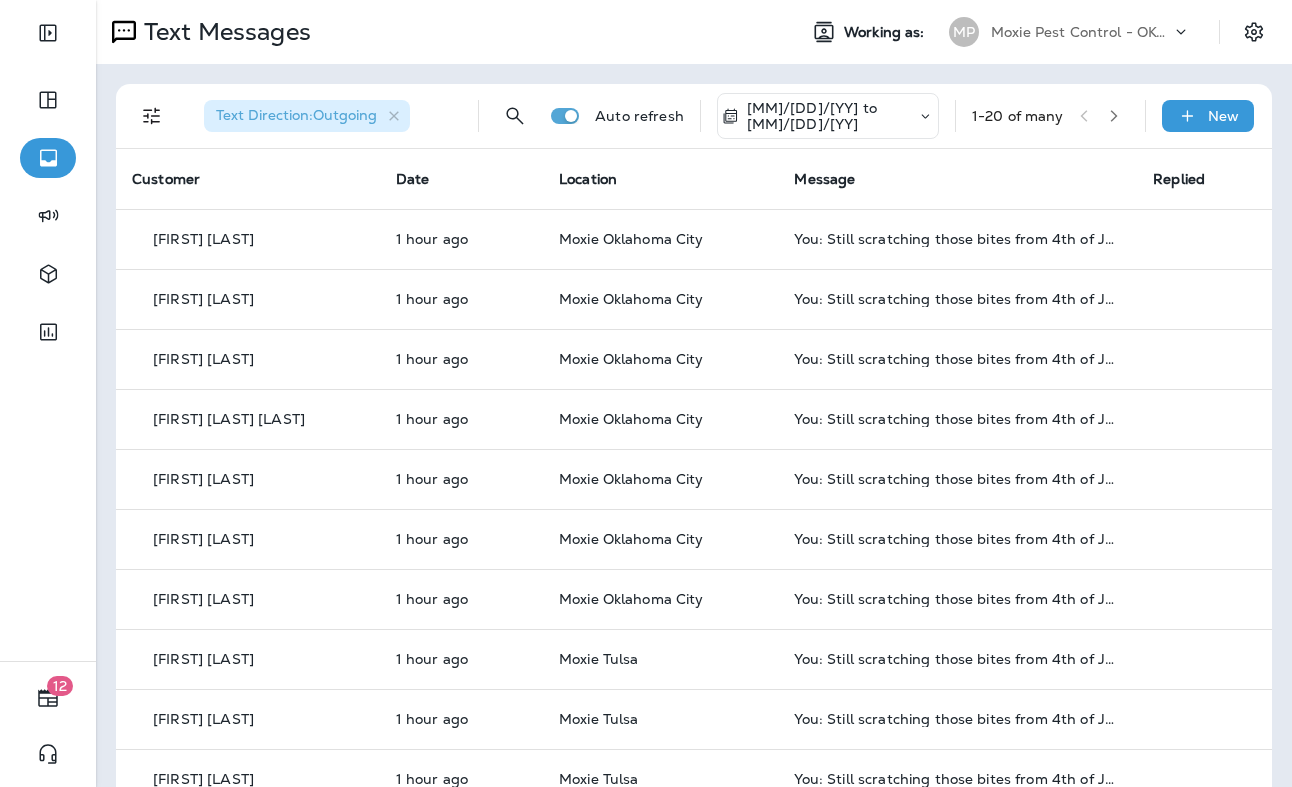 click on "[CATEGORY] Direction :  Outgoing   [CATEGORY]   [MM]/[DD]/[YY] to [MM]/[DD]/[YY] 1  -  20   of many New" at bounding box center (698, 116) 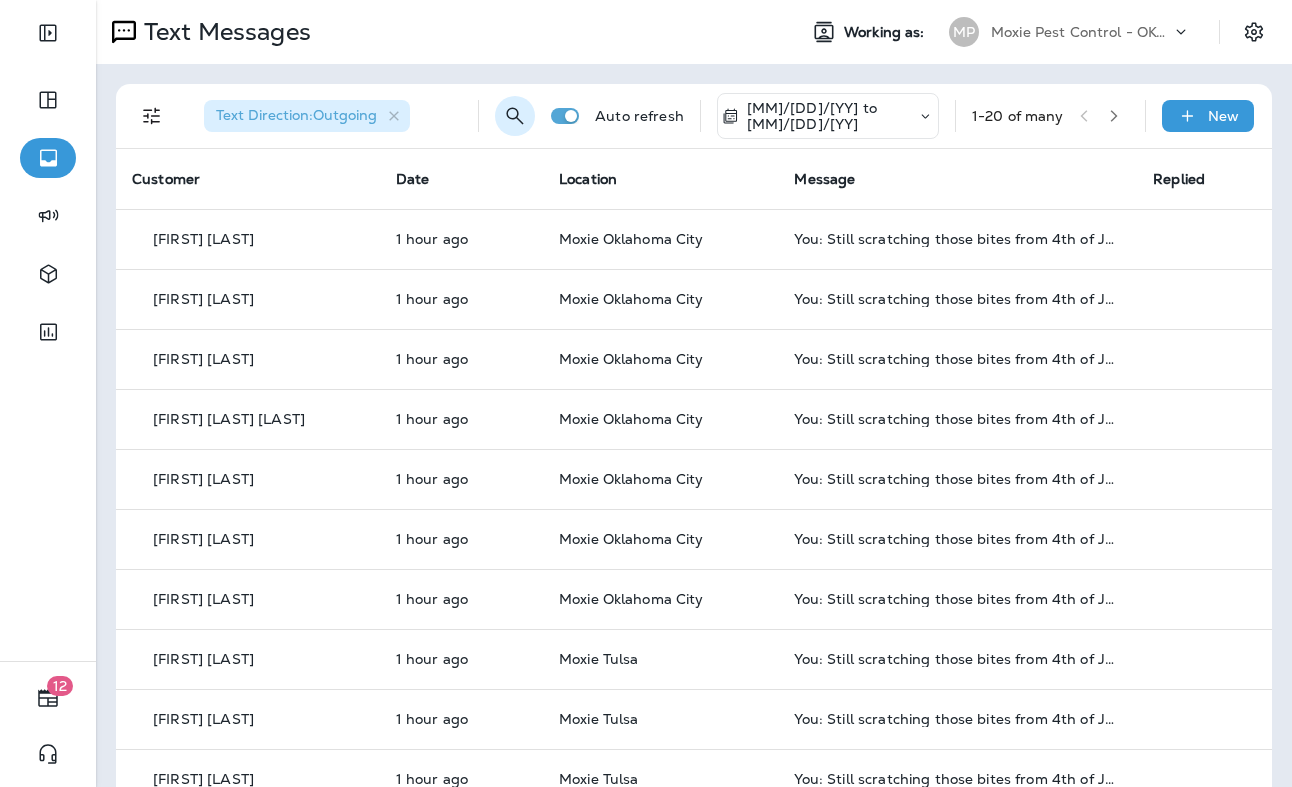 click 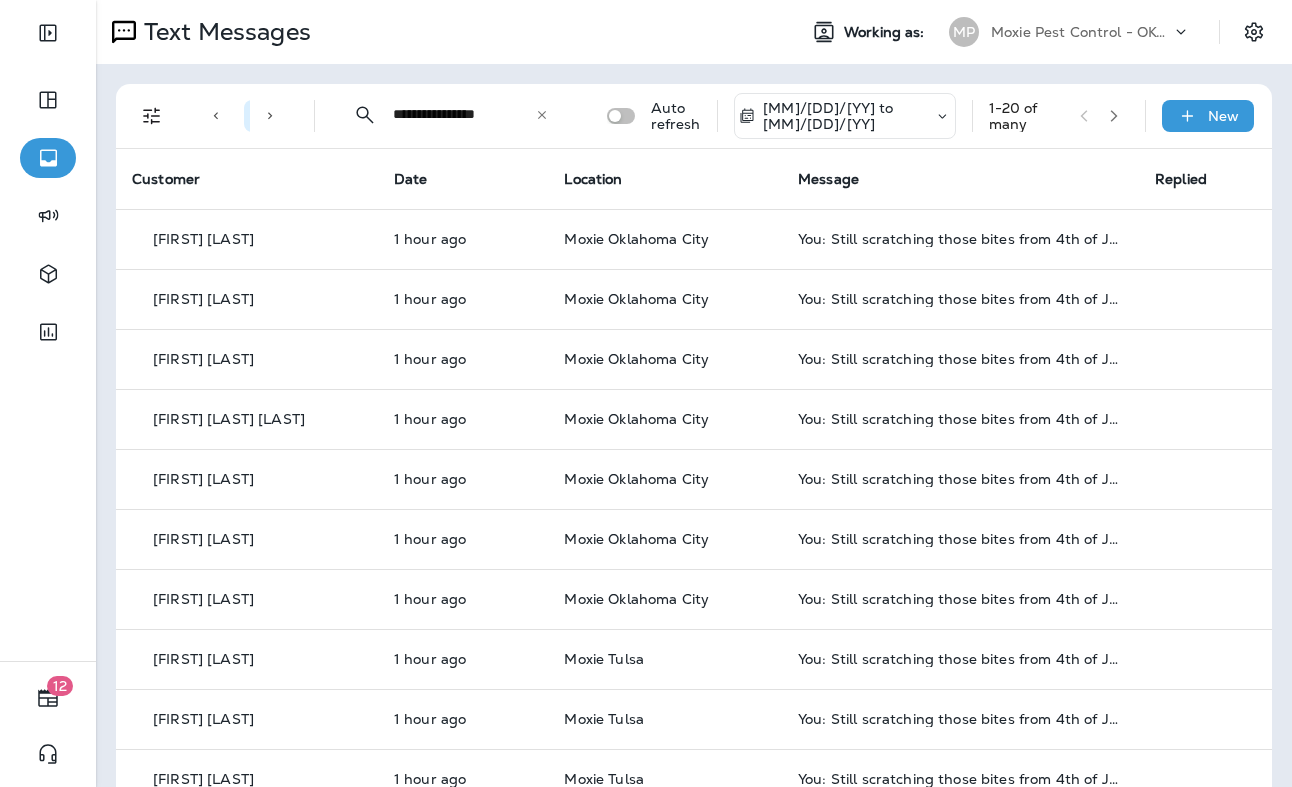 type on "**********" 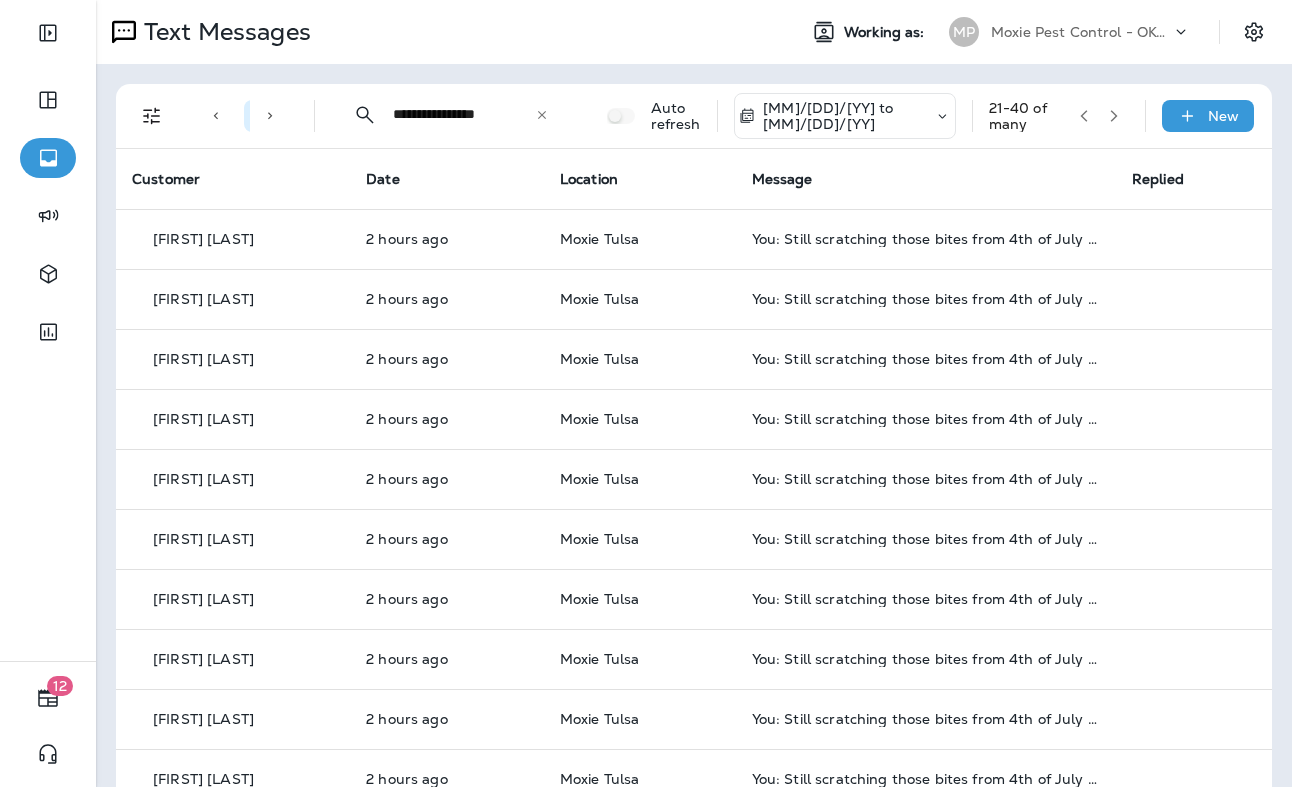 click 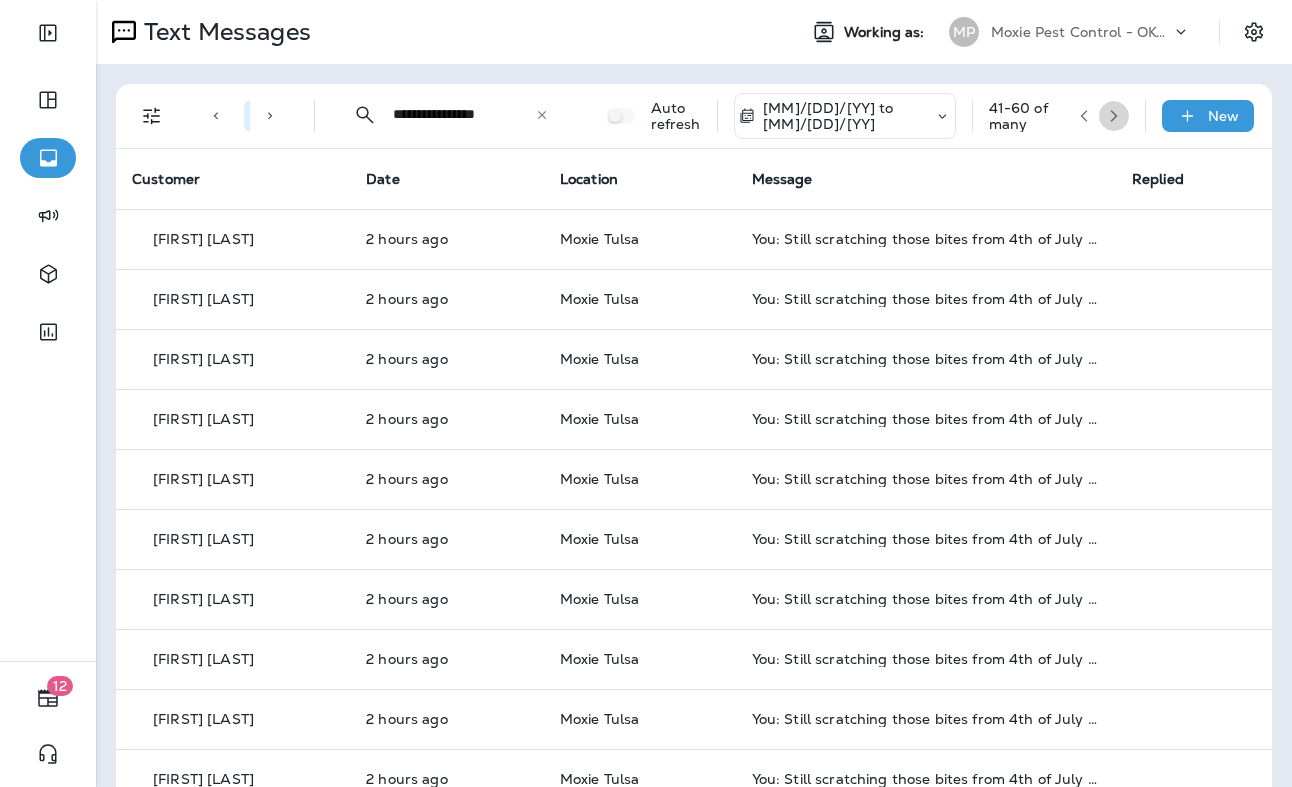 click 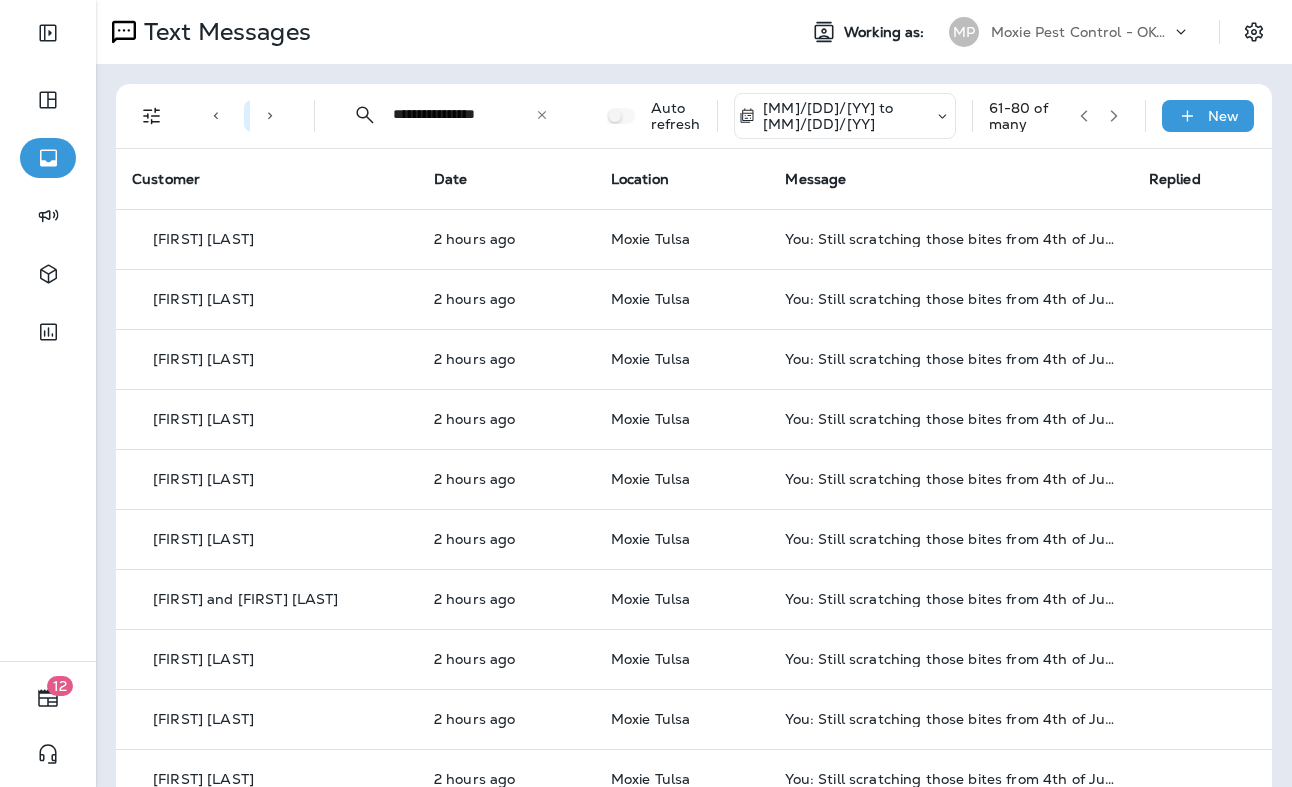click 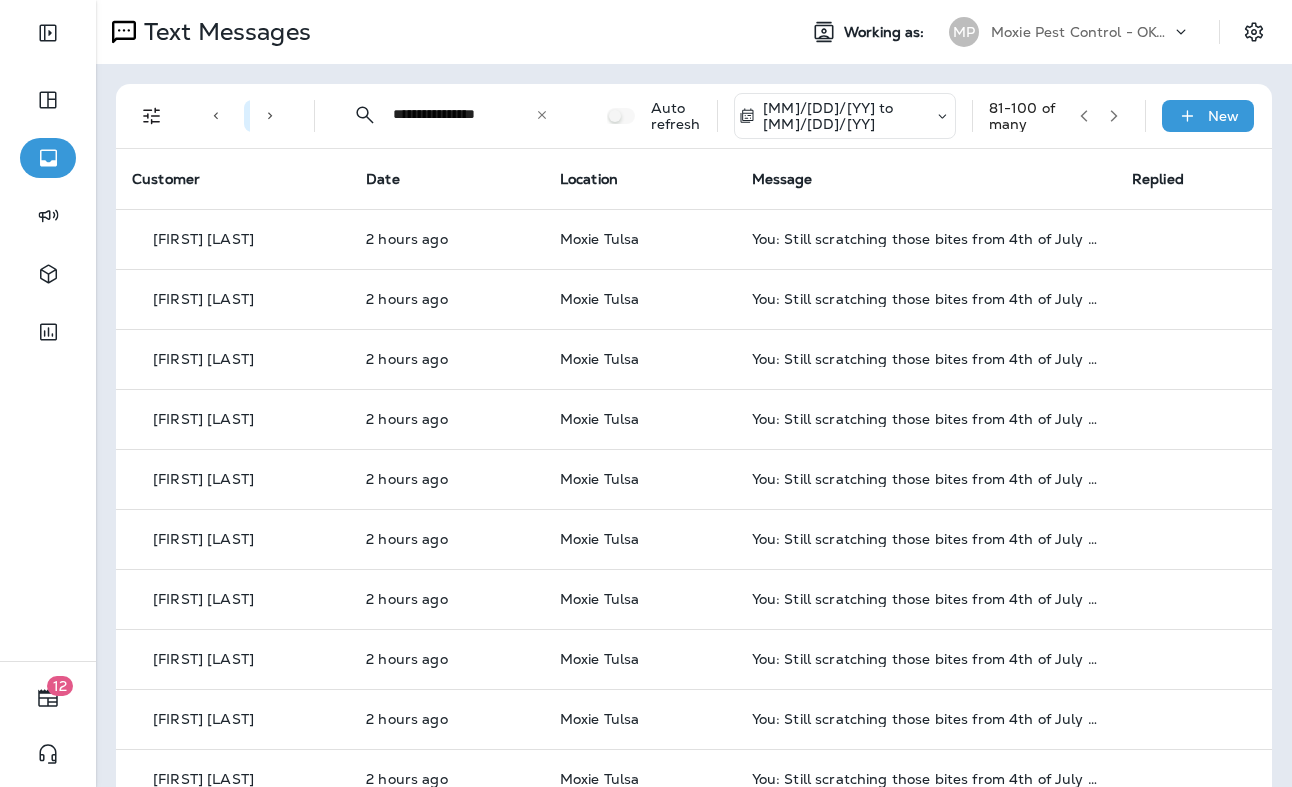 click 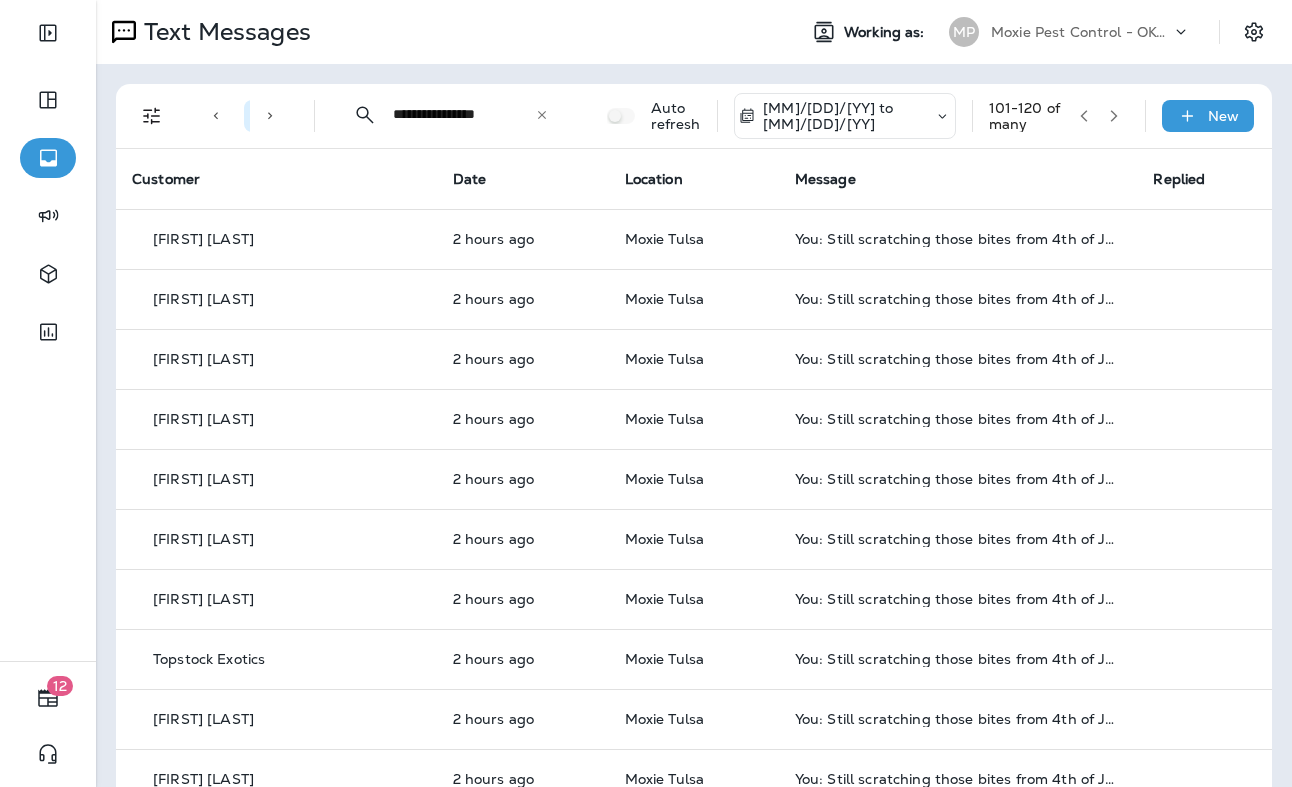 click 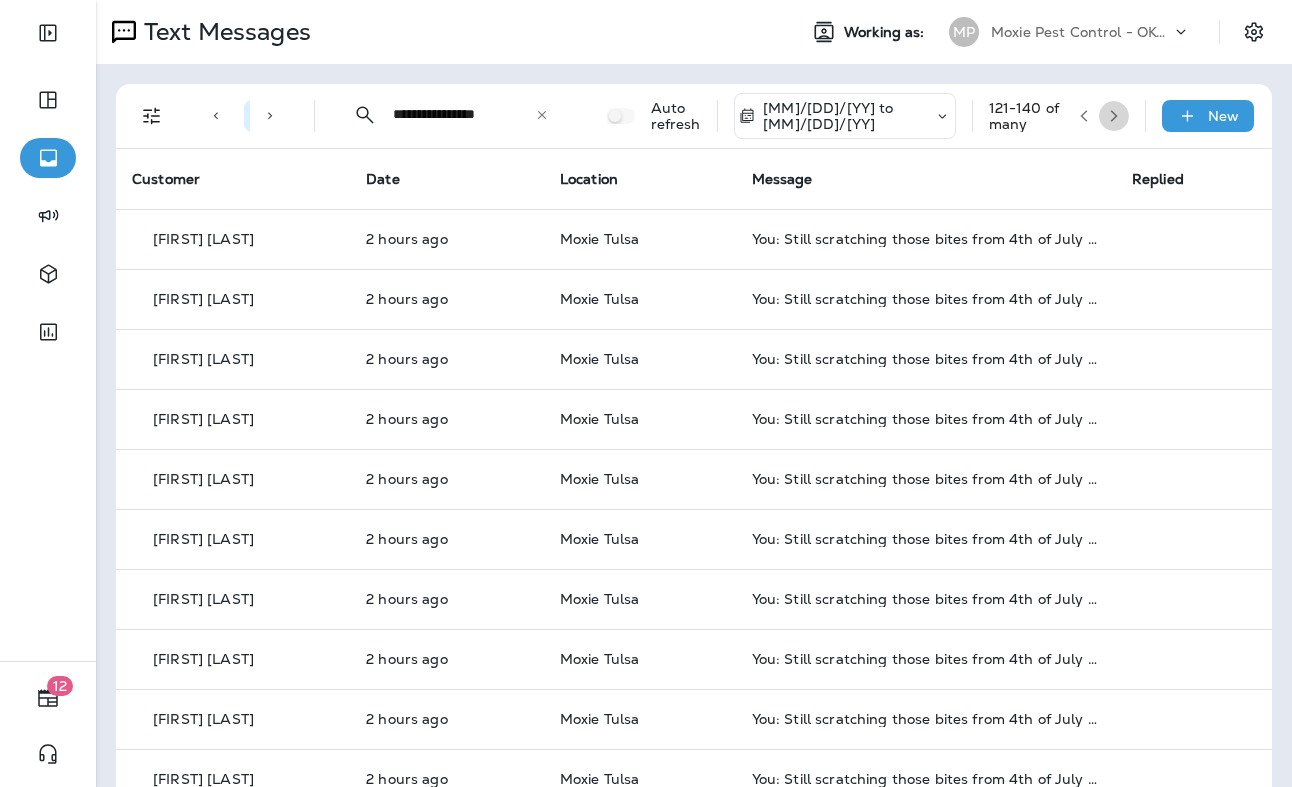 click 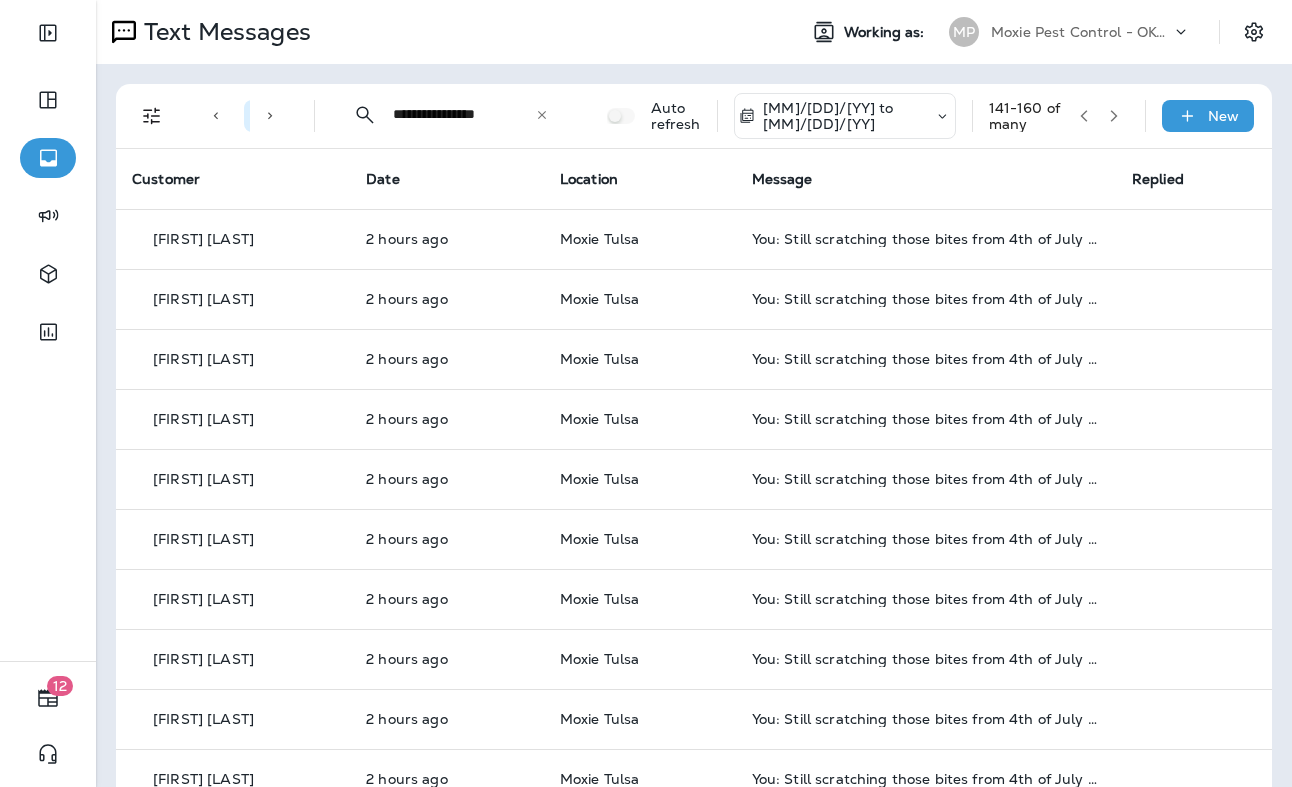 click 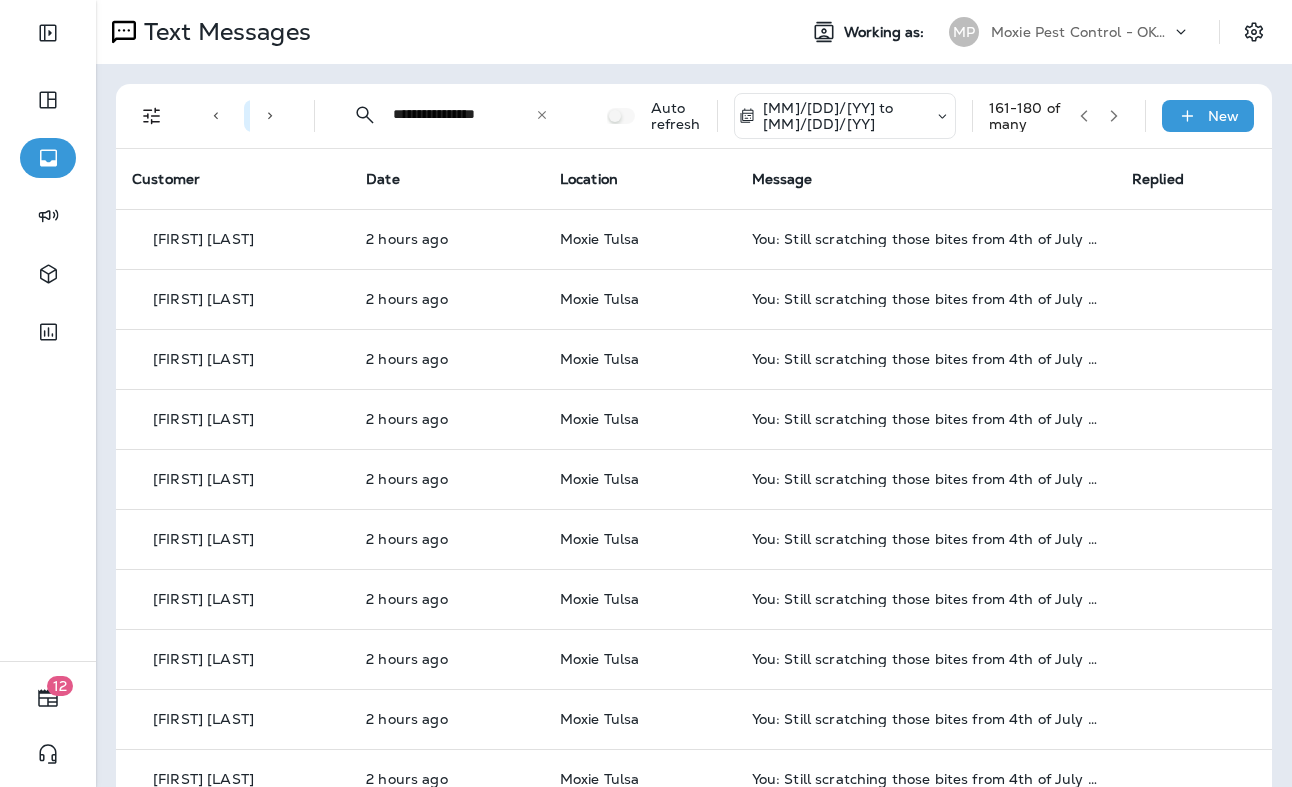 click 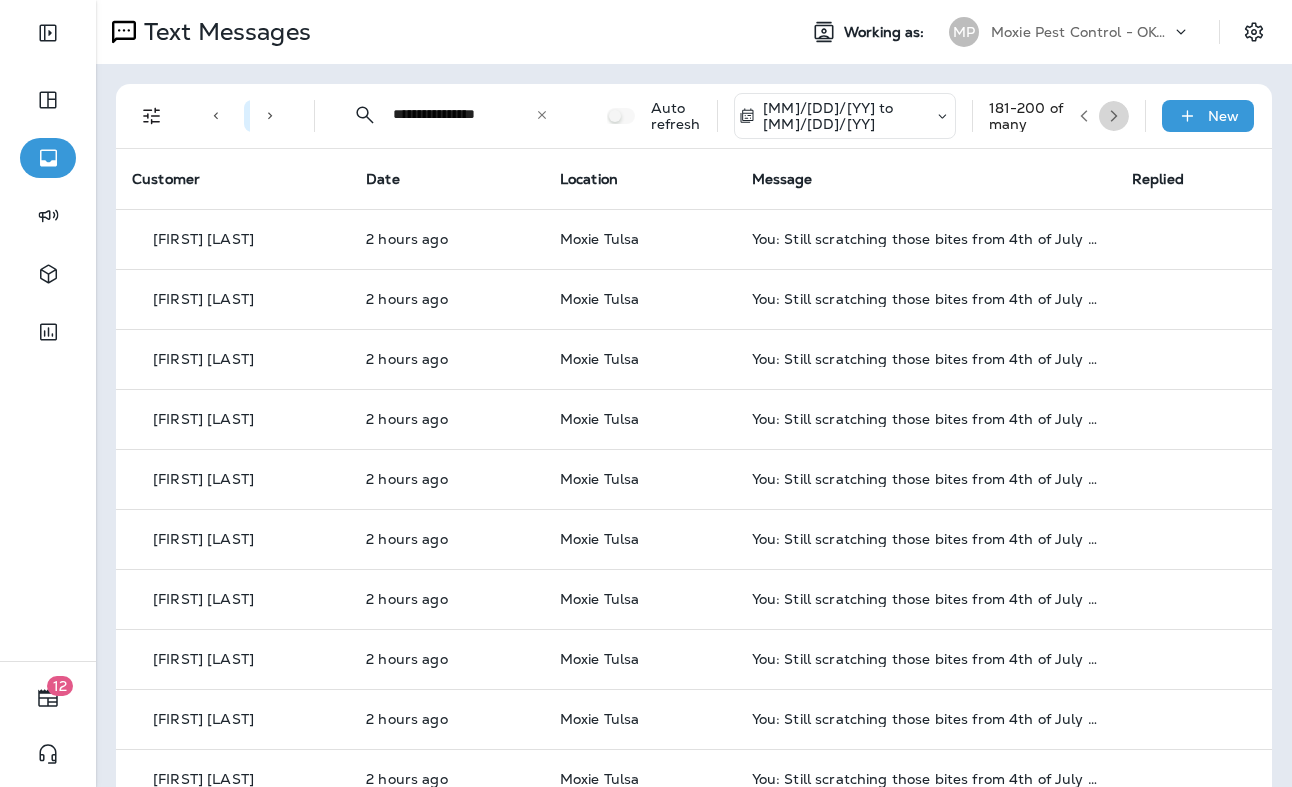 click 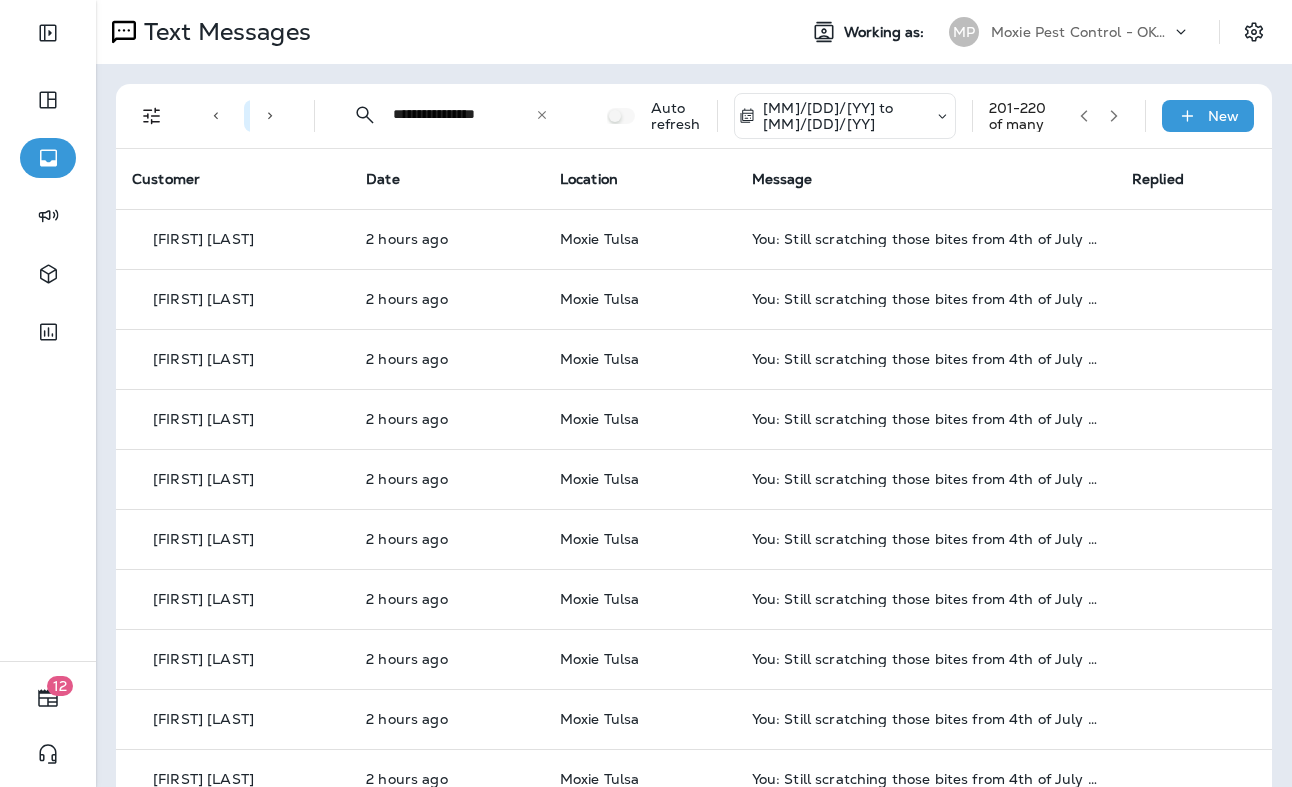 click 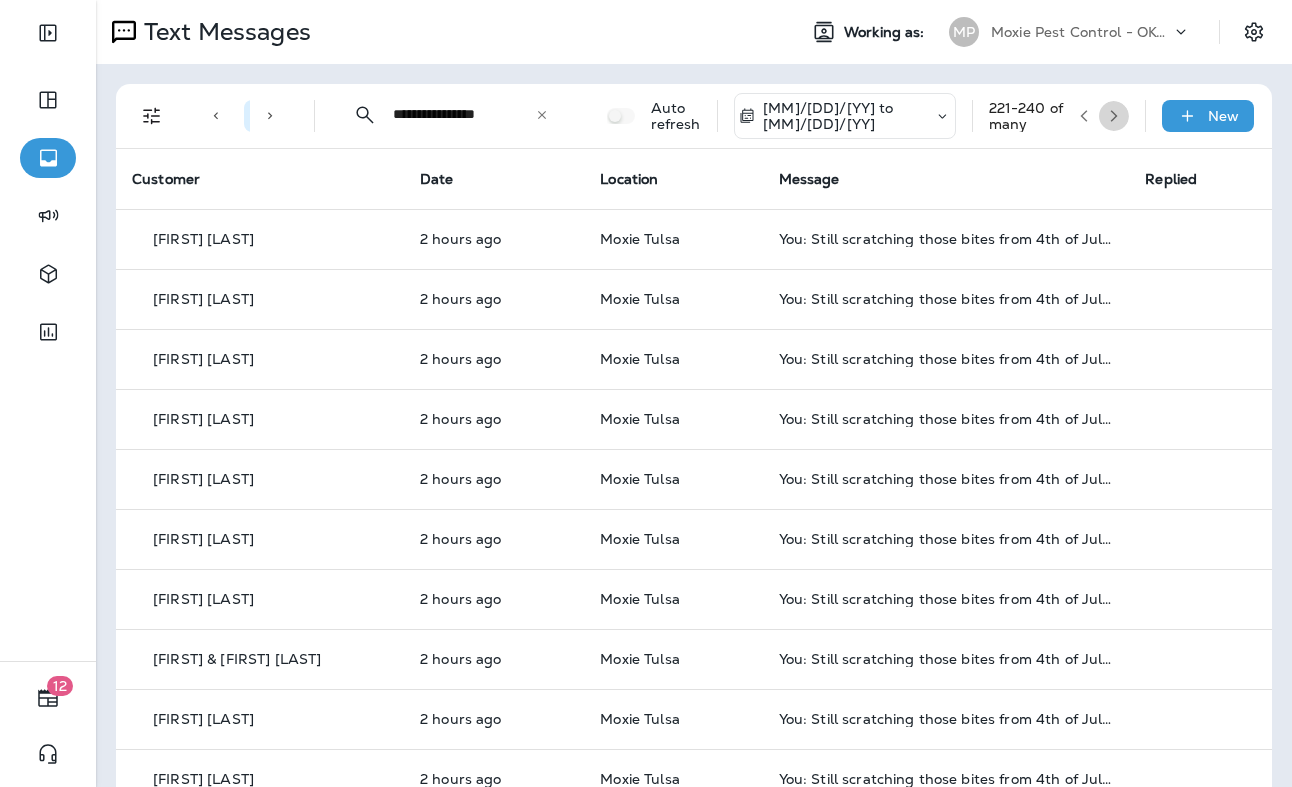 click 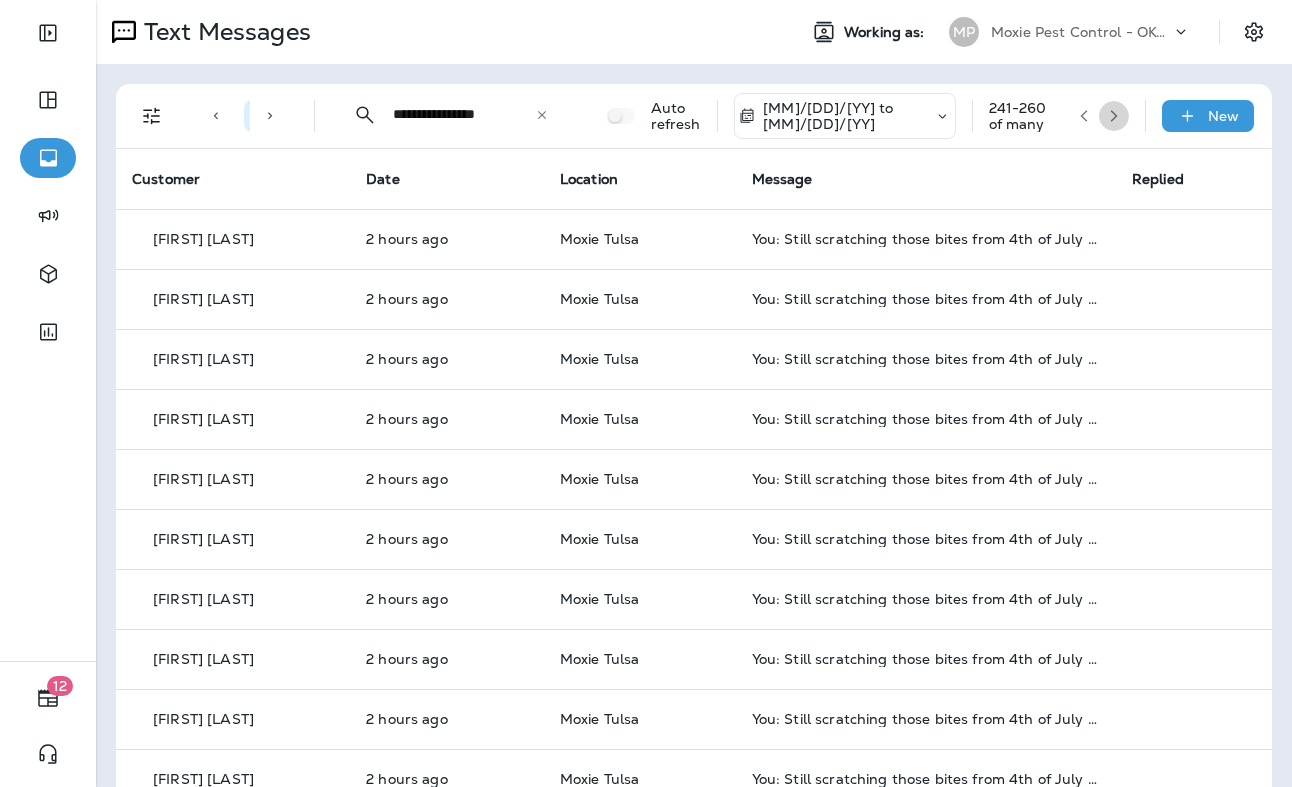 click 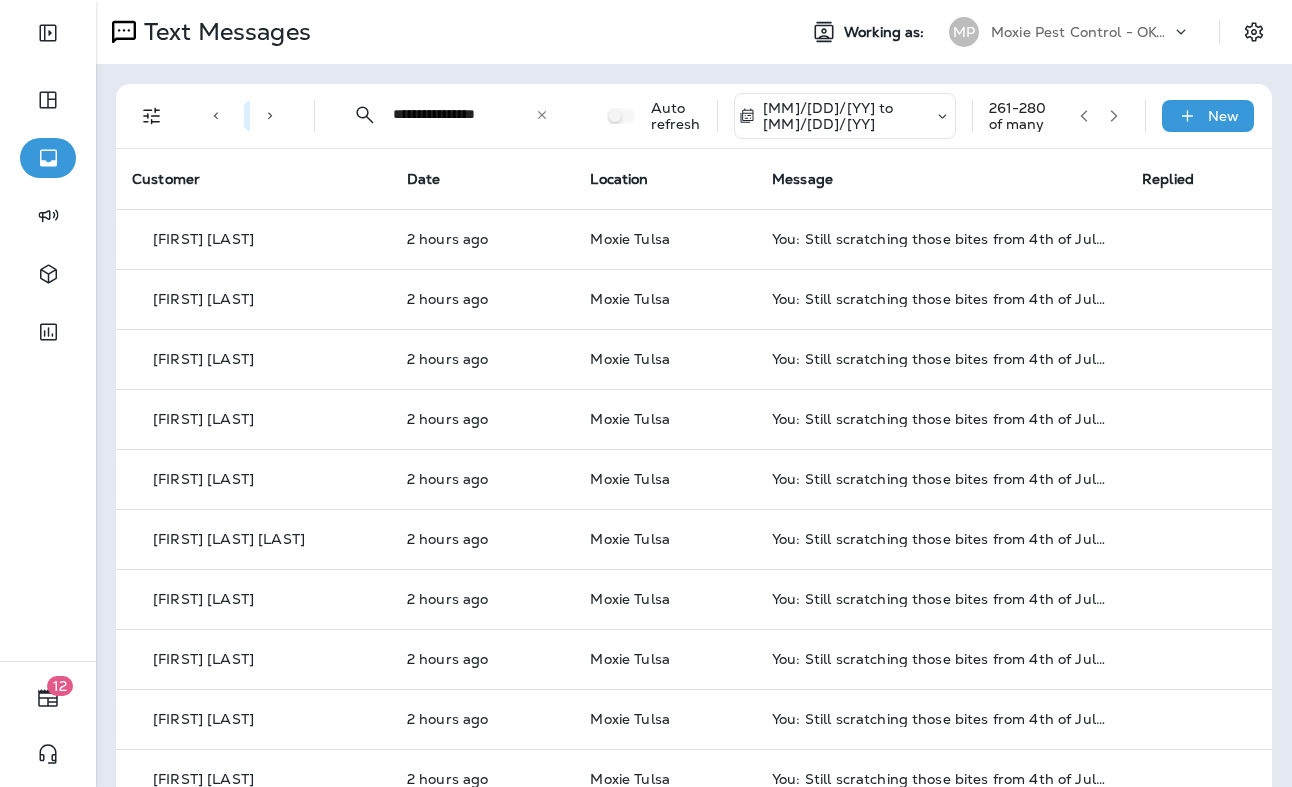 click 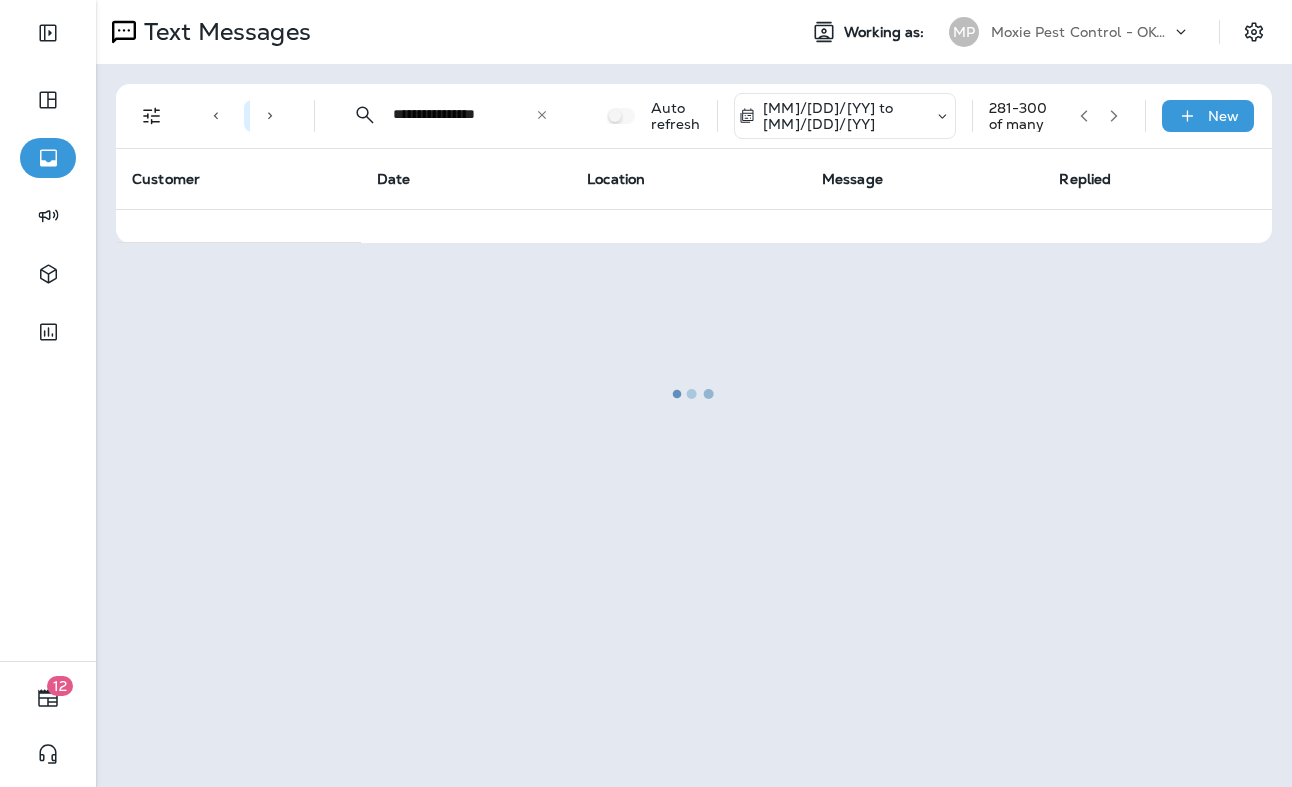 click at bounding box center [694, 393] 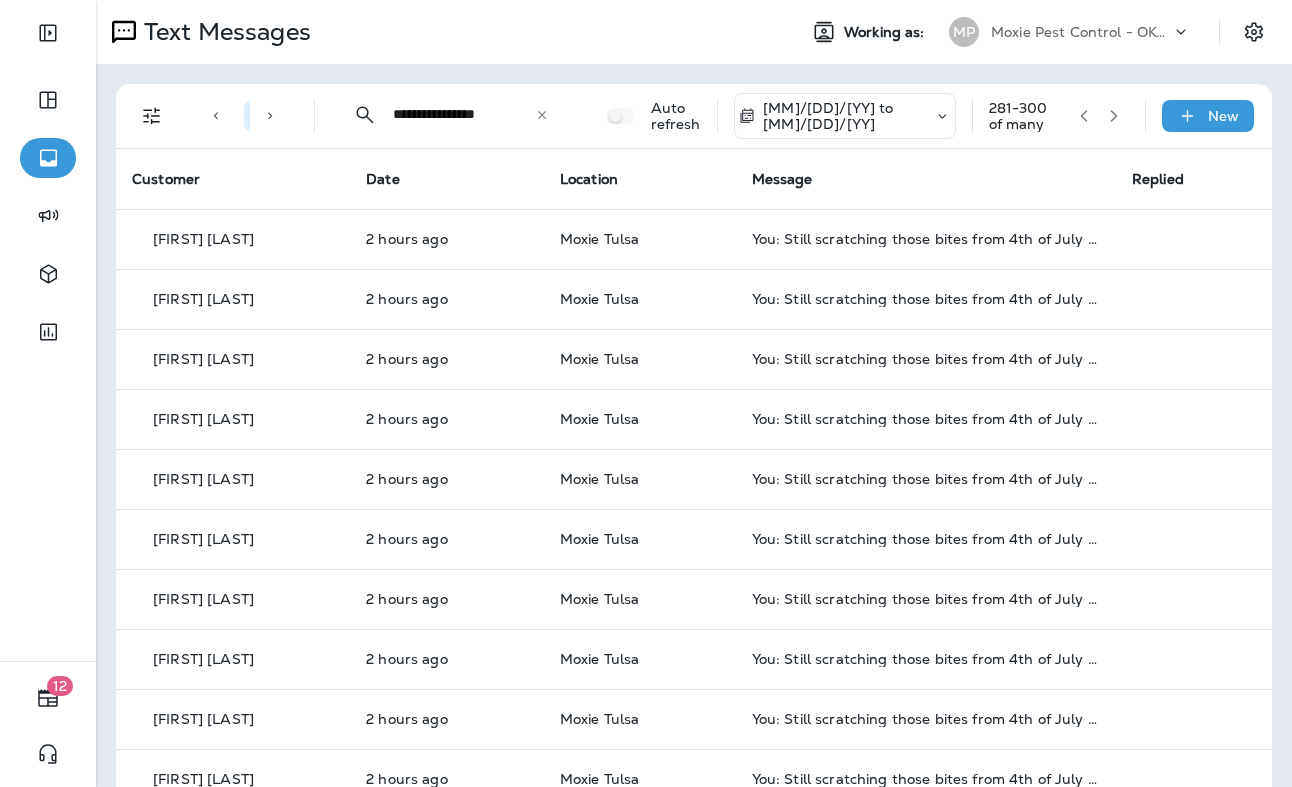 click 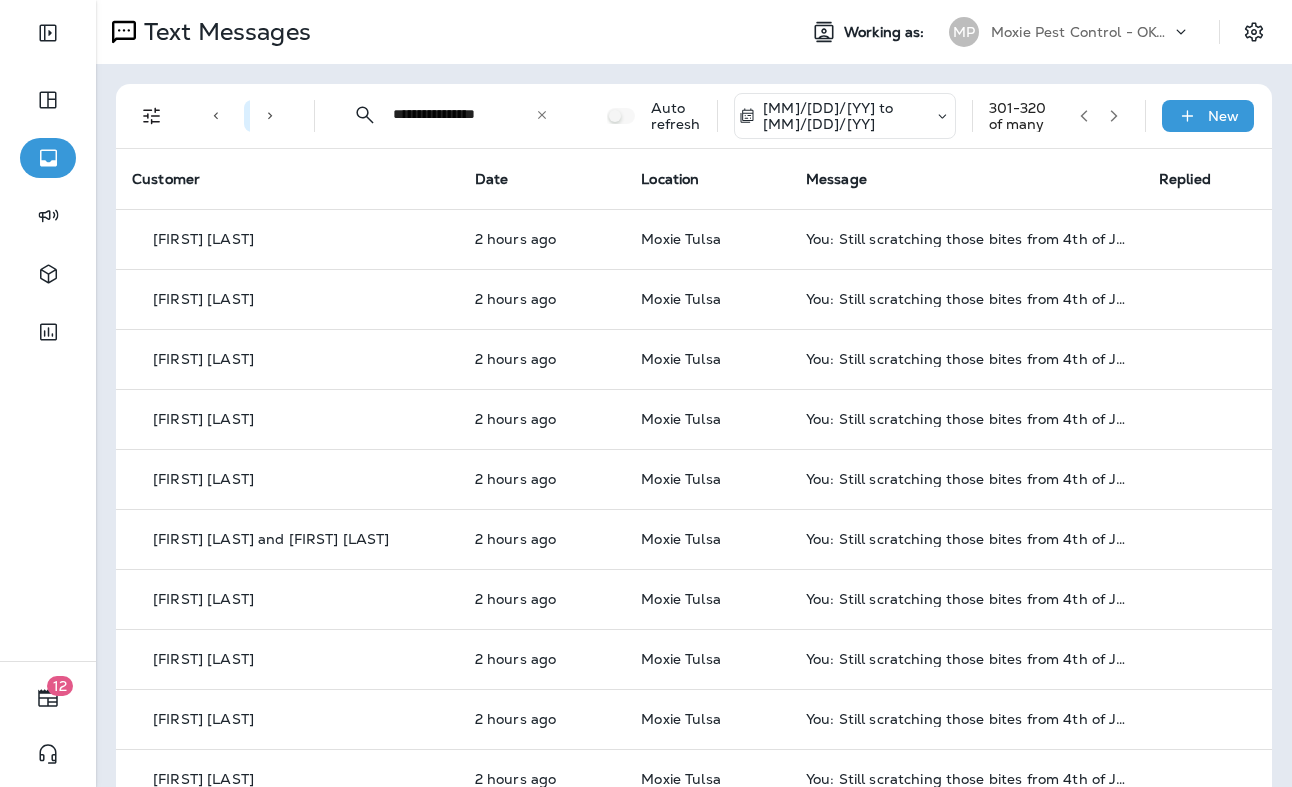 click 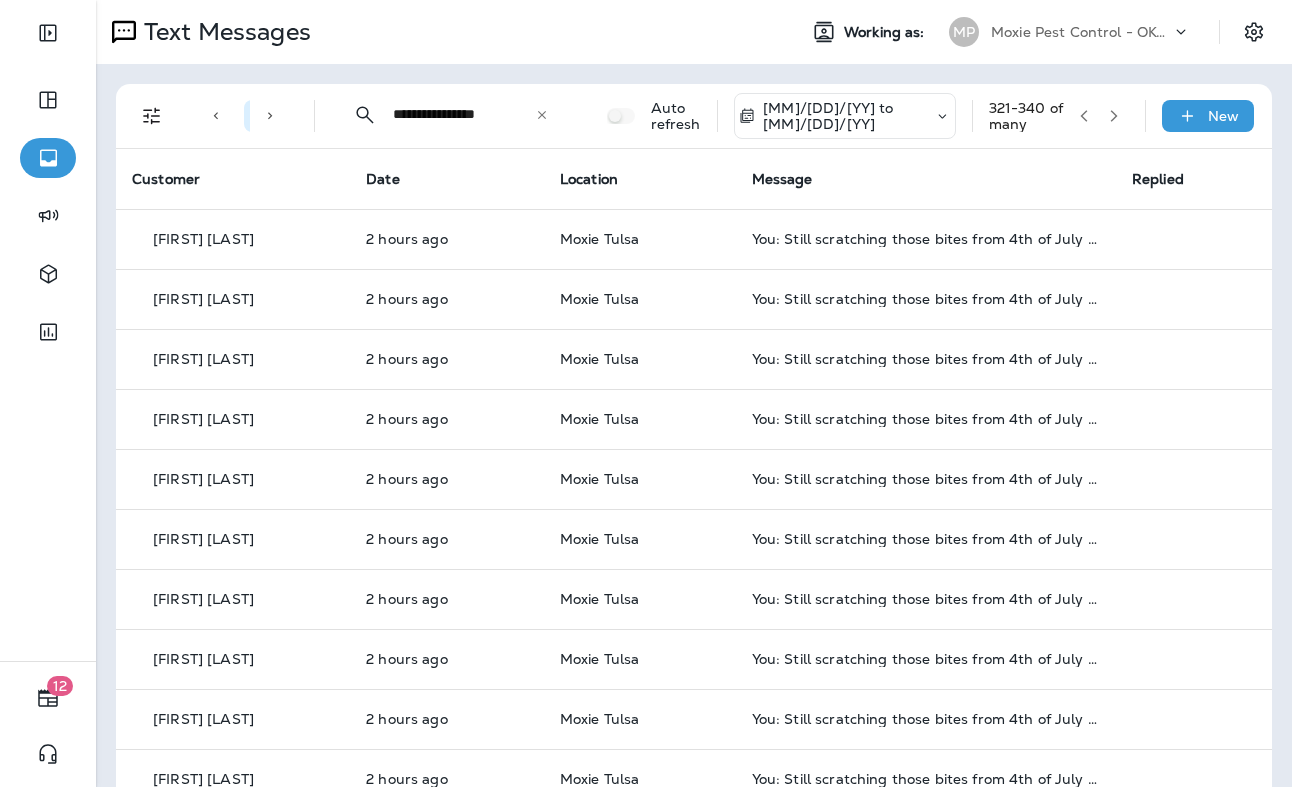click 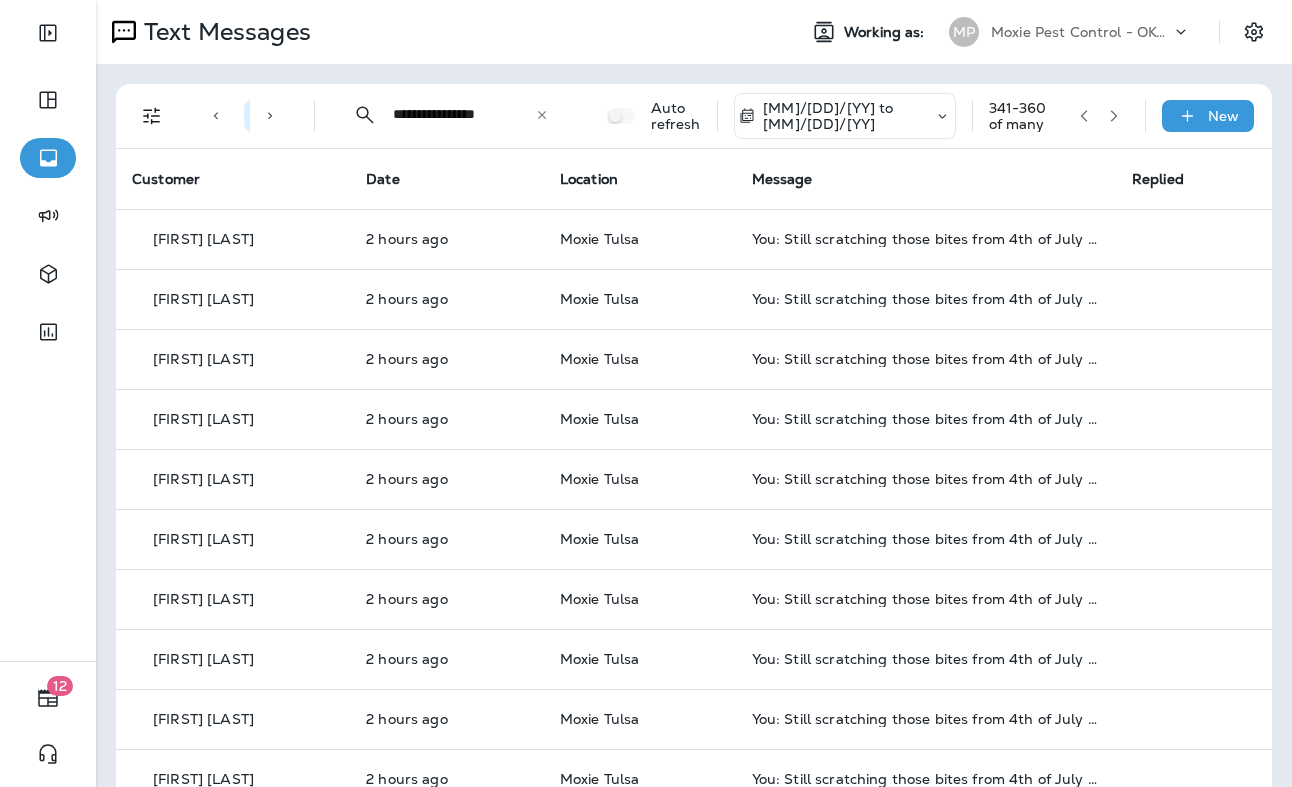 click 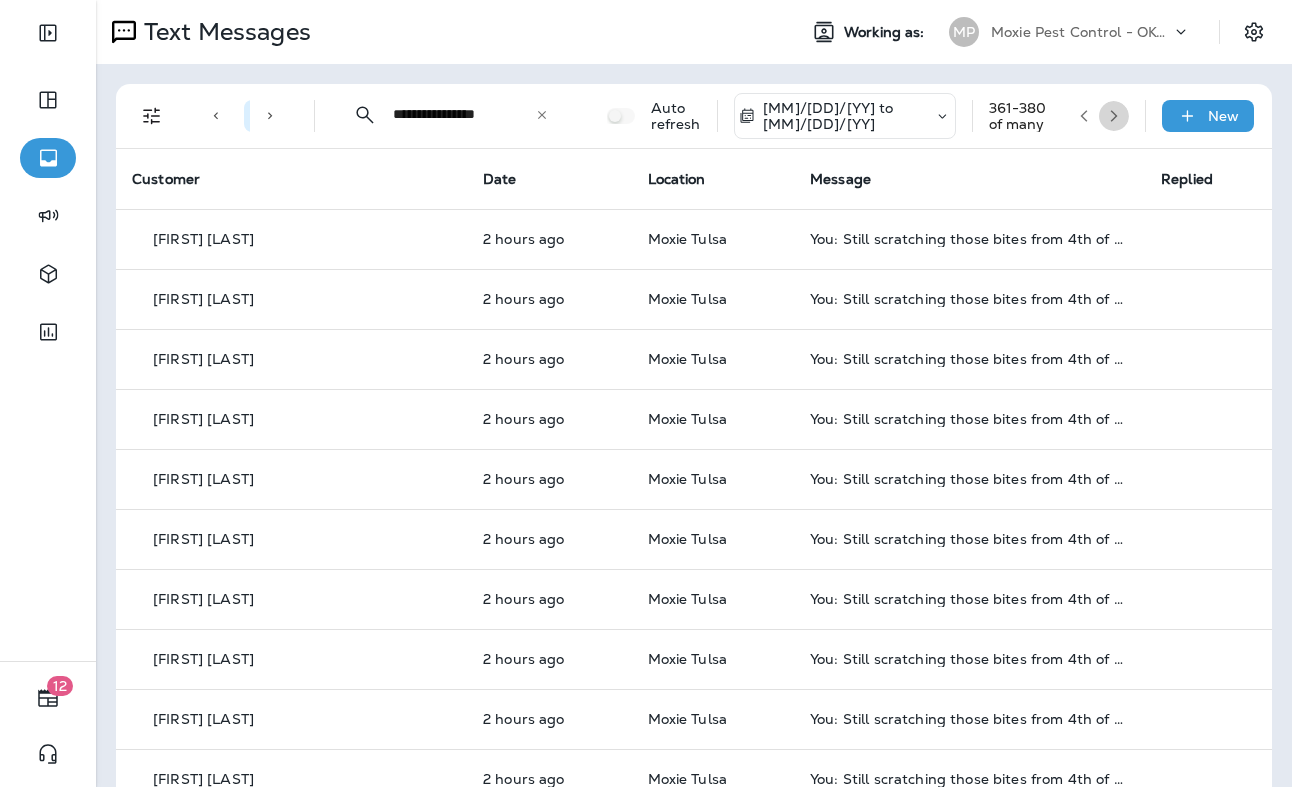 click at bounding box center (1114, 116) 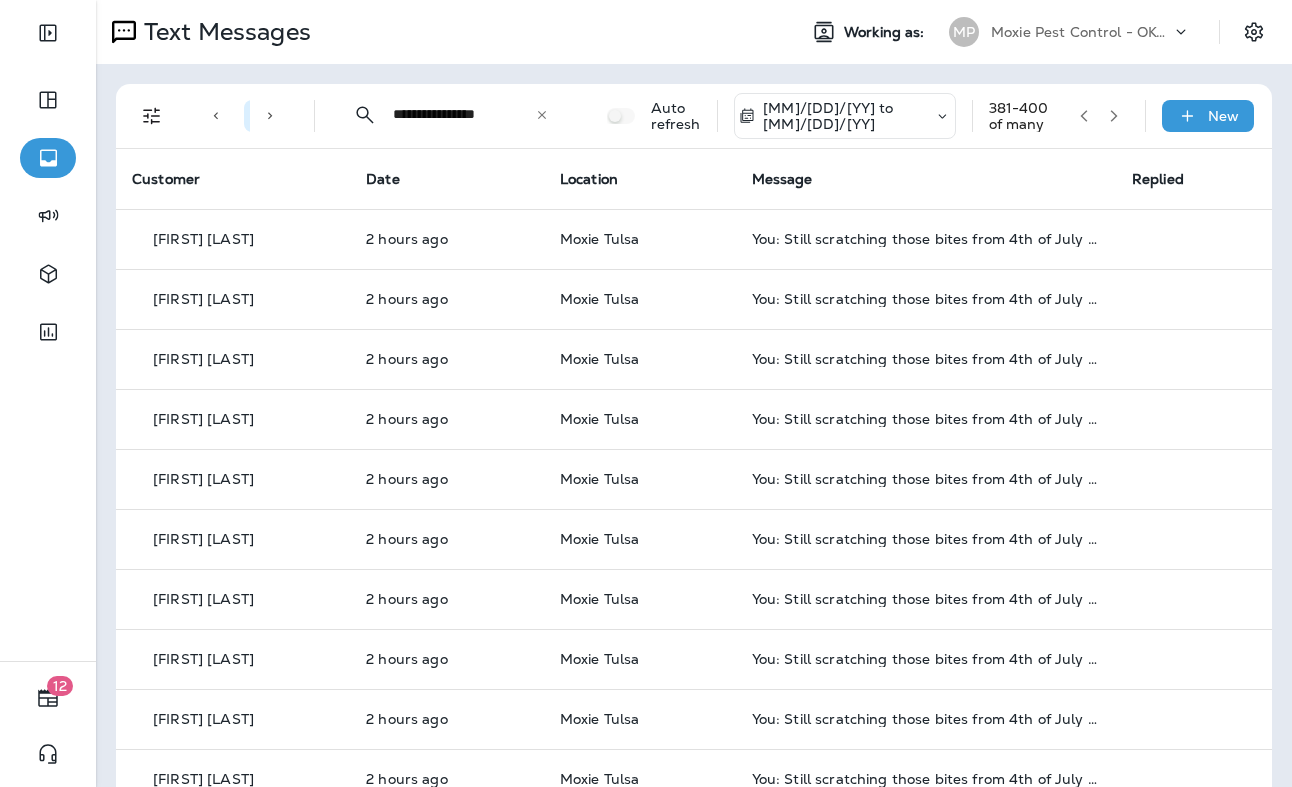 click 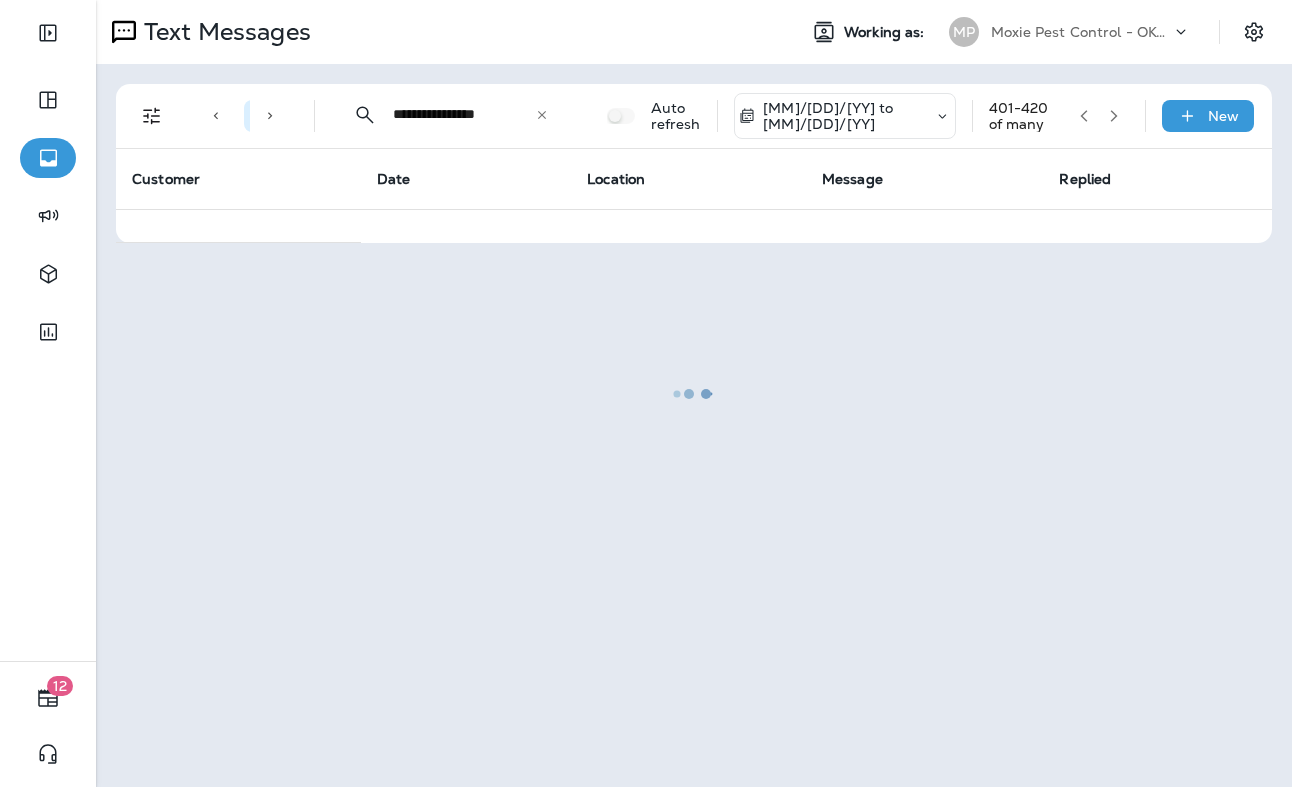 click at bounding box center (694, 393) 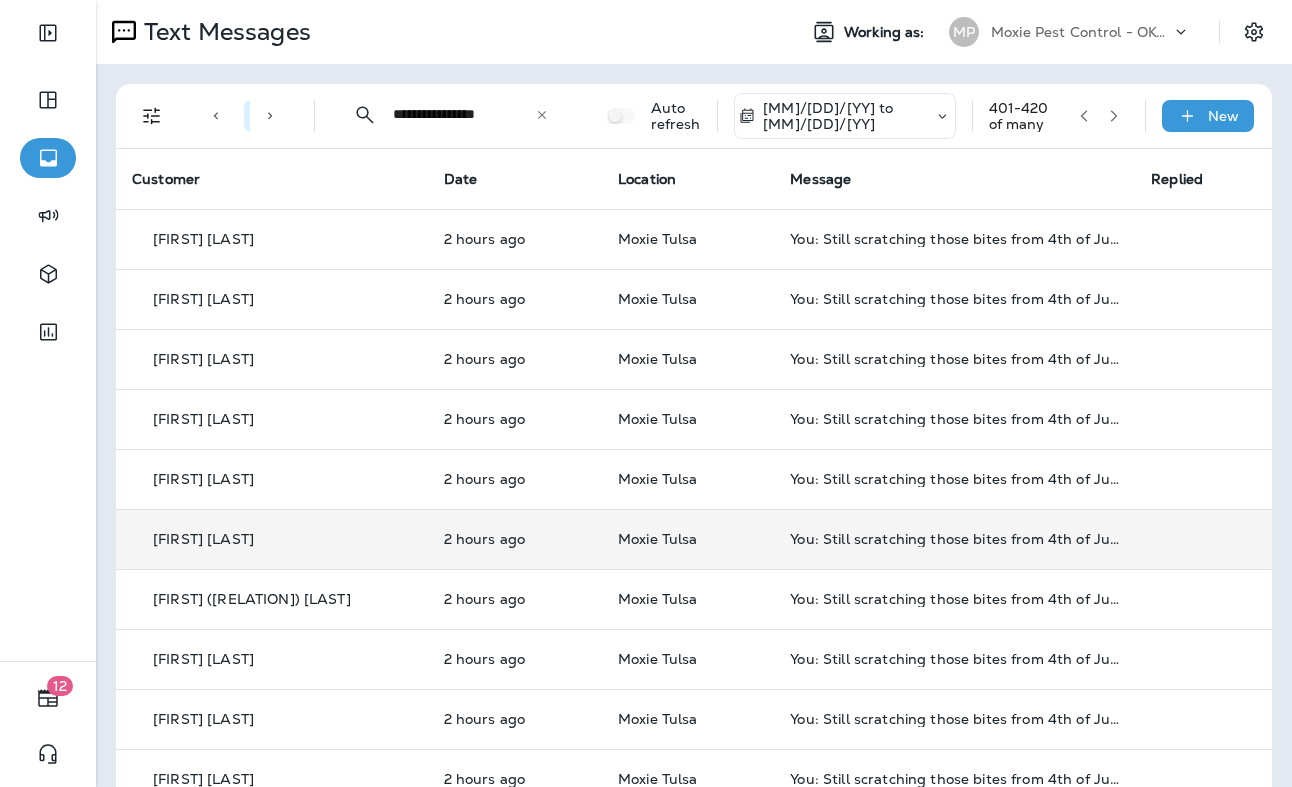 scroll, scrollTop: 642, scrollLeft: 0, axis: vertical 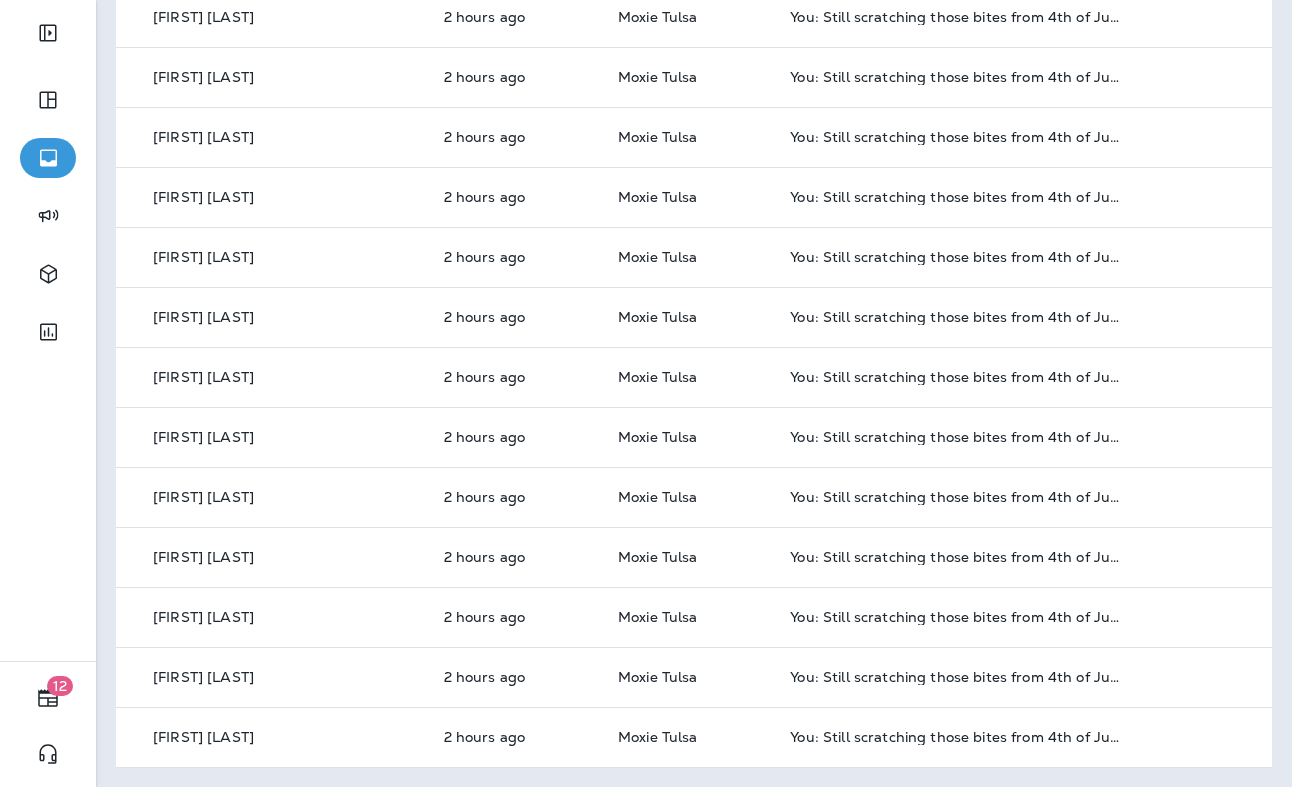 click on "You: Still scratching those bites from 4th of July weekend? Sign up for our mosquito service today and get your first treatment FREE! Offer ends July 11th! Reply “YES” to claim it.
Reply STOP to optout" at bounding box center (954, 497) 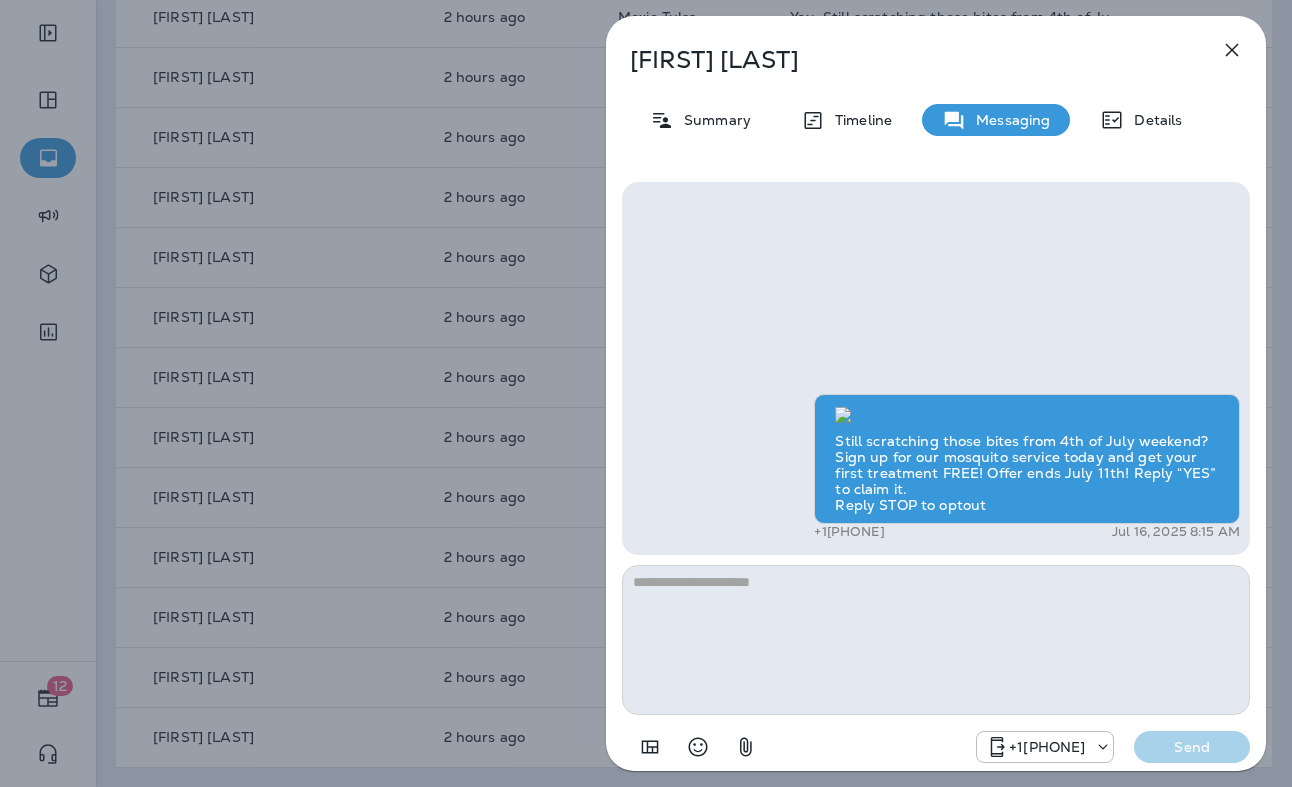 scroll, scrollTop: -251, scrollLeft: 0, axis: vertical 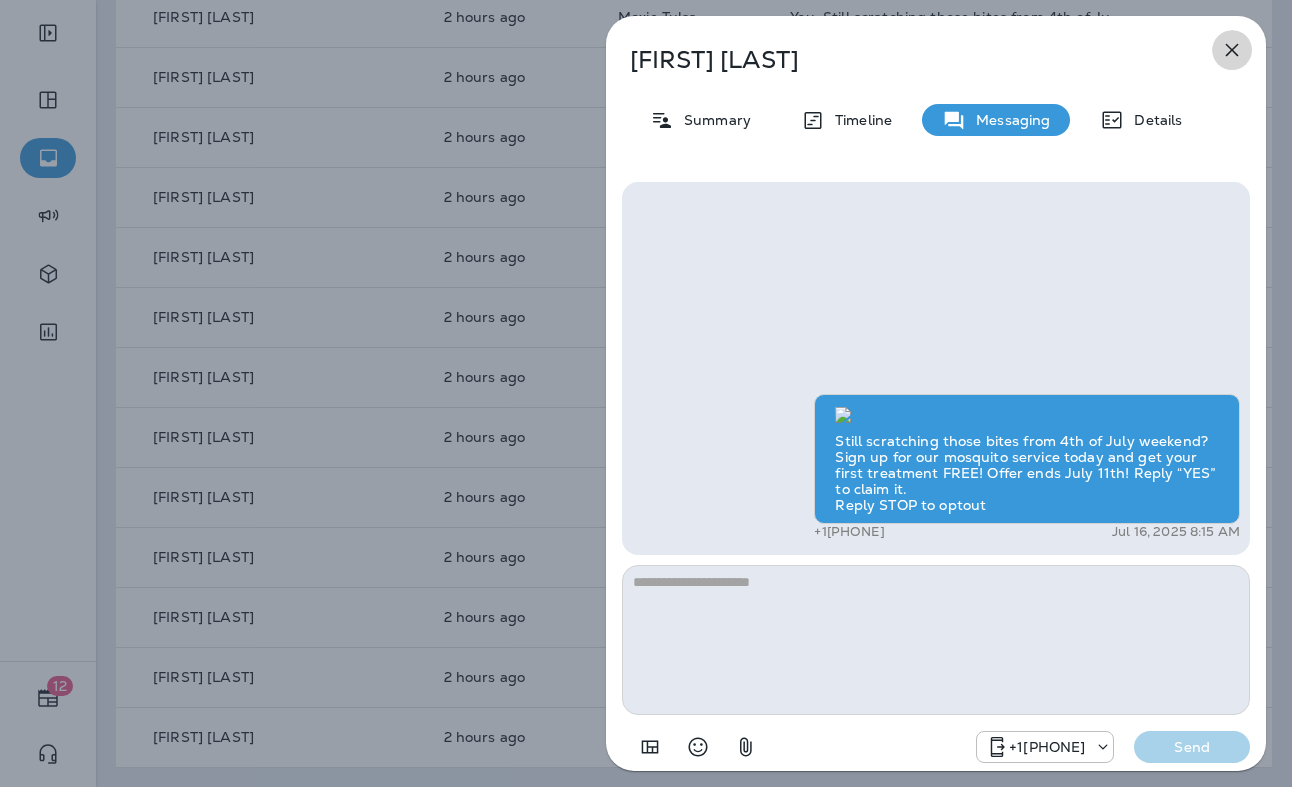 click 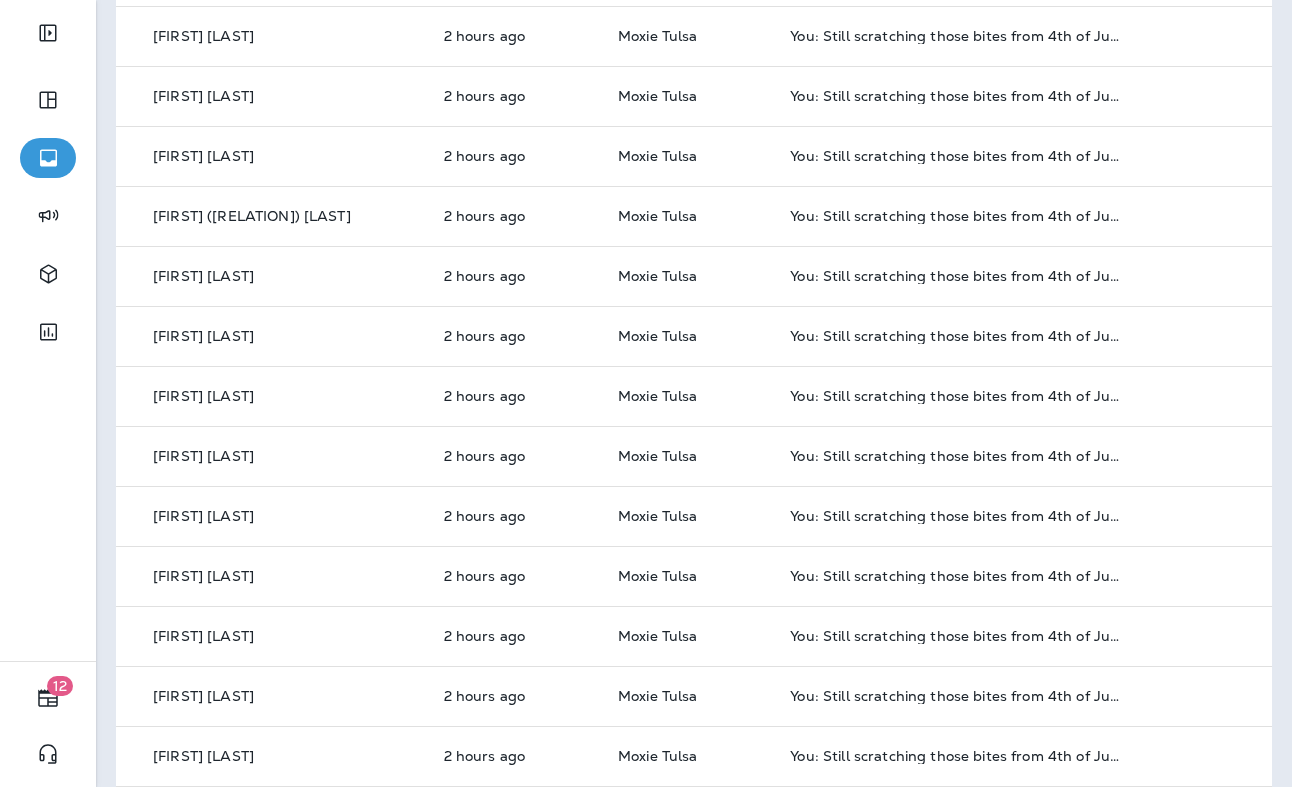 scroll, scrollTop: 0, scrollLeft: 0, axis: both 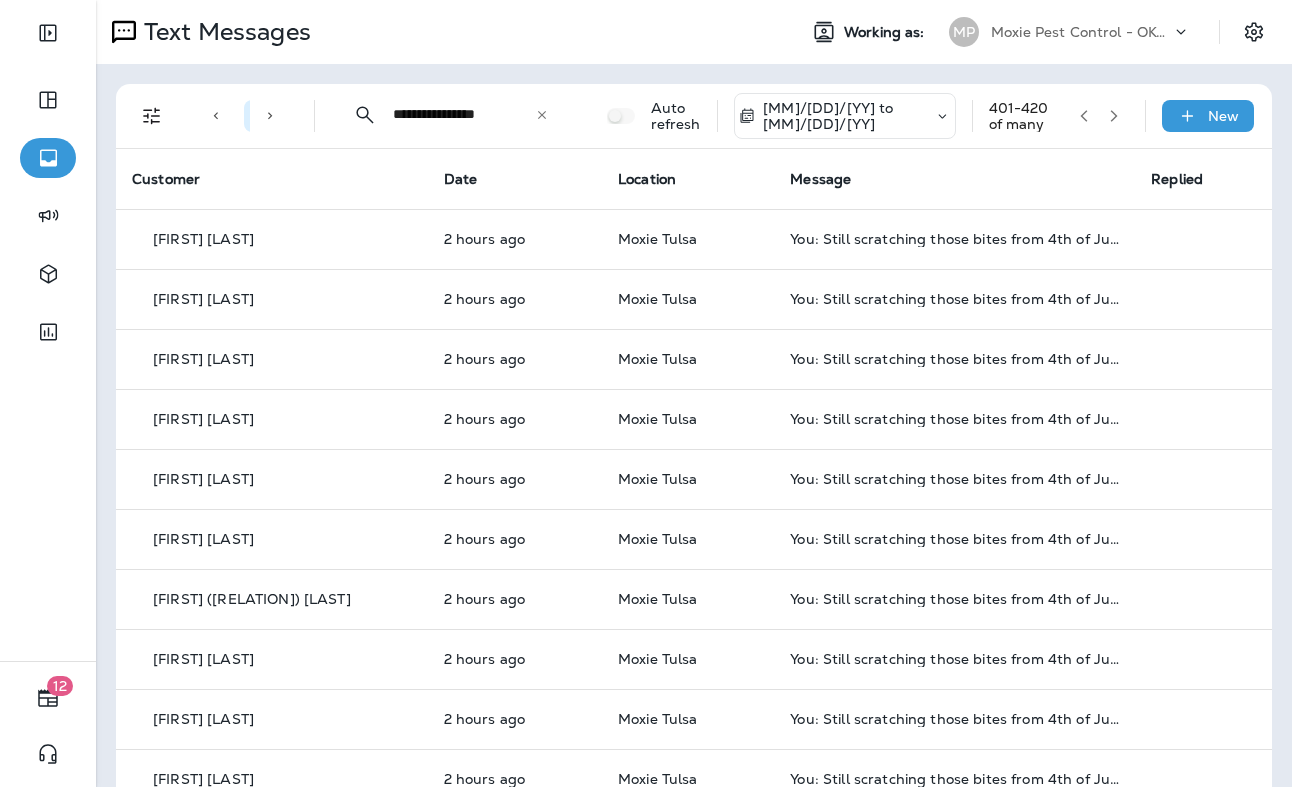 click 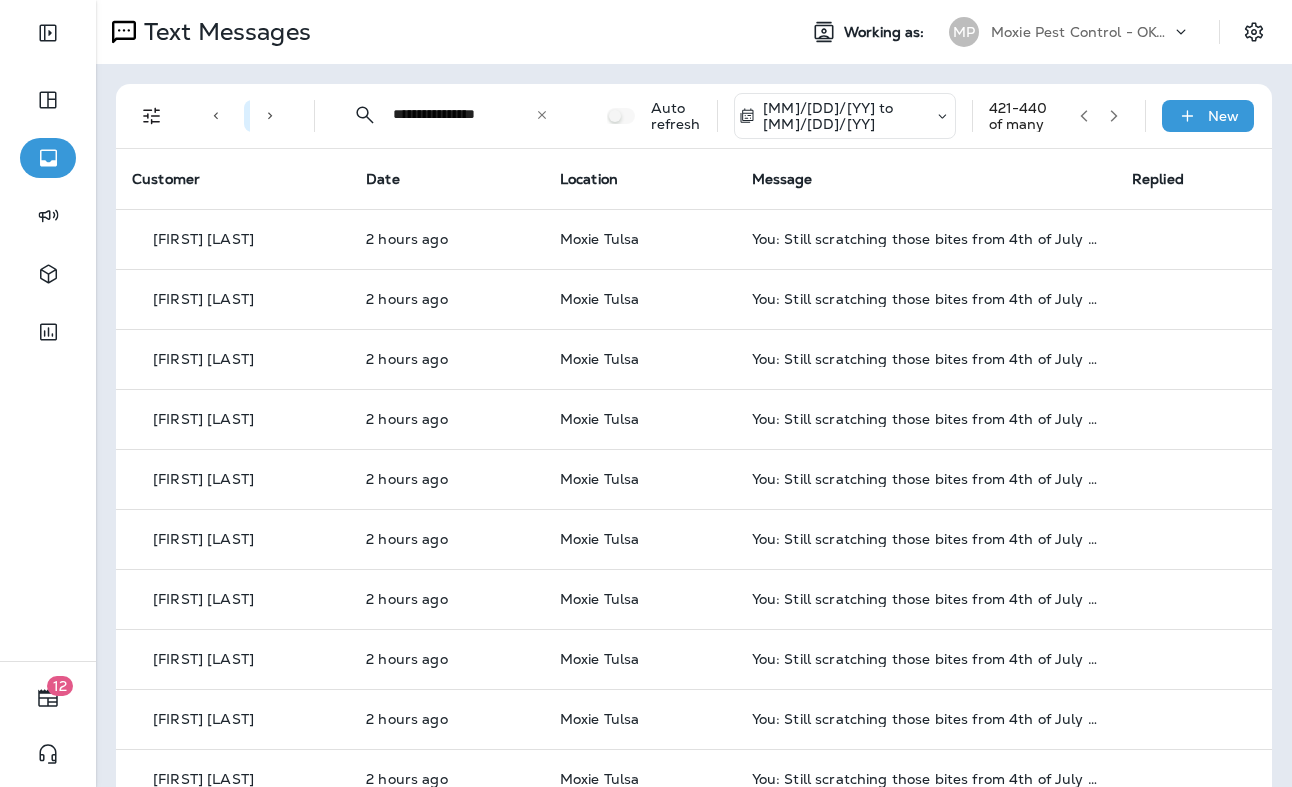 click 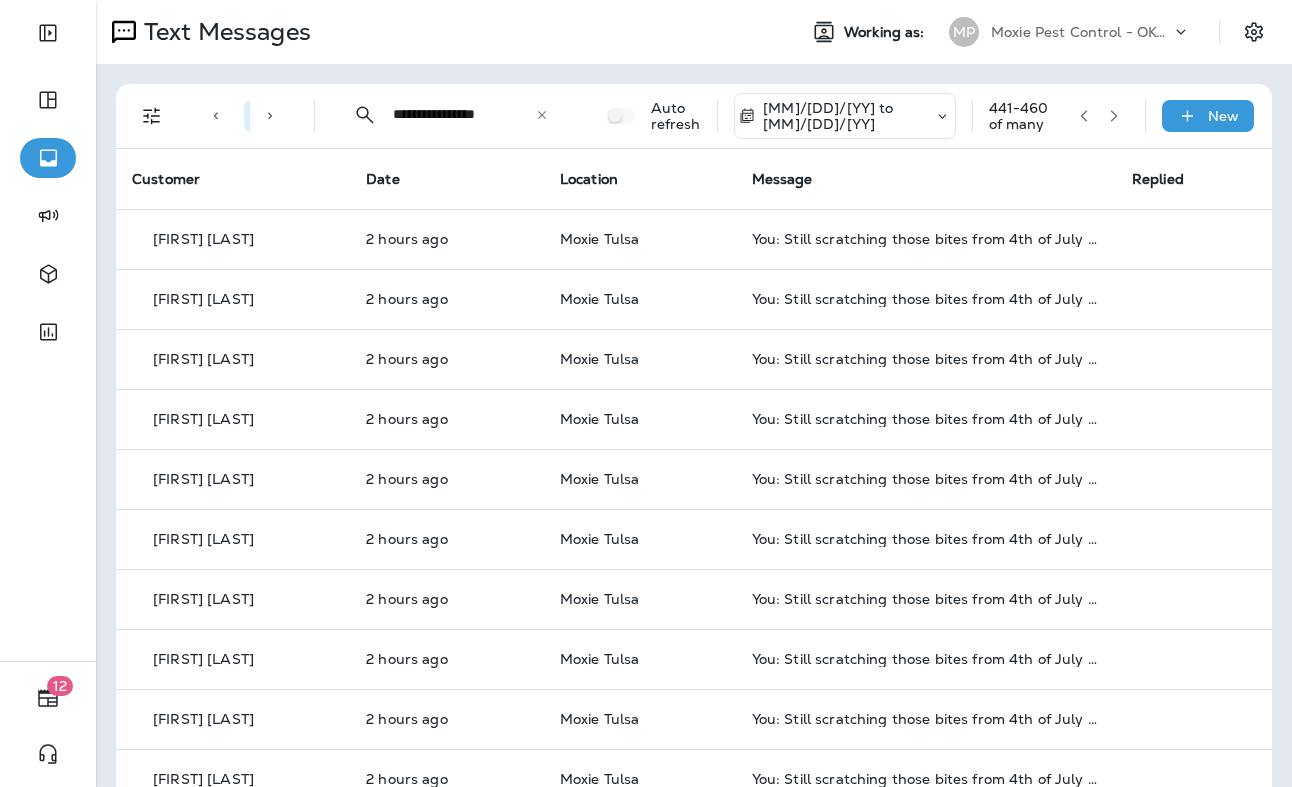 click 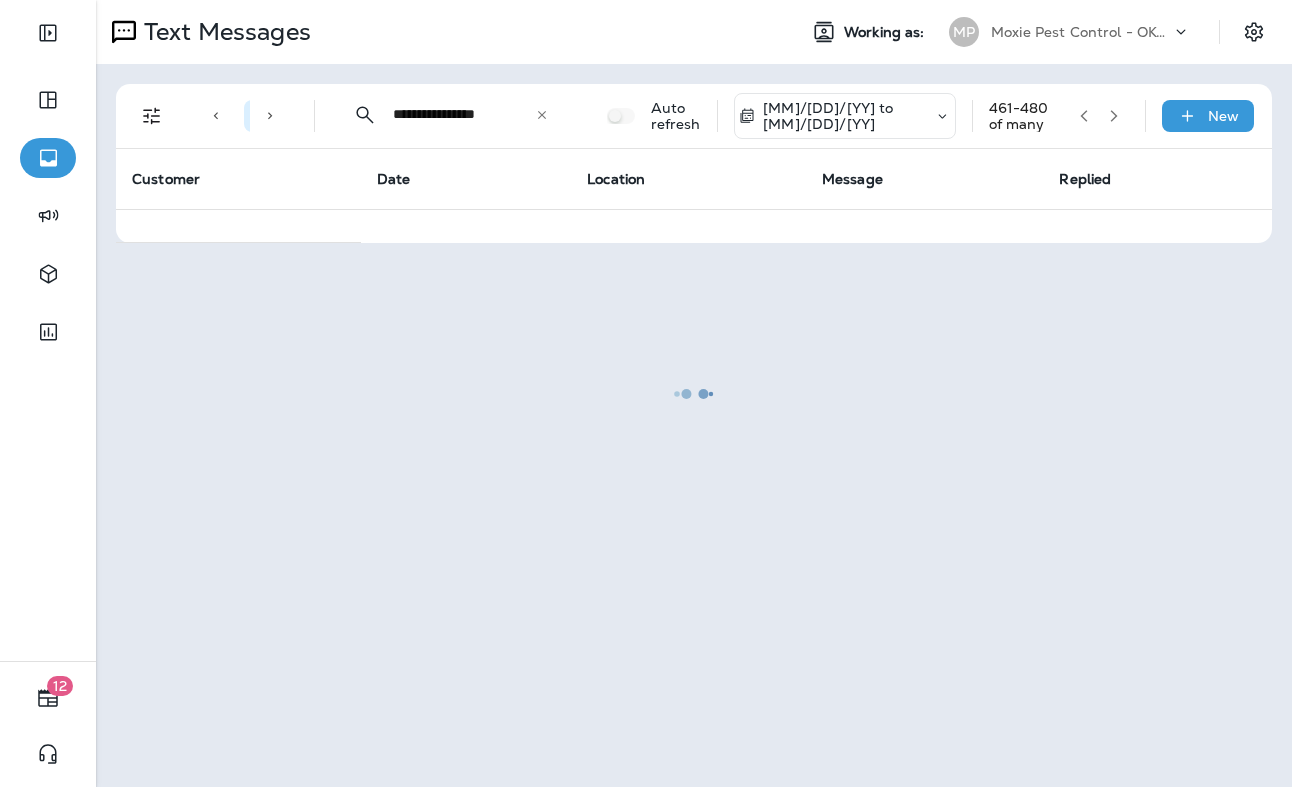 click at bounding box center [694, 393] 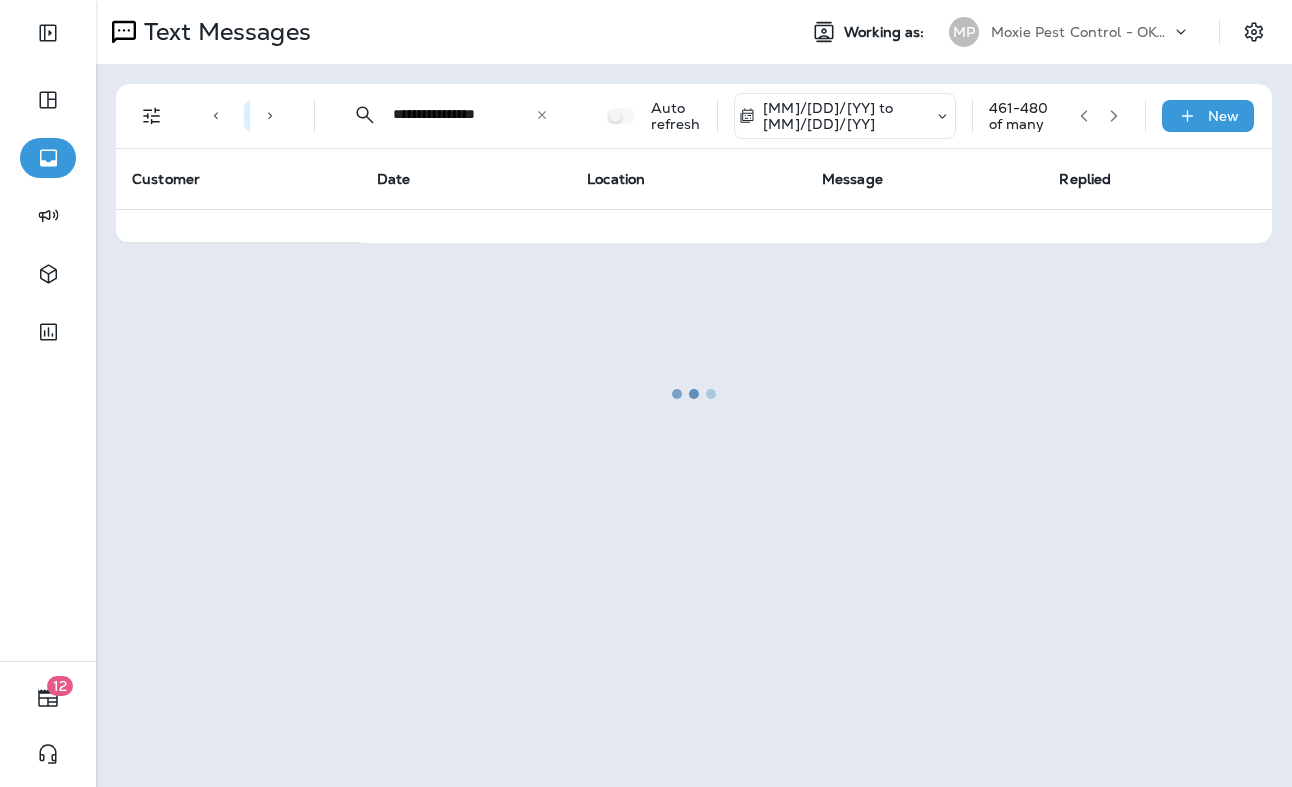 click at bounding box center [694, 393] 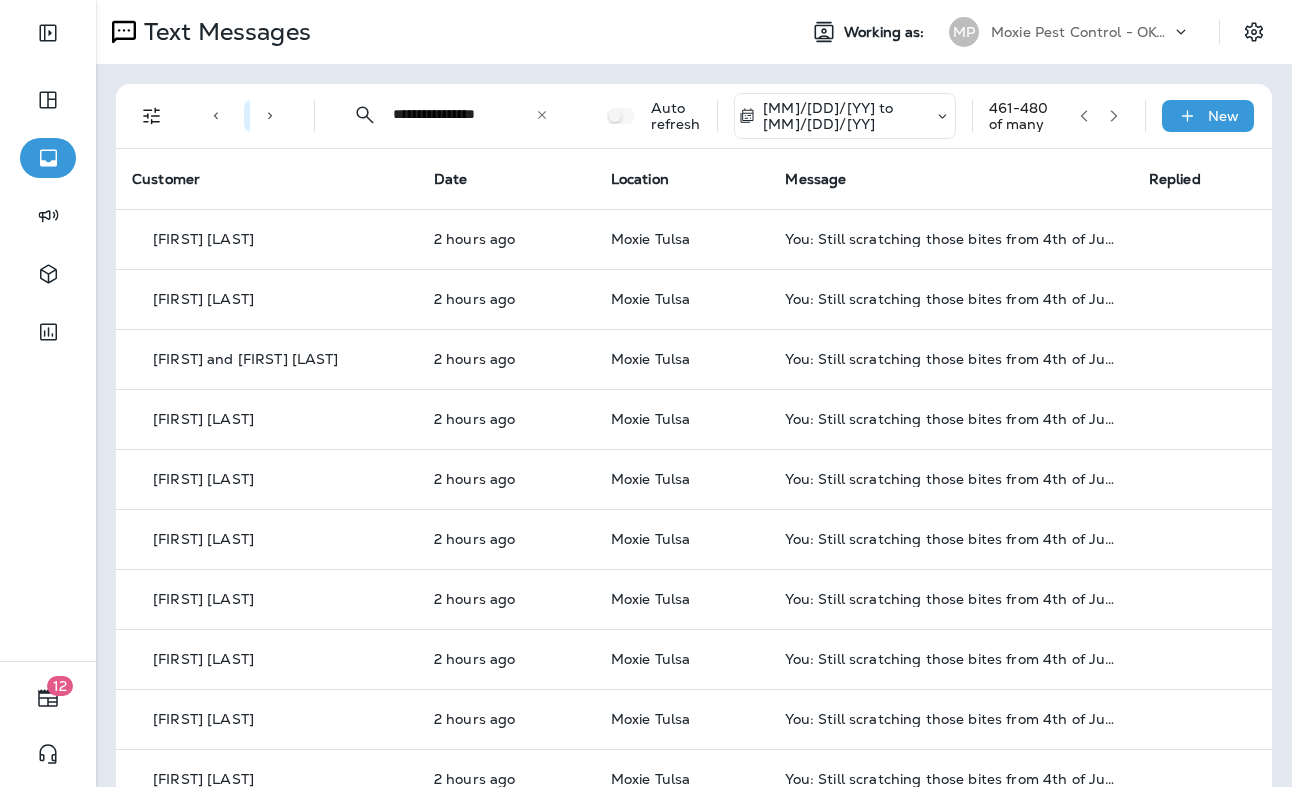 click 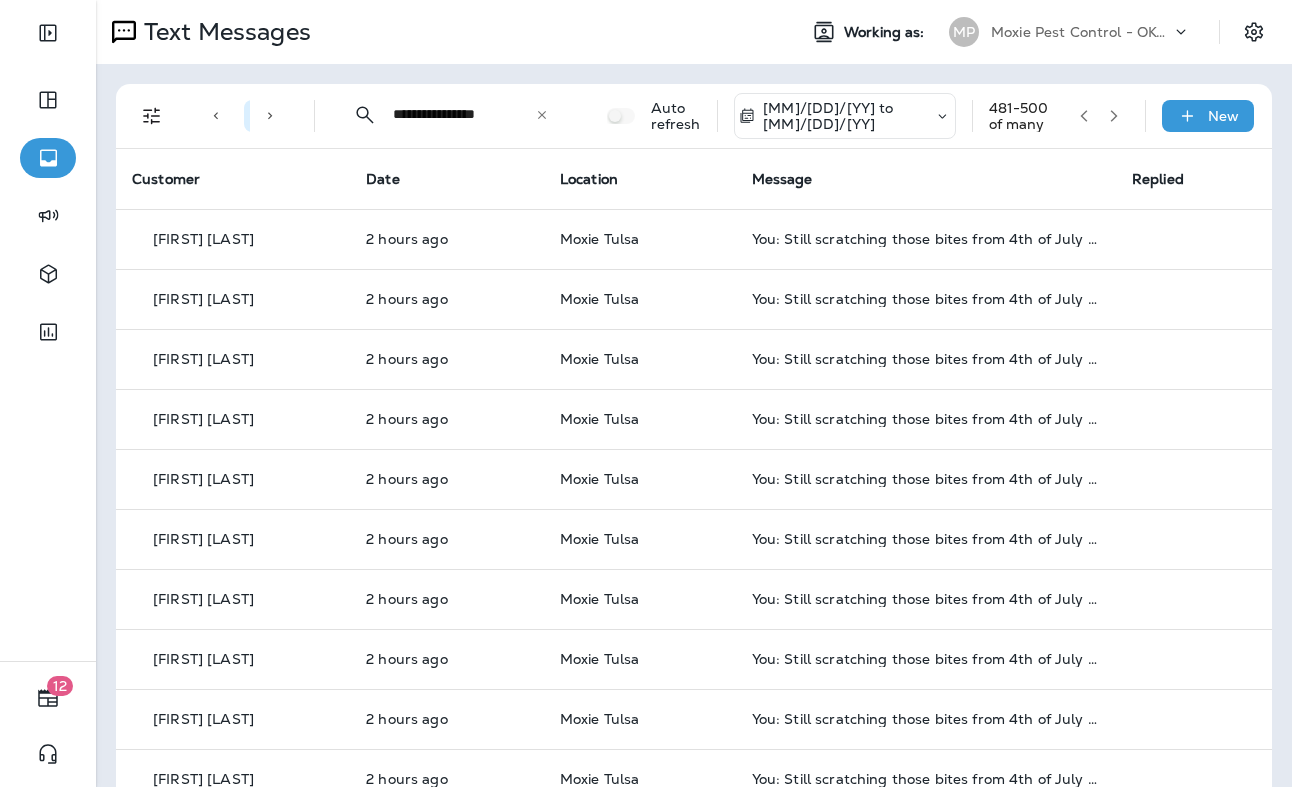 click 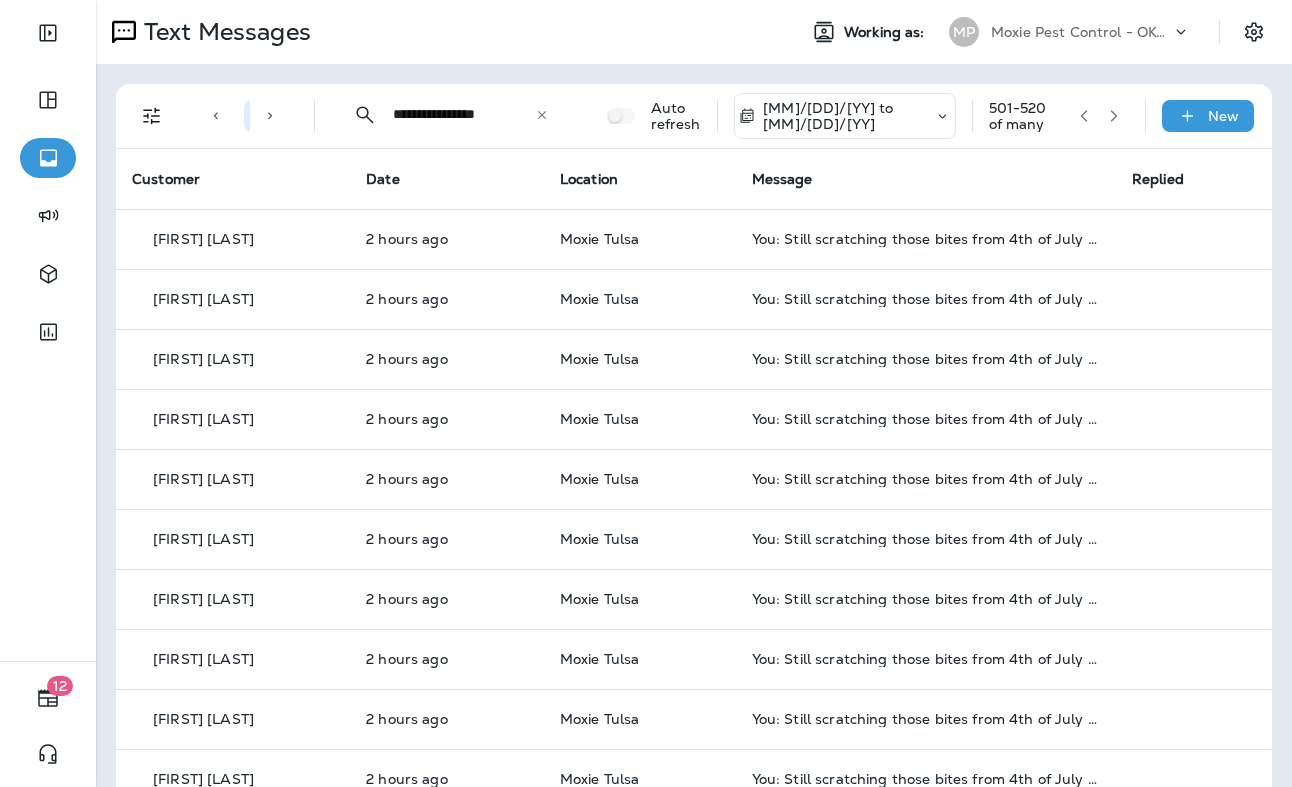 click 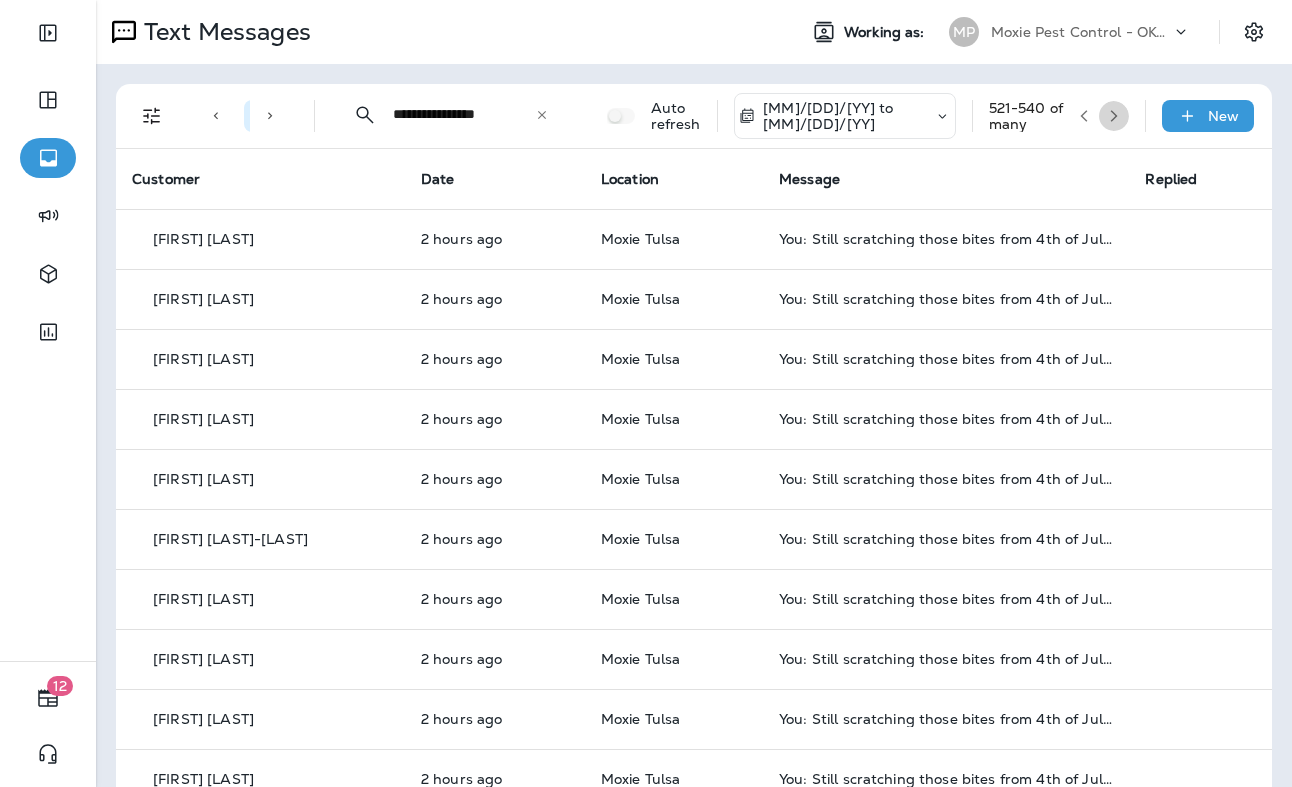 click 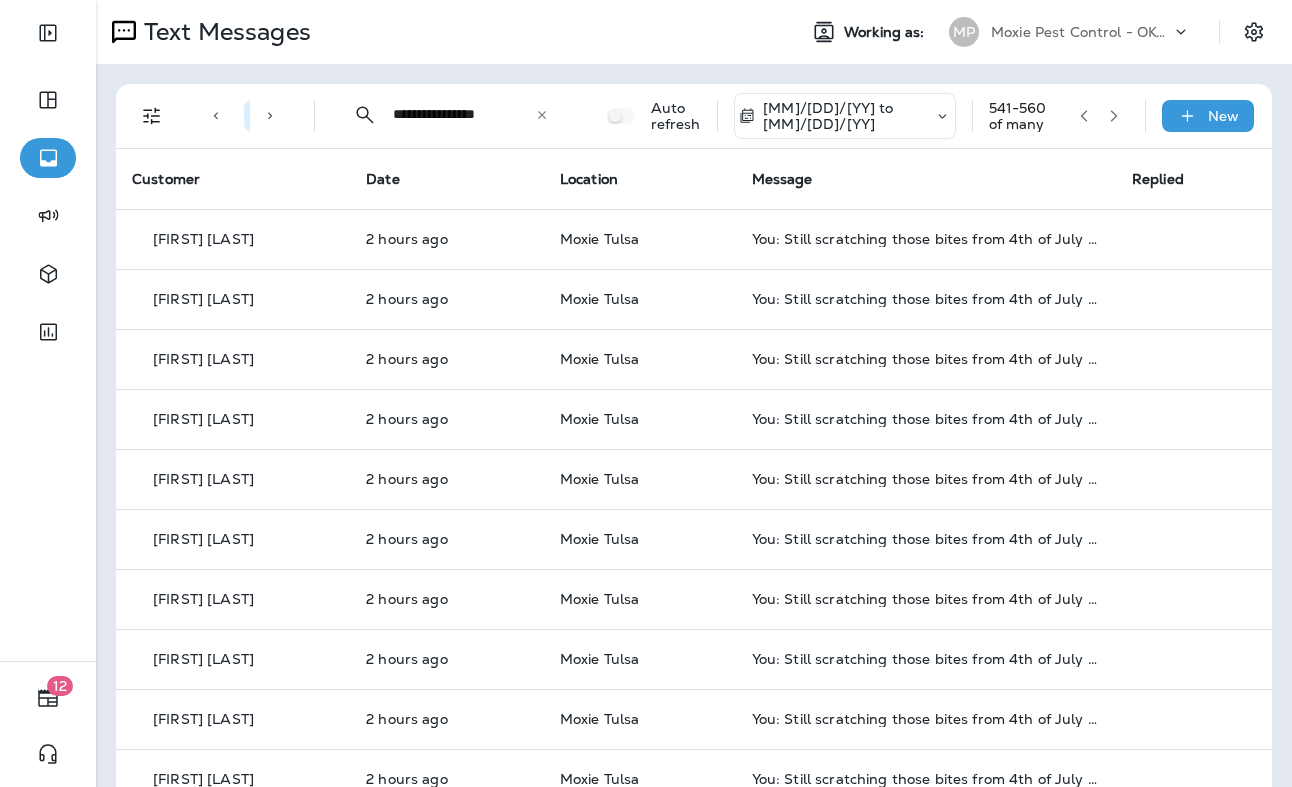 click 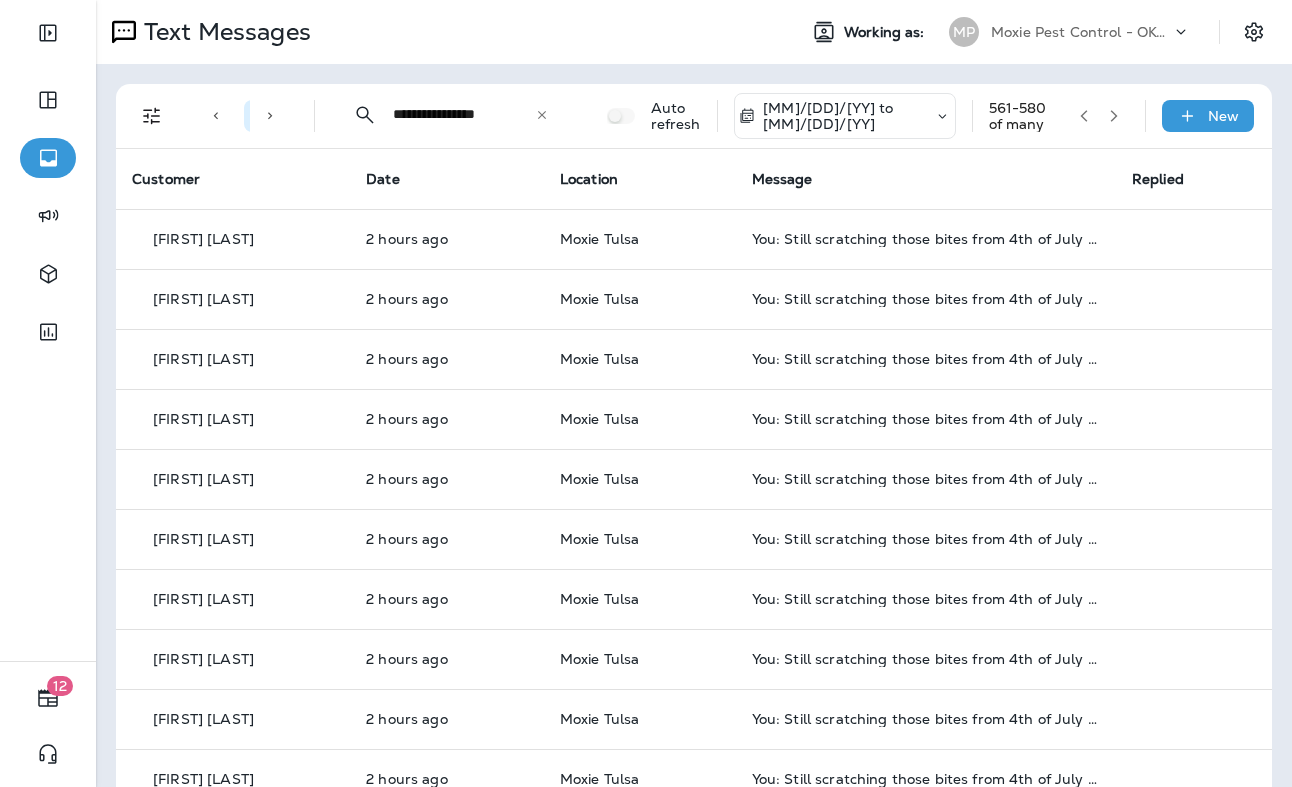 click 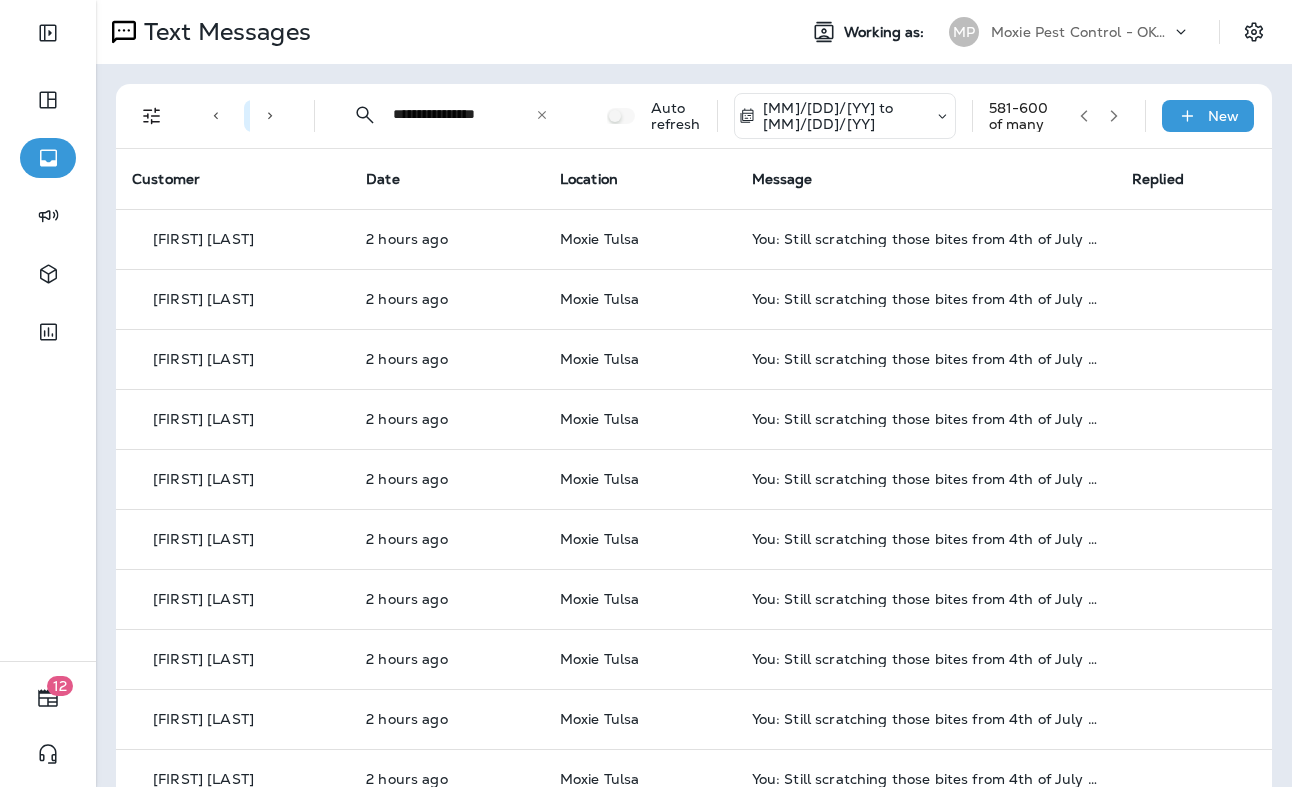 click 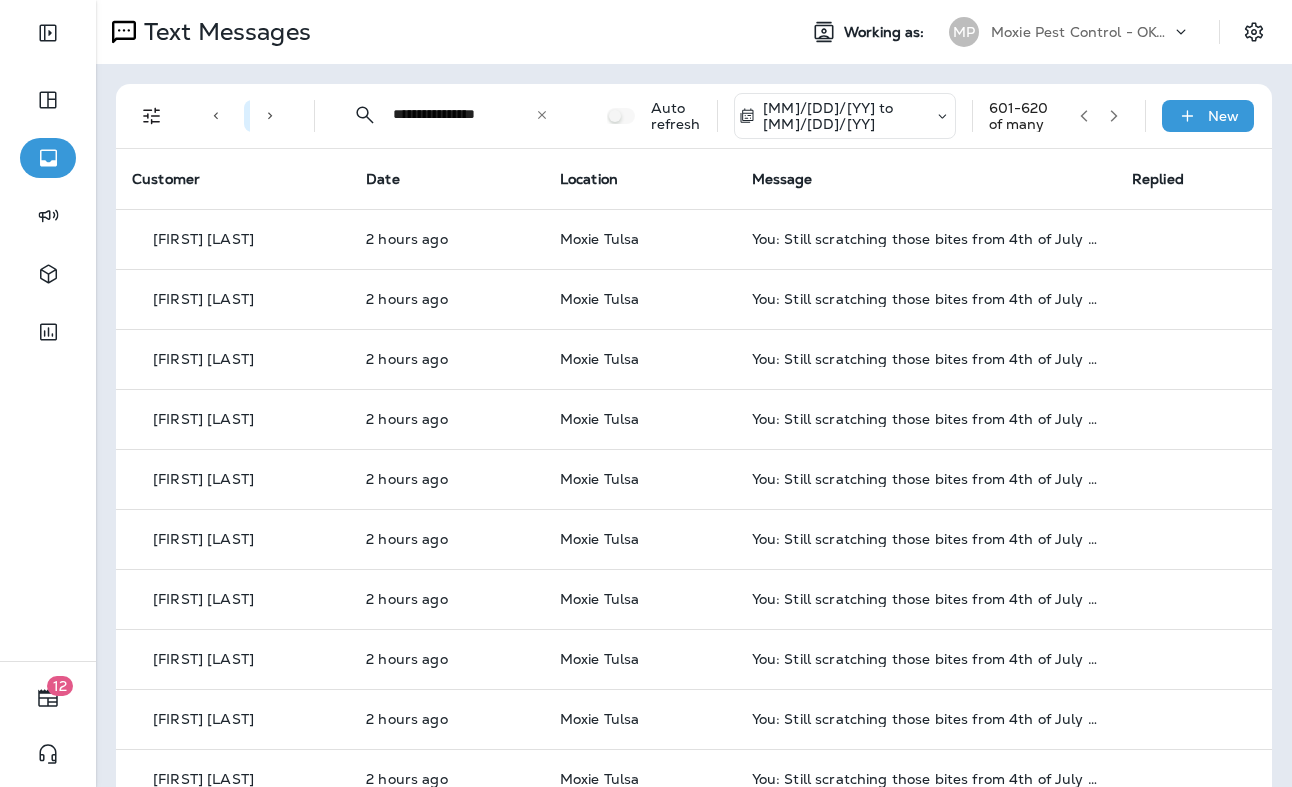 click 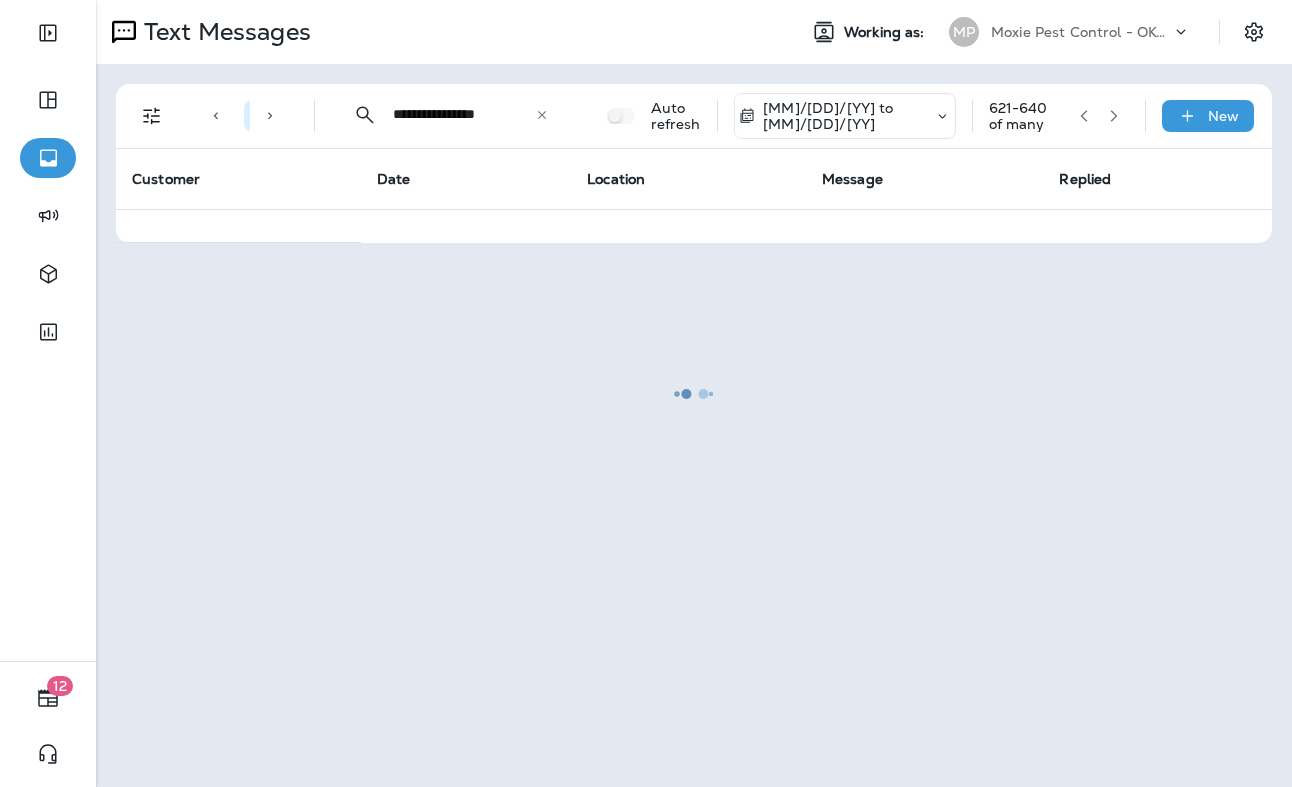 click at bounding box center [694, 393] 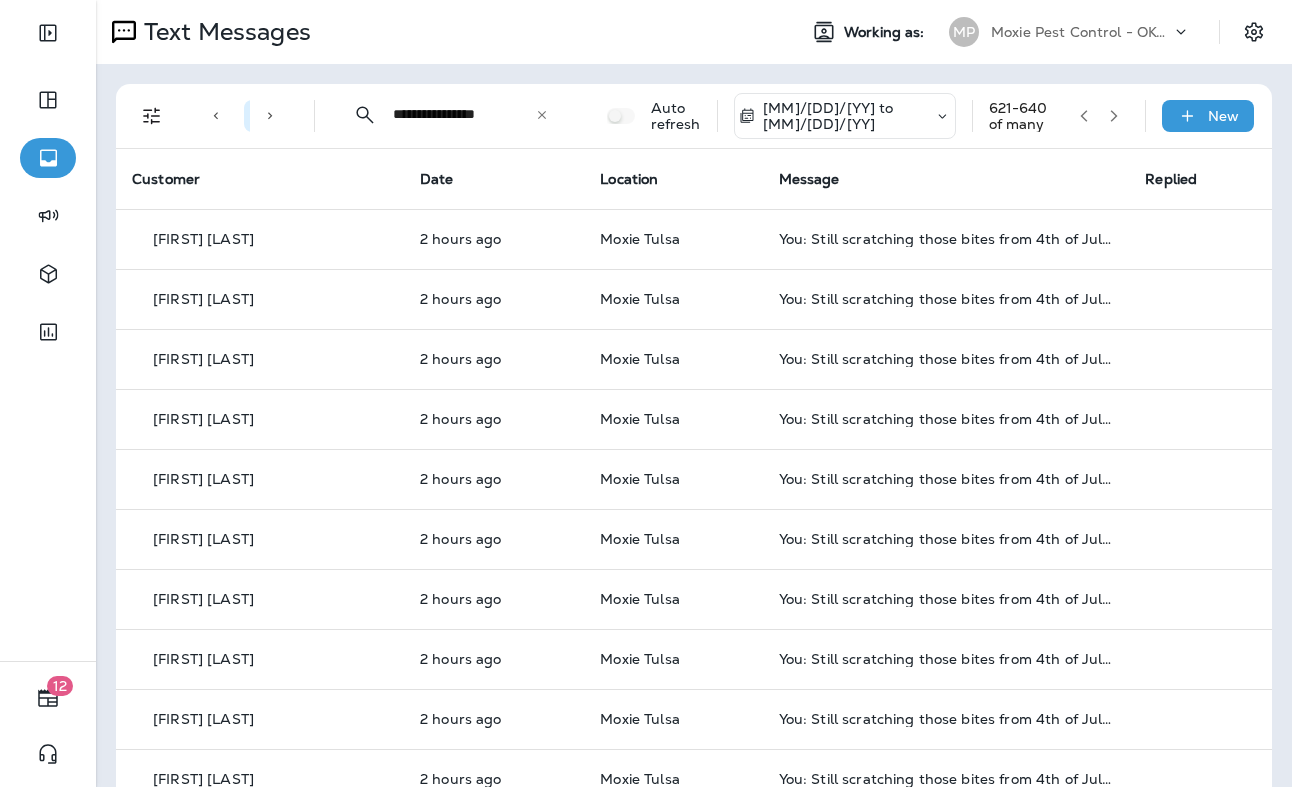 click 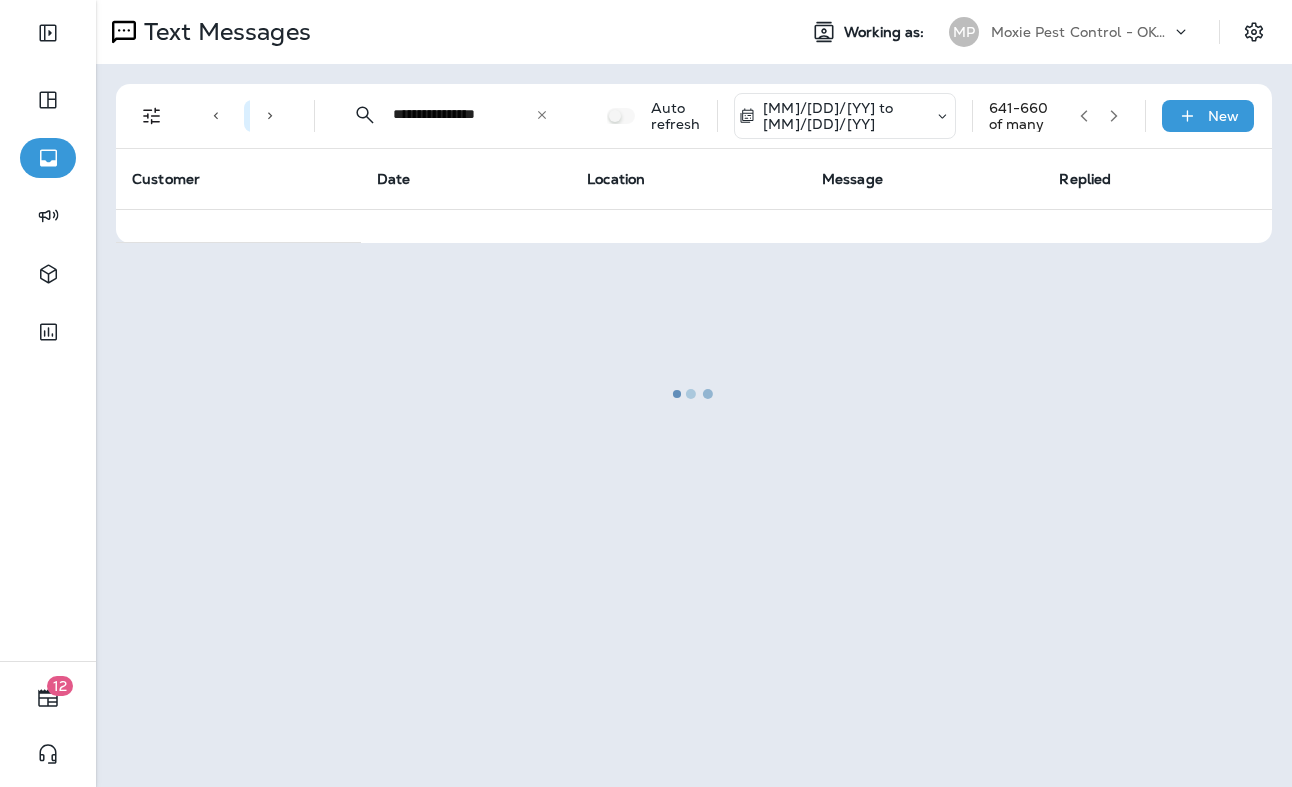 click at bounding box center [694, 393] 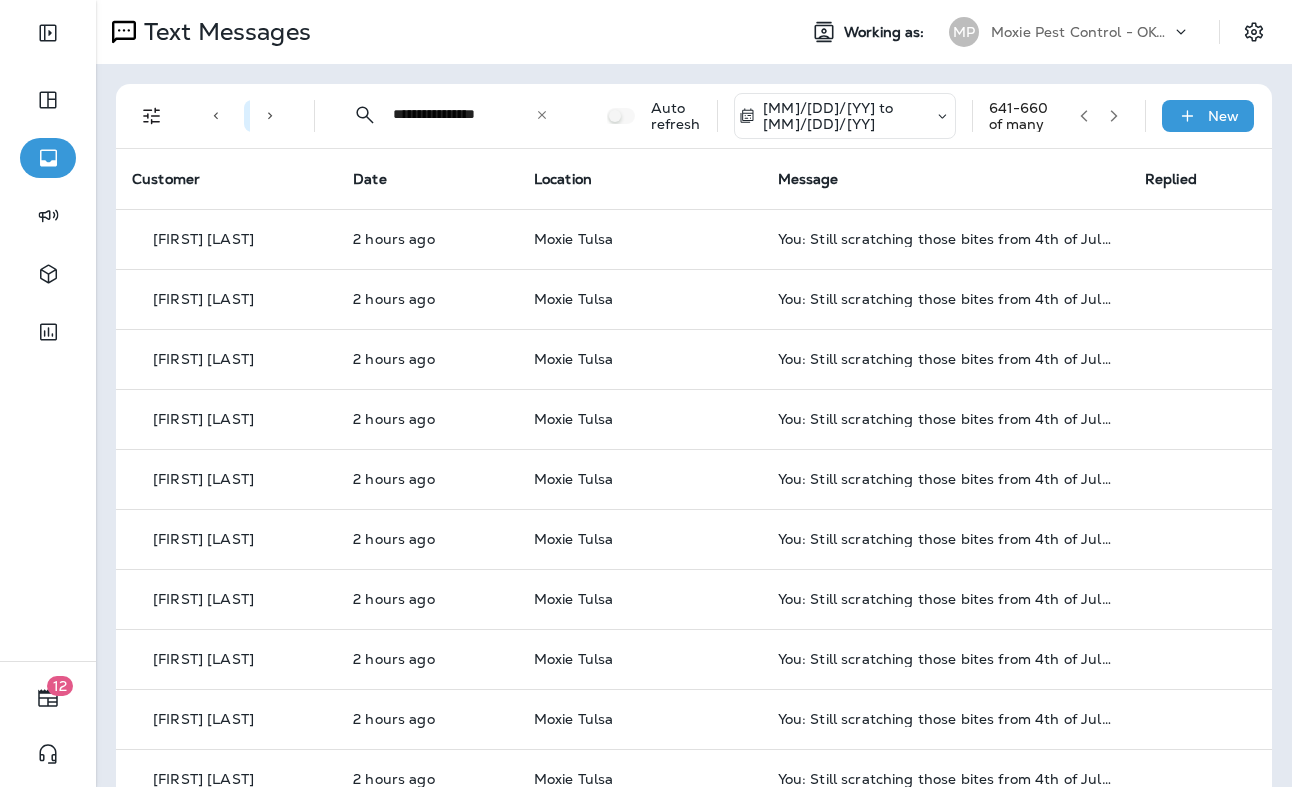 click 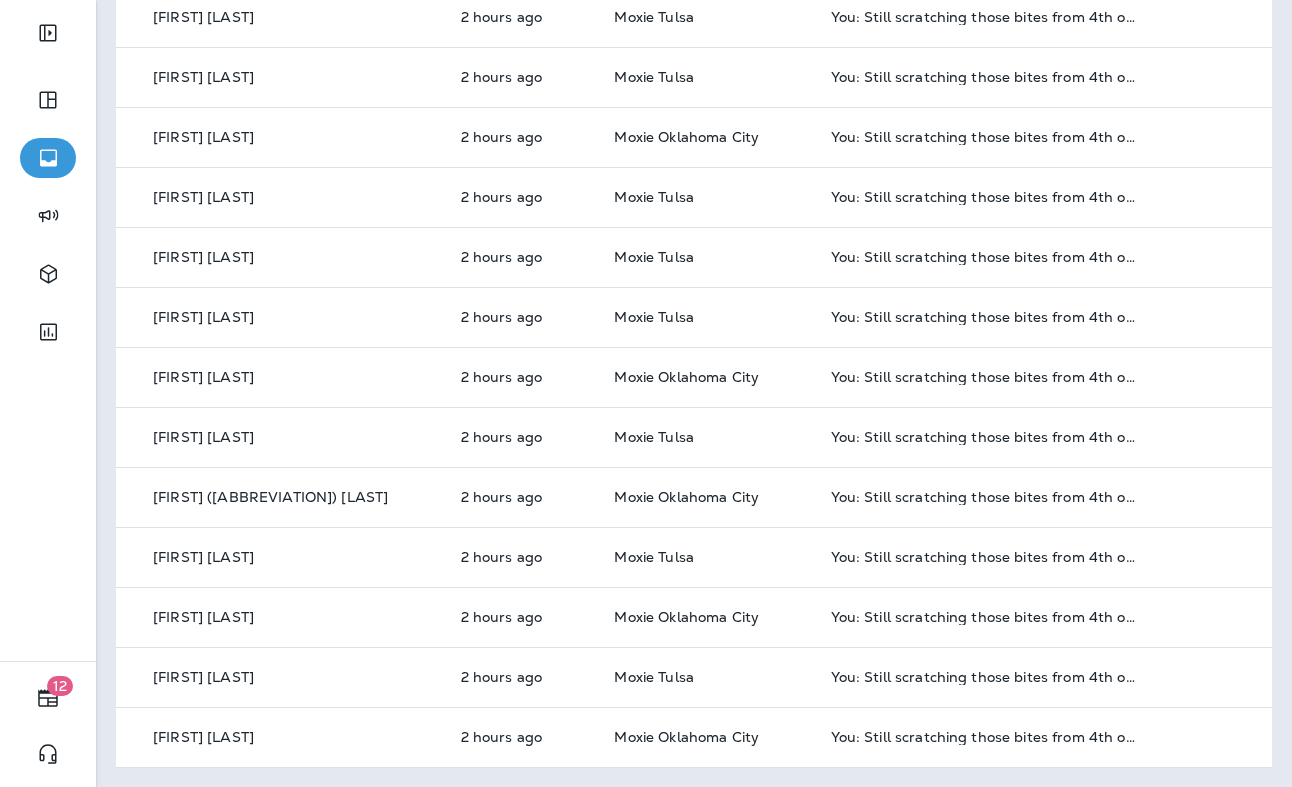 scroll, scrollTop: 0, scrollLeft: 0, axis: both 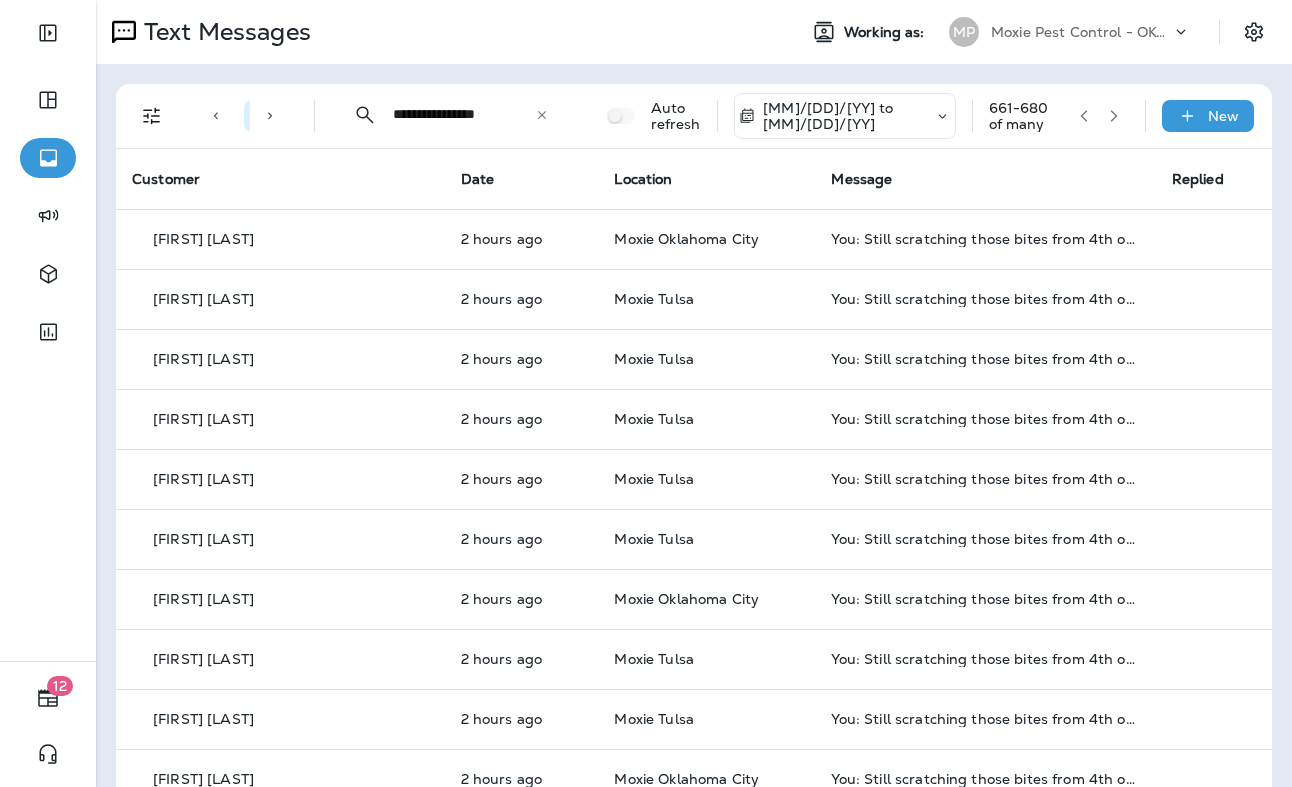 click 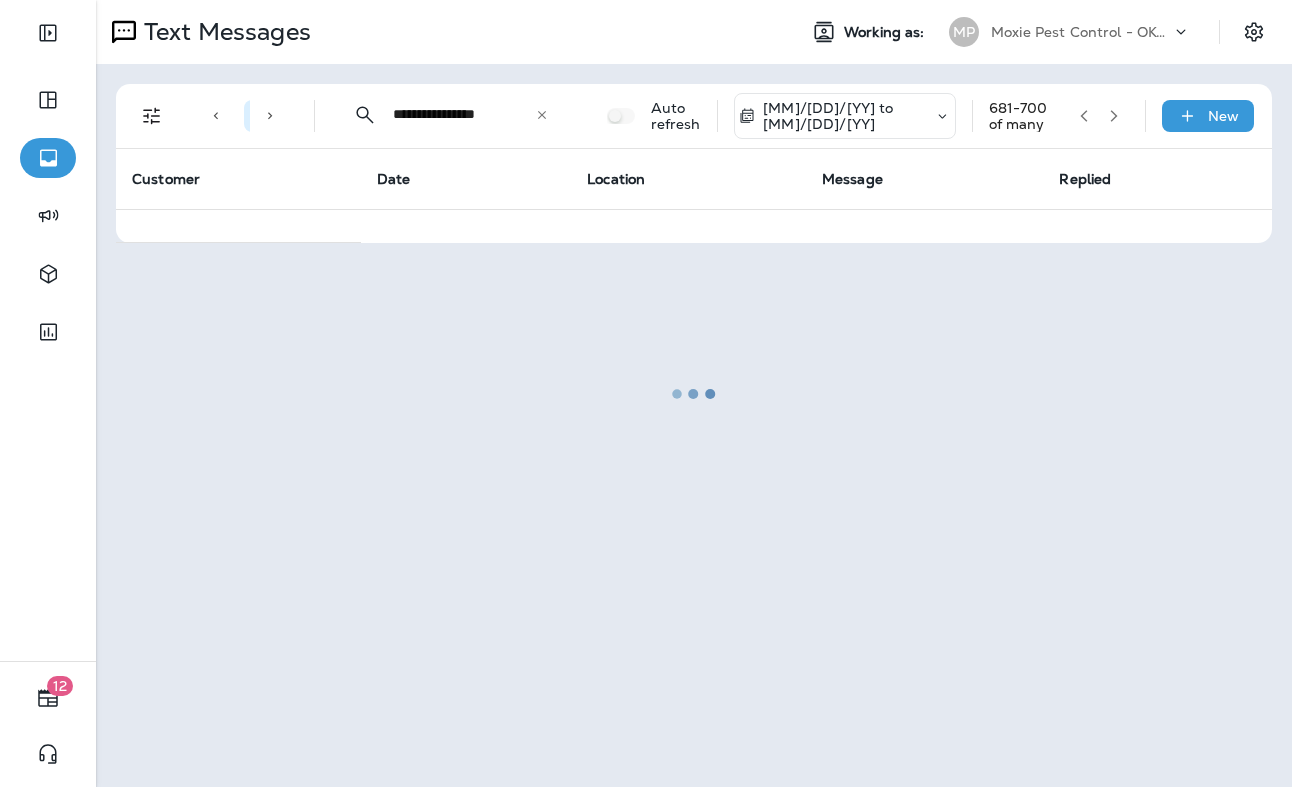 click at bounding box center (694, 393) 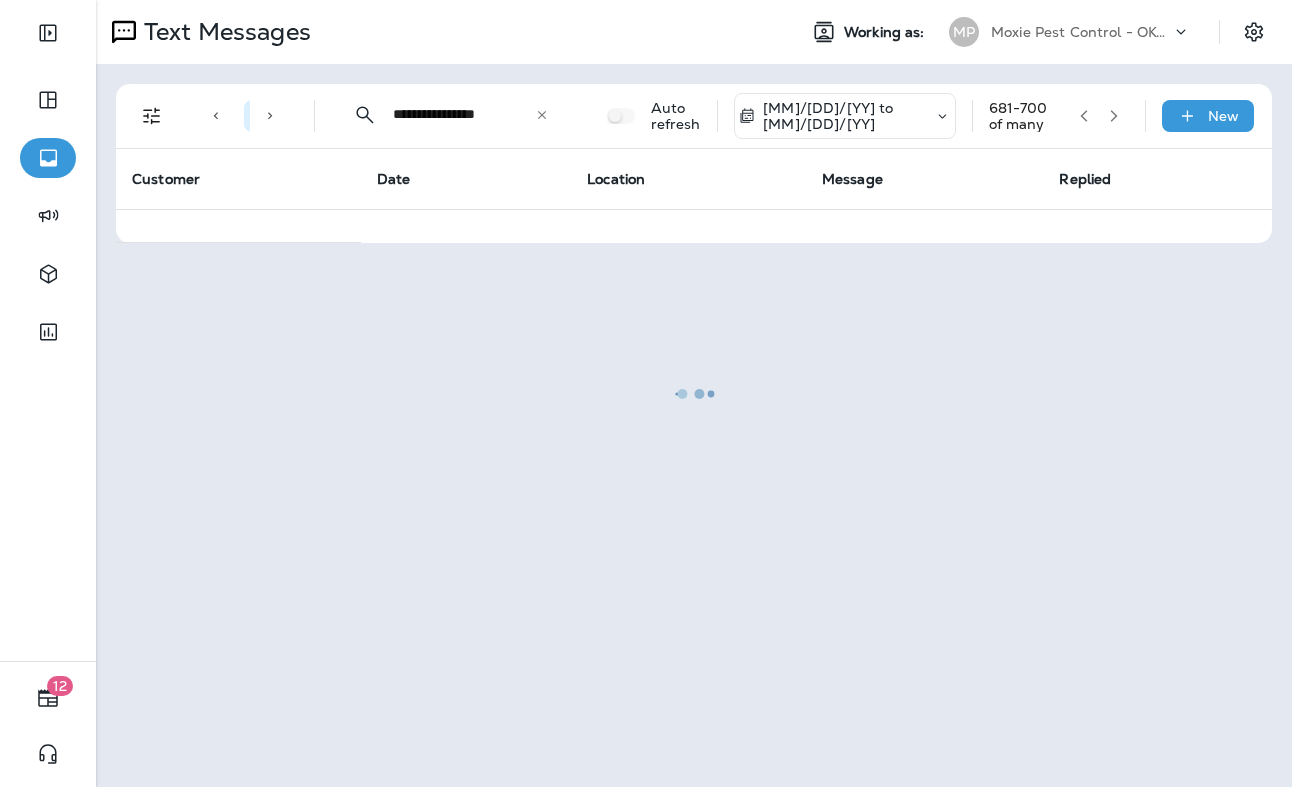 click at bounding box center [694, 393] 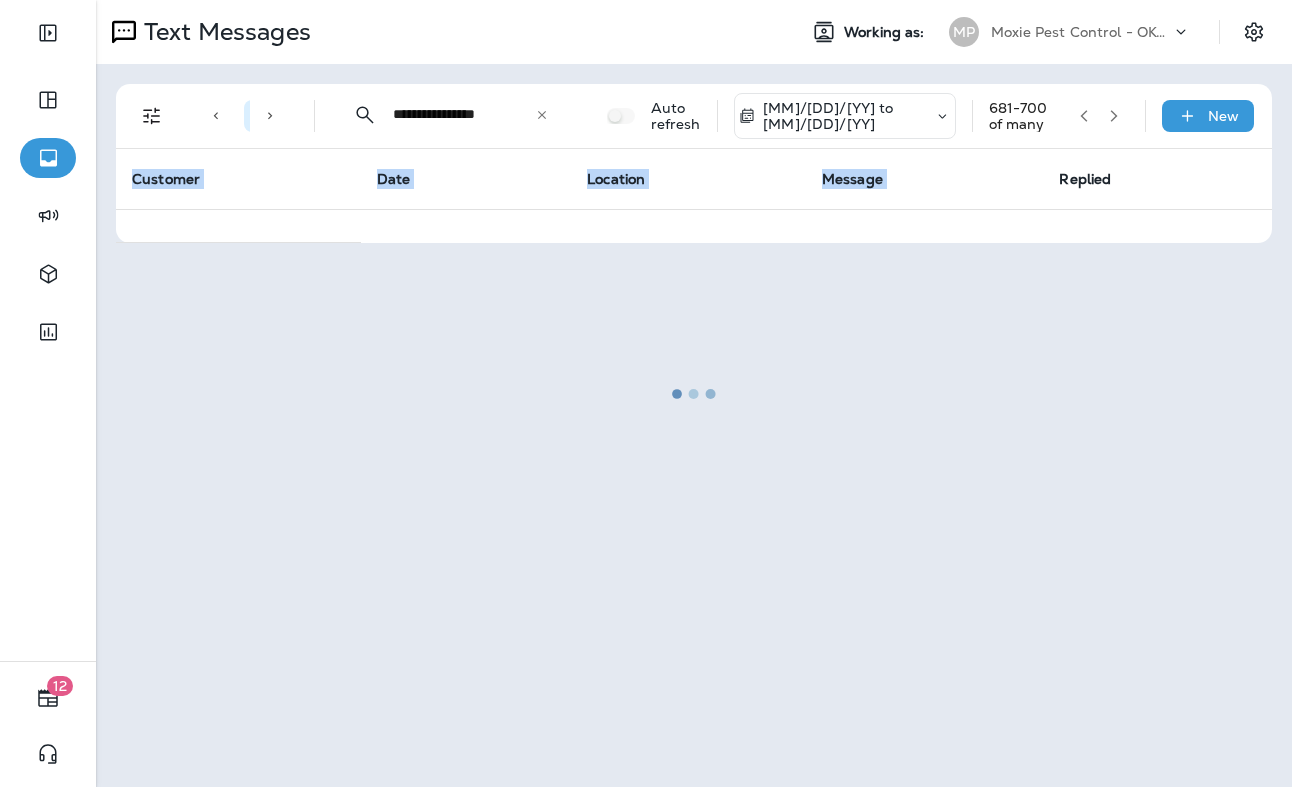 click at bounding box center (694, 393) 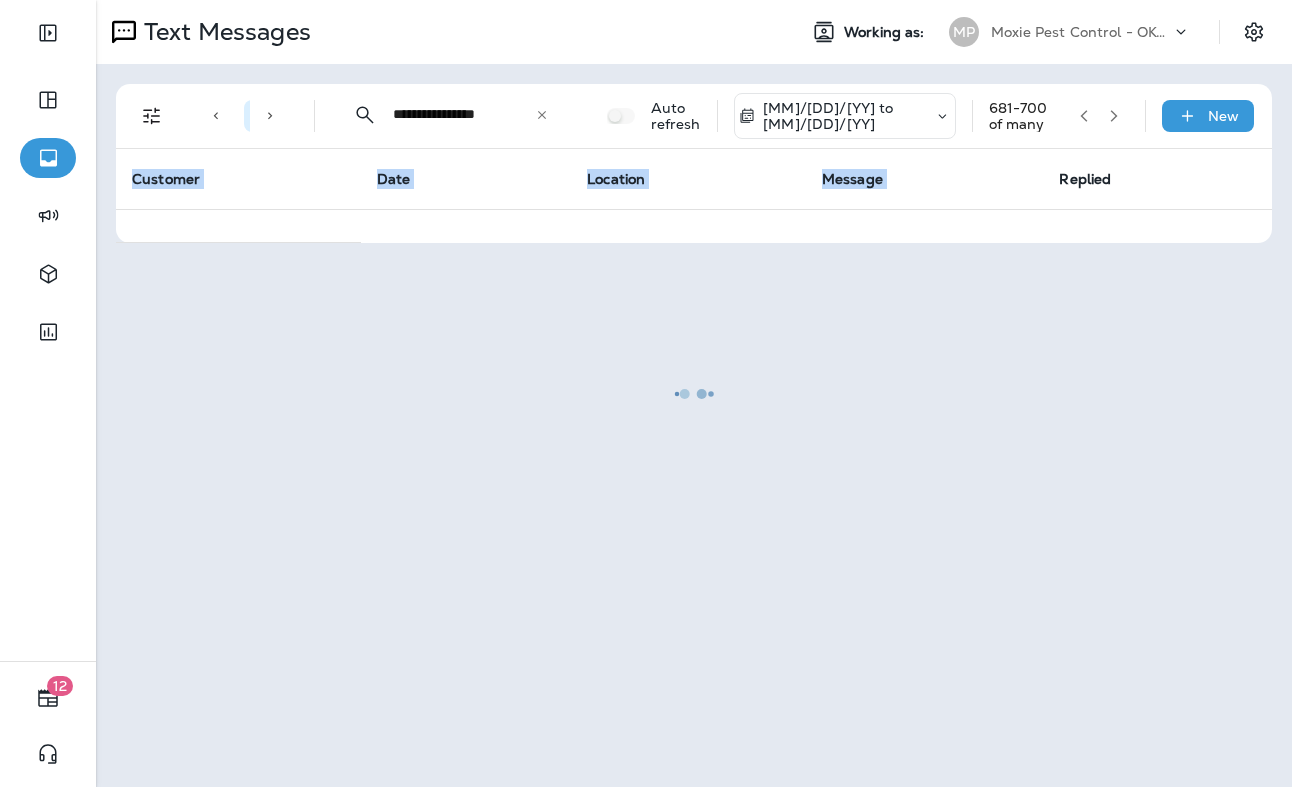 click at bounding box center [694, 393] 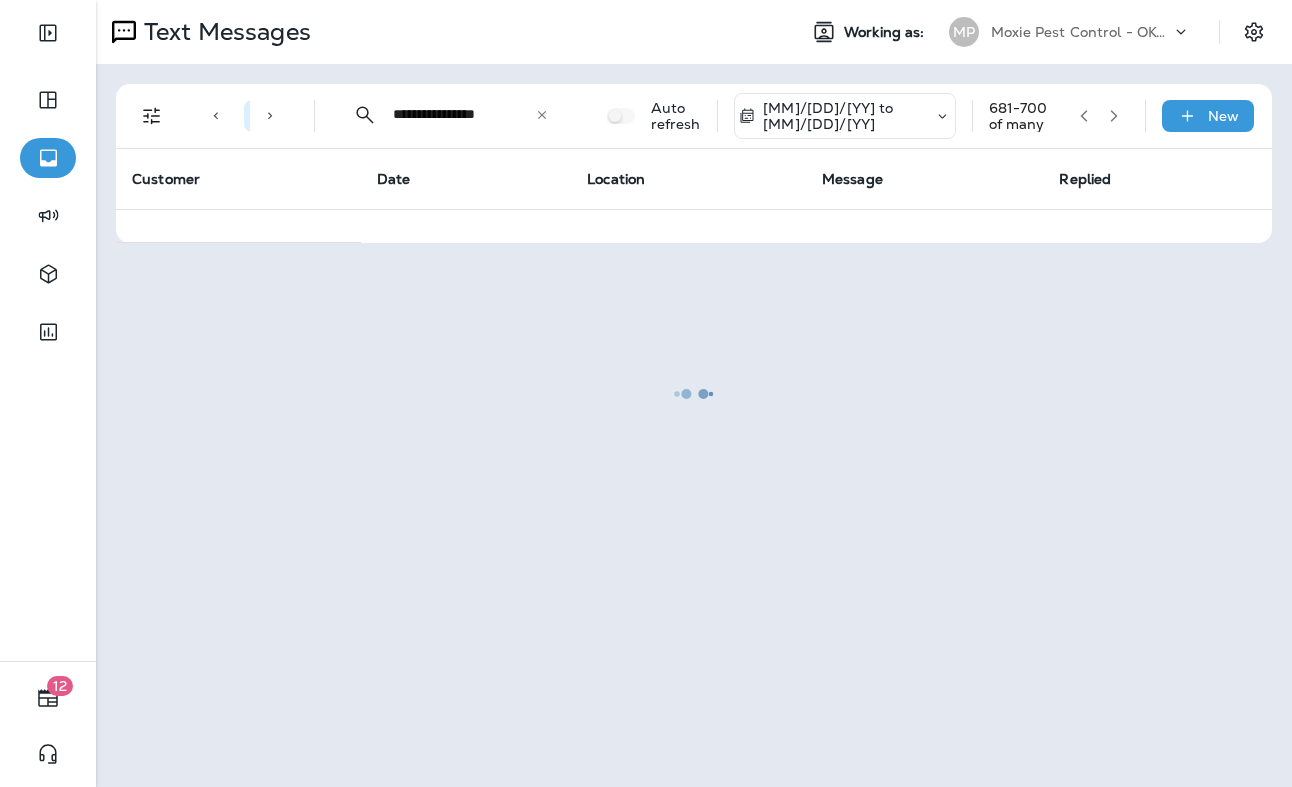 click at bounding box center (694, 393) 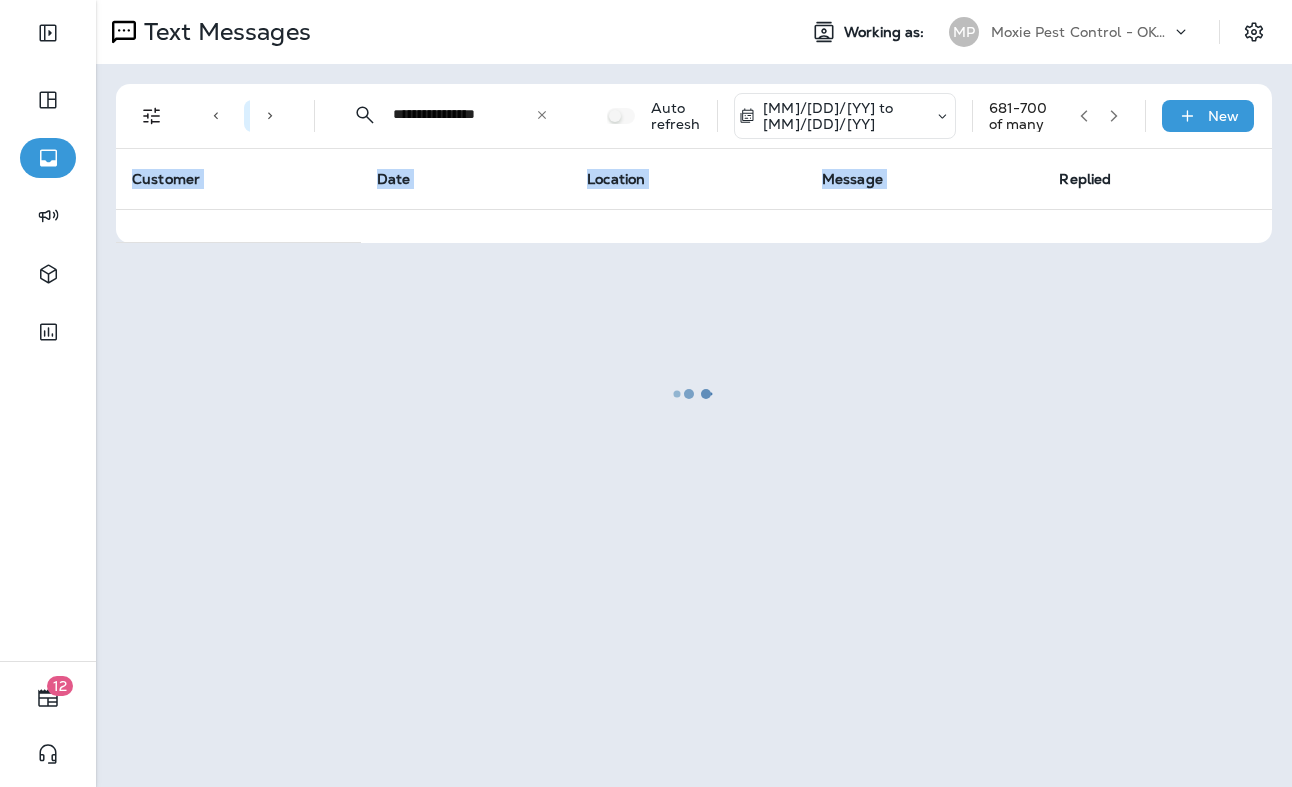 click at bounding box center (694, 393) 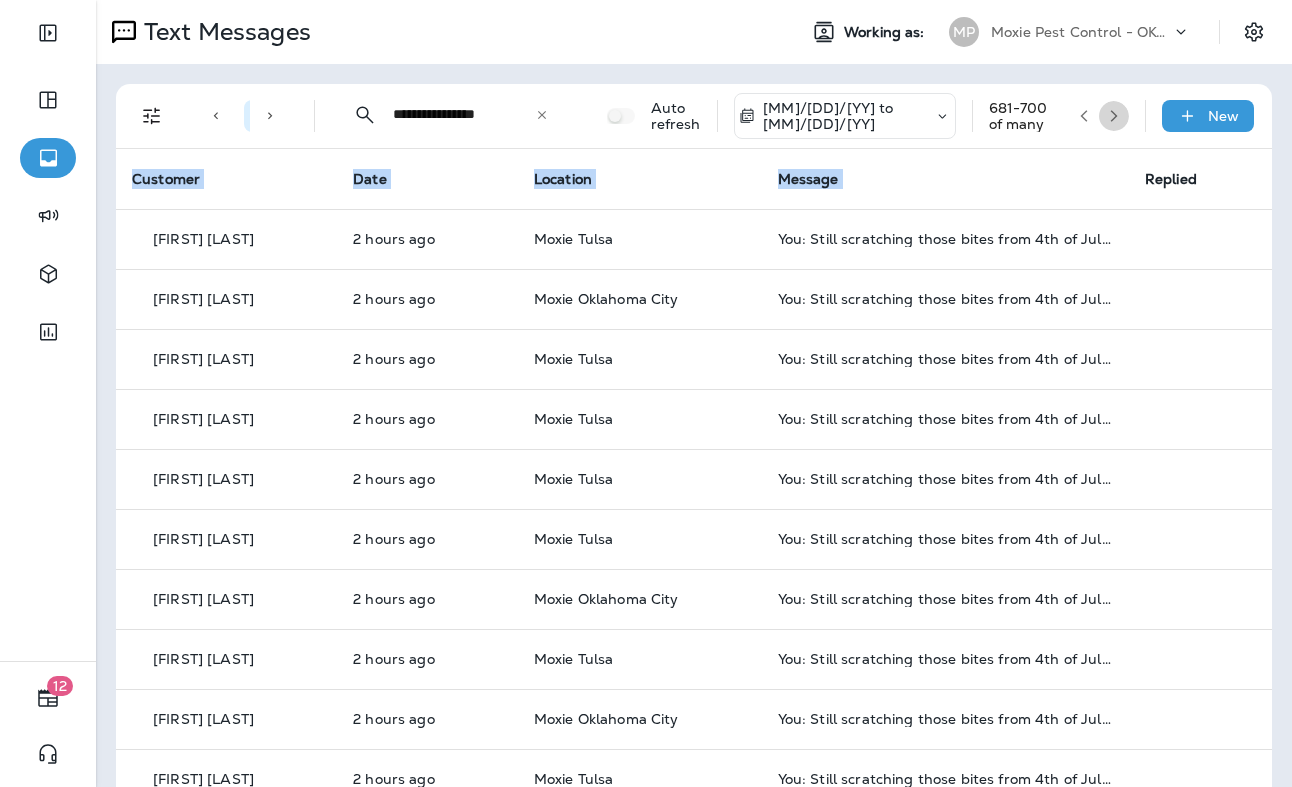 click 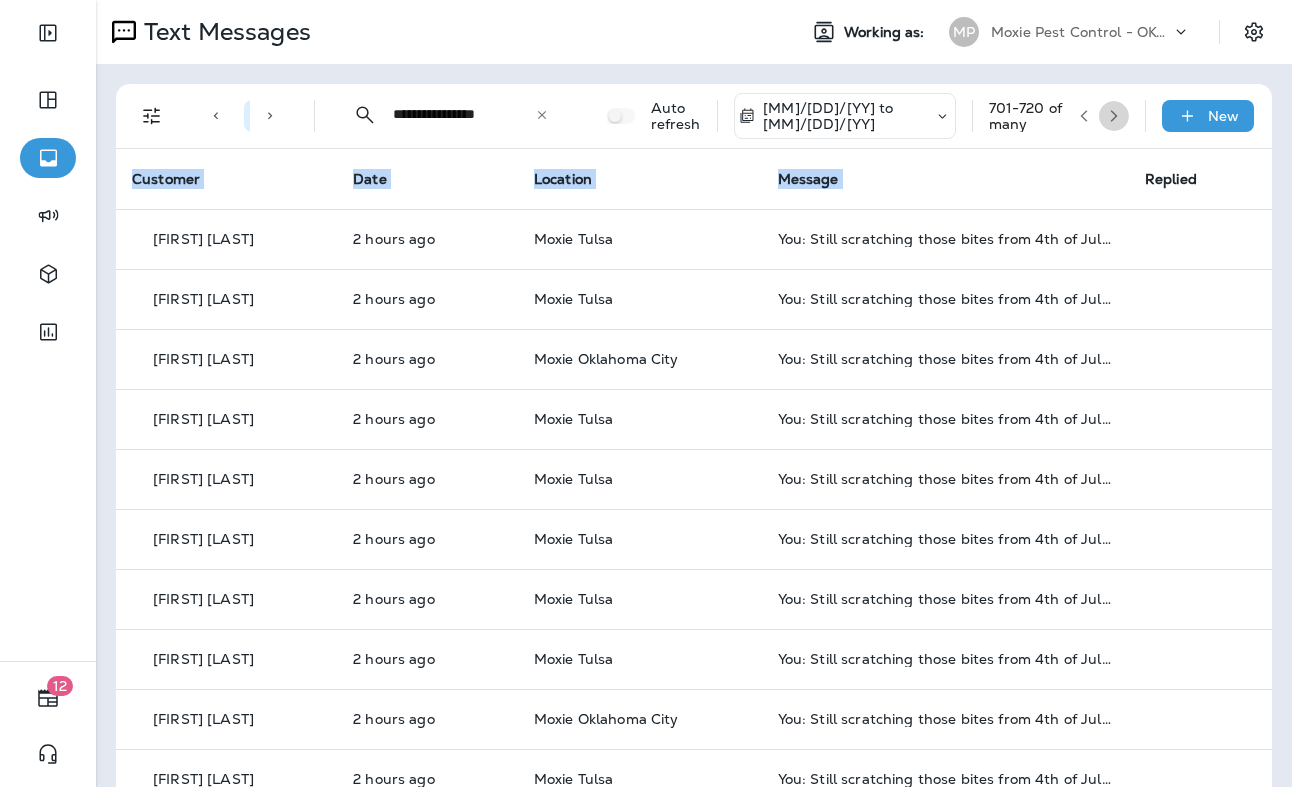click 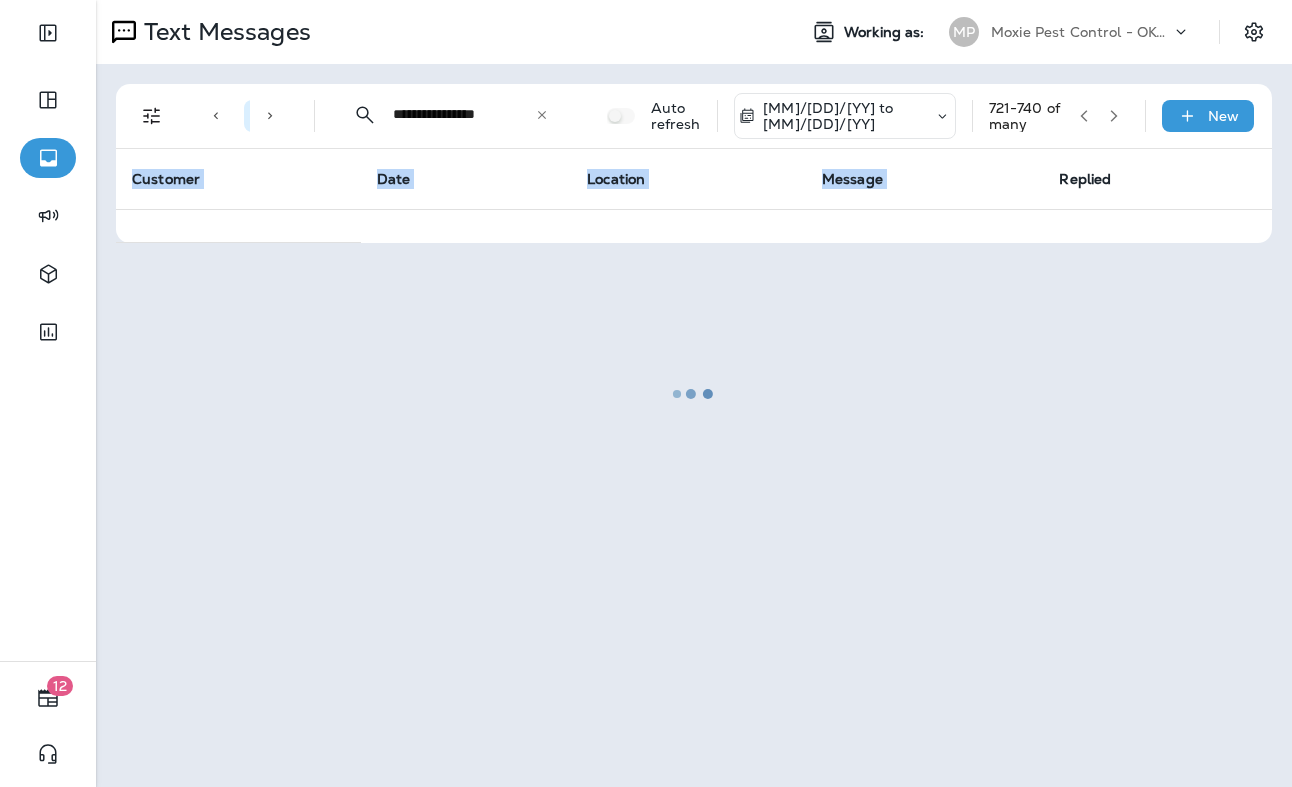 click at bounding box center [694, 393] 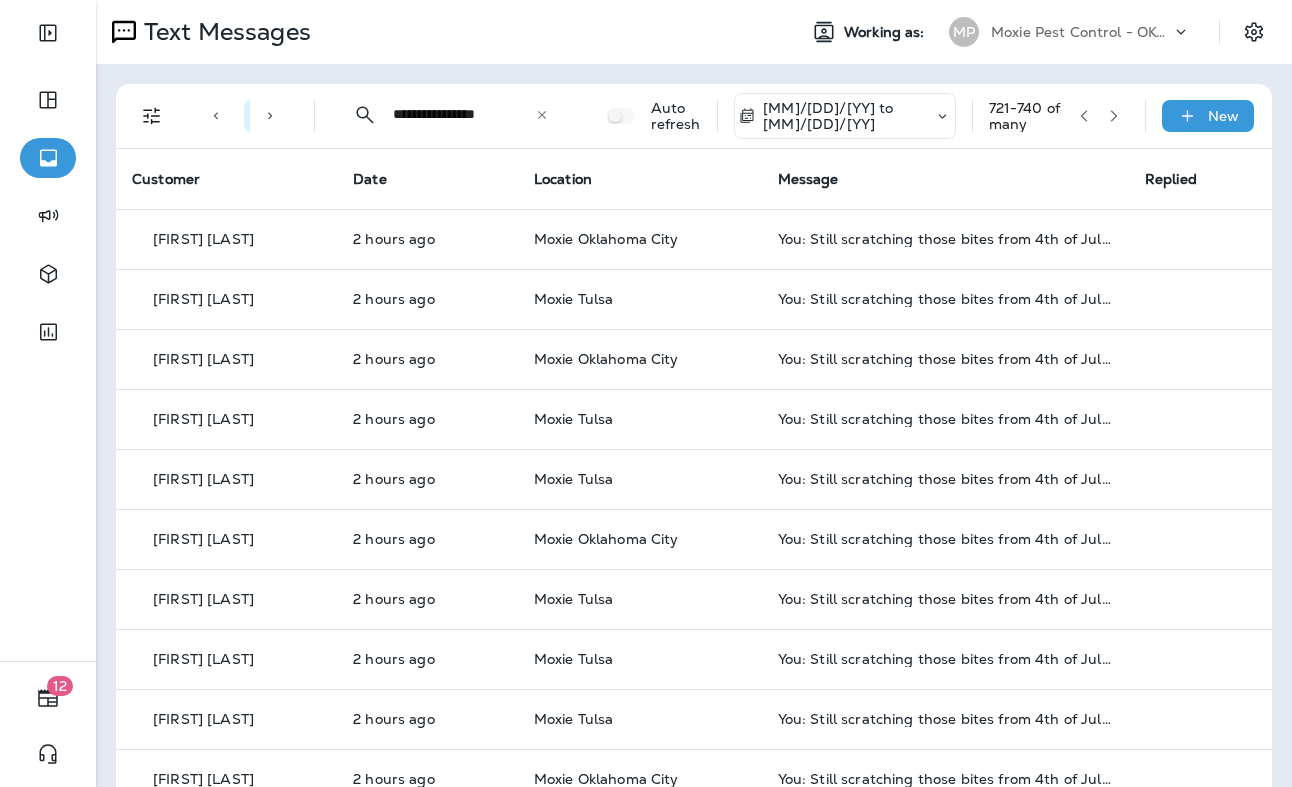 click 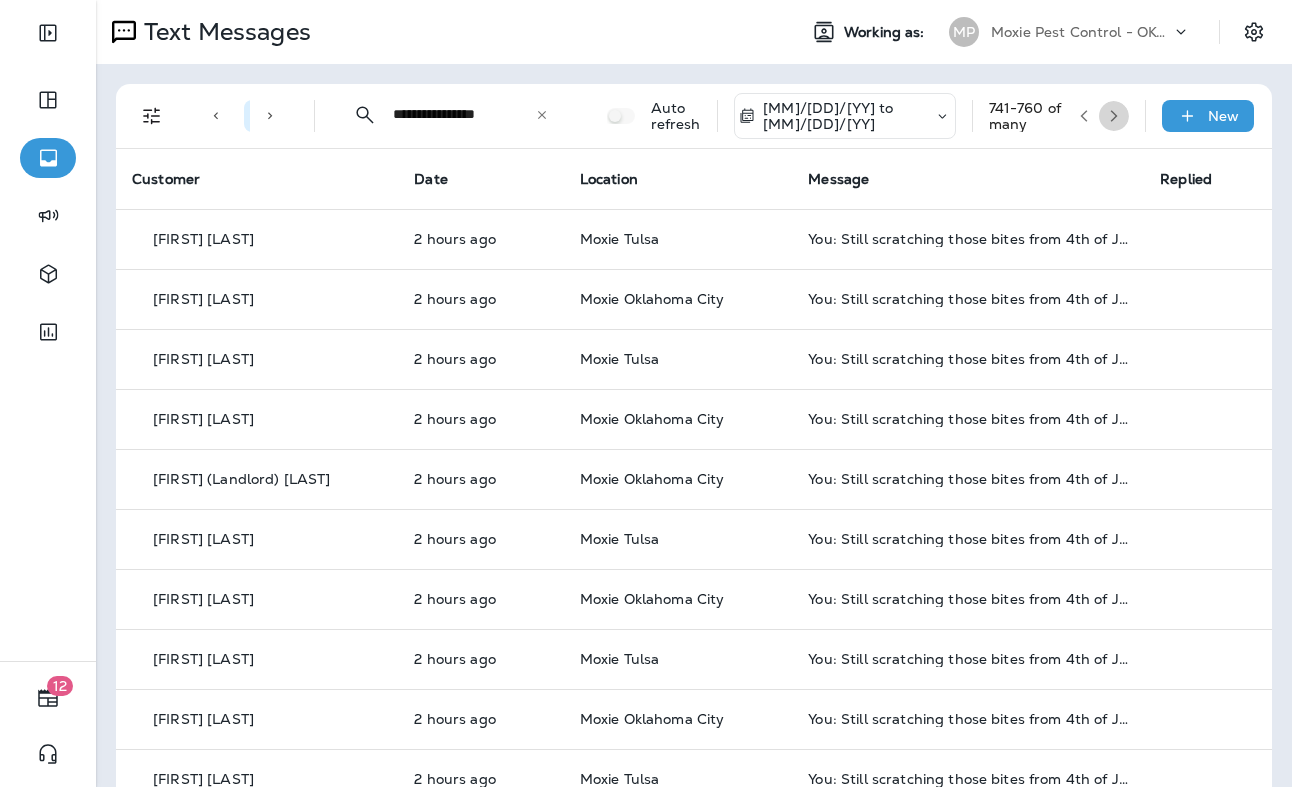 click 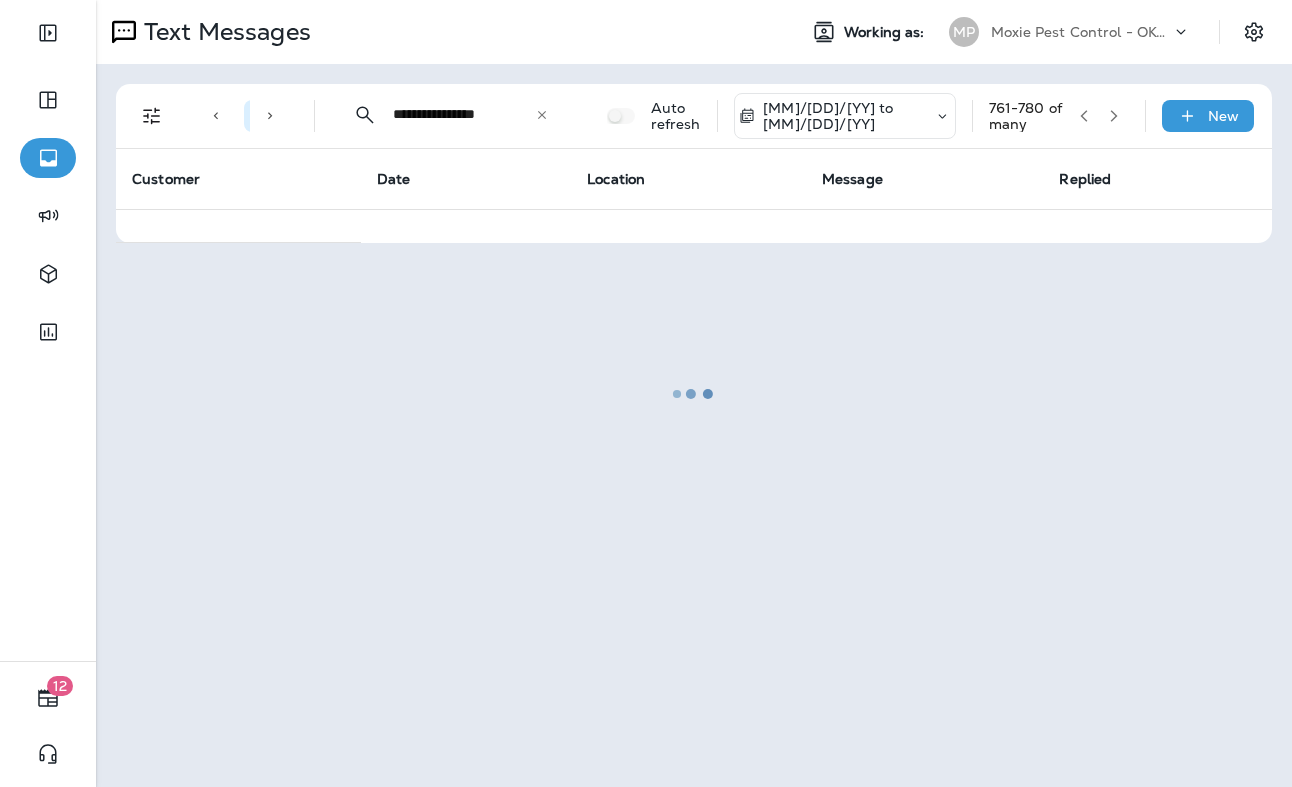 click at bounding box center [694, 393] 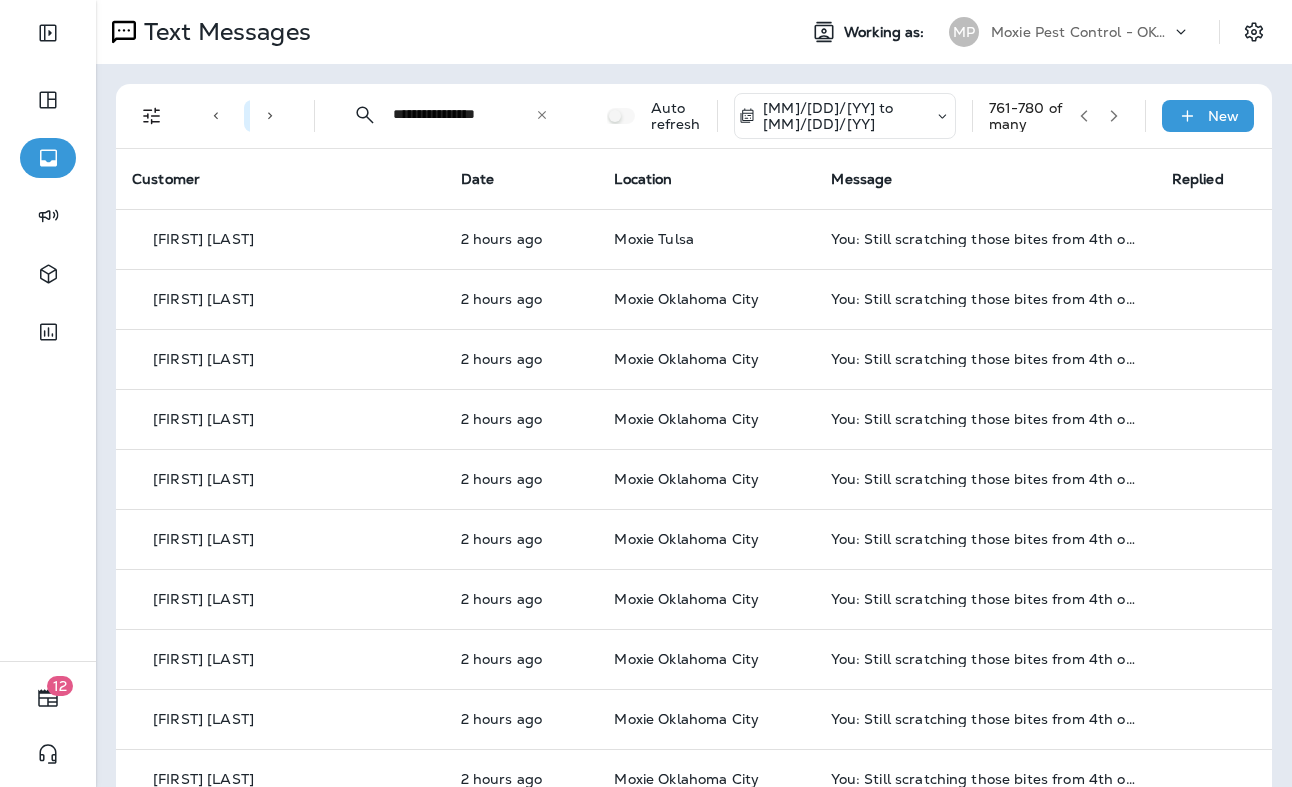 click 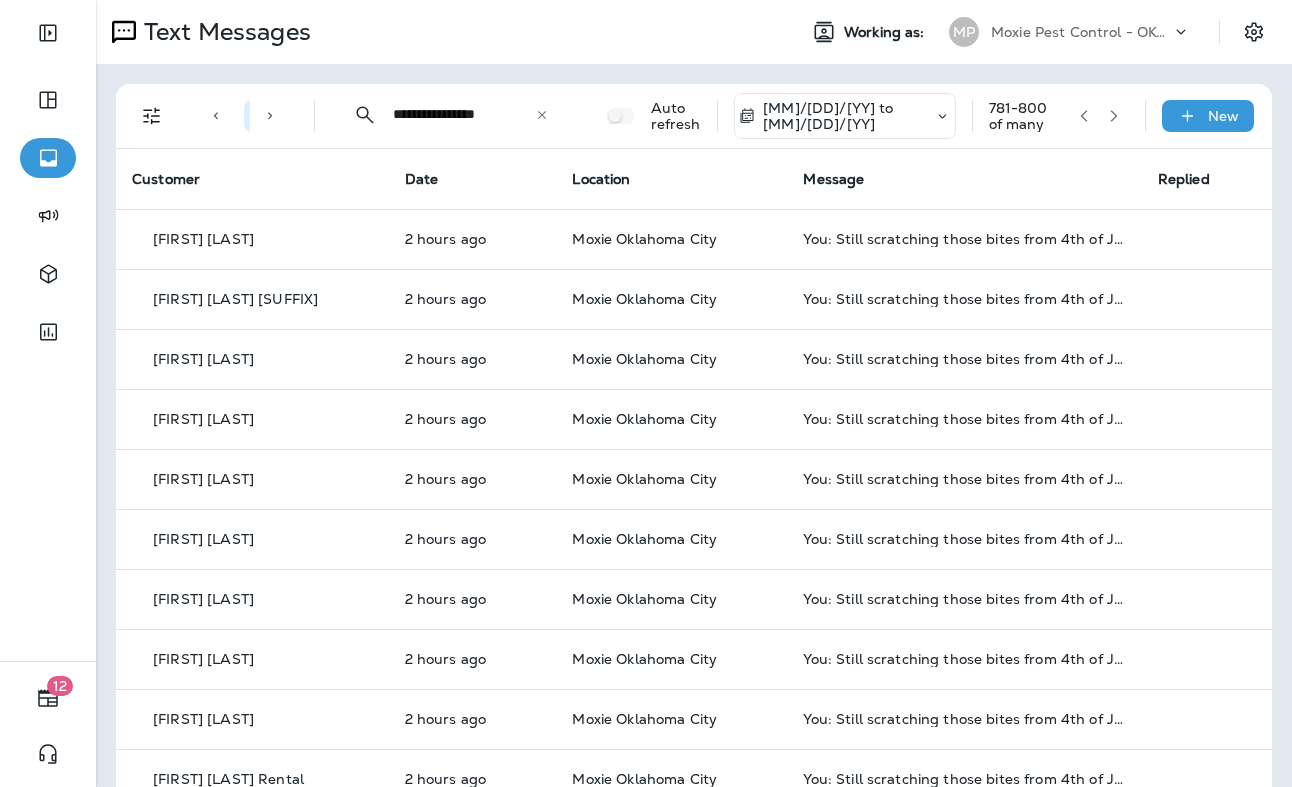click 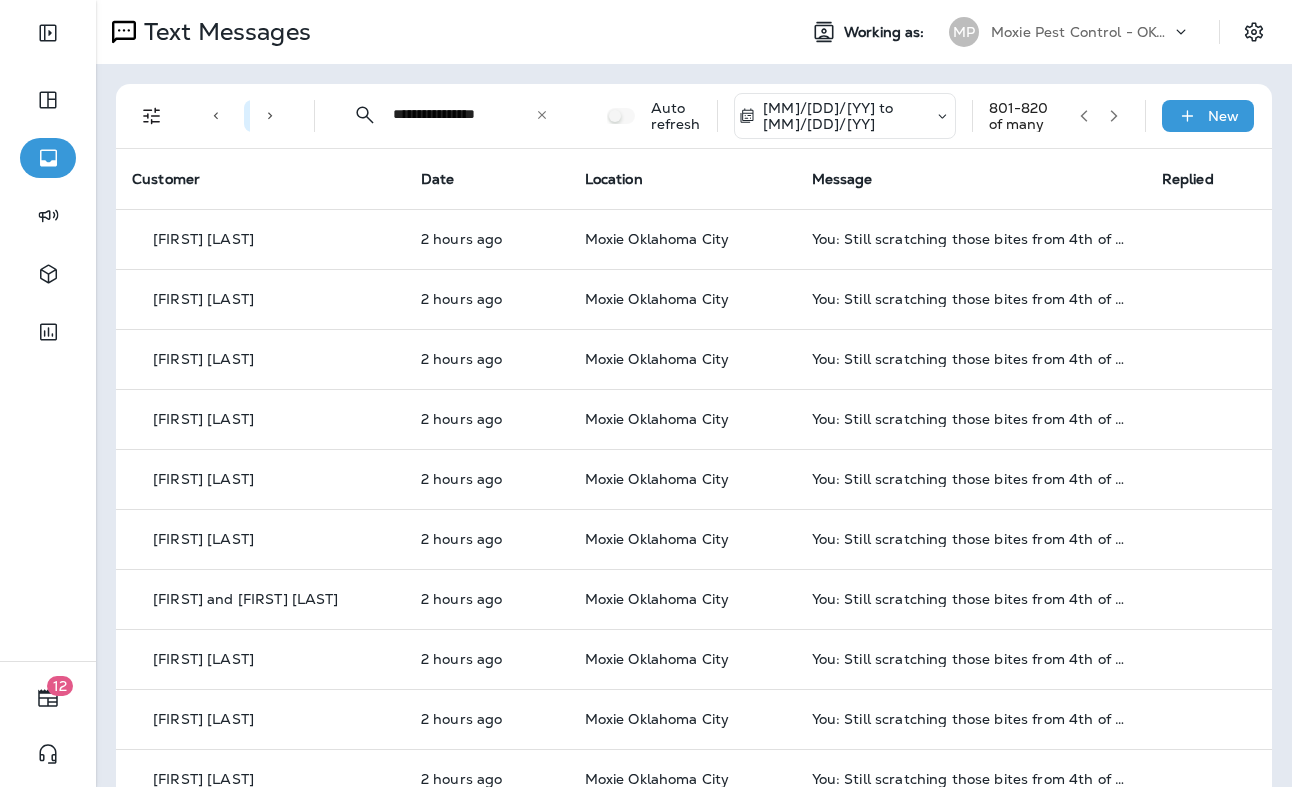 click 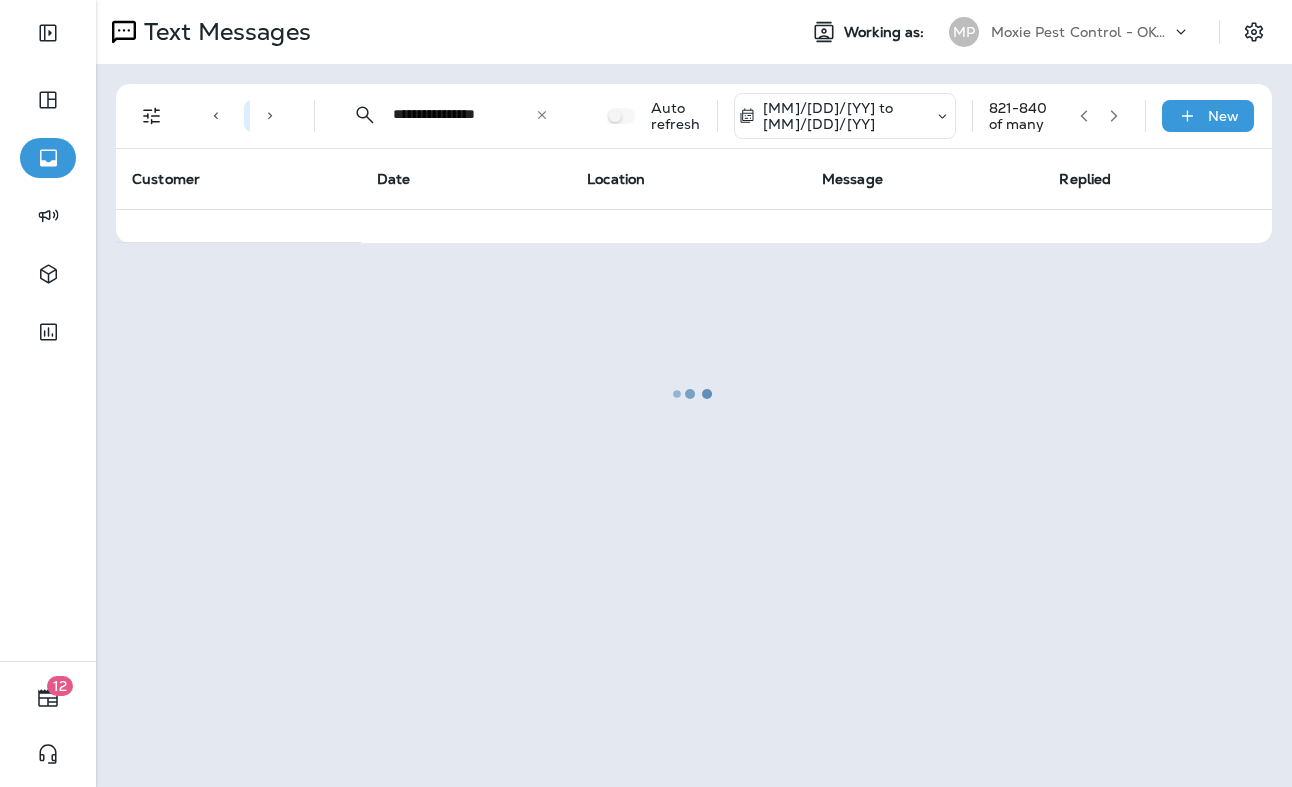click at bounding box center (694, 393) 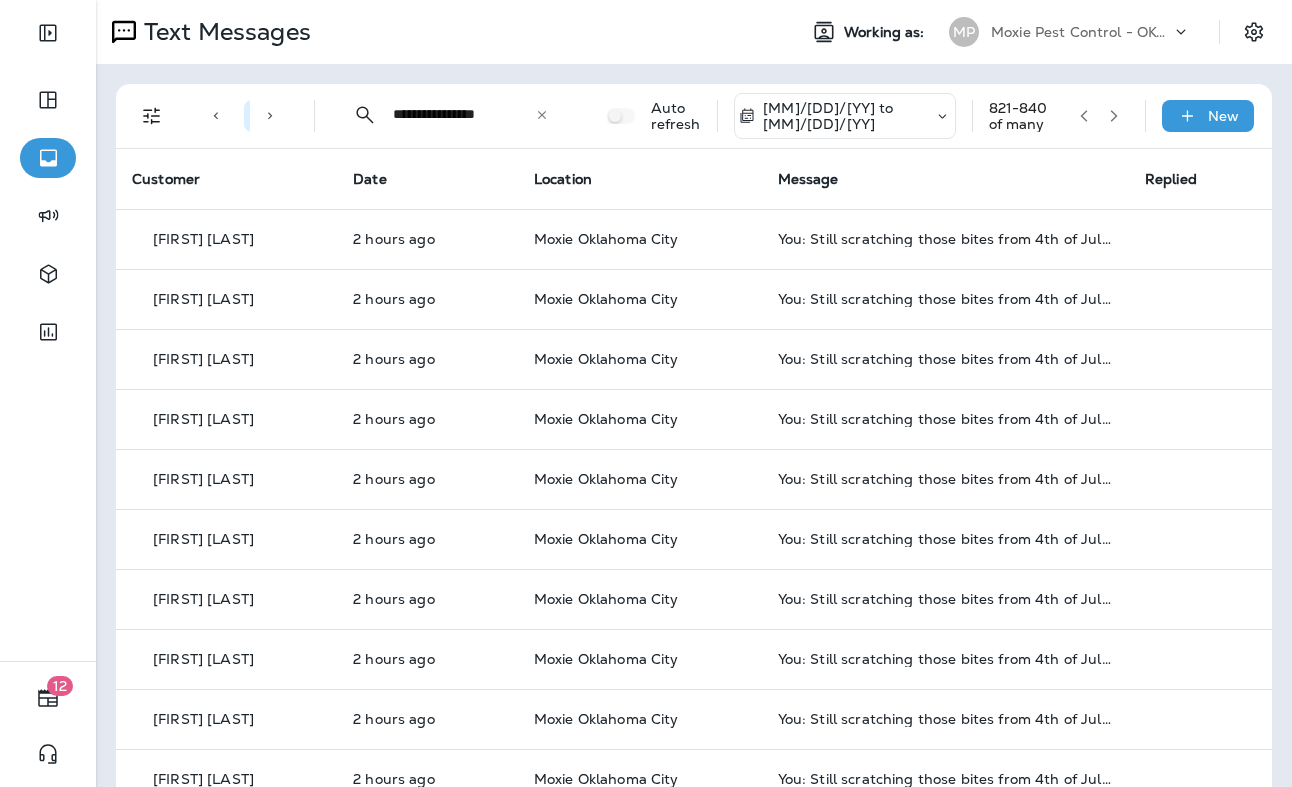 click 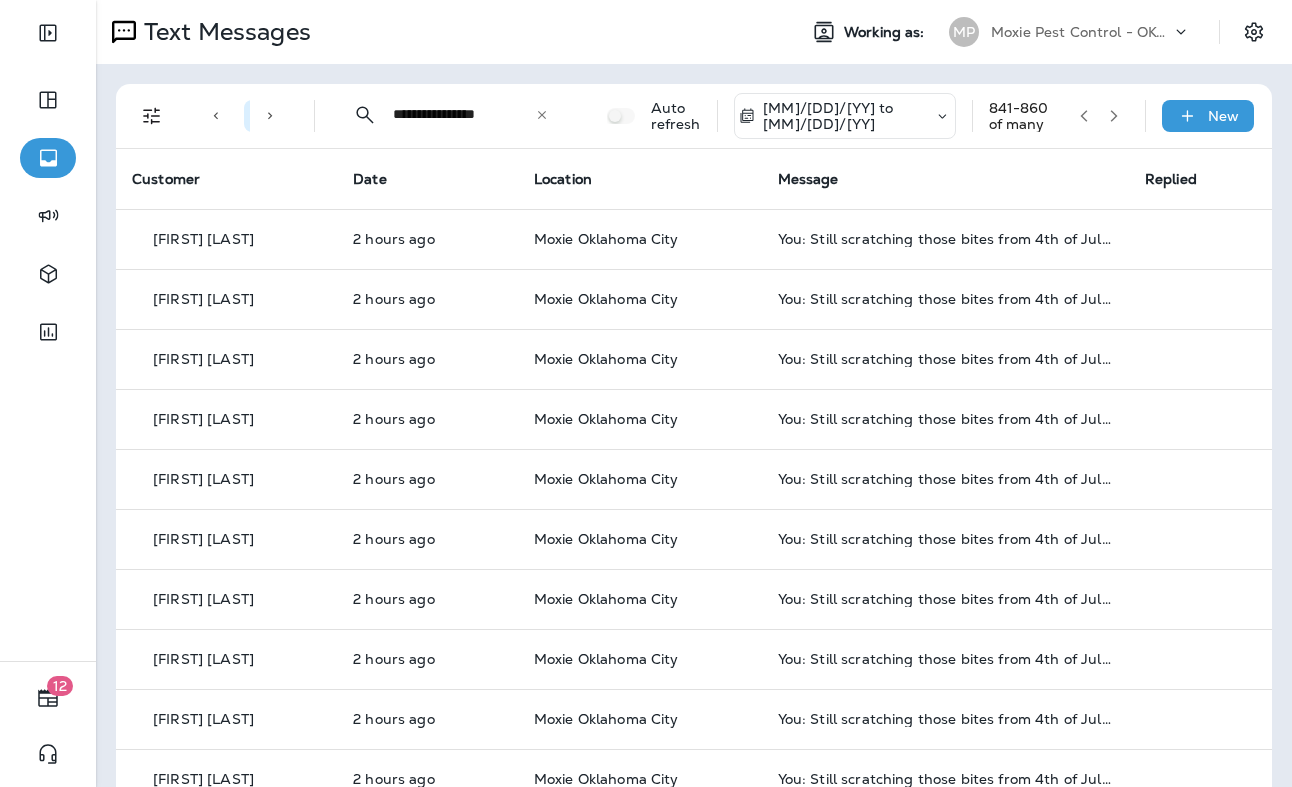 click 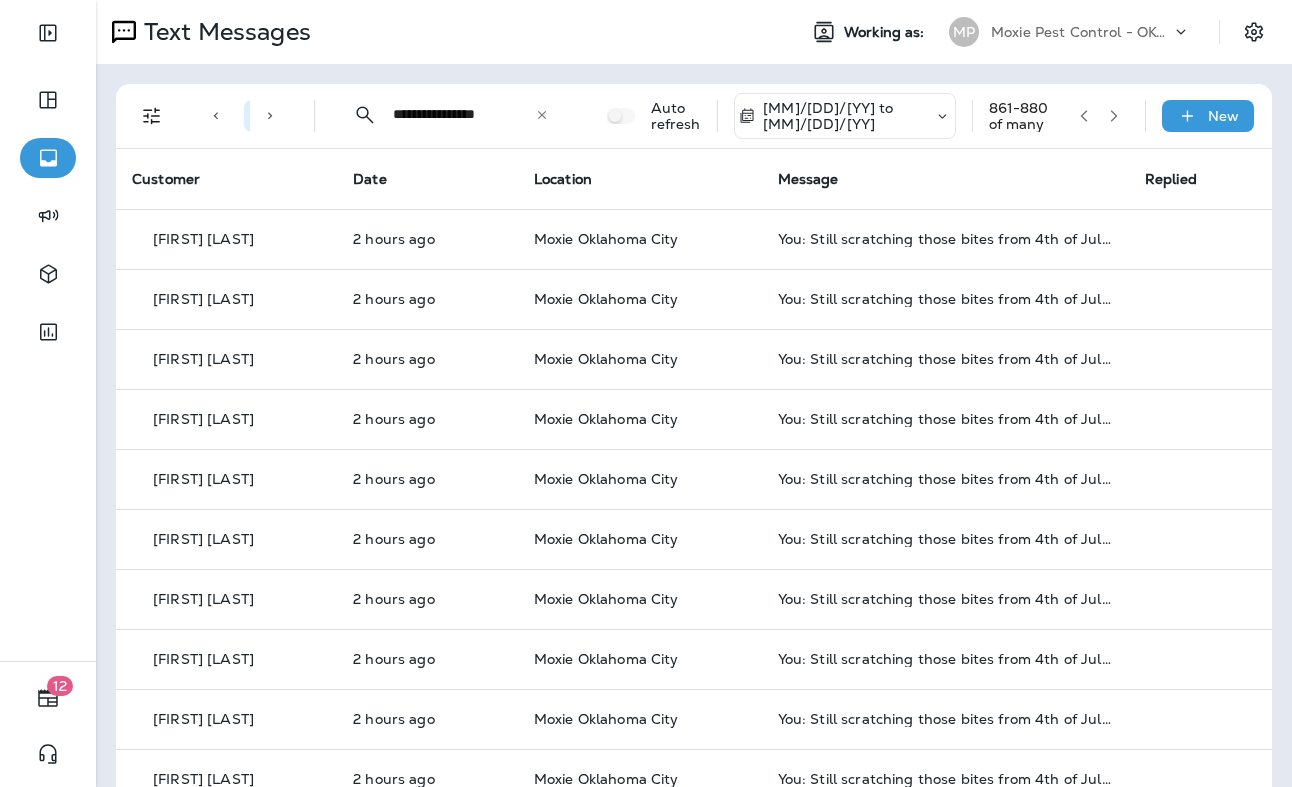 click 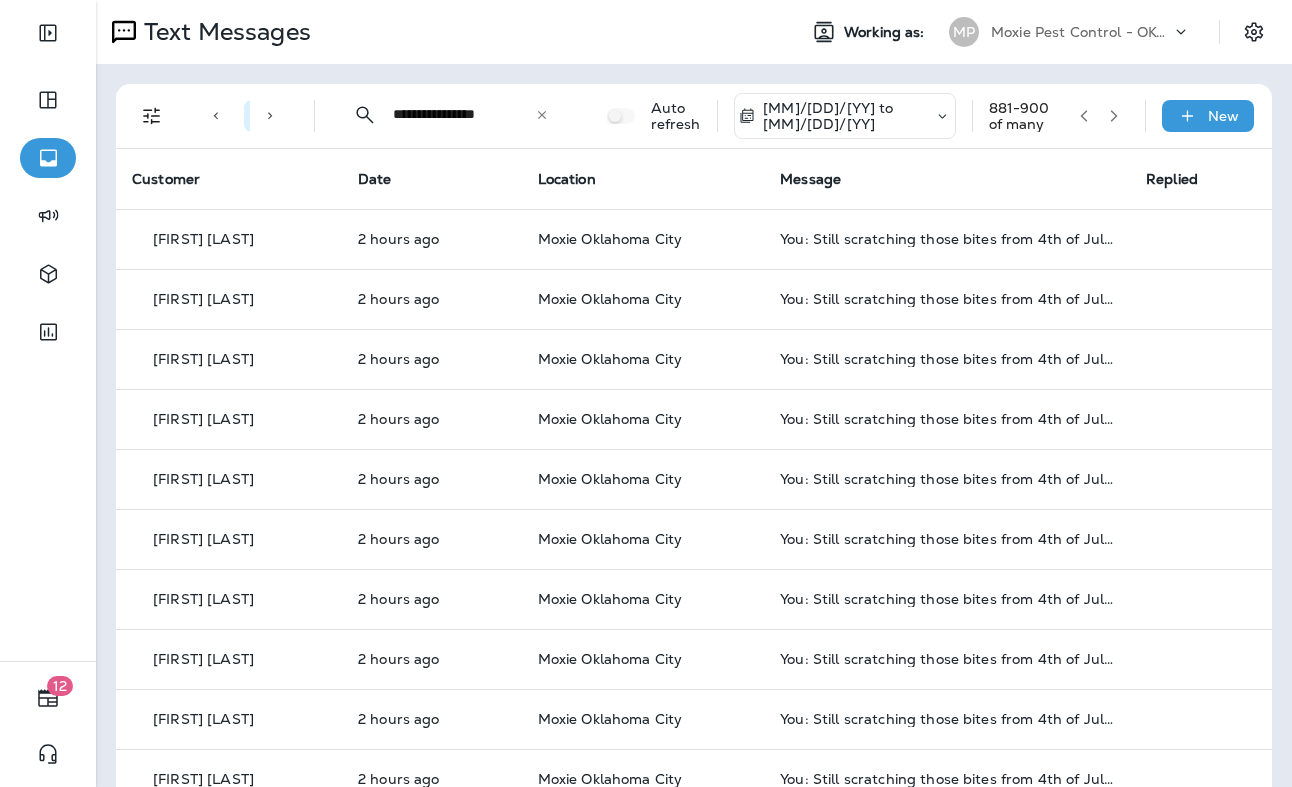 click 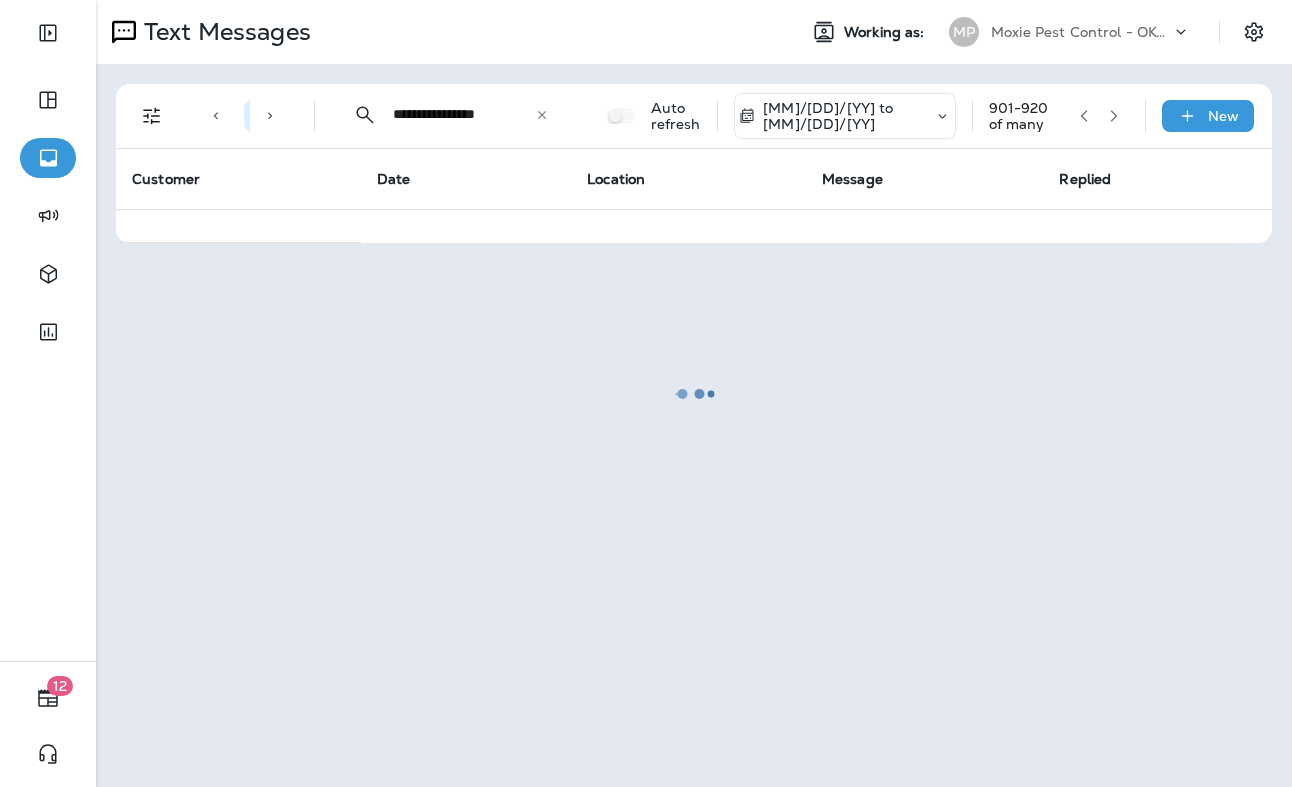 click at bounding box center [694, 393] 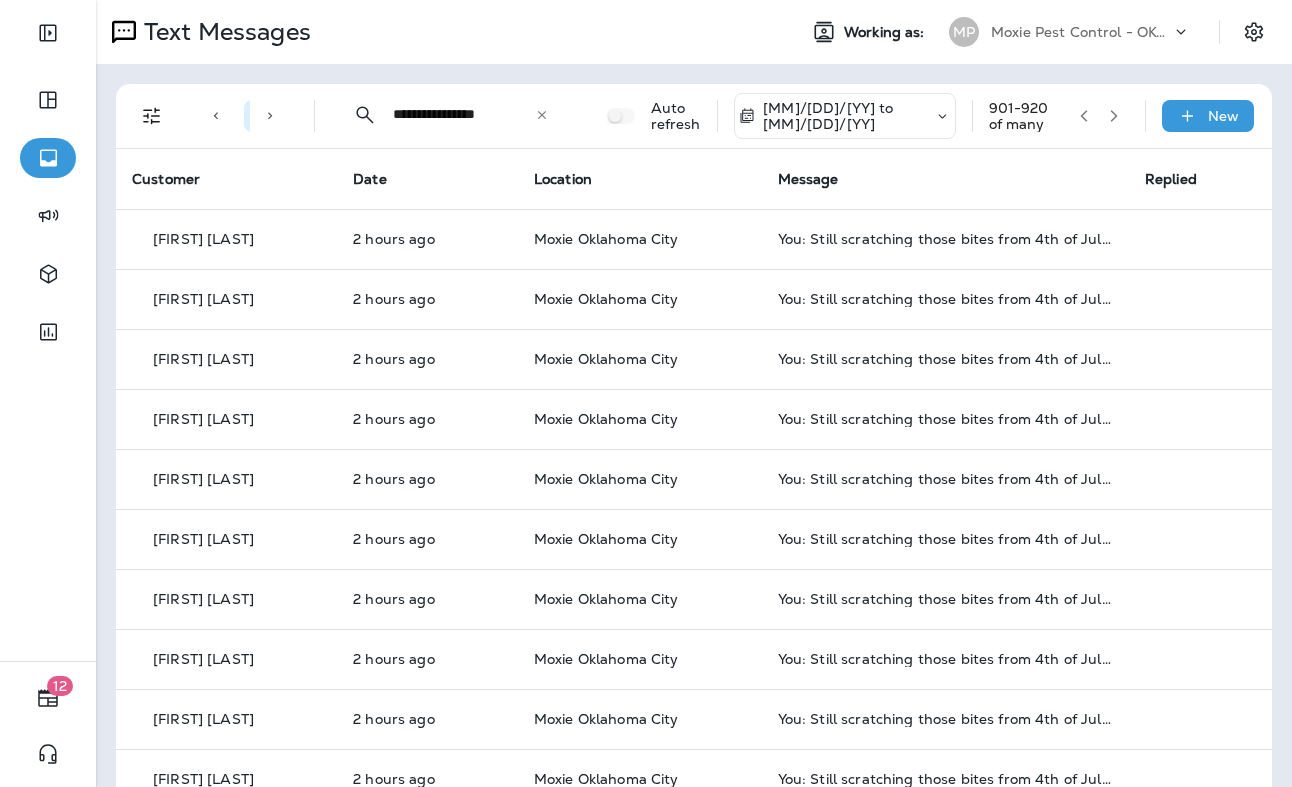 click 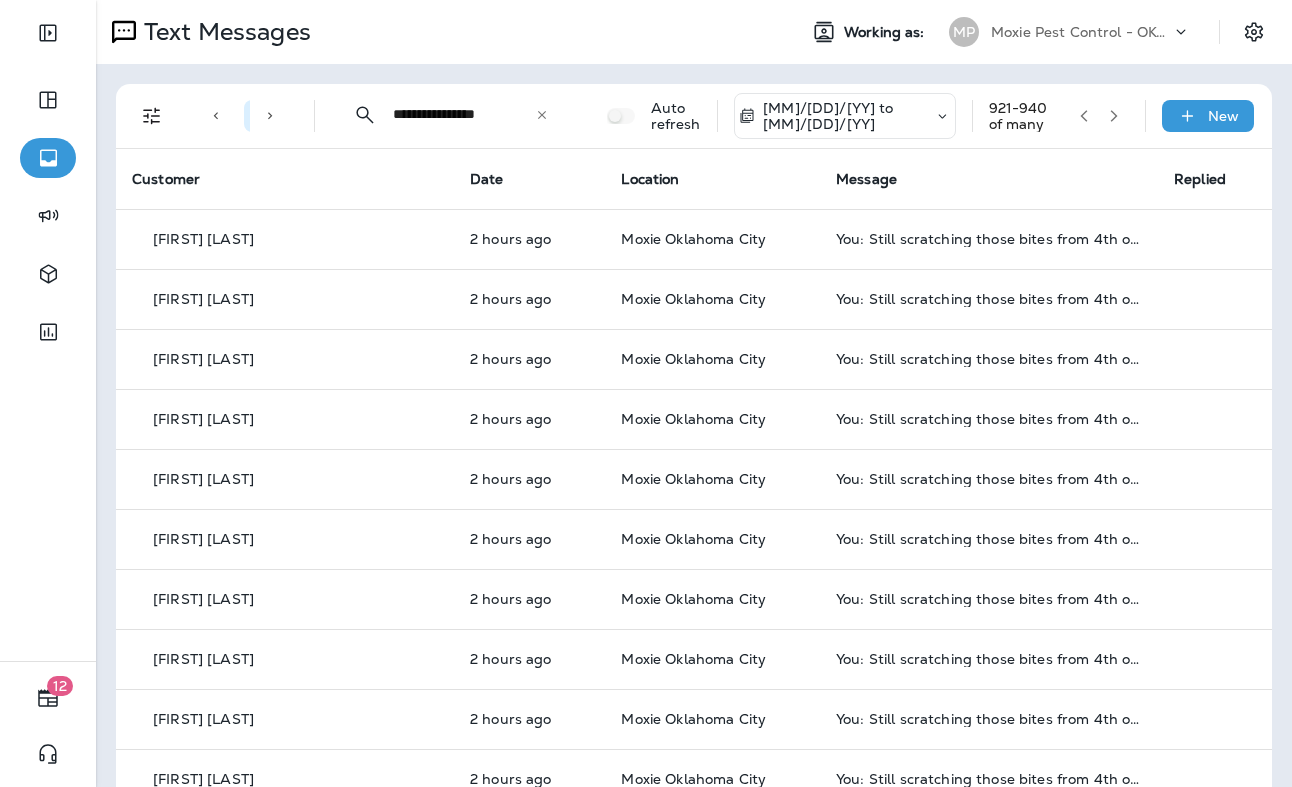 click 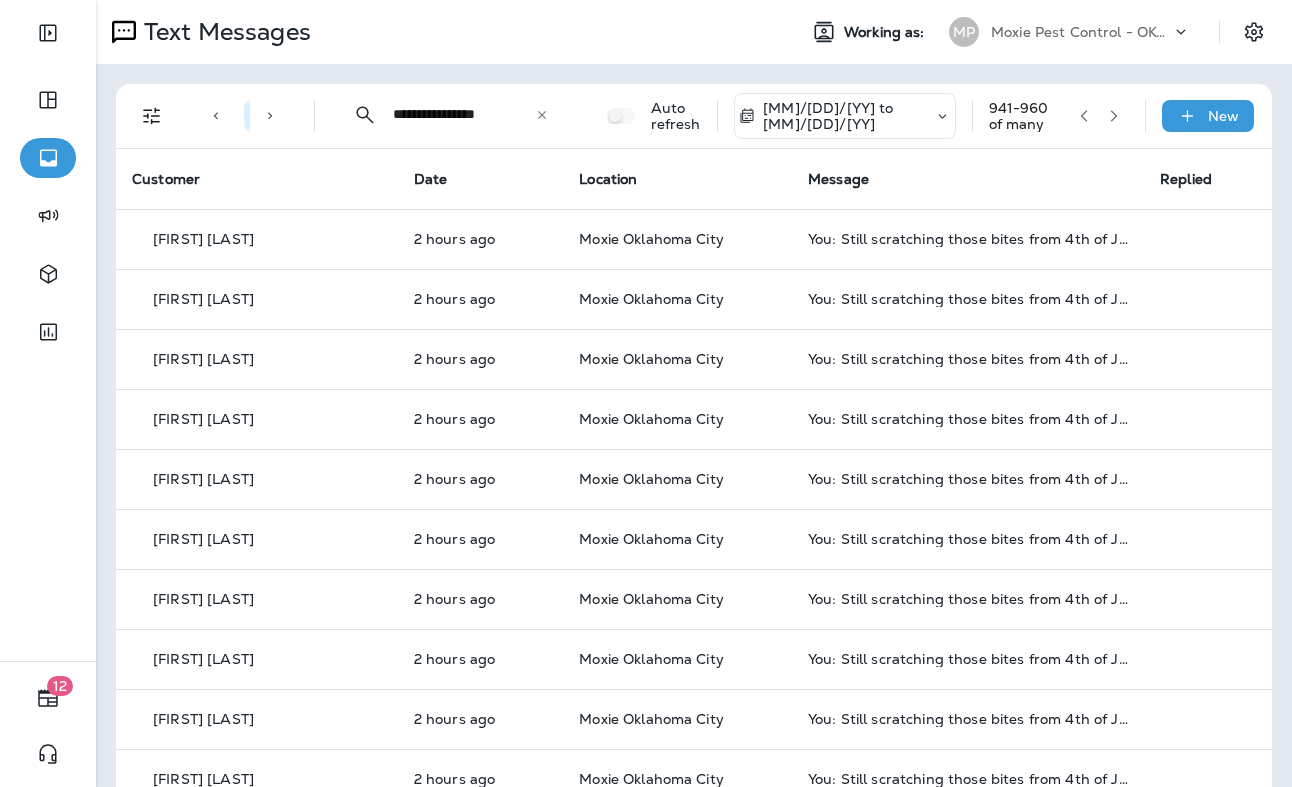 click 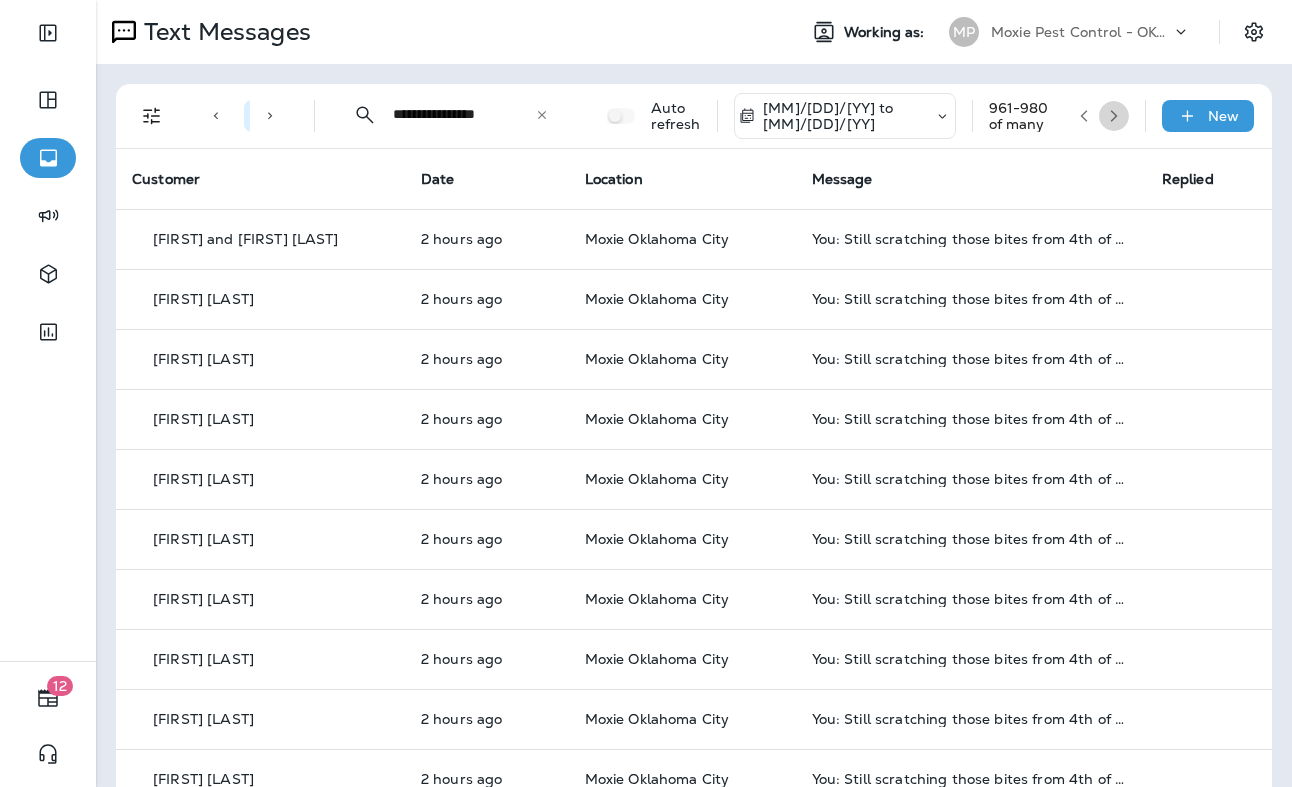 click 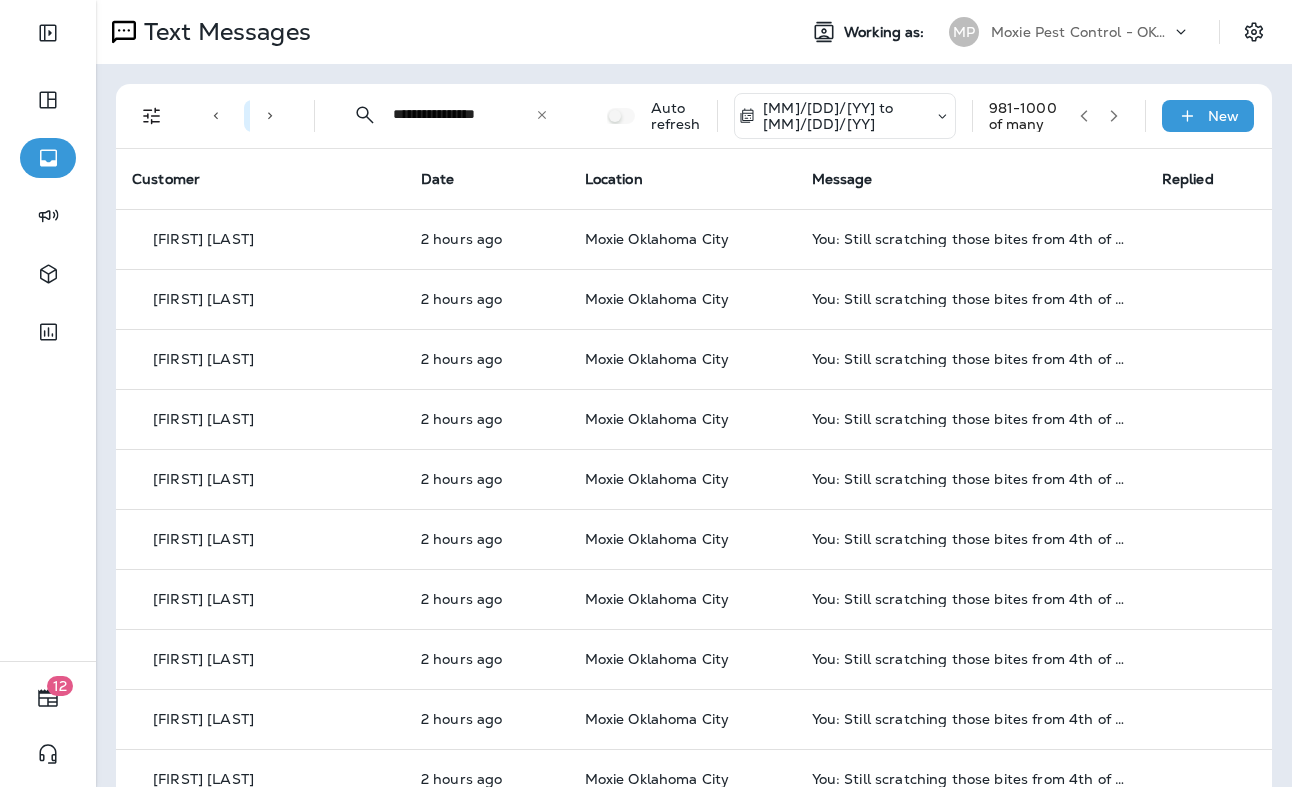 click 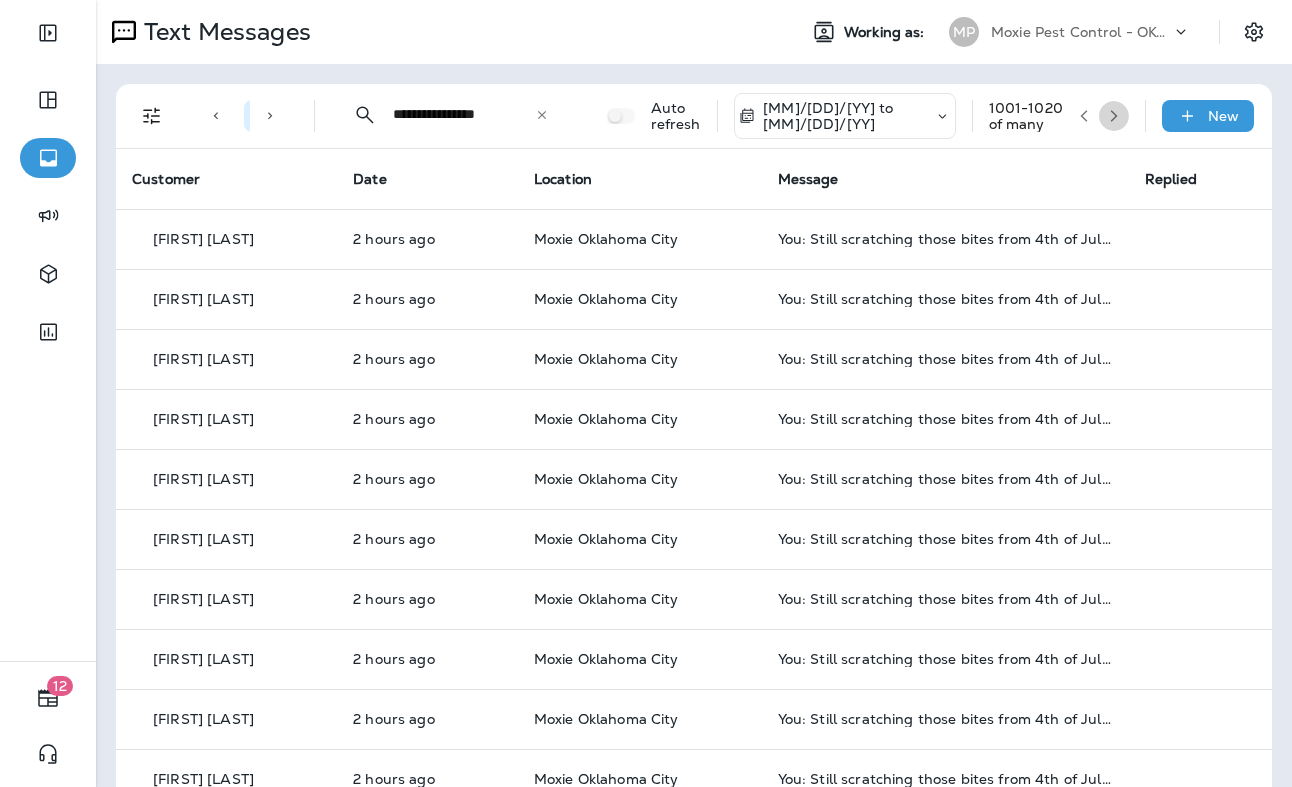 click 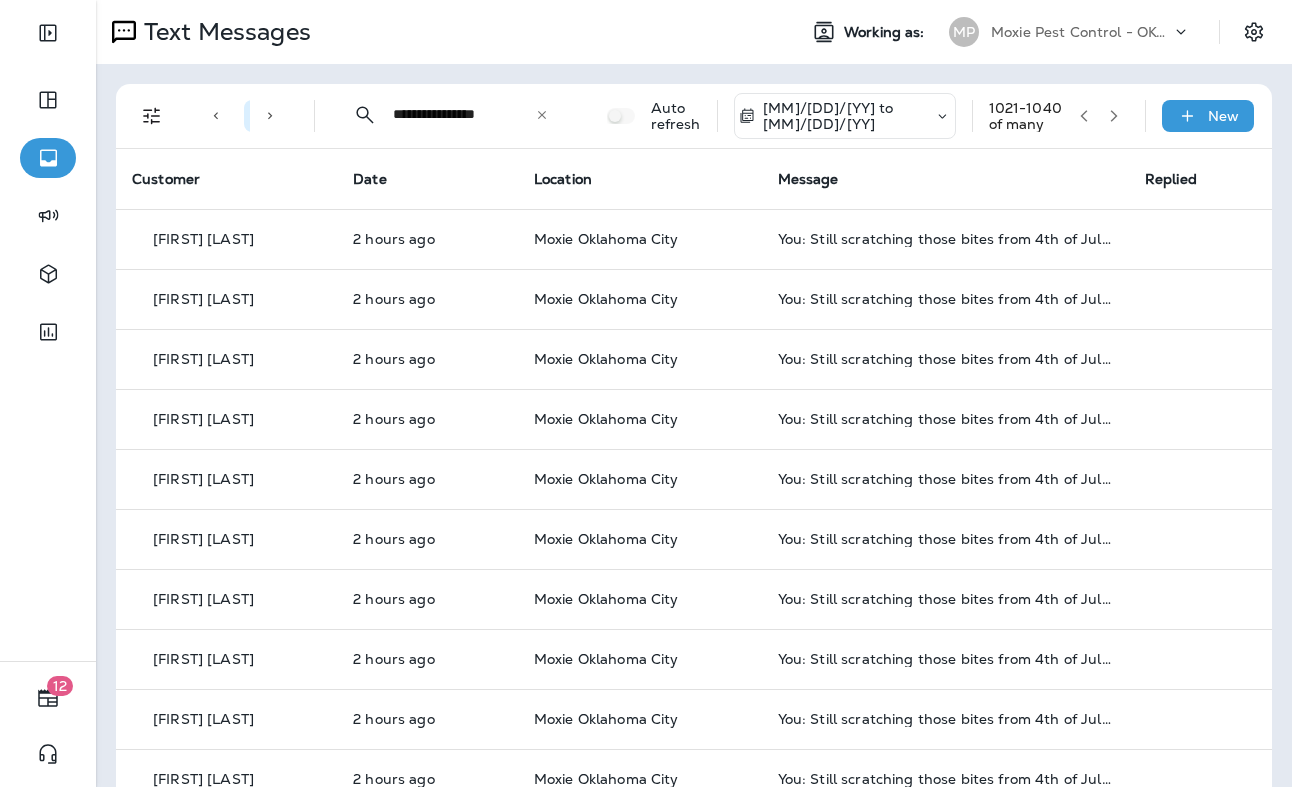 click 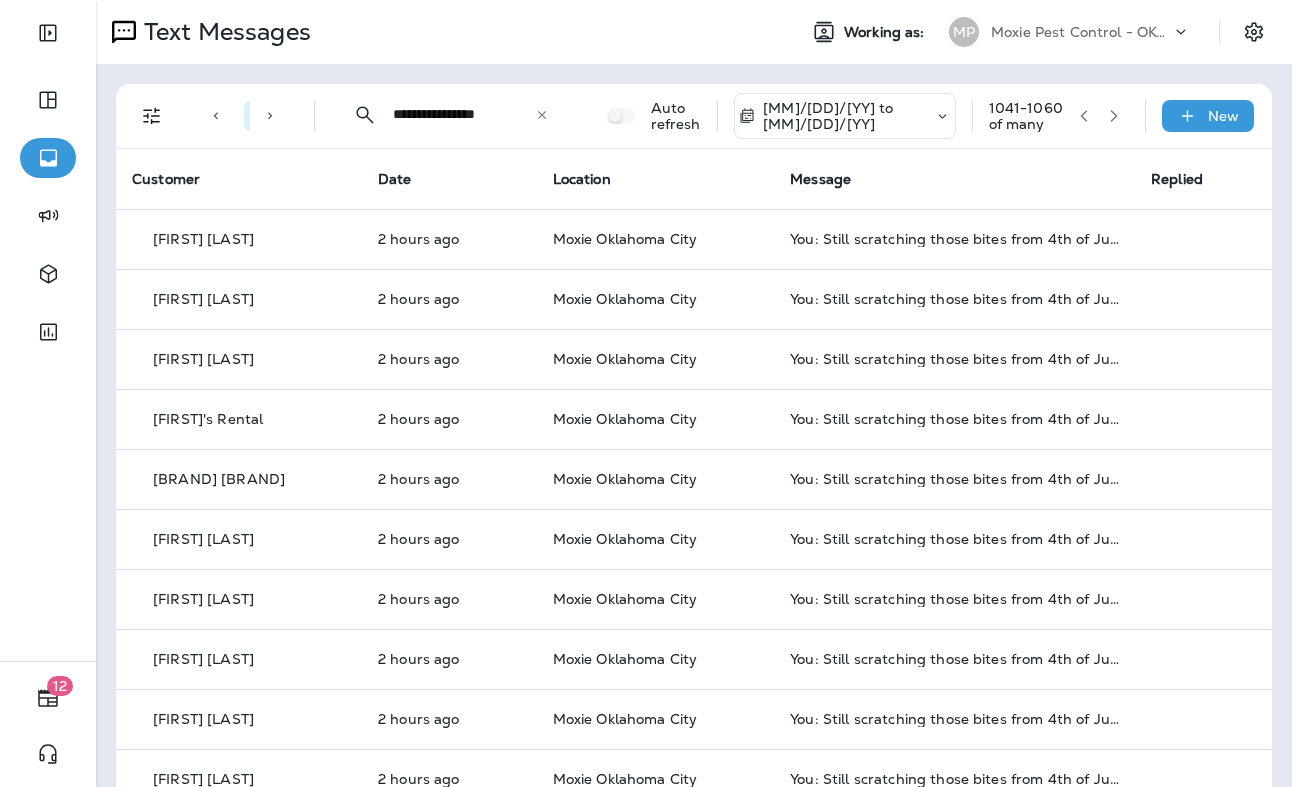 click 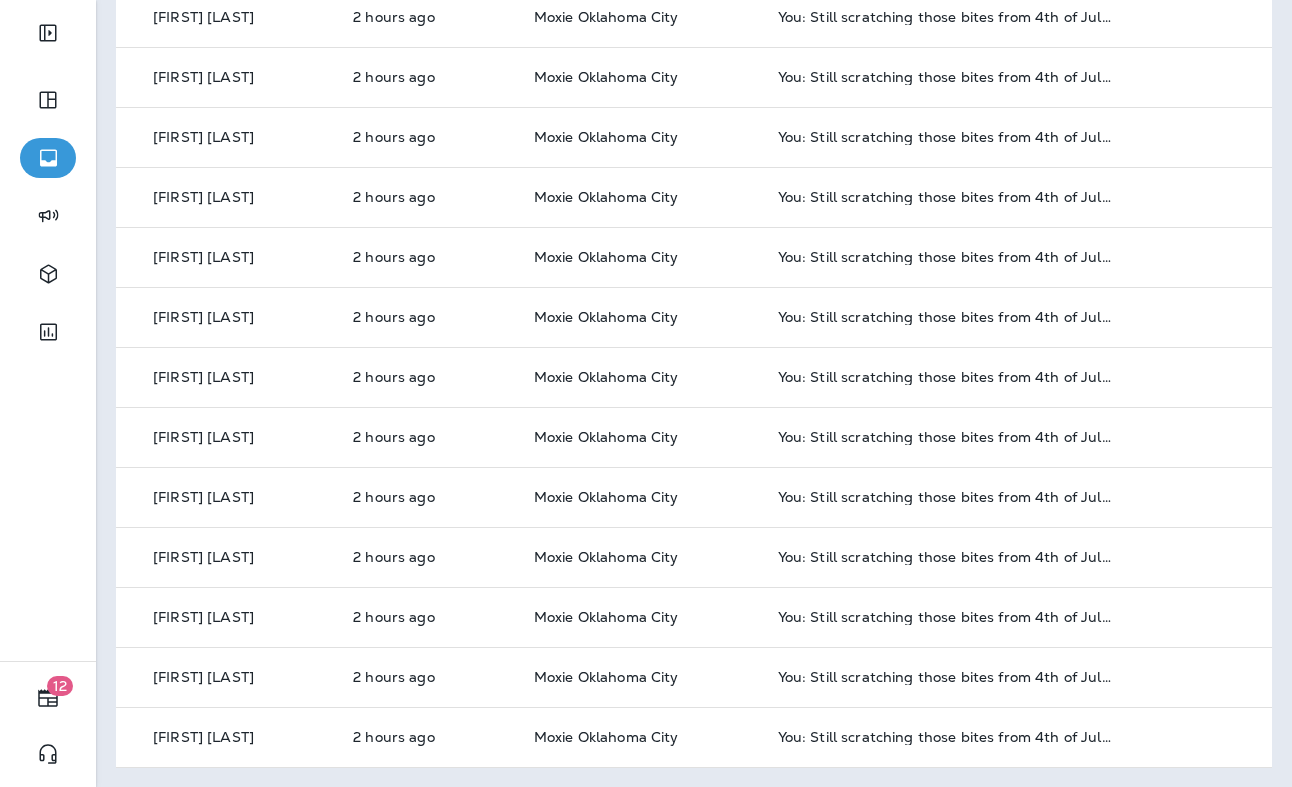 scroll, scrollTop: 0, scrollLeft: 0, axis: both 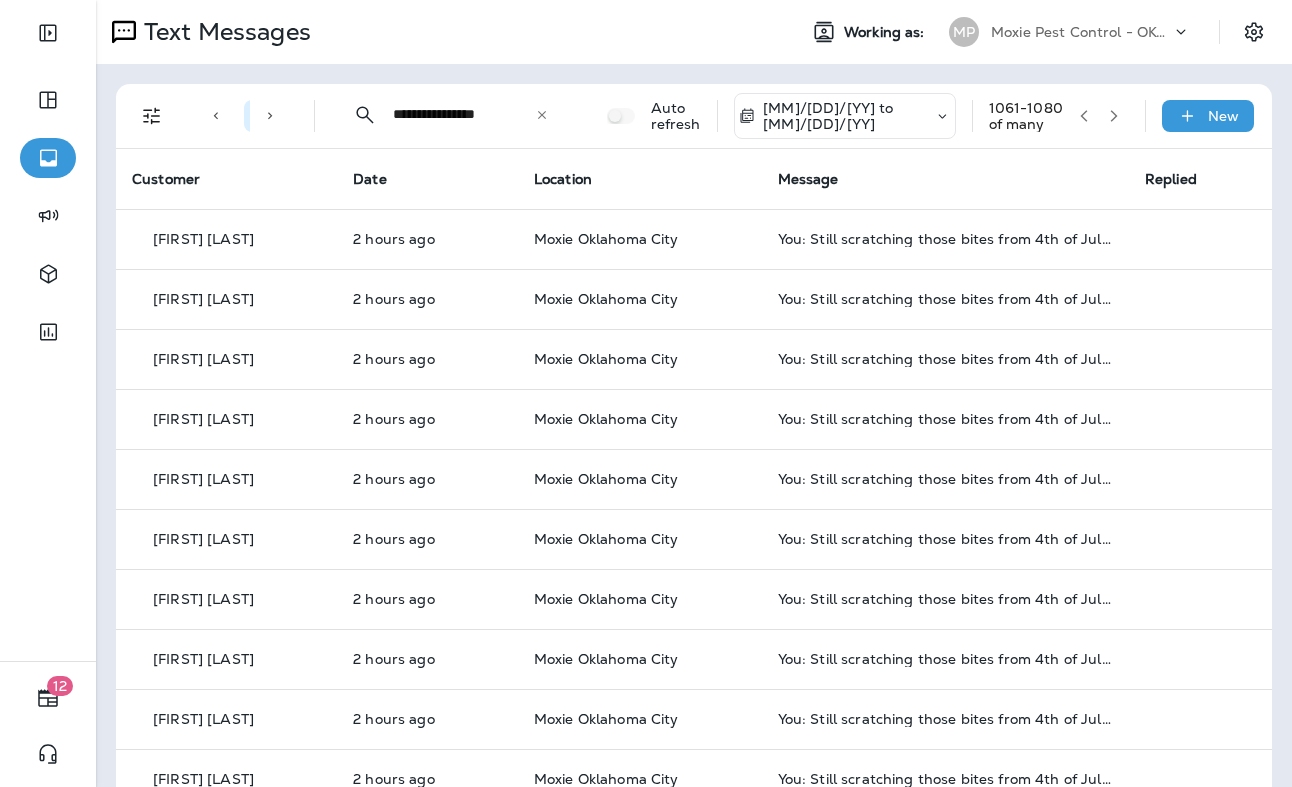 click at bounding box center [1114, 116] 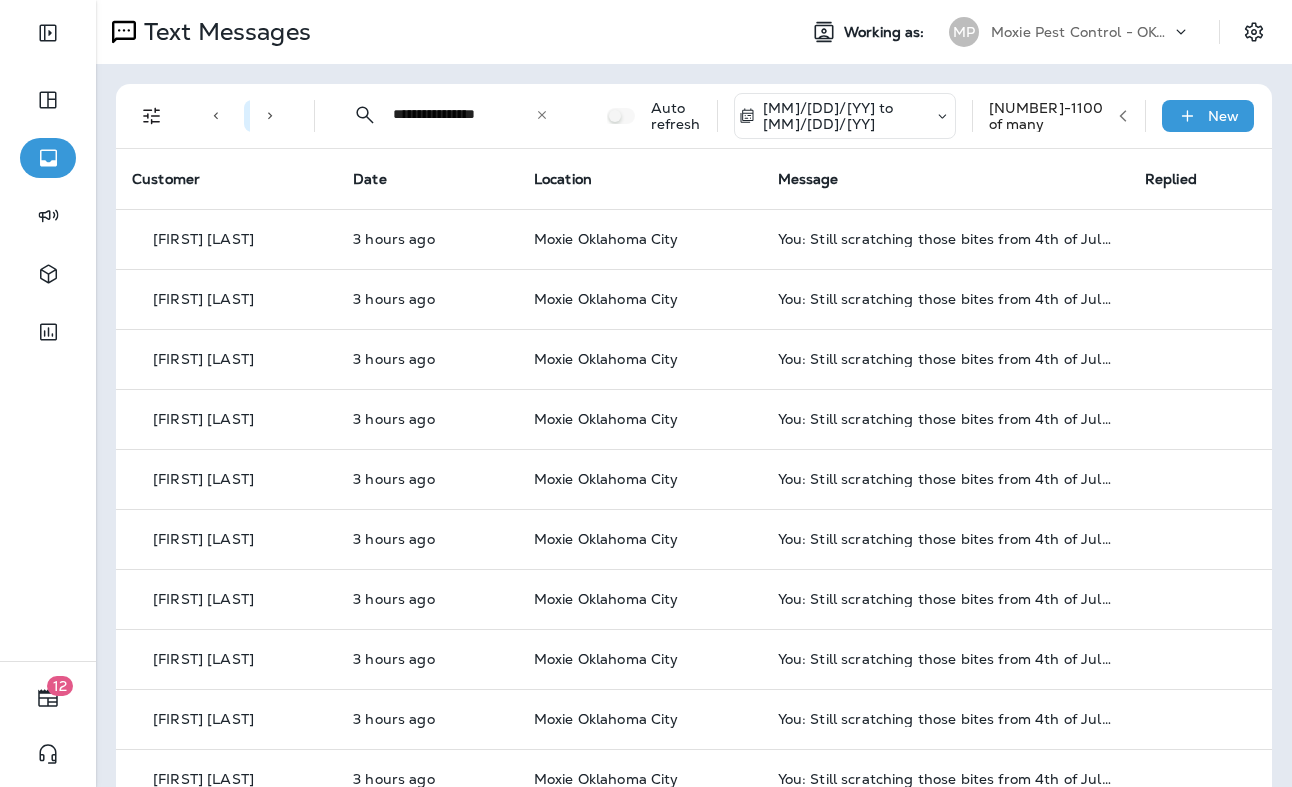 click 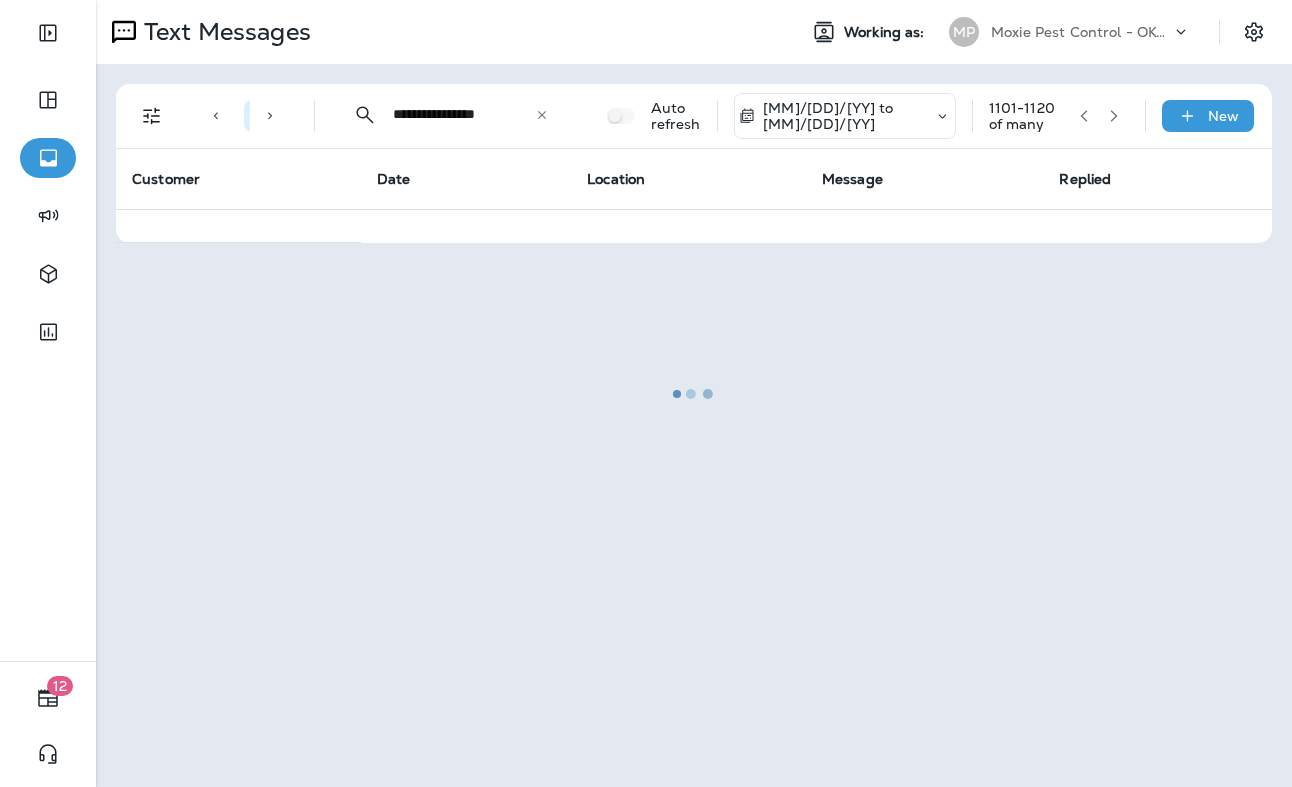 click at bounding box center [694, 393] 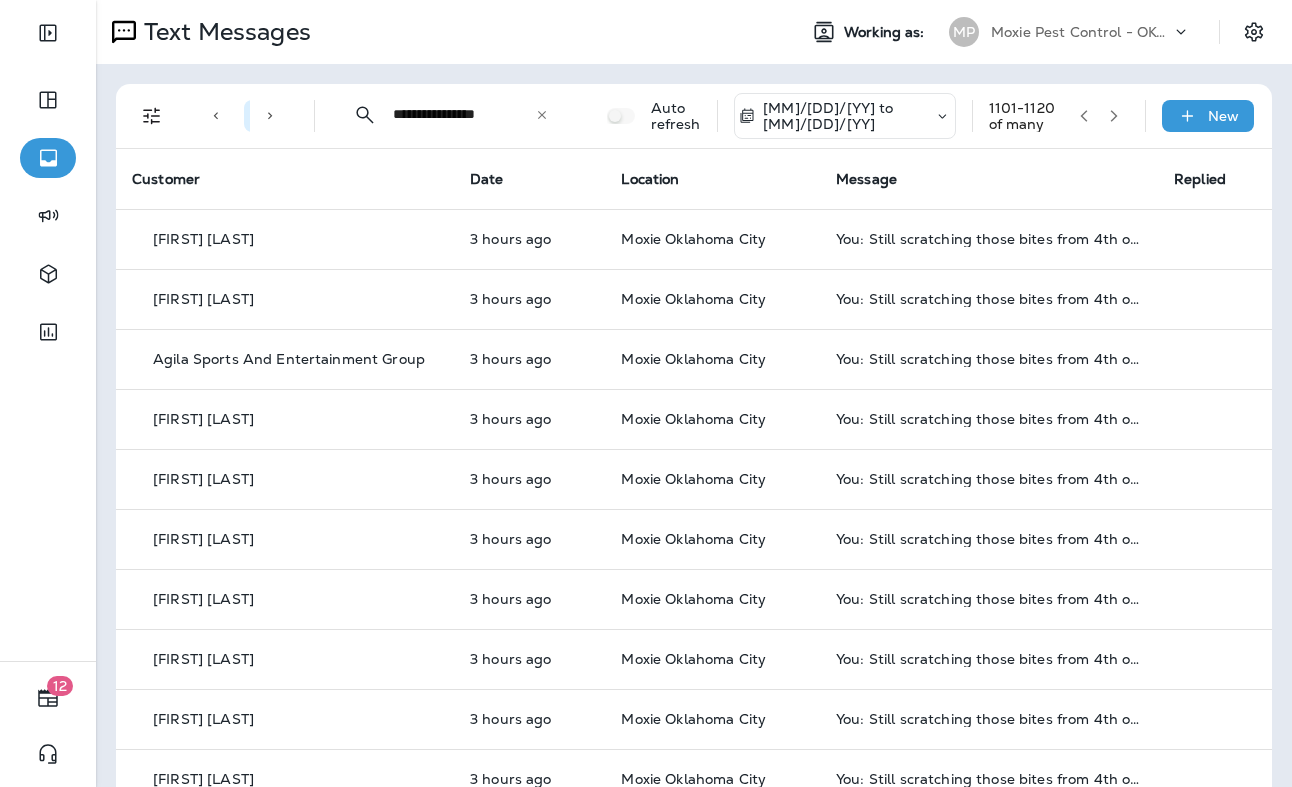 click 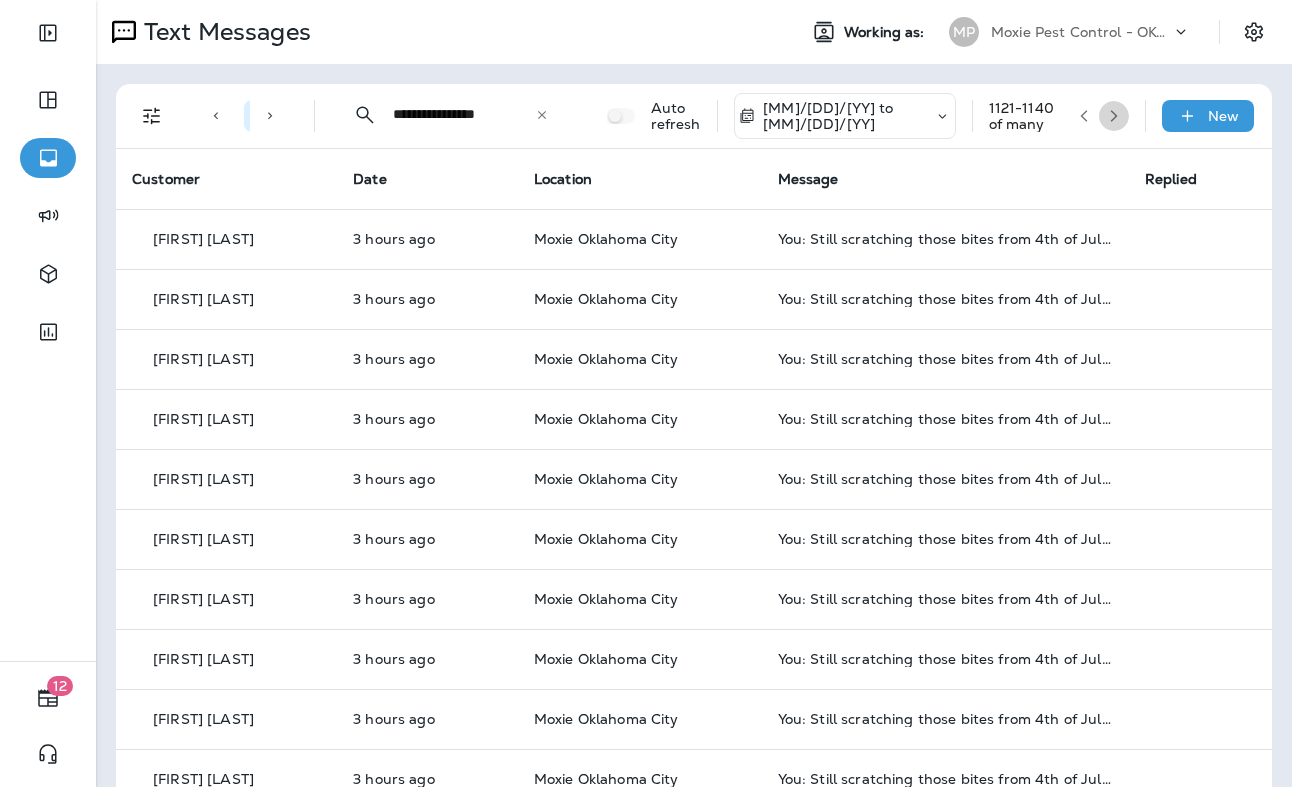 click 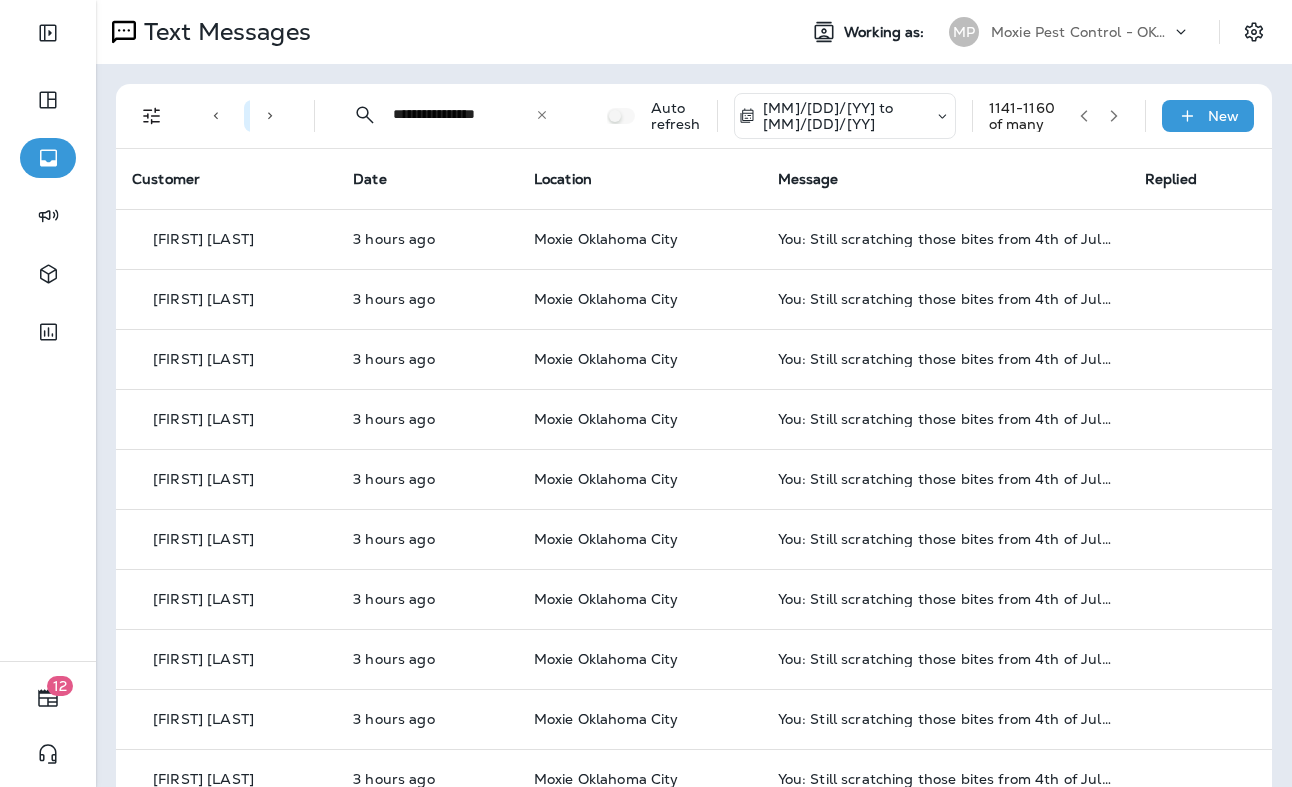 click 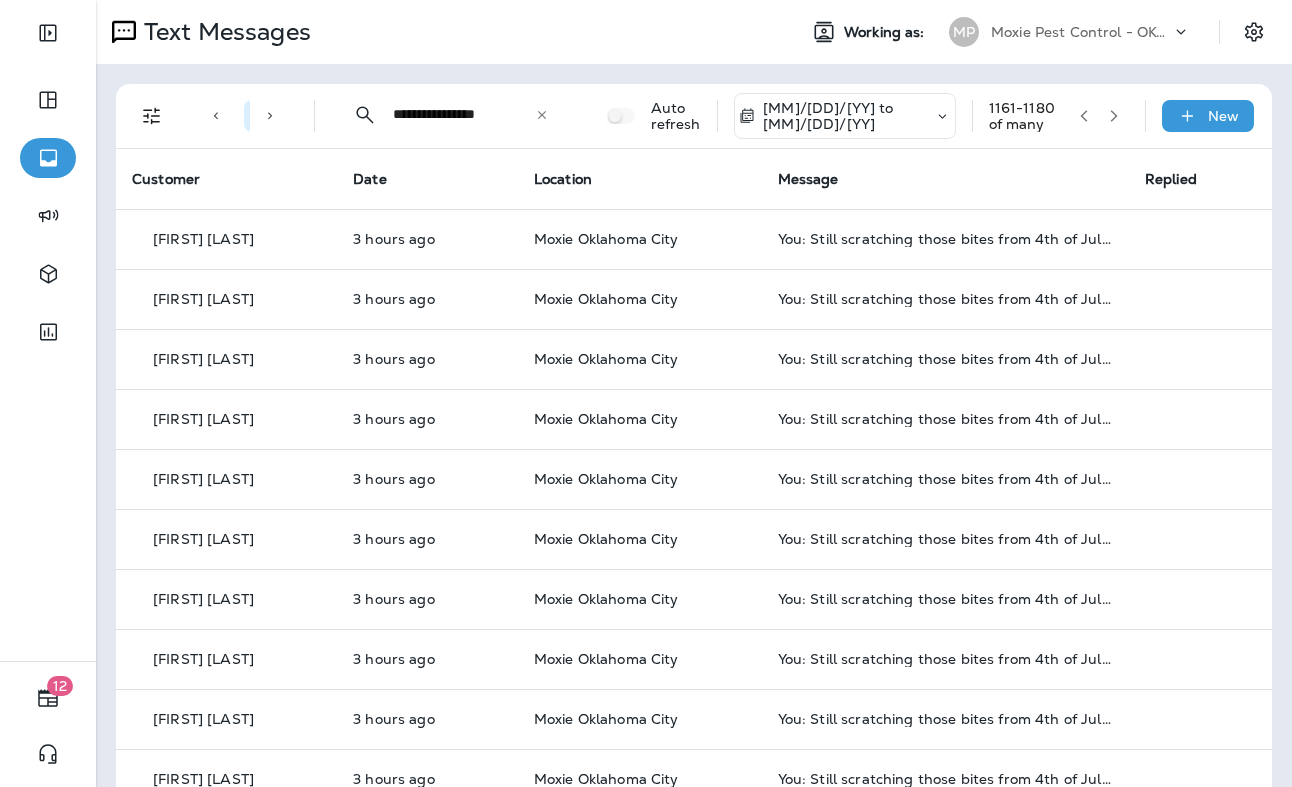 click 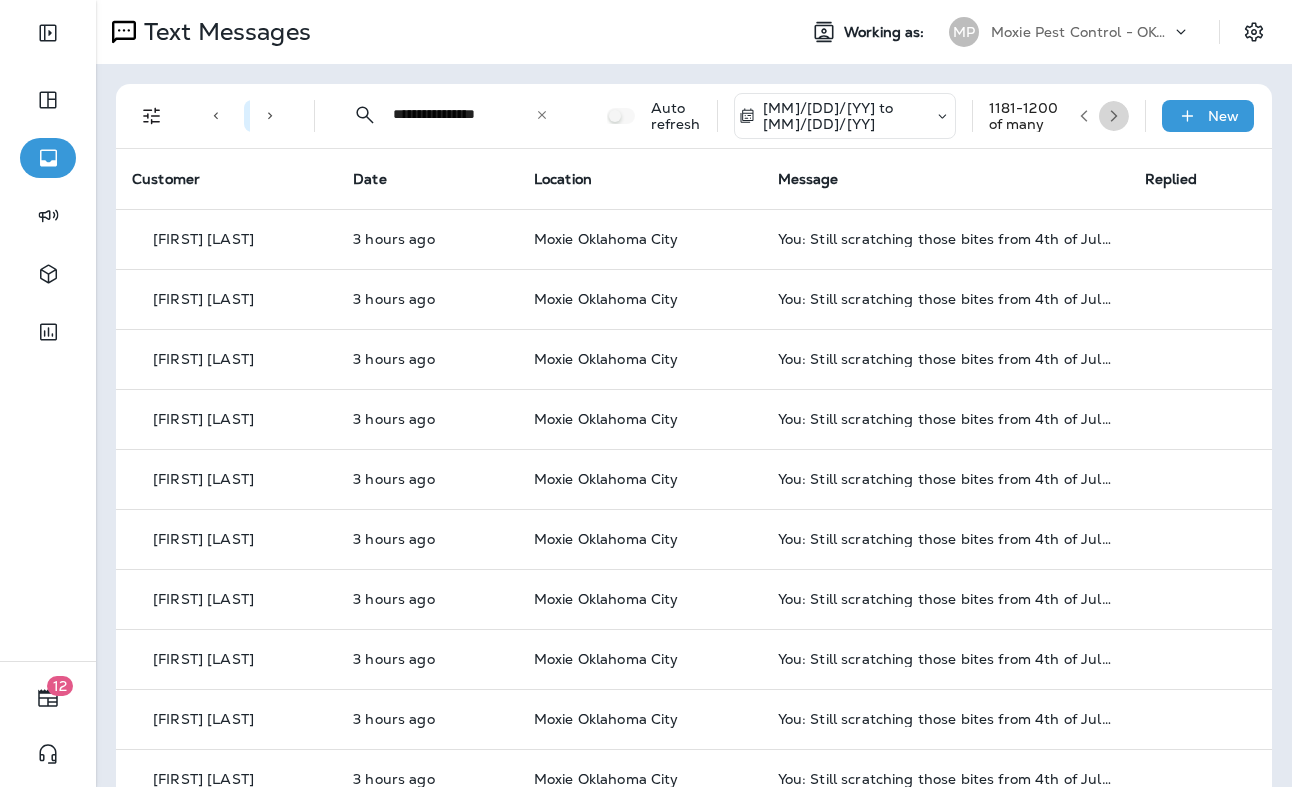 click 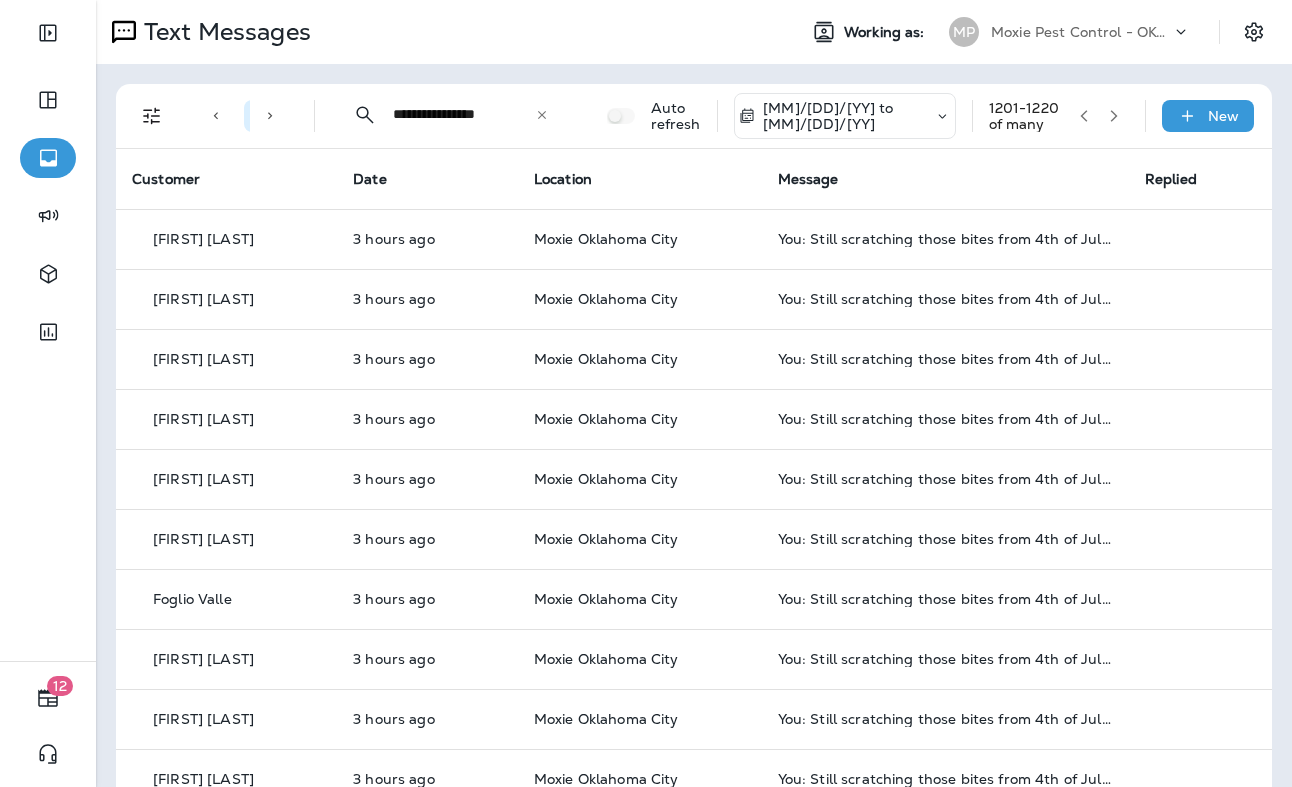 click 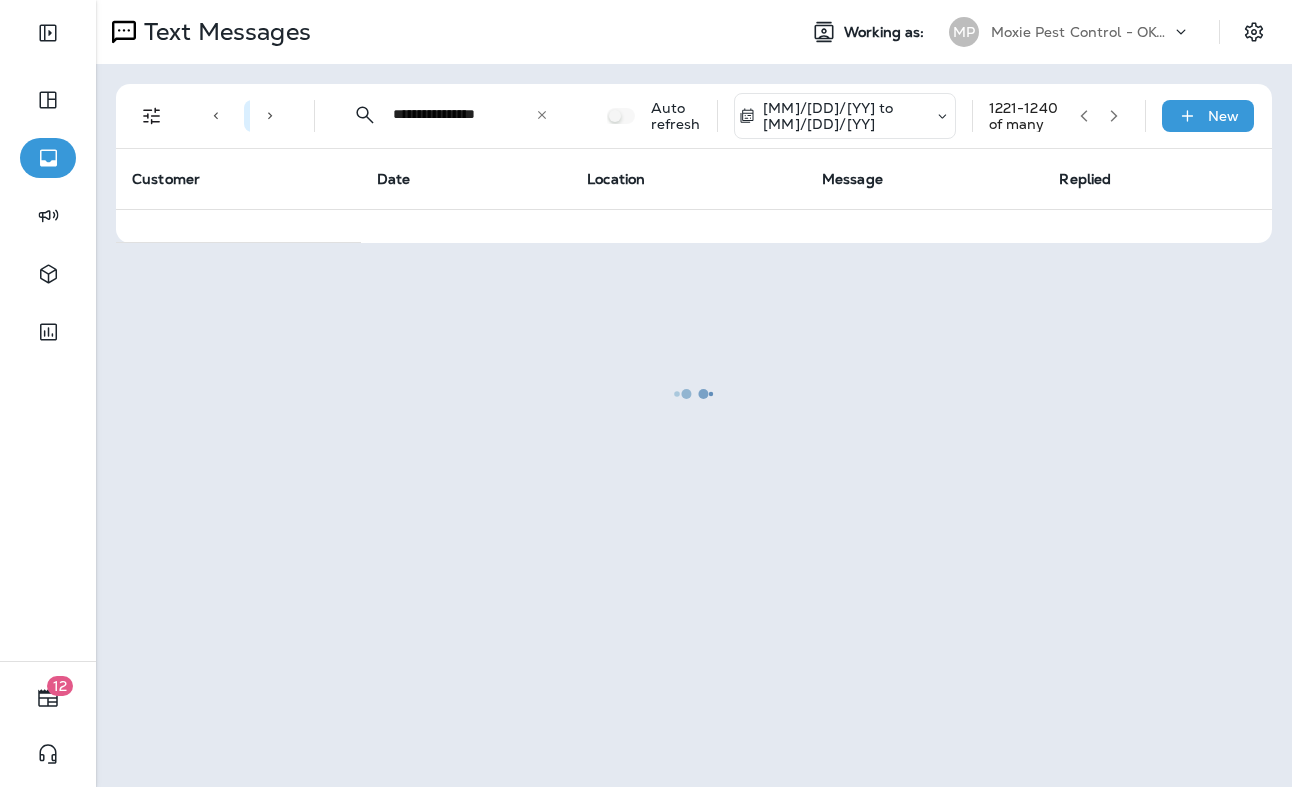 click at bounding box center (694, 393) 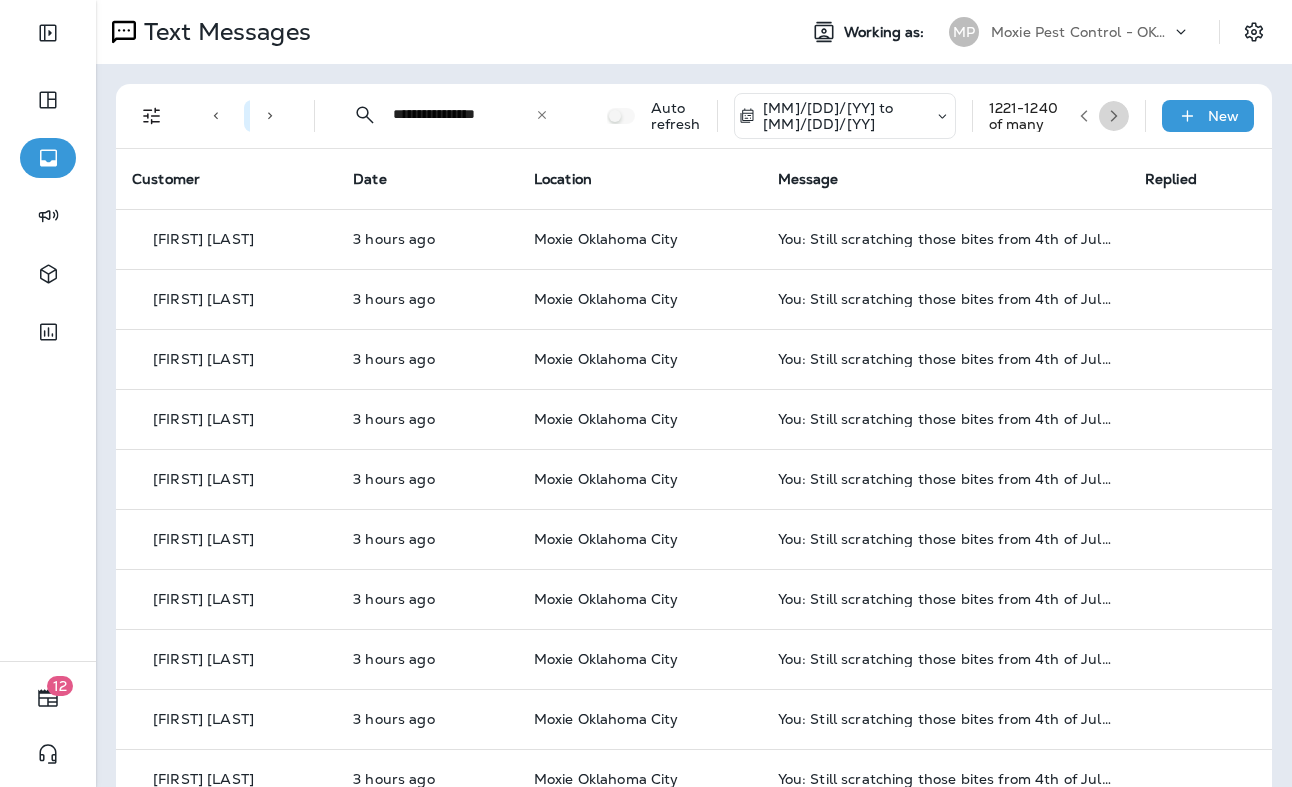 click 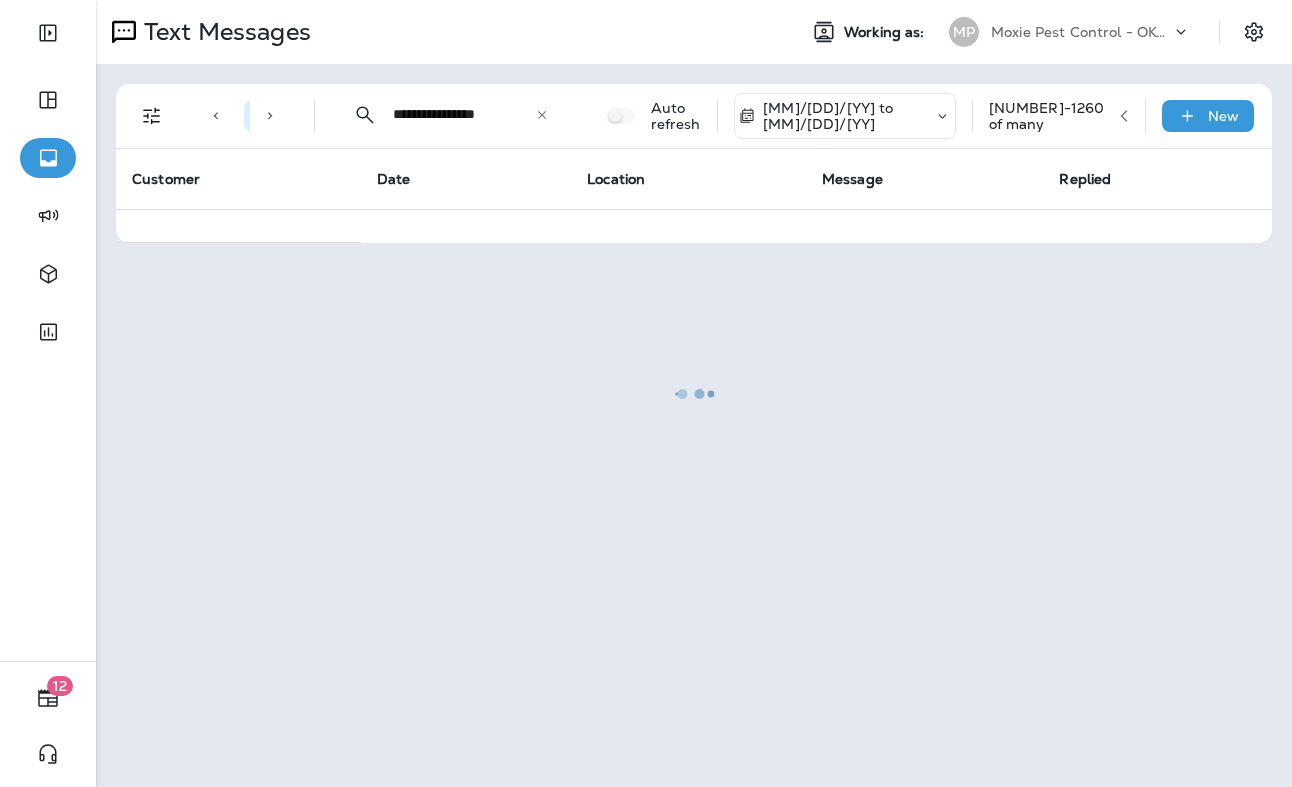 click at bounding box center (694, 393) 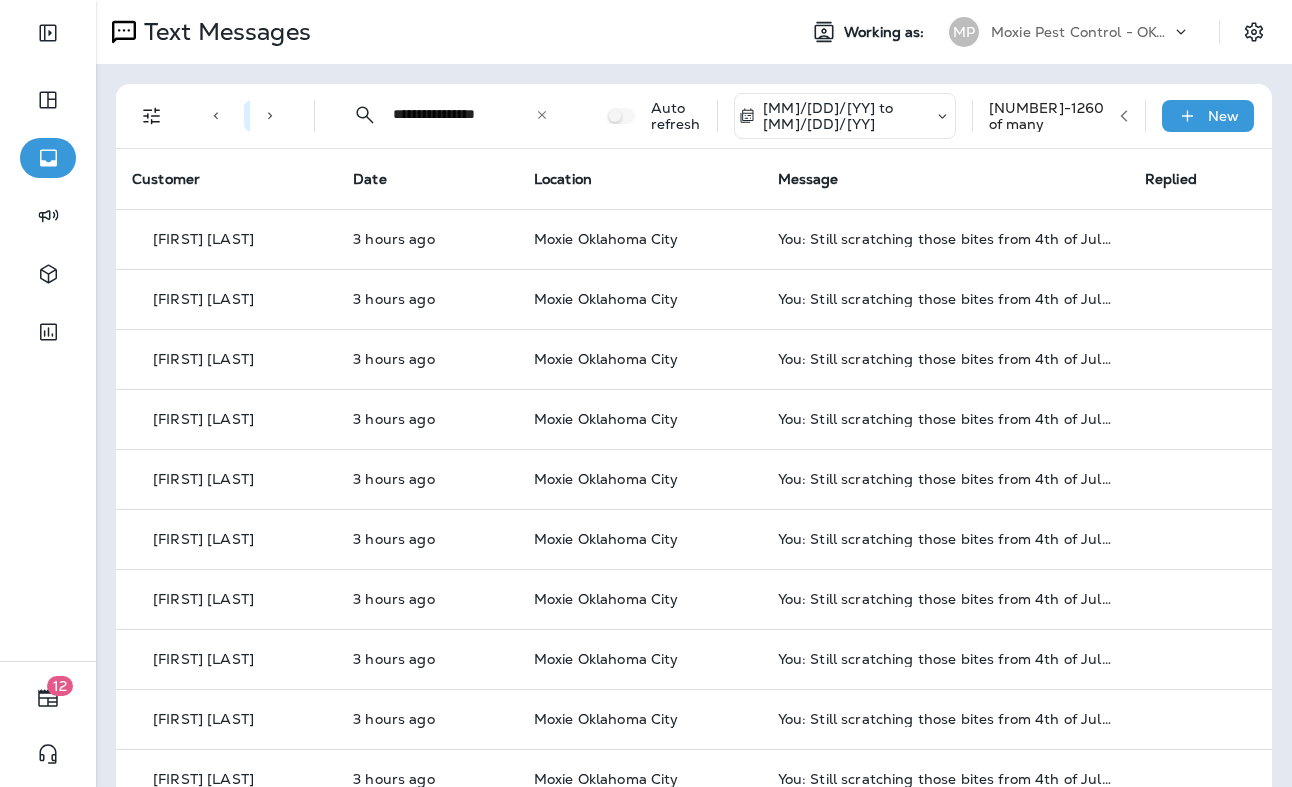 click 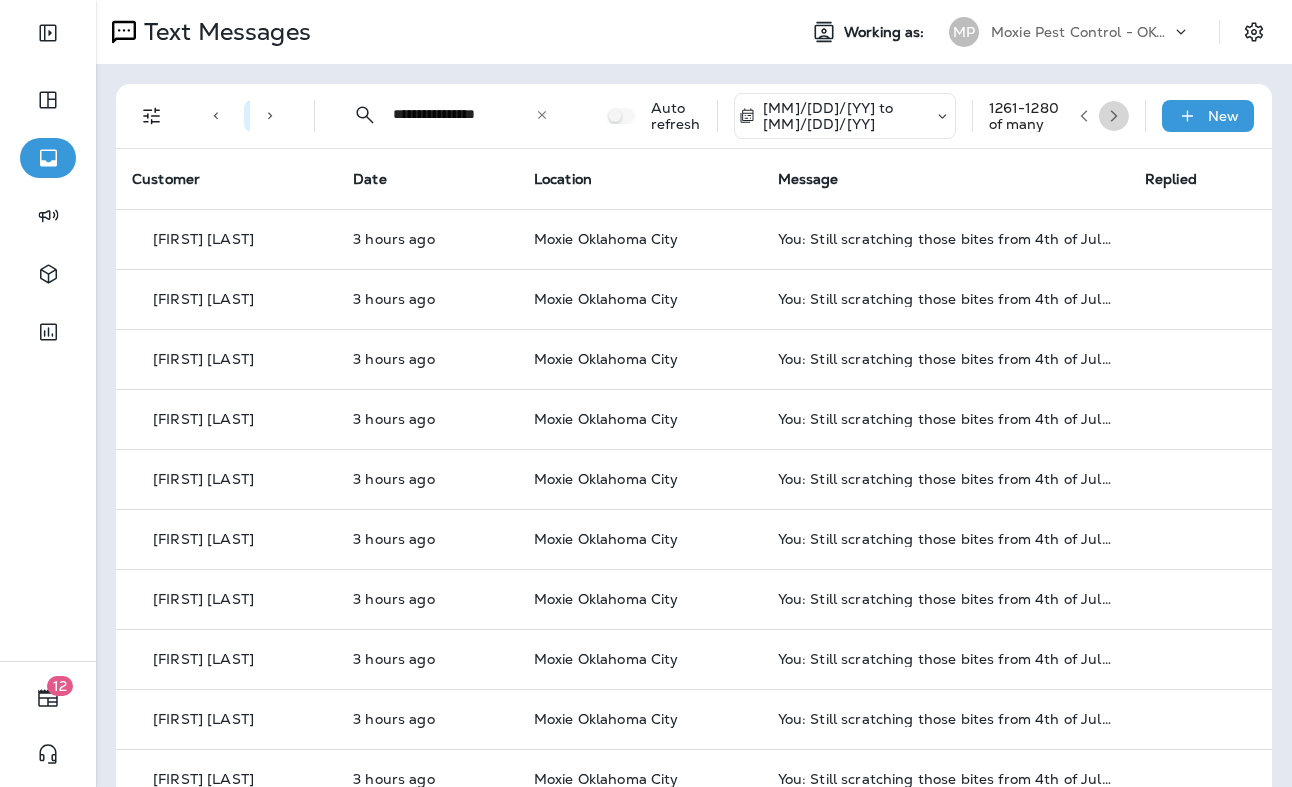 click 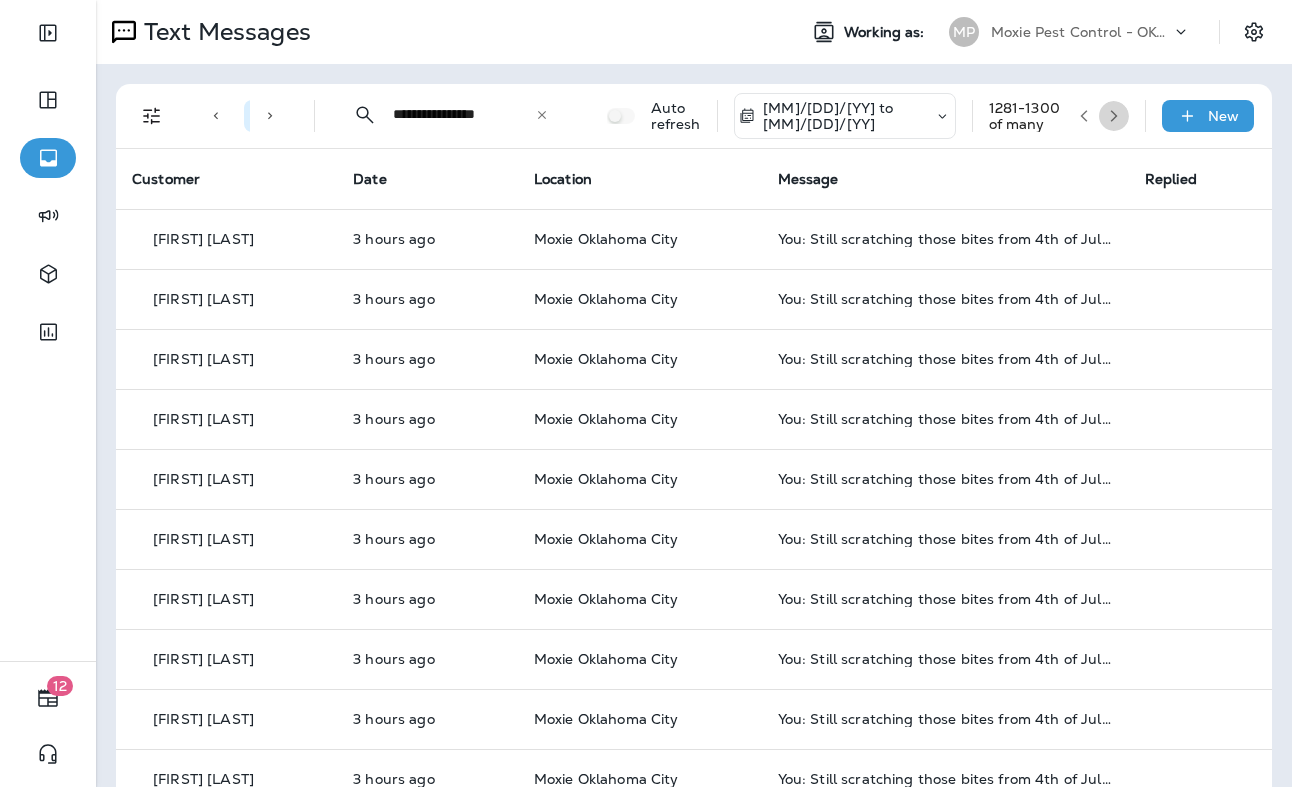 click 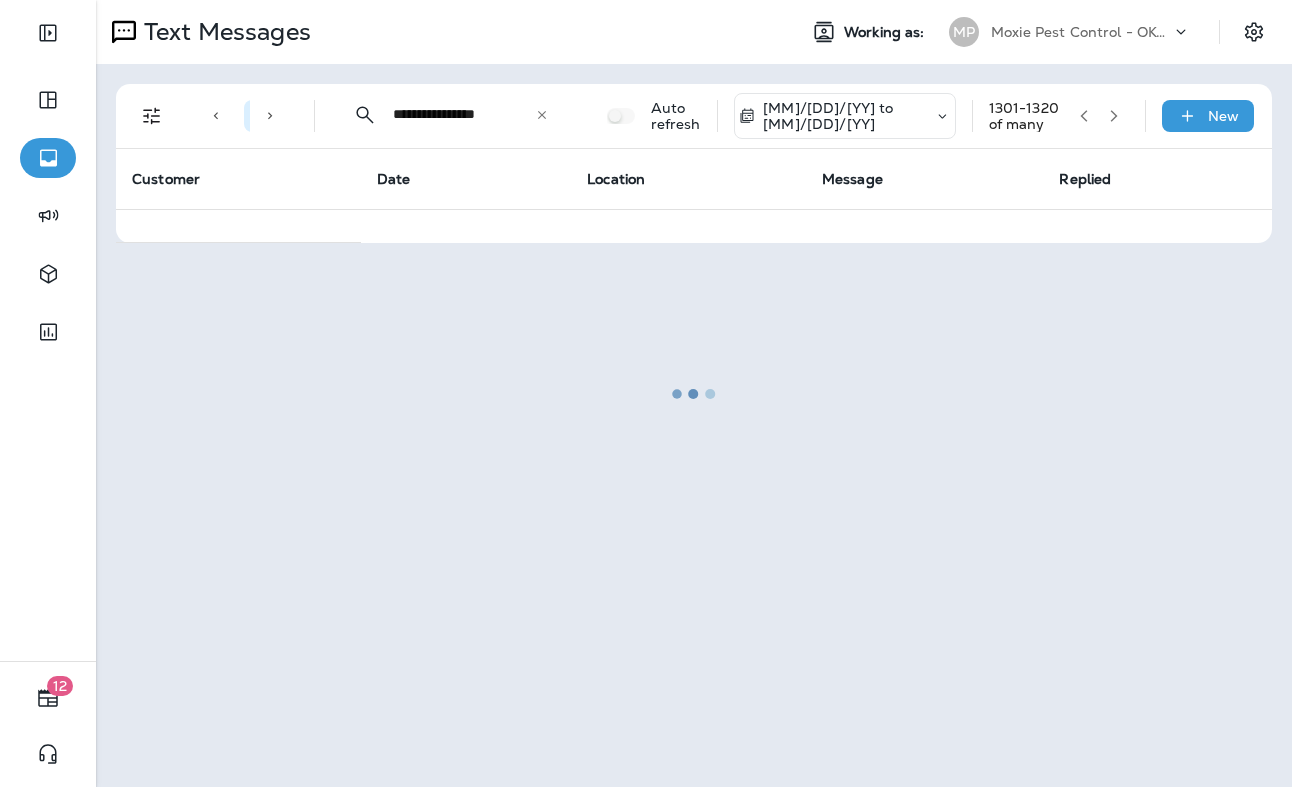click at bounding box center (694, 393) 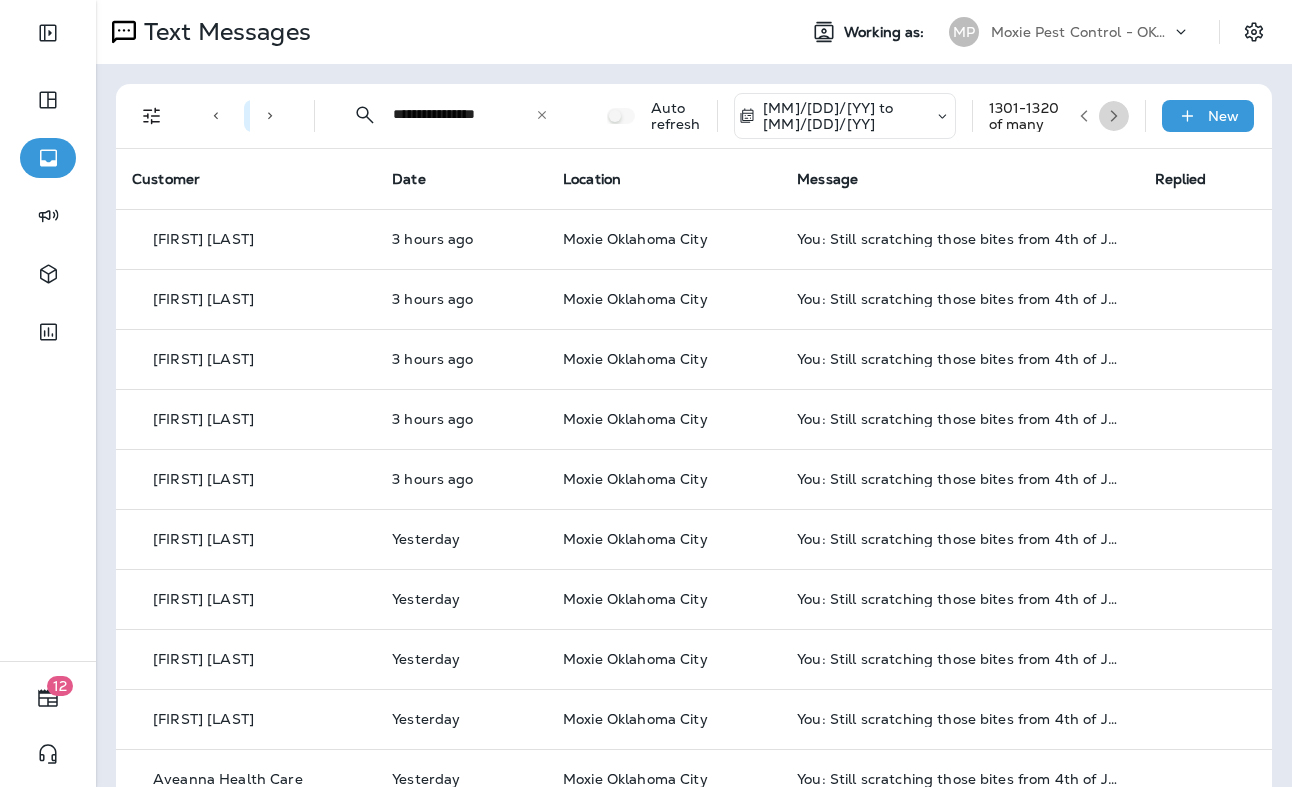 click 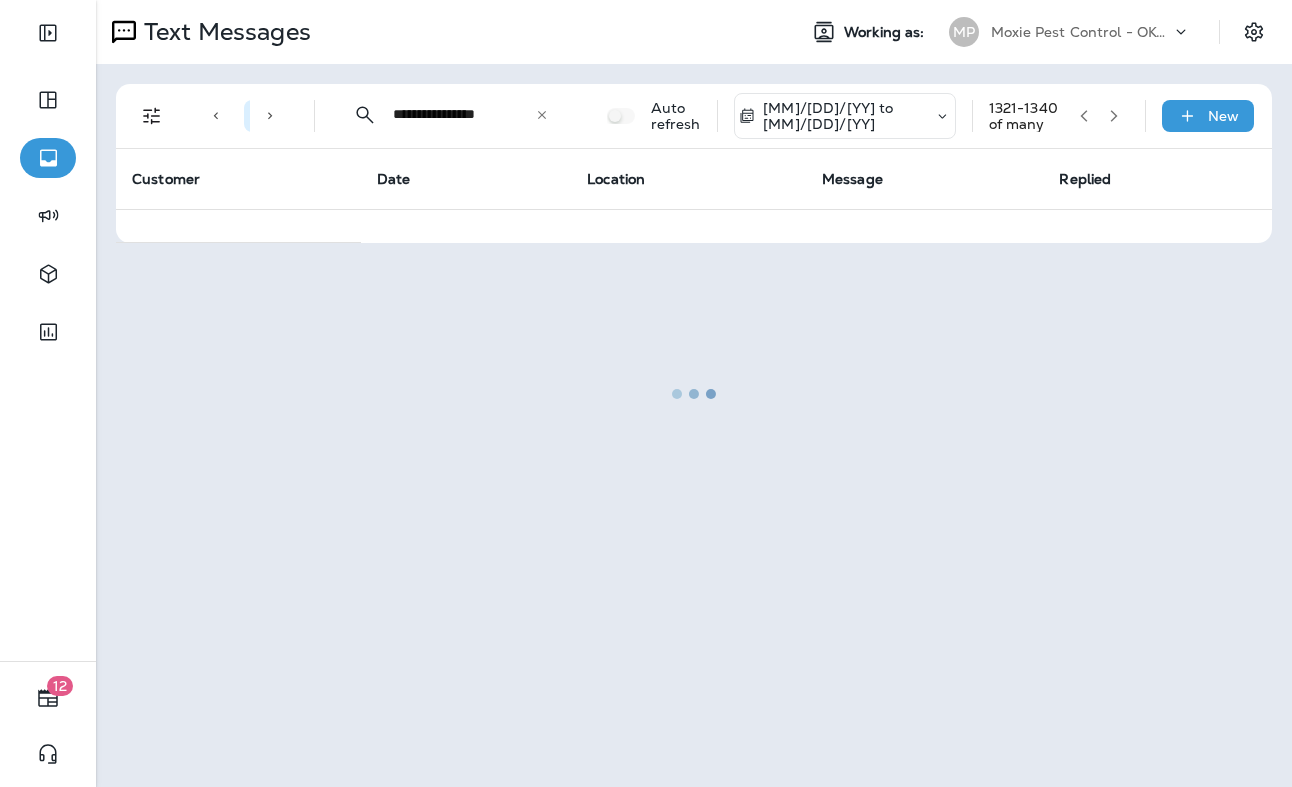 click at bounding box center (694, 393) 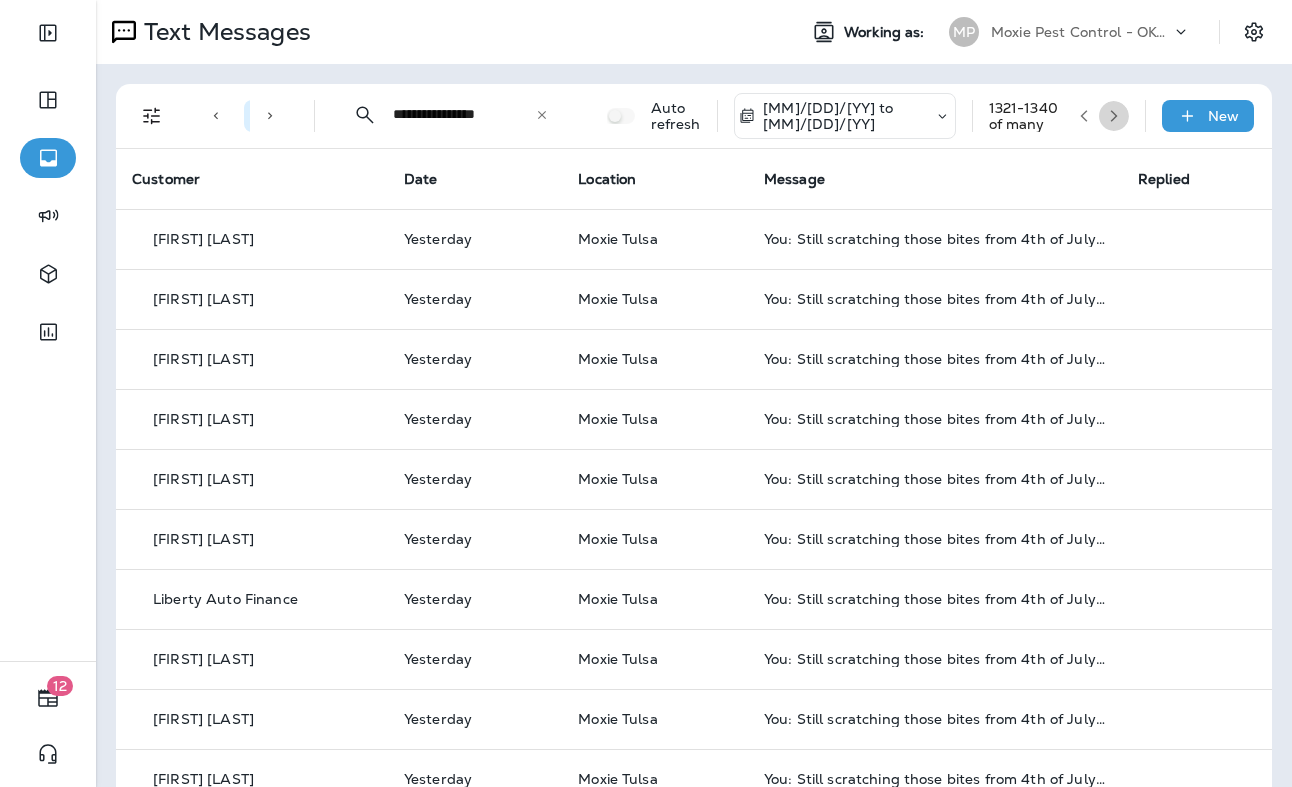 click 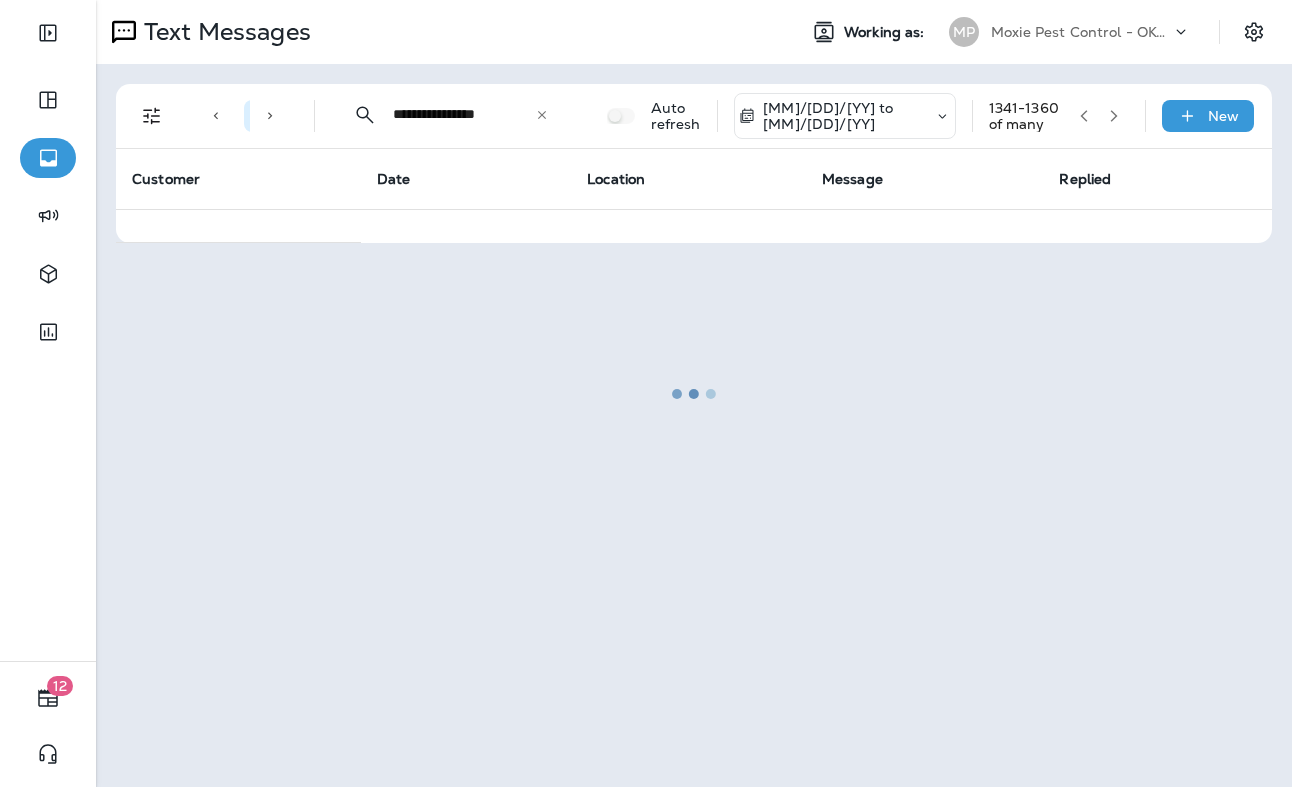 click at bounding box center [694, 393] 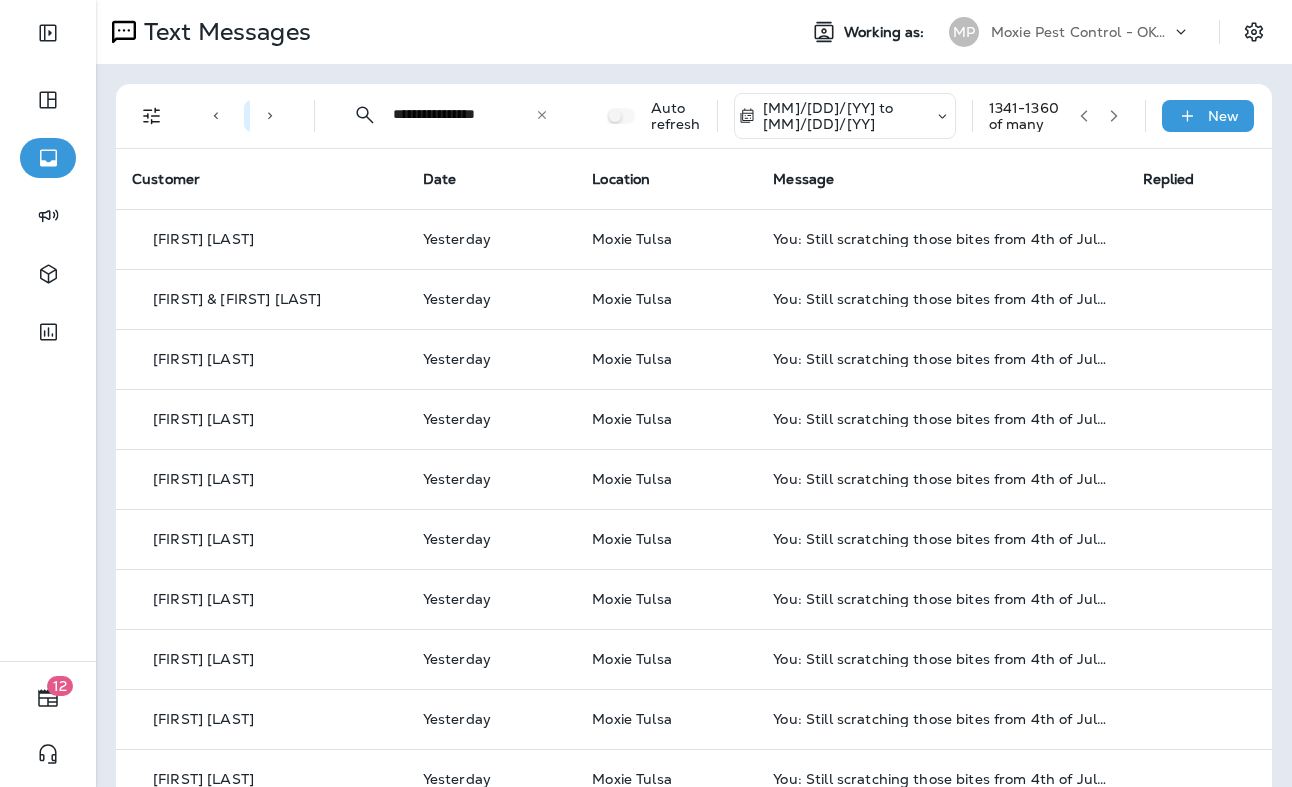 click at bounding box center [1114, 116] 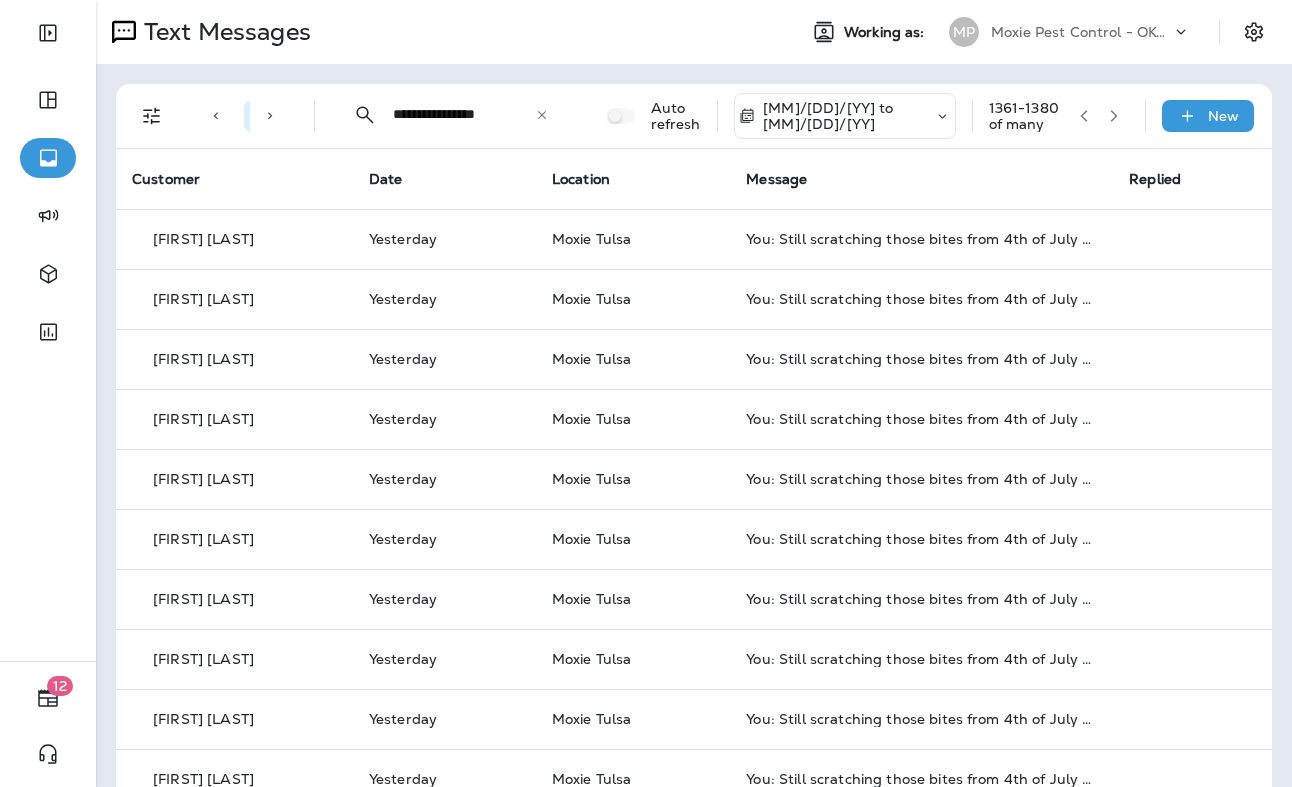 click at bounding box center [1114, 116] 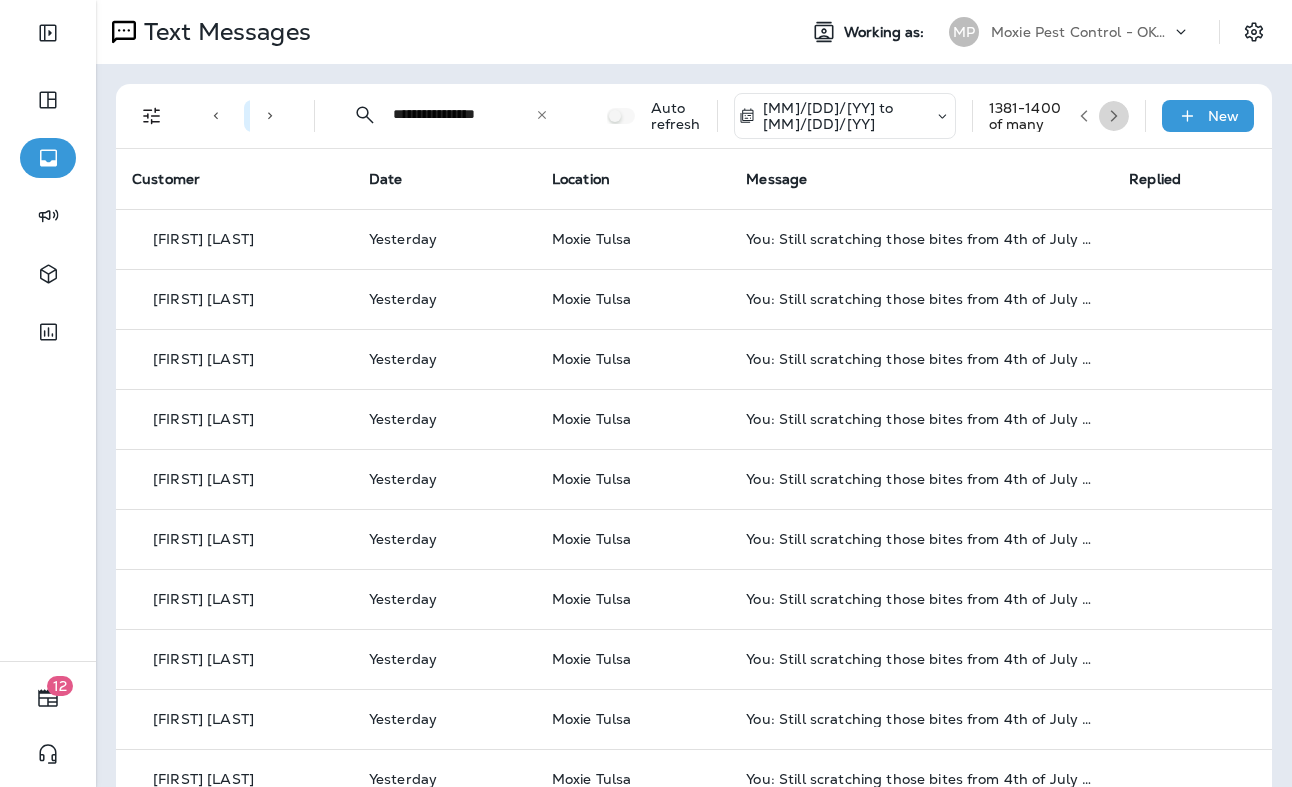click 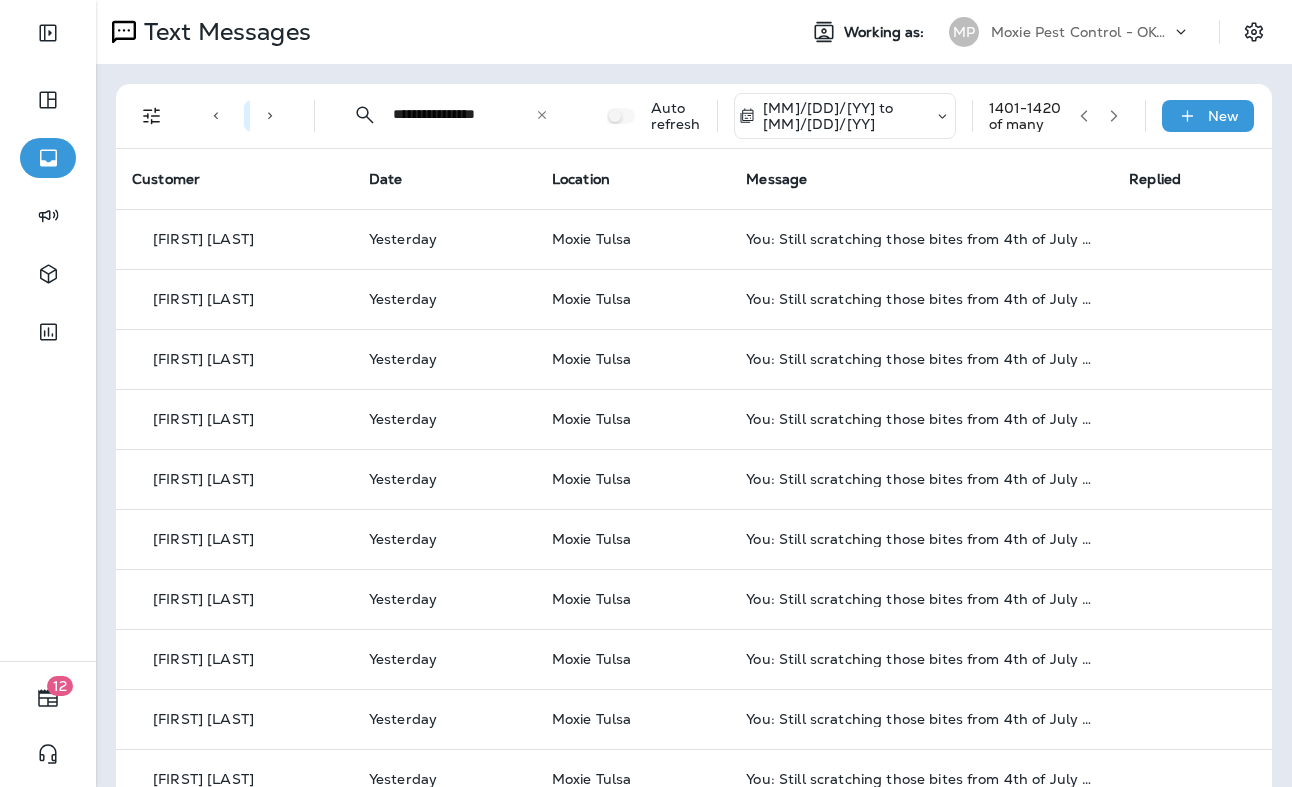 click 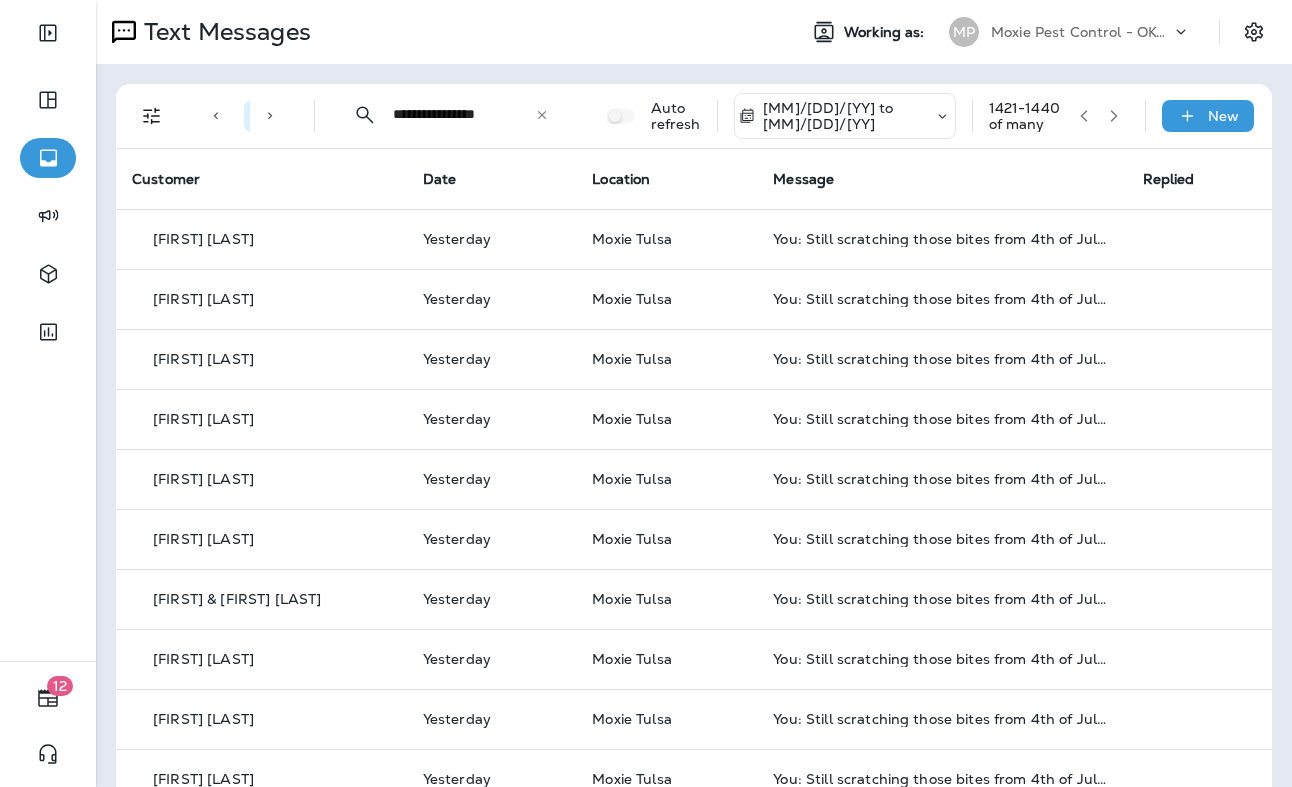 click 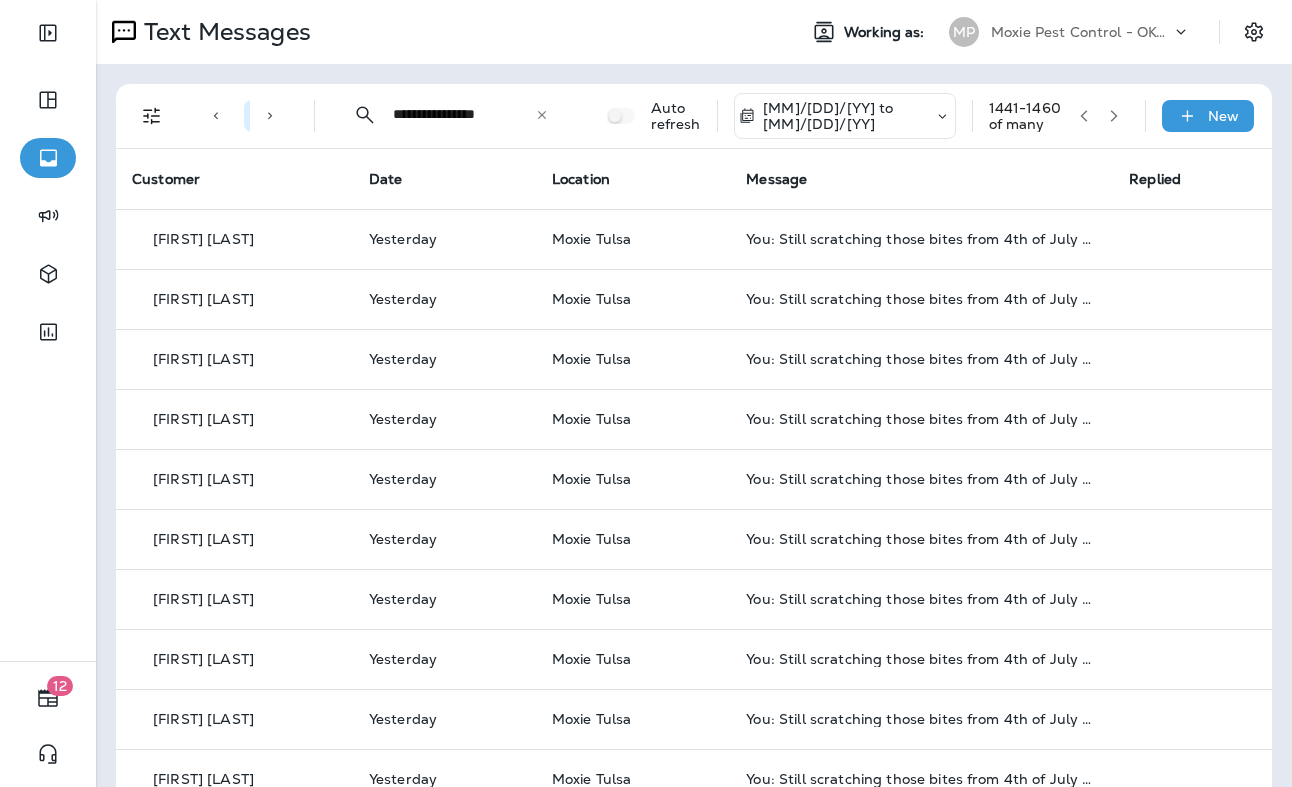 click 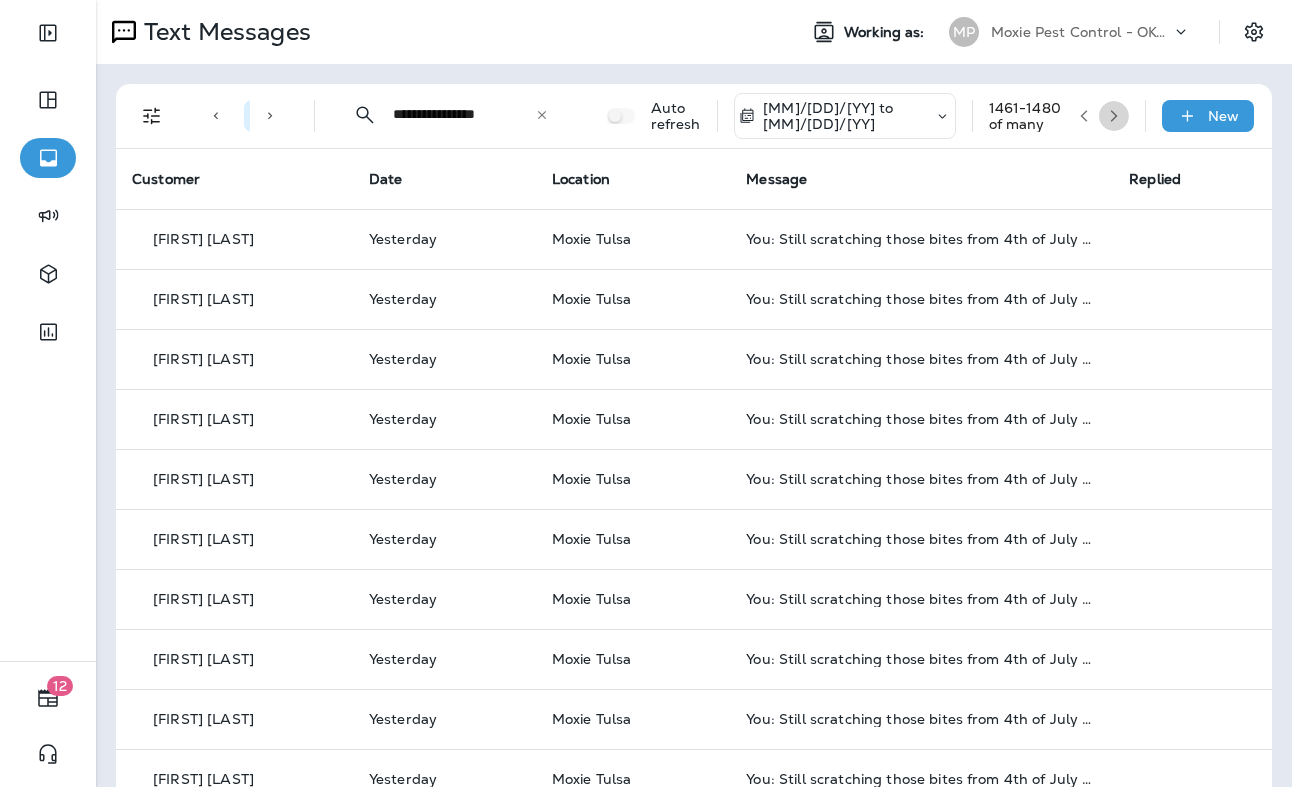 click 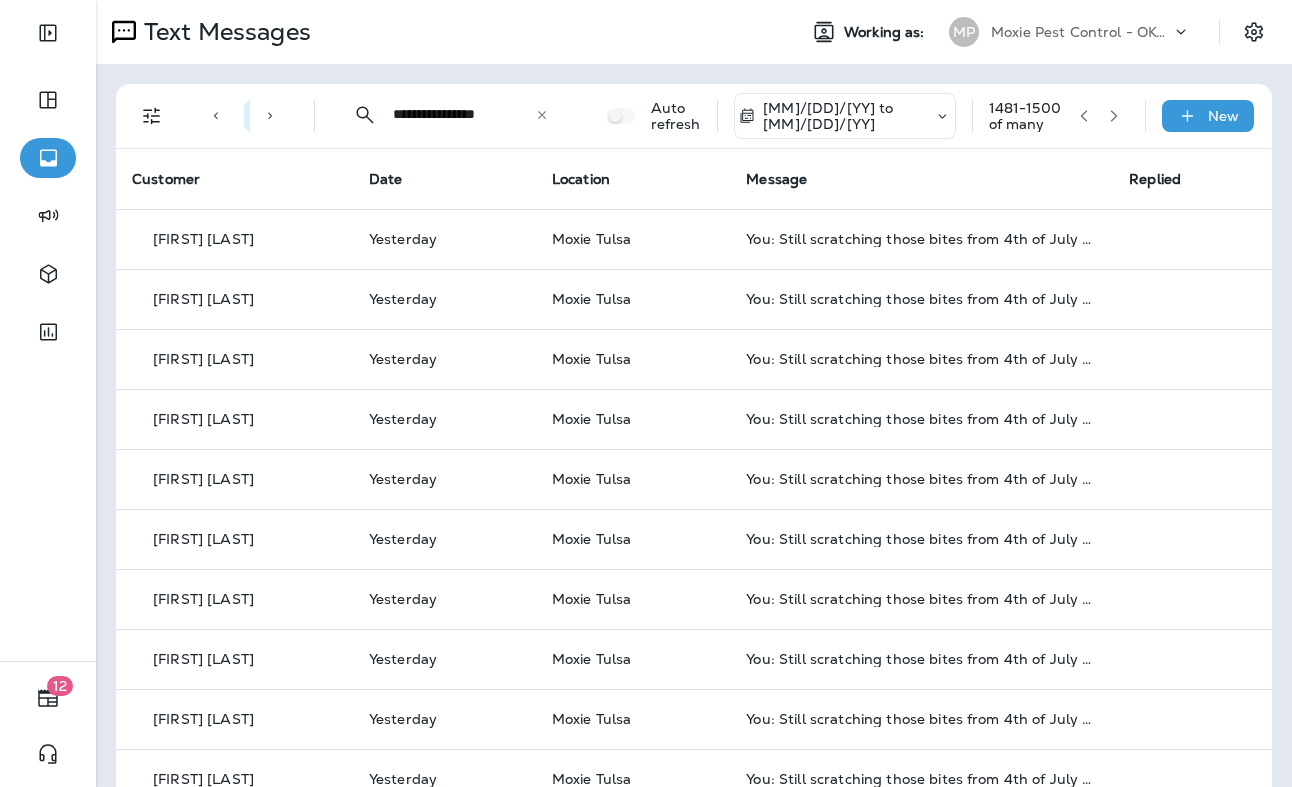 click at bounding box center (1114, 116) 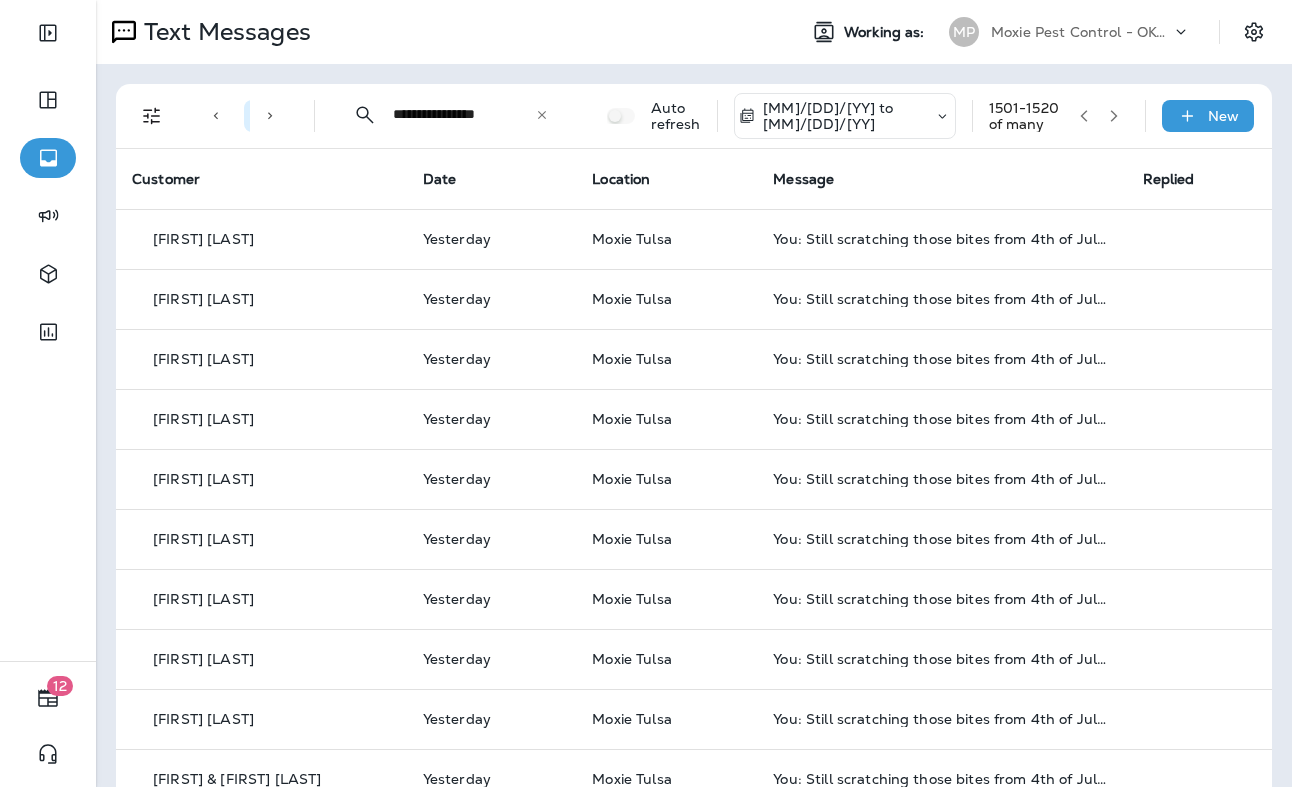 click 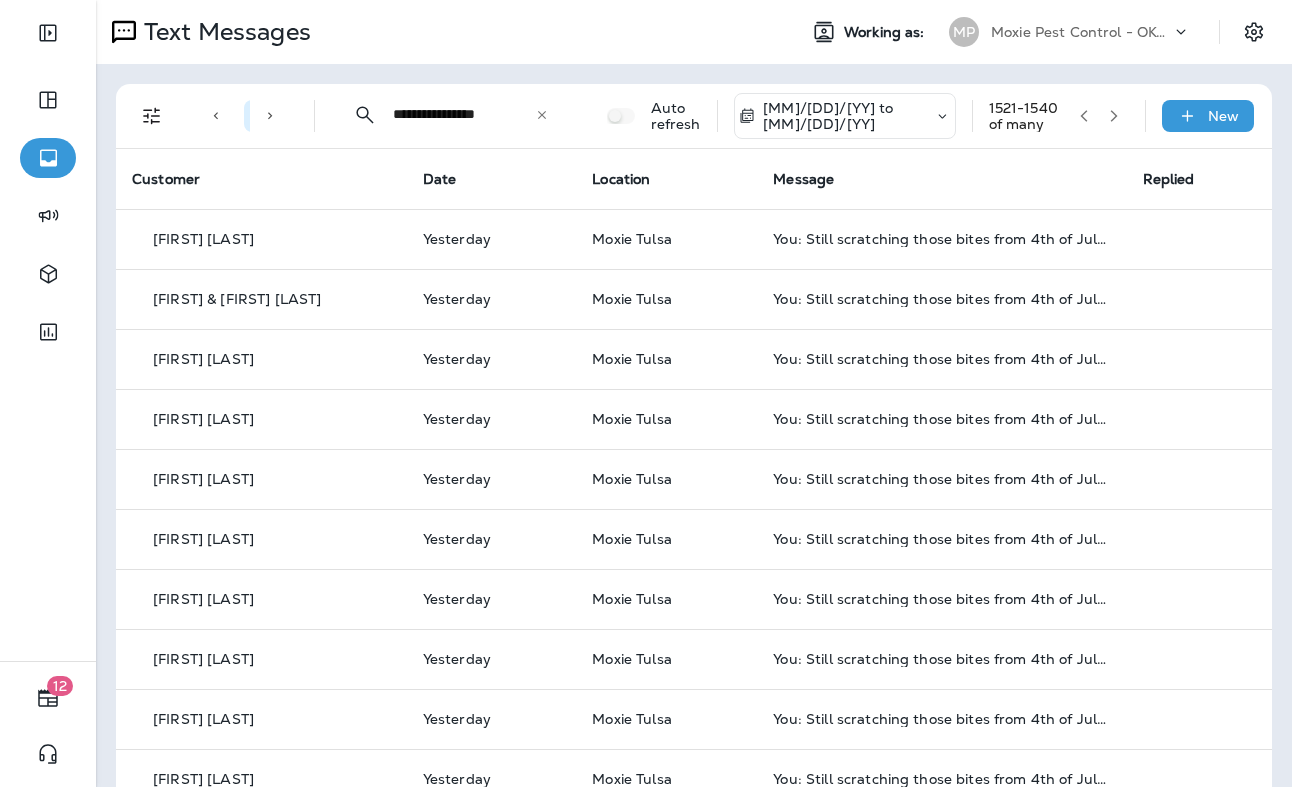 click 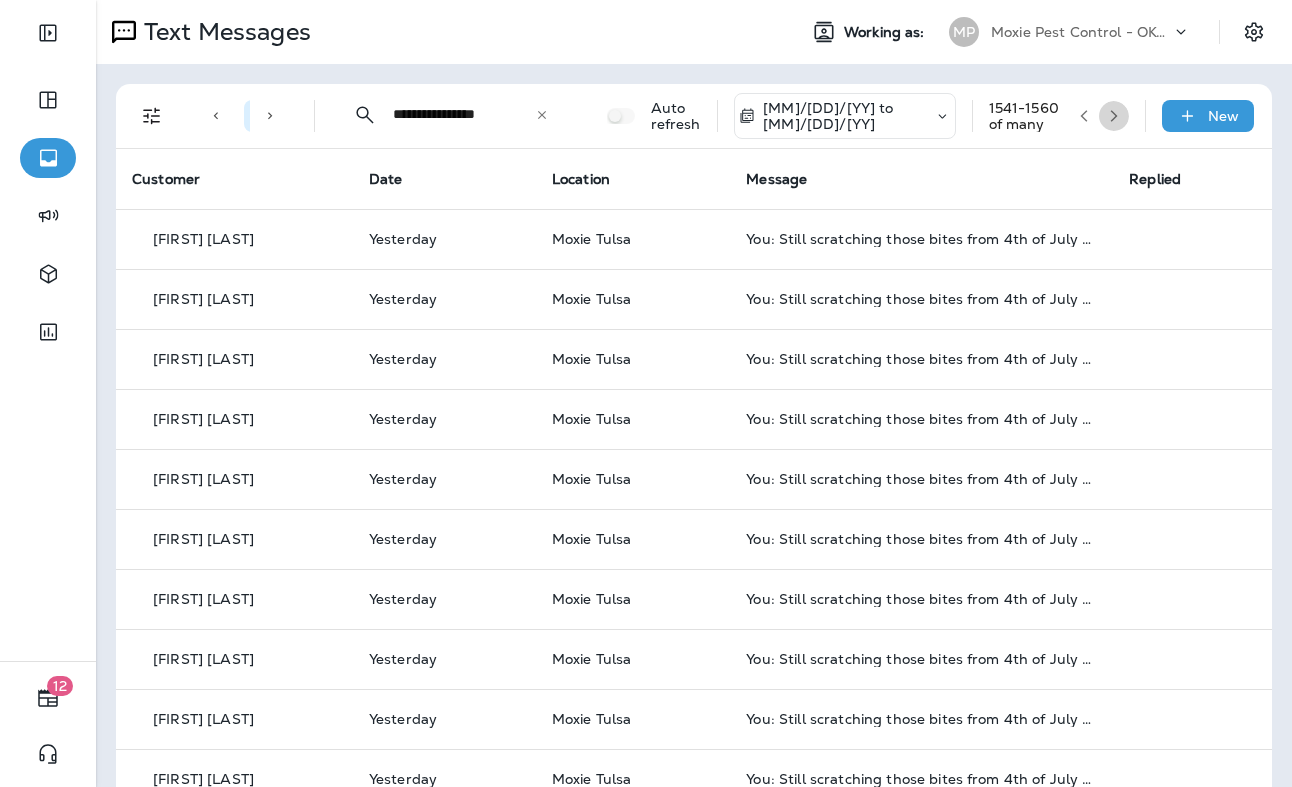 click 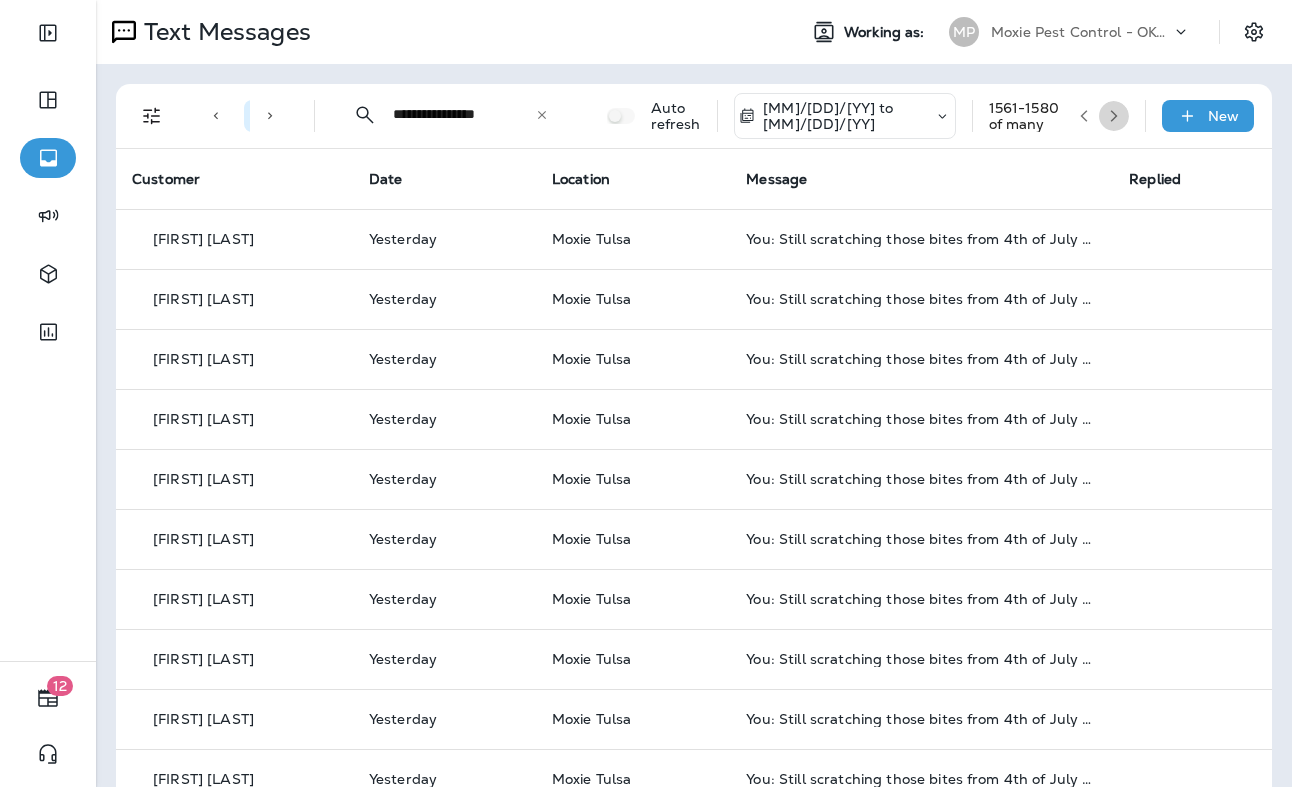 click 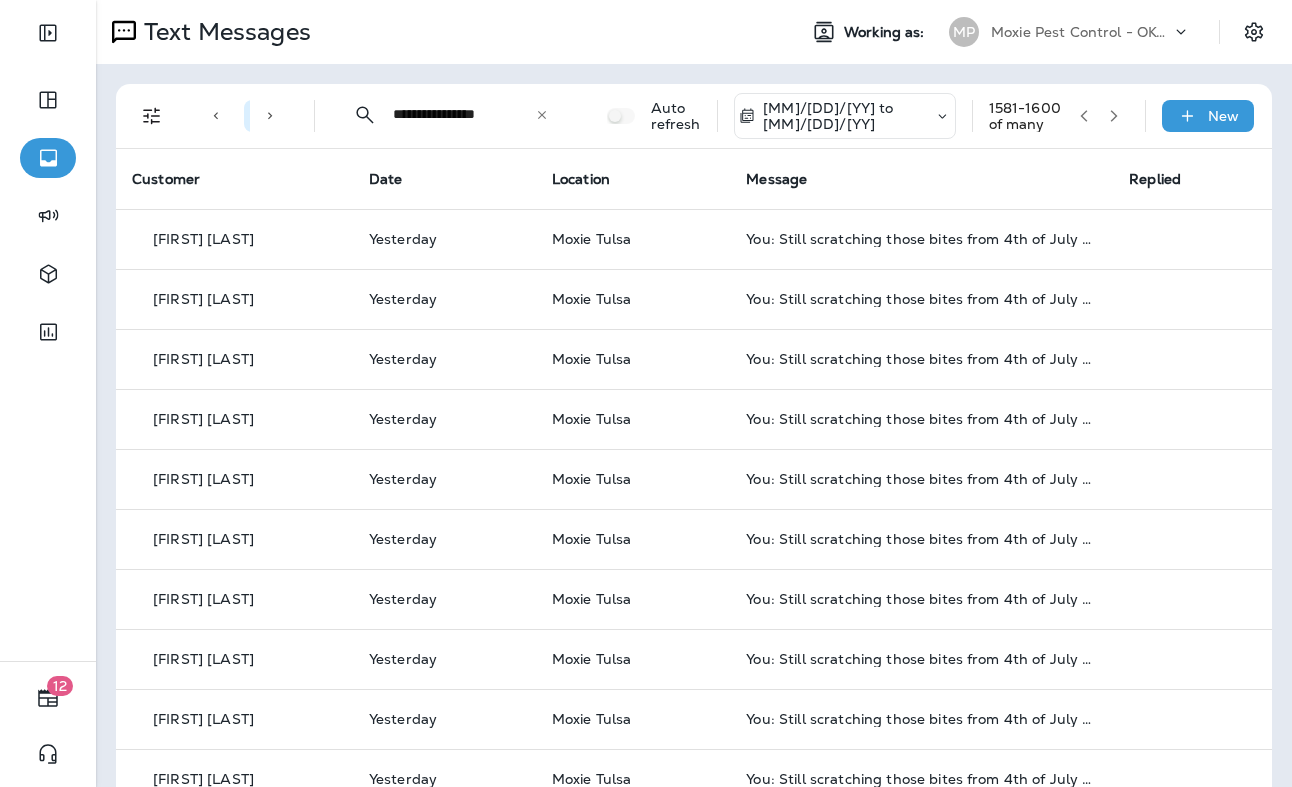 click 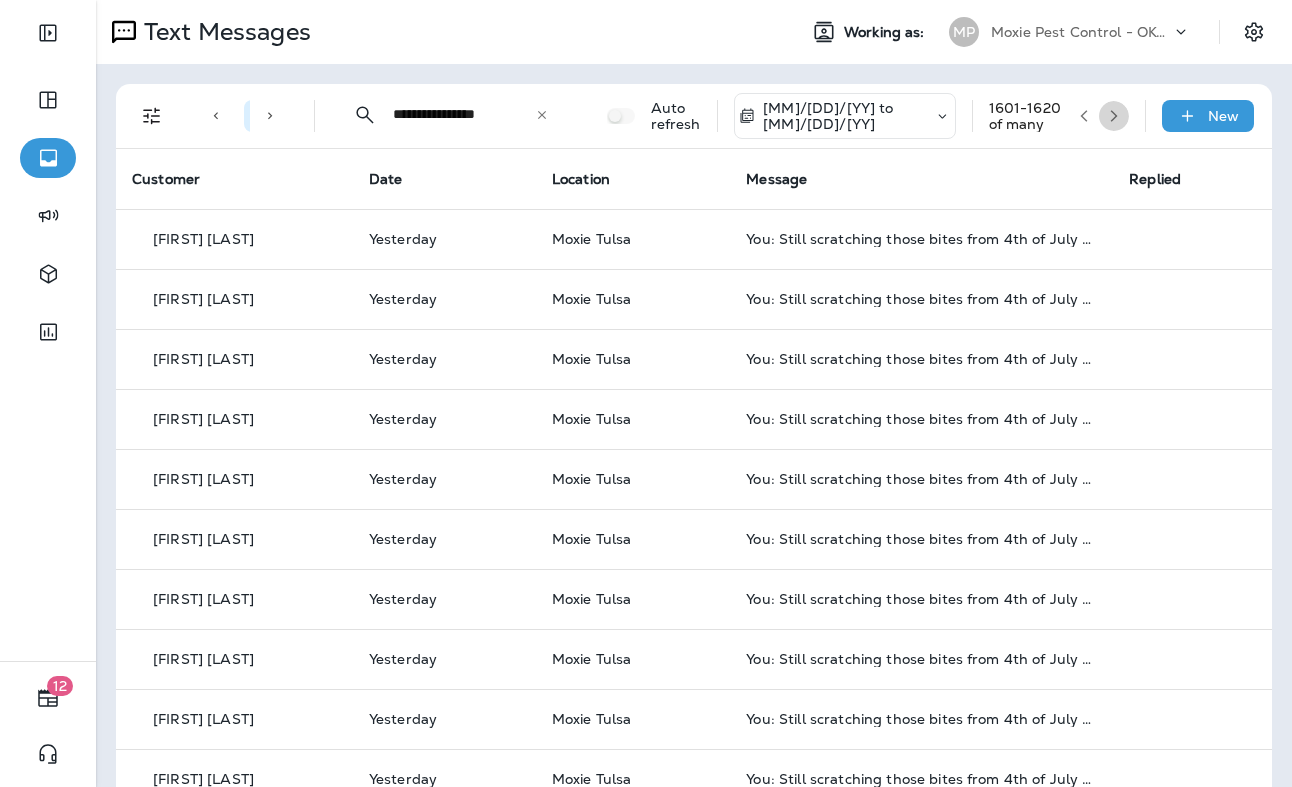 click 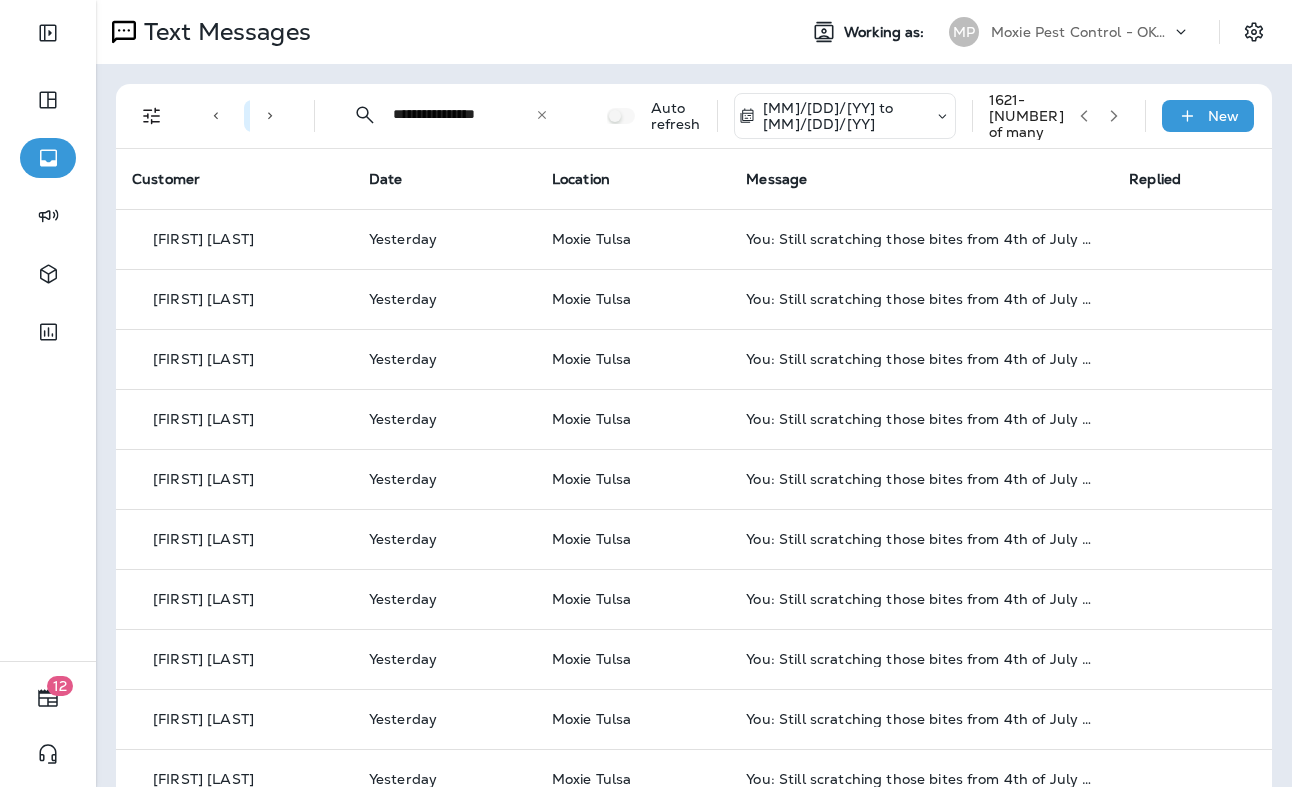 click 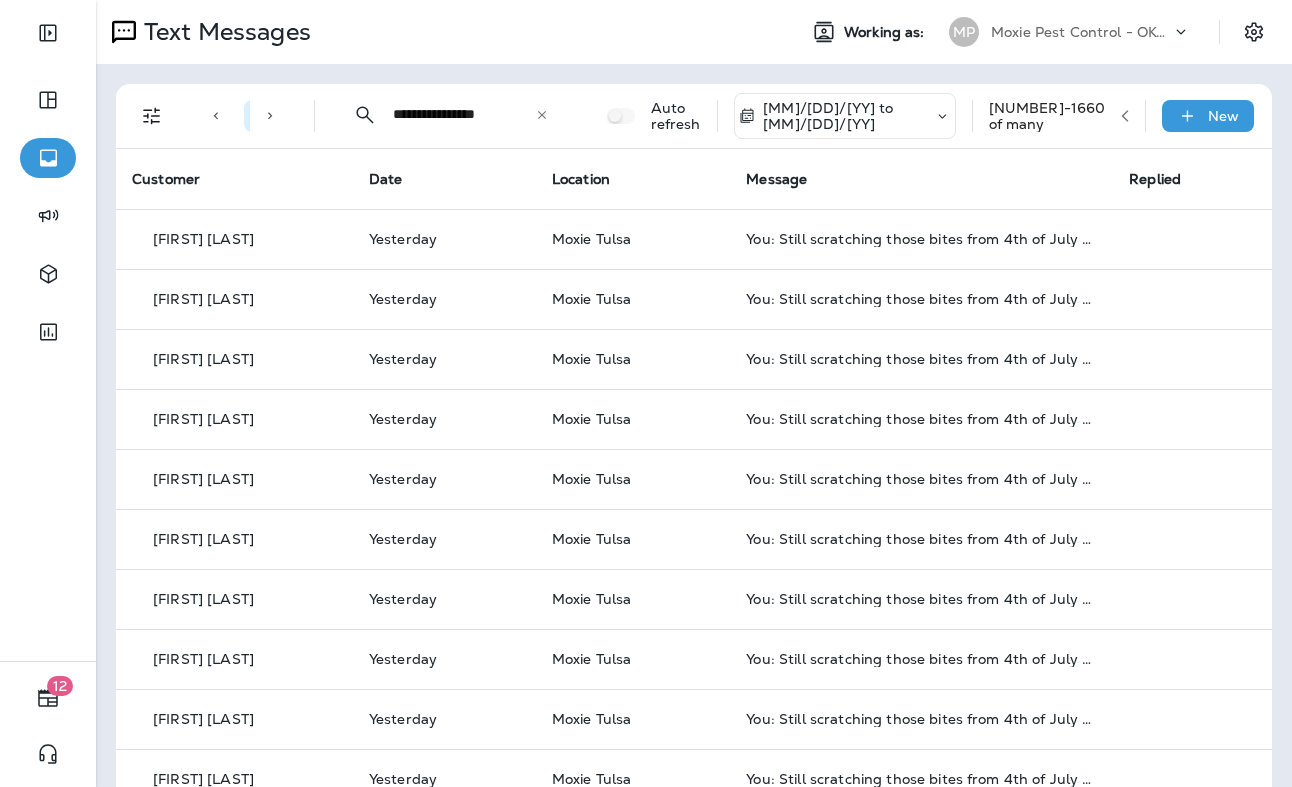 click at bounding box center [1155, 116] 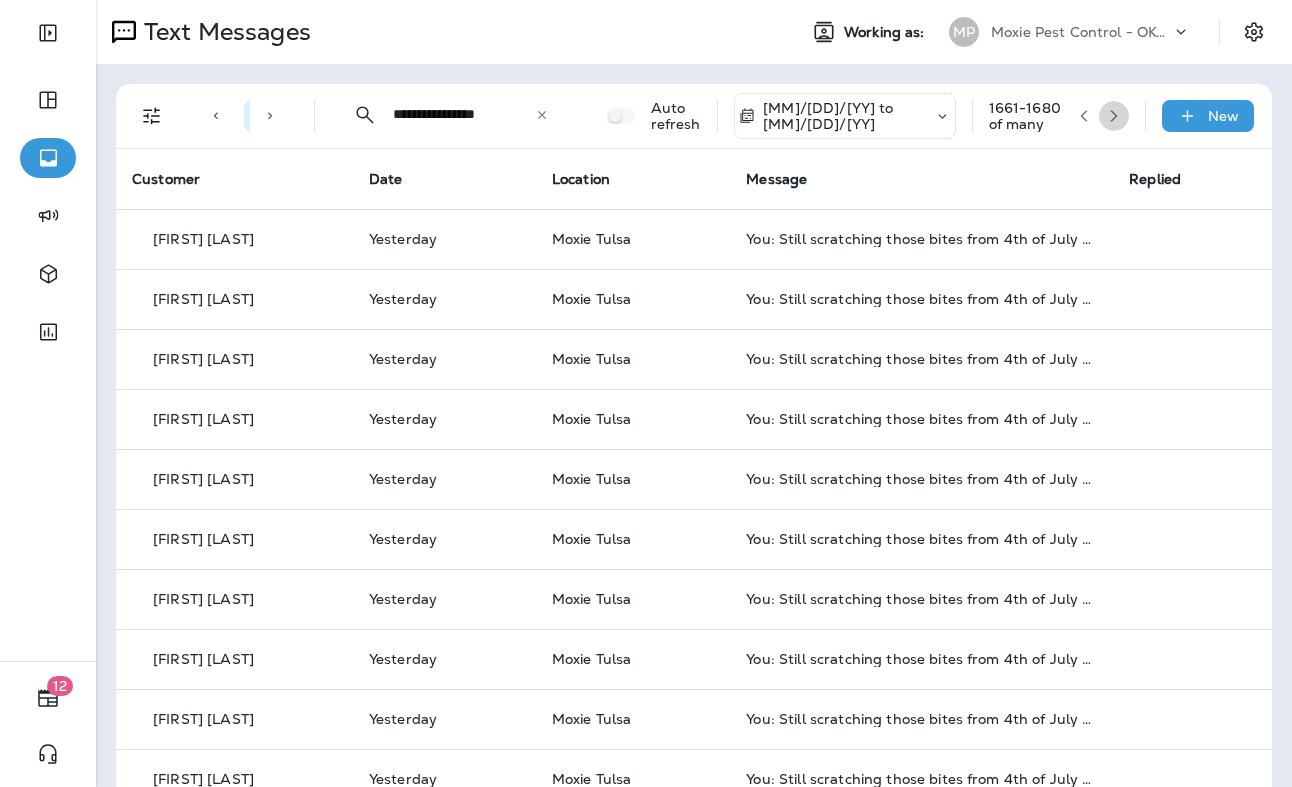 click 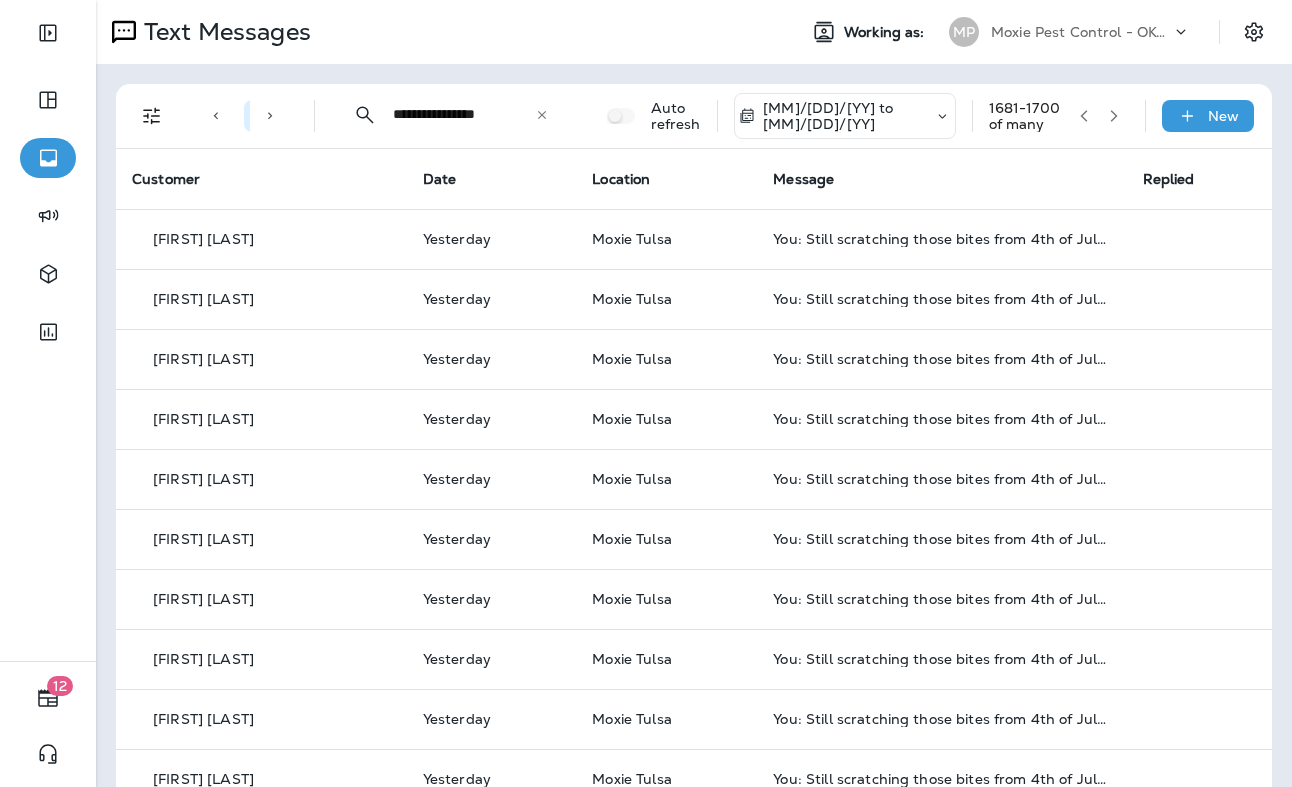click 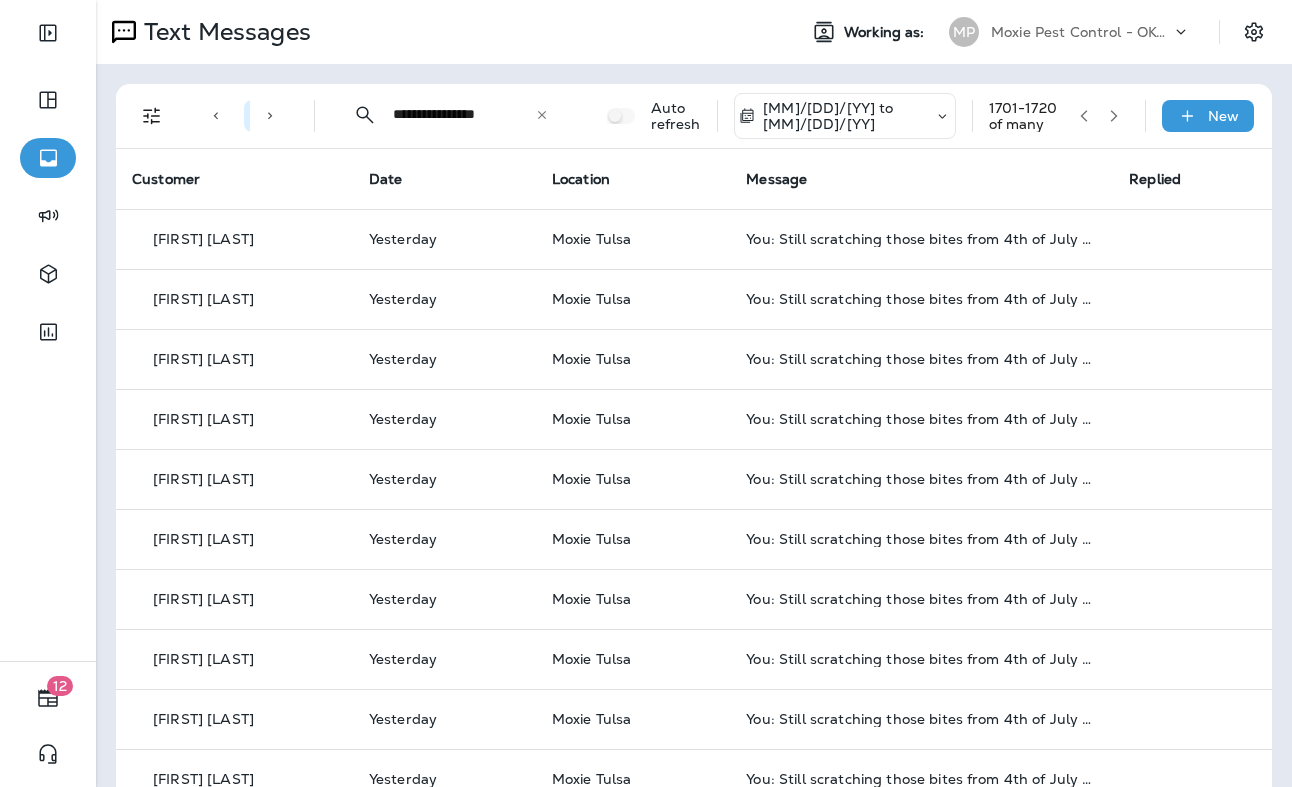 click 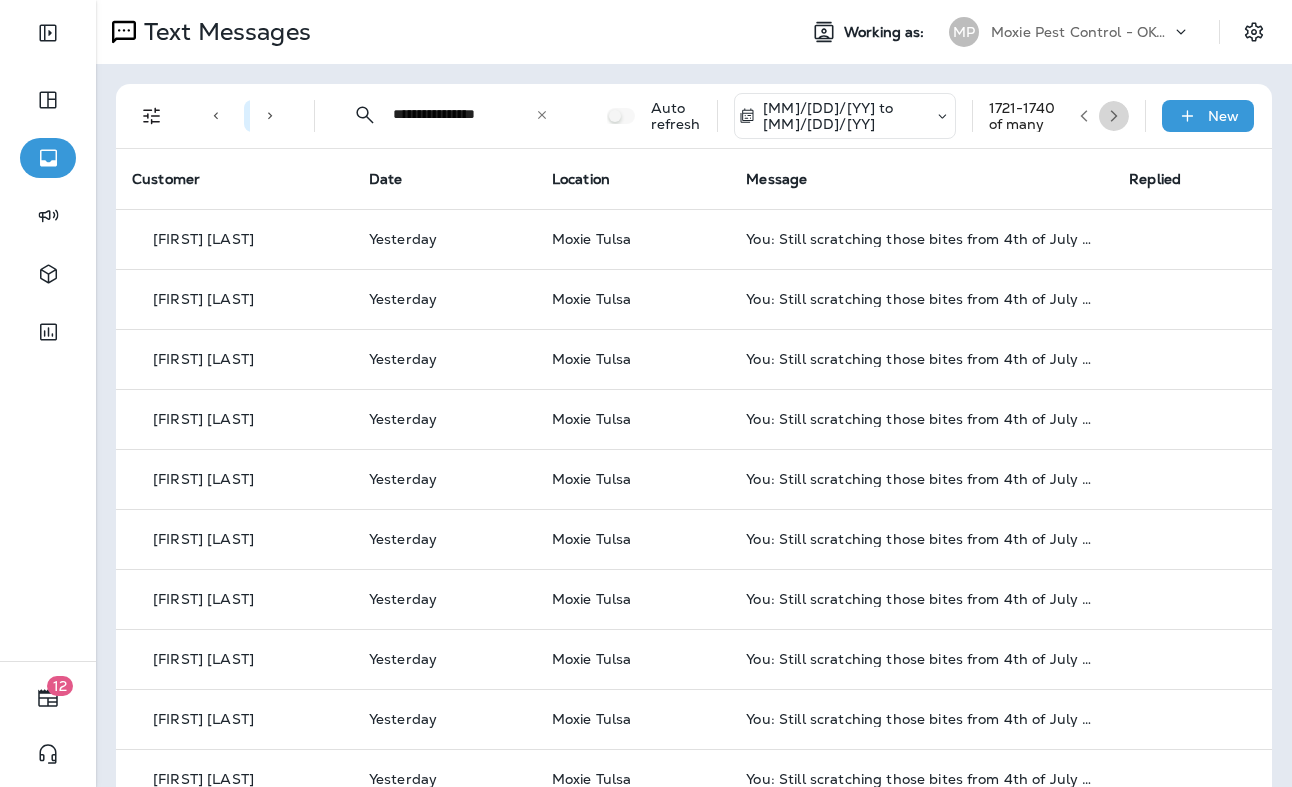 click 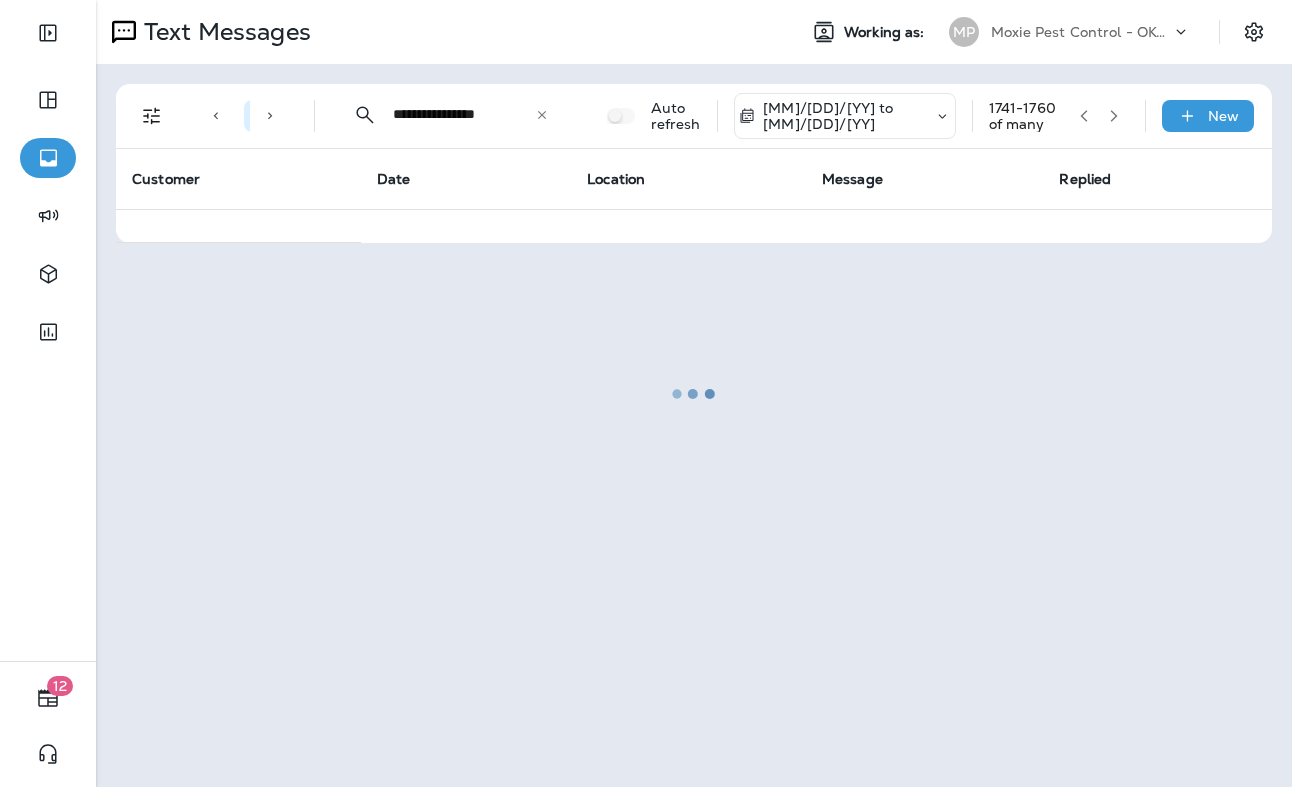click at bounding box center [694, 393] 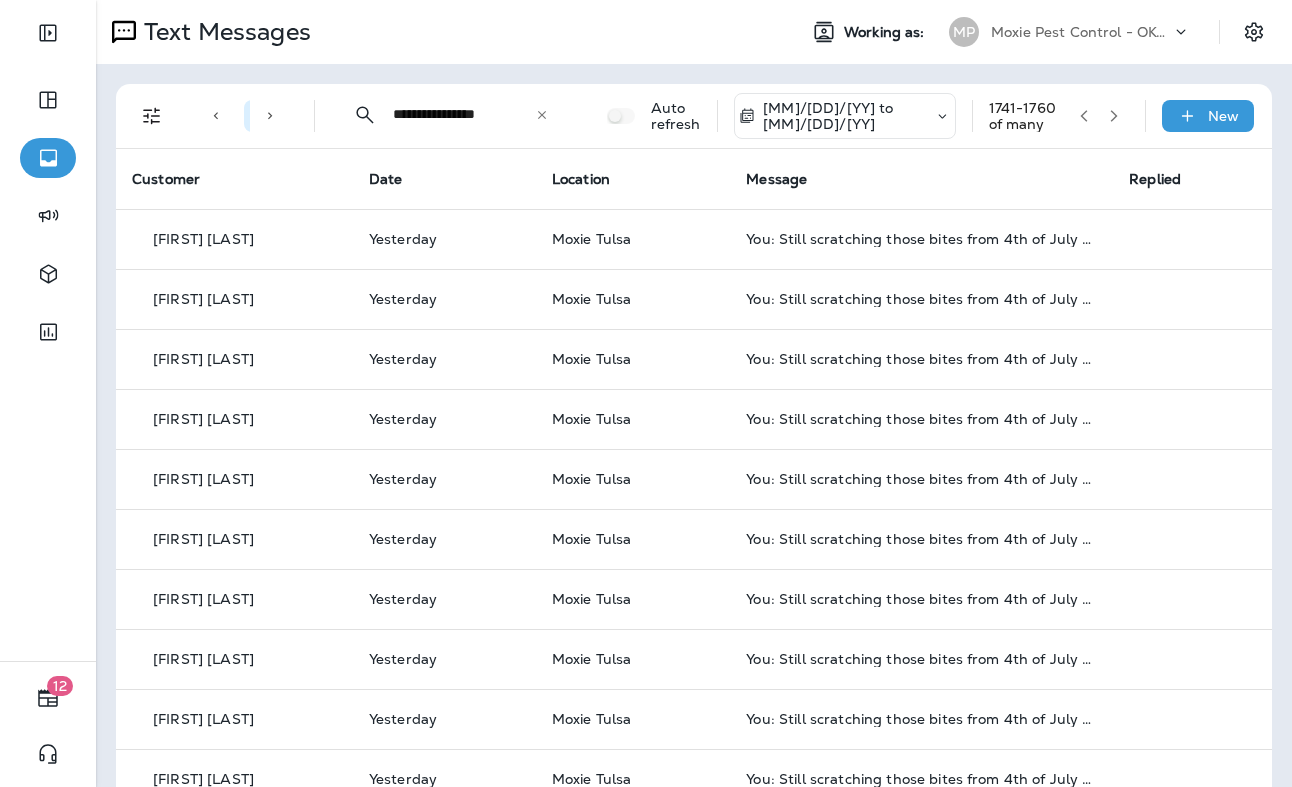 click 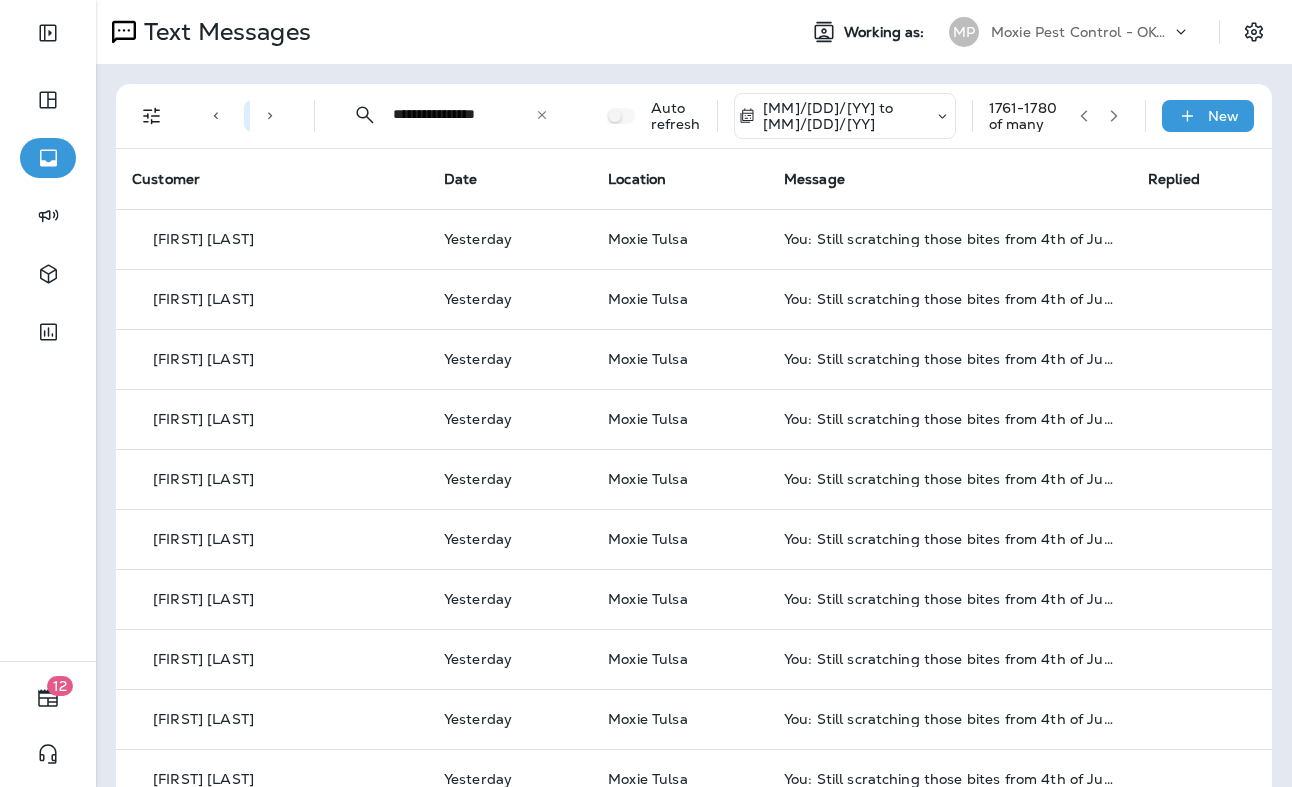 click 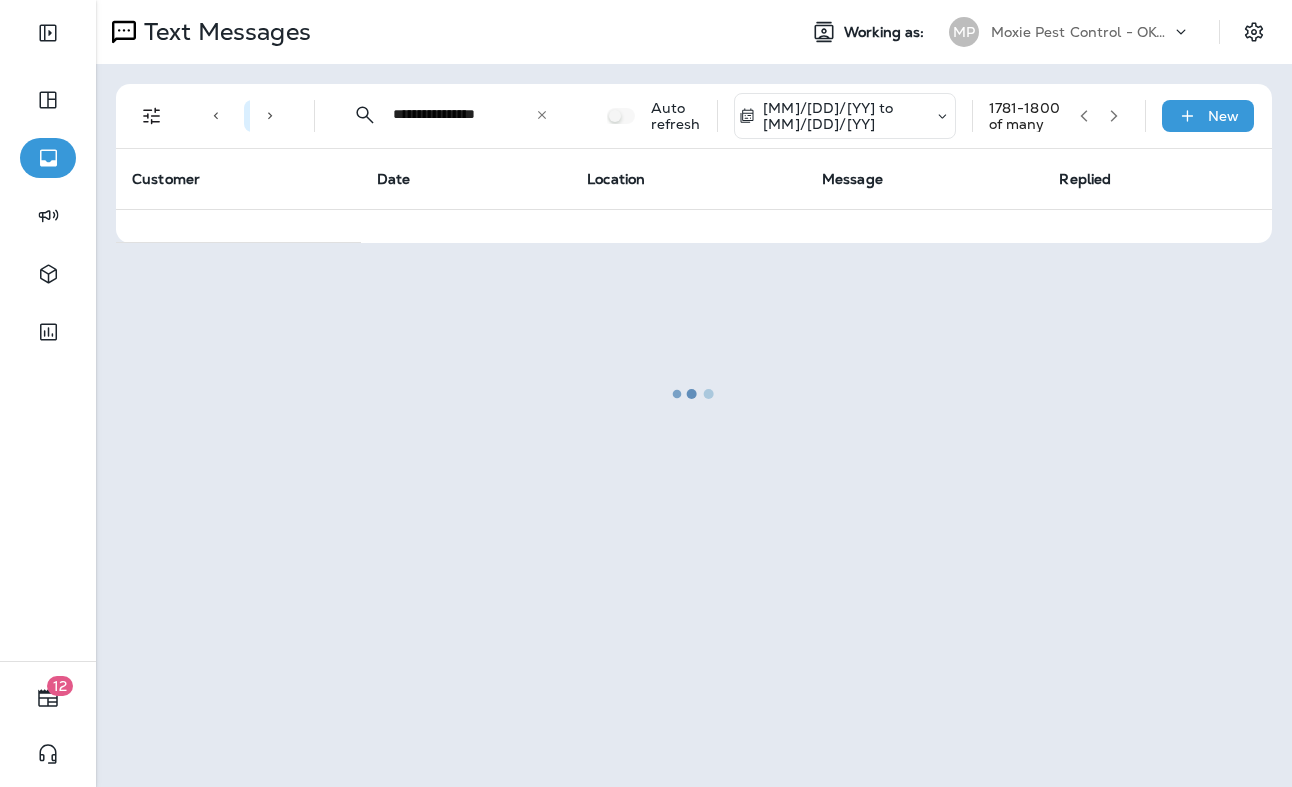 click at bounding box center (694, 393) 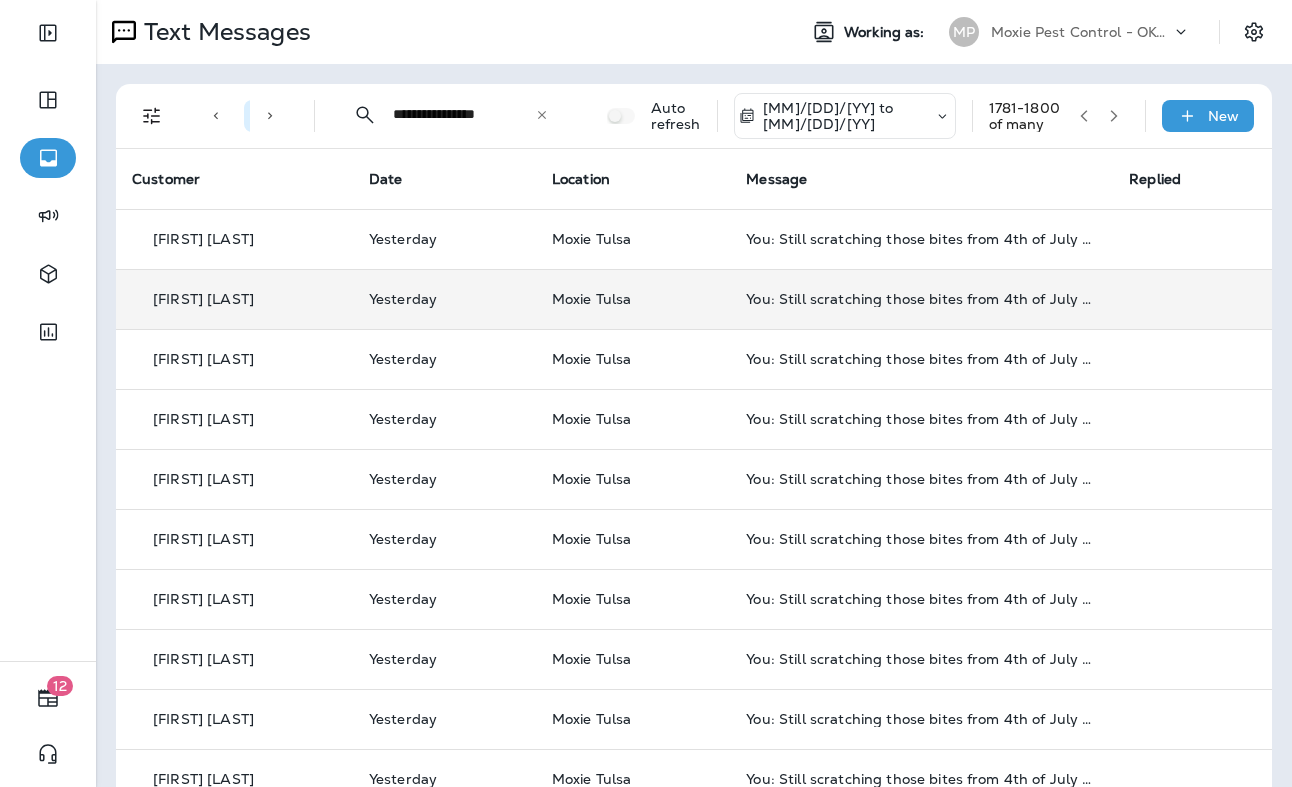 click on "Moxie Tulsa" at bounding box center (633, 299) 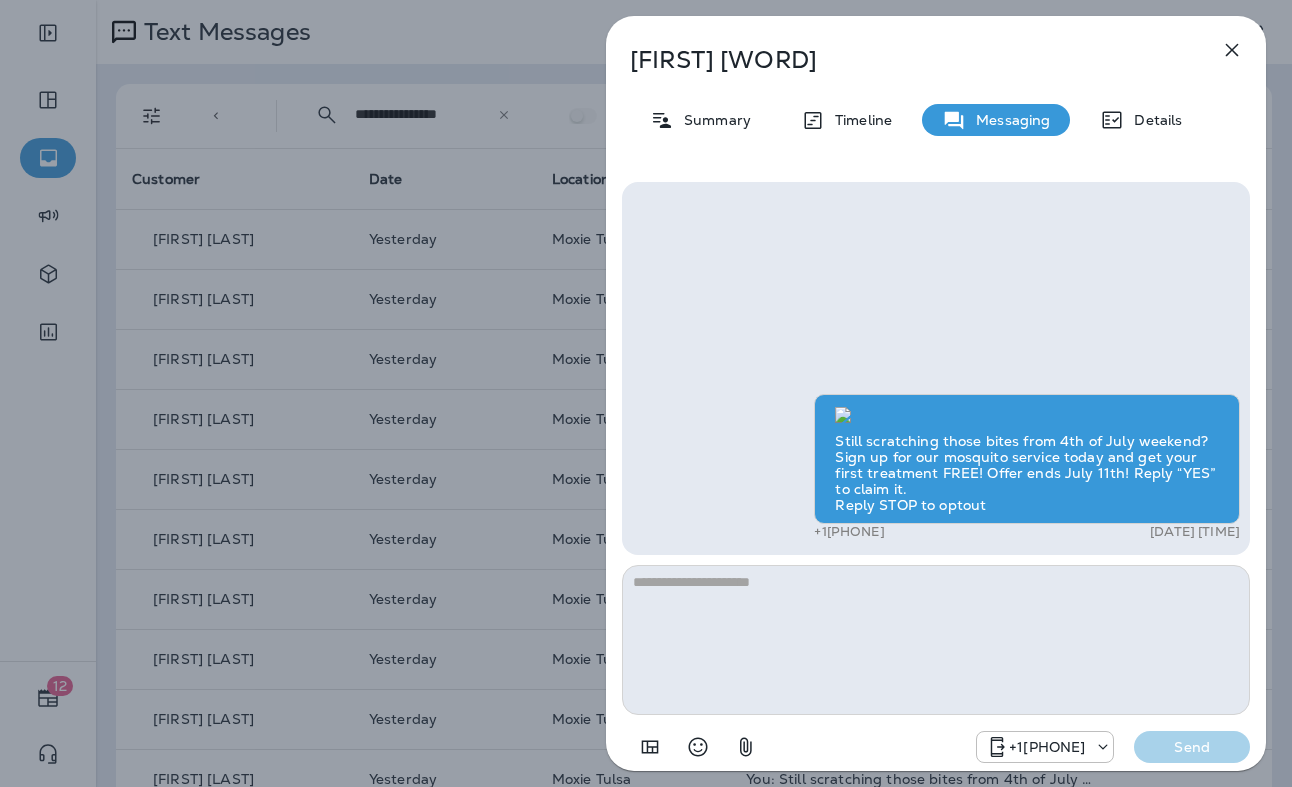 click 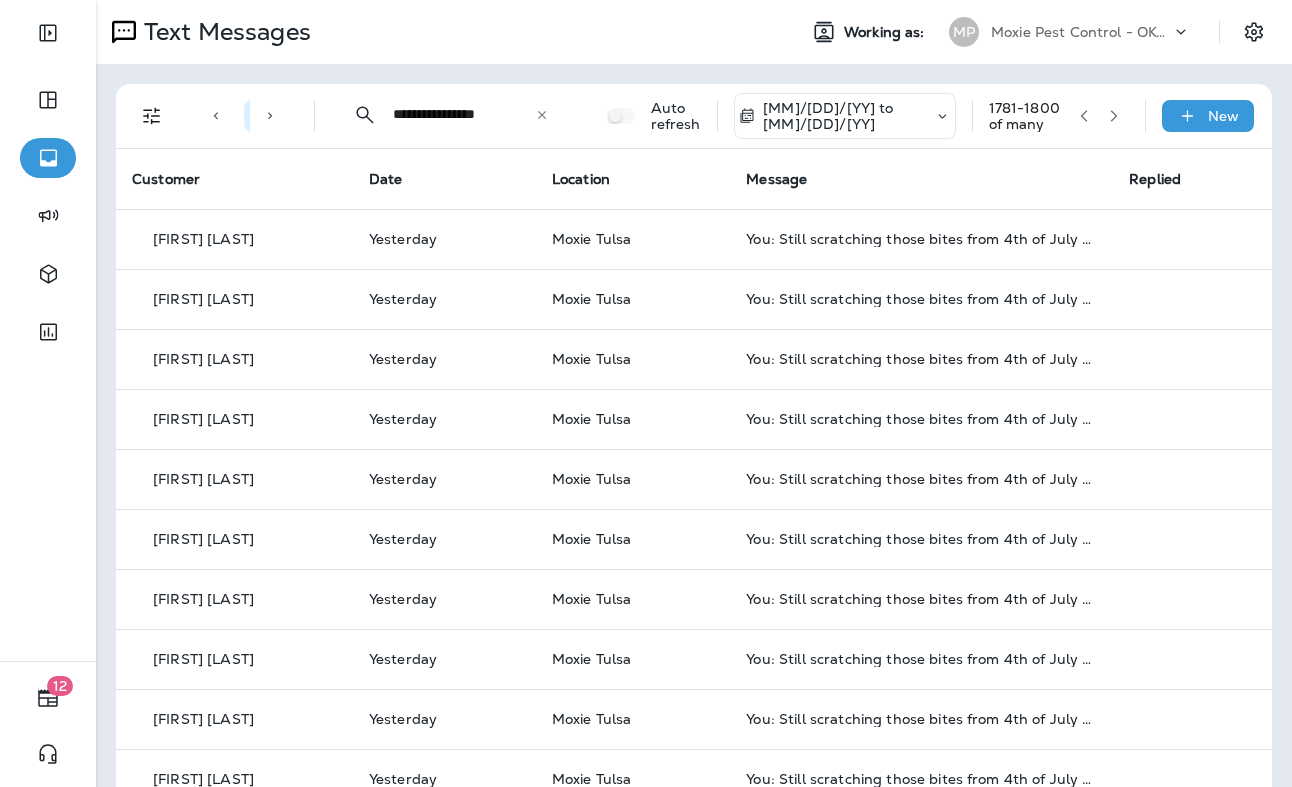 click at bounding box center [646, 393] 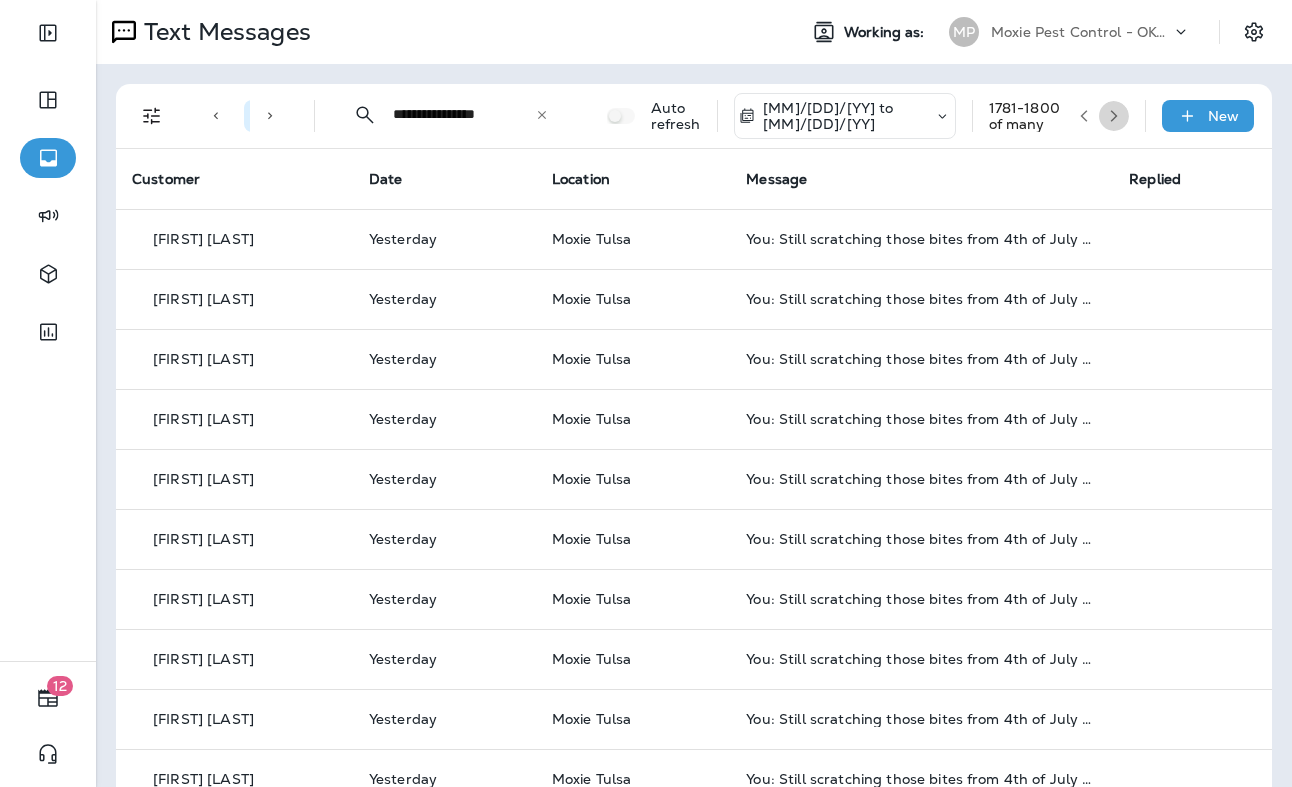 click 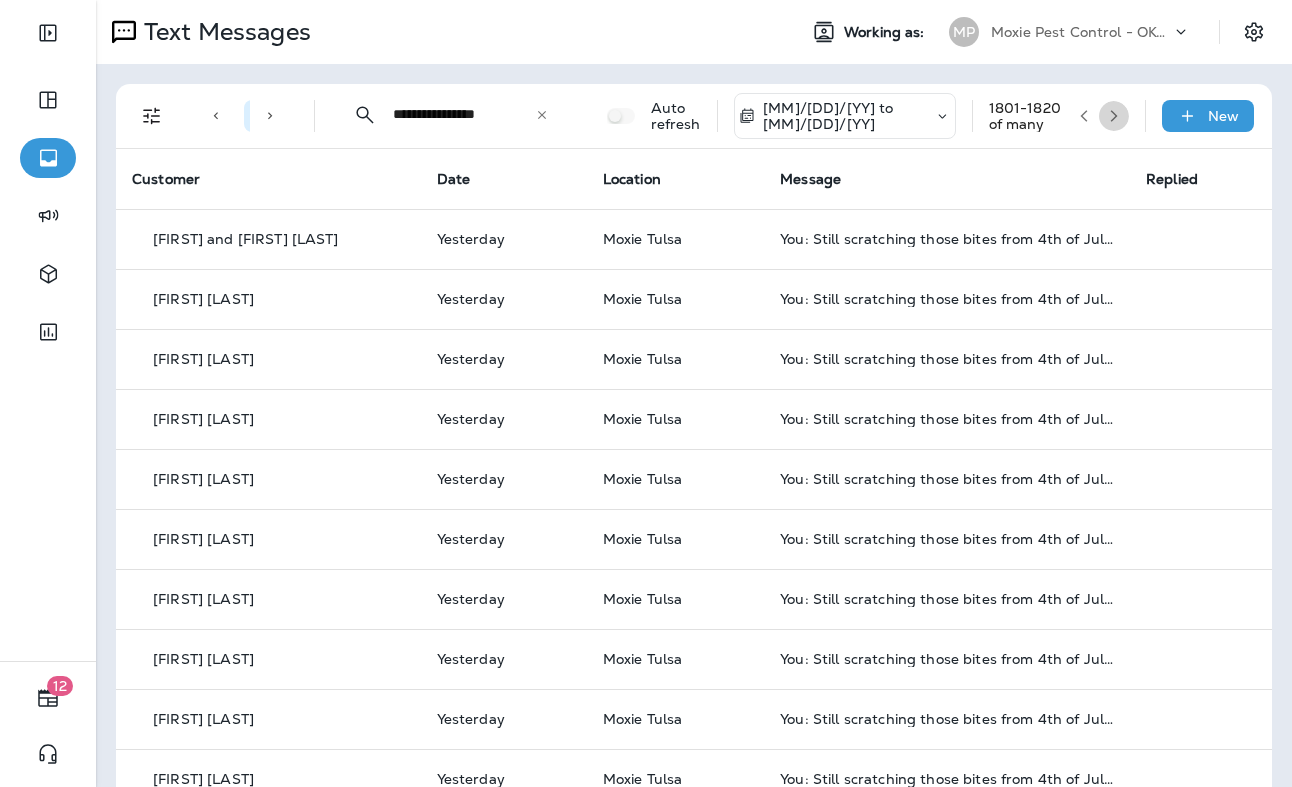 click 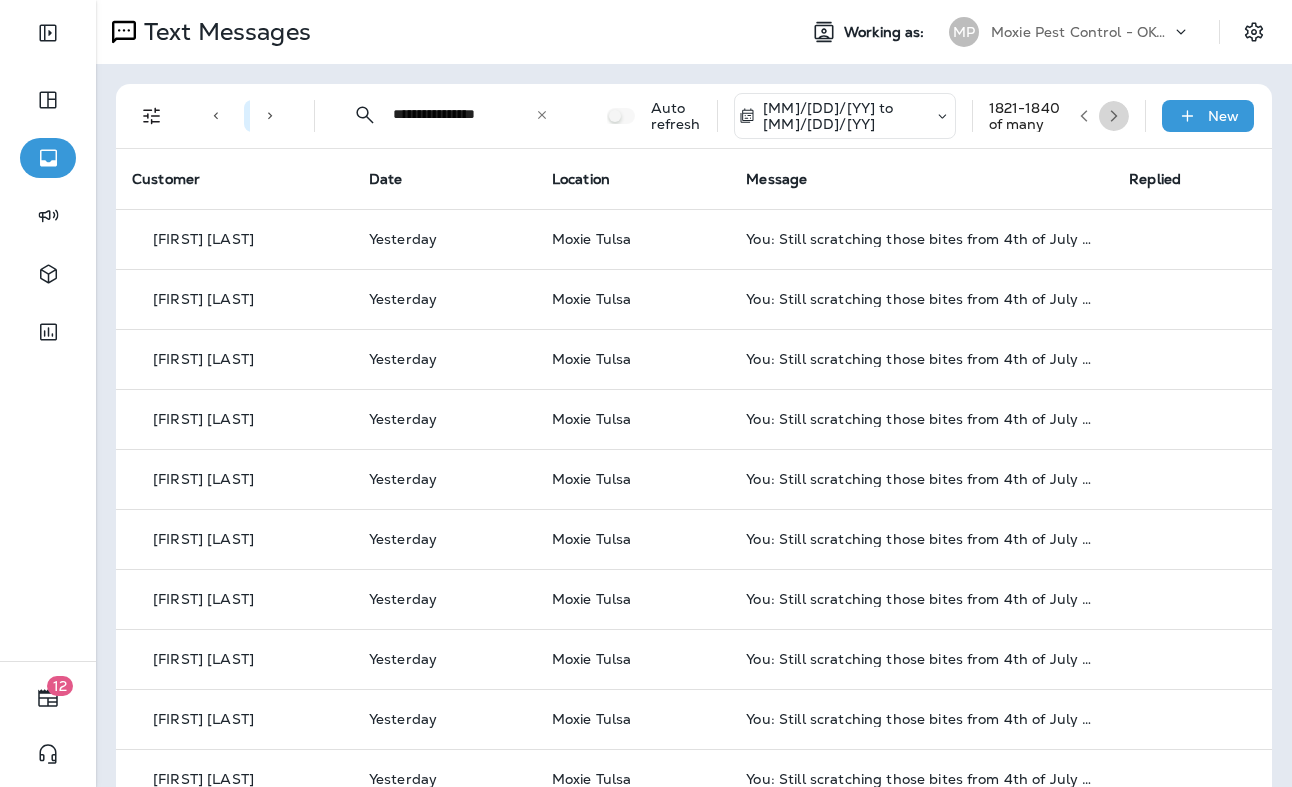 click 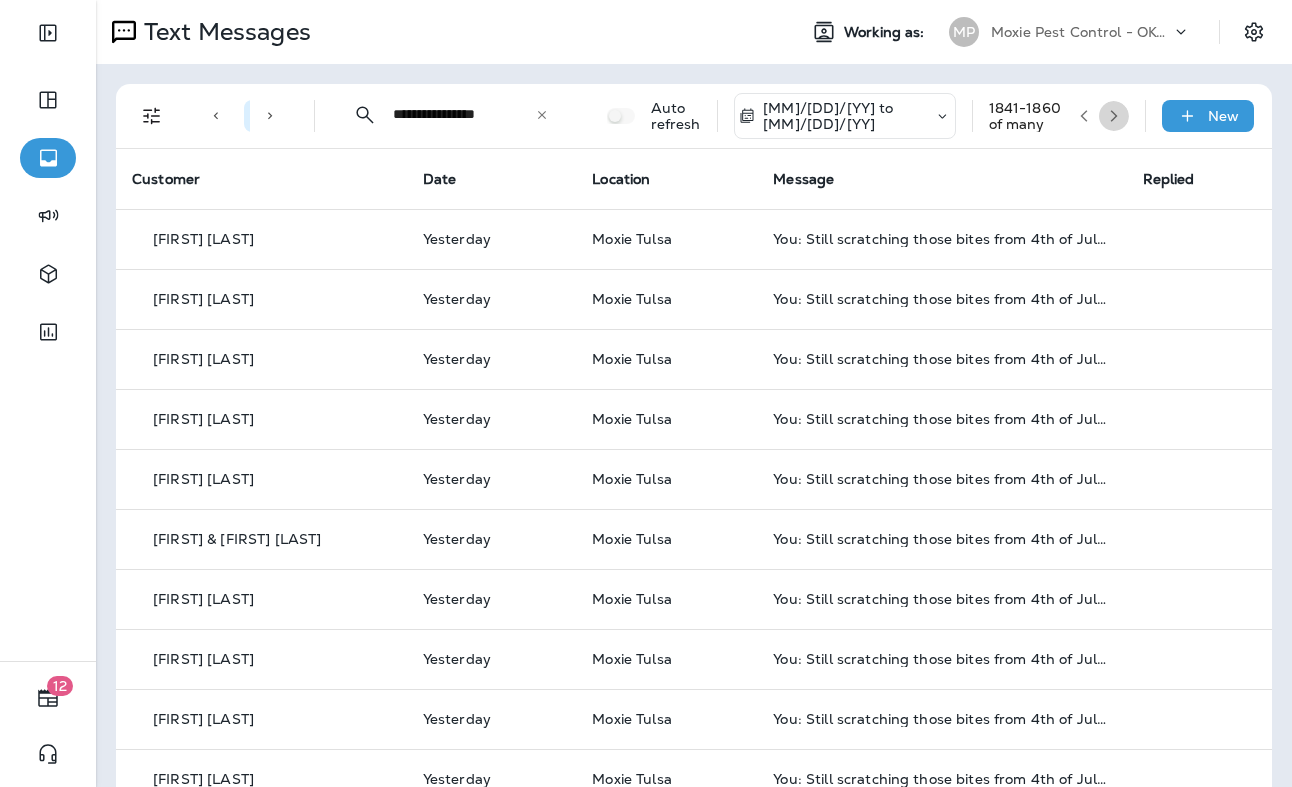 click 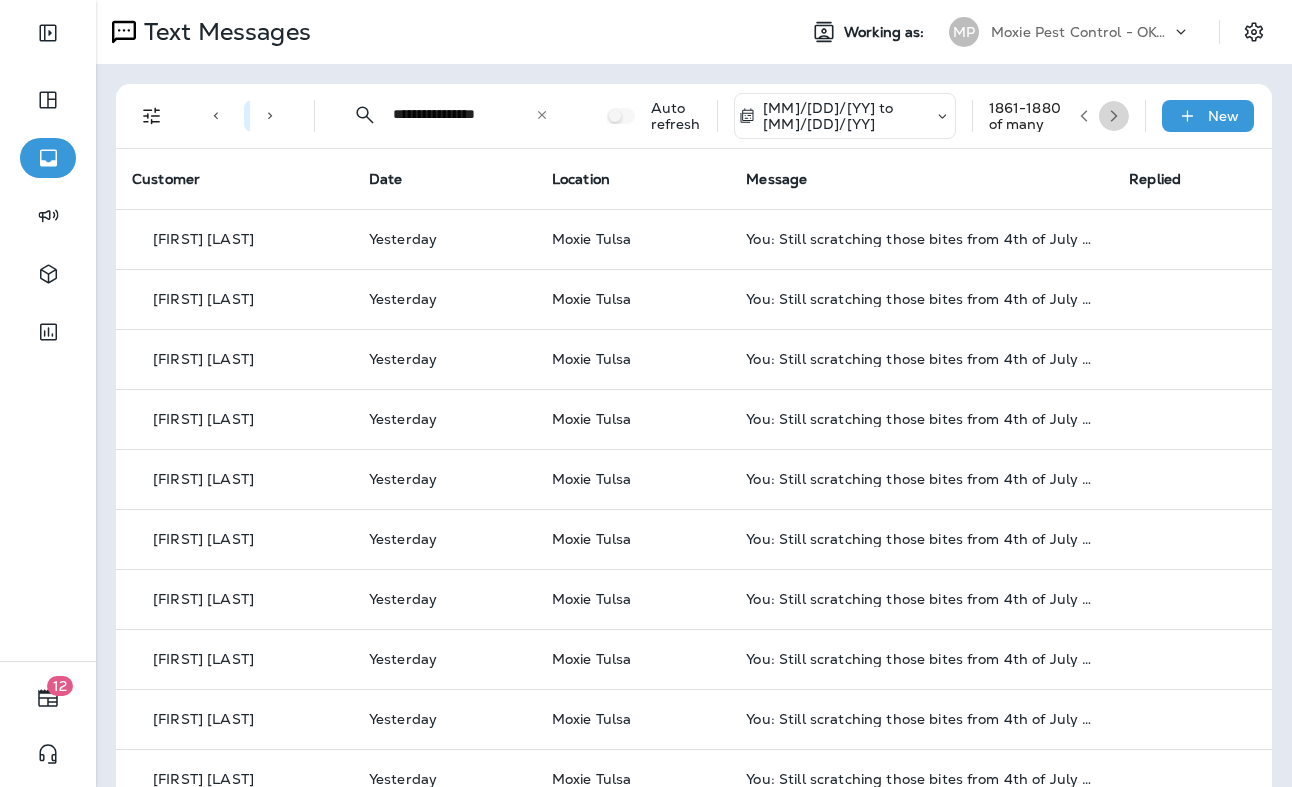 click 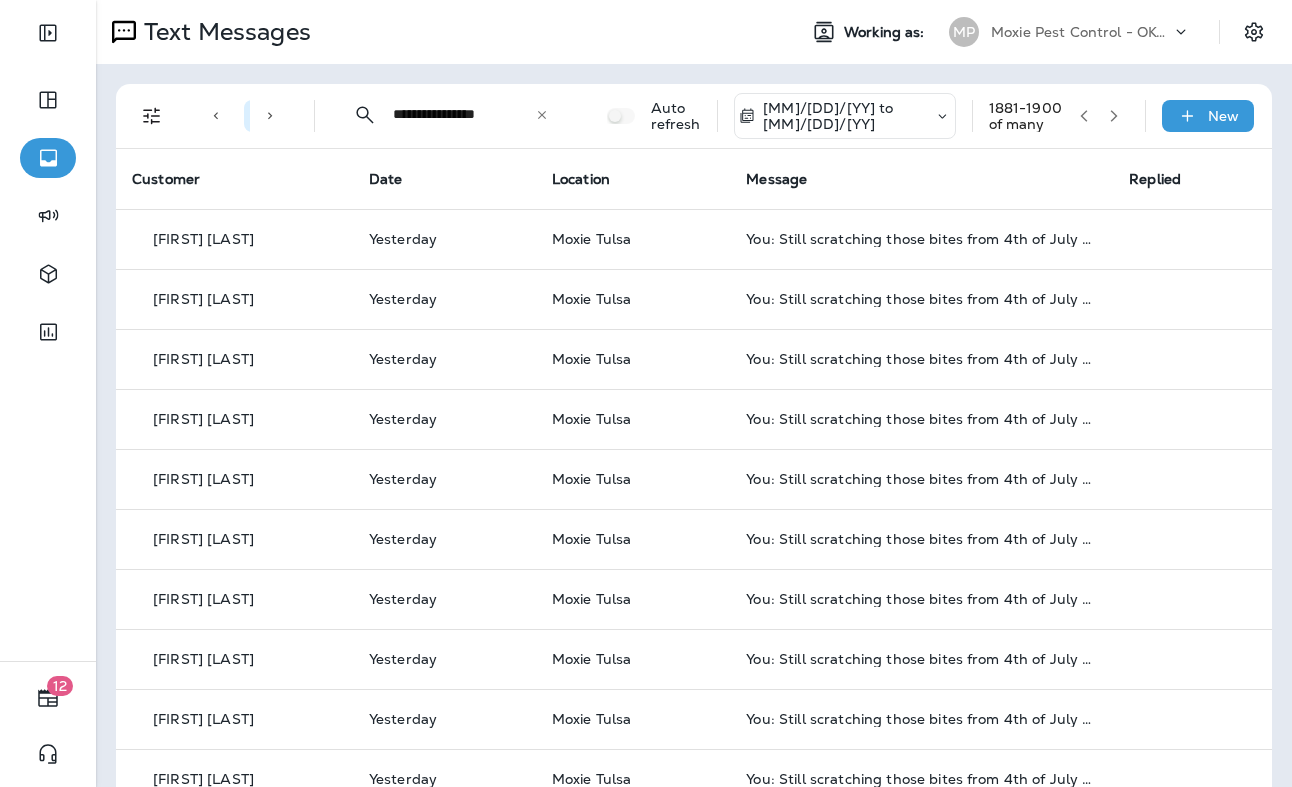 click 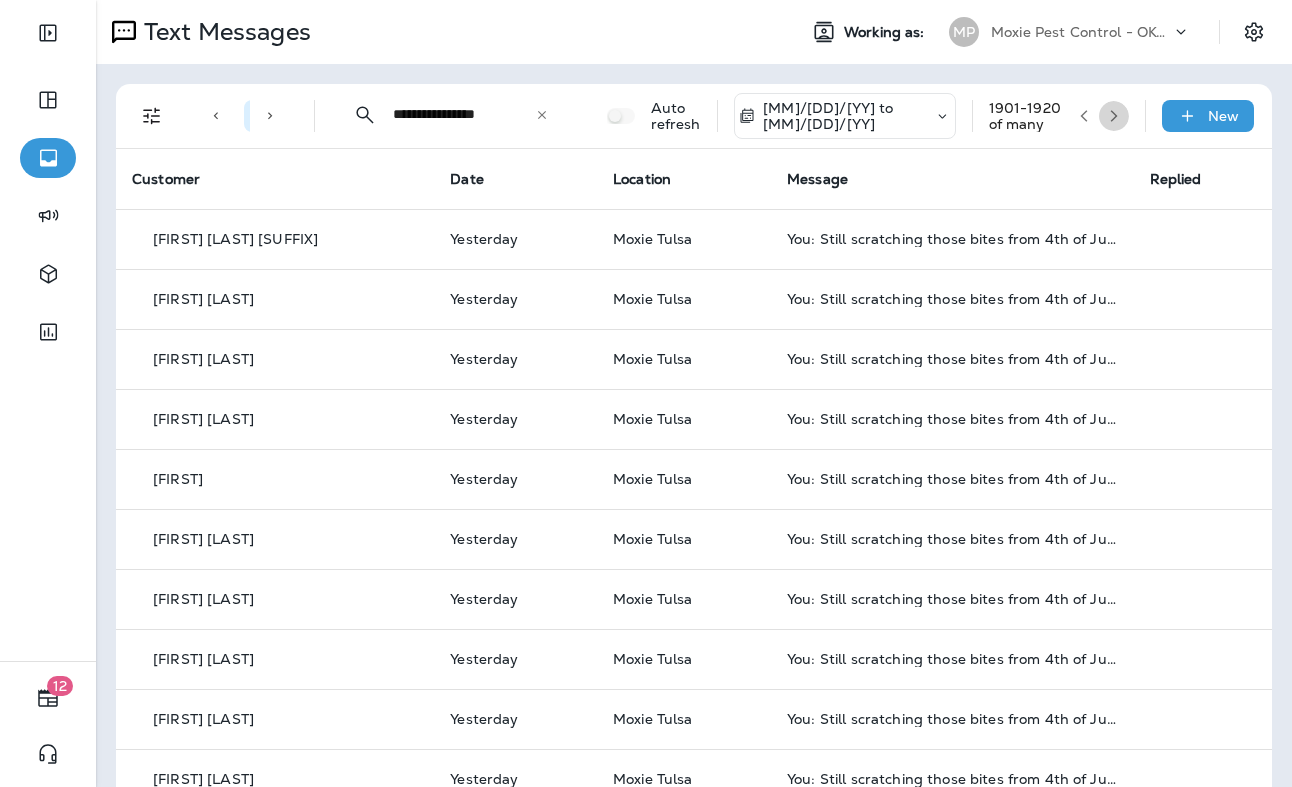 click 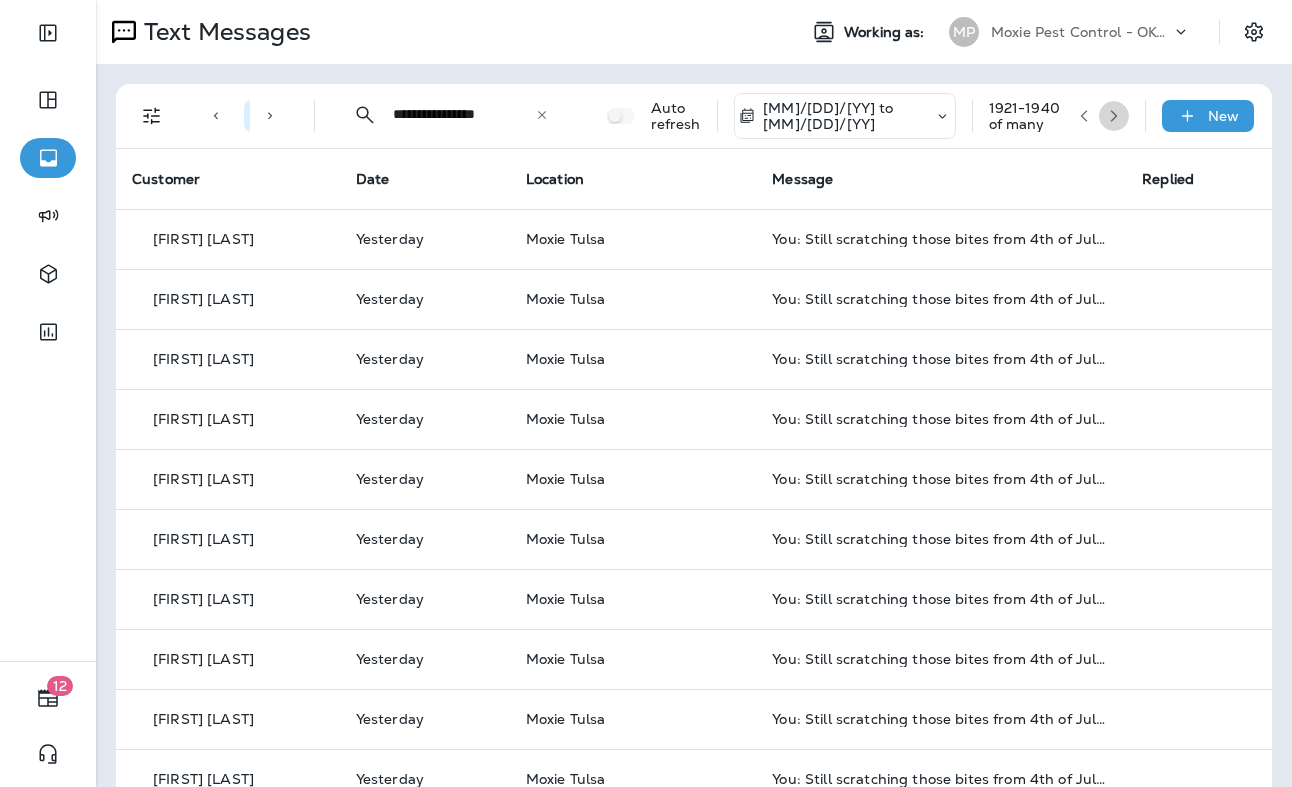 click 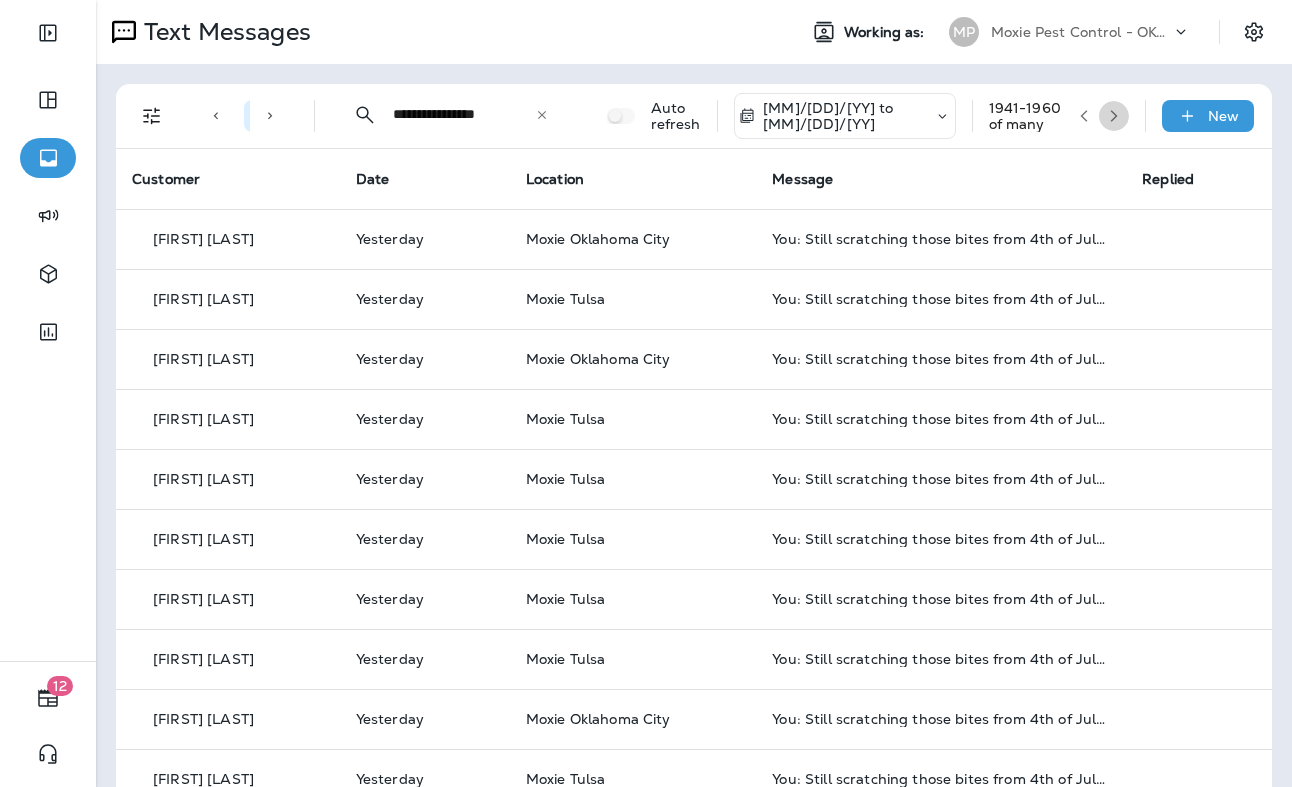 click 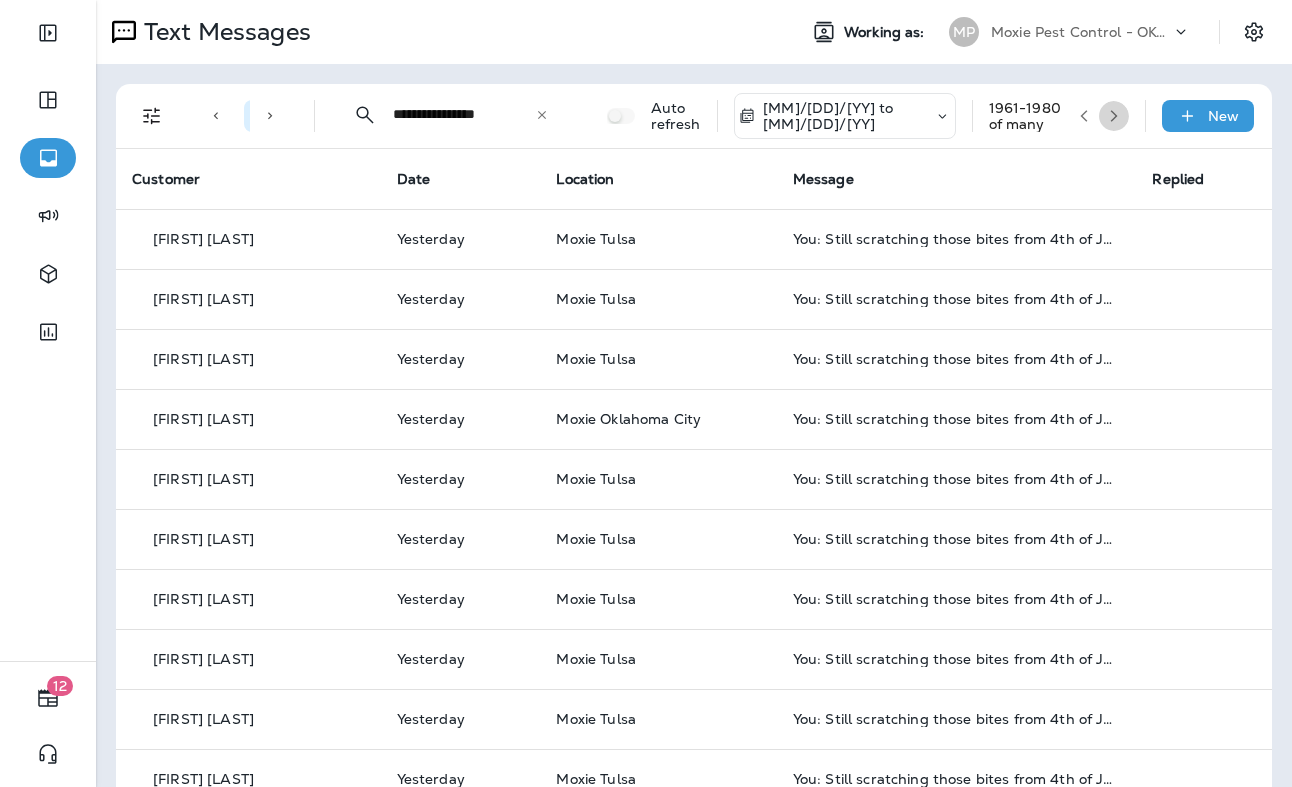 click 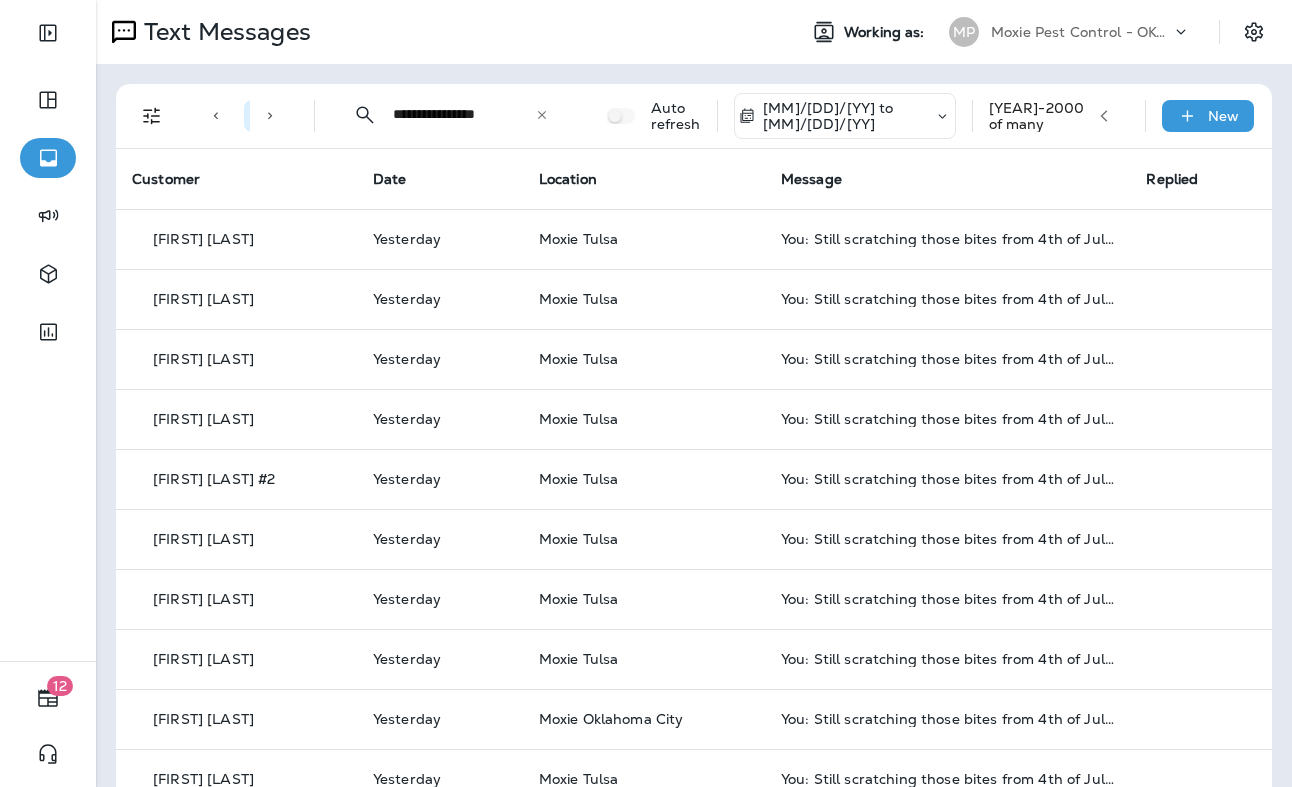 click 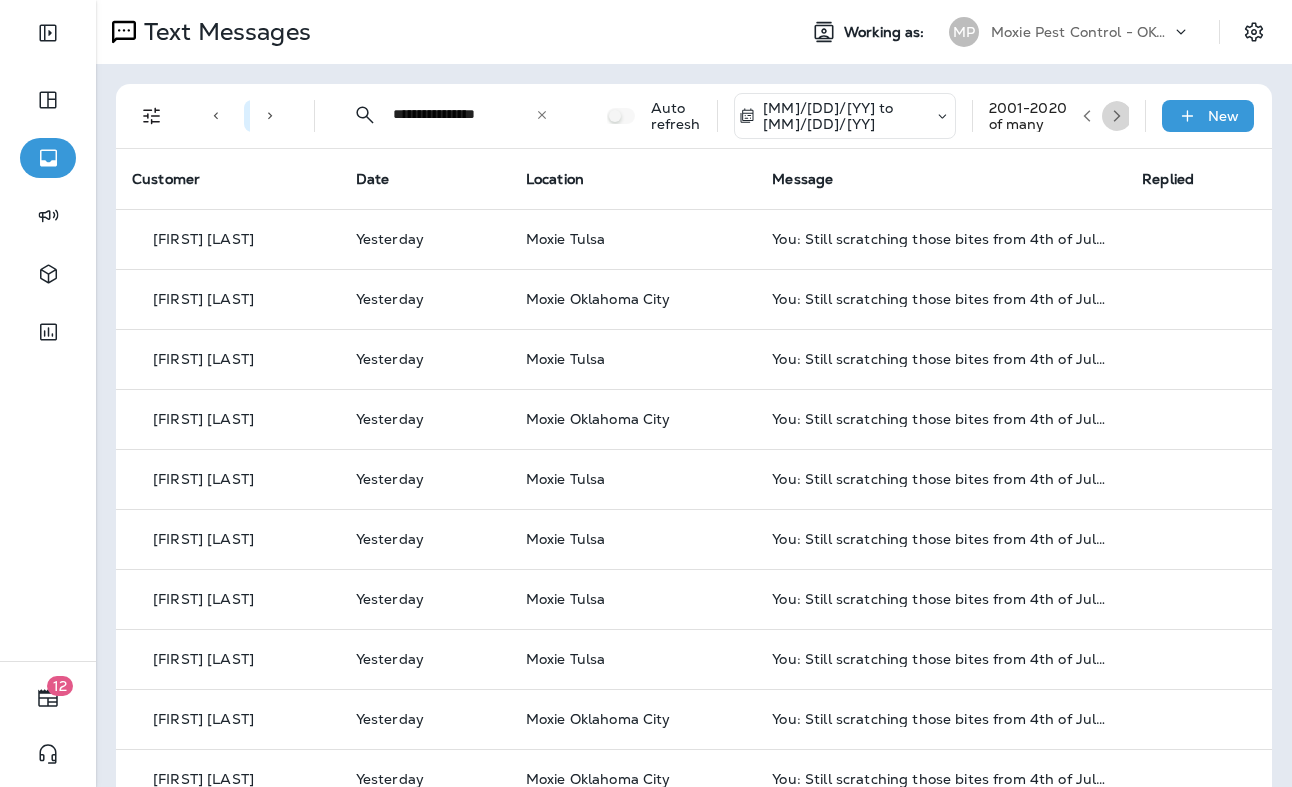 click 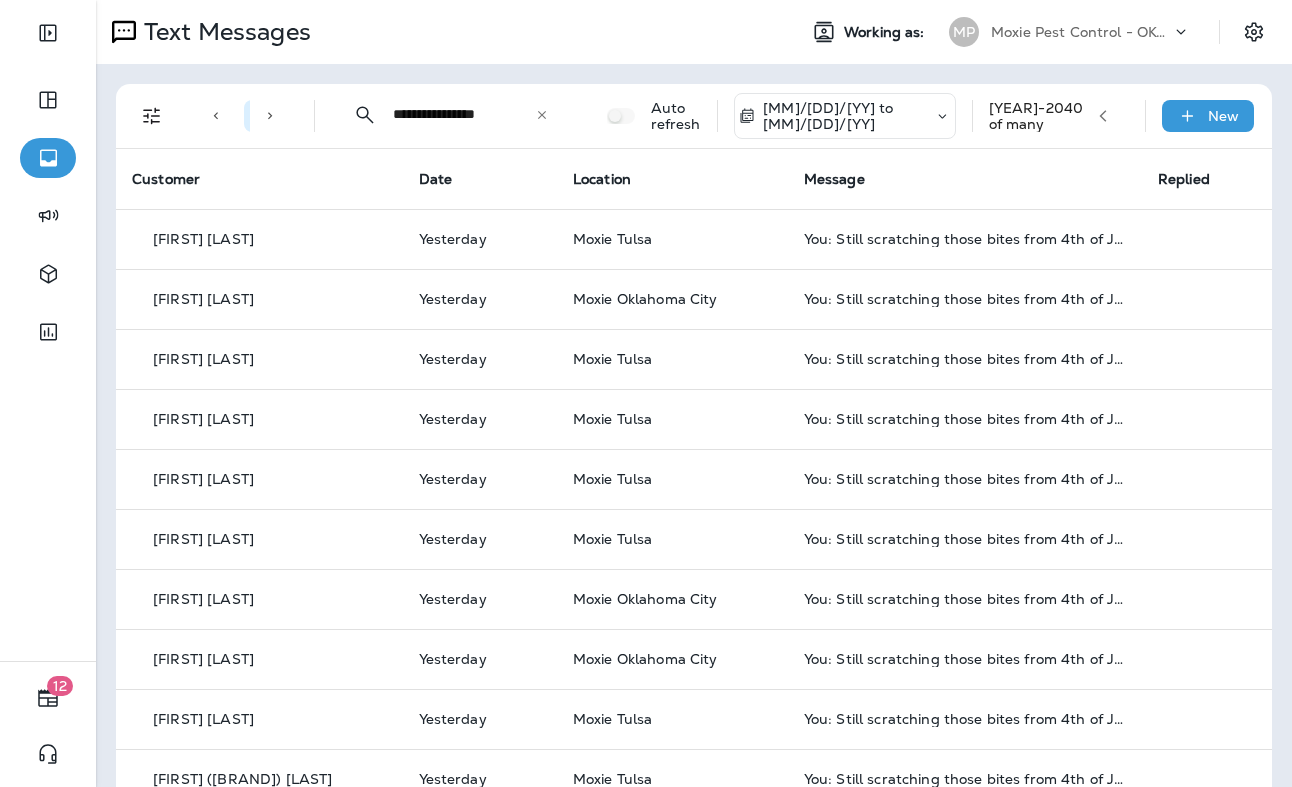 click 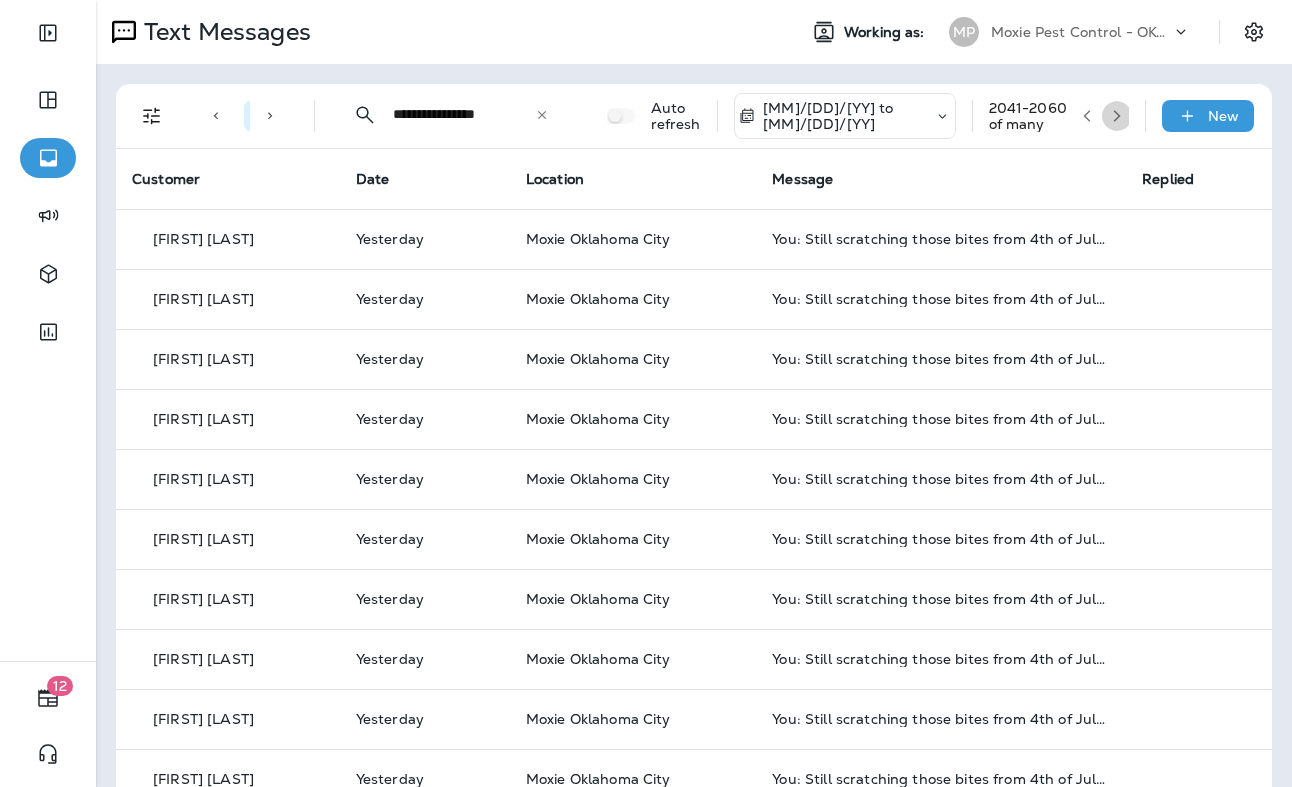 click 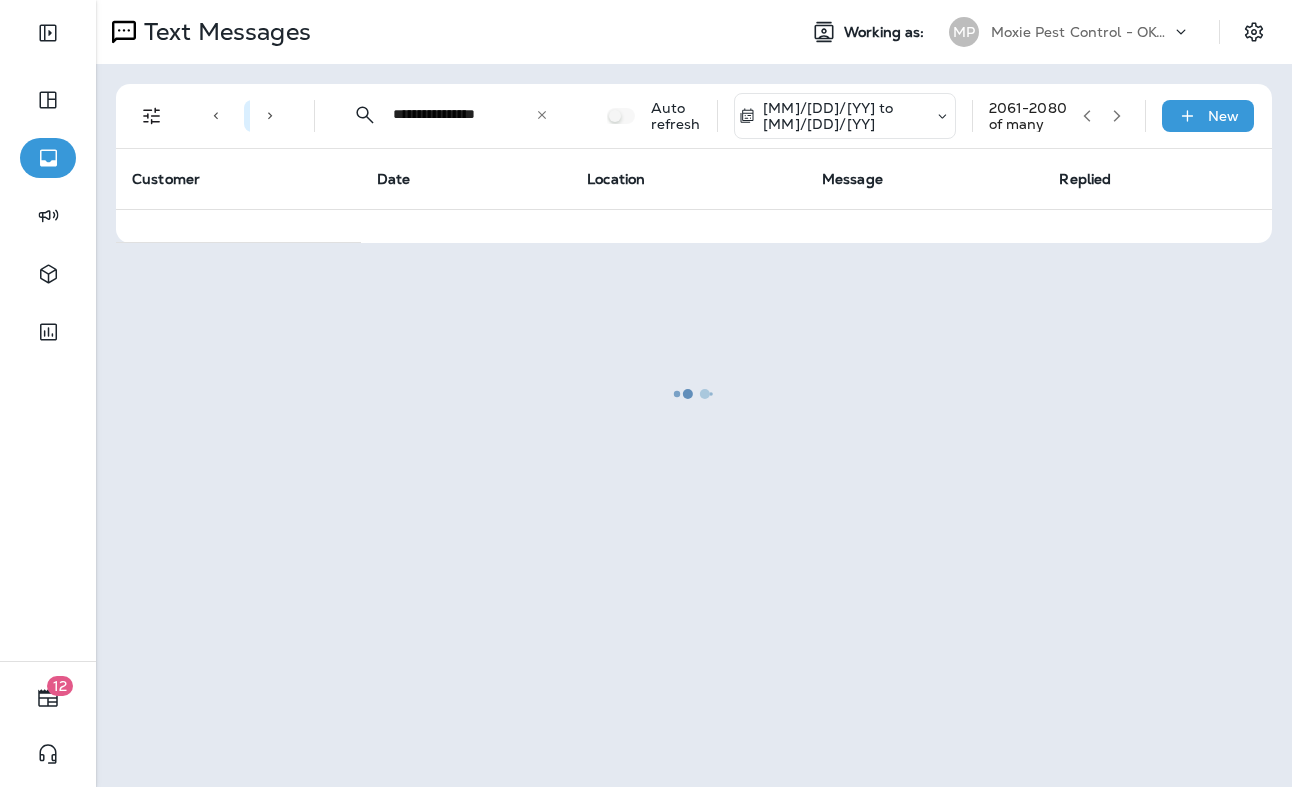 click at bounding box center (694, 393) 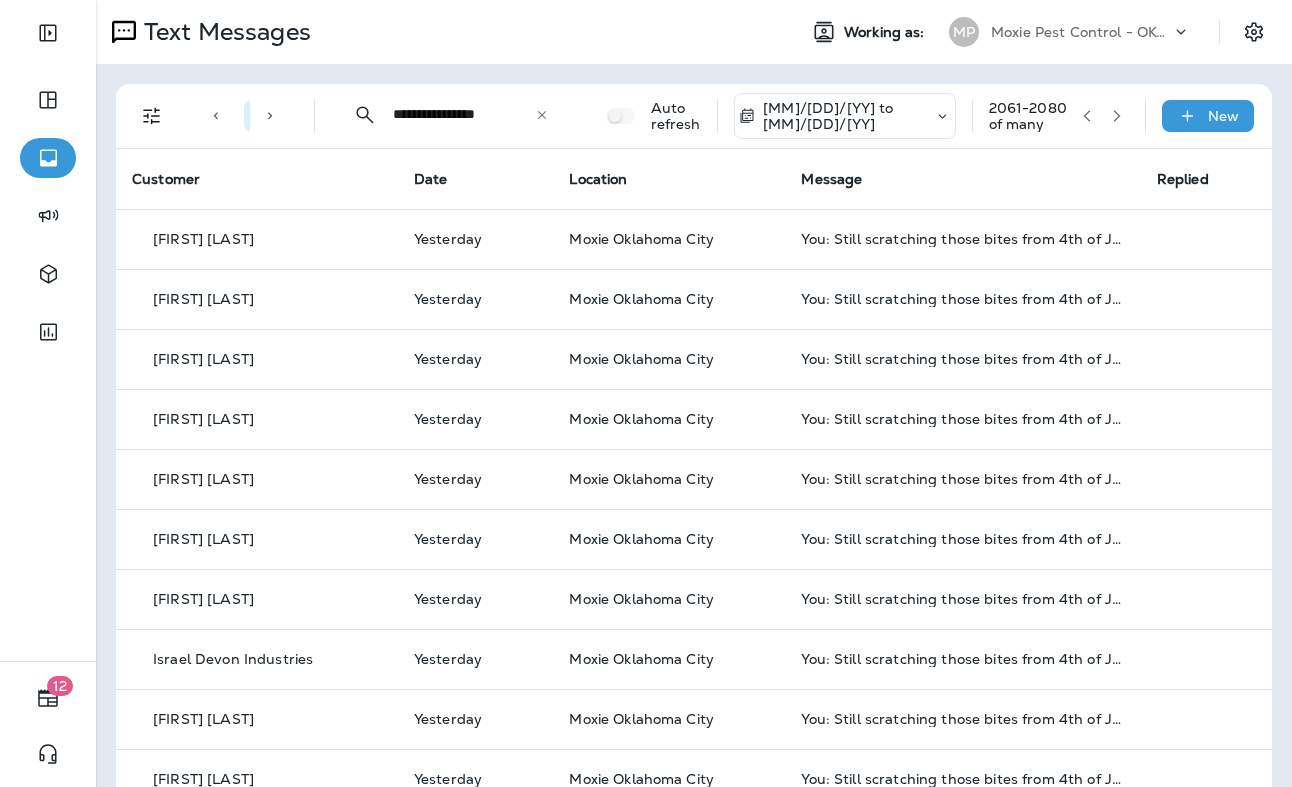 click 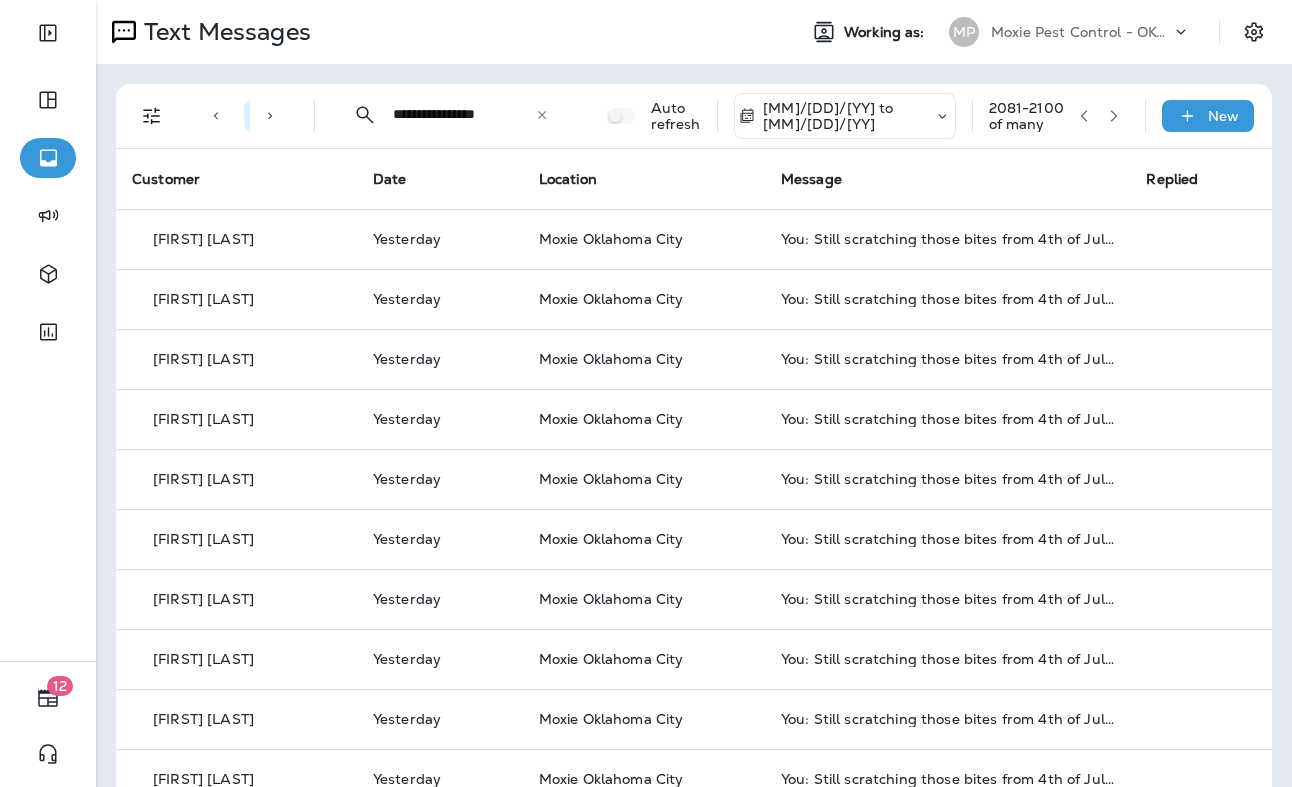 click 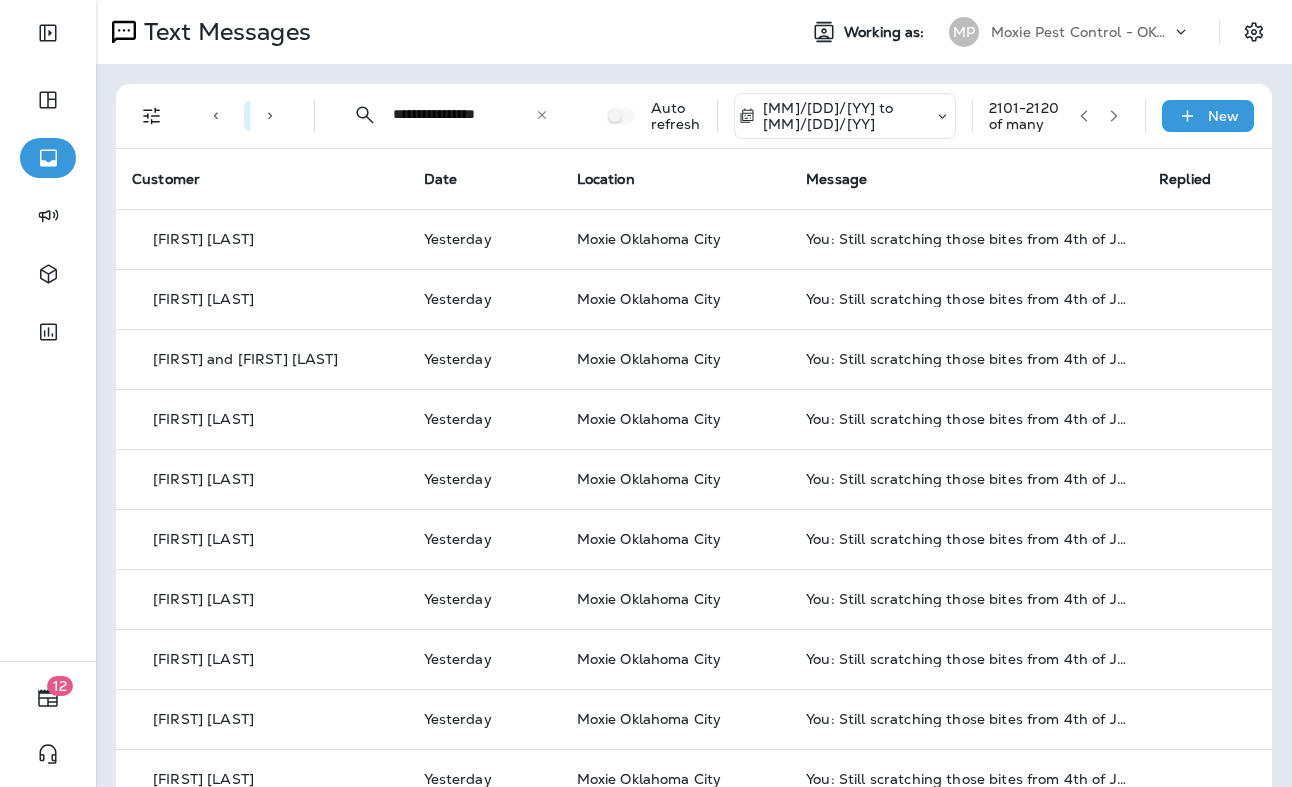 click 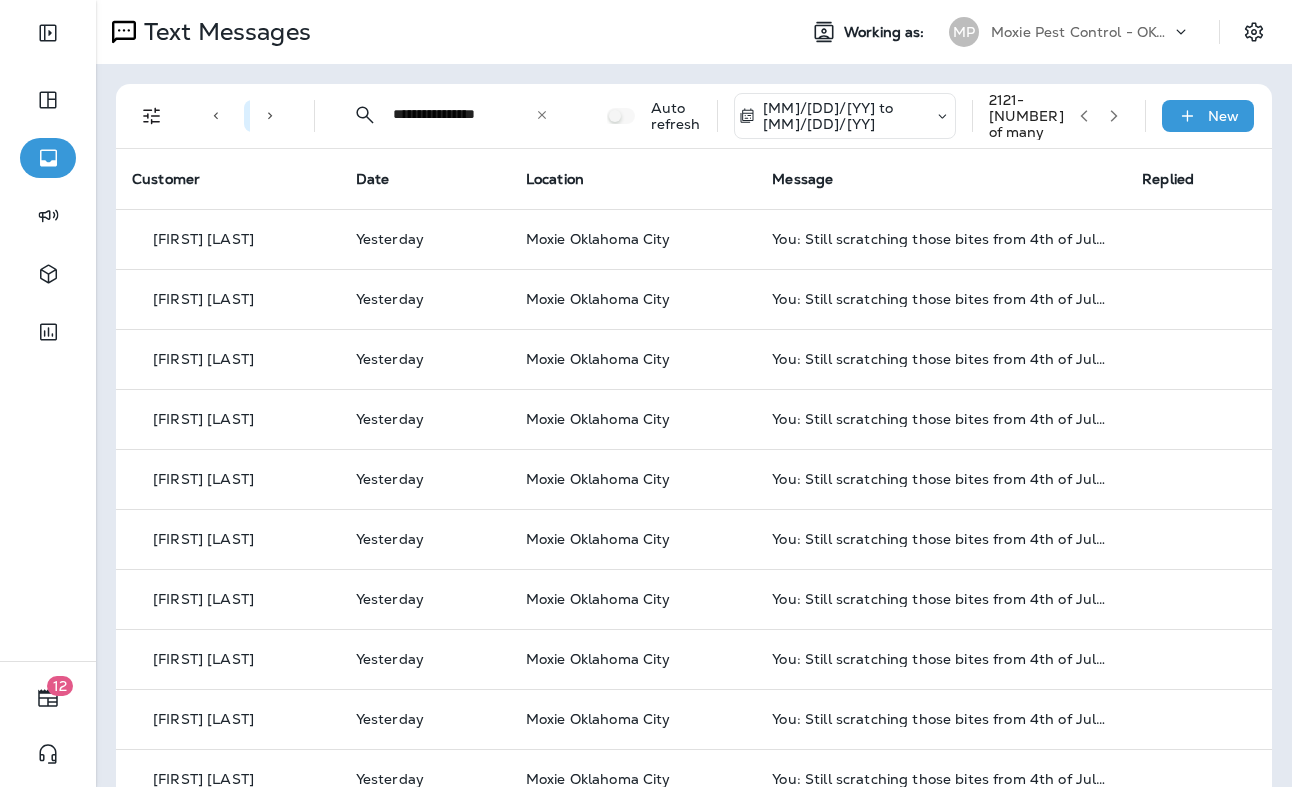 click 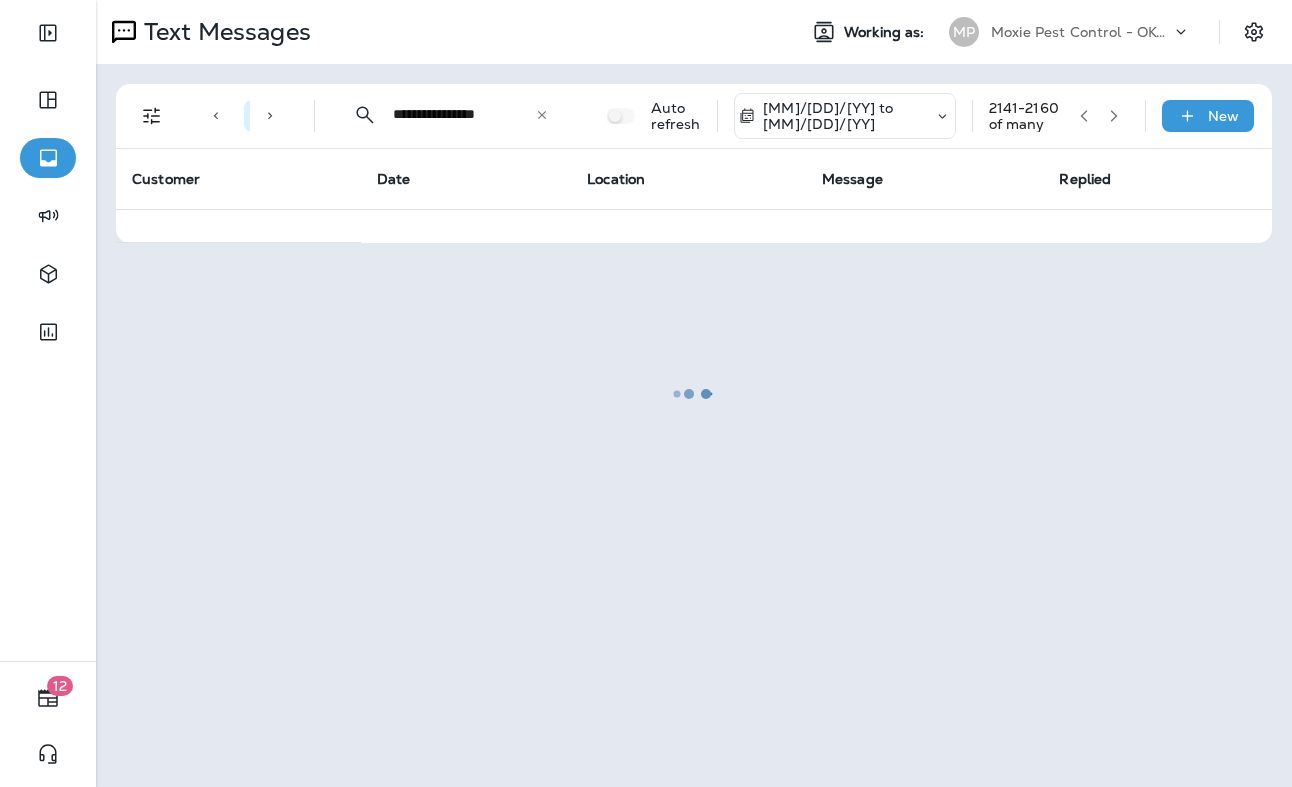 click at bounding box center [694, 393] 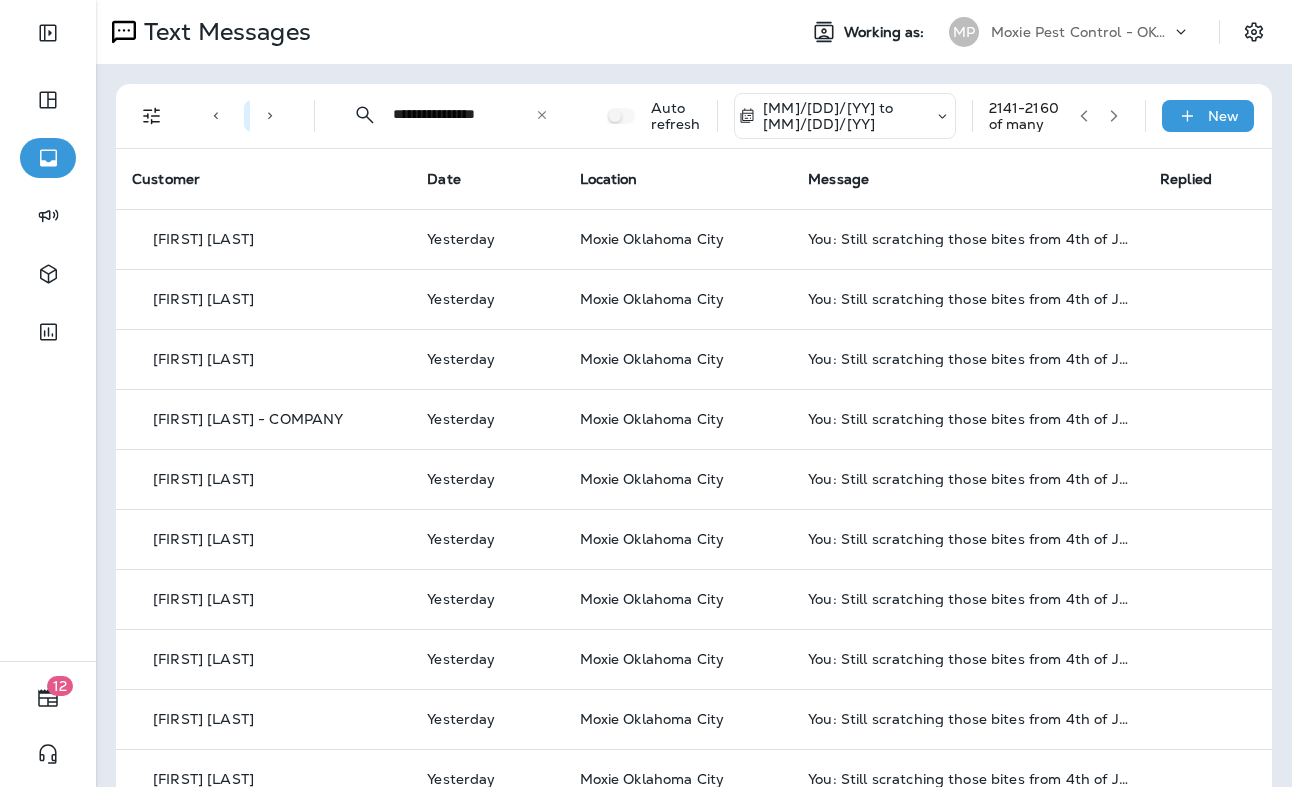 click 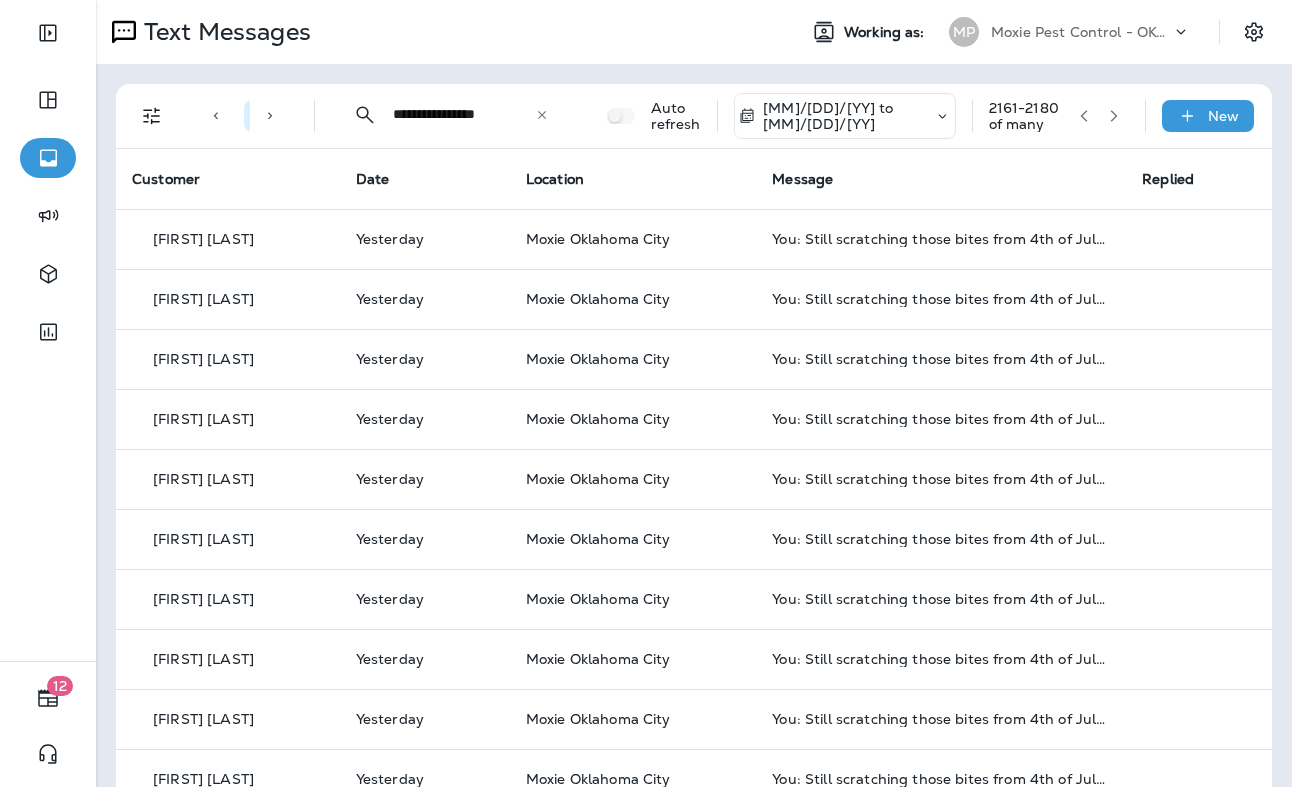 click 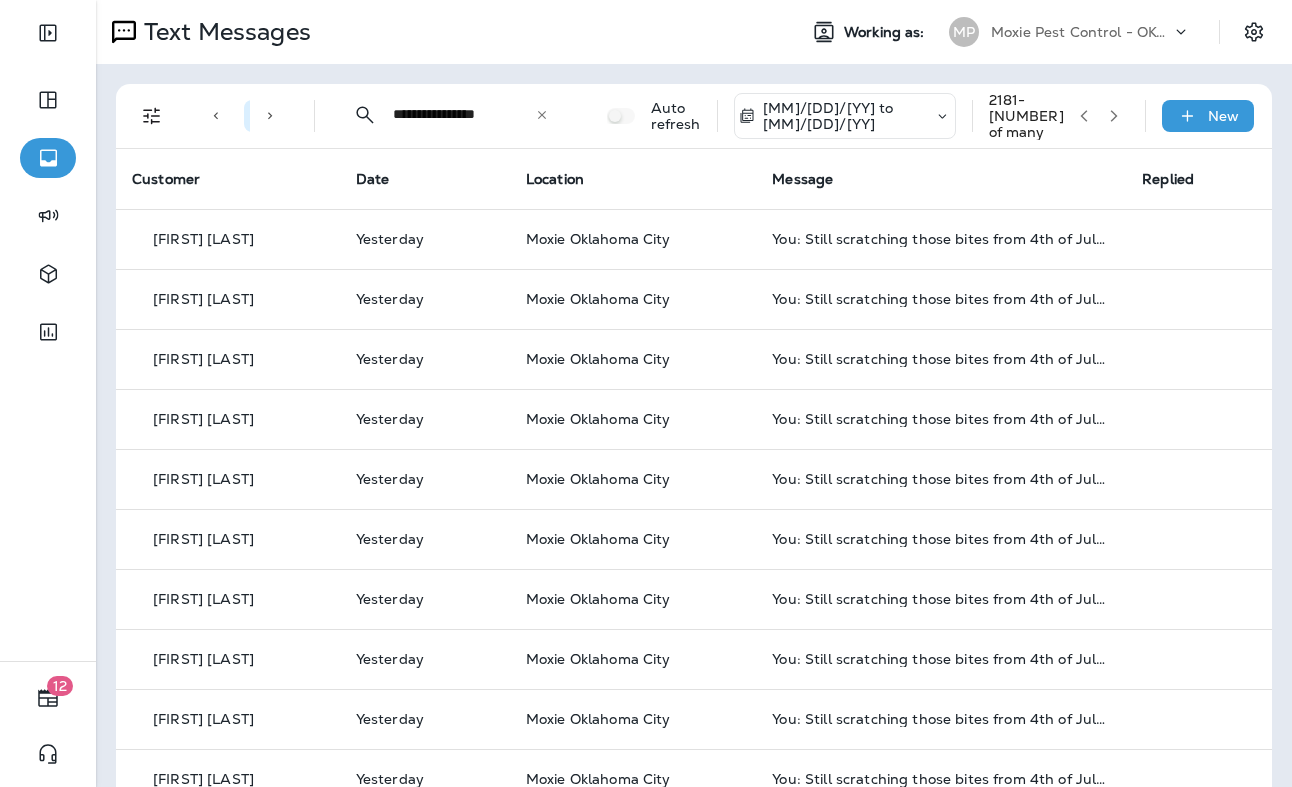 click 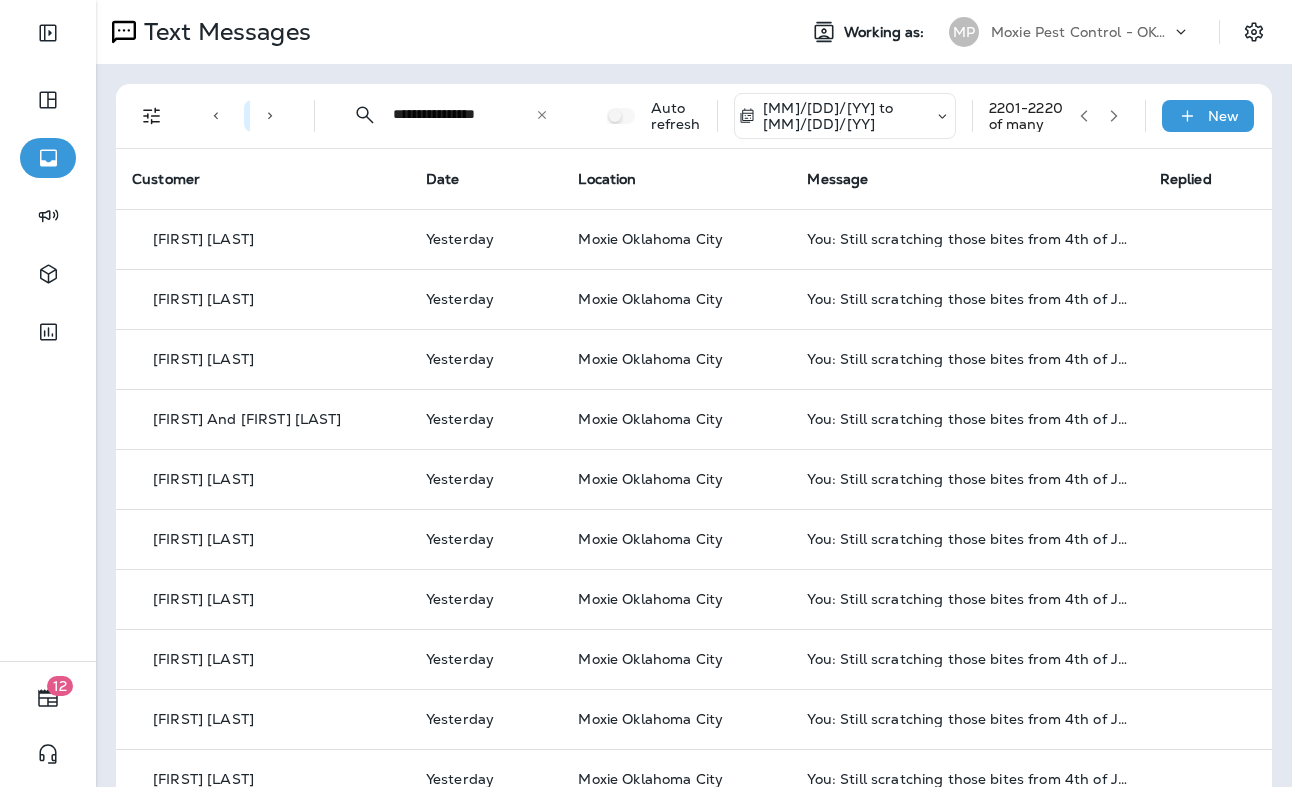 click 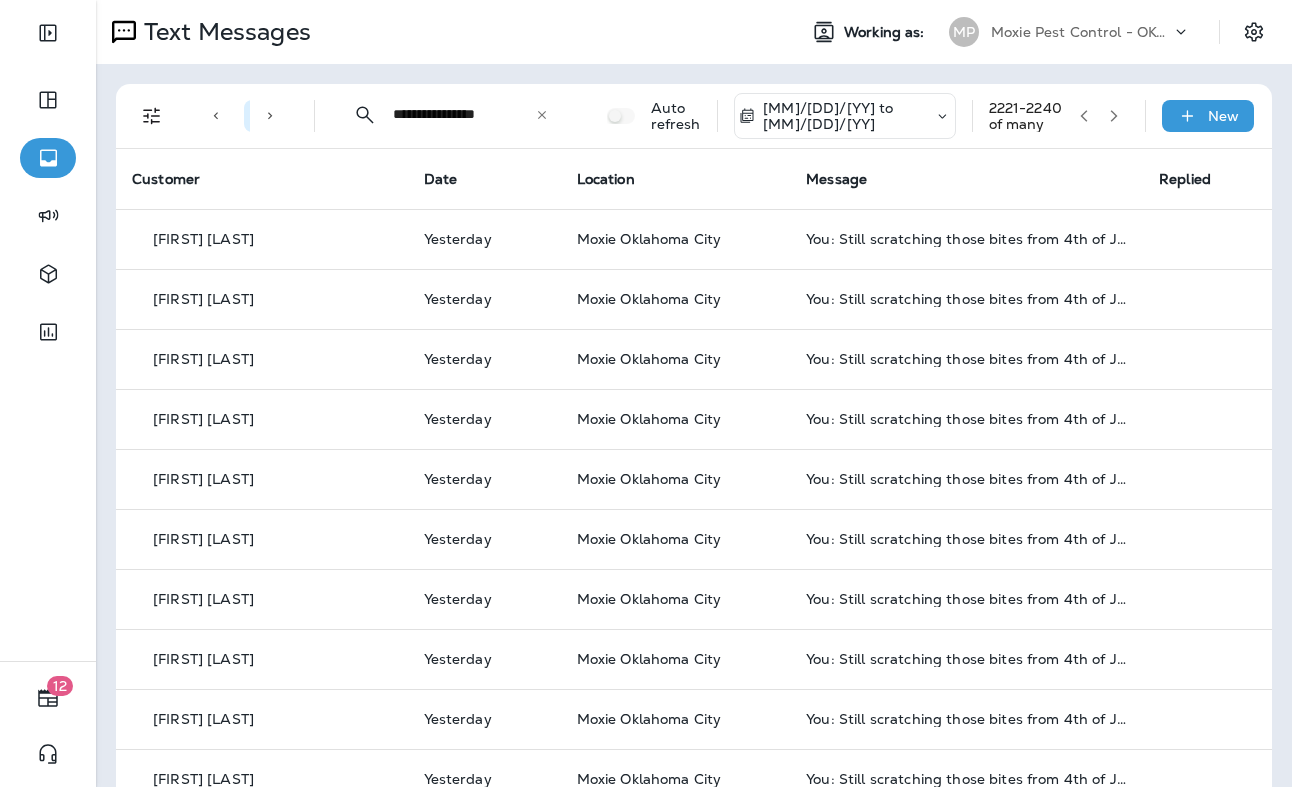 click 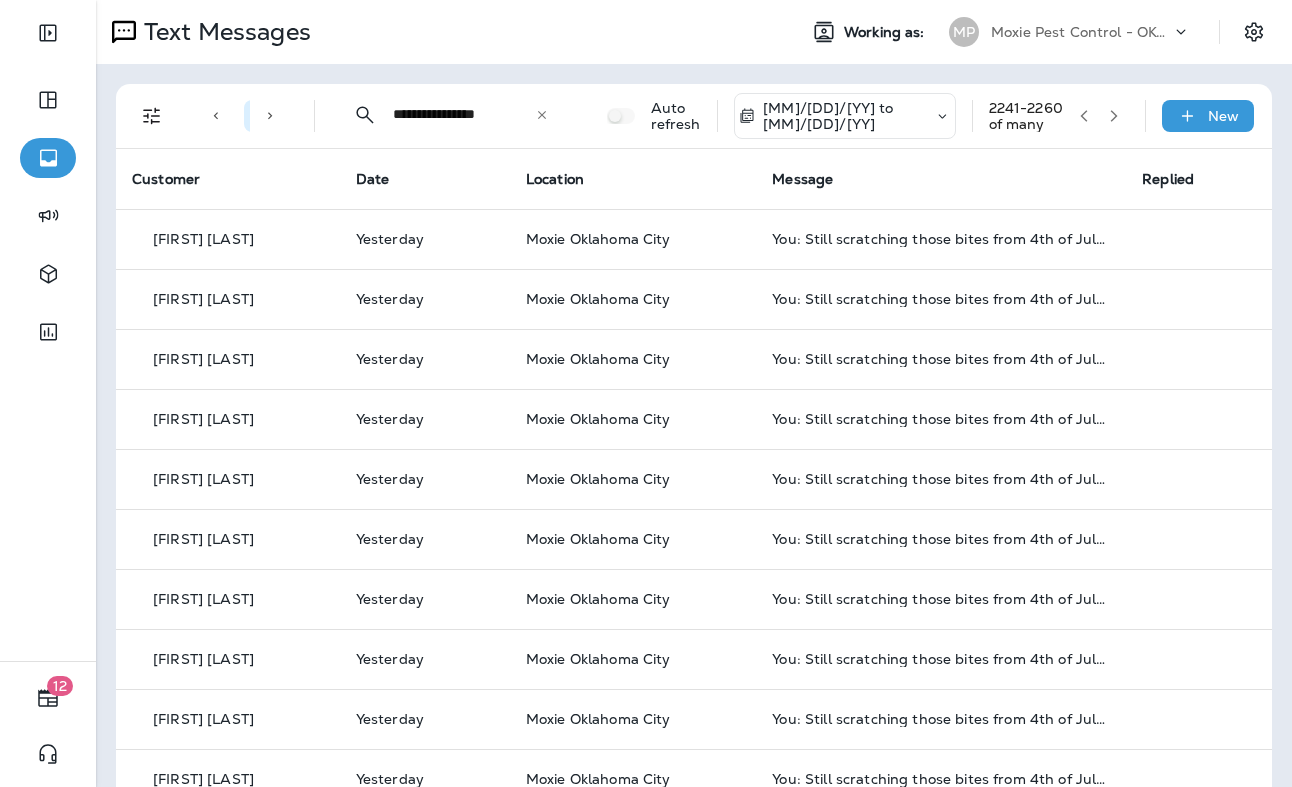 click 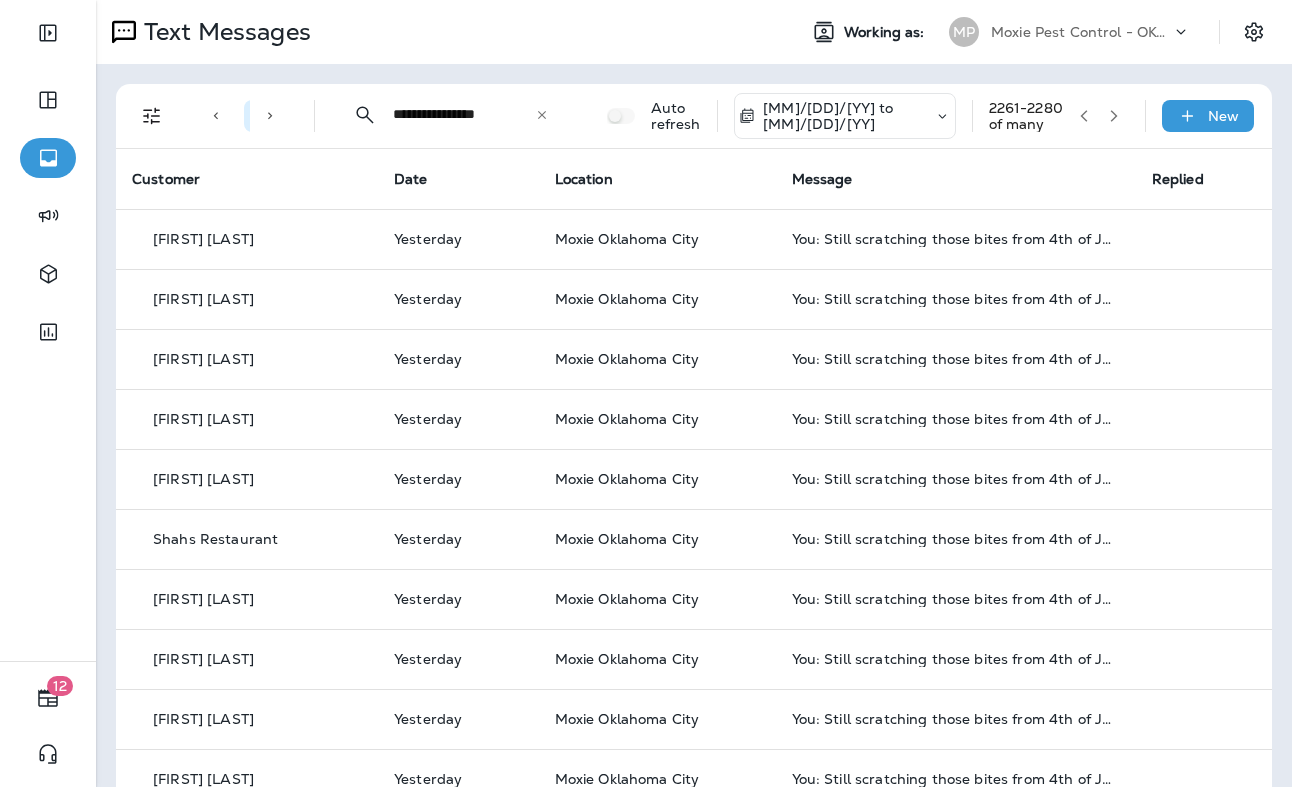 click 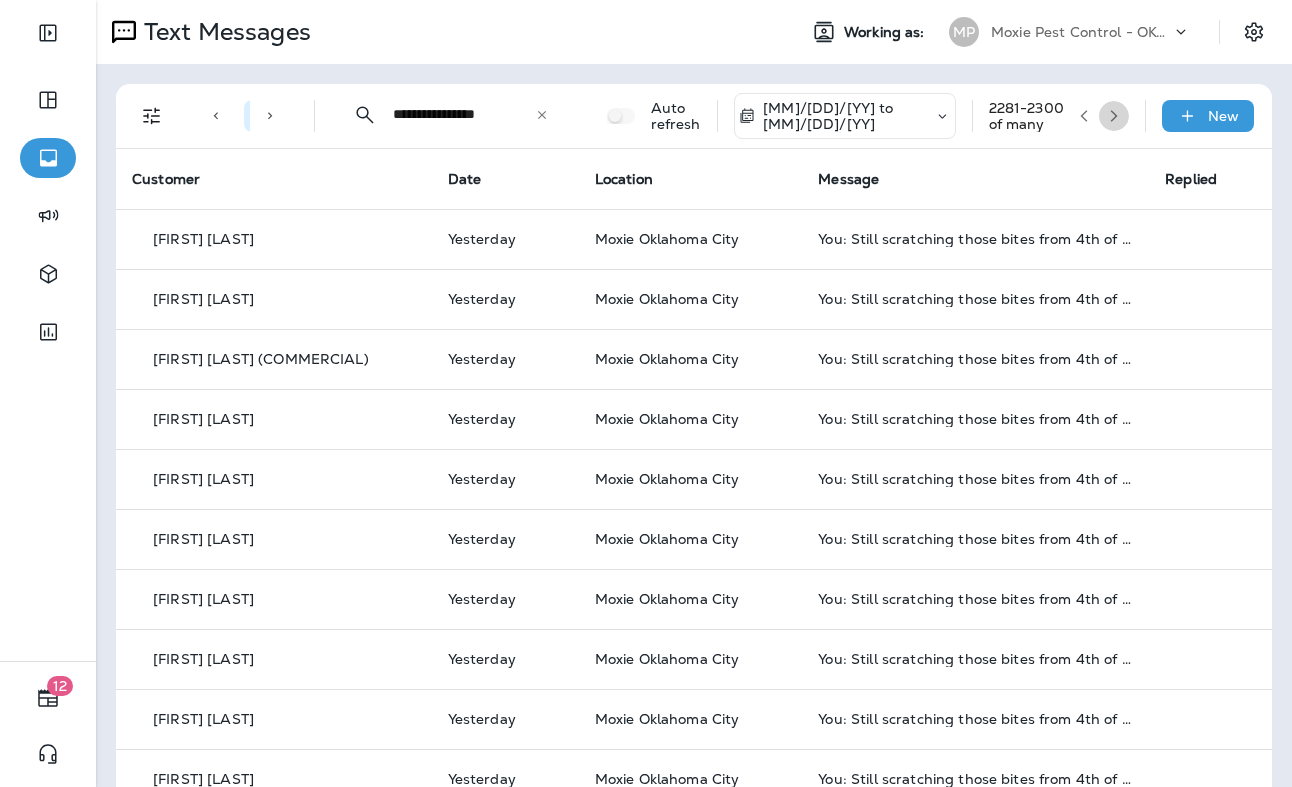 click 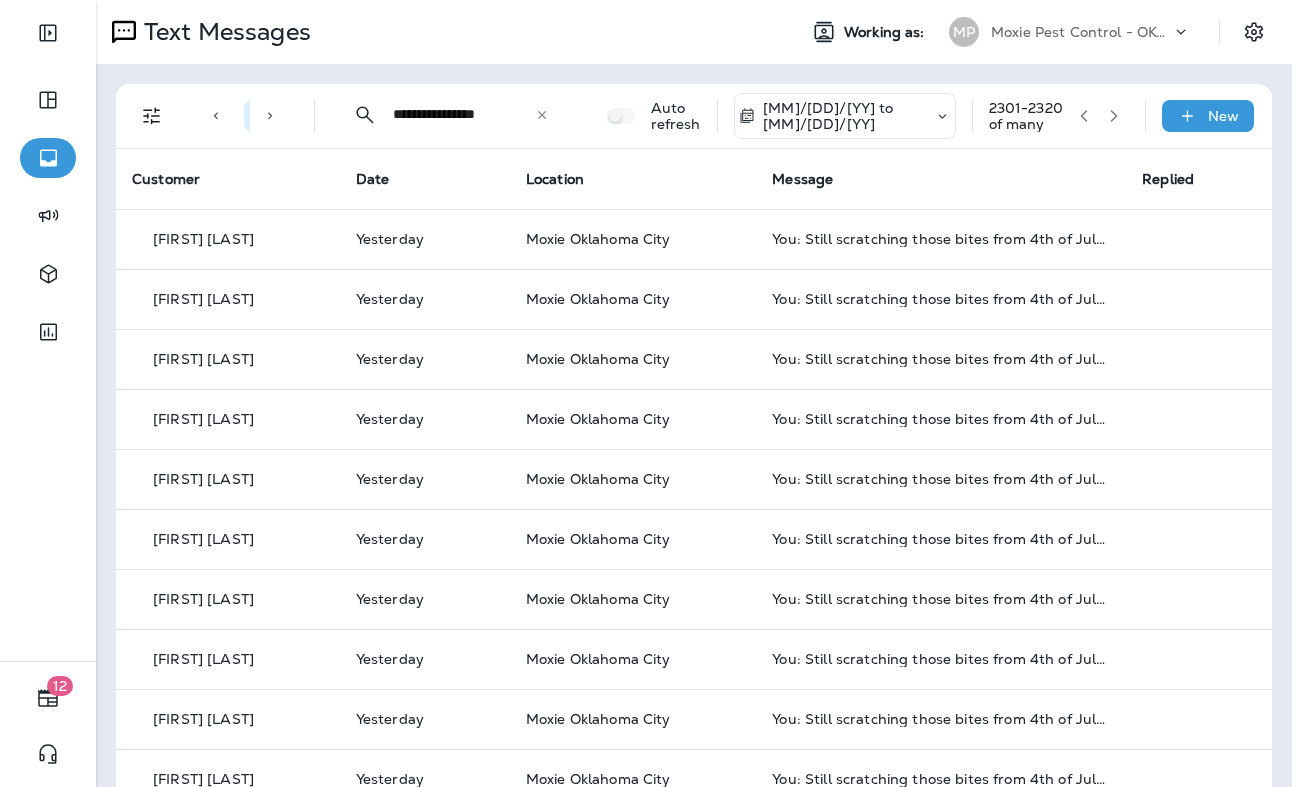 click 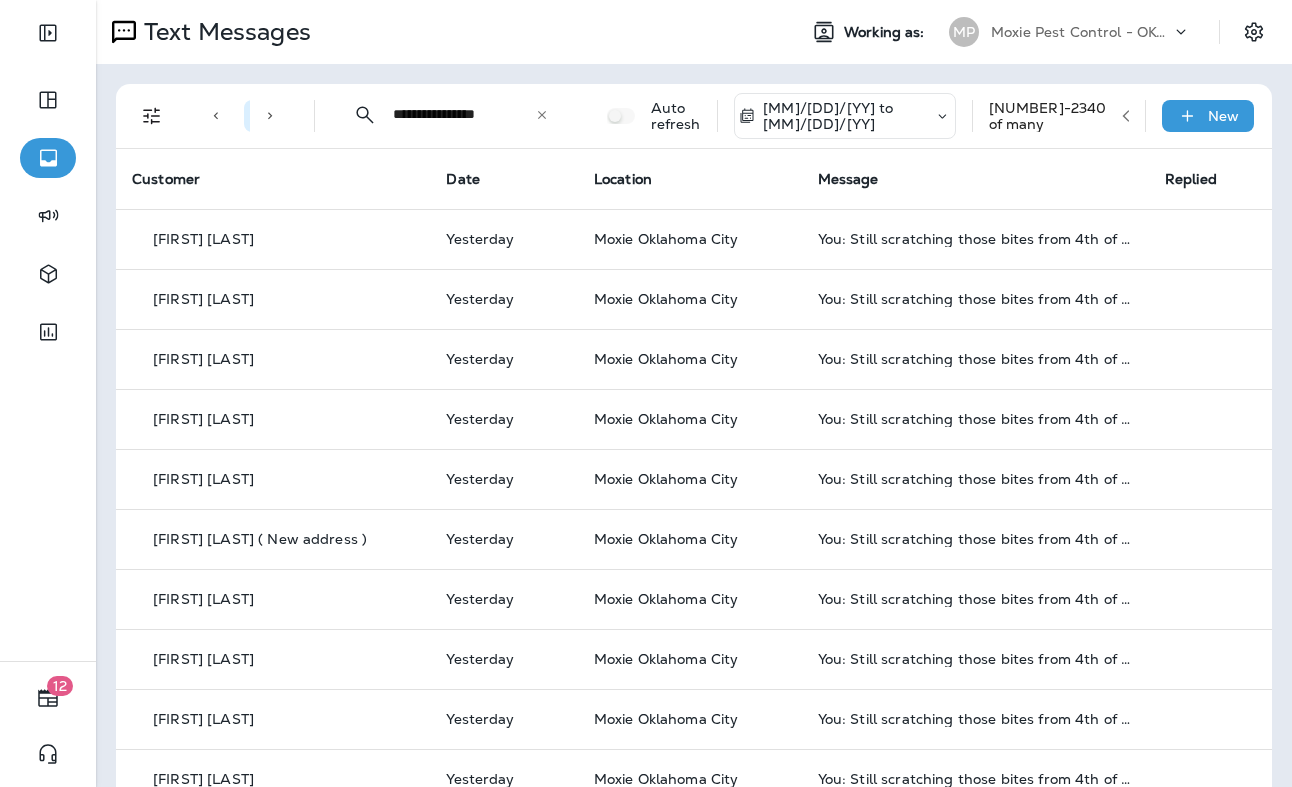 click 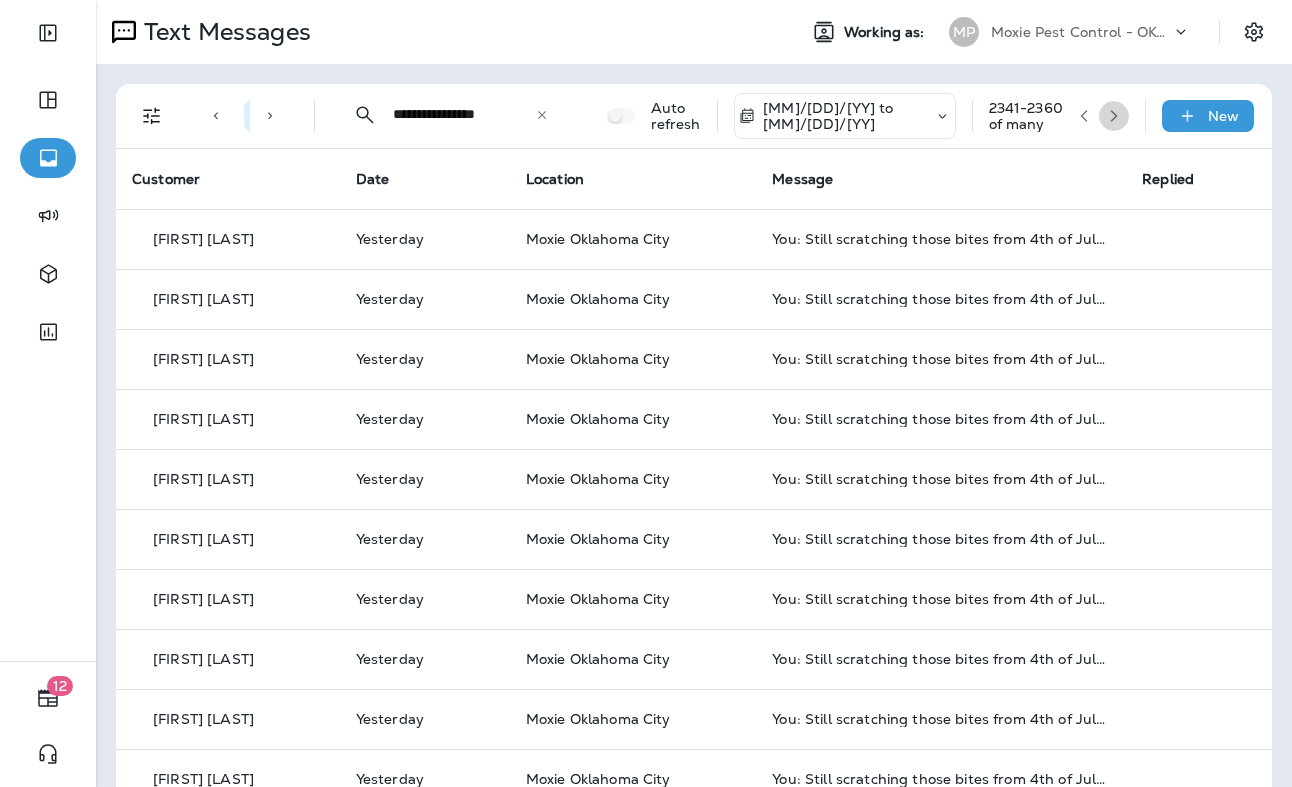 click 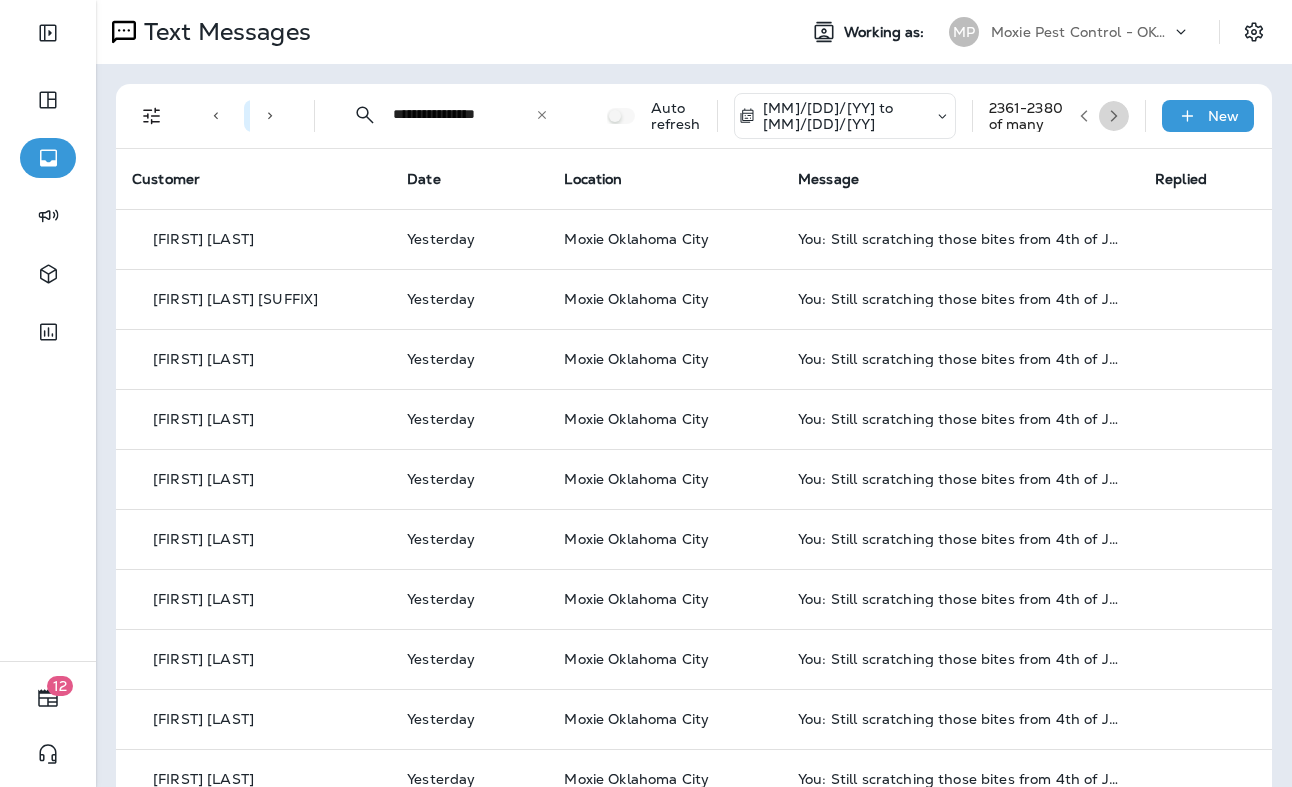click 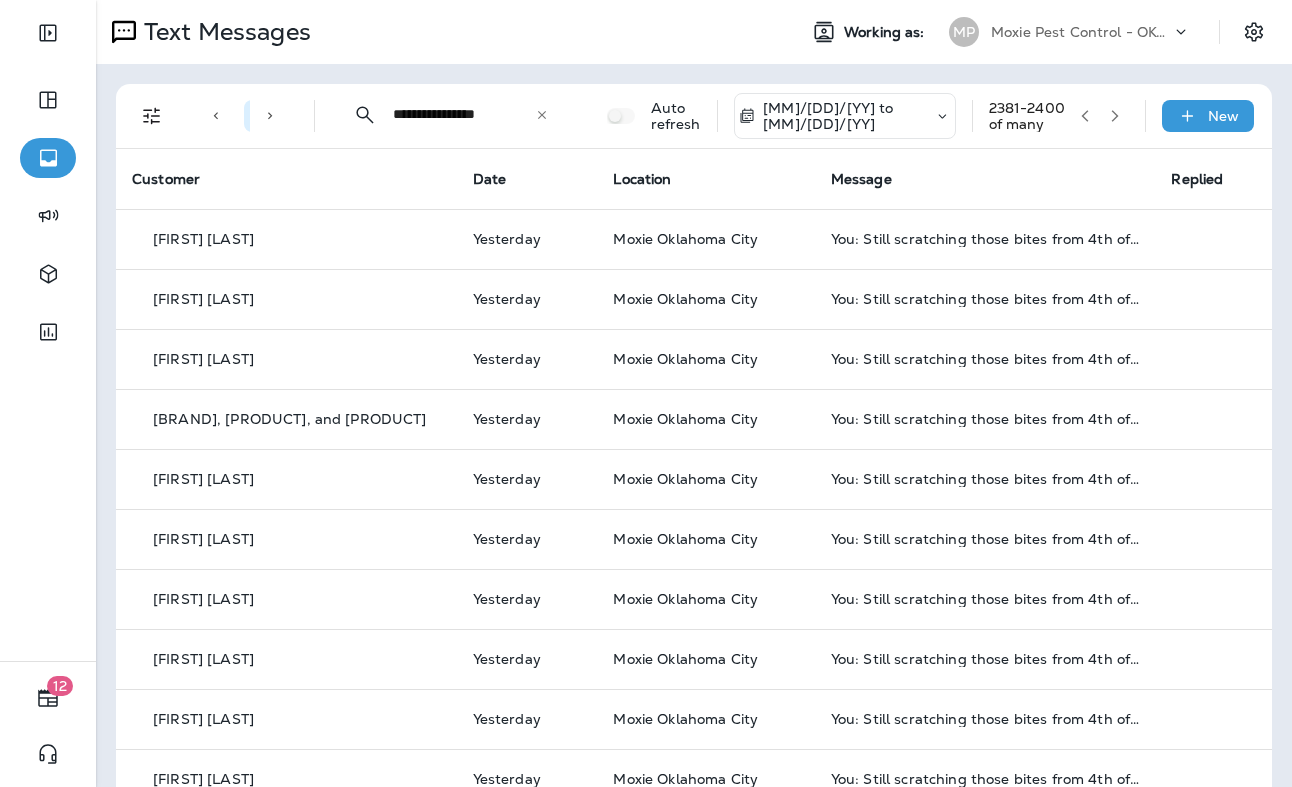 click 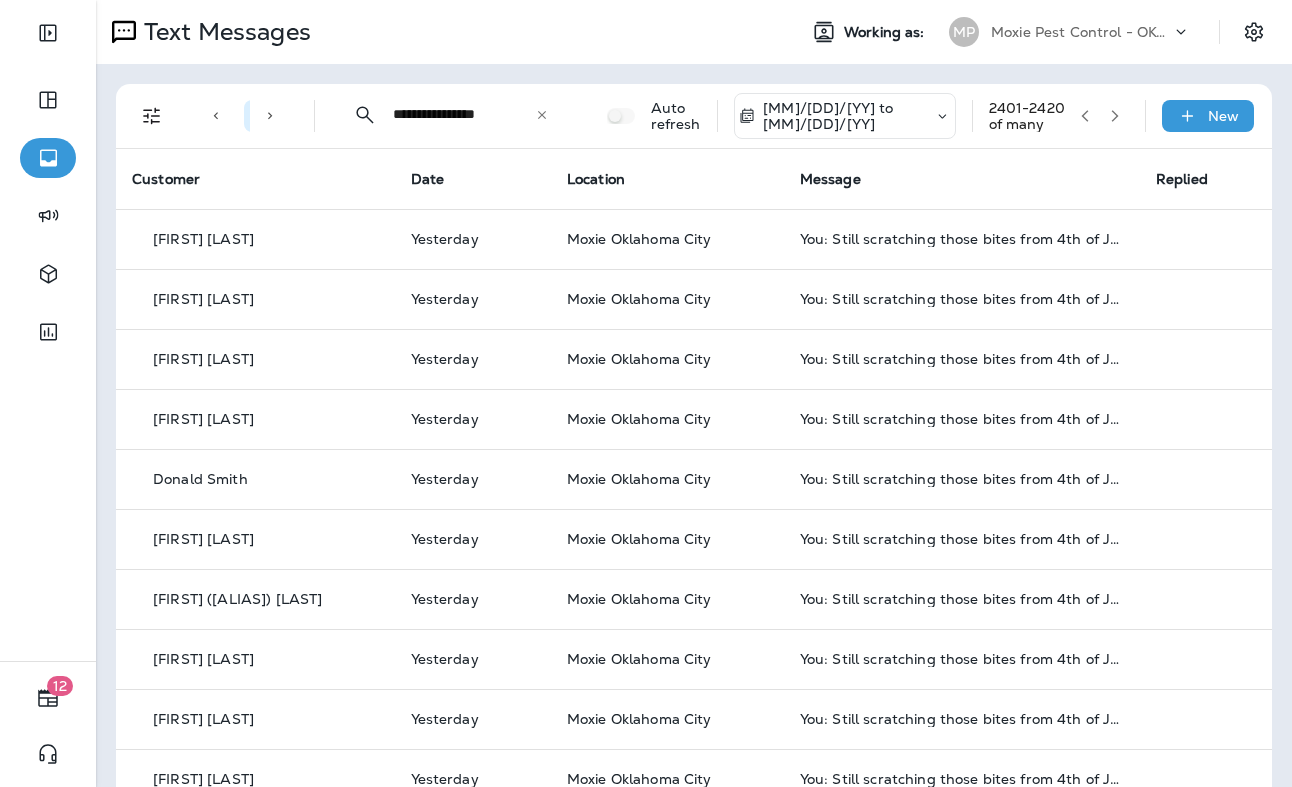 click 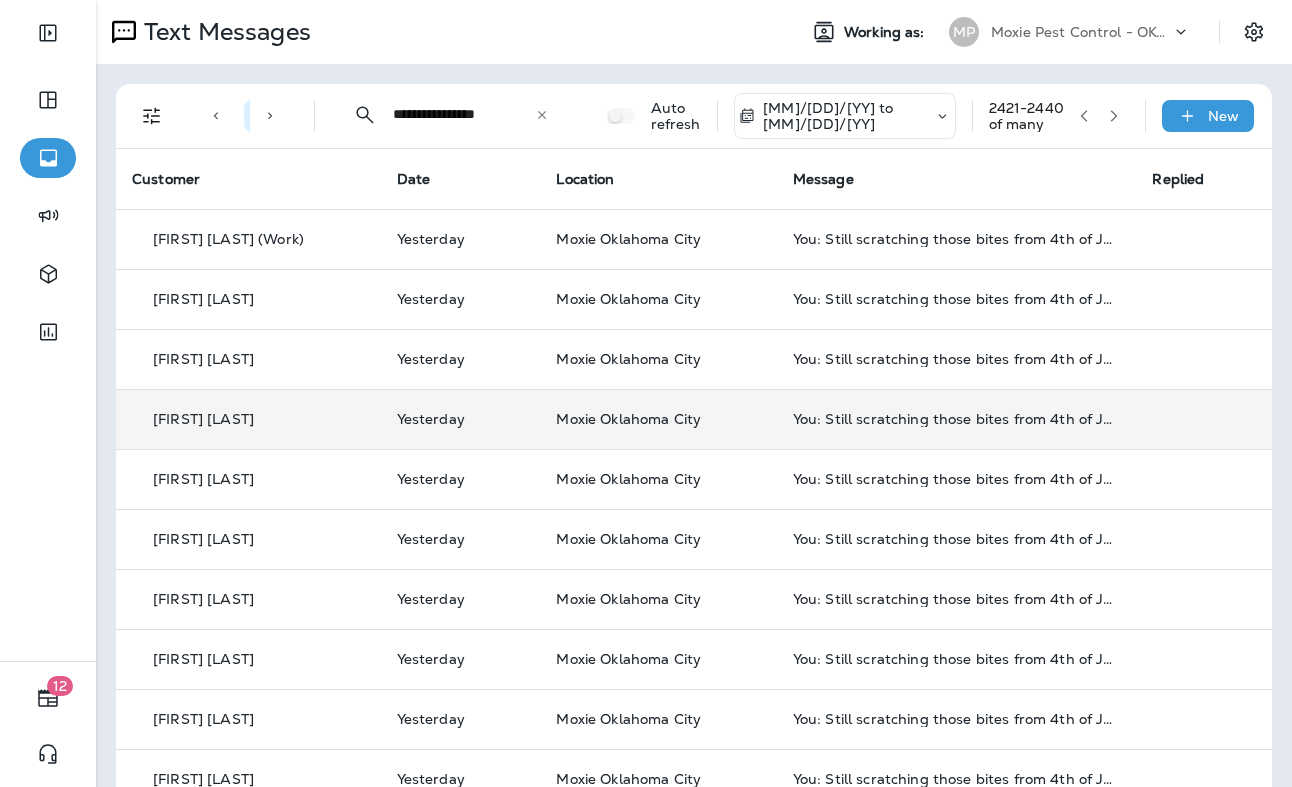 click on "Moxie Oklahoma City" at bounding box center (628, 419) 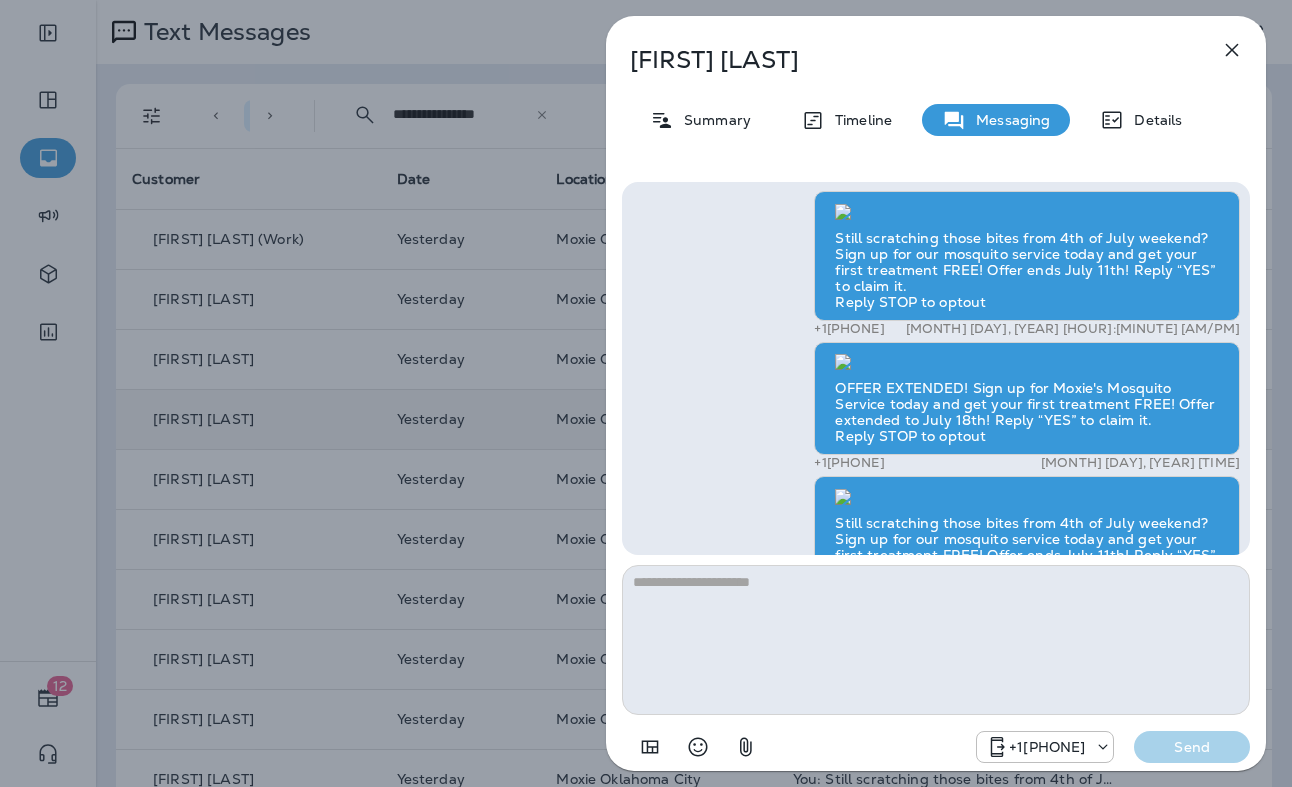 scroll, scrollTop: -502, scrollLeft: 0, axis: vertical 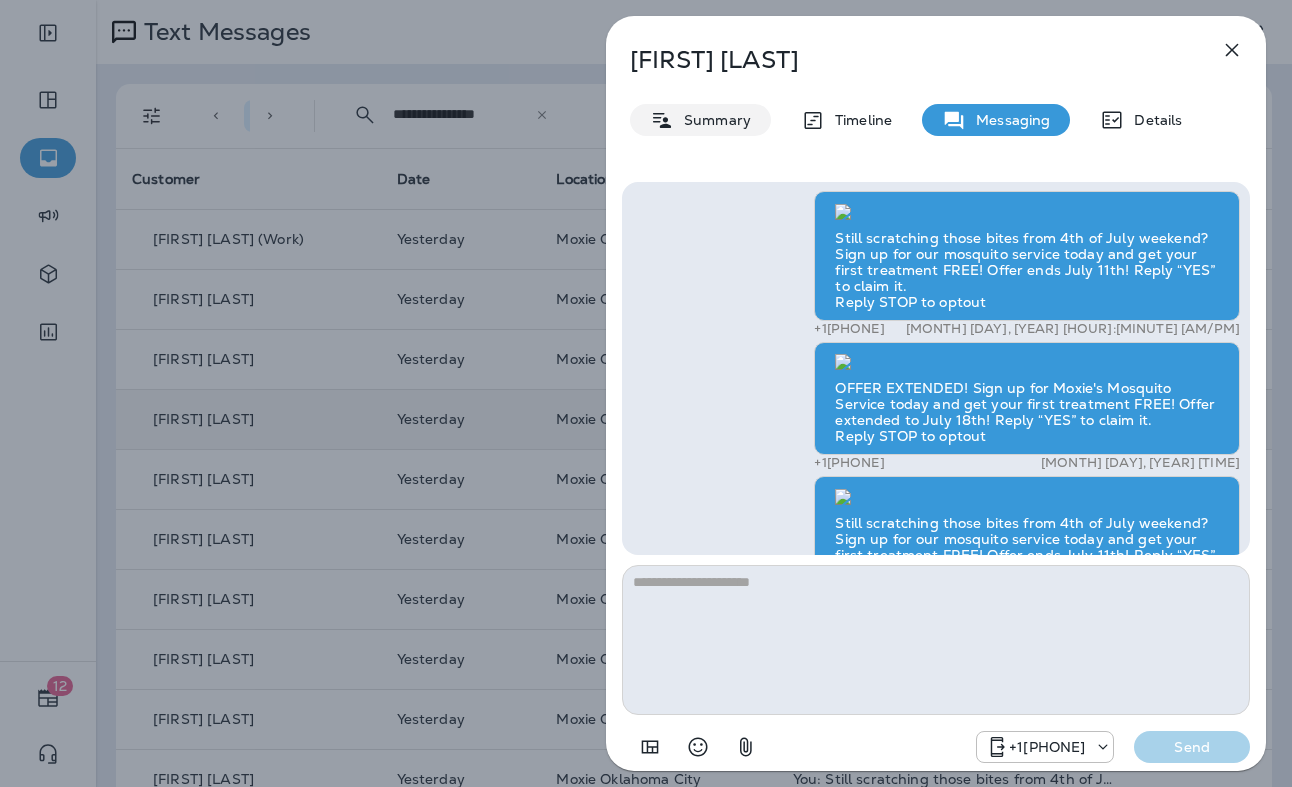 click on "Summary" at bounding box center (712, 120) 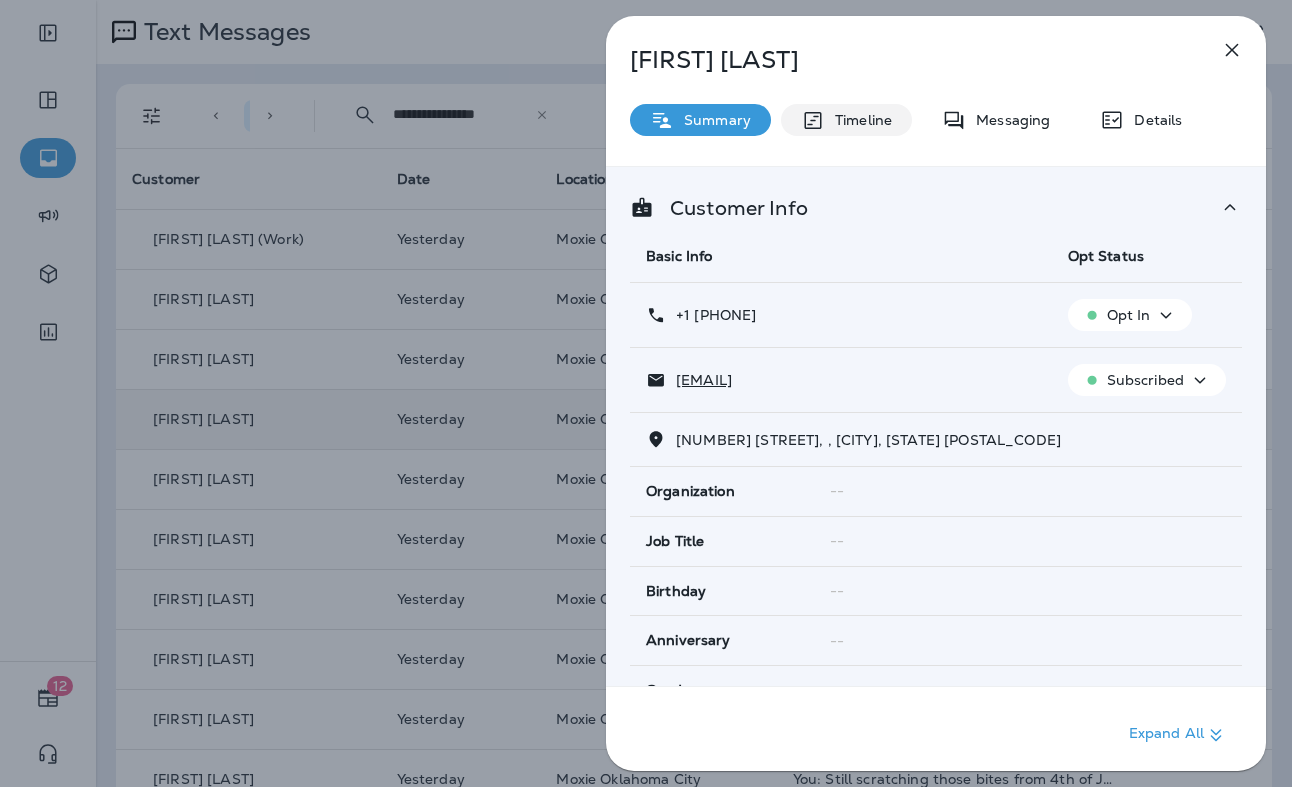 click on "Timeline" at bounding box center [858, 120] 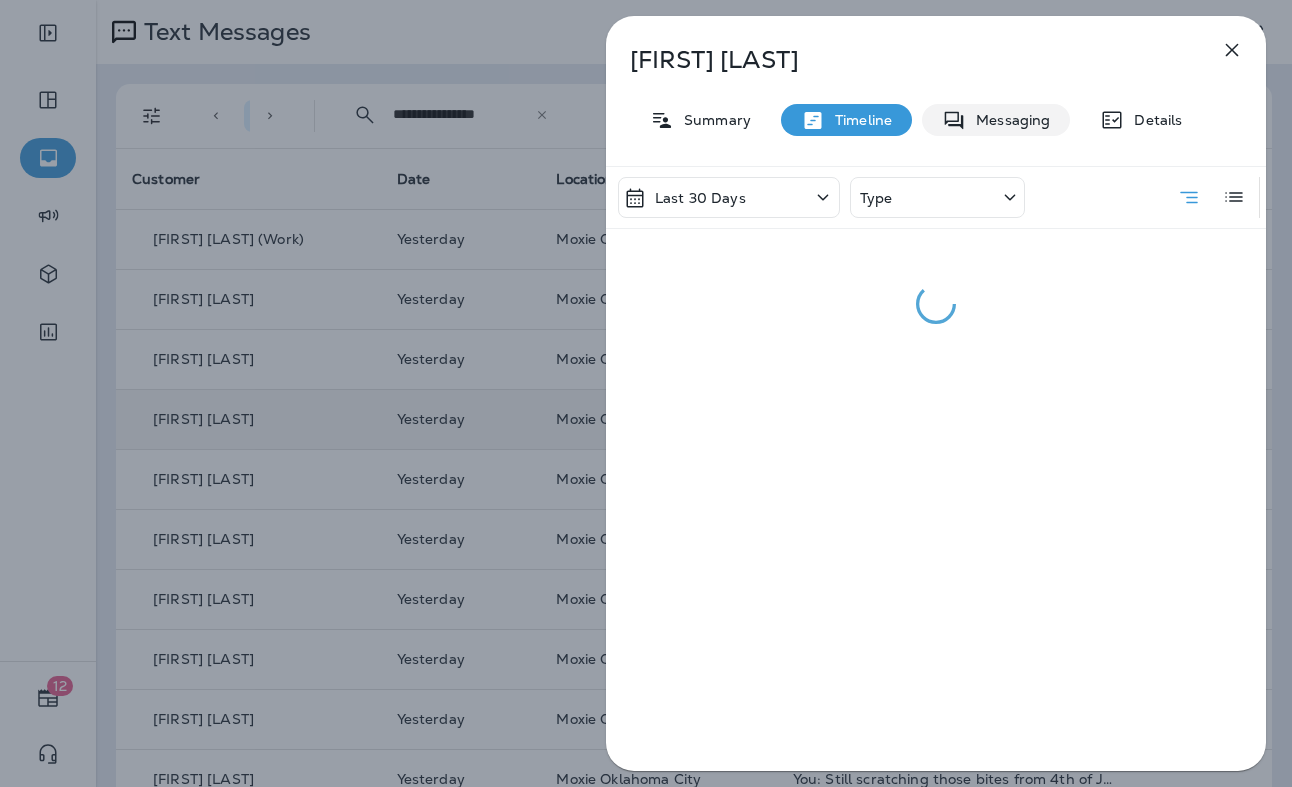 click on "Messaging" at bounding box center (996, 120) 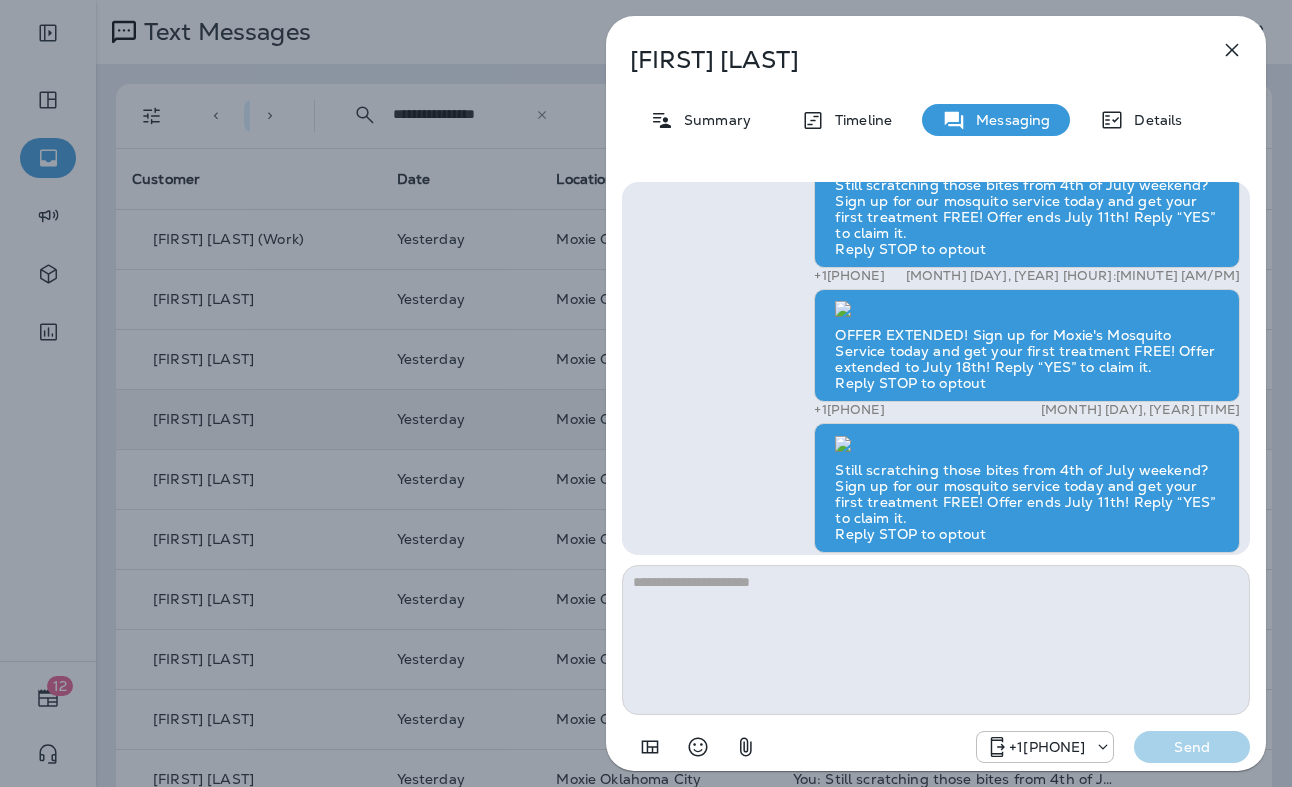 scroll, scrollTop: 0, scrollLeft: 0, axis: both 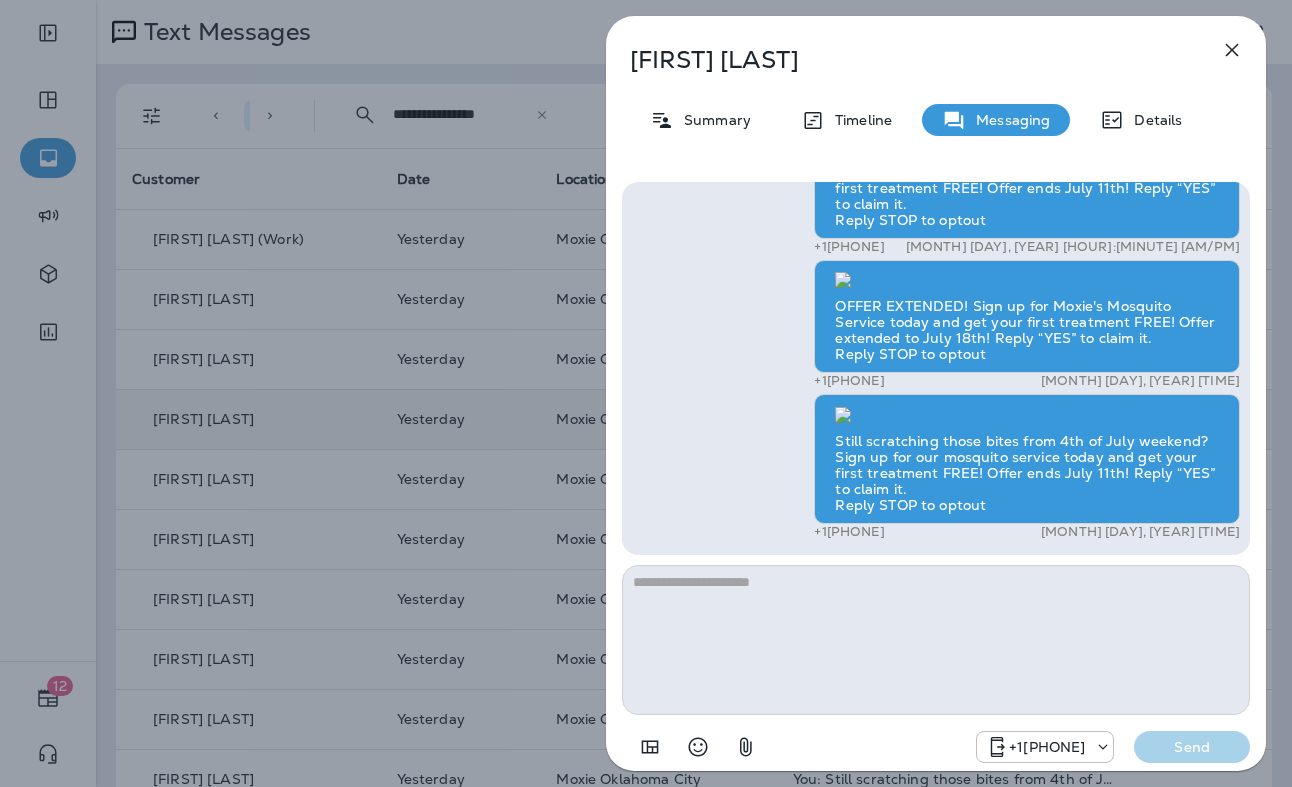 click 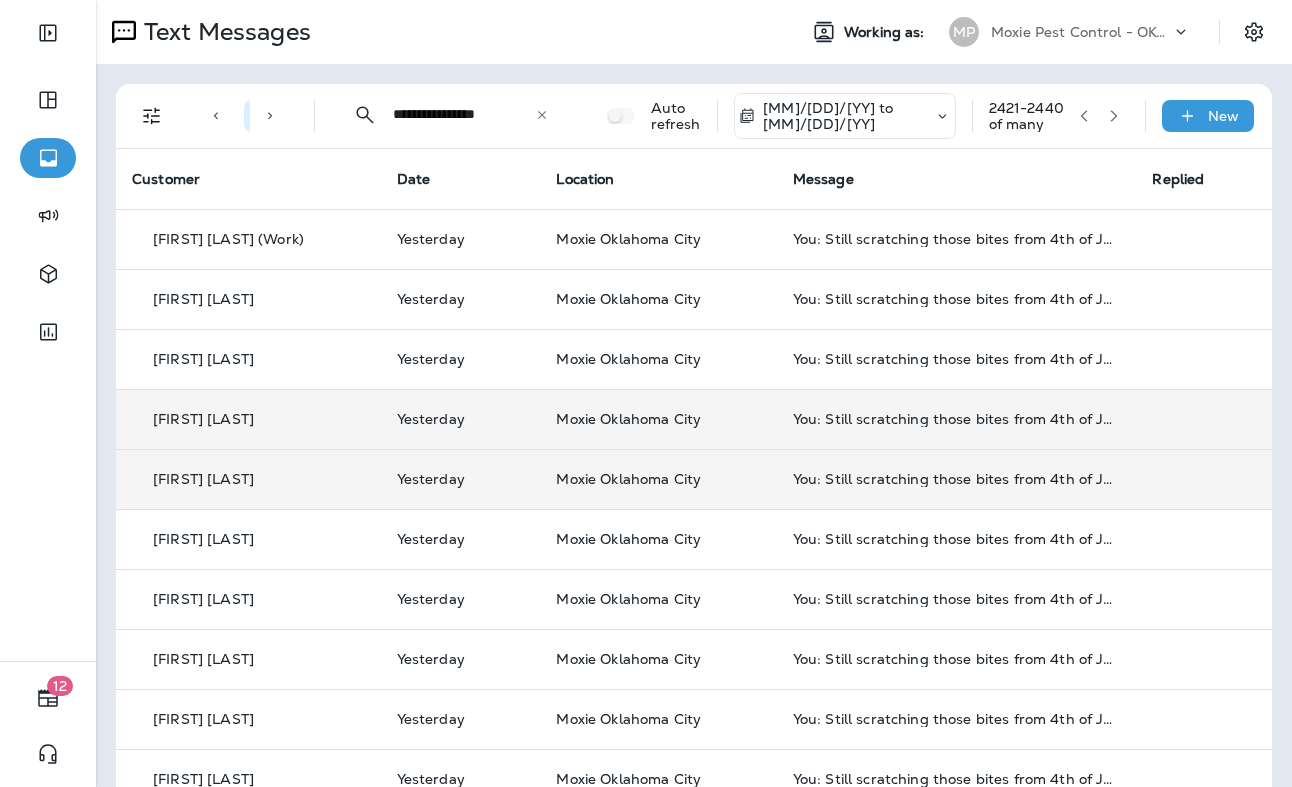 click on "[FIRST] [LAST]" at bounding box center [248, 479] 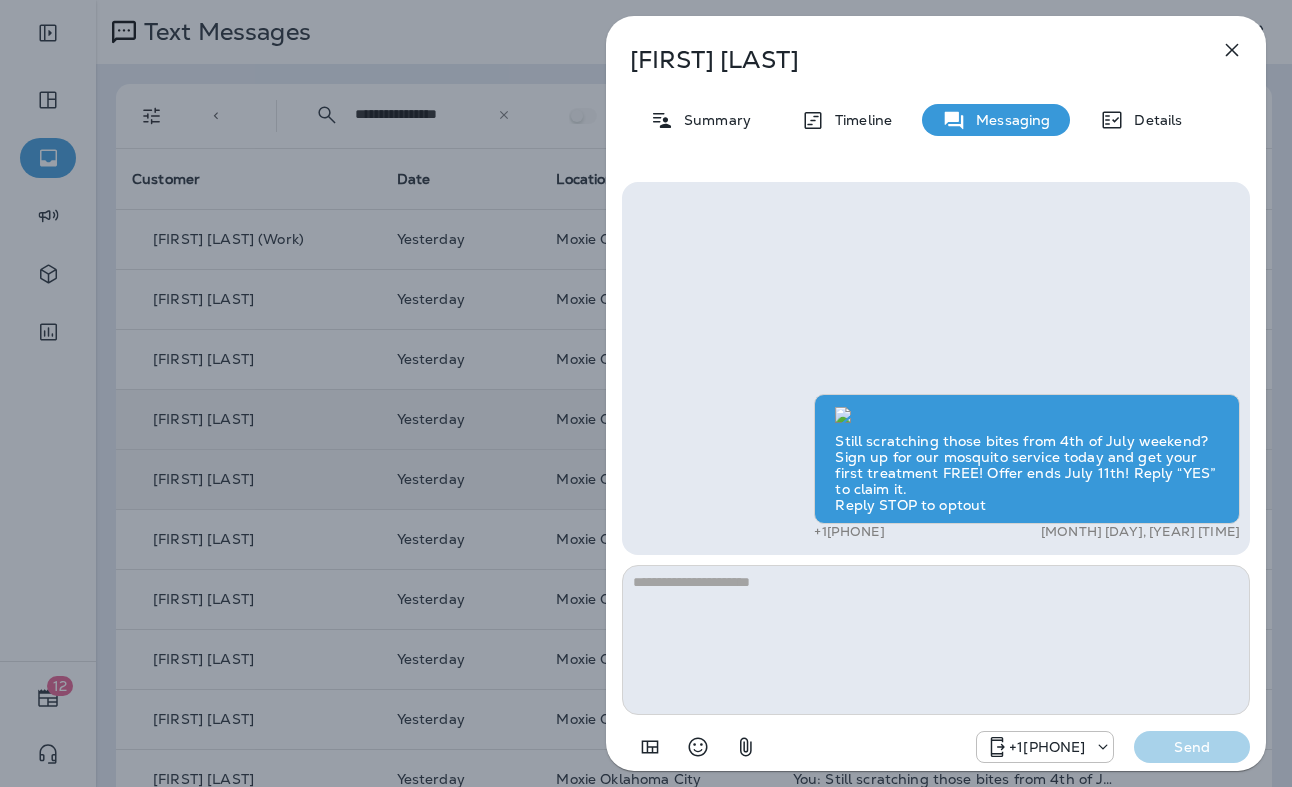 scroll, scrollTop: -461, scrollLeft: 0, axis: vertical 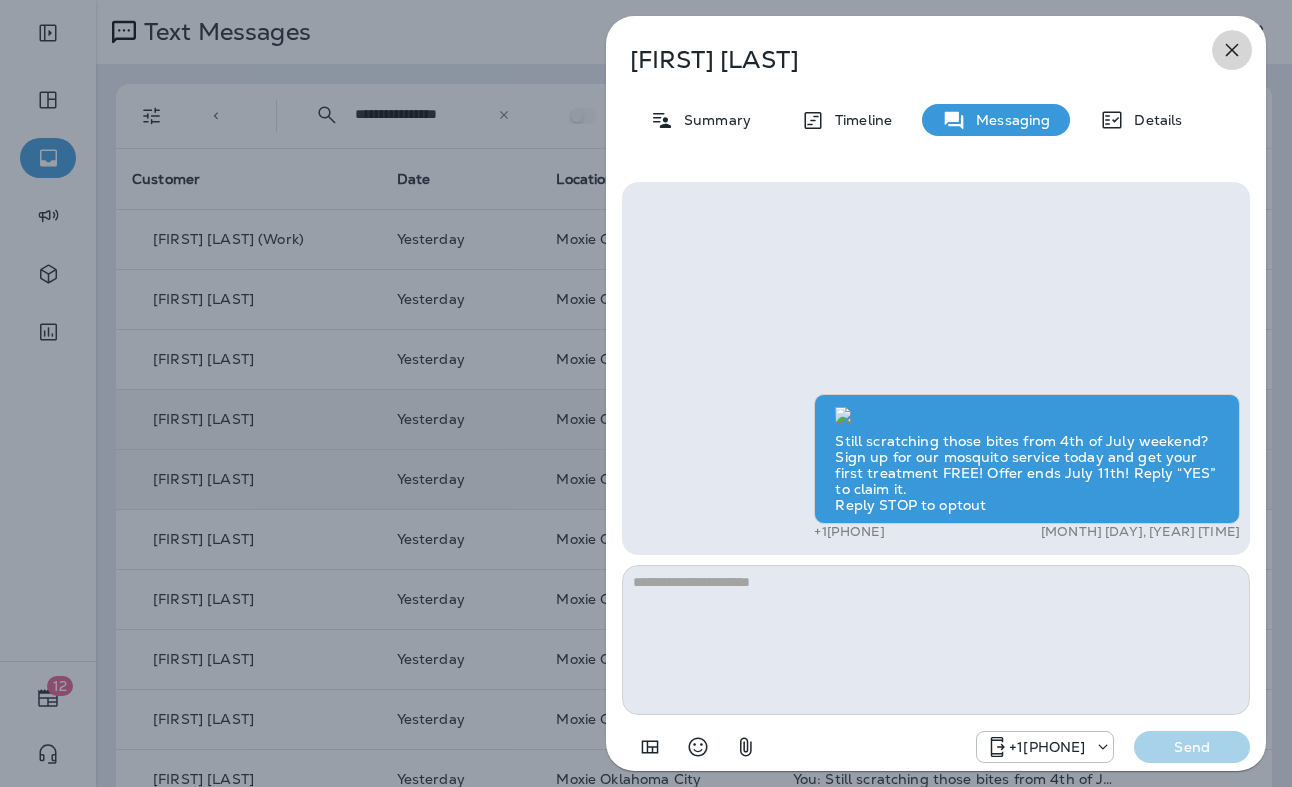 click 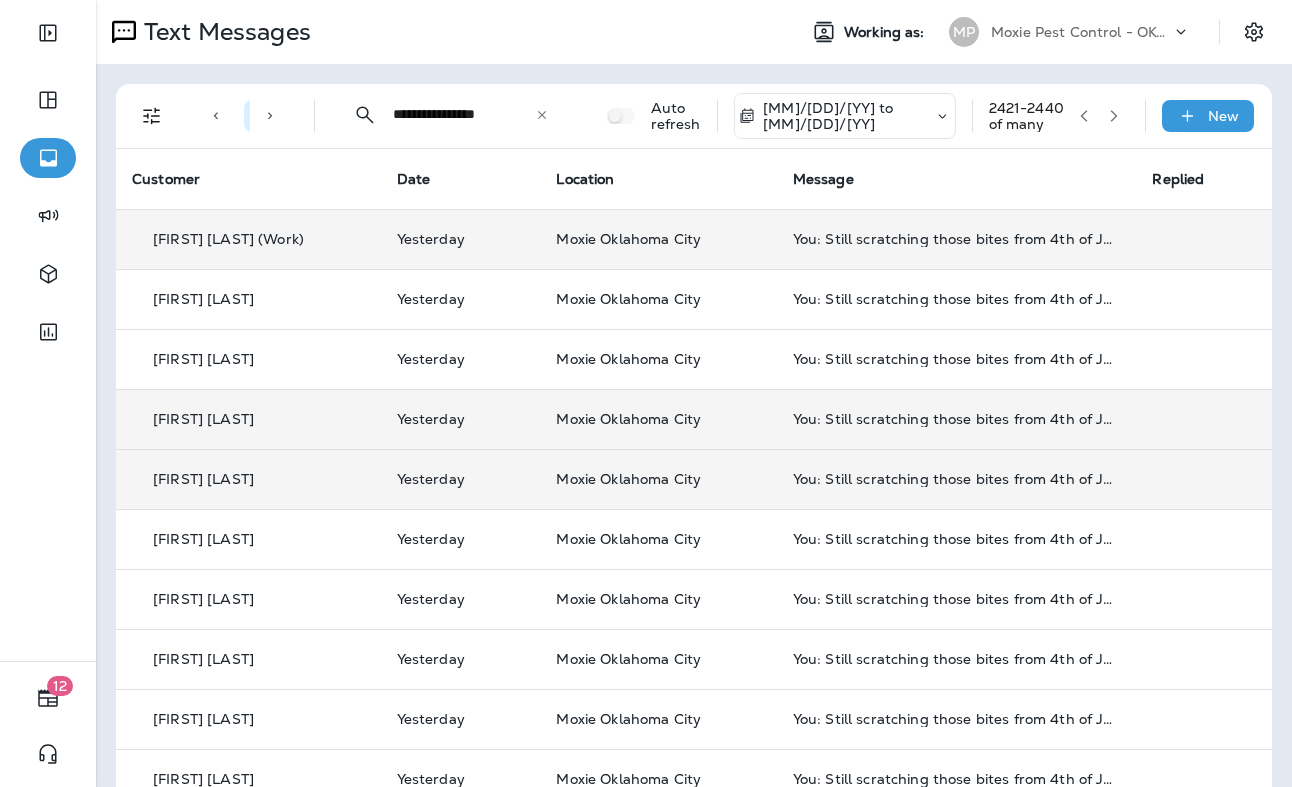 click on "Moxie Oklahoma City" at bounding box center [658, 239] 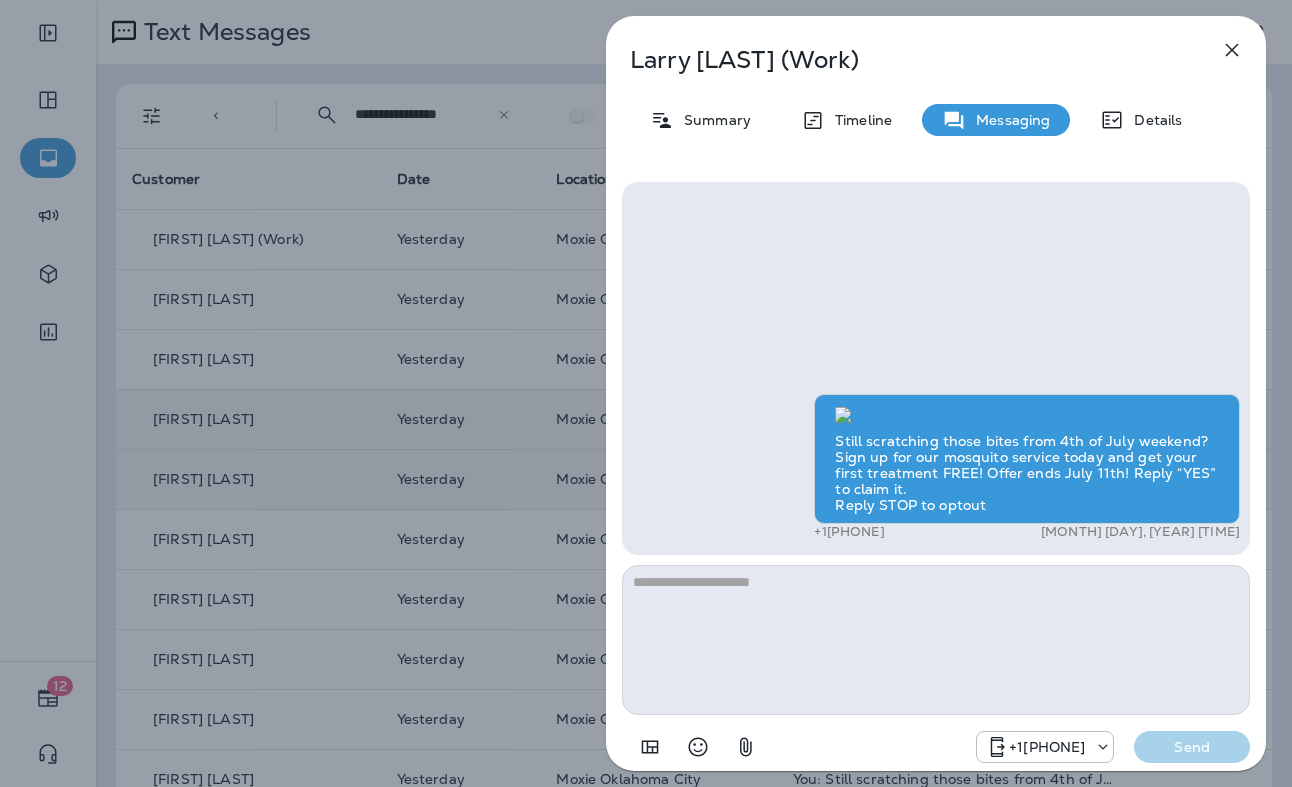 scroll, scrollTop: -461, scrollLeft: 0, axis: vertical 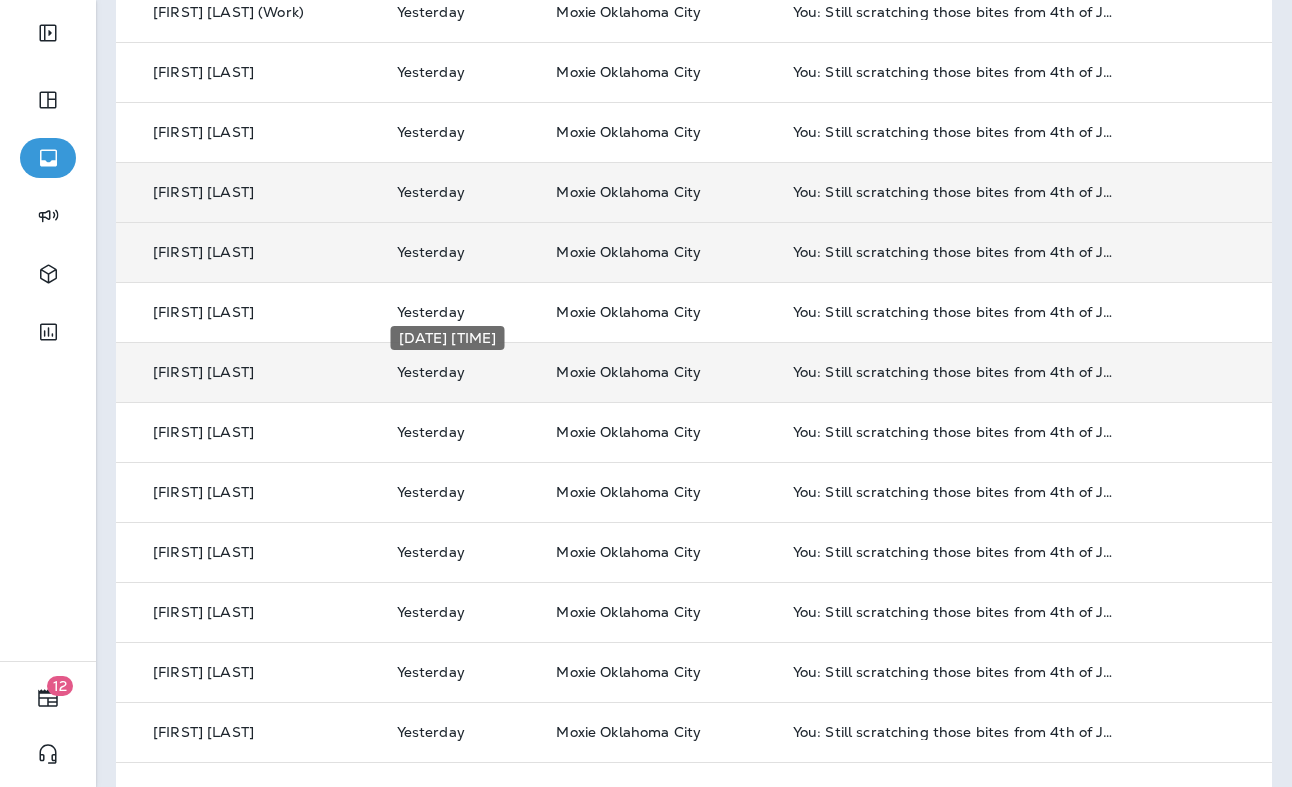 click on "Yesterday" at bounding box center [461, 372] 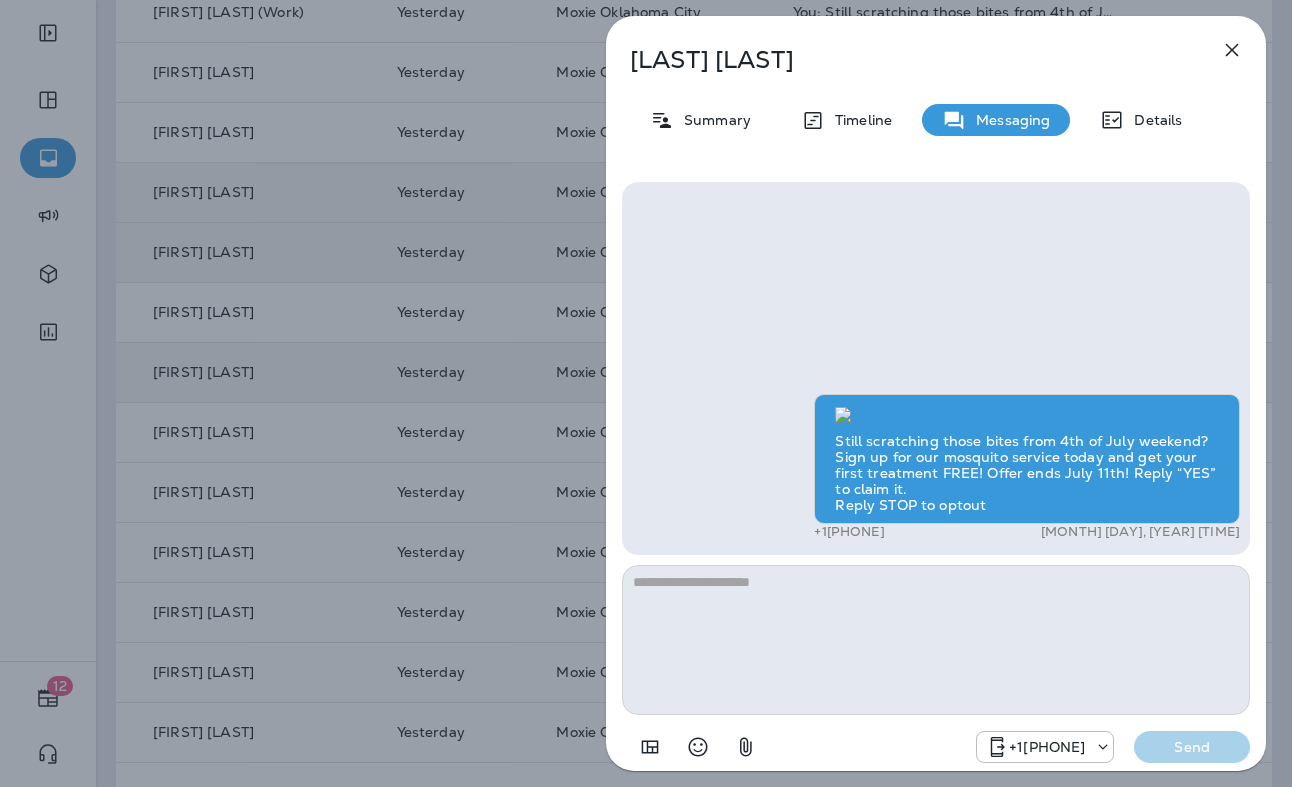 scroll, scrollTop: 0, scrollLeft: 0, axis: both 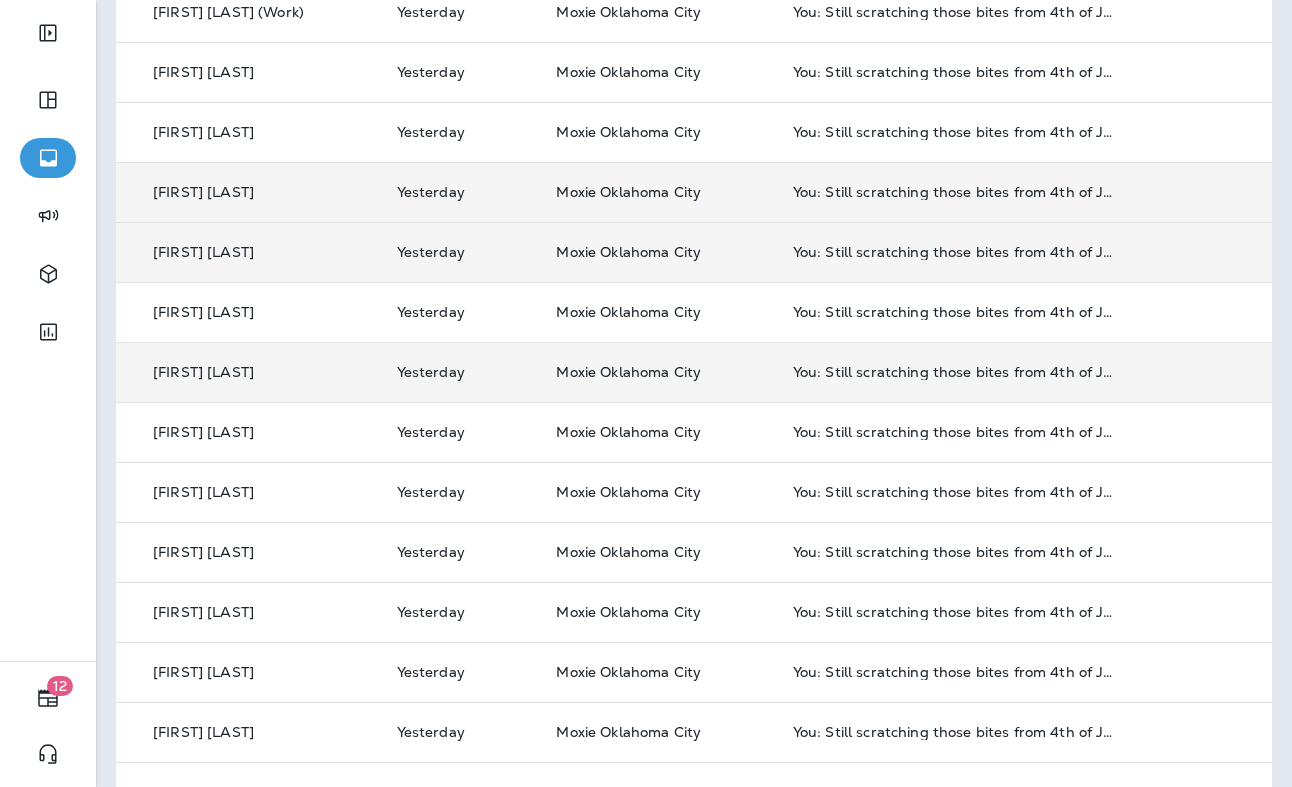 click on "[FIRST] [LAST]" at bounding box center (248, 492) 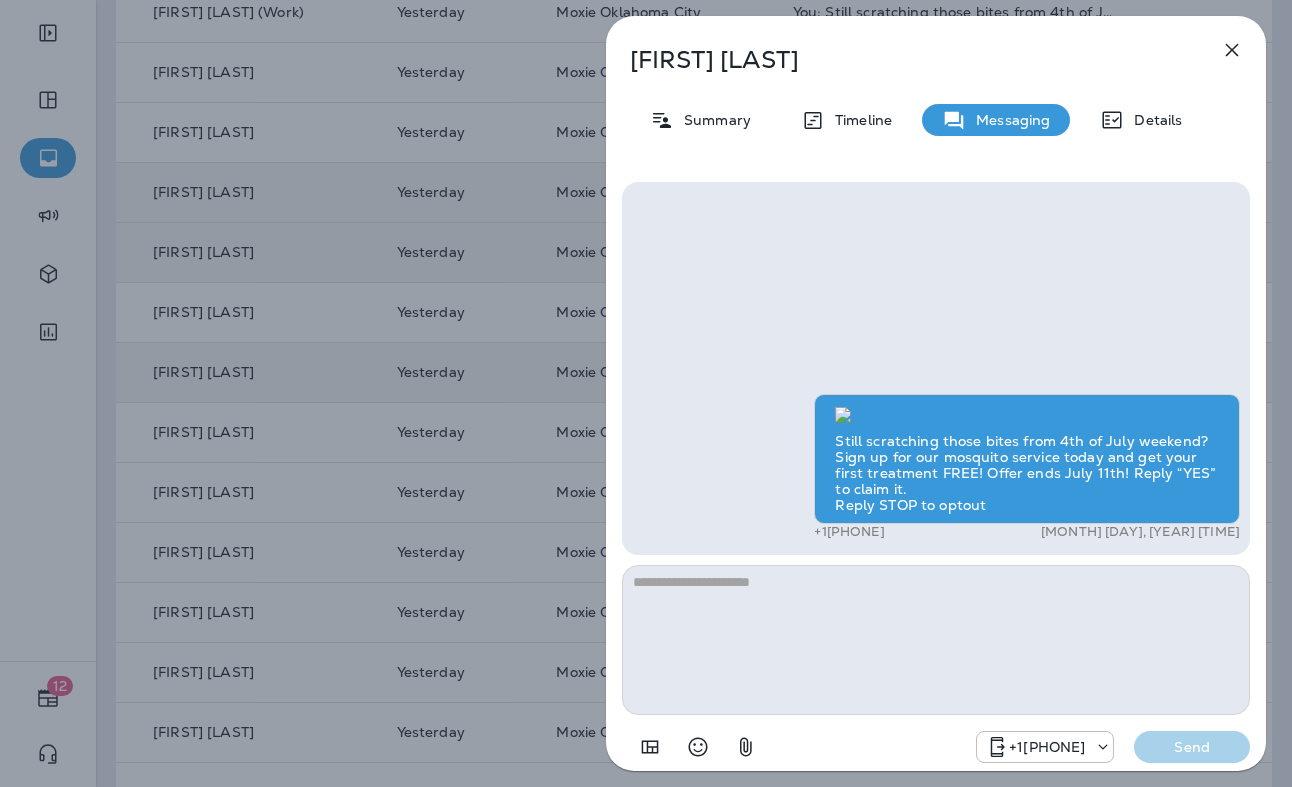 scroll, scrollTop: -461, scrollLeft: 0, axis: vertical 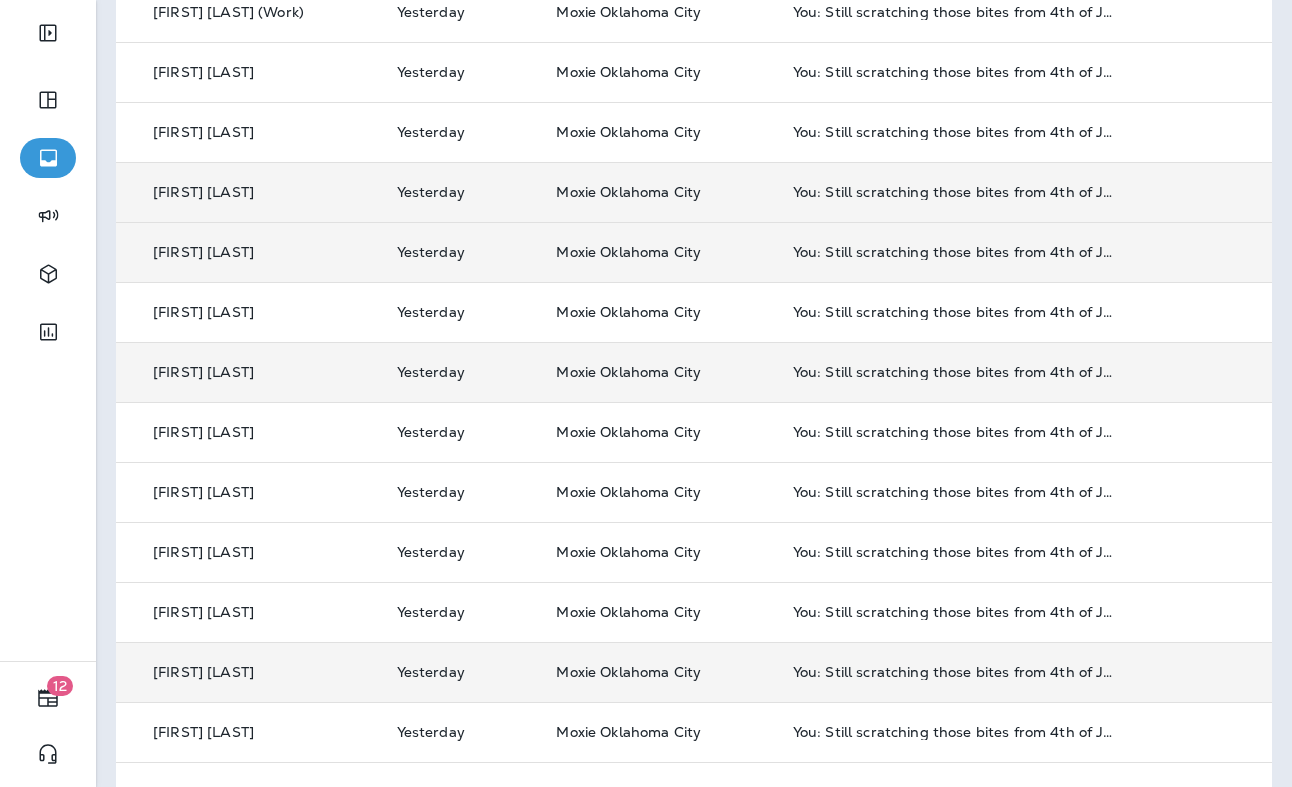 click on "[FIRST] [LAST]" at bounding box center [203, 672] 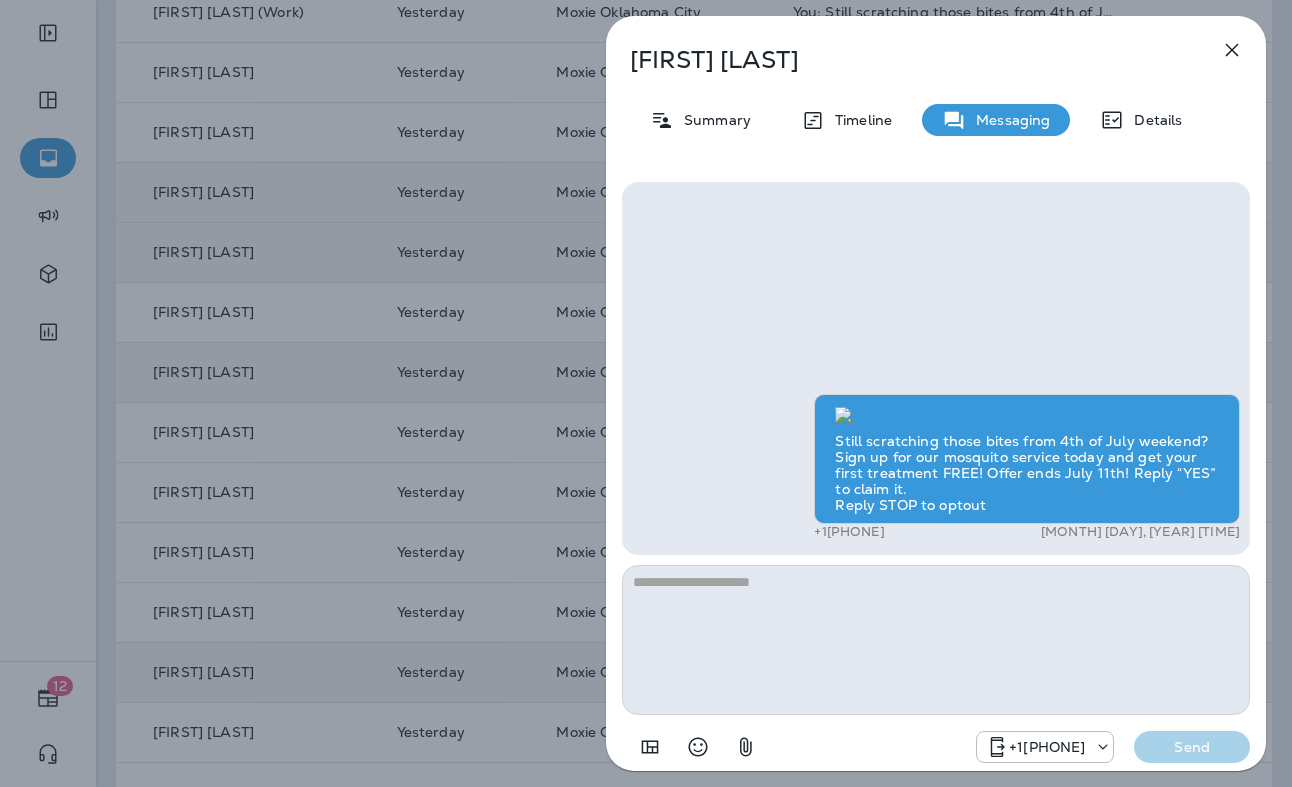 scroll, scrollTop: 0, scrollLeft: 0, axis: both 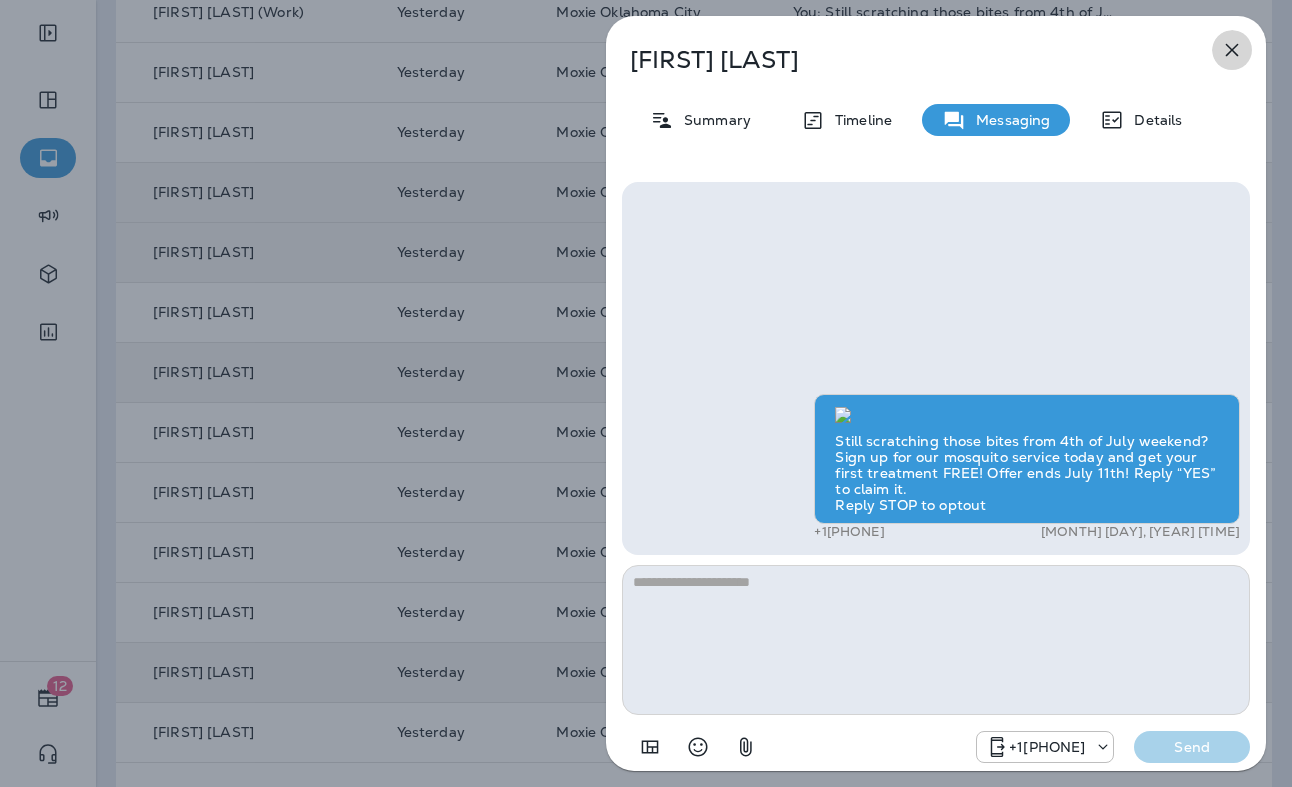 click 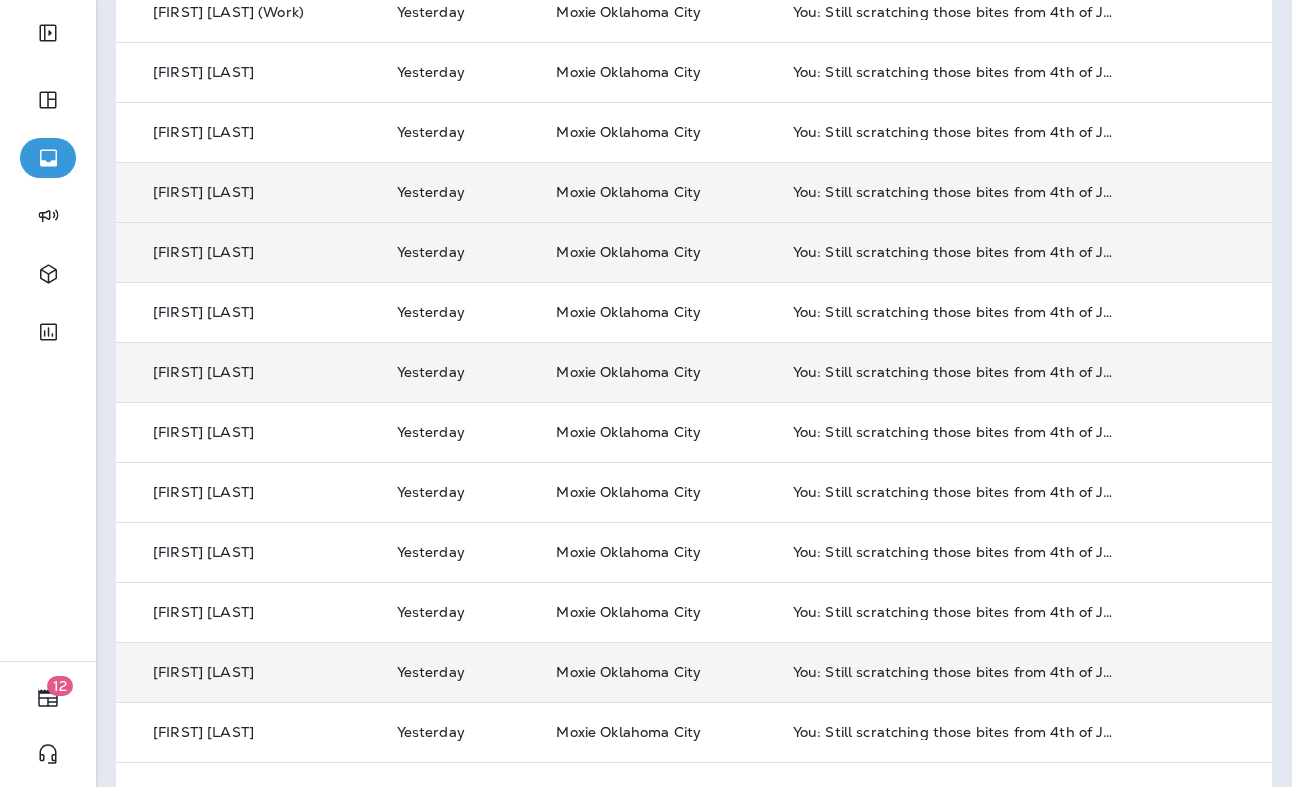 scroll, scrollTop: 0, scrollLeft: 0, axis: both 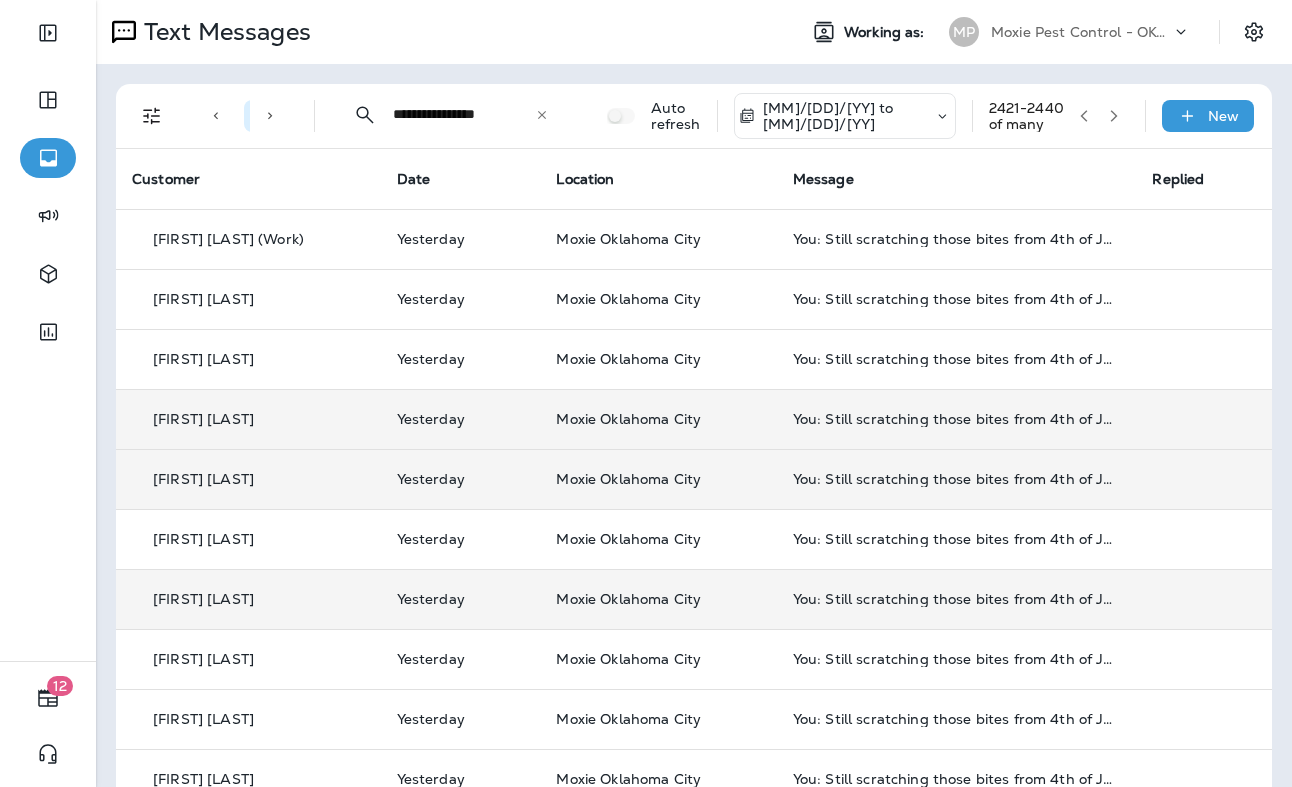 click 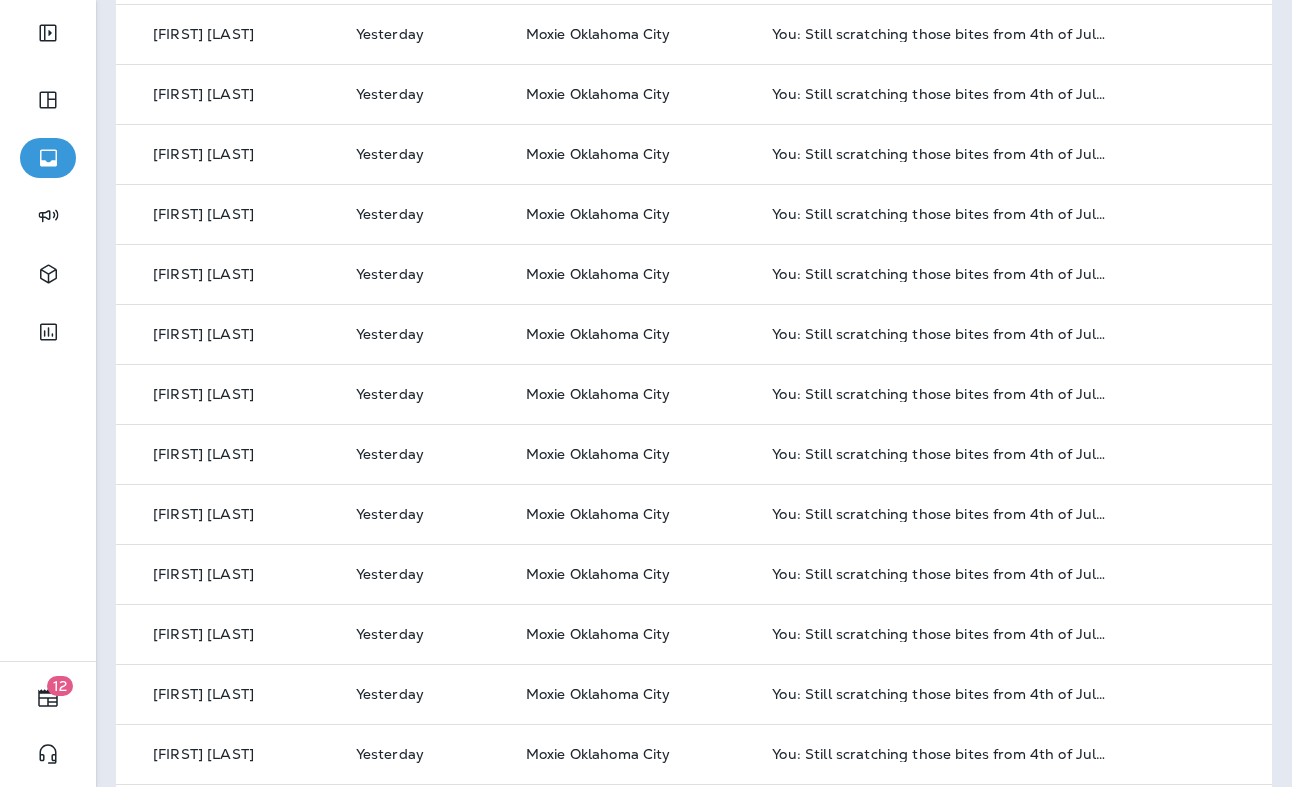scroll, scrollTop: 642, scrollLeft: 0, axis: vertical 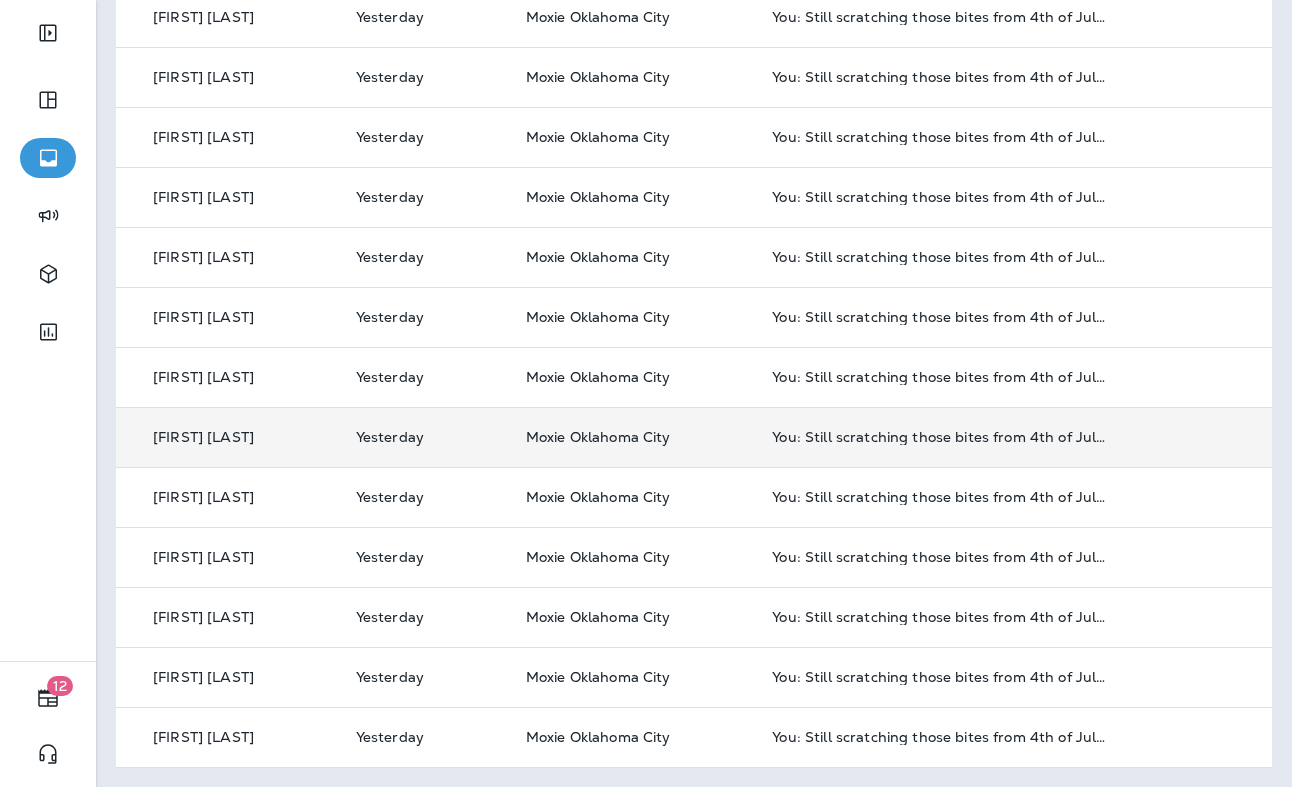 click on "Moxie Oklahoma City" at bounding box center (633, 437) 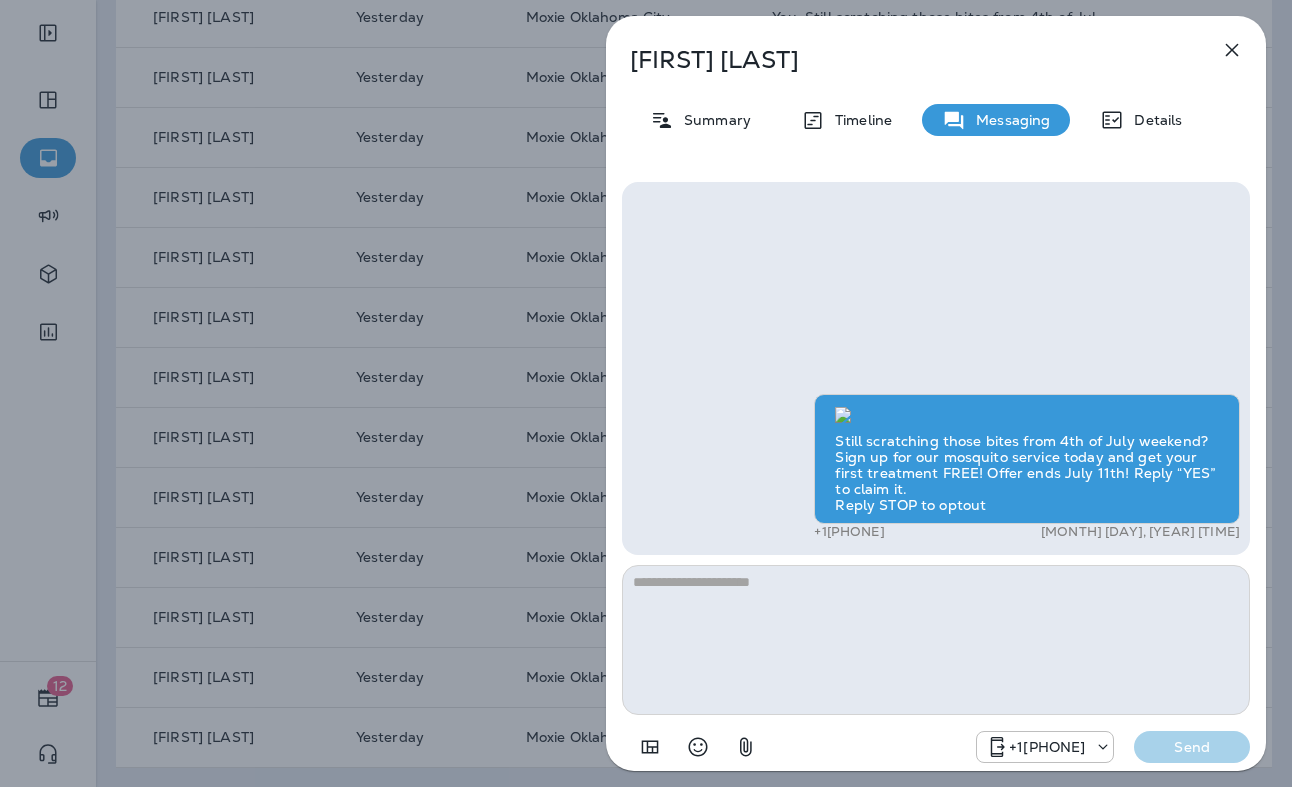 click on "[FIRST]   [LAST]   Timeline   Messaging   Details   Still scratching those bites from 4th of July weekend? Sign up for our mosquito service today and get your first treatment FREE! Offer ends July 11th! Reply “YES” to claim it.
Reply STOP to optout +1[PHONE] [MONTH] [DAY], [YEAR] [TIME] +1[PHONE] Send" at bounding box center [646, 393] 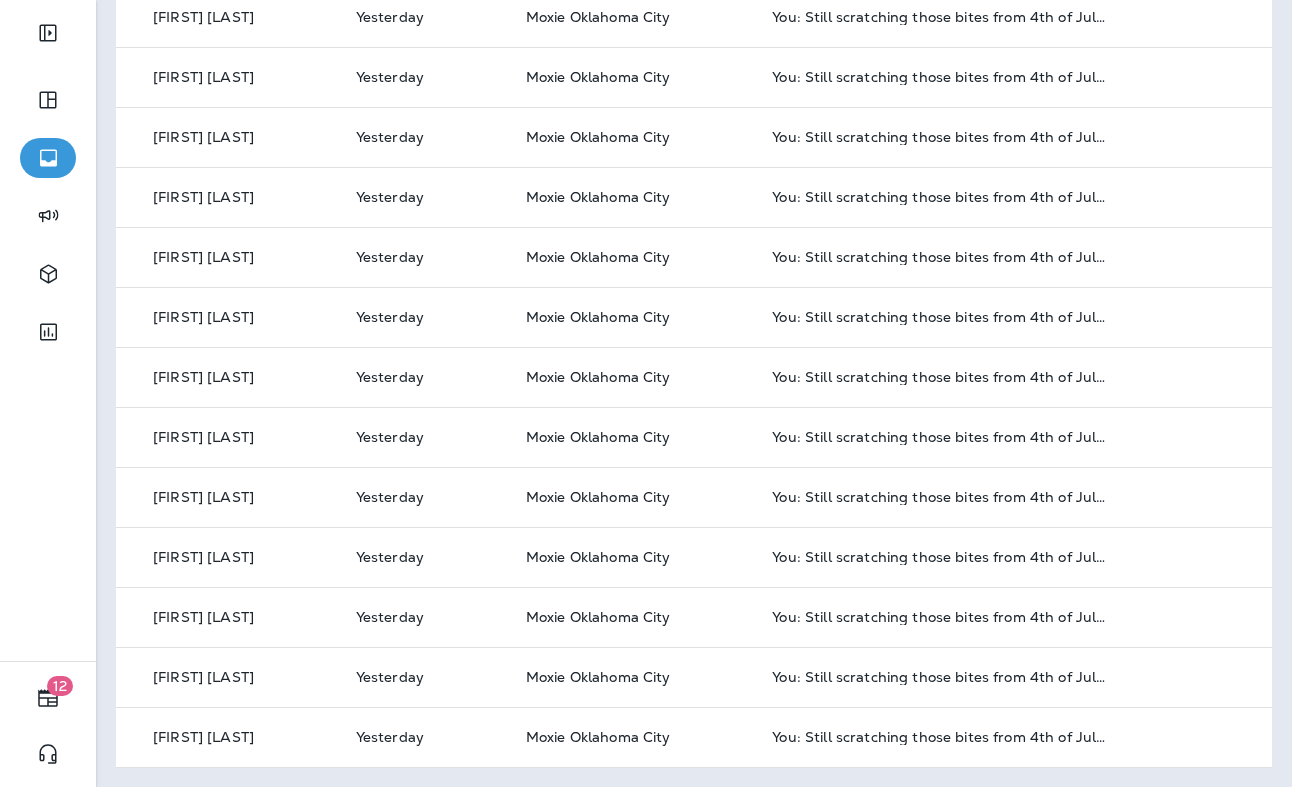 click on "Yesterday" at bounding box center [425, 377] 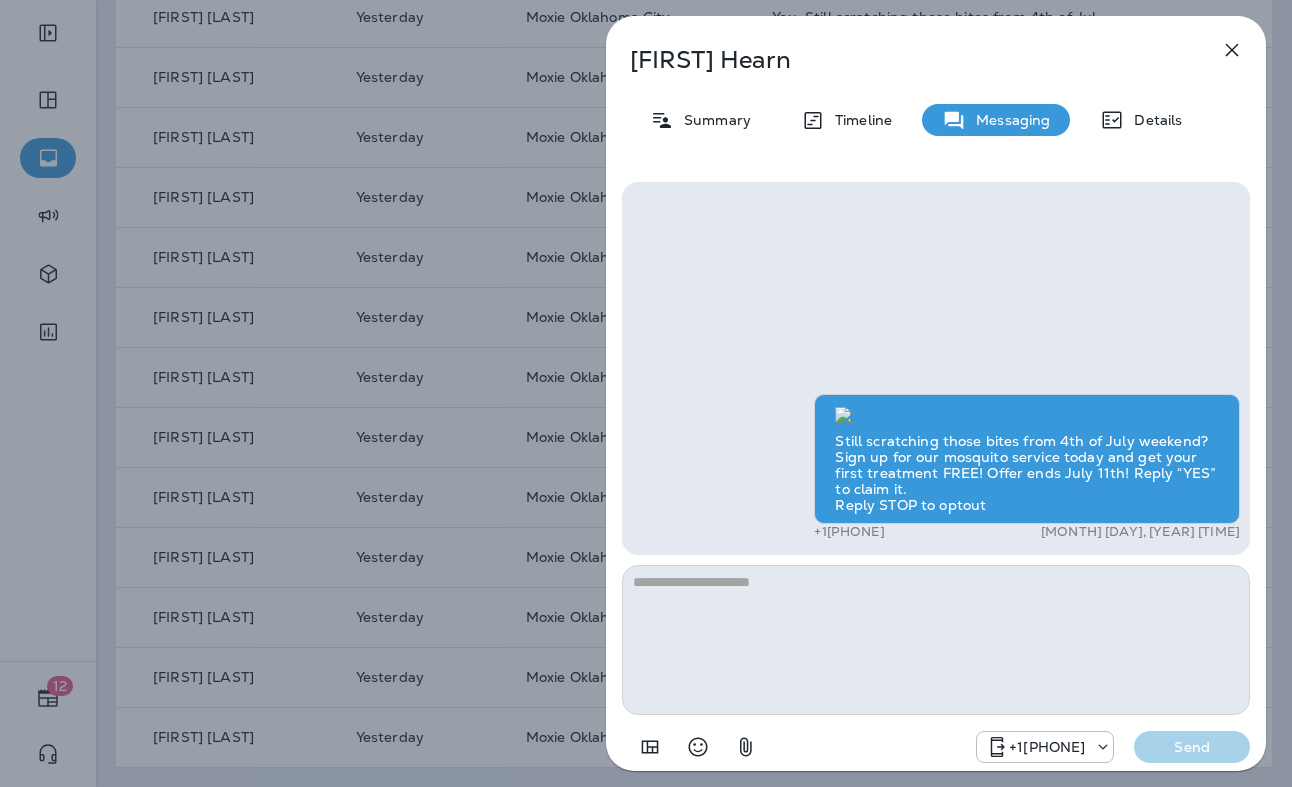 click on "[FIRST] [LAST] Summary Timeline Messaging Details Still scratching those bites from 4th of July weekend? Sign up for our mosquito service today and get your first treatment FREE! Offer ends July 11th! Reply “YES” to claim it.
Reply STOP to optout [PHONE] [MONTH] [DAY], [YEAR] [HOUR]:[MINUTE] [MERIDIEM] [PHONE] Send" at bounding box center (646, 393) 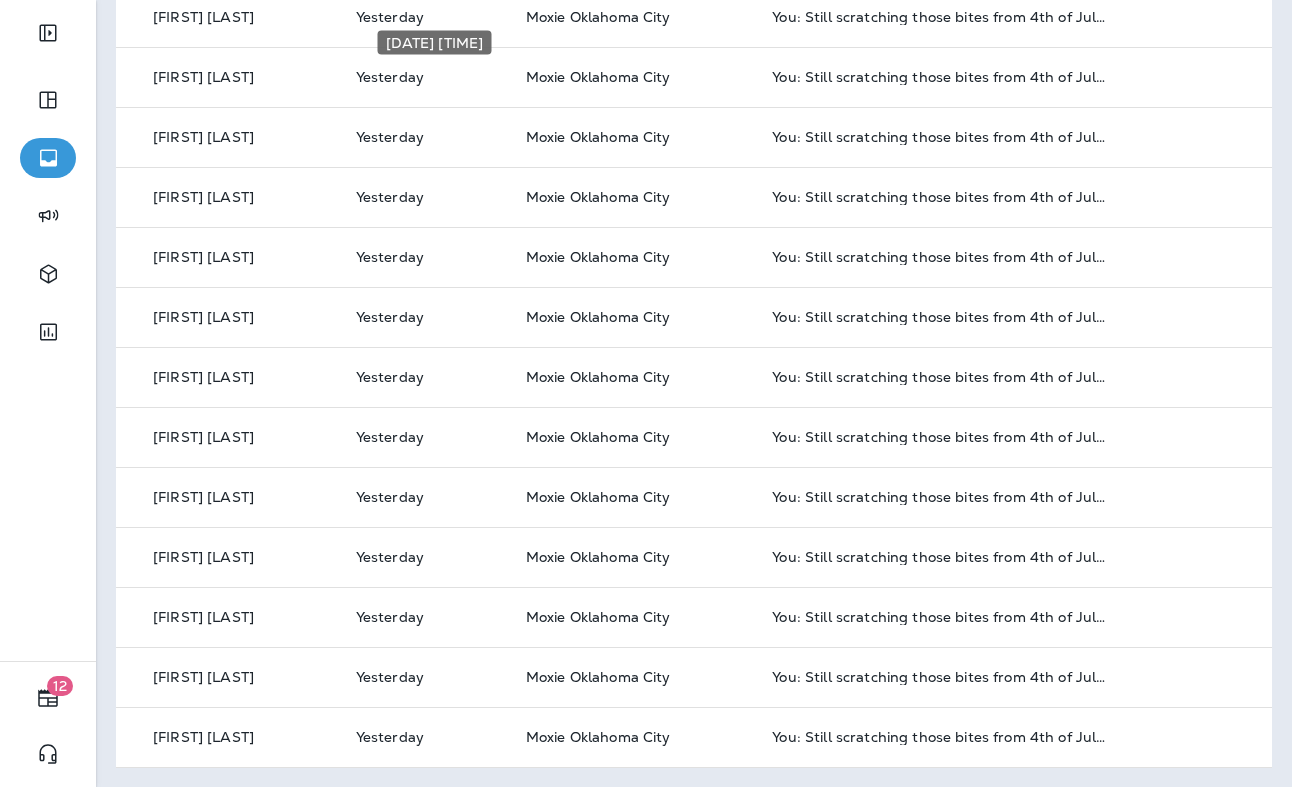 click on "Yesterday" at bounding box center (425, 77) 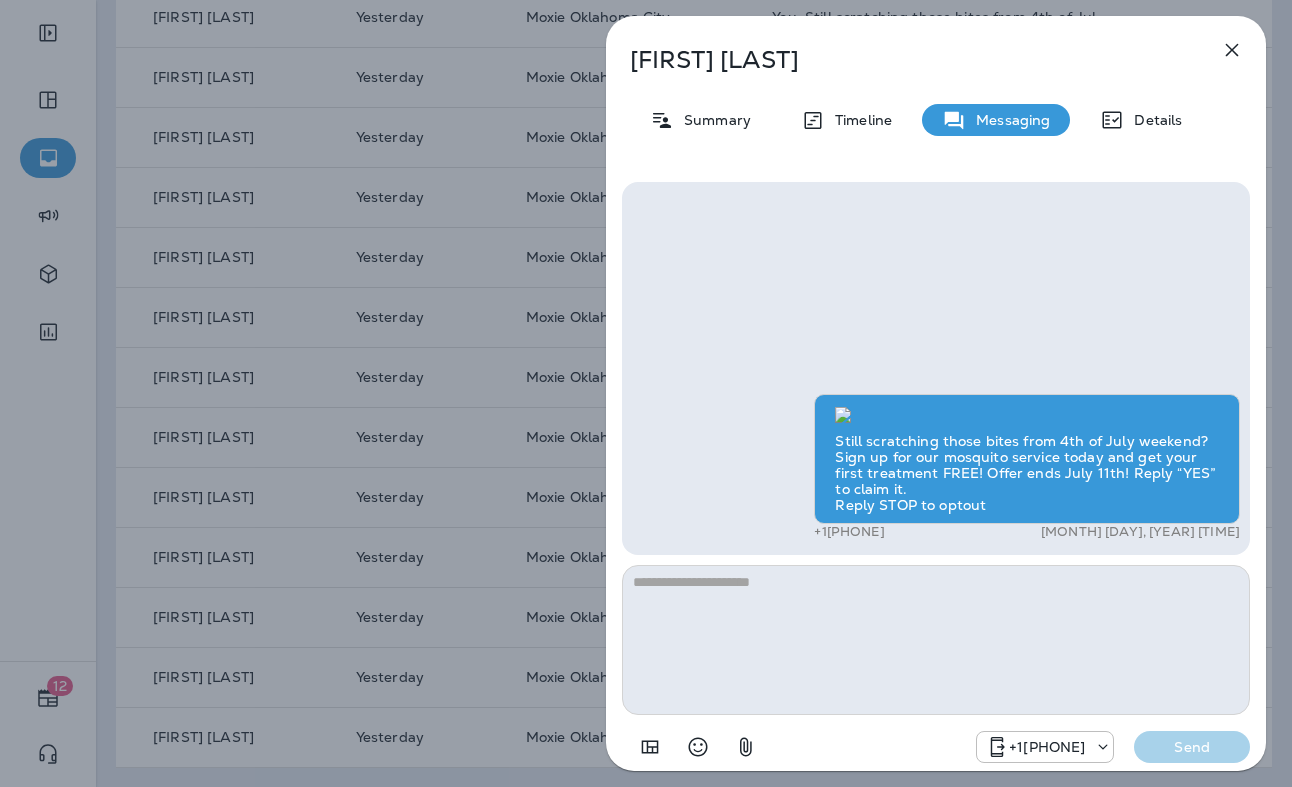 scroll, scrollTop: -461, scrollLeft: 0, axis: vertical 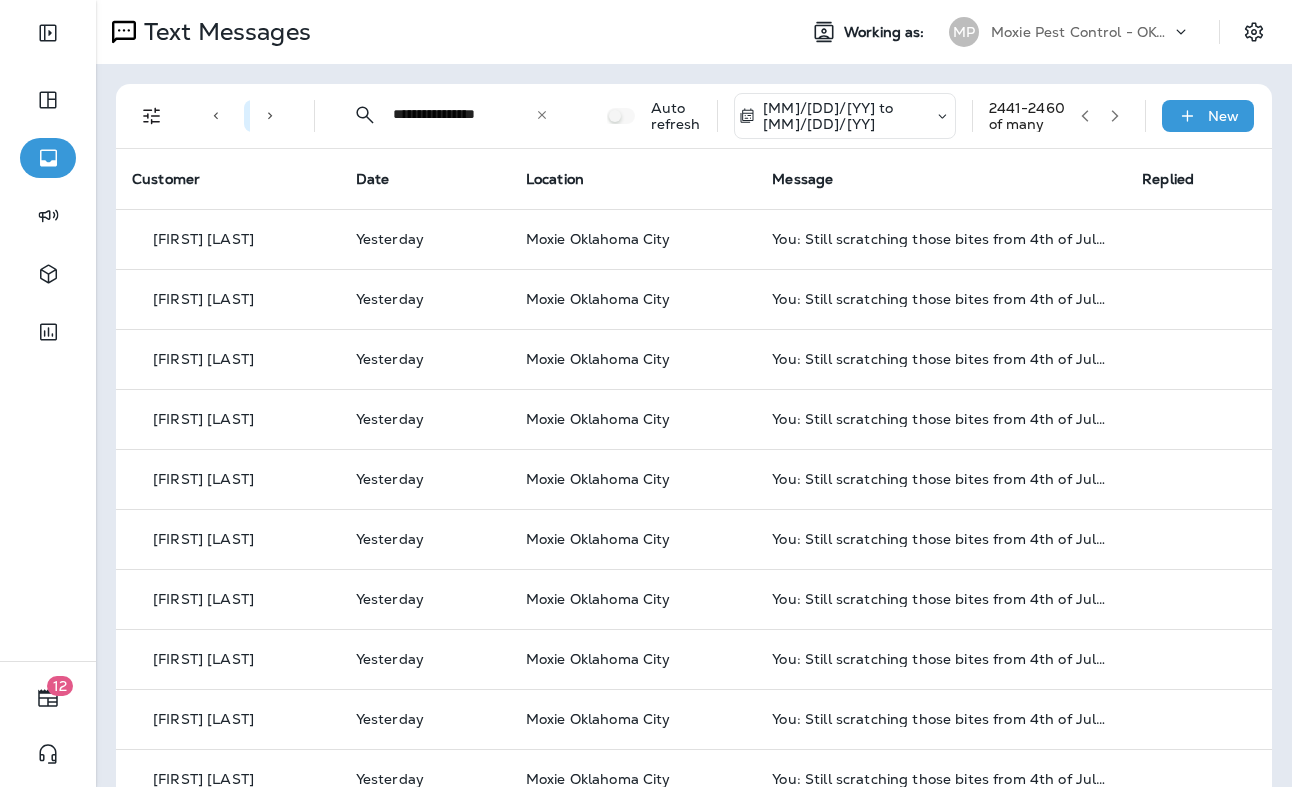 click 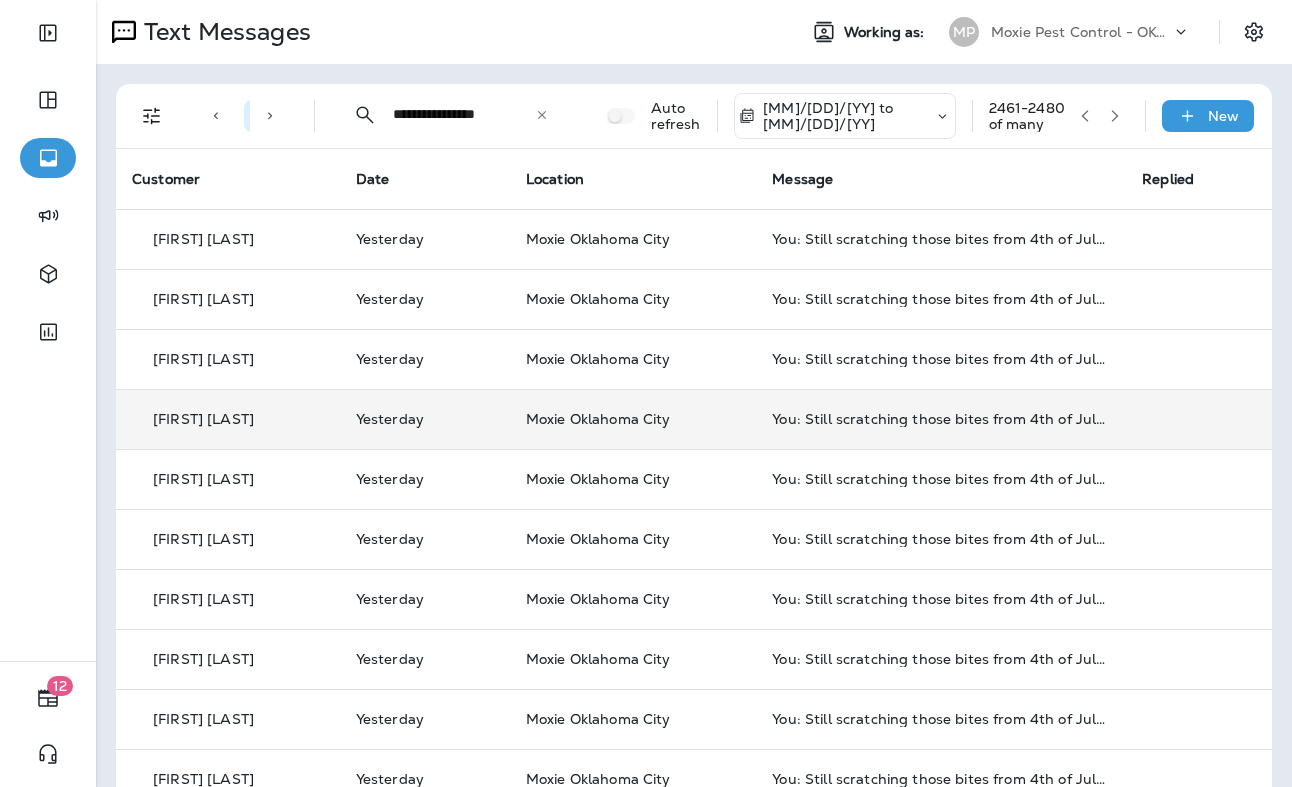 click on "[FIRST] [LAST]" at bounding box center [228, 419] 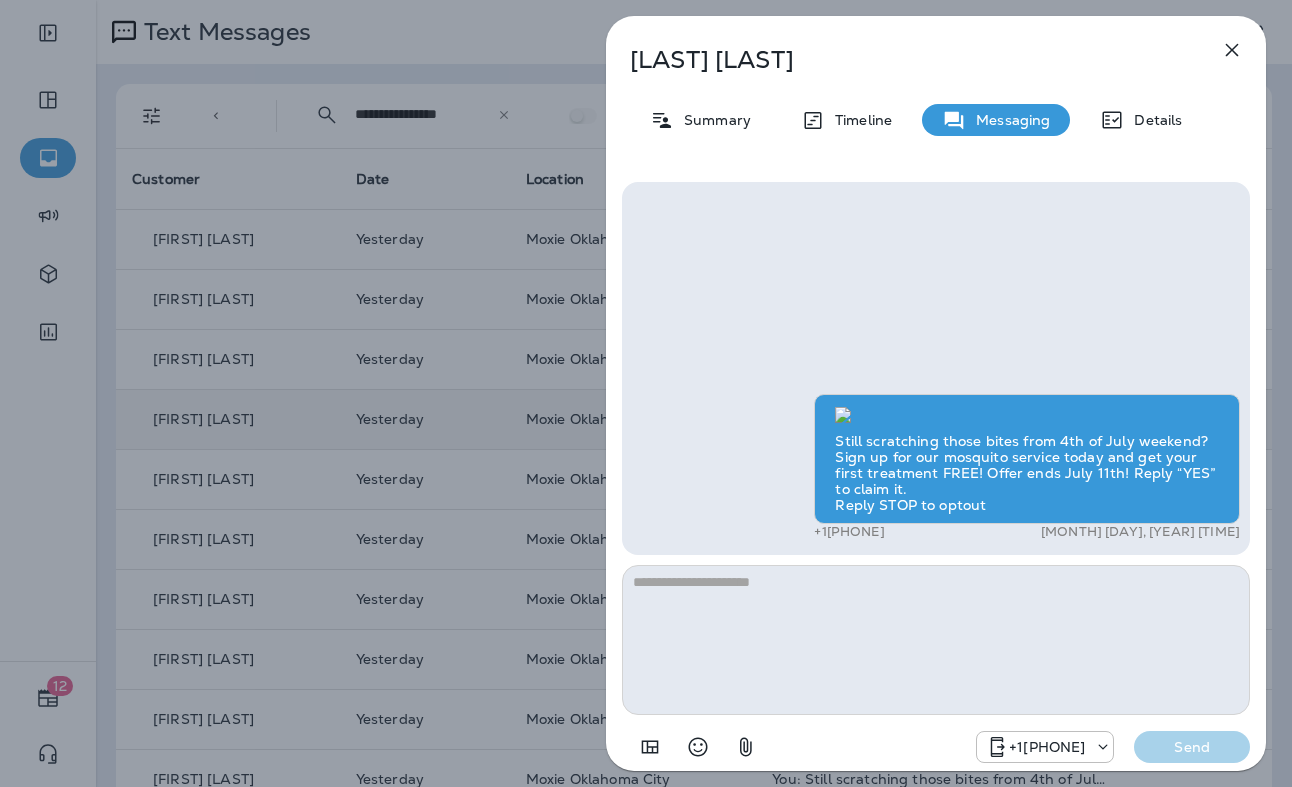 click on "[FIRST]   [LAST] Summary   Timeline   Messaging   Details   Still scratching those bites from 4th of July weekend? Sign up for our mosquito service today and get your first treatment FREE! Offer ends July 11th! Reply “YES” to claim it.
Reply STOP to optout [PHONE] [DATE] [TIME] [PHONE] Send" at bounding box center (646, 393) 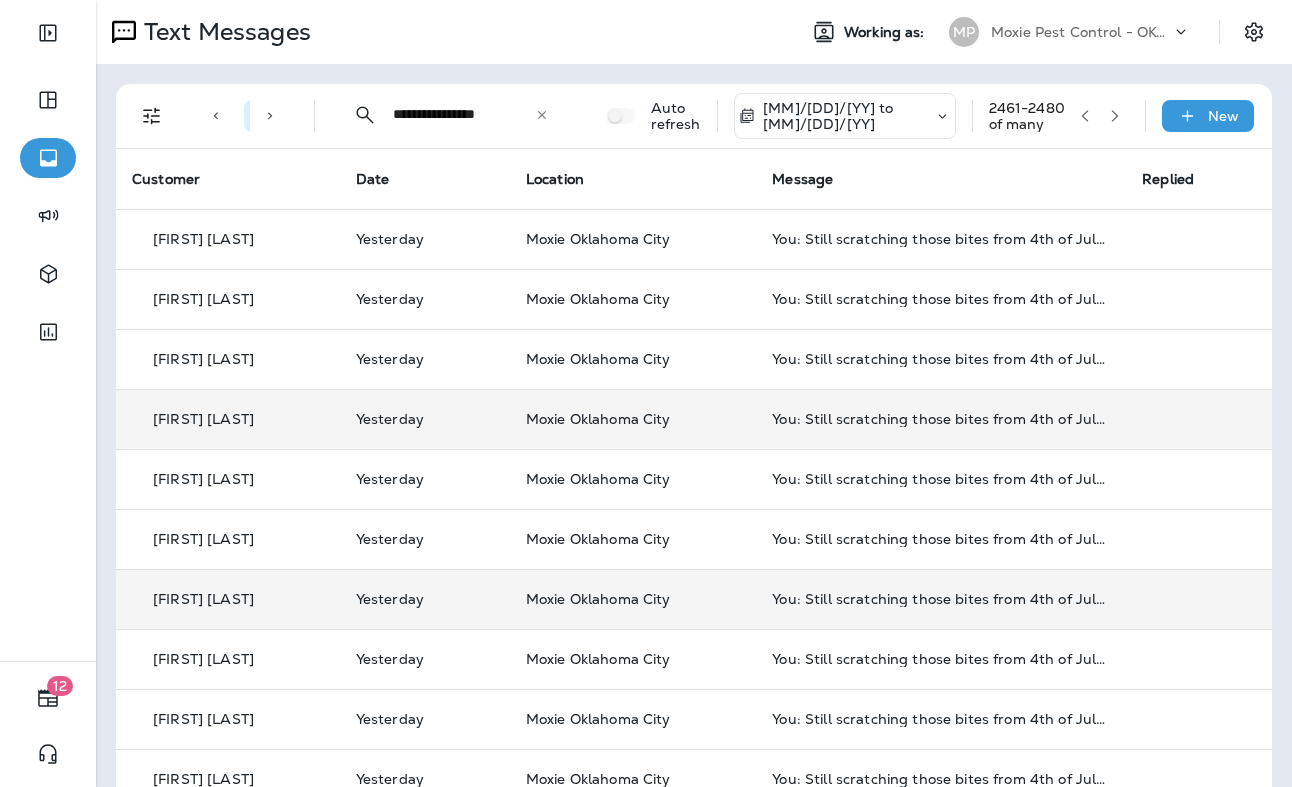 click on "[FIRST] [LAST]" at bounding box center [203, 599] 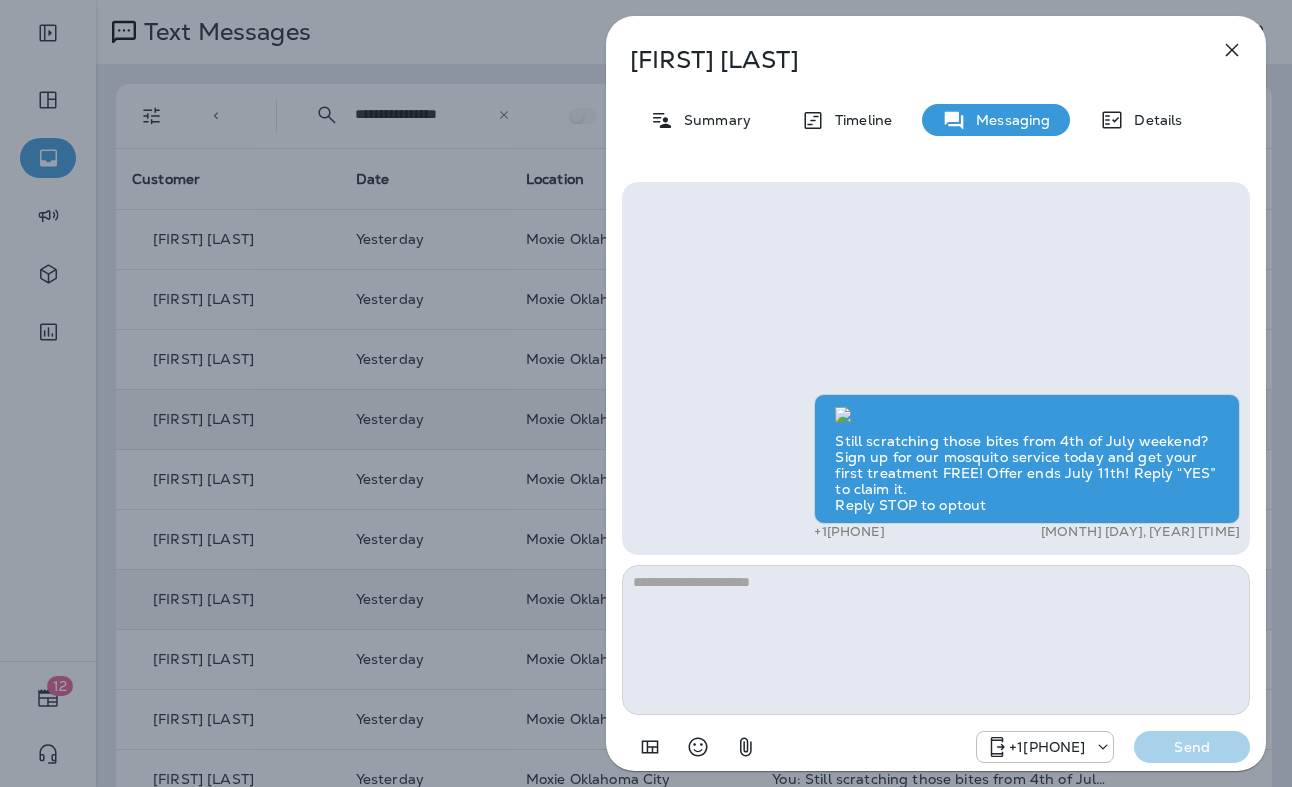 scroll, scrollTop: -461, scrollLeft: 0, axis: vertical 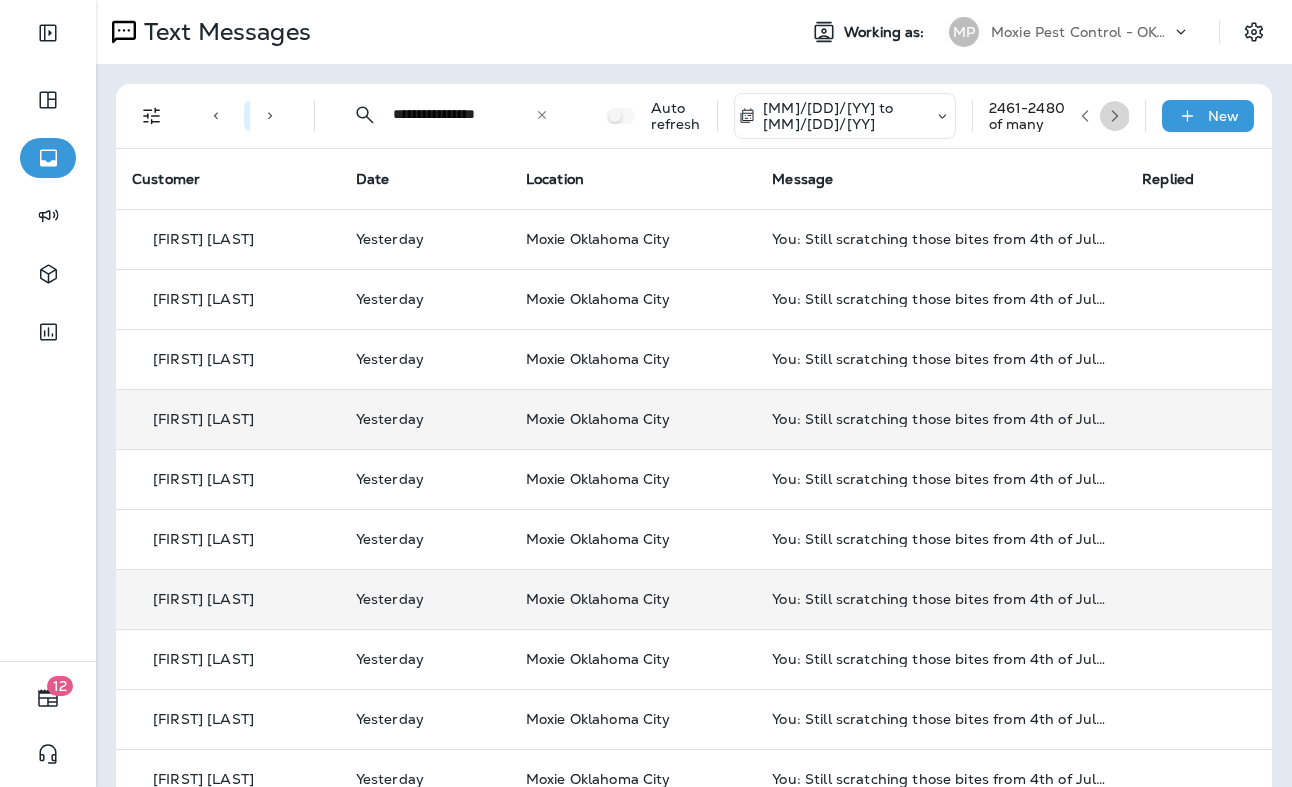 click 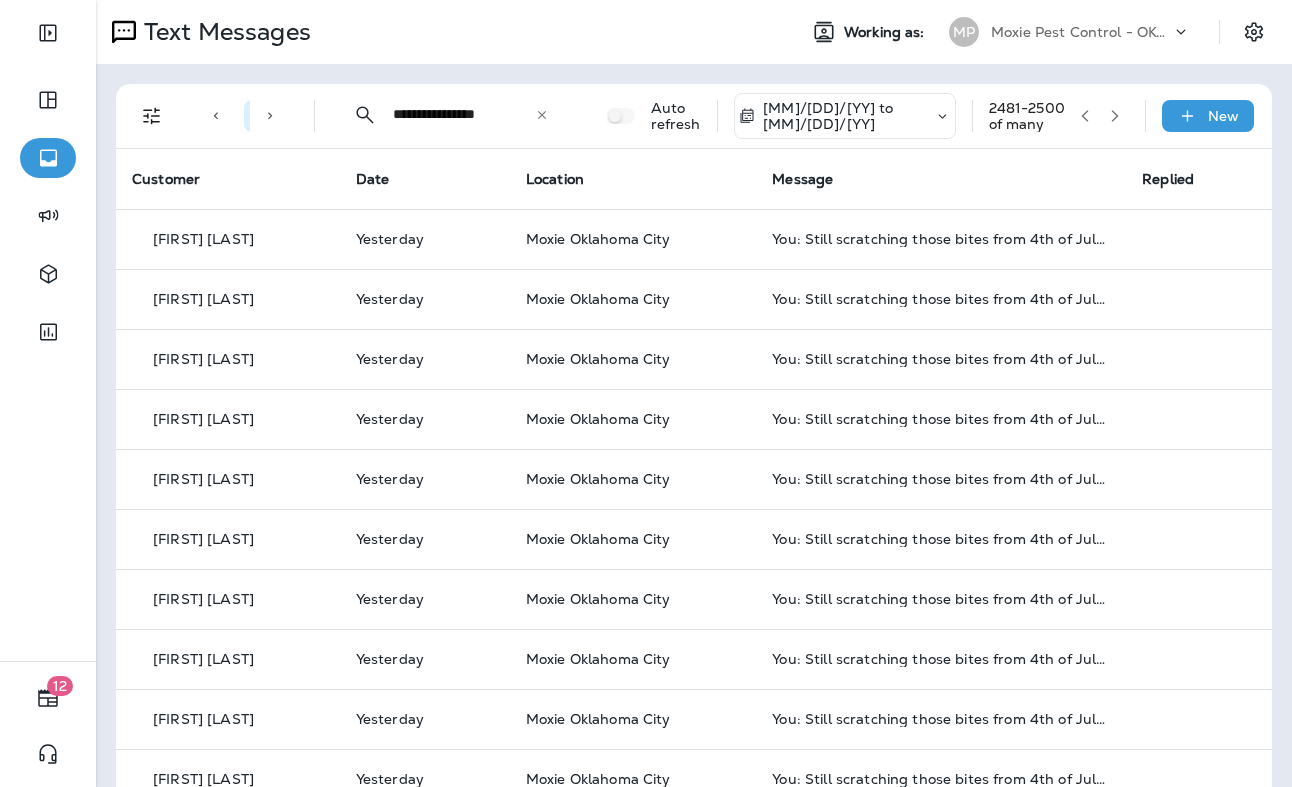 click 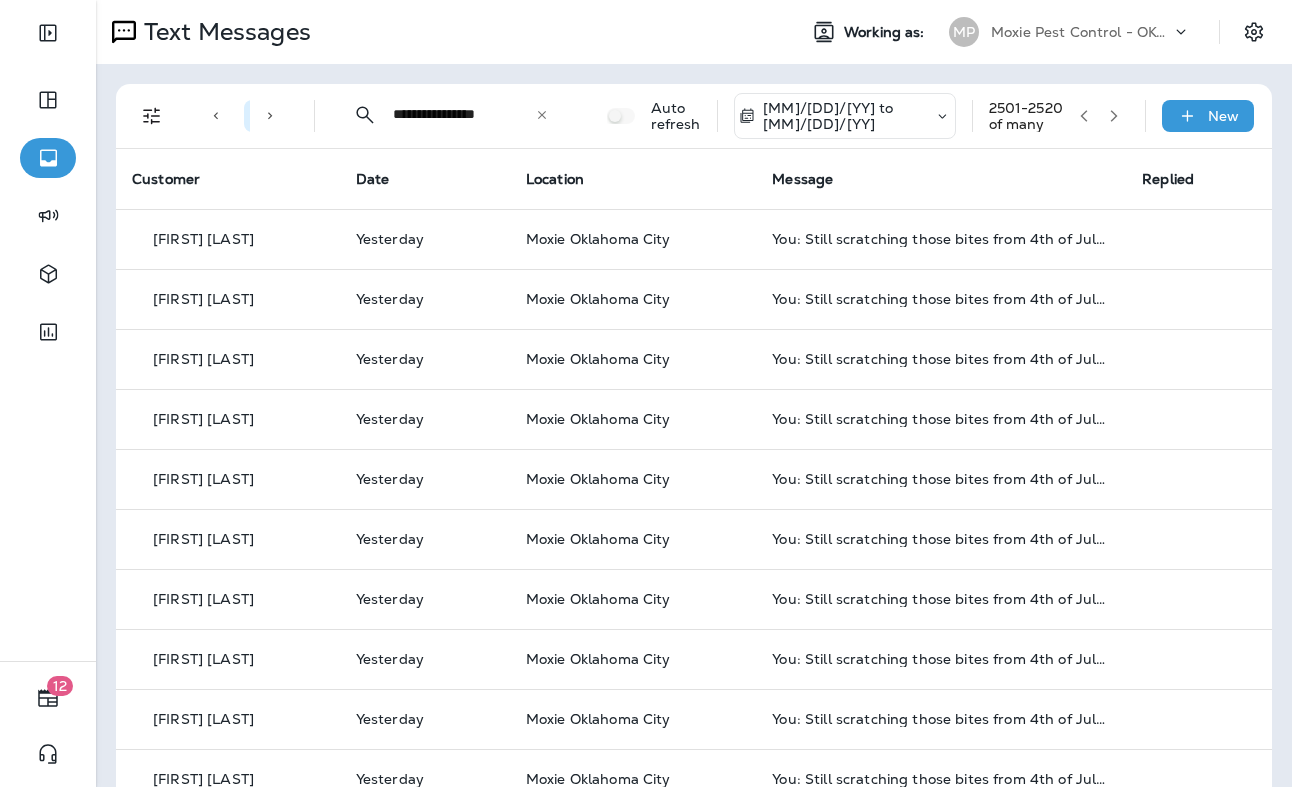 click 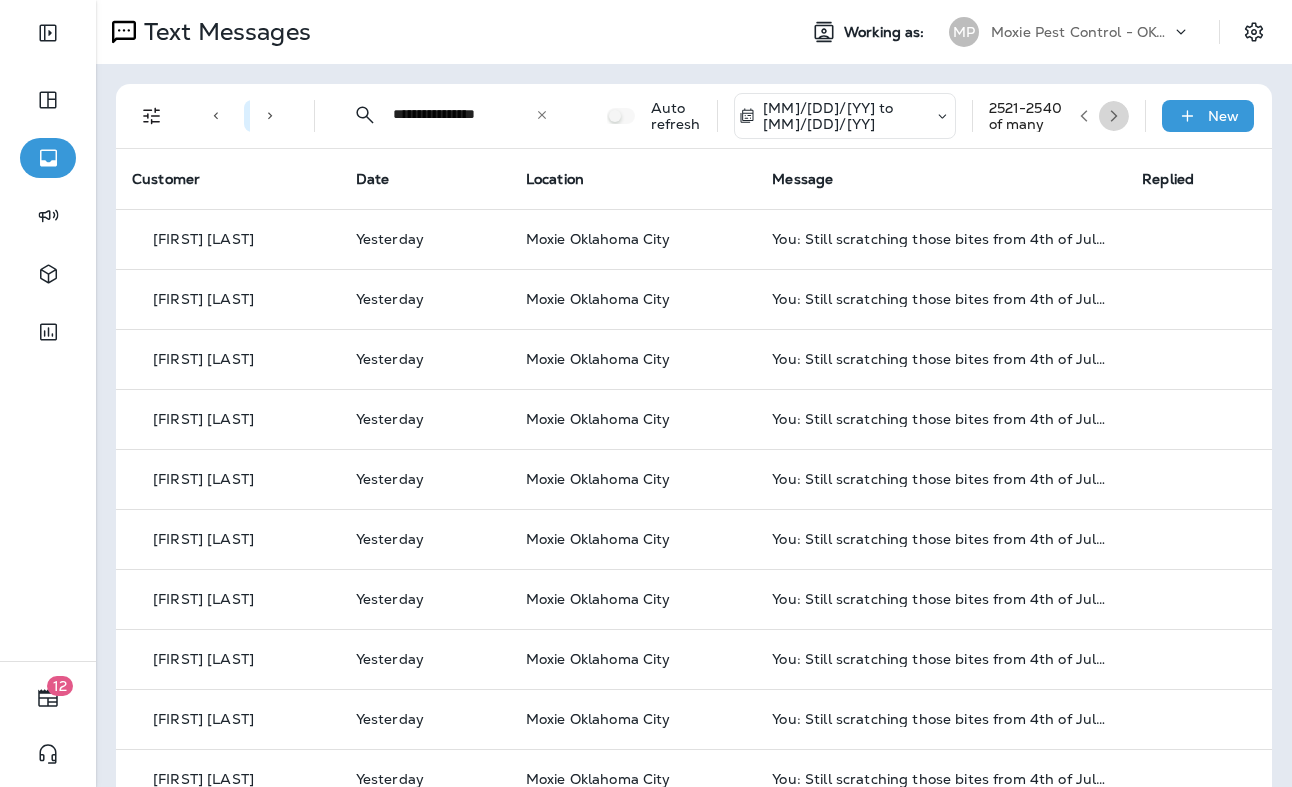 click 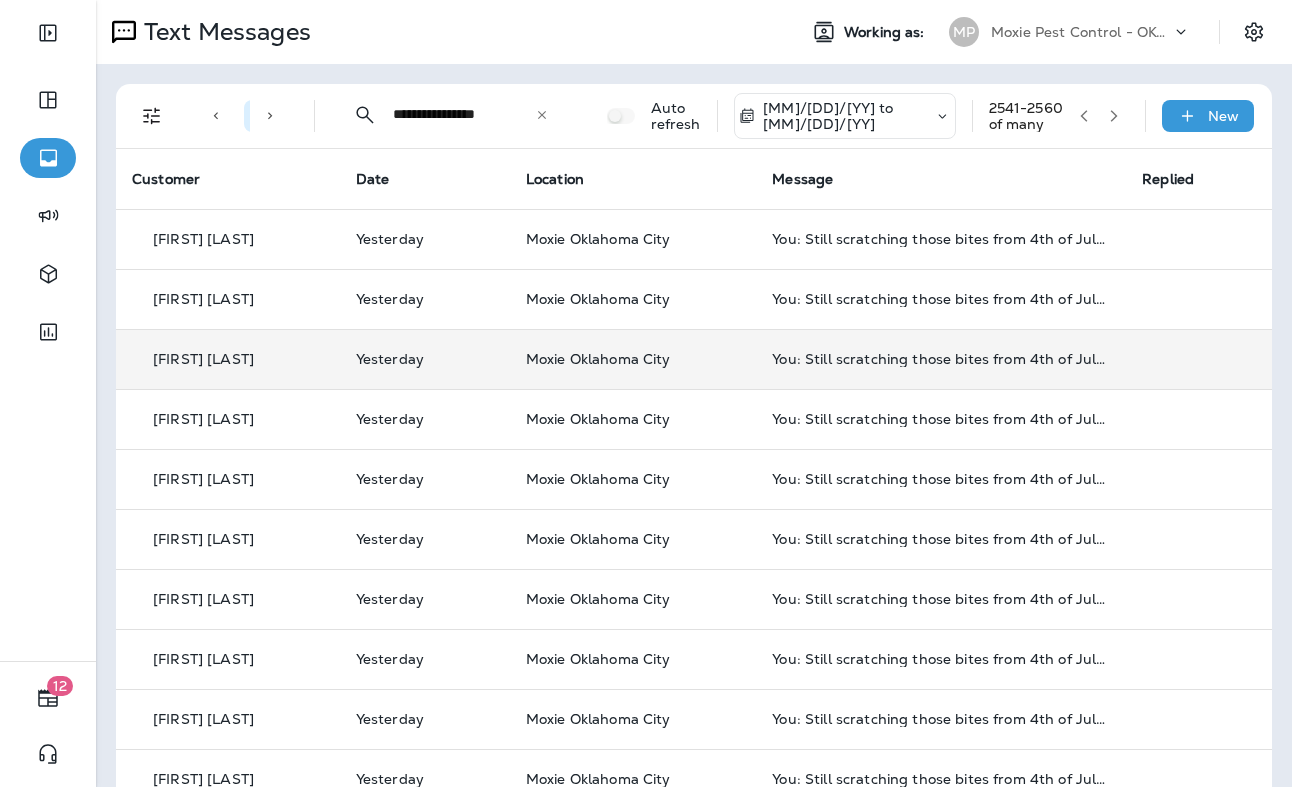 click on "[FIRST] [LAST]" at bounding box center [203, 359] 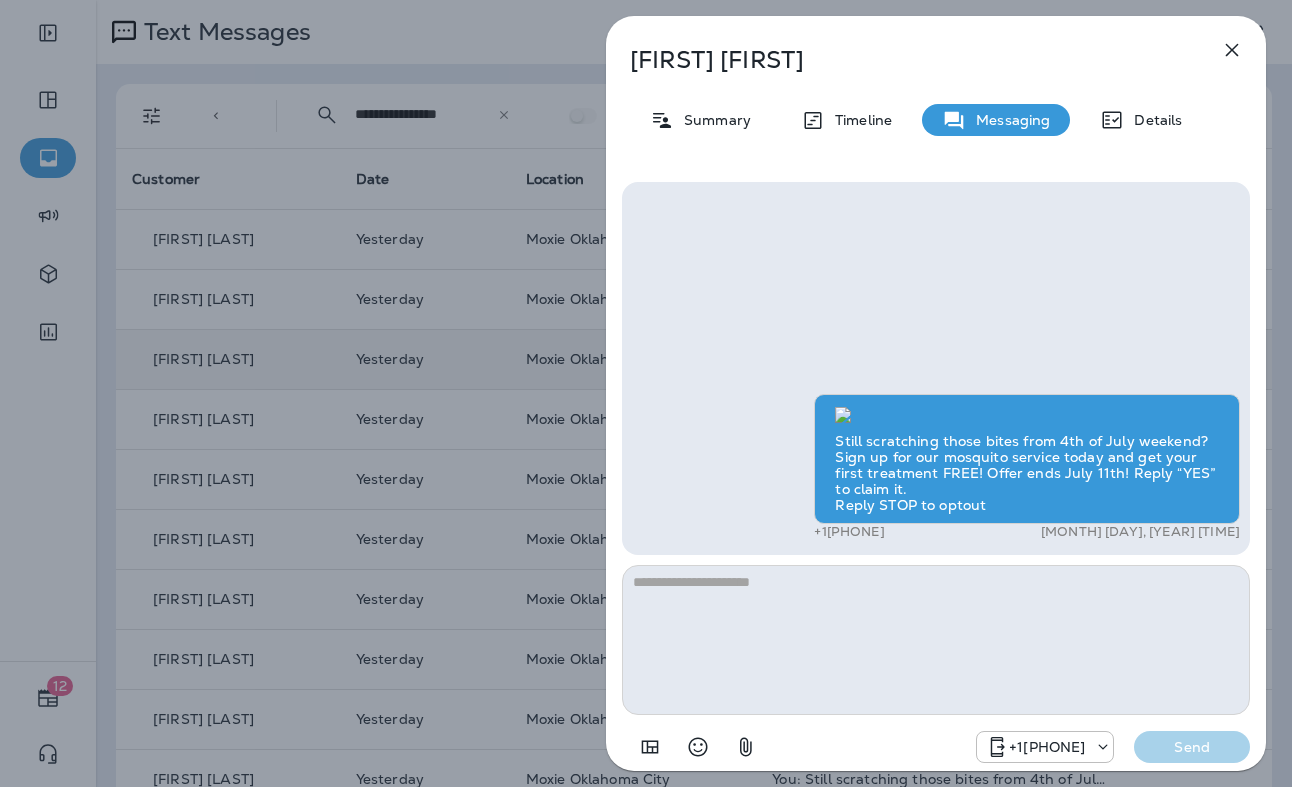 scroll, scrollTop: -461, scrollLeft: 0, axis: vertical 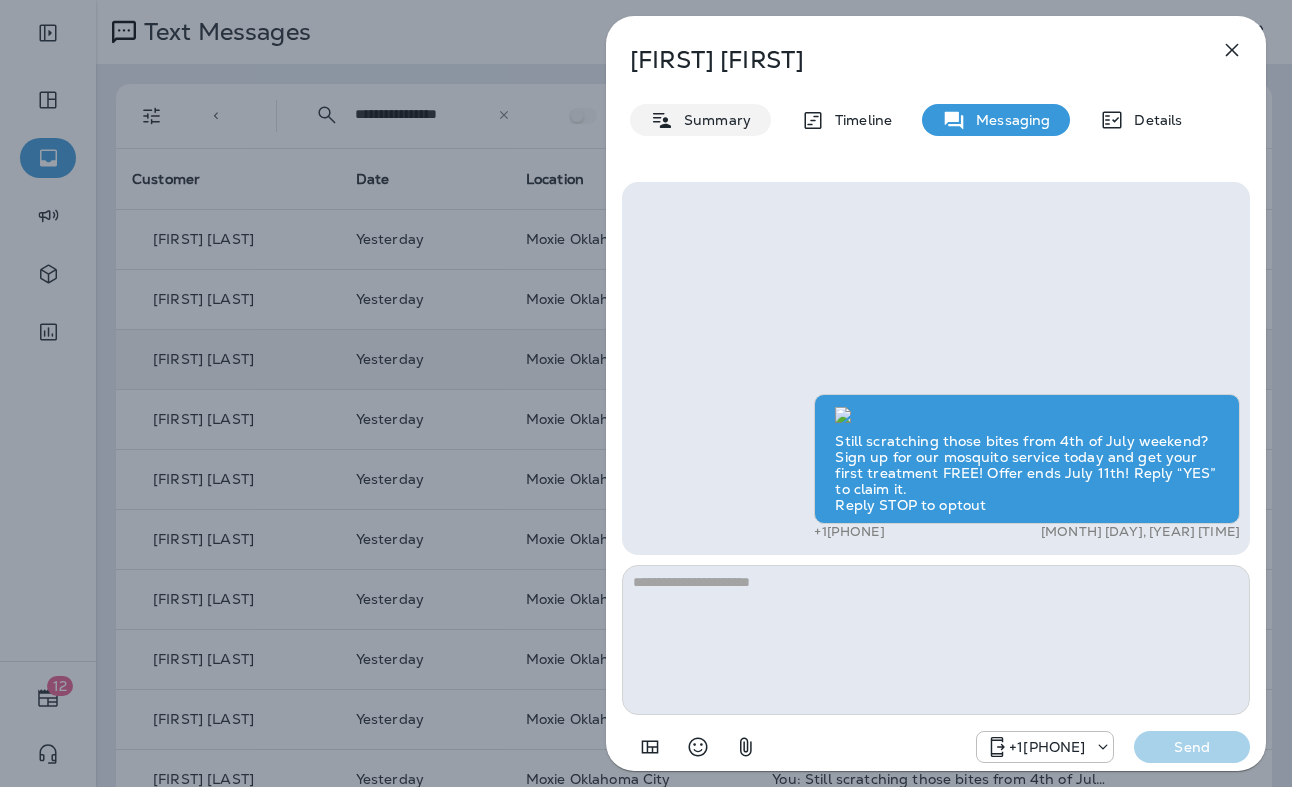 click on "Summary" at bounding box center [712, 120] 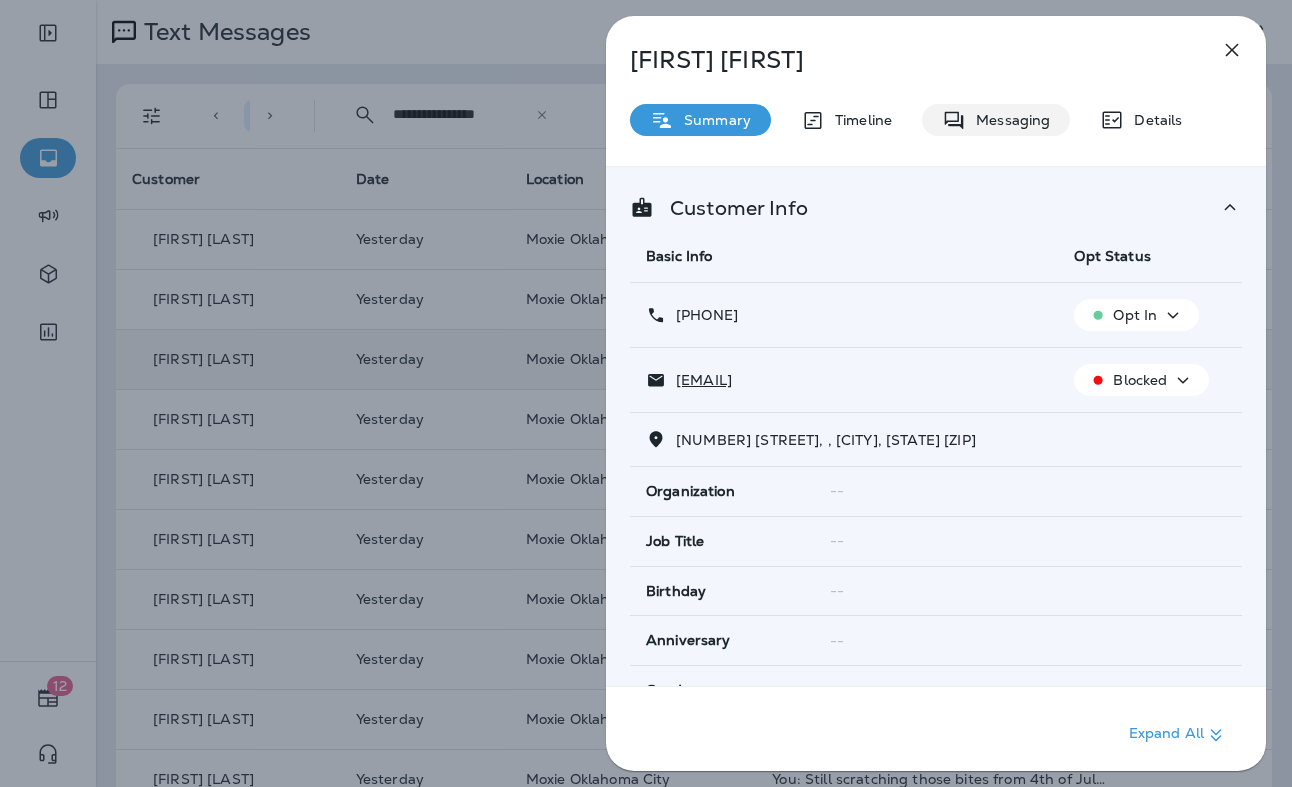 click on "Messaging" at bounding box center [1008, 120] 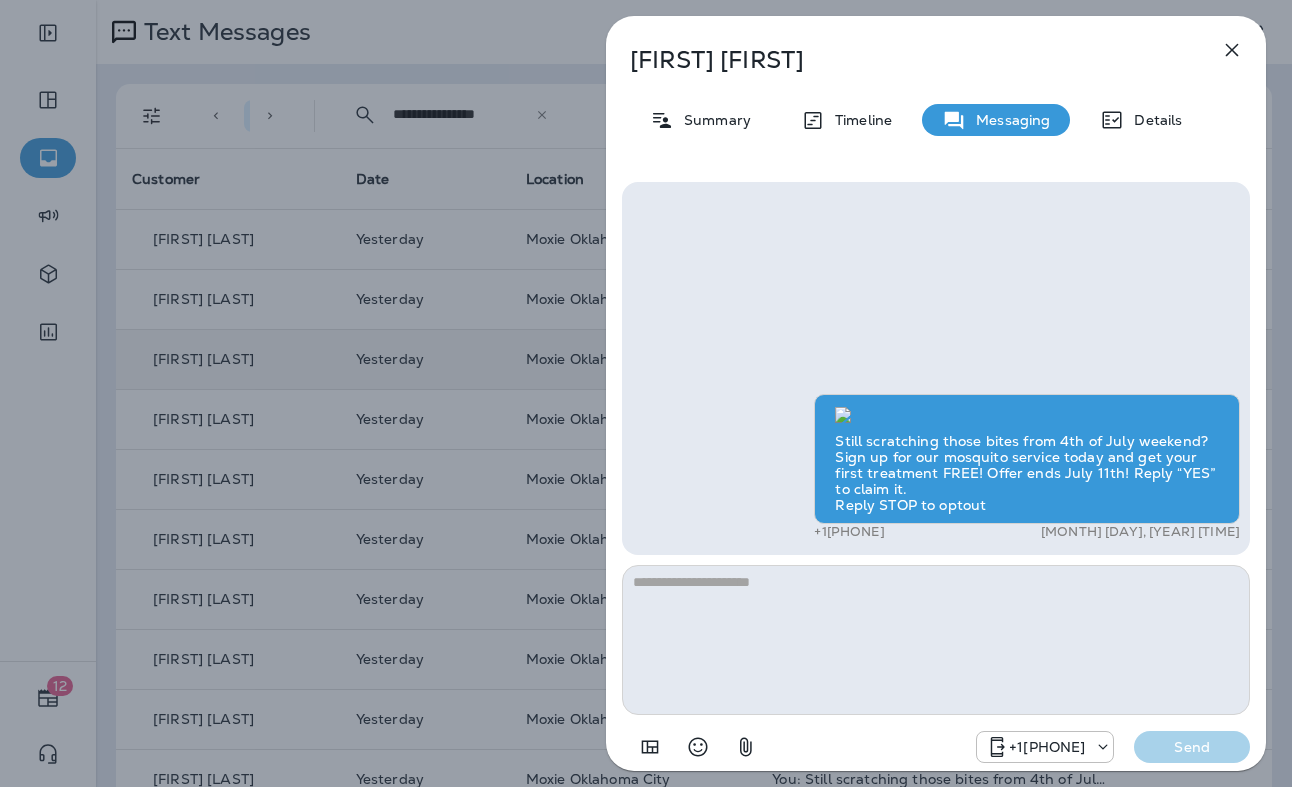scroll, scrollTop: -461, scrollLeft: 0, axis: vertical 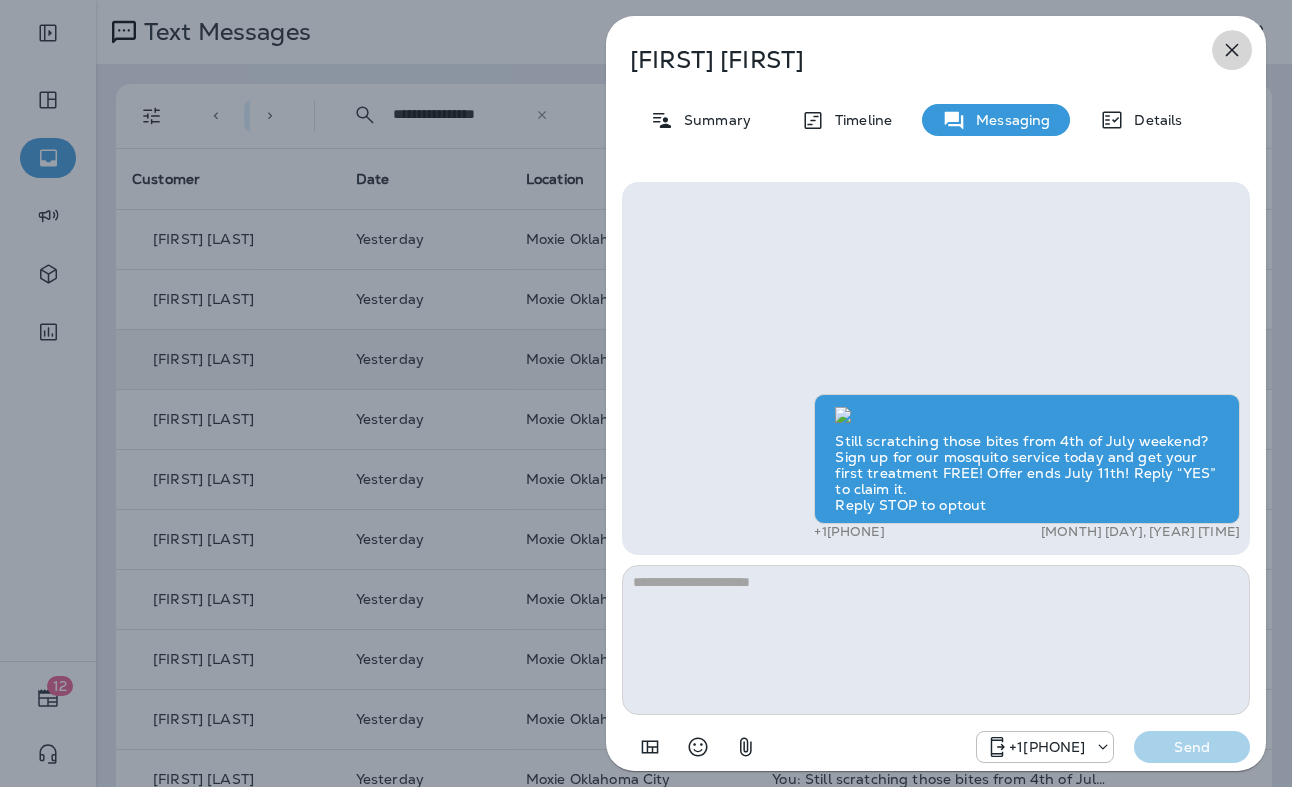 click 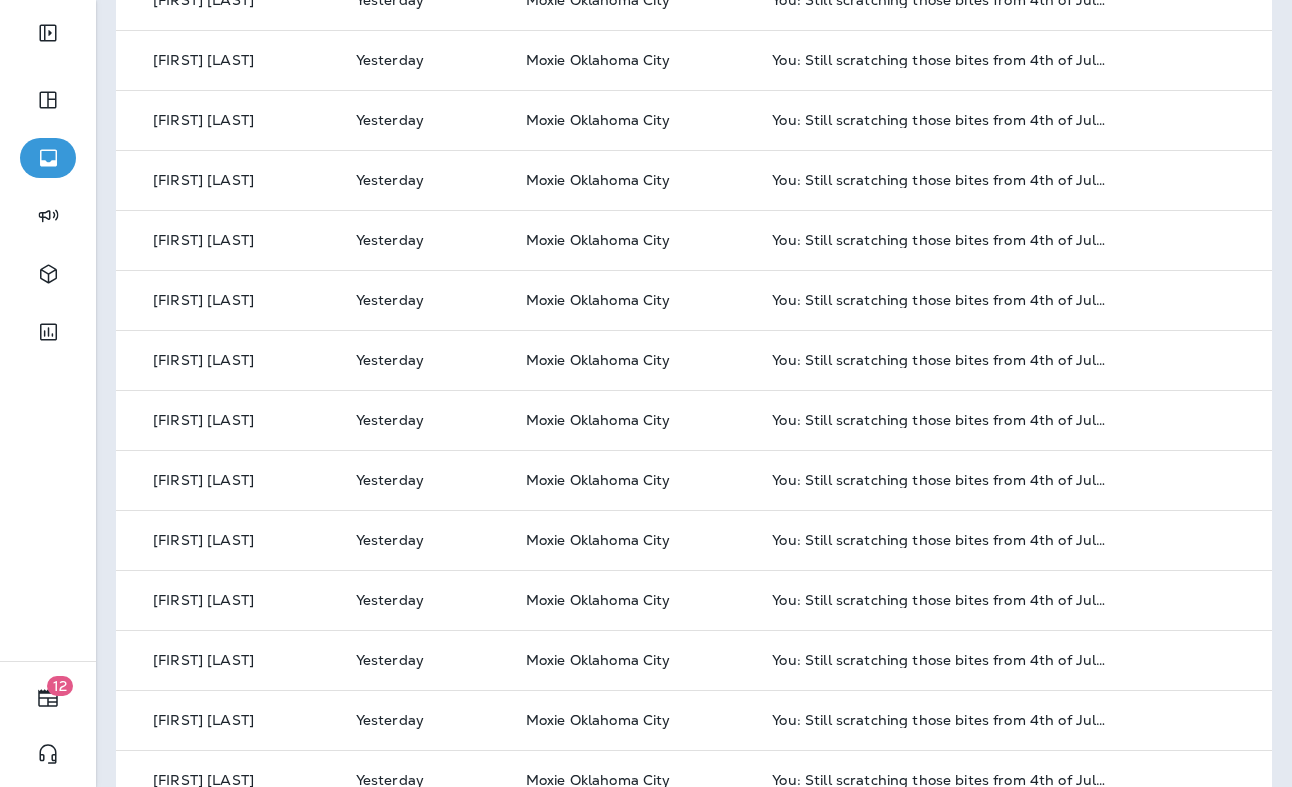 scroll, scrollTop: 642, scrollLeft: 0, axis: vertical 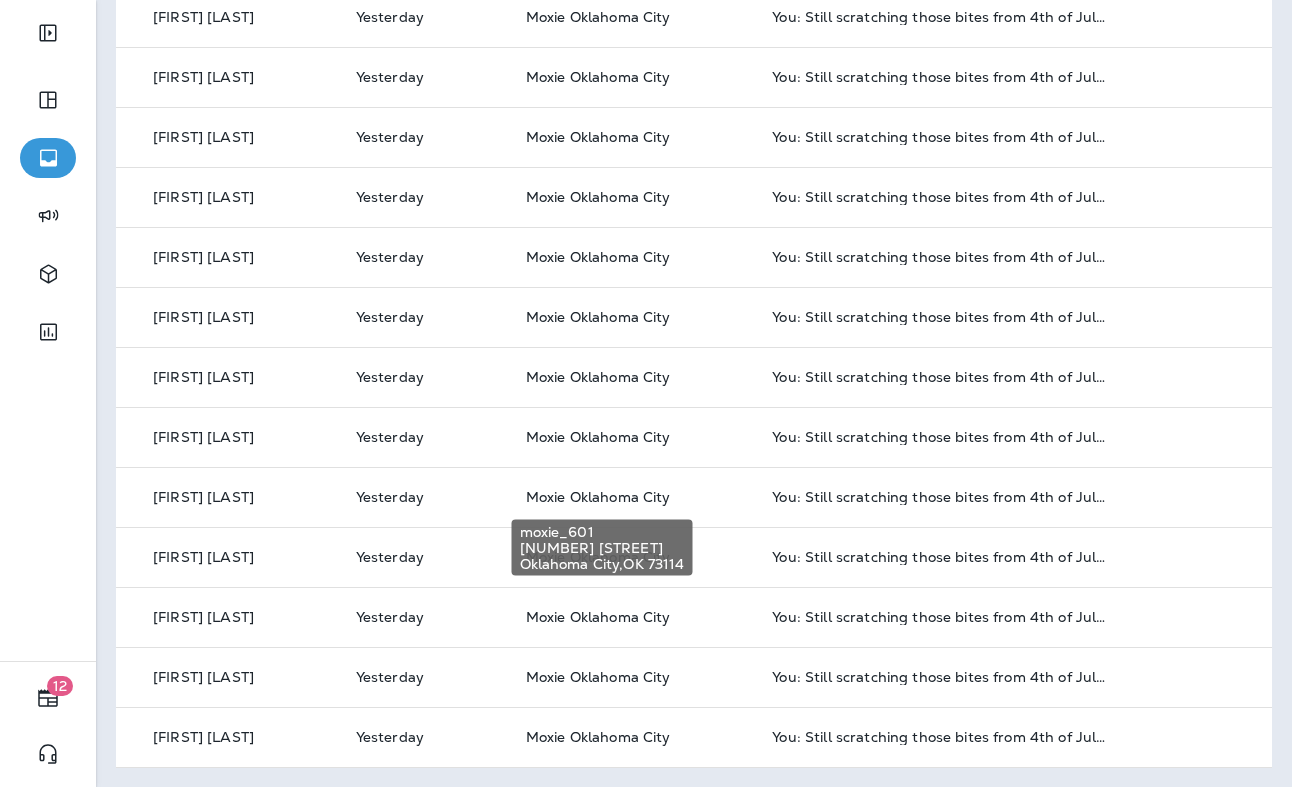 click on "[CITY], [STATE] [ZIP]" at bounding box center [602, 564] 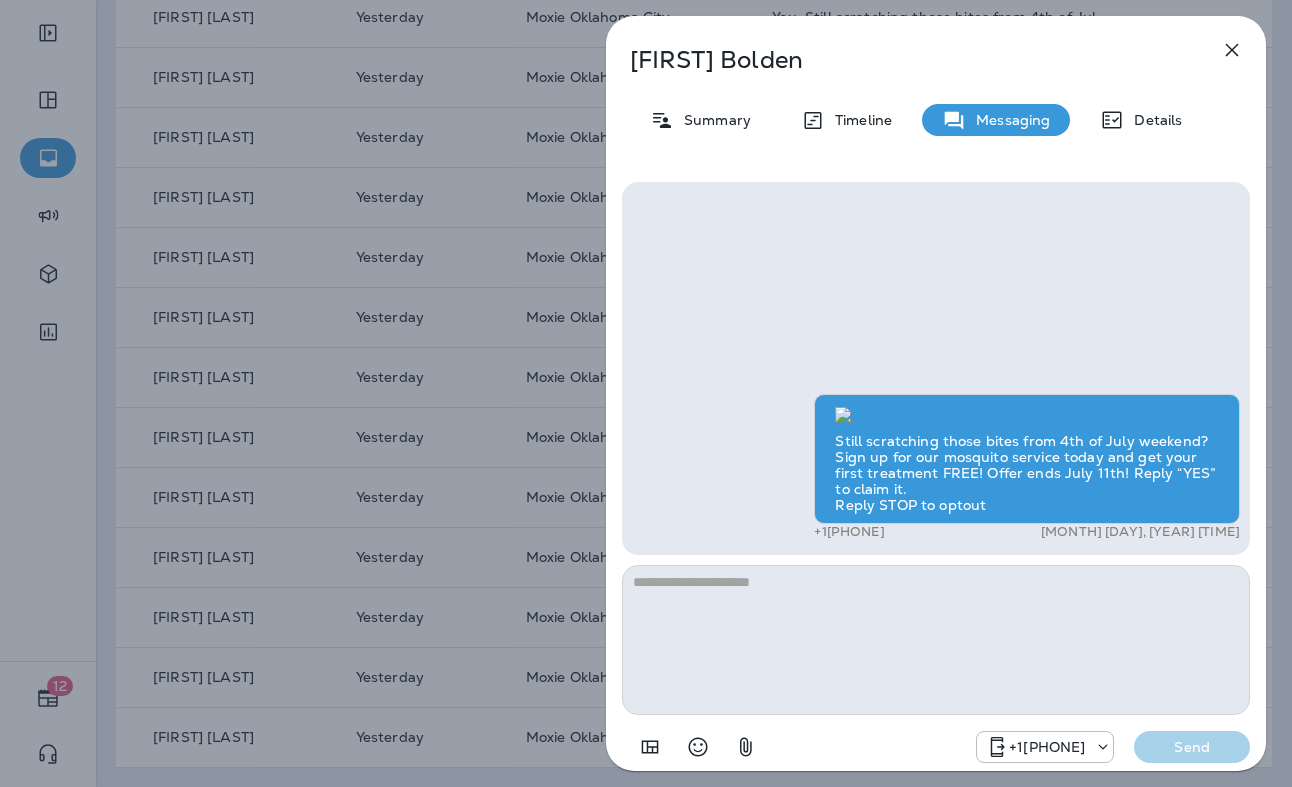 scroll, scrollTop: -461, scrollLeft: 0, axis: vertical 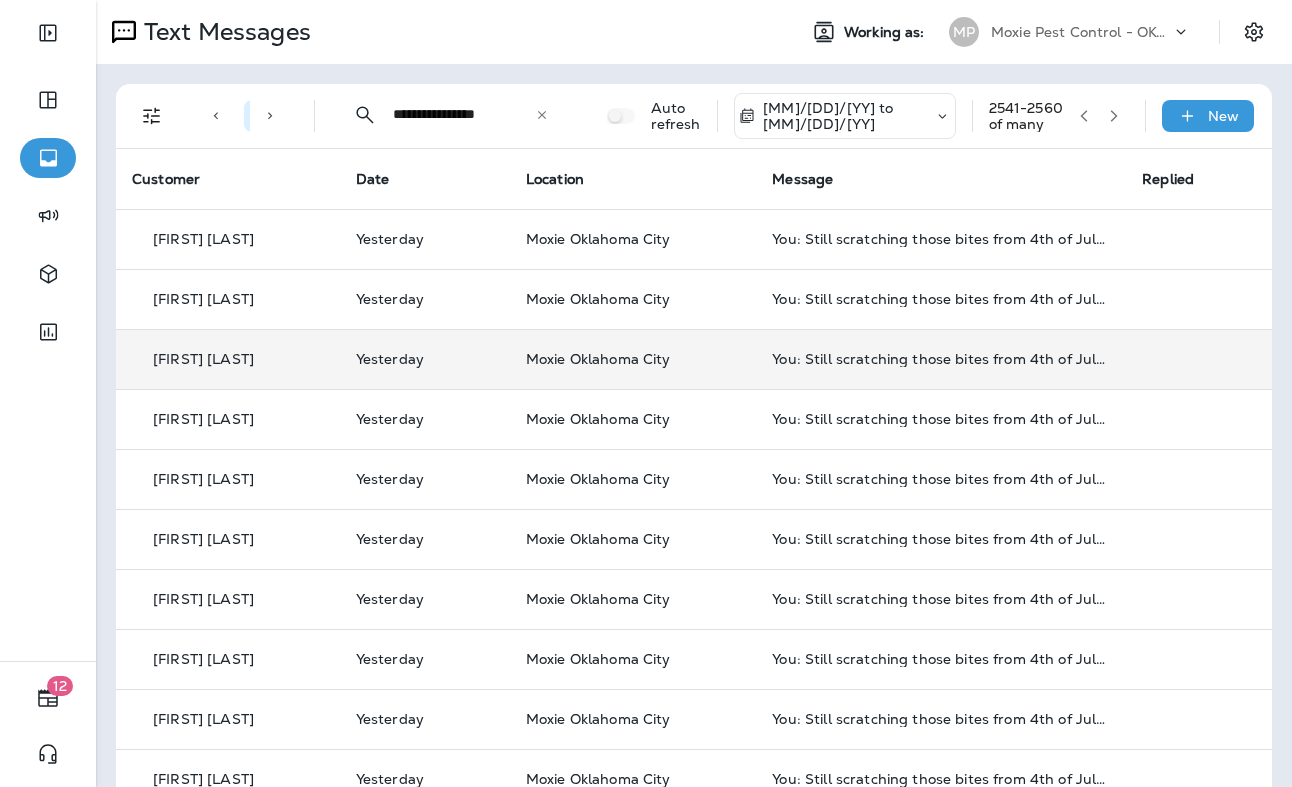click 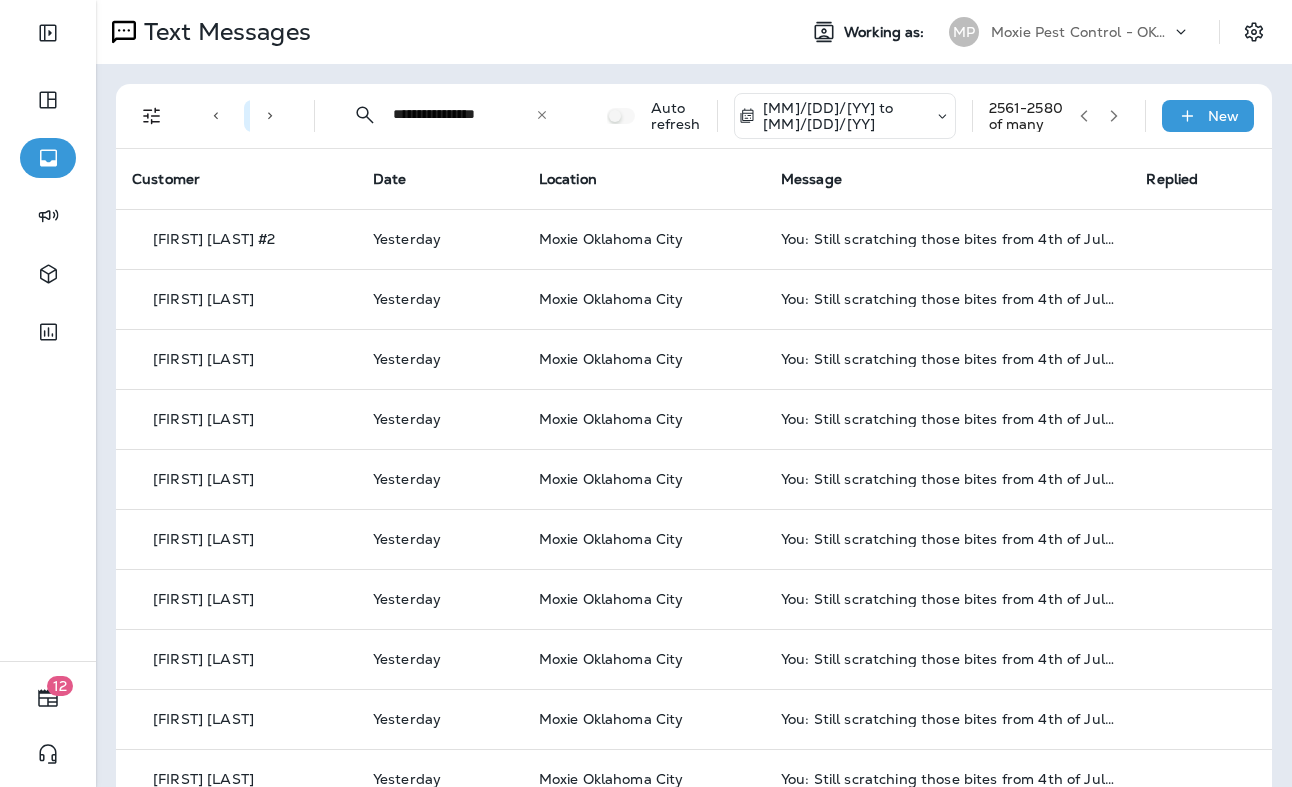 click 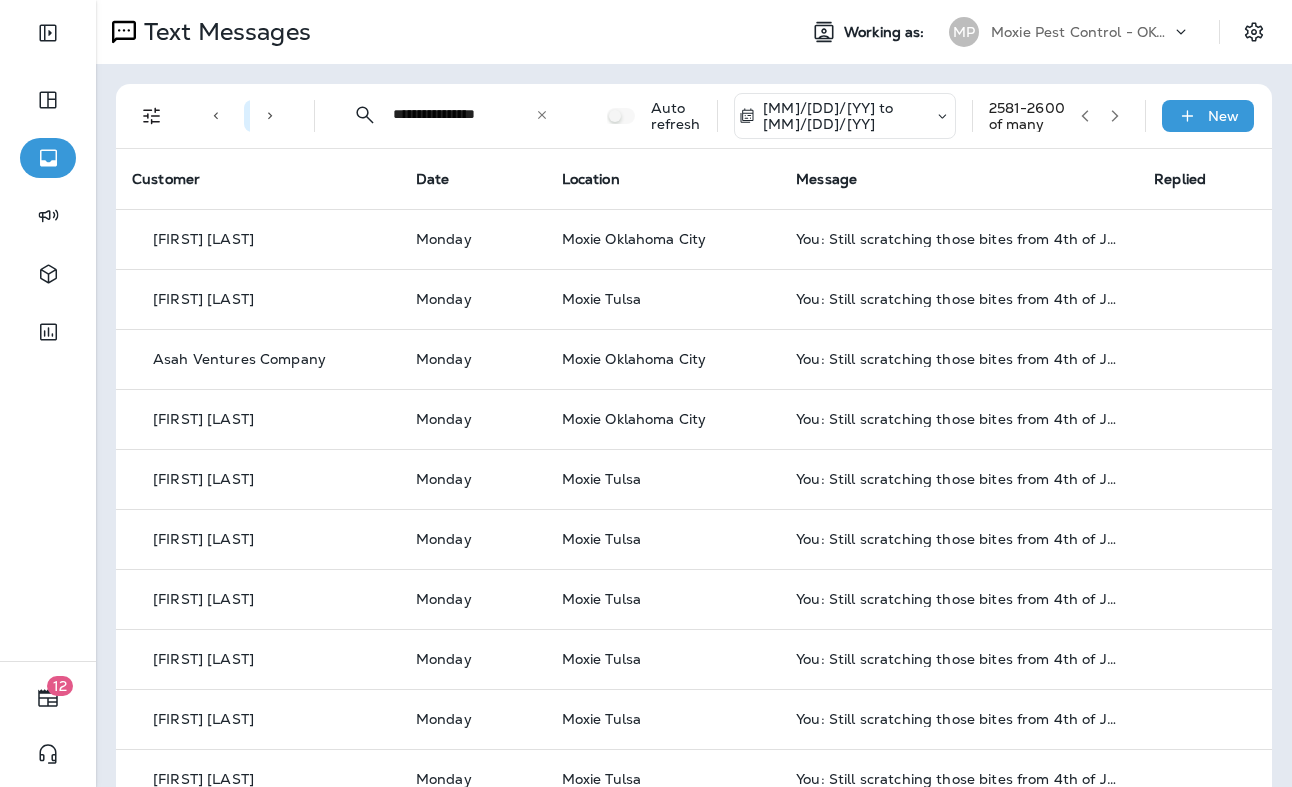 click 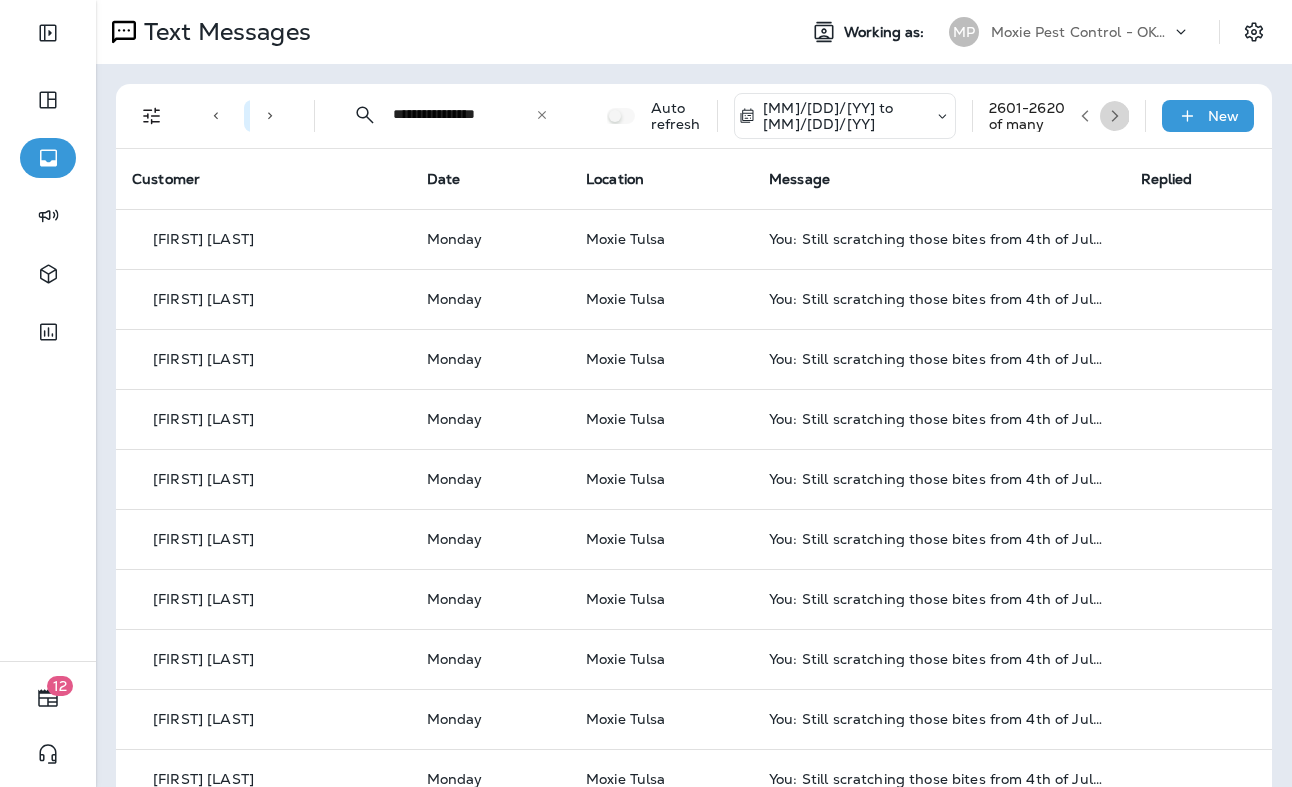 click 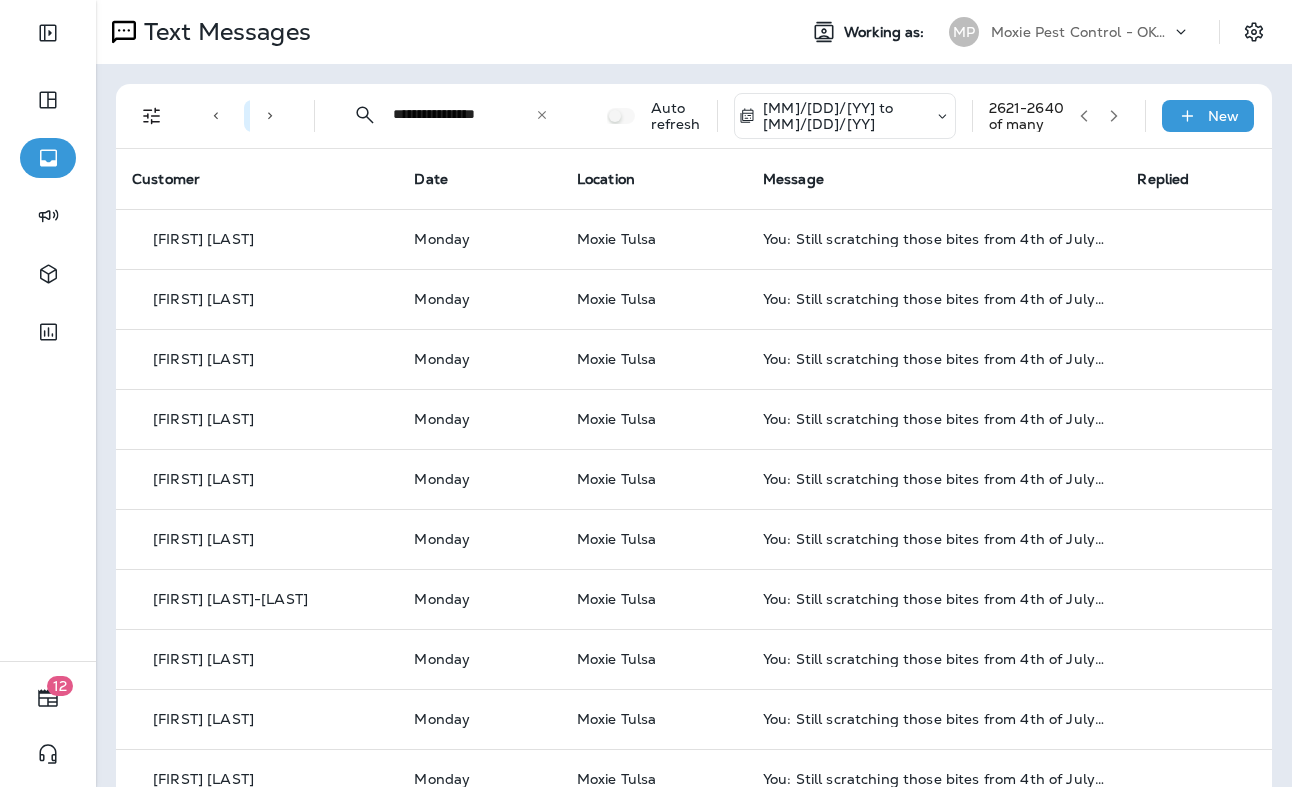click 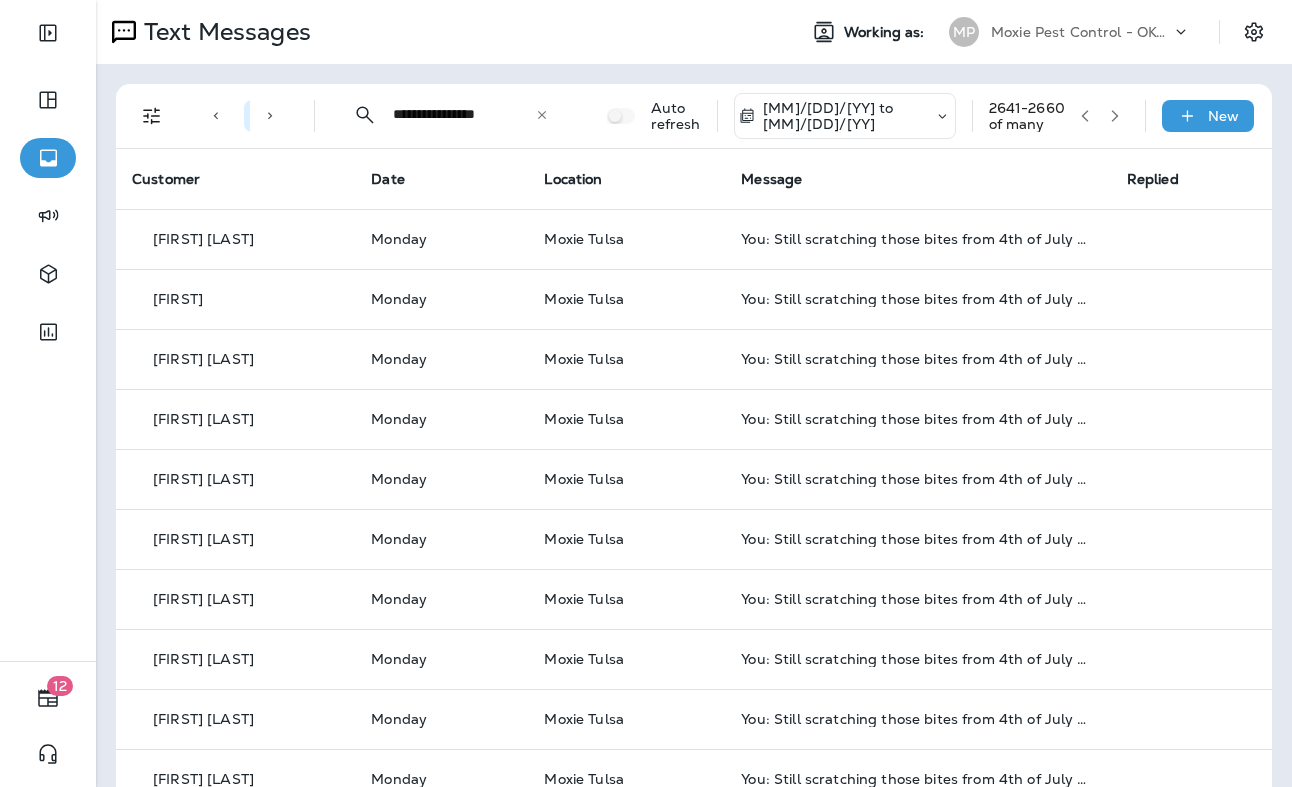 click 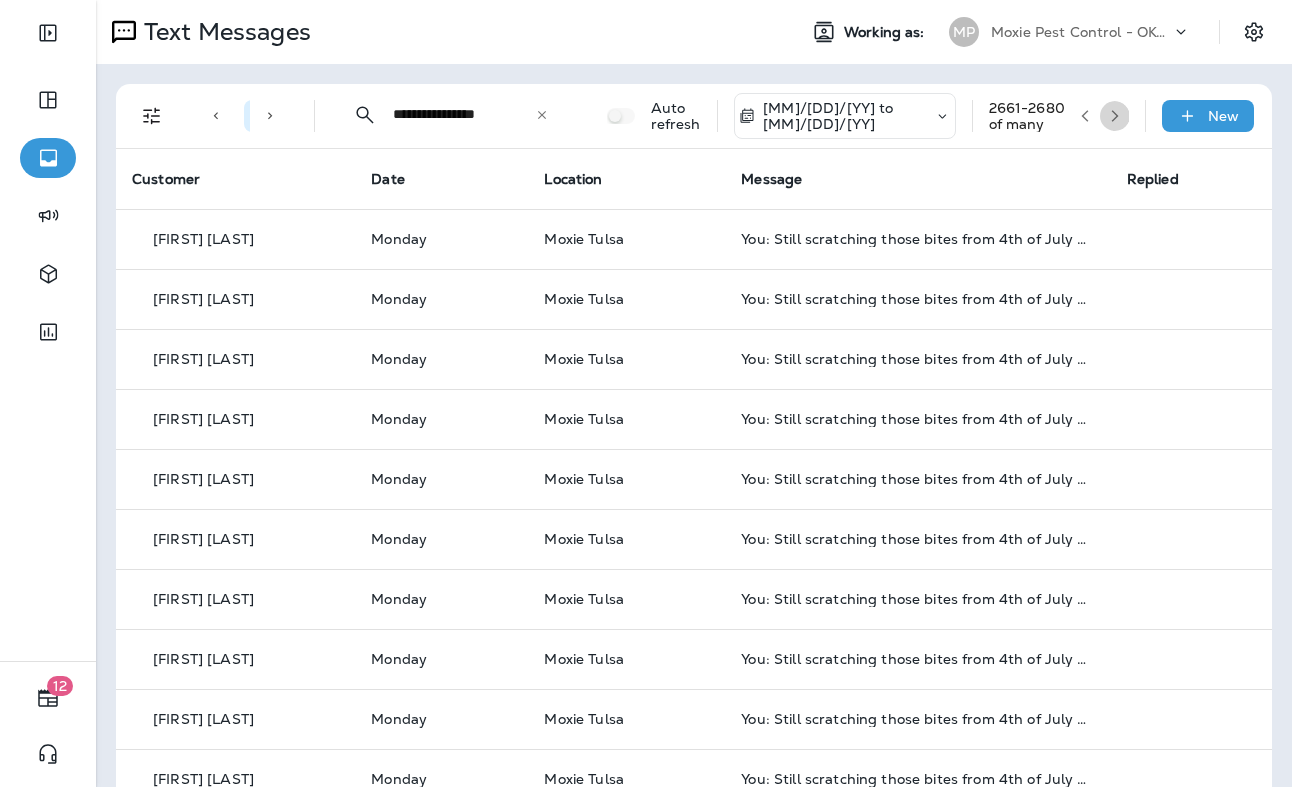 click 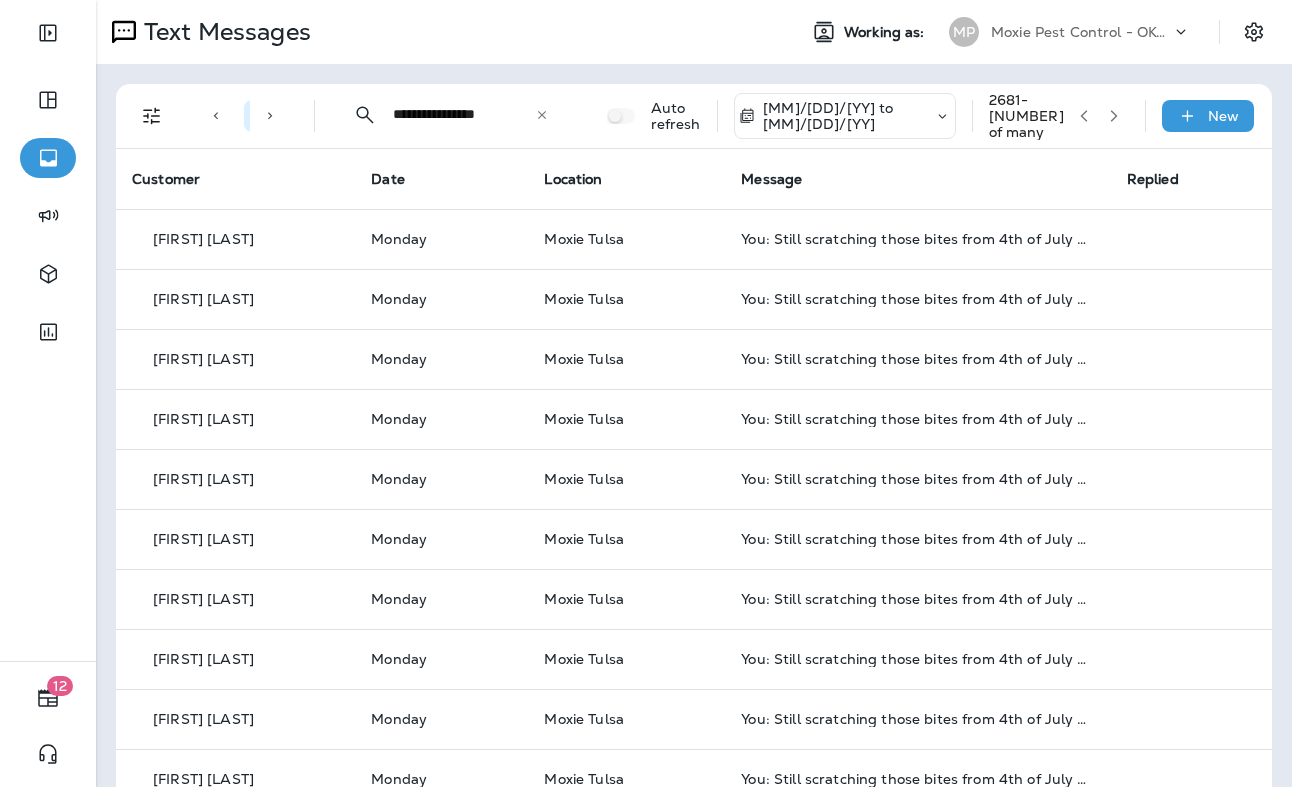 click 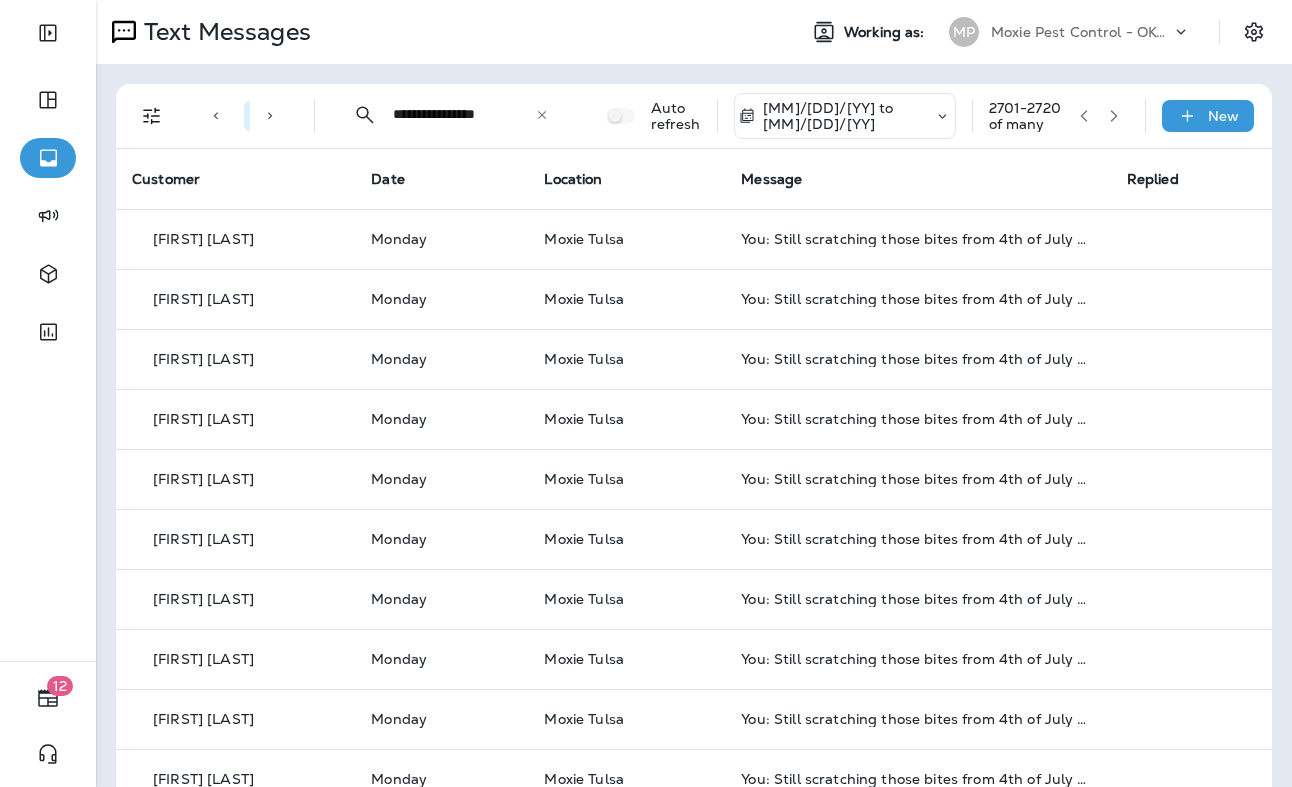 click at bounding box center (1114, 116) 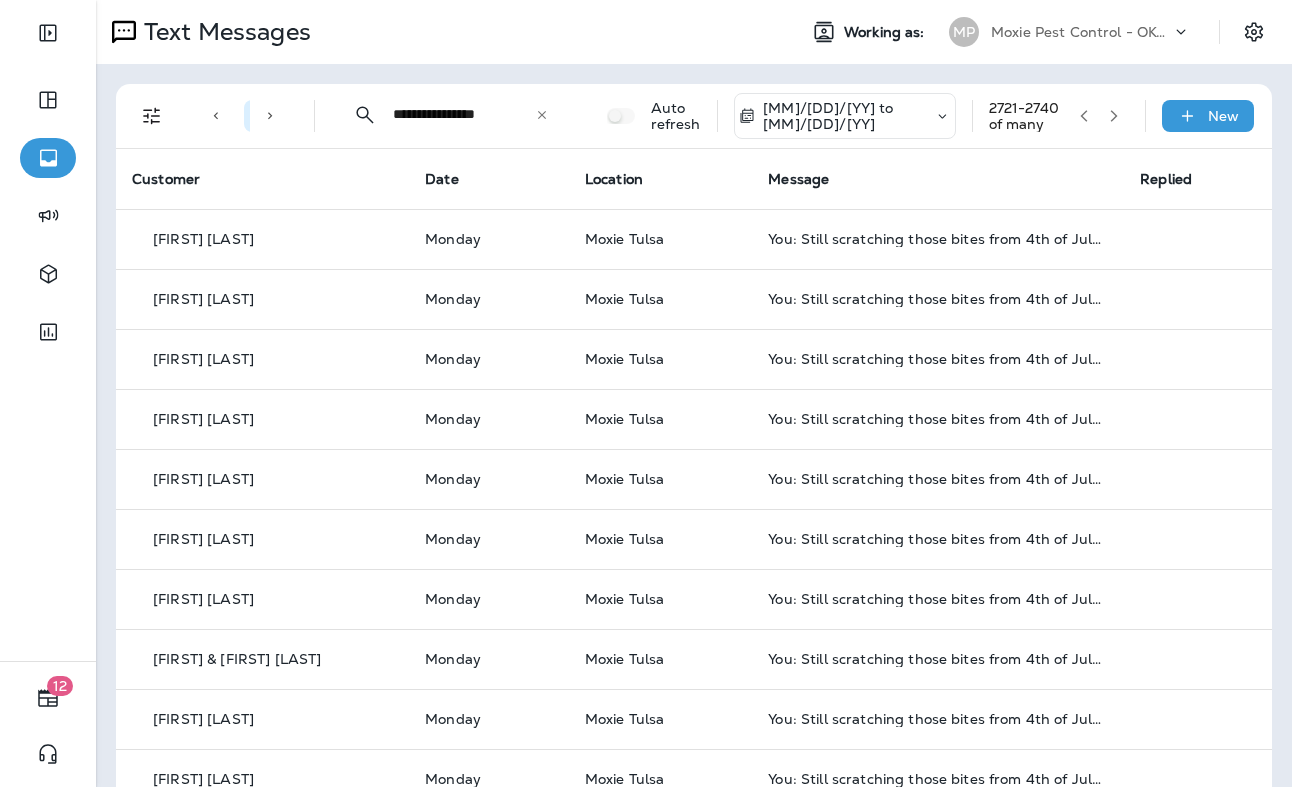 click at bounding box center [1114, 116] 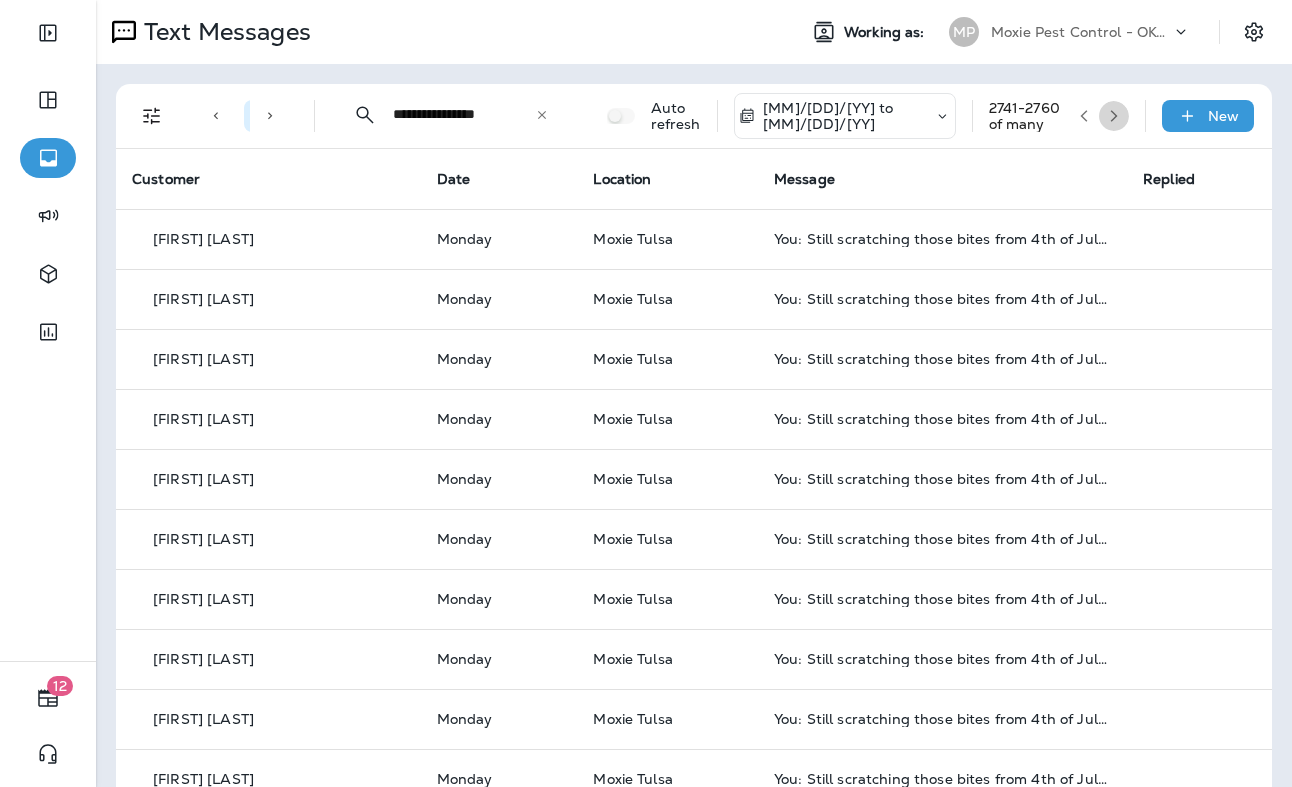 click 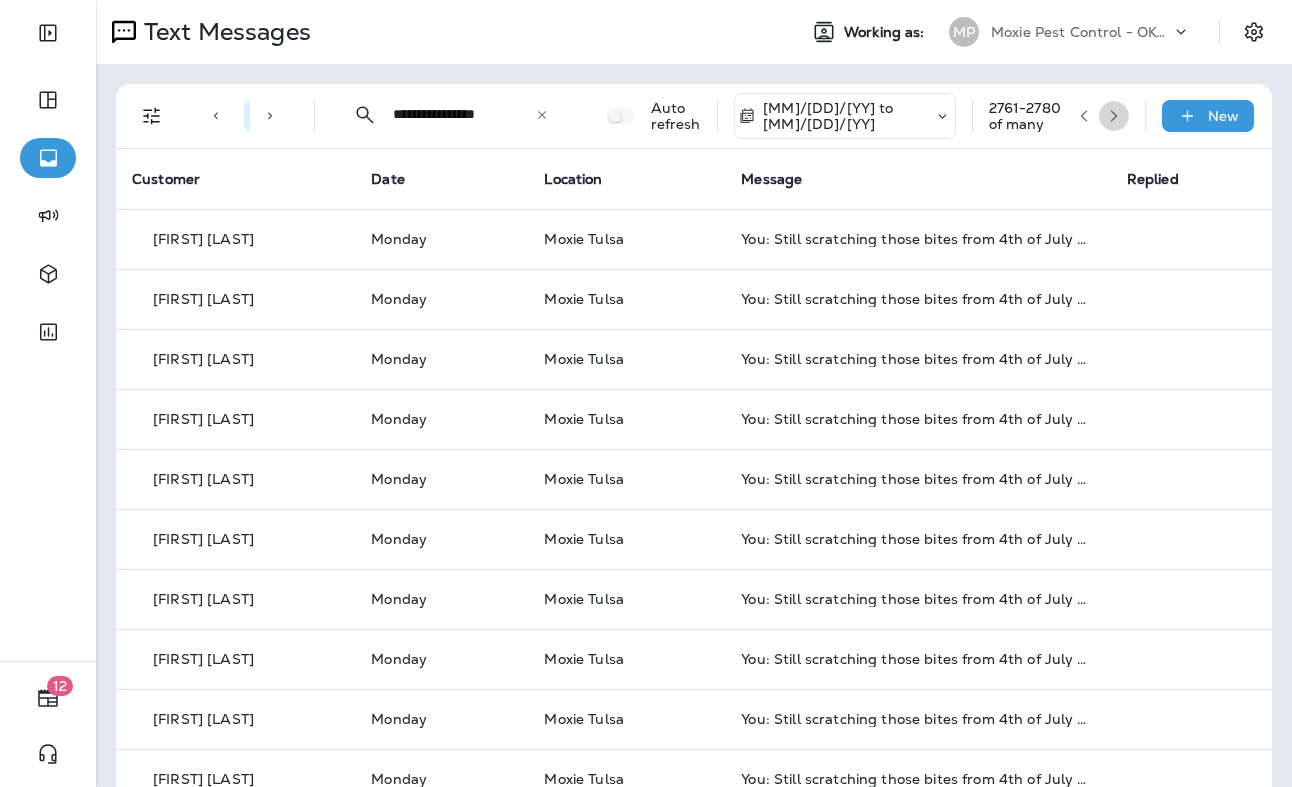 click 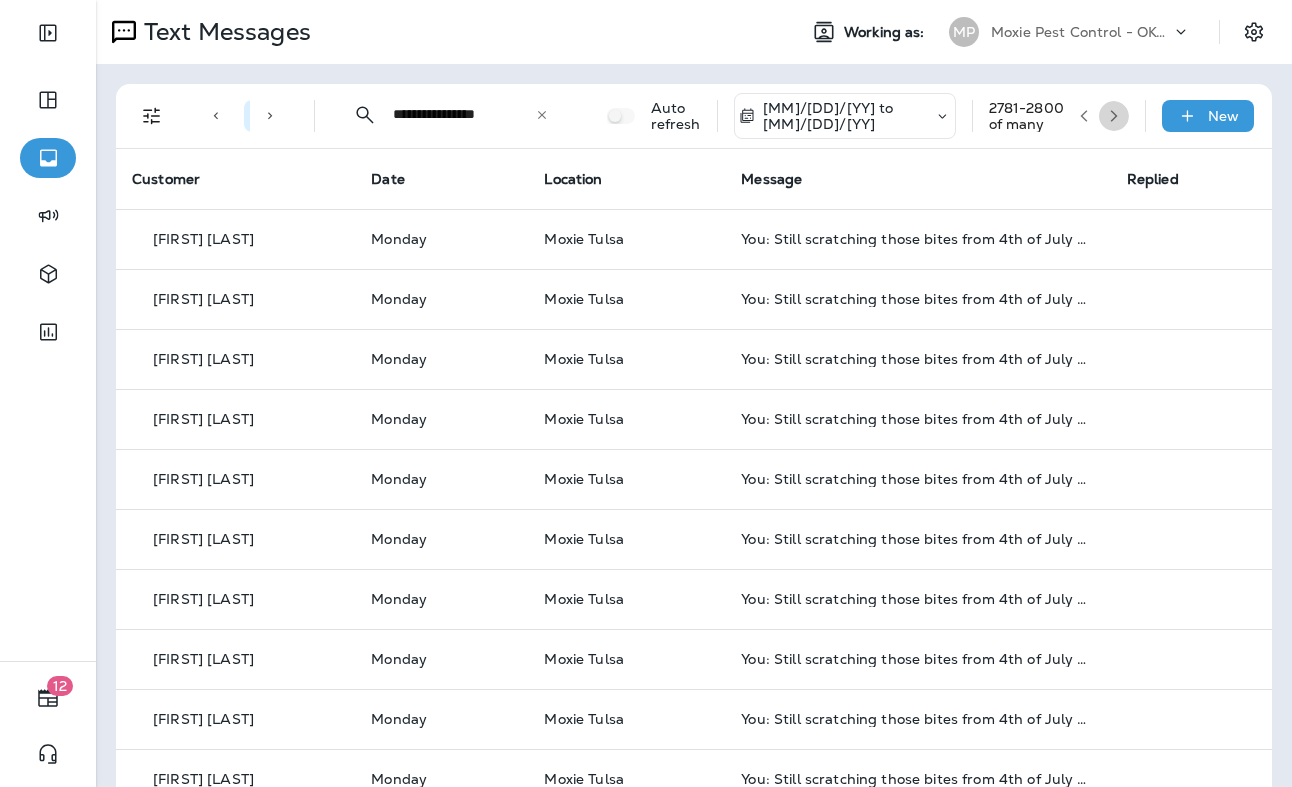 click 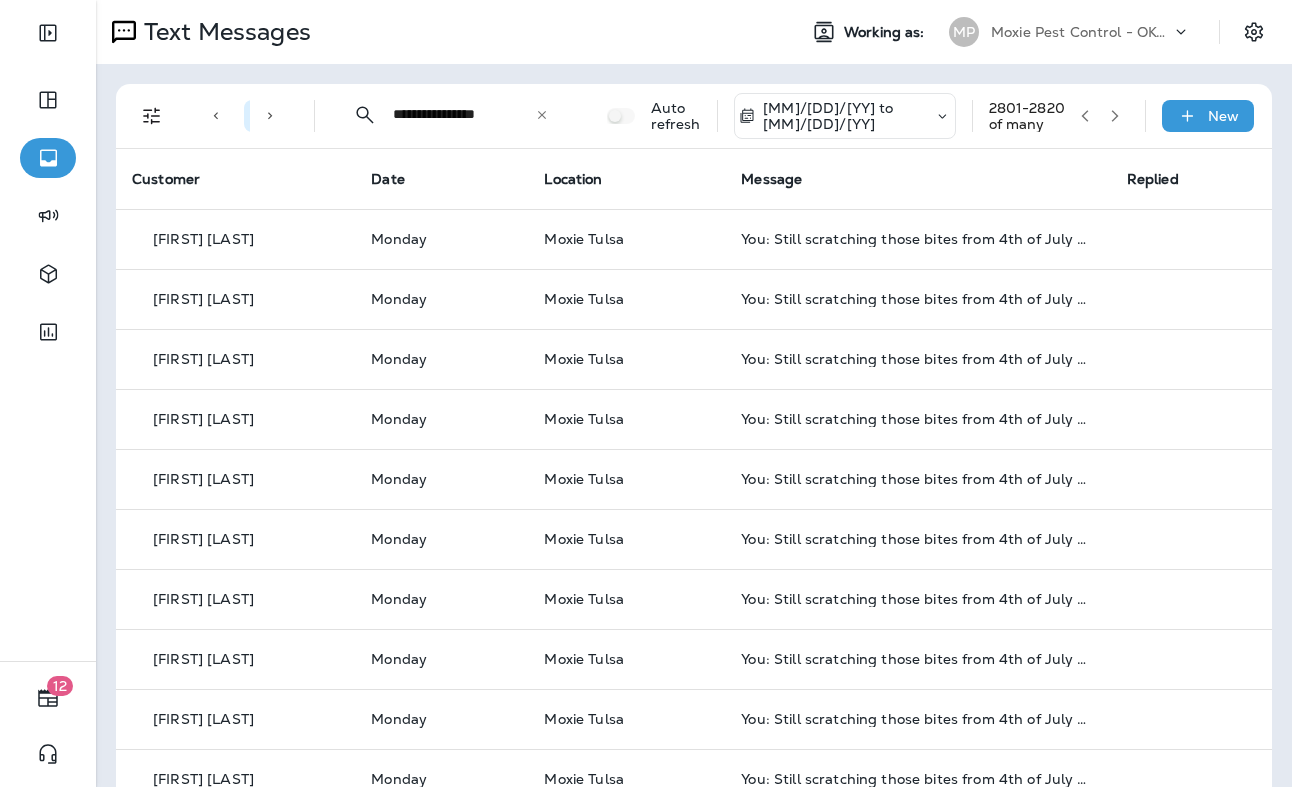 click 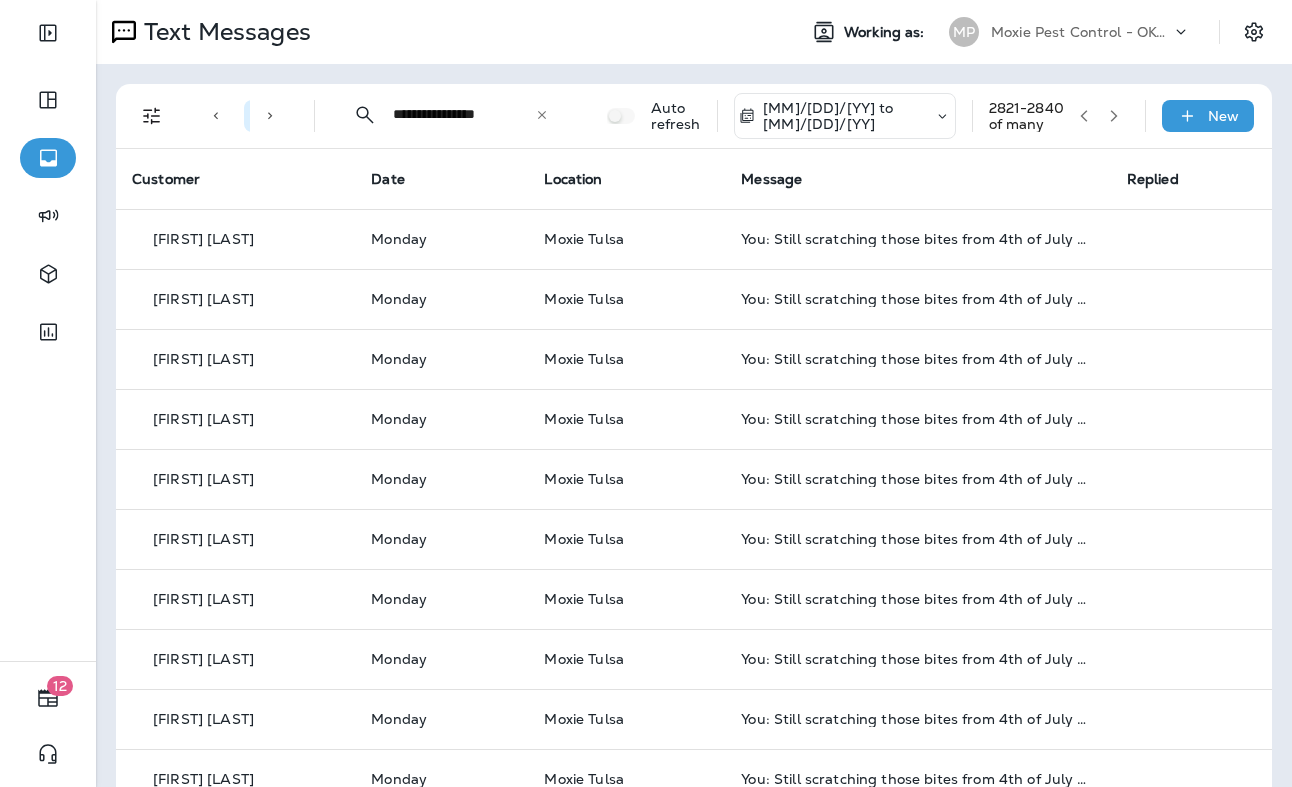 click 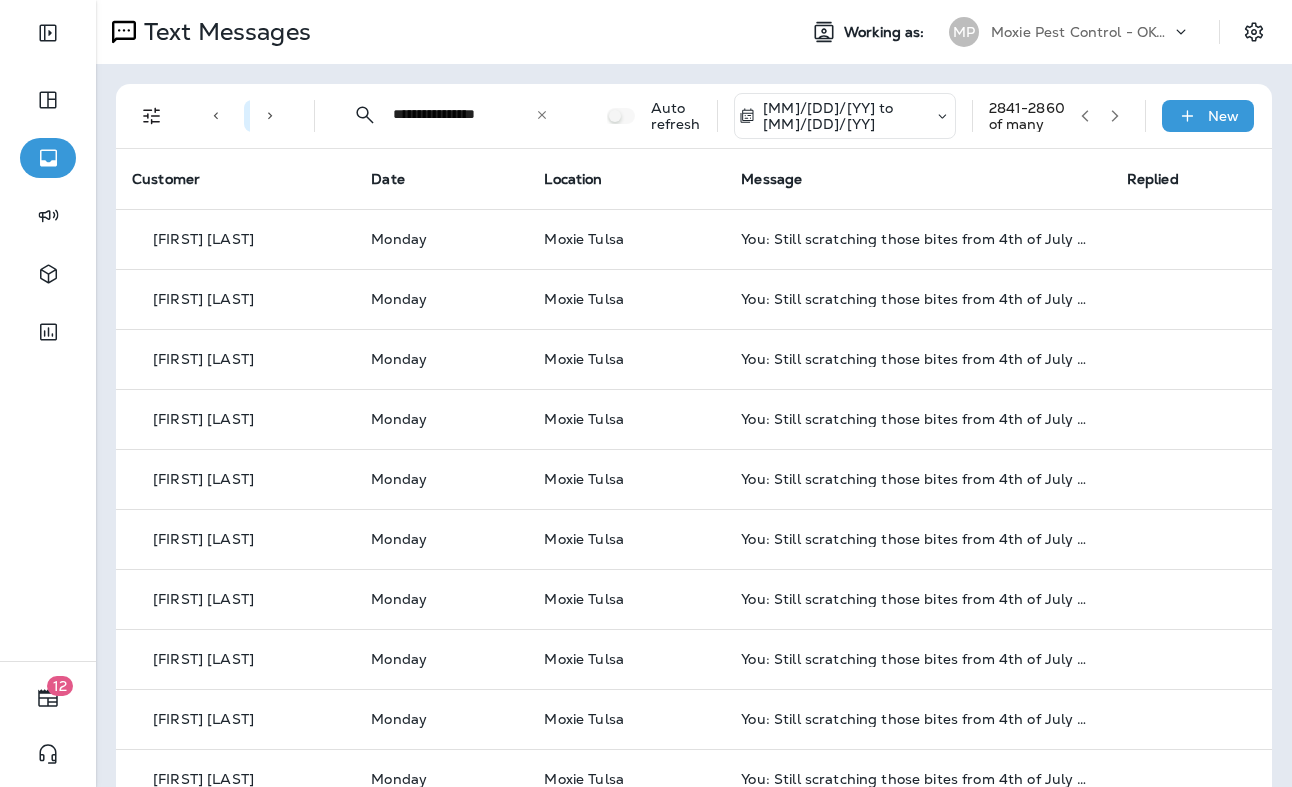 click at bounding box center (1115, 116) 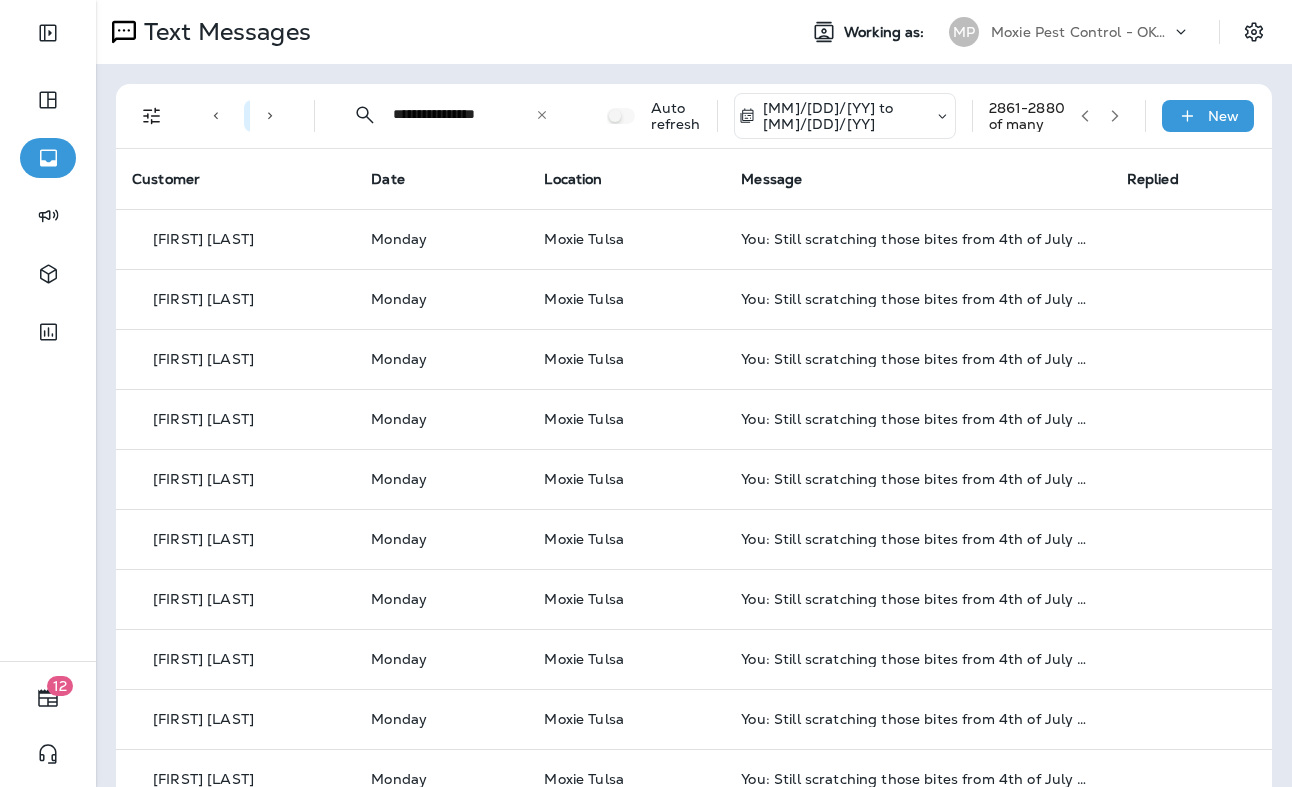 click at bounding box center (1115, 116) 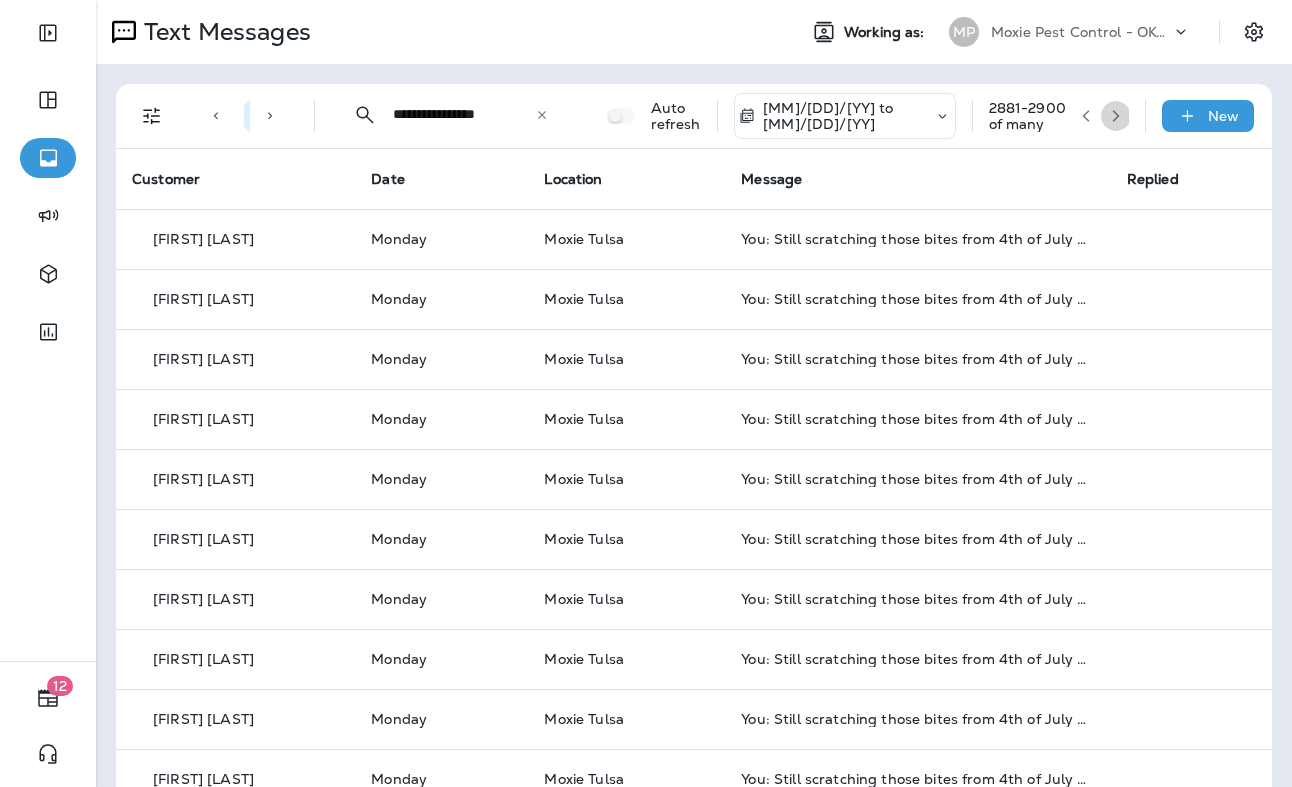 click 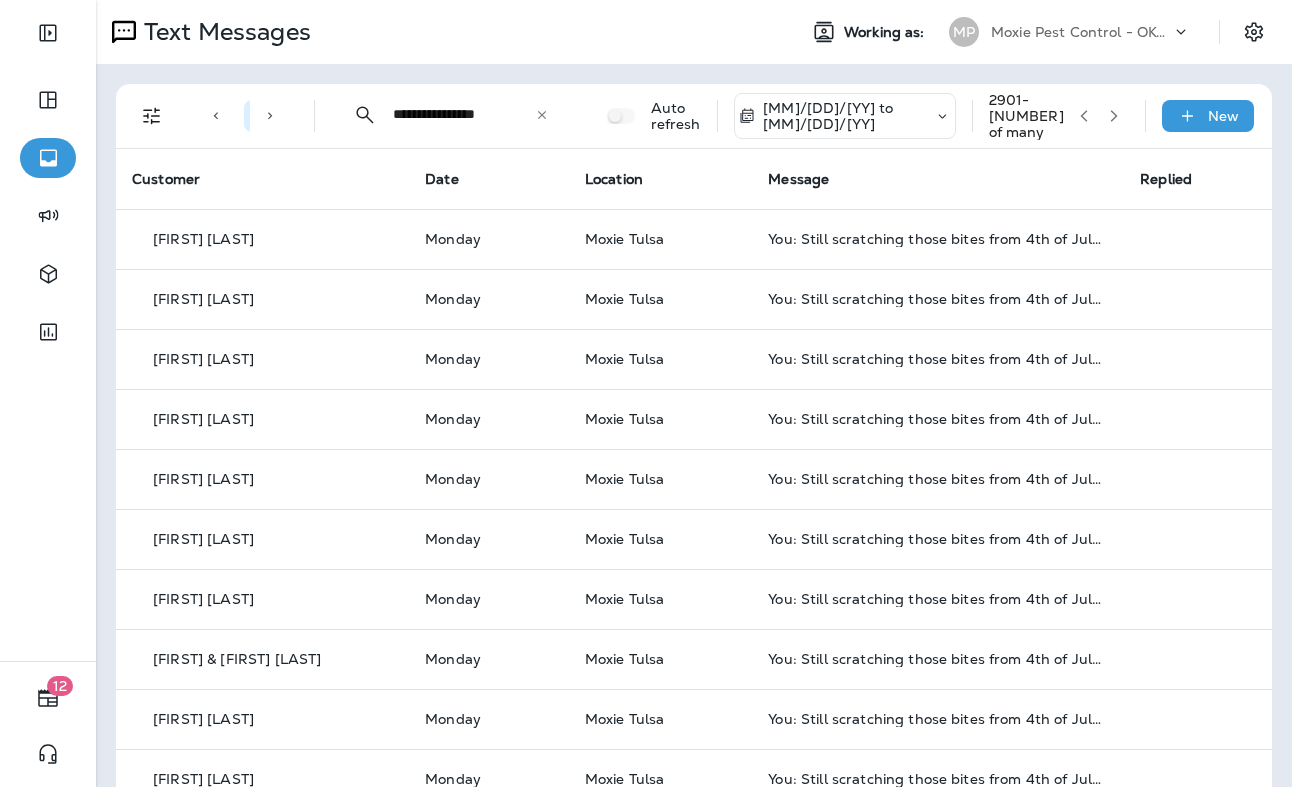 click 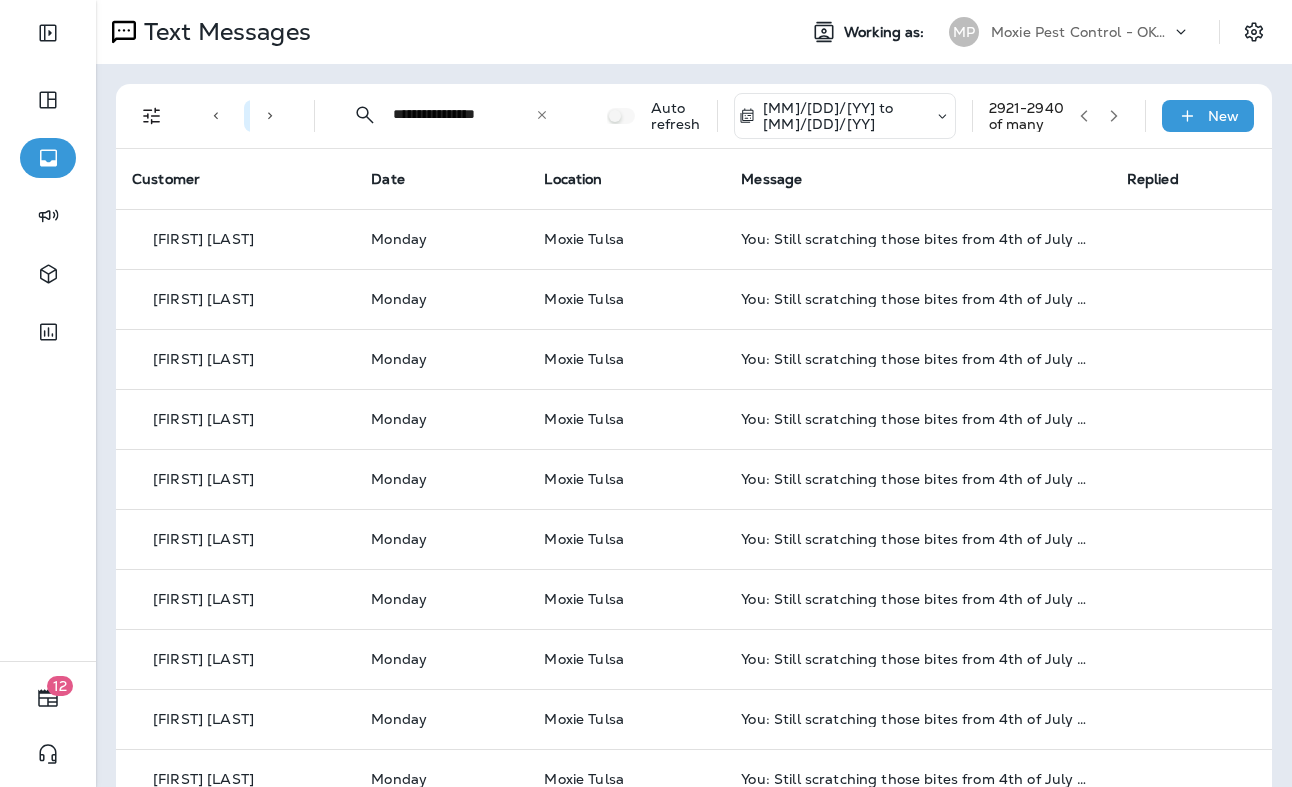 click on "Monday" at bounding box center (441, 359) 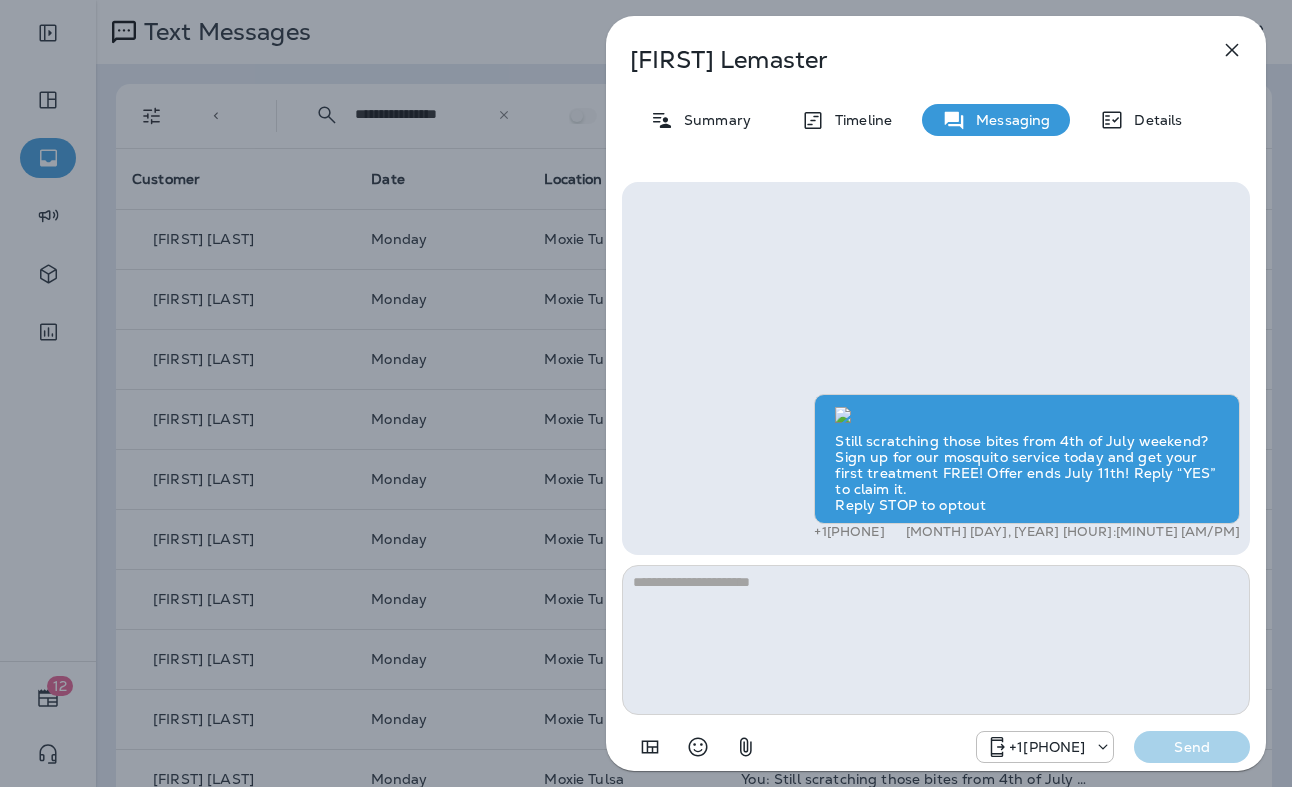 scroll, scrollTop: -461, scrollLeft: 0, axis: vertical 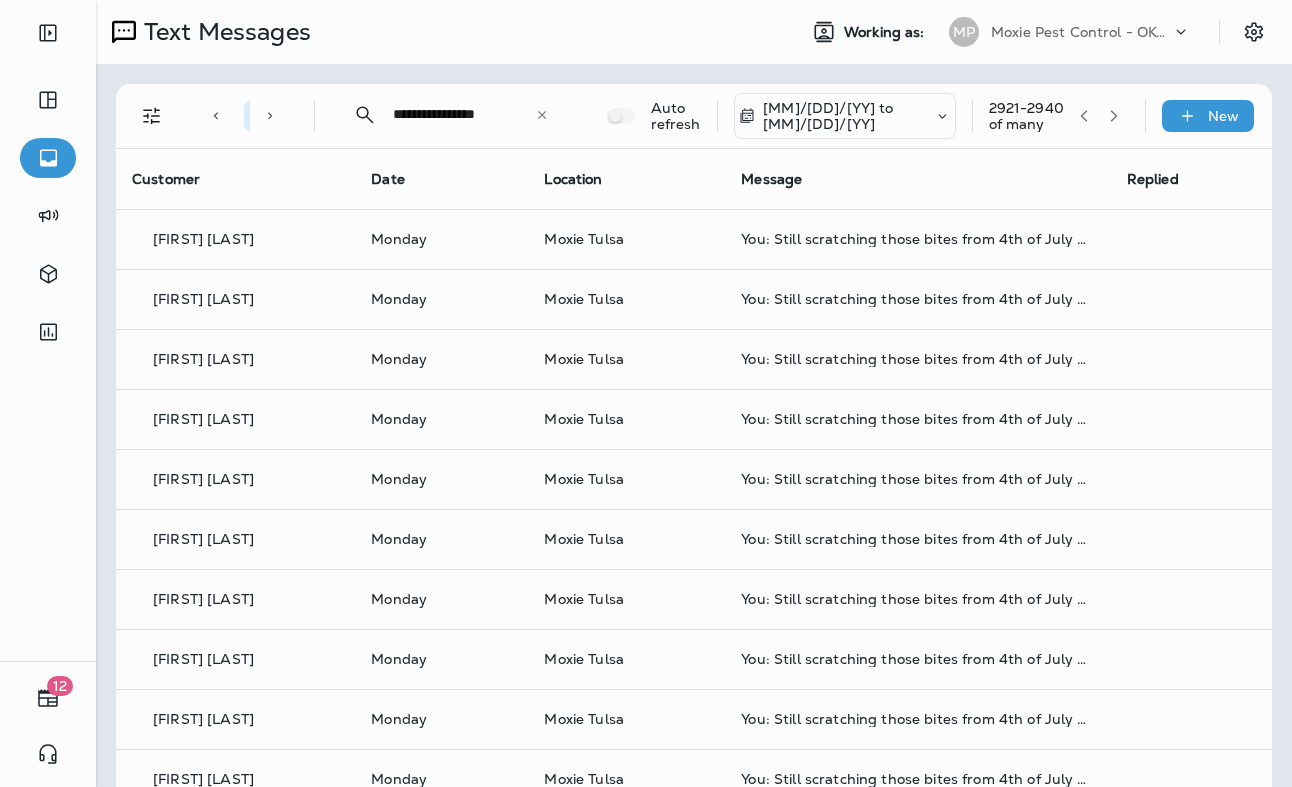 click at bounding box center (646, 393) 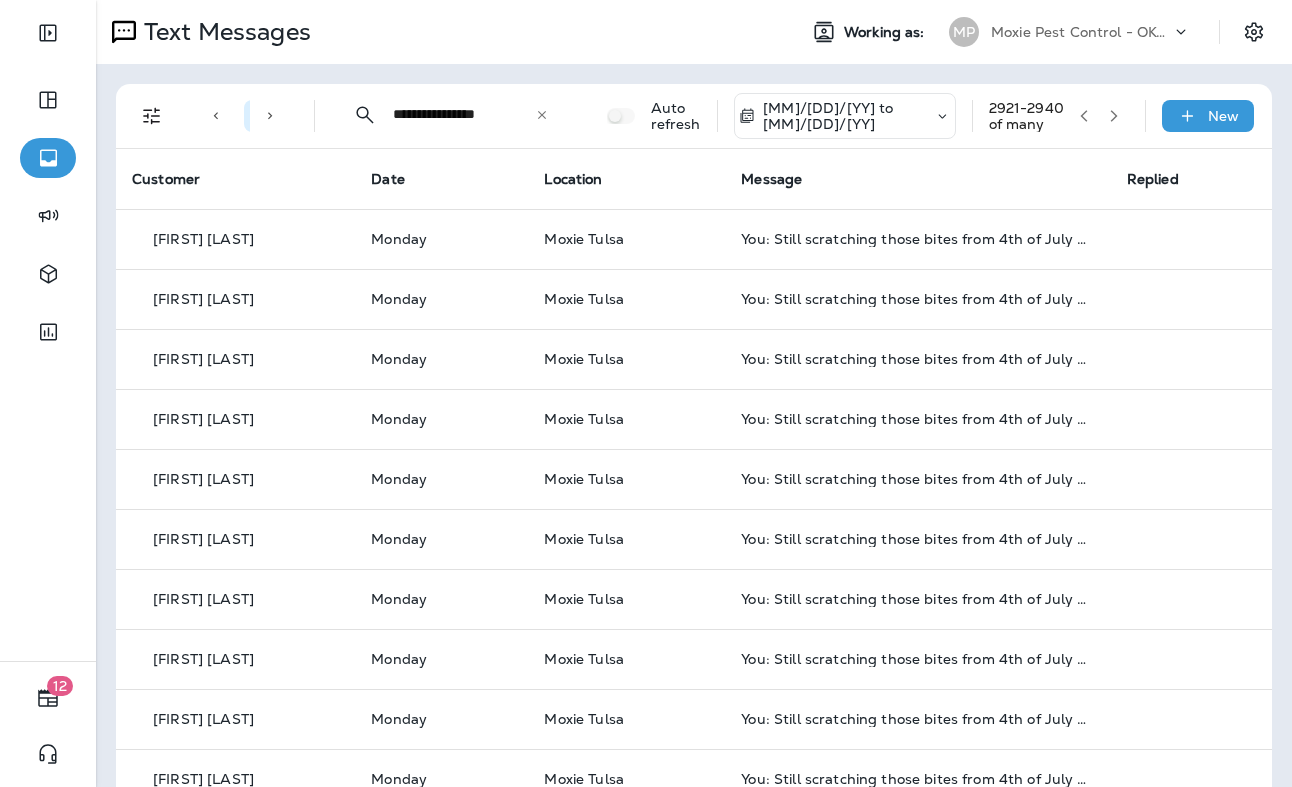 click on "Monday" at bounding box center (441, 239) 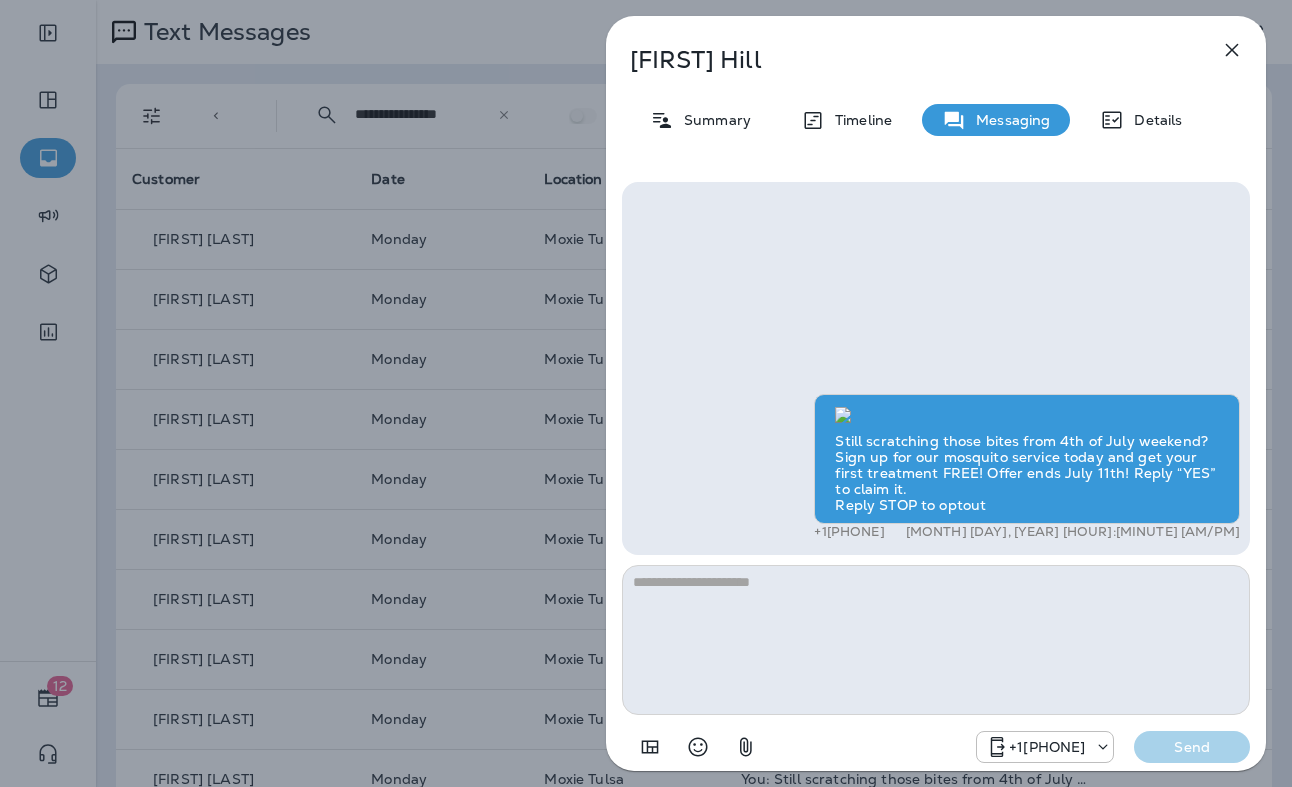 scroll, scrollTop: -461, scrollLeft: 0, axis: vertical 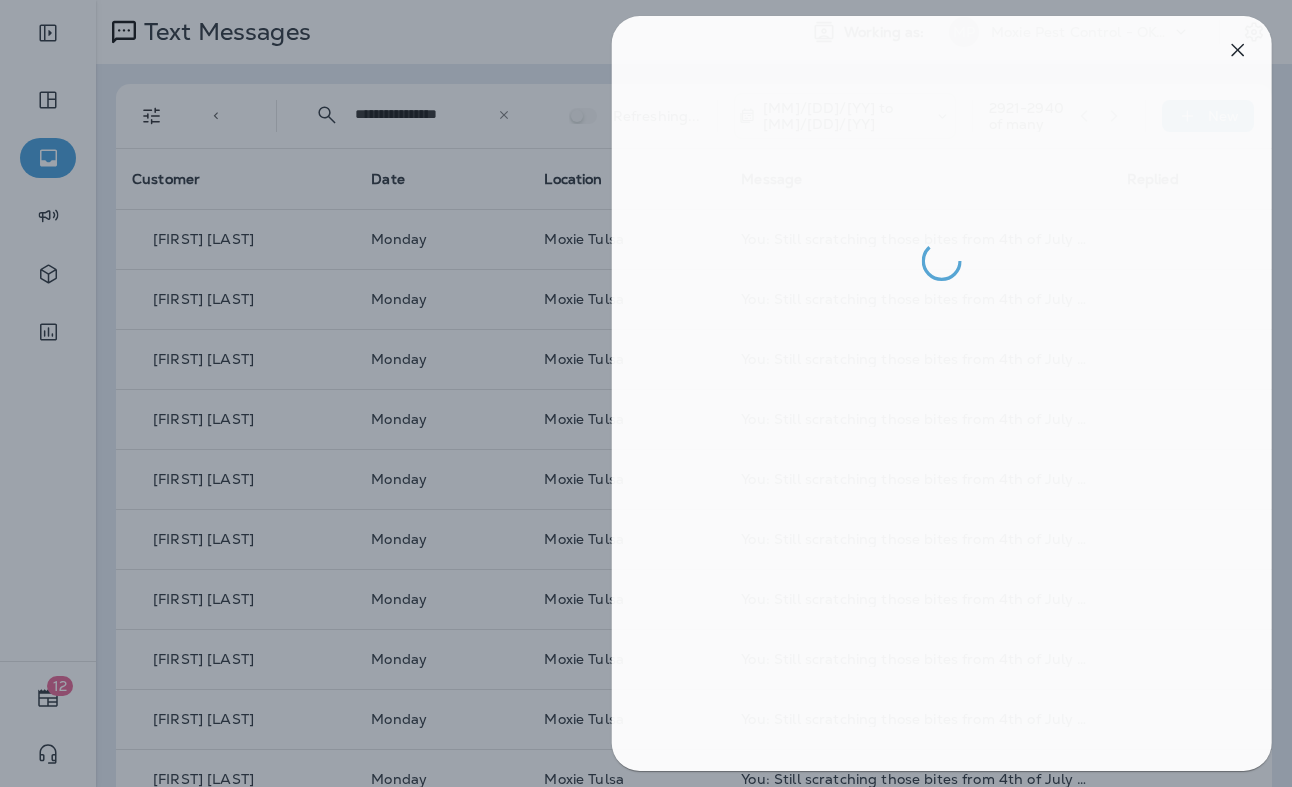 click at bounding box center [652, 393] 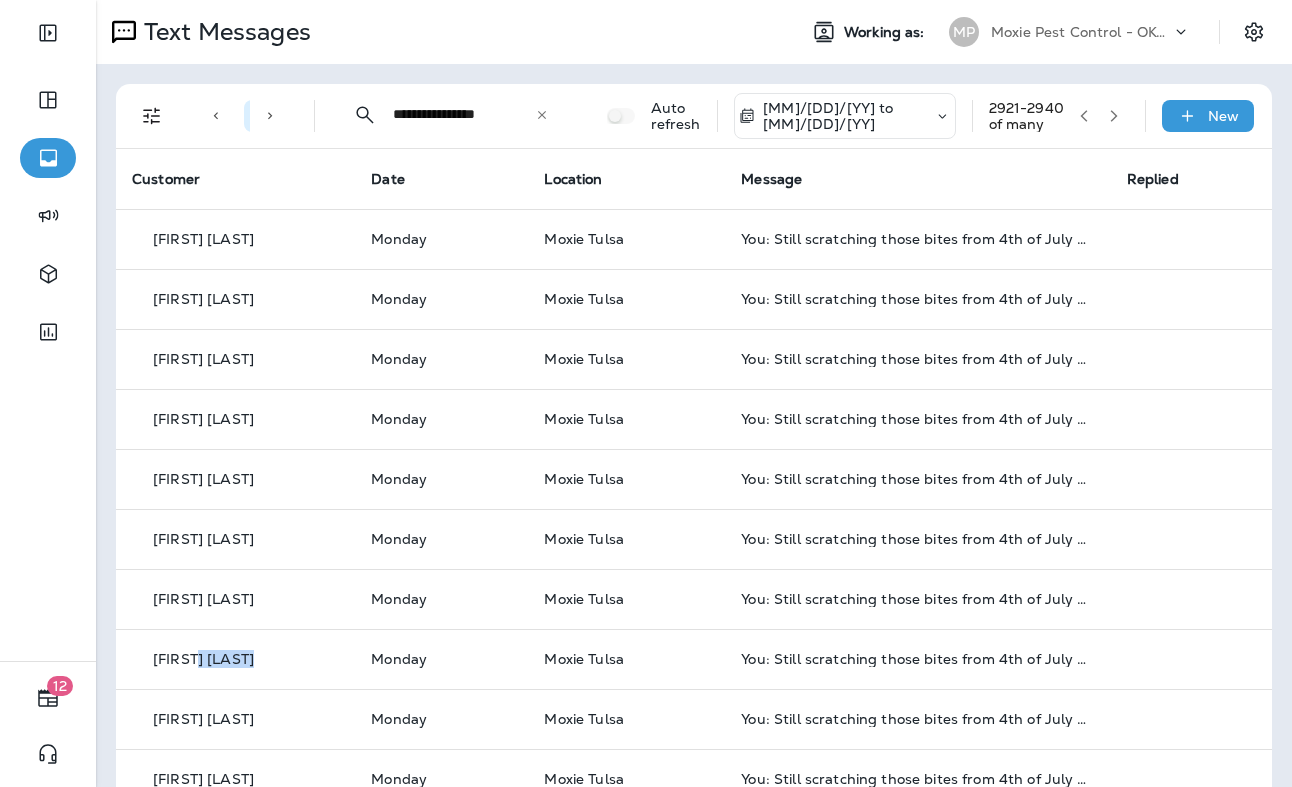 click on "[FIRST] [LAST]" at bounding box center [203, 659] 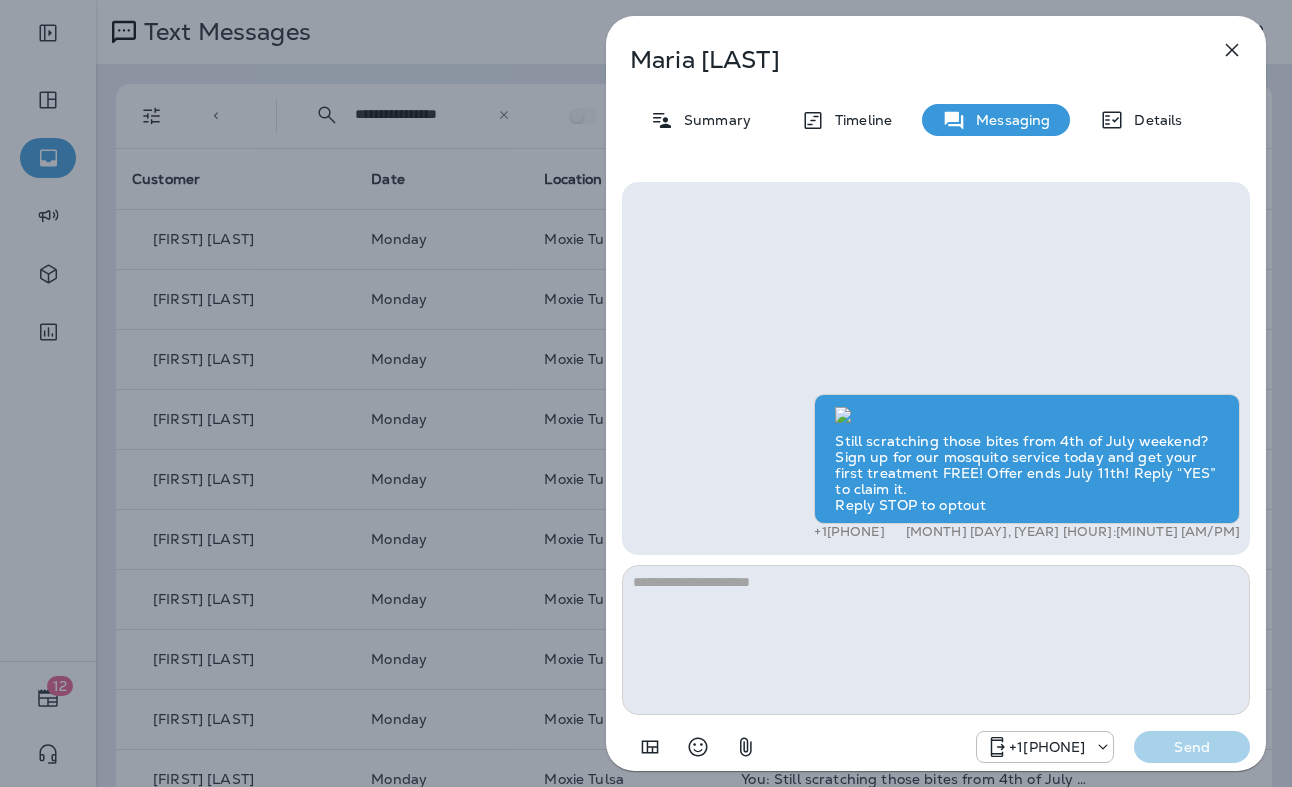 scroll, scrollTop: -461, scrollLeft: 0, axis: vertical 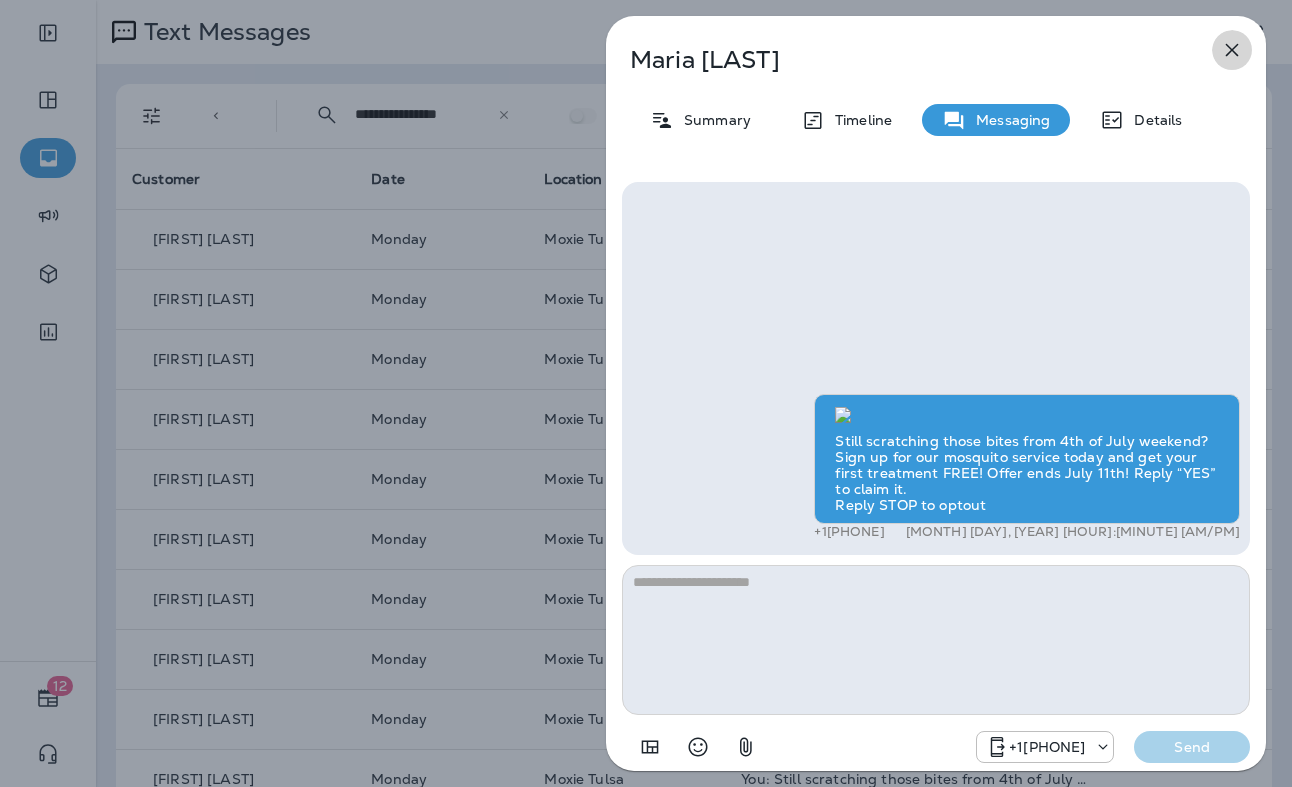 click 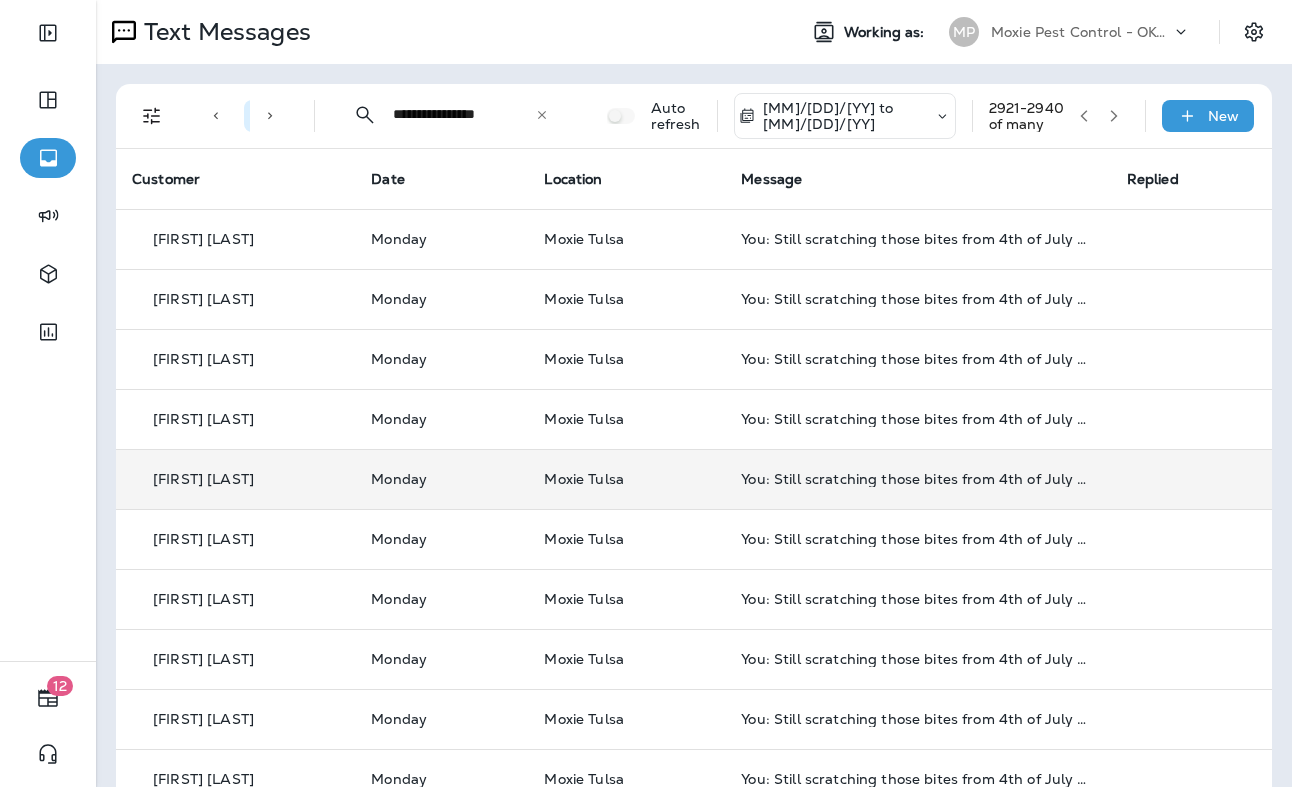 scroll, scrollTop: 642, scrollLeft: 0, axis: vertical 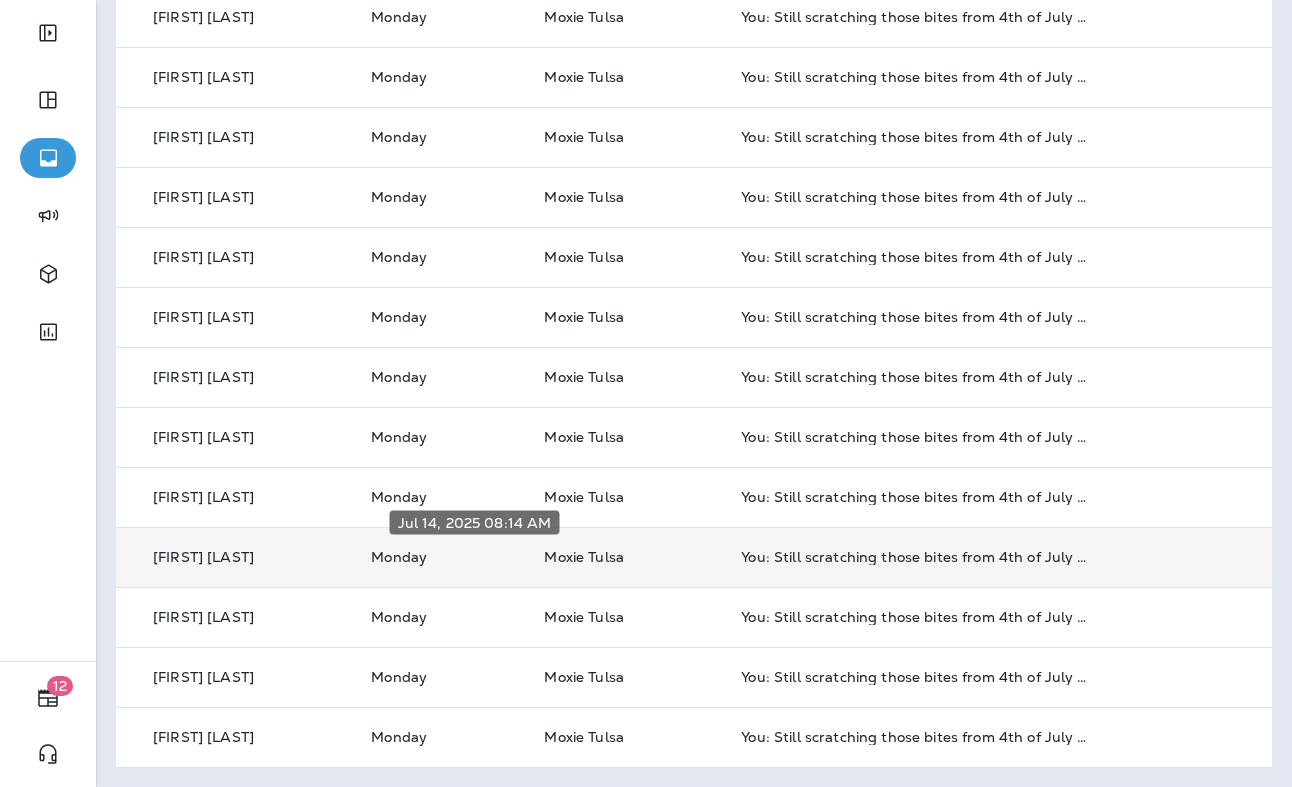 click on "Monday" at bounding box center [441, 557] 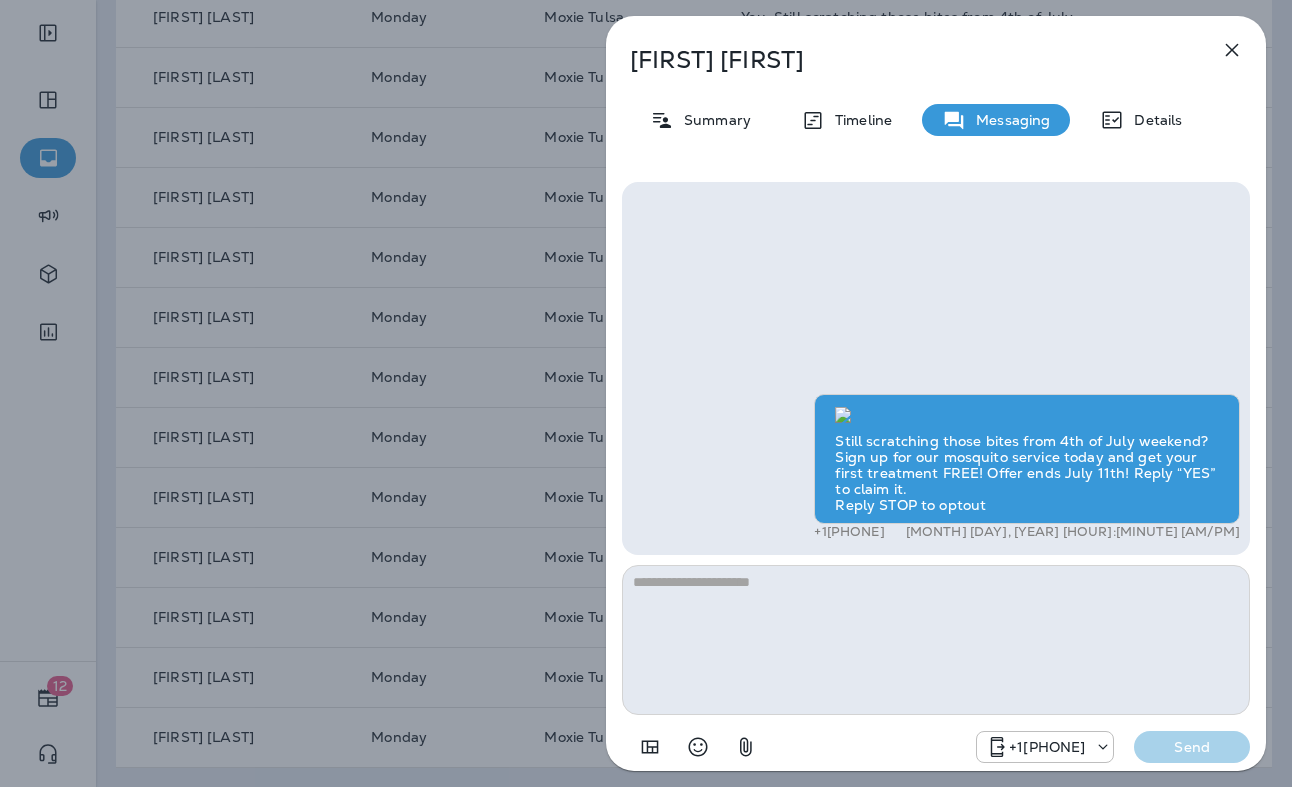 scroll, scrollTop: -461, scrollLeft: 0, axis: vertical 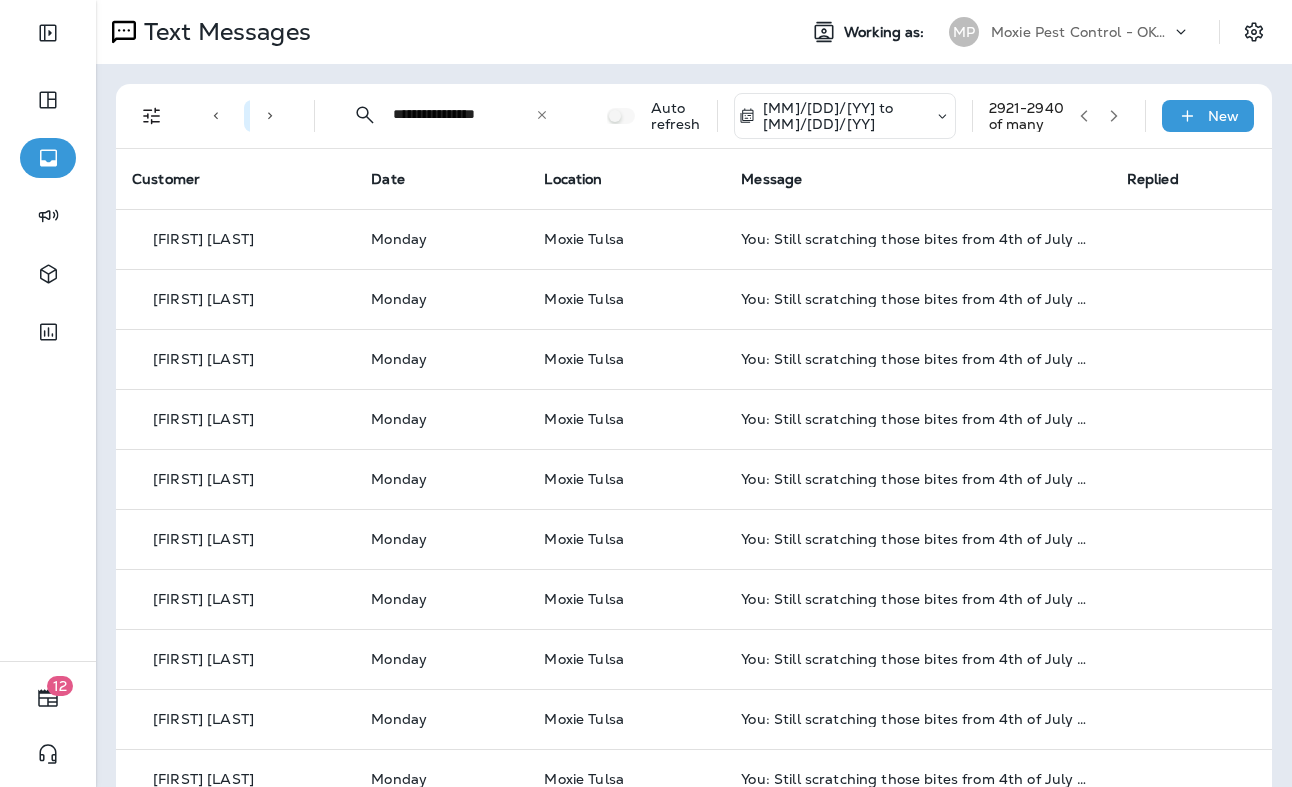 click at bounding box center [1114, 116] 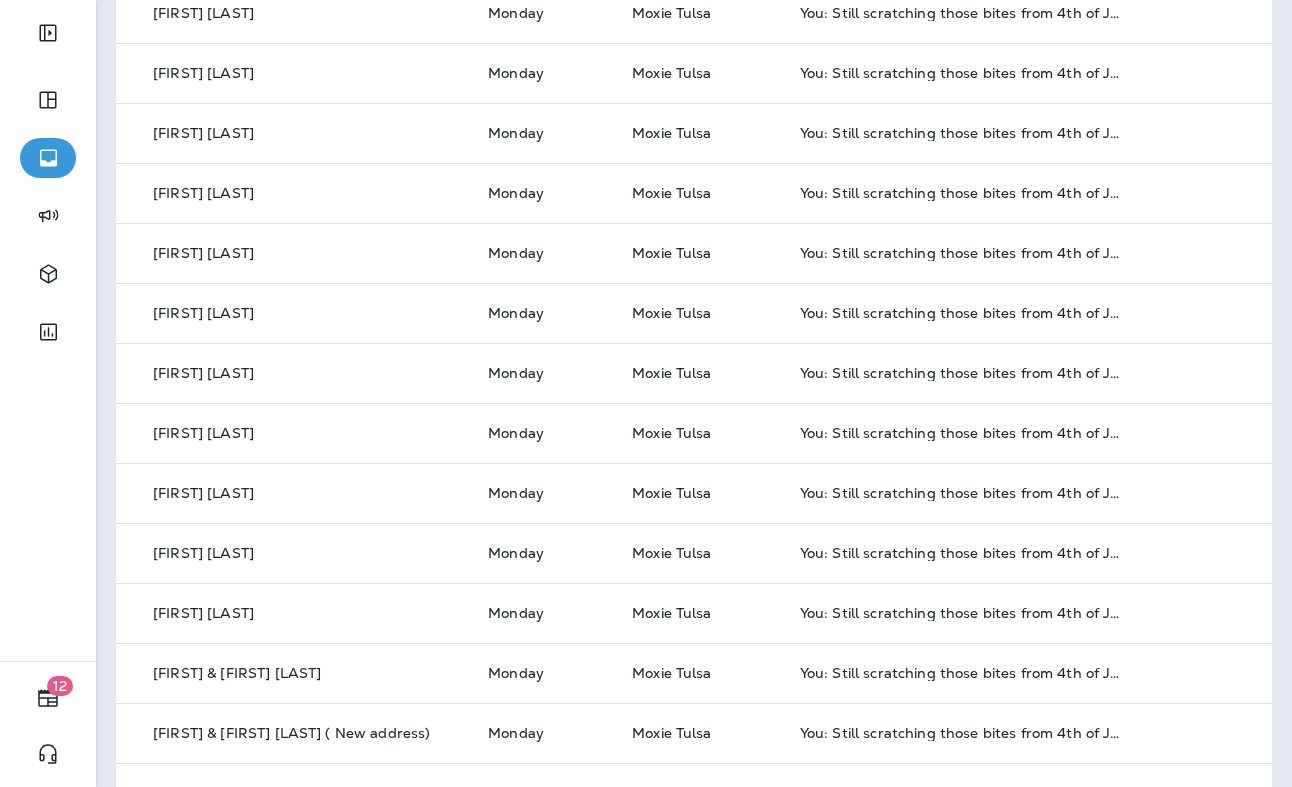scroll, scrollTop: 642, scrollLeft: 0, axis: vertical 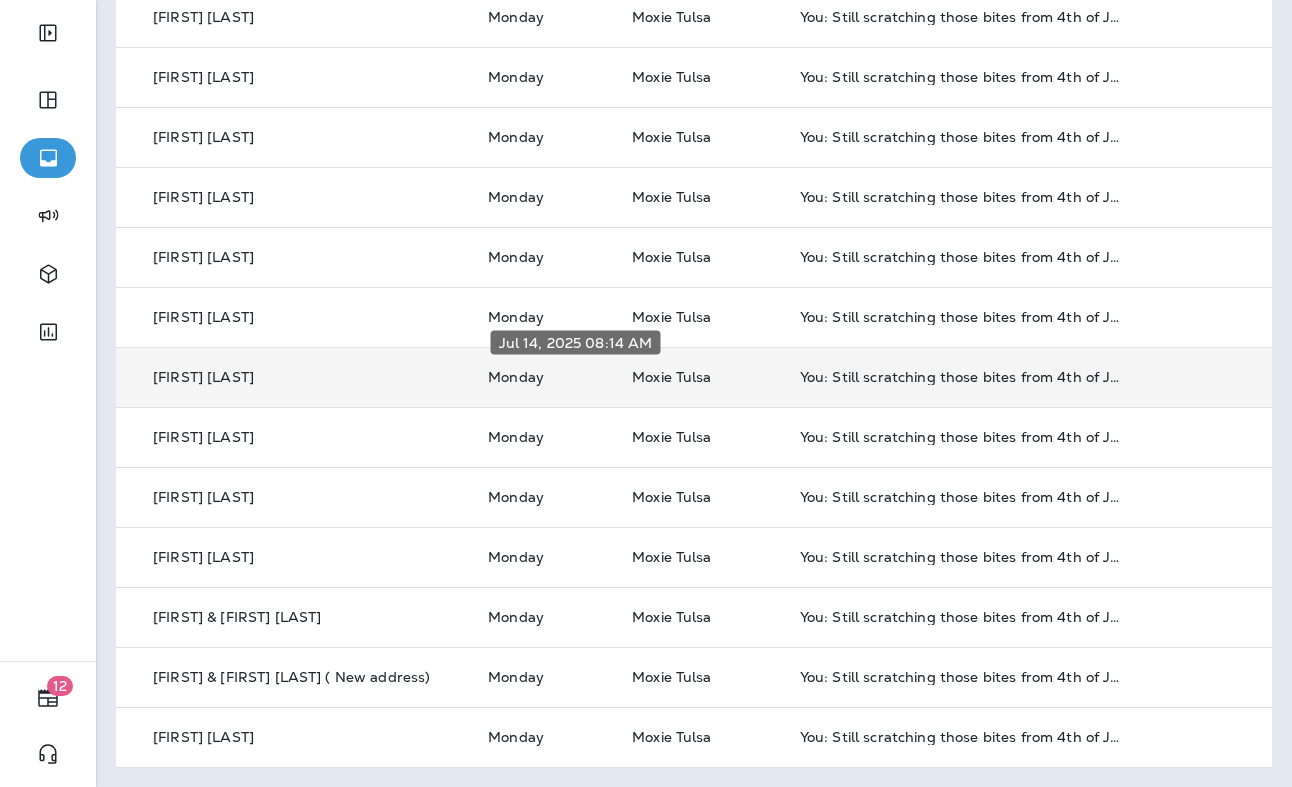 click on "Monday" at bounding box center [544, 377] 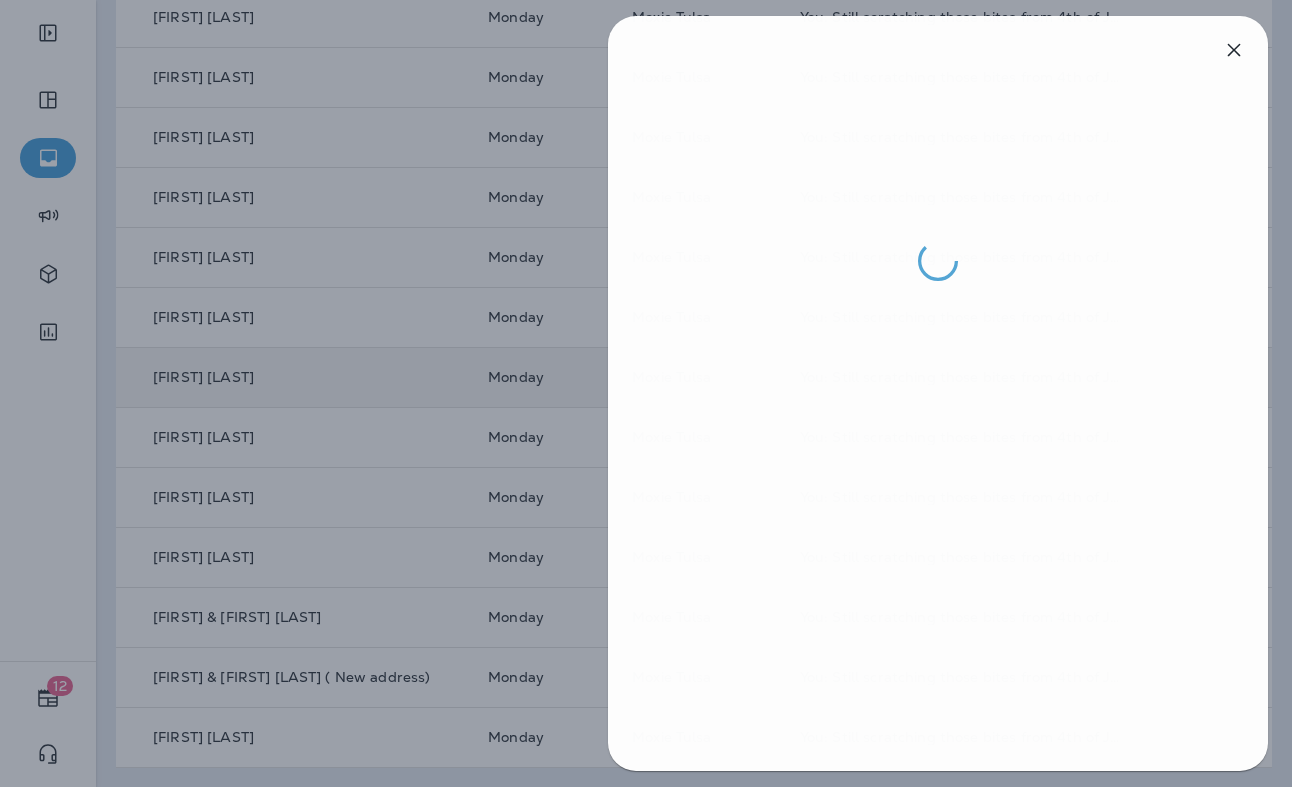click at bounding box center [648, 393] 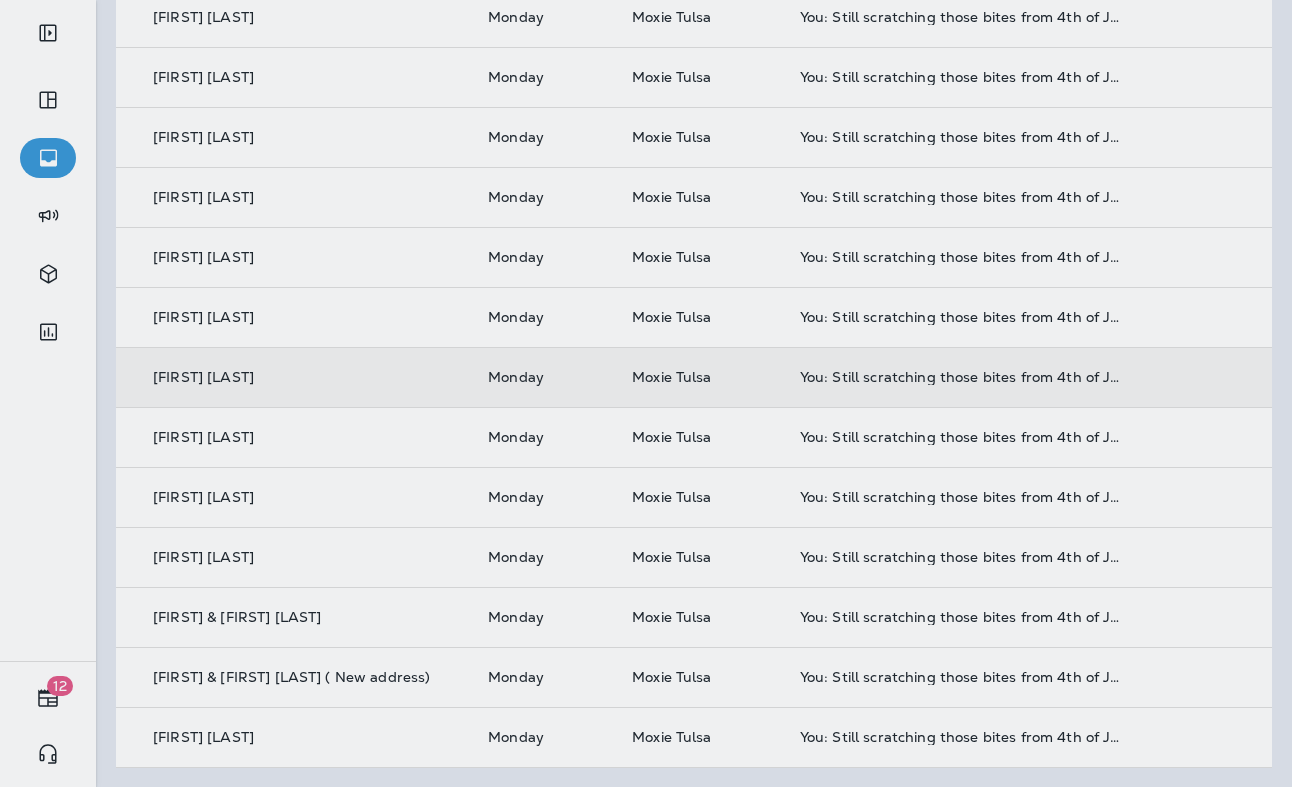 click at bounding box center (753, 393) 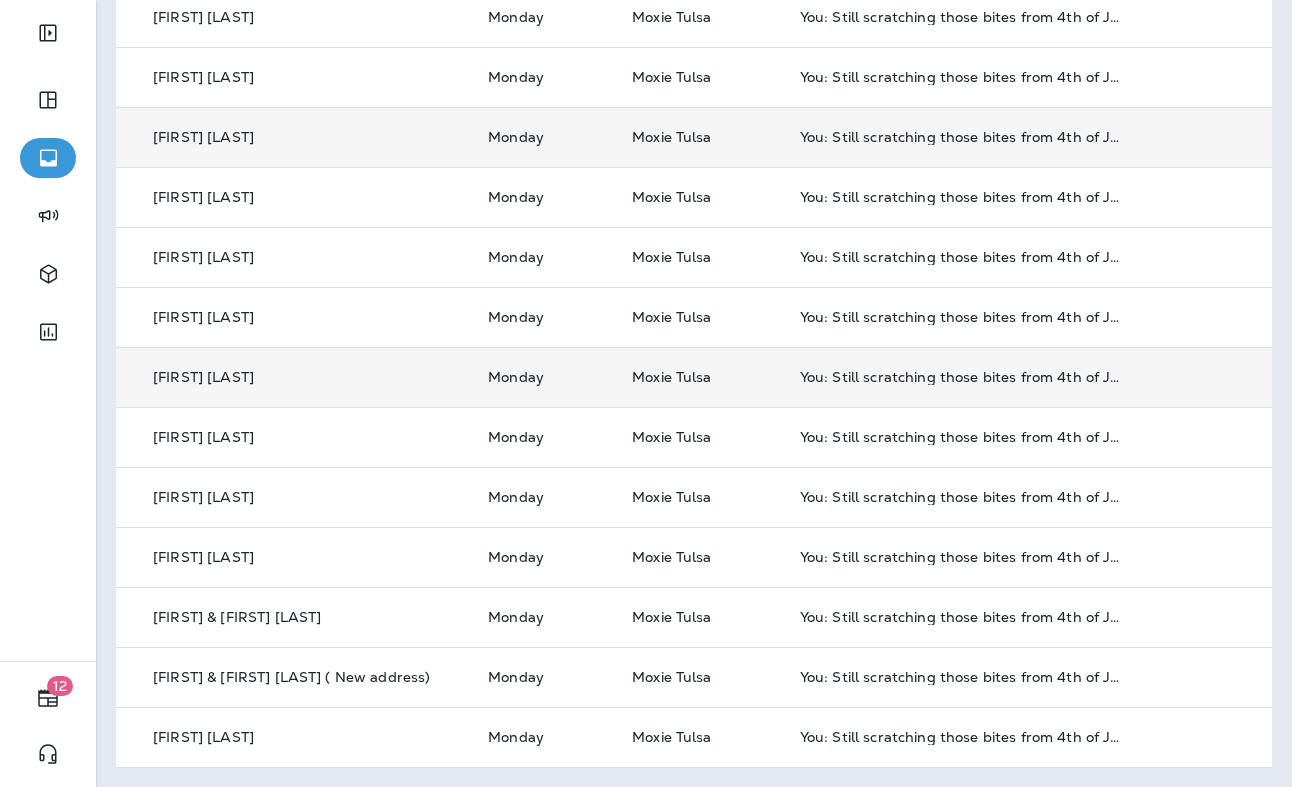 click on "[FIRST] [LAST]" at bounding box center (203, 137) 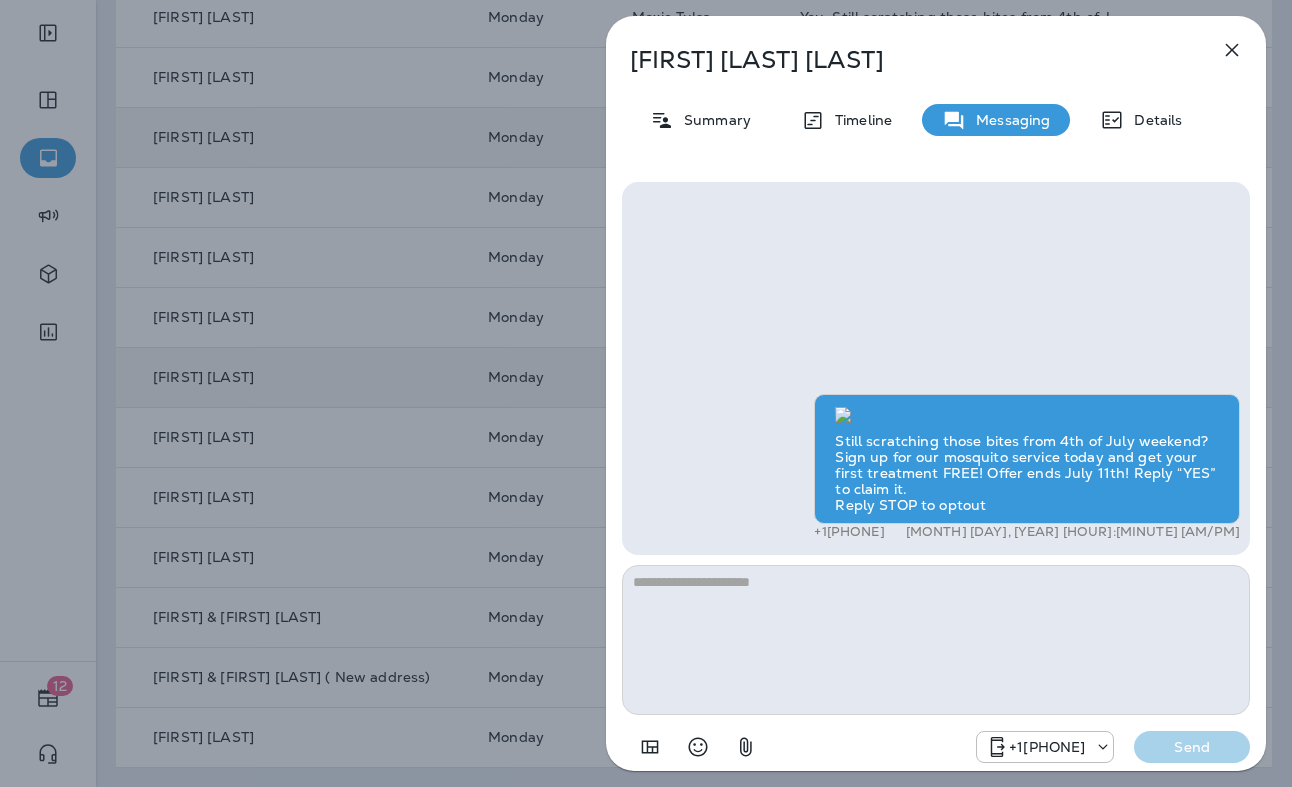 click on "[FIRST] [LAST] Summary Timeline Messaging Details Still scratching those bites from [HOLIDAY] weekend? Sign up for our mosquito service today and get your first treatment FREE! Offer ends [MONTH] [DAY]! Reply “YES” to claim it.
Reply STOP to optout [PHONE] [MONTH] [DAY], [YEAR] [HOUR]:[MINUTE] [AMPM] [PHONE] Send" at bounding box center [646, 393] 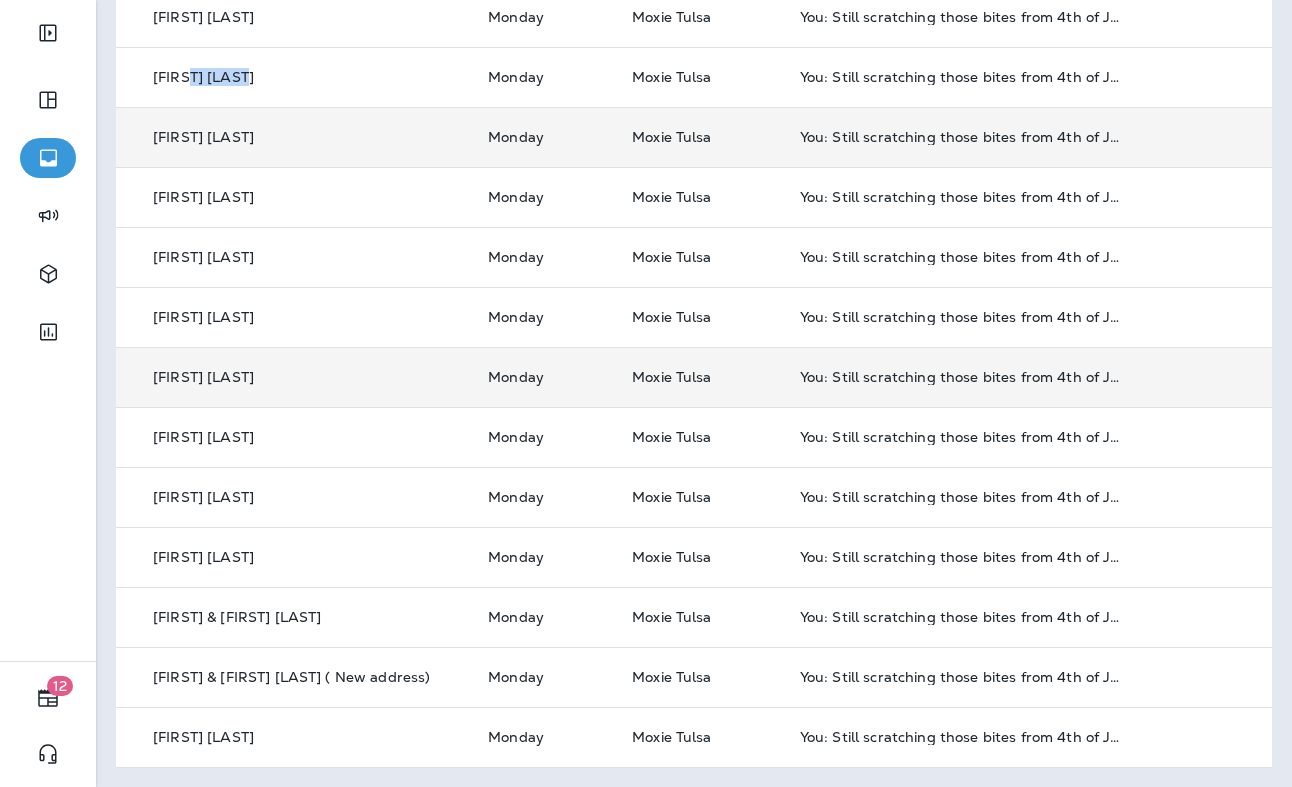click on "[FIRST] [LAST]" at bounding box center [203, 77] 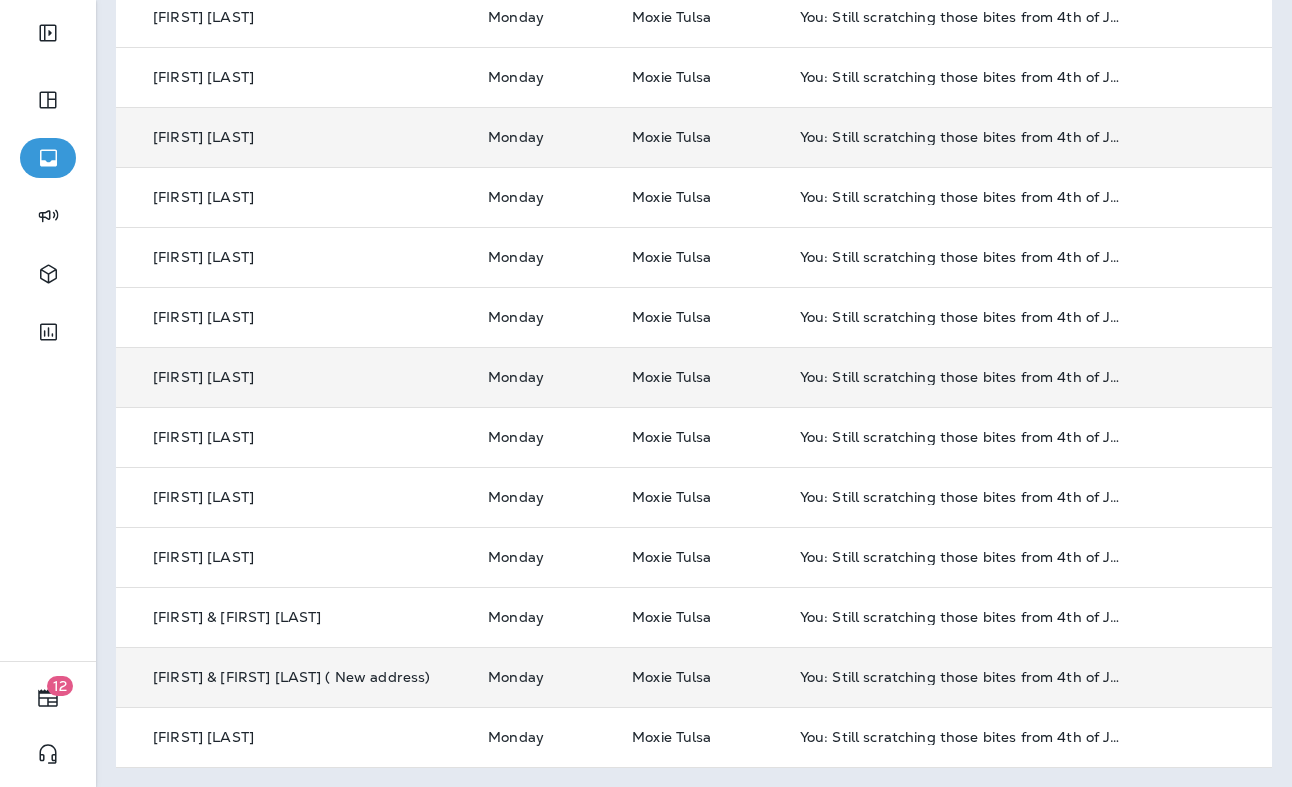 click on "[FIRST] & [FIRST] [LAST] ( New address)" at bounding box center (294, 677) 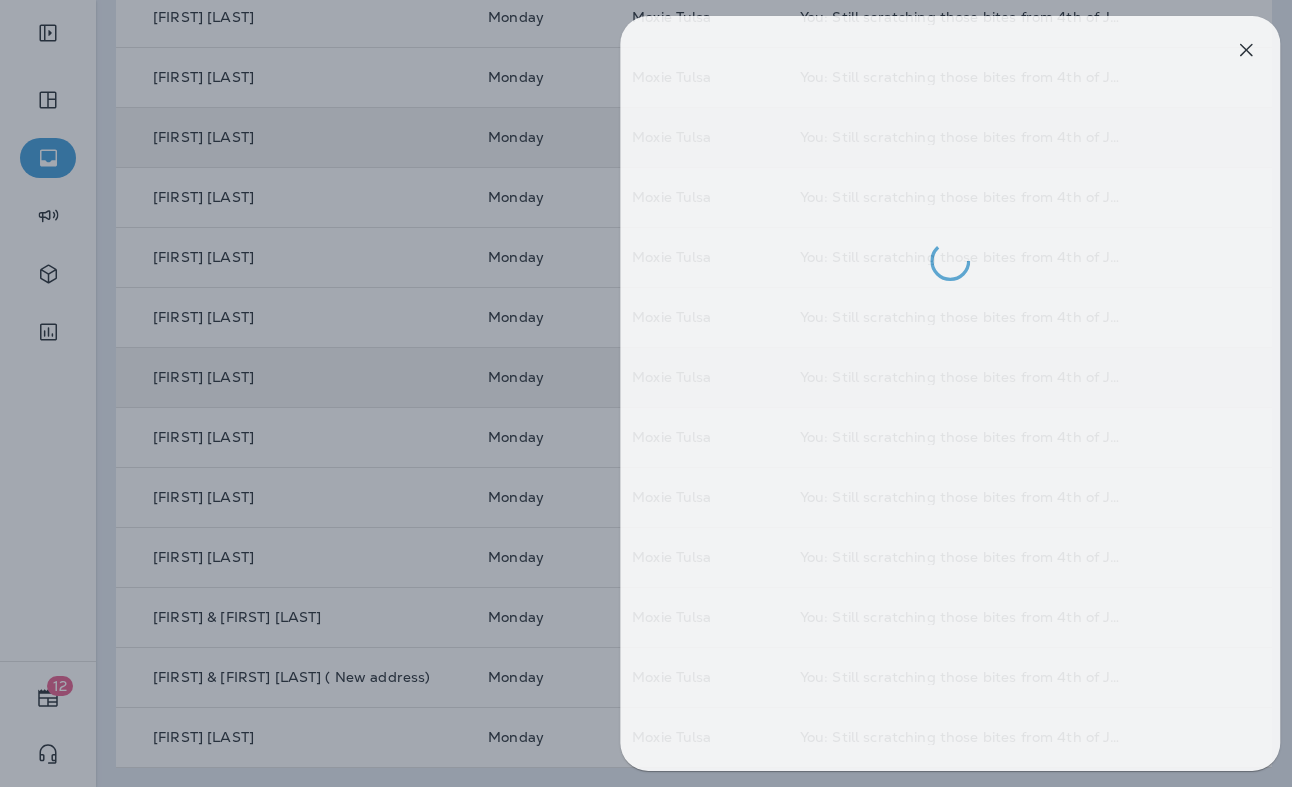 click at bounding box center (660, 393) 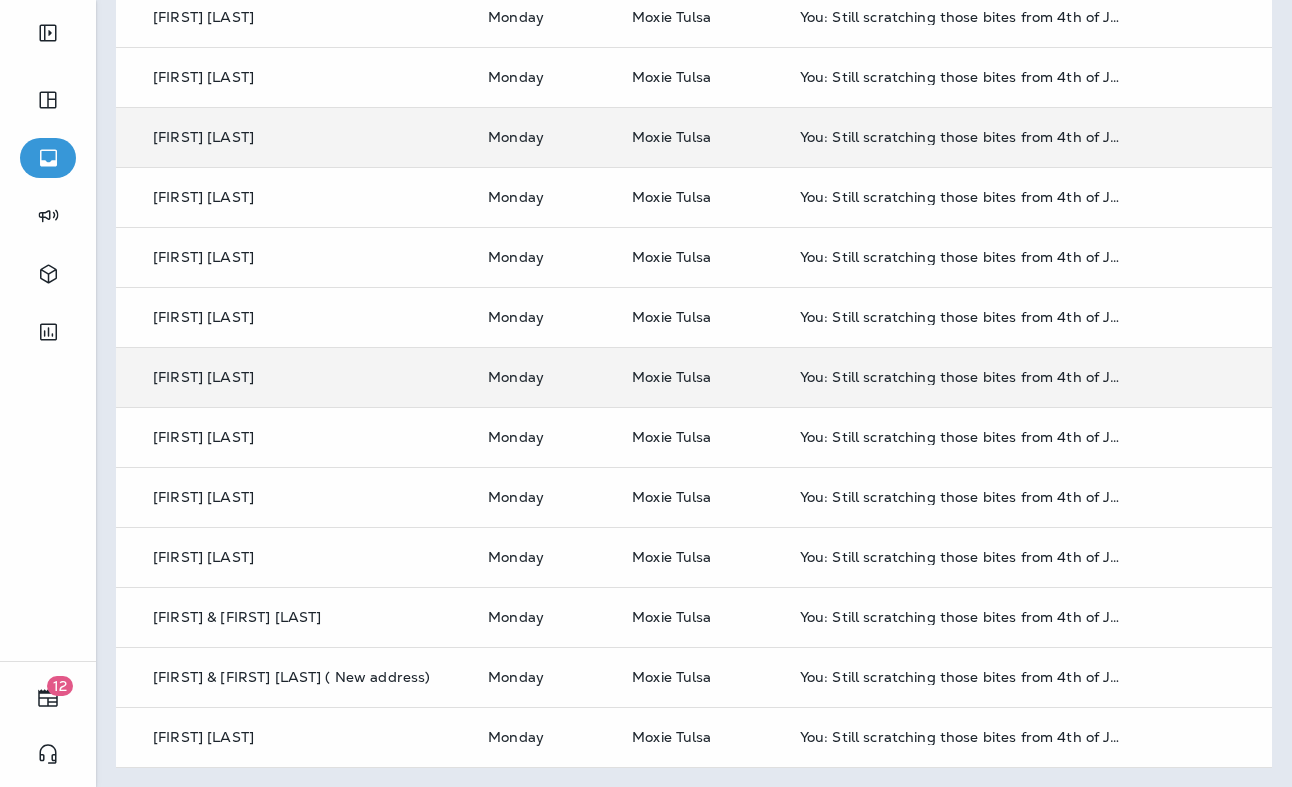 click at bounding box center [646, 393] 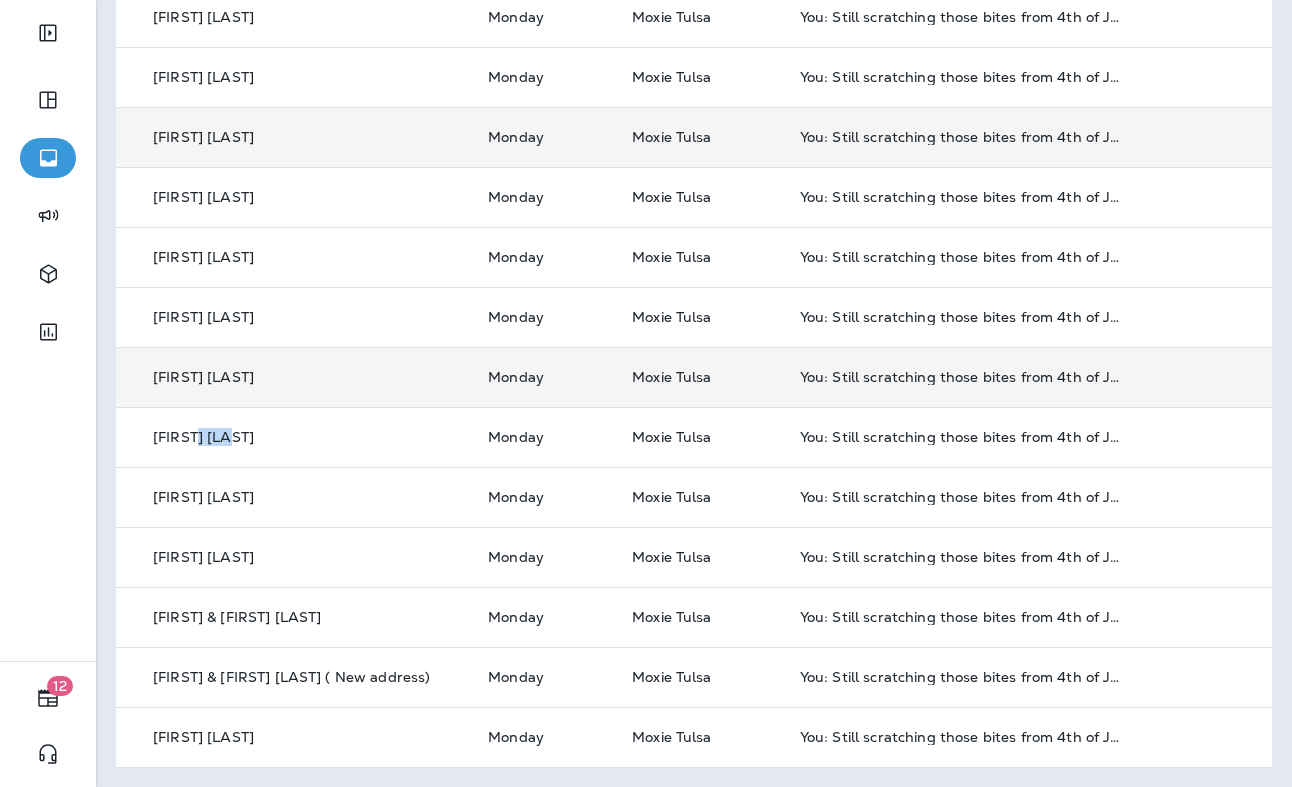 click on "[FIRST] [LAST]" at bounding box center (203, 437) 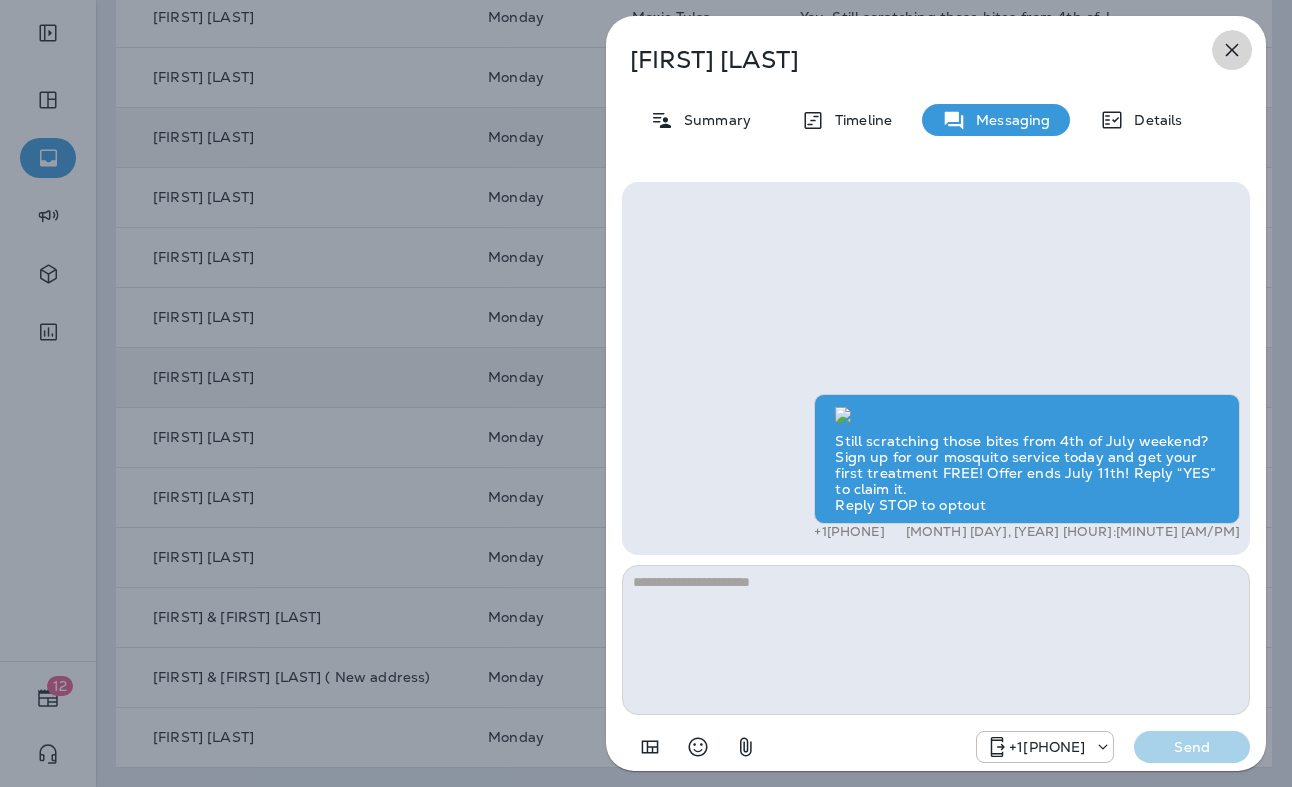 click 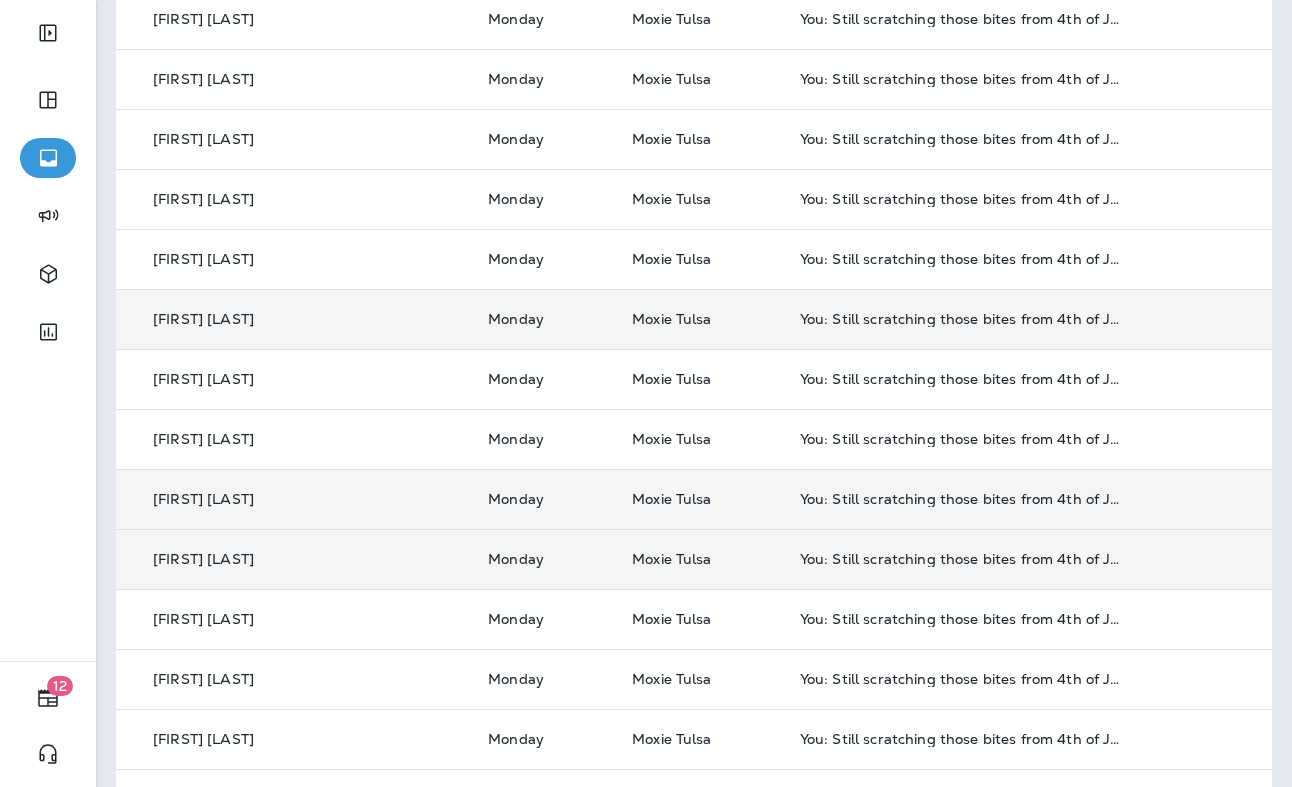 scroll, scrollTop: 0, scrollLeft: 0, axis: both 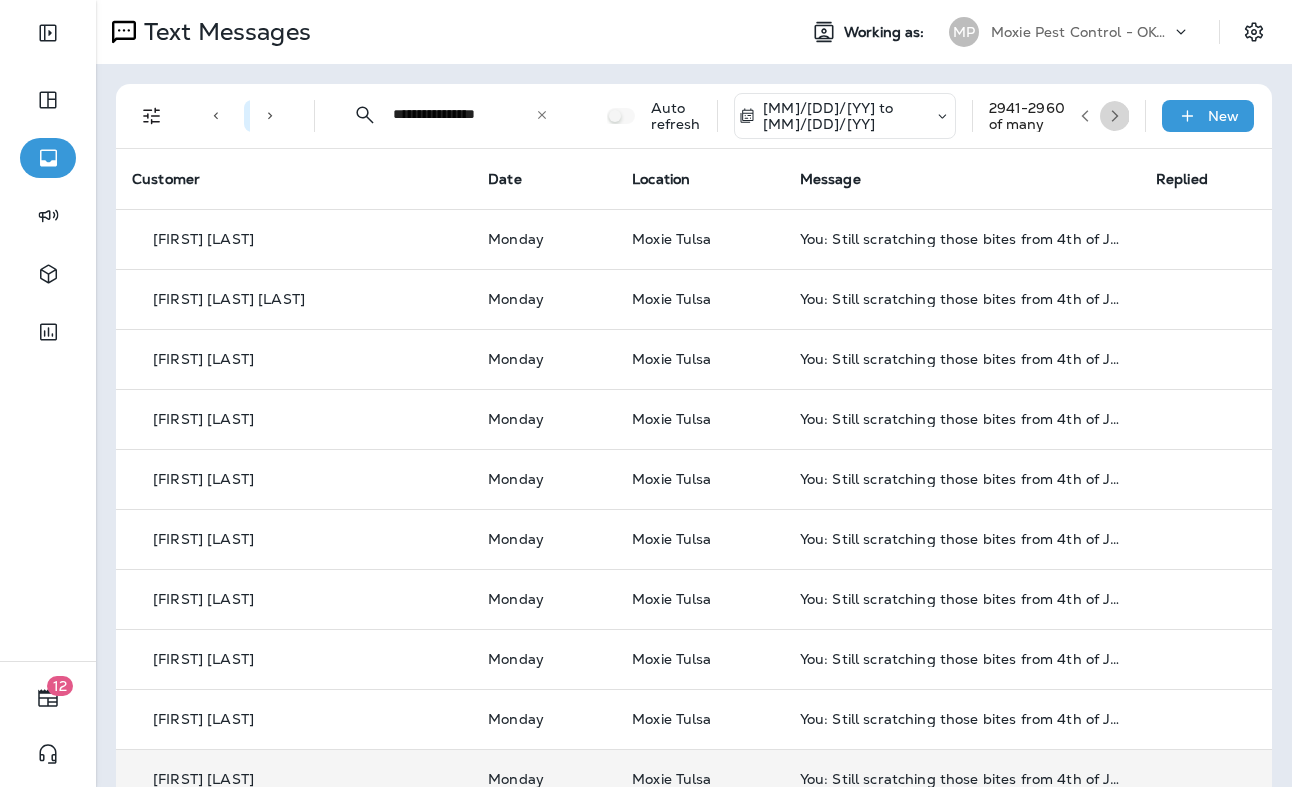 click 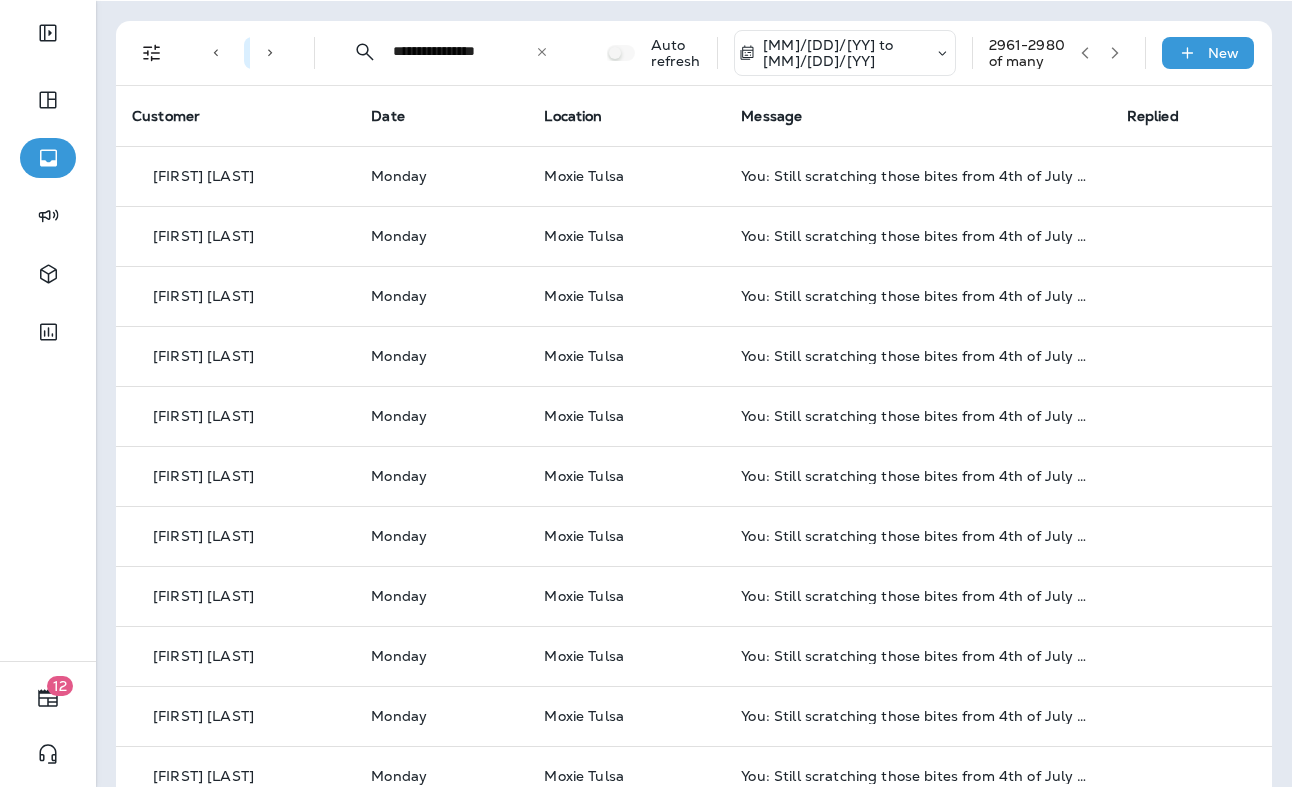 scroll, scrollTop: 84, scrollLeft: 0, axis: vertical 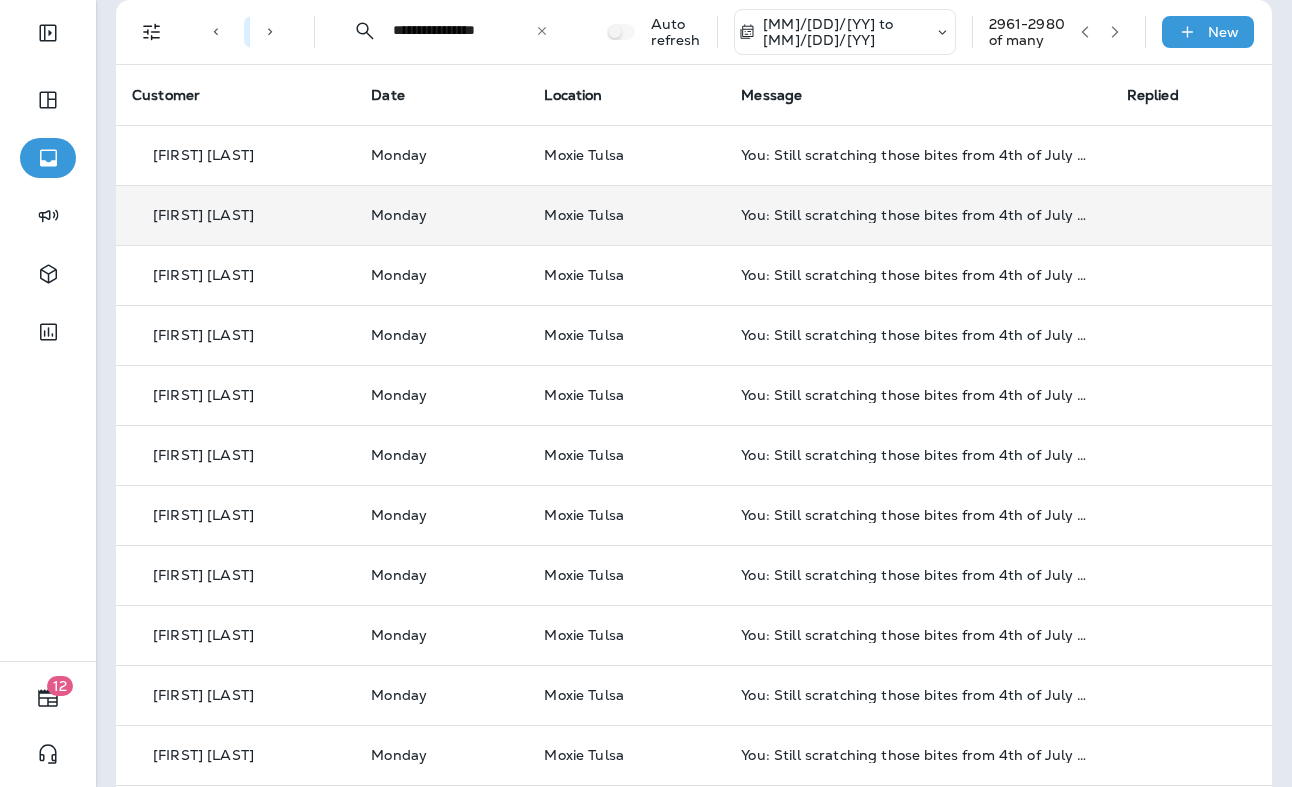 click on "Monday" at bounding box center (441, 215) 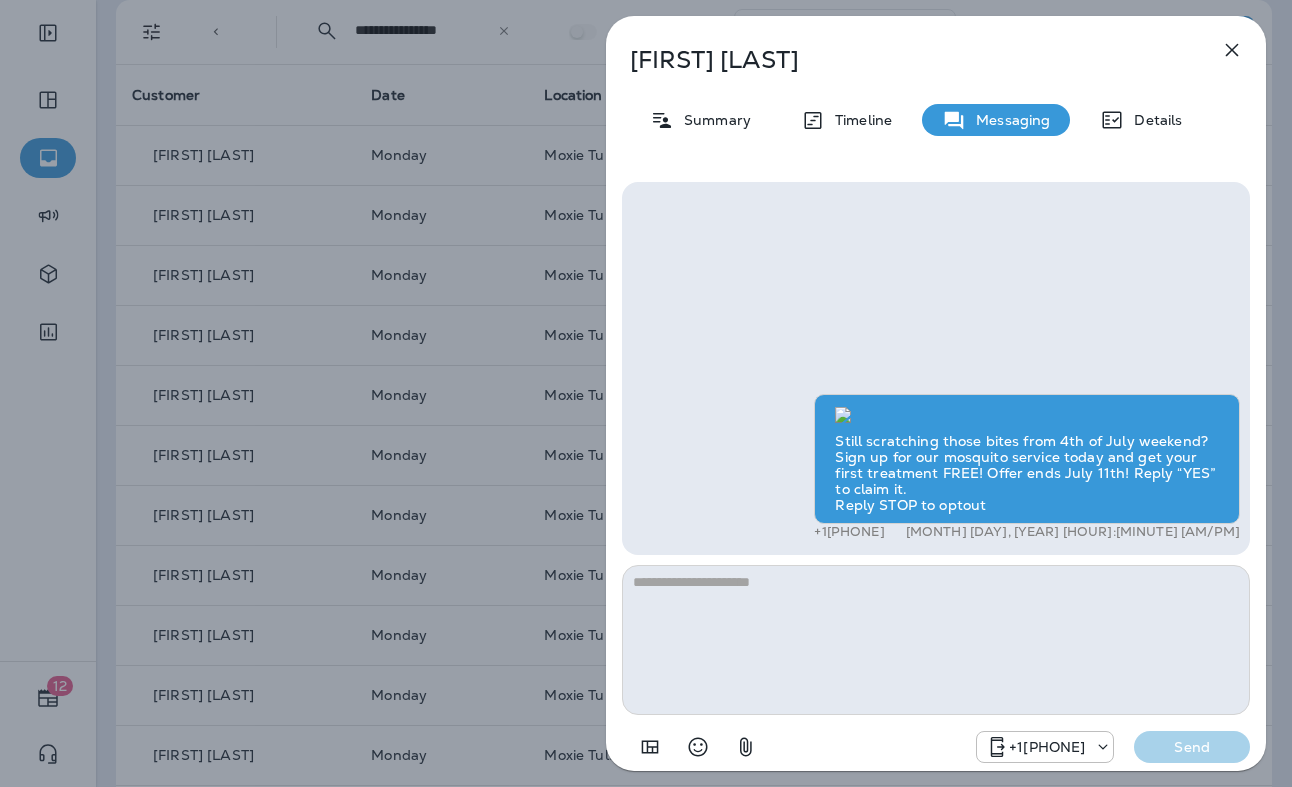 click 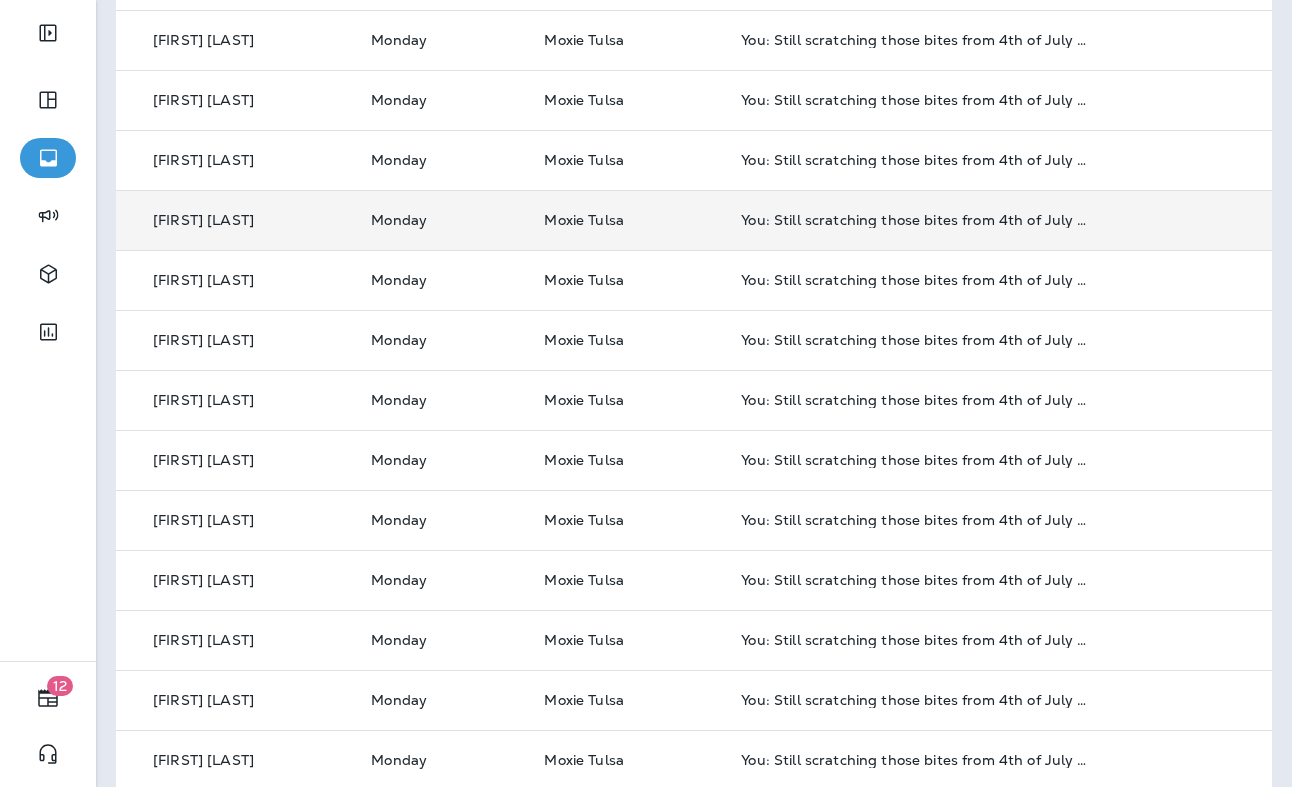 scroll, scrollTop: 642, scrollLeft: 0, axis: vertical 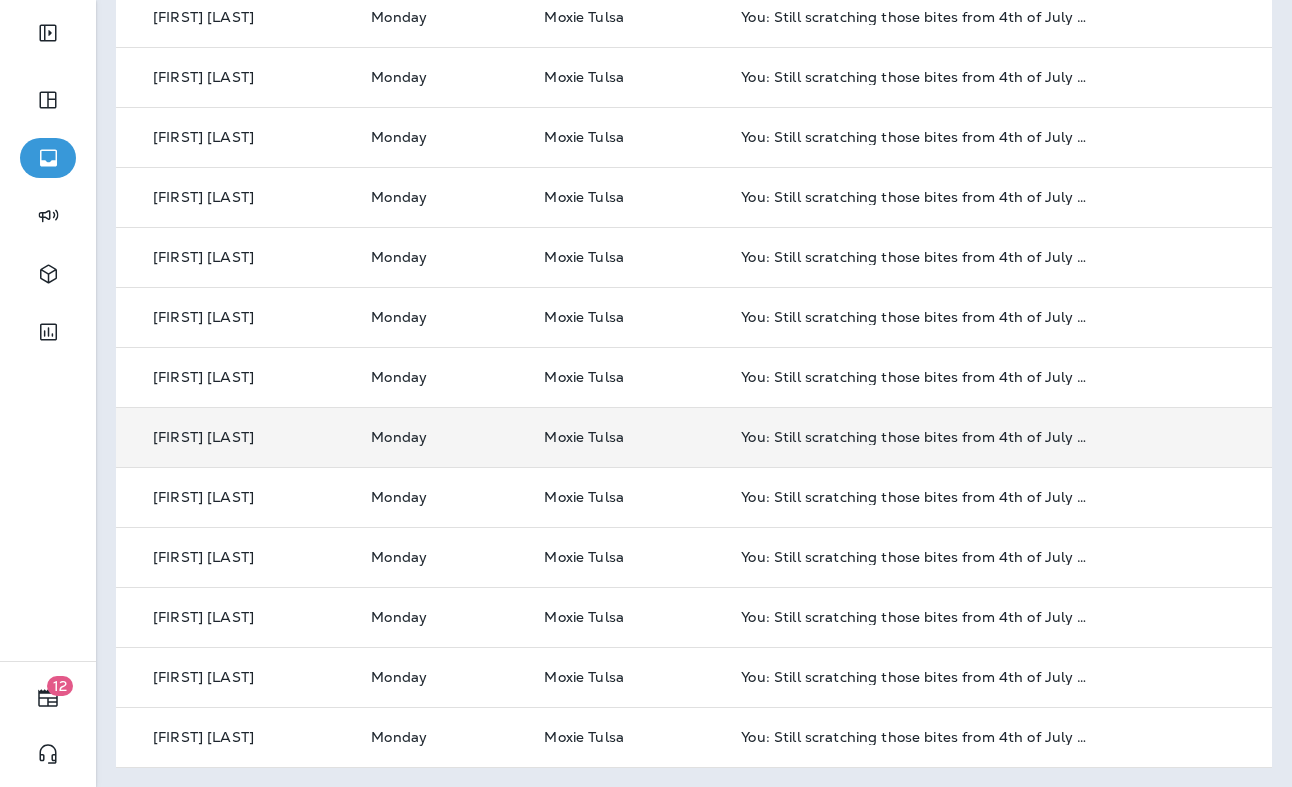 click on "[FIRST] [LAST]" at bounding box center [203, 437] 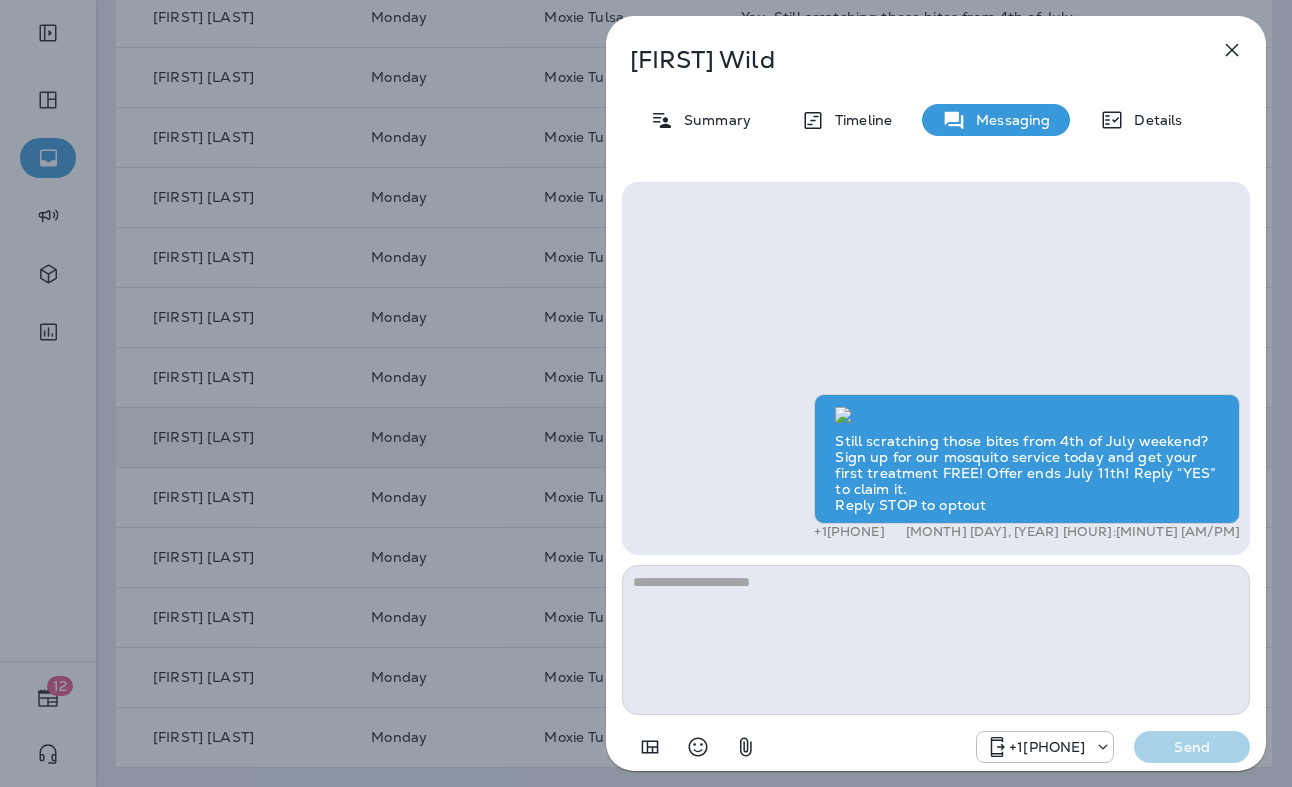 click at bounding box center (1232, 50) 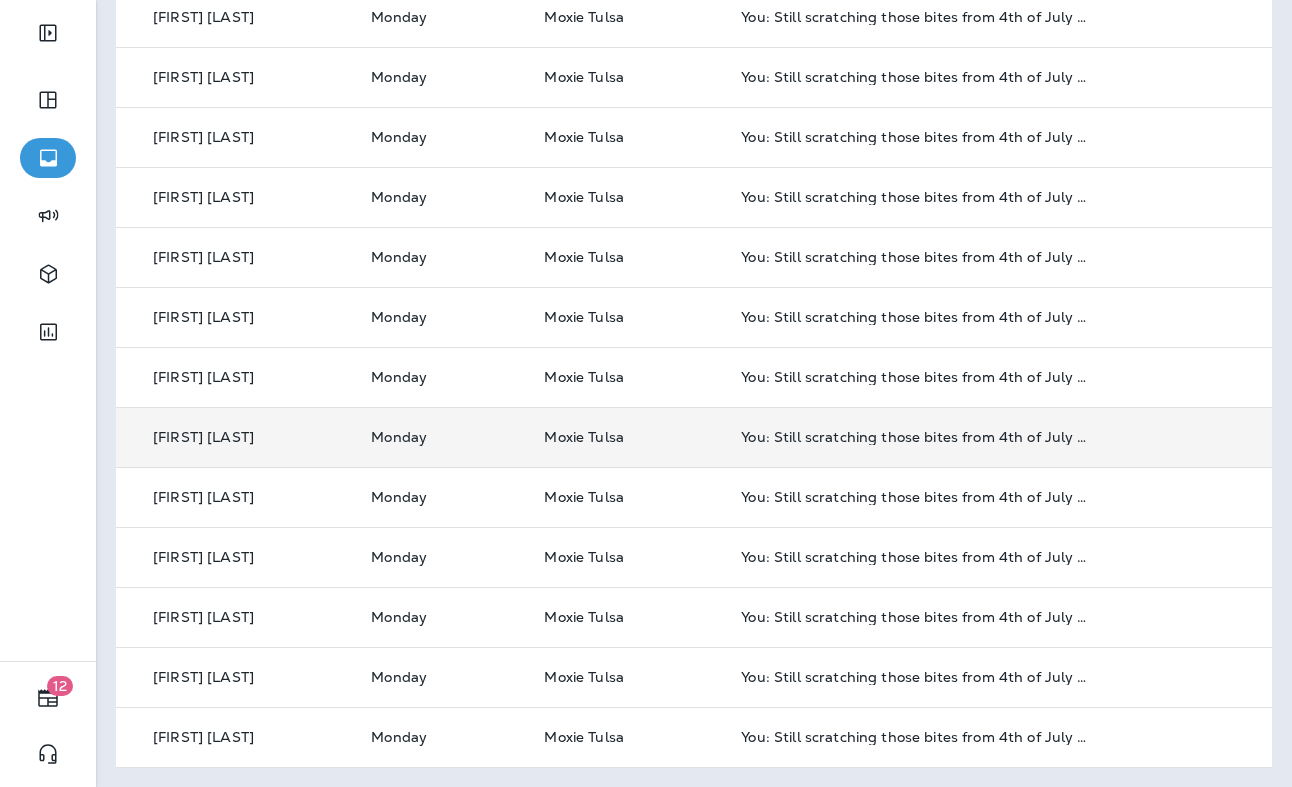 scroll, scrollTop: 0, scrollLeft: 0, axis: both 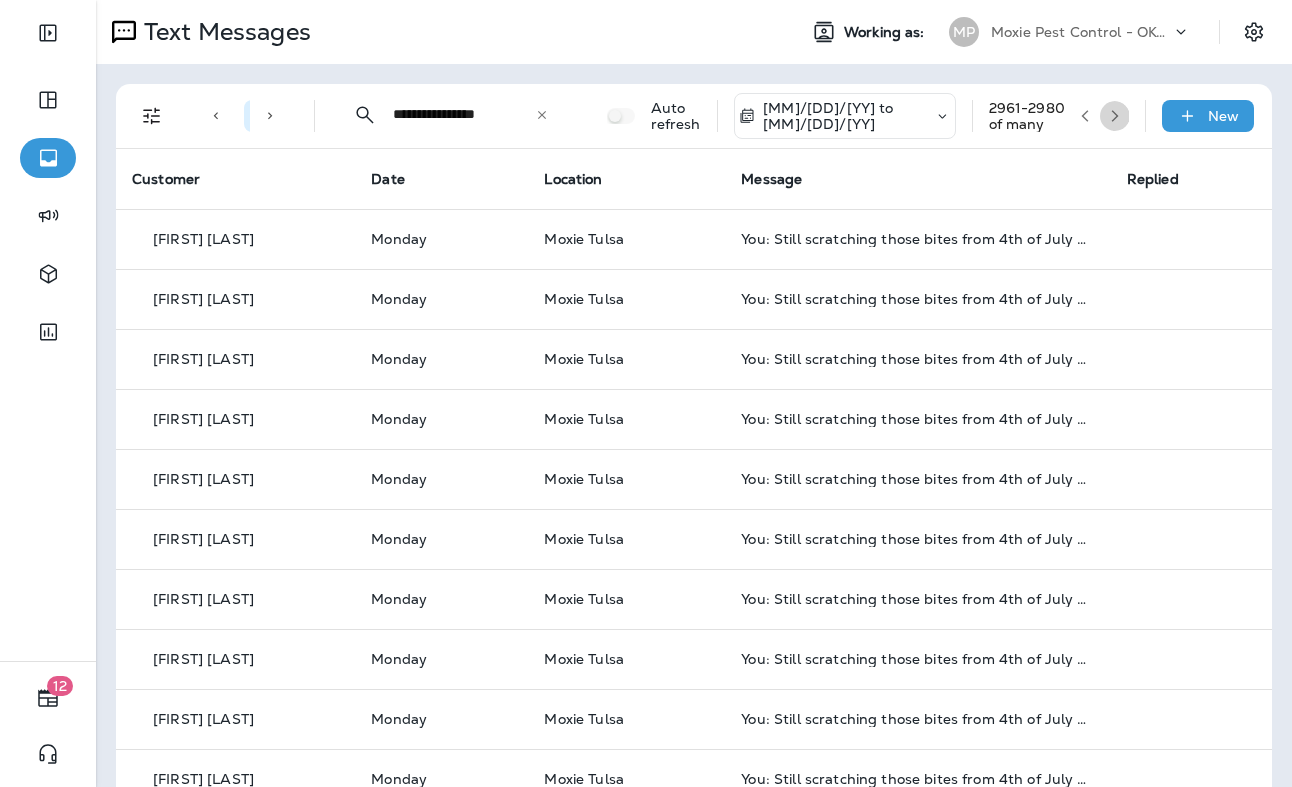click 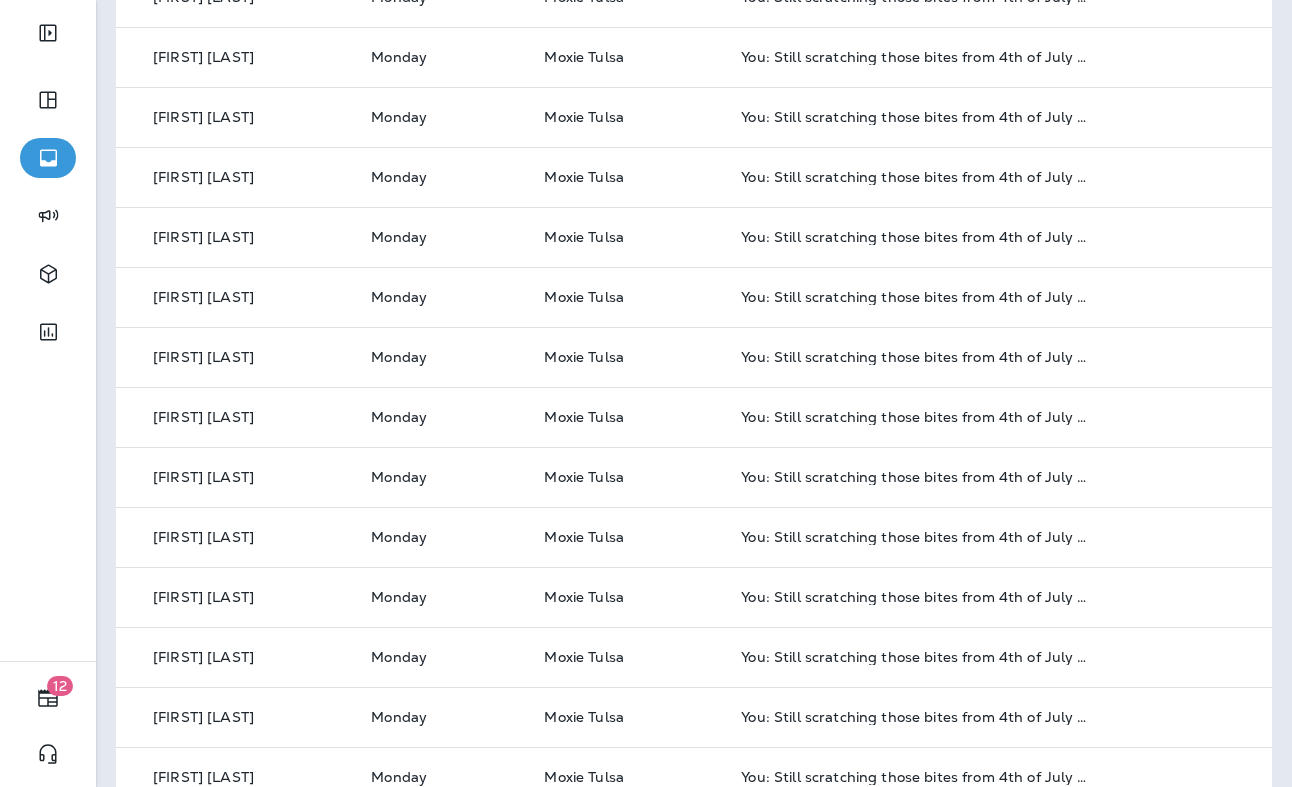scroll, scrollTop: 642, scrollLeft: 0, axis: vertical 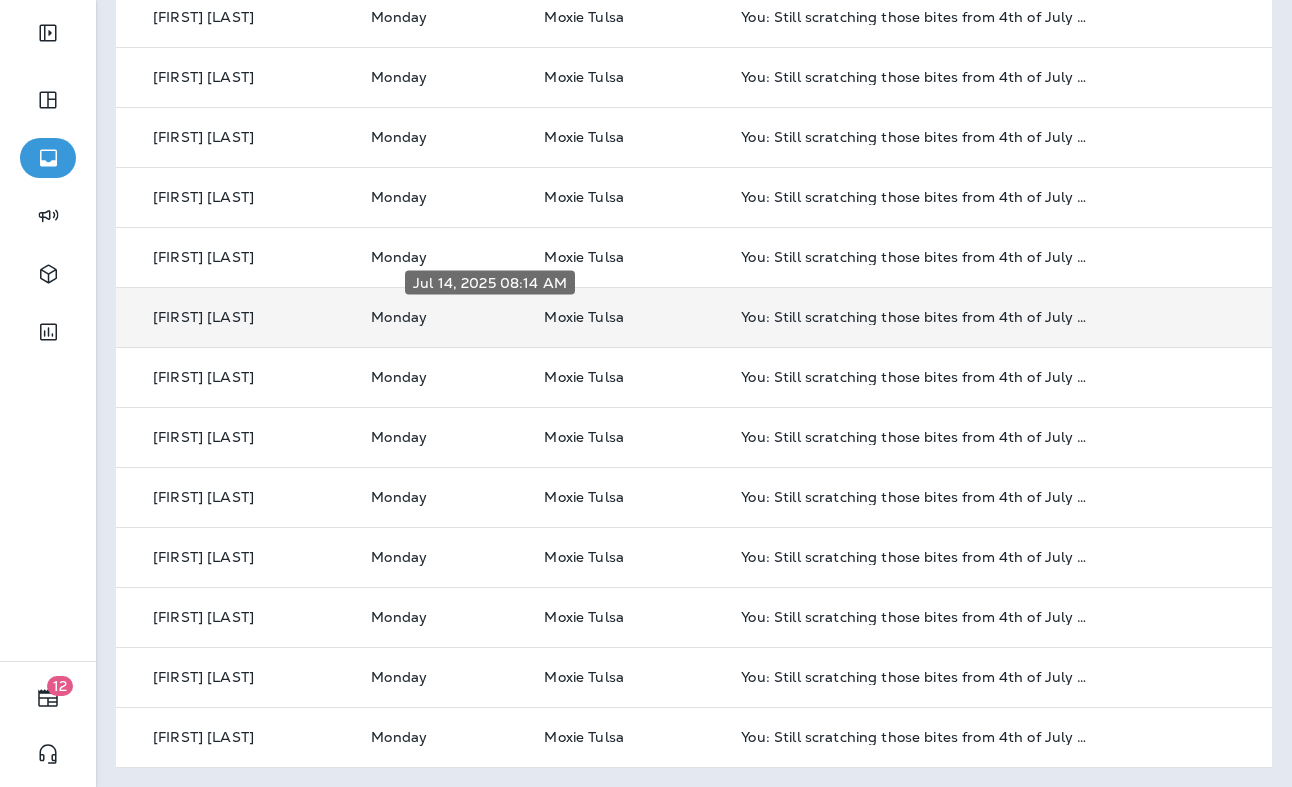 click on "Monday" at bounding box center (441, 317) 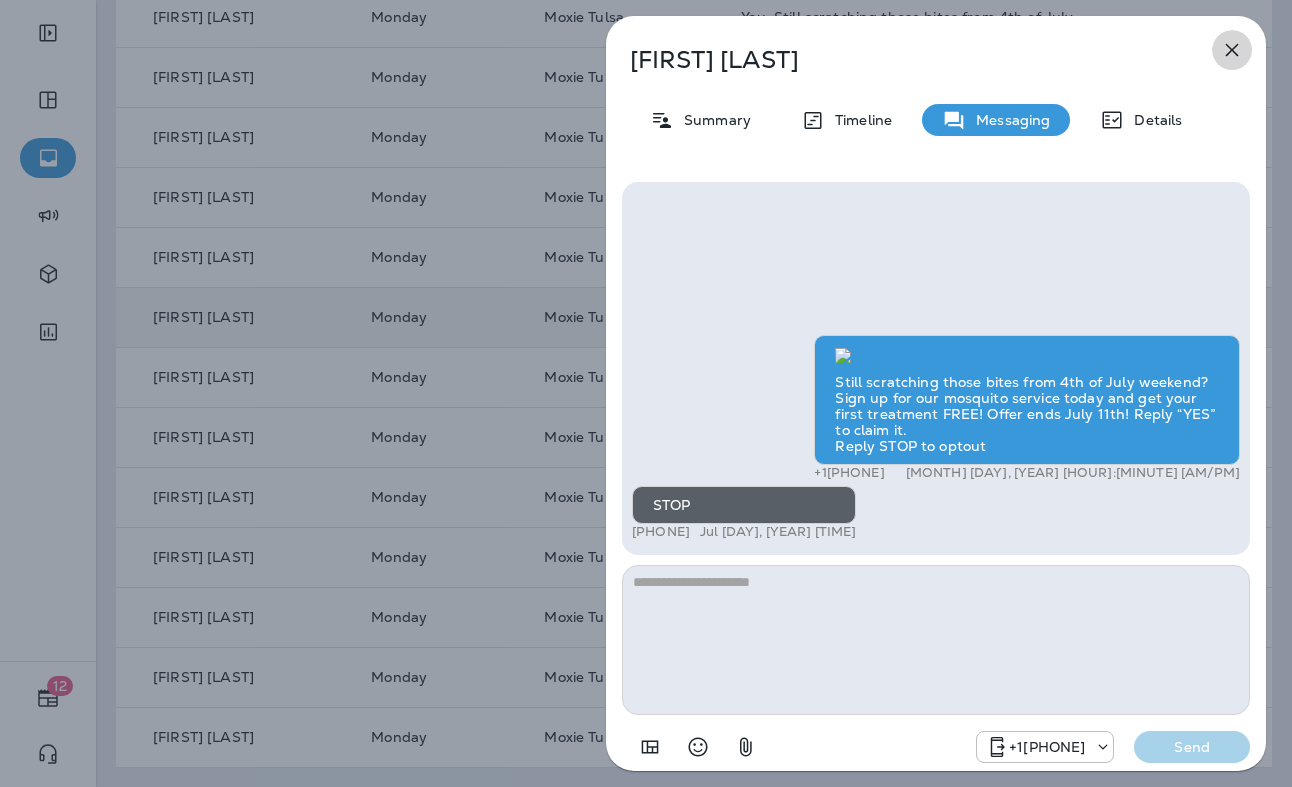 click 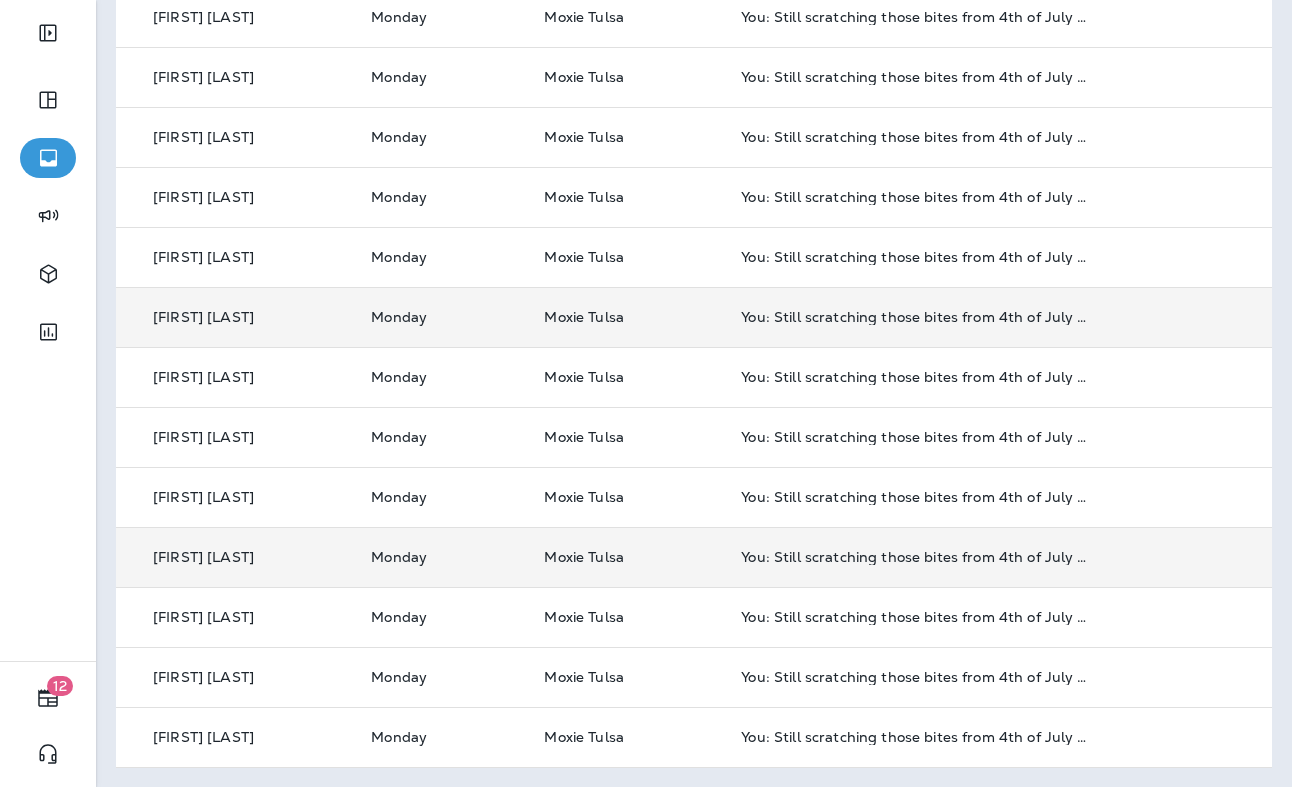 click on "[FIRST] [LAST]" at bounding box center [235, 557] 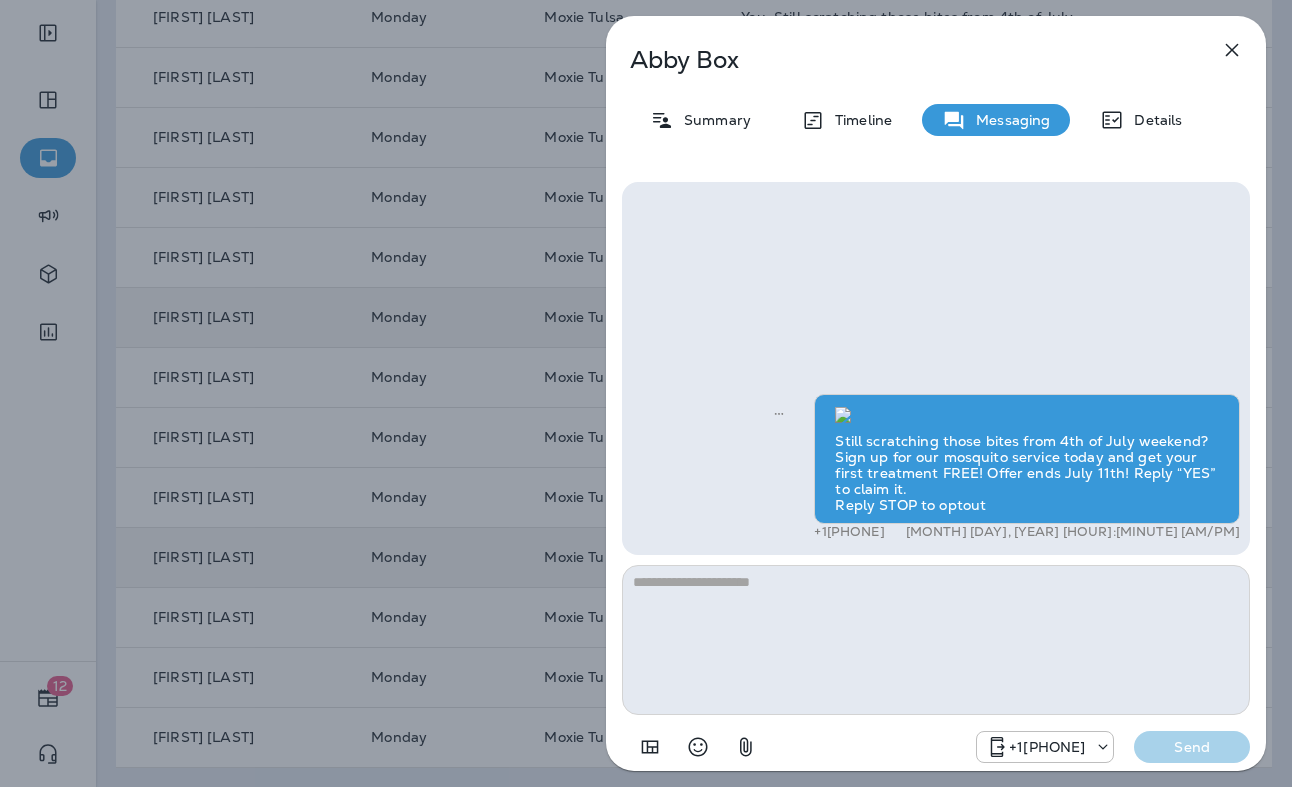 scroll, scrollTop: -461, scrollLeft: 0, axis: vertical 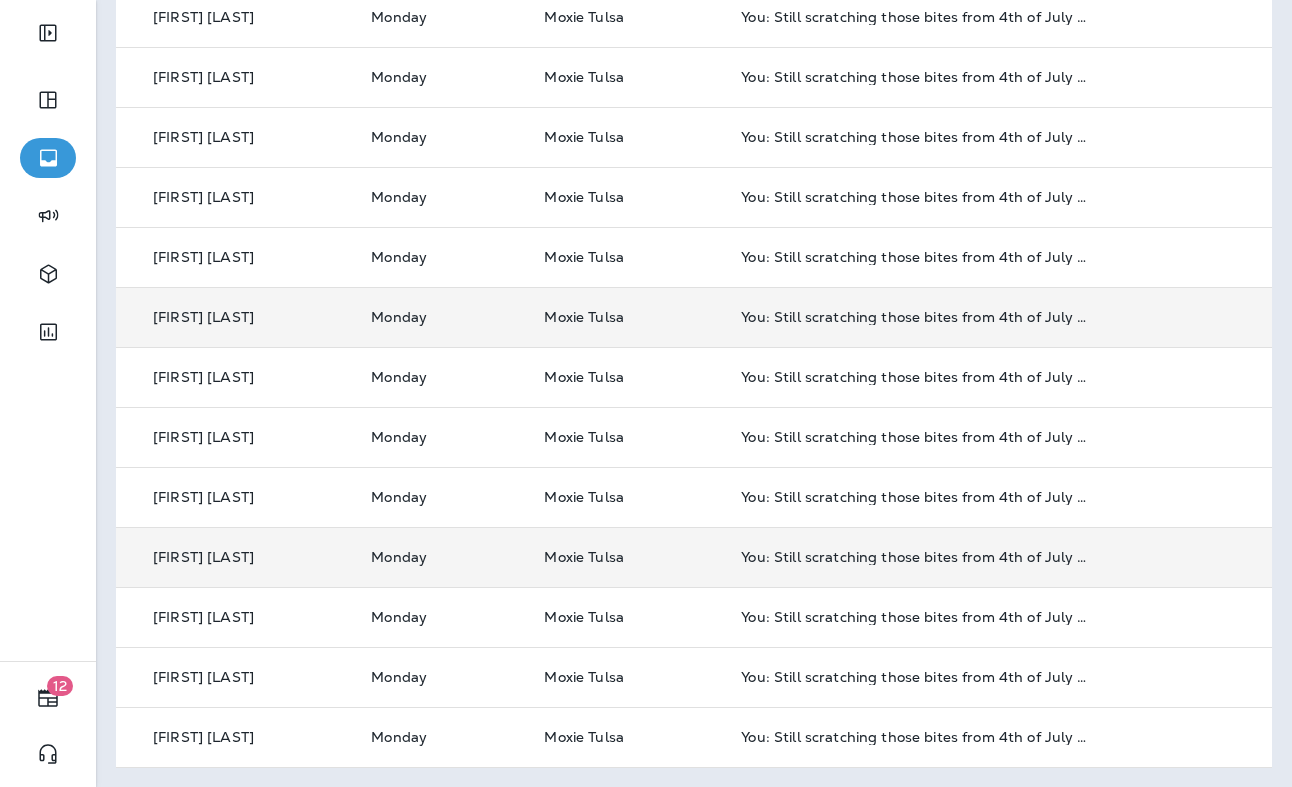 click at bounding box center [646, 393] 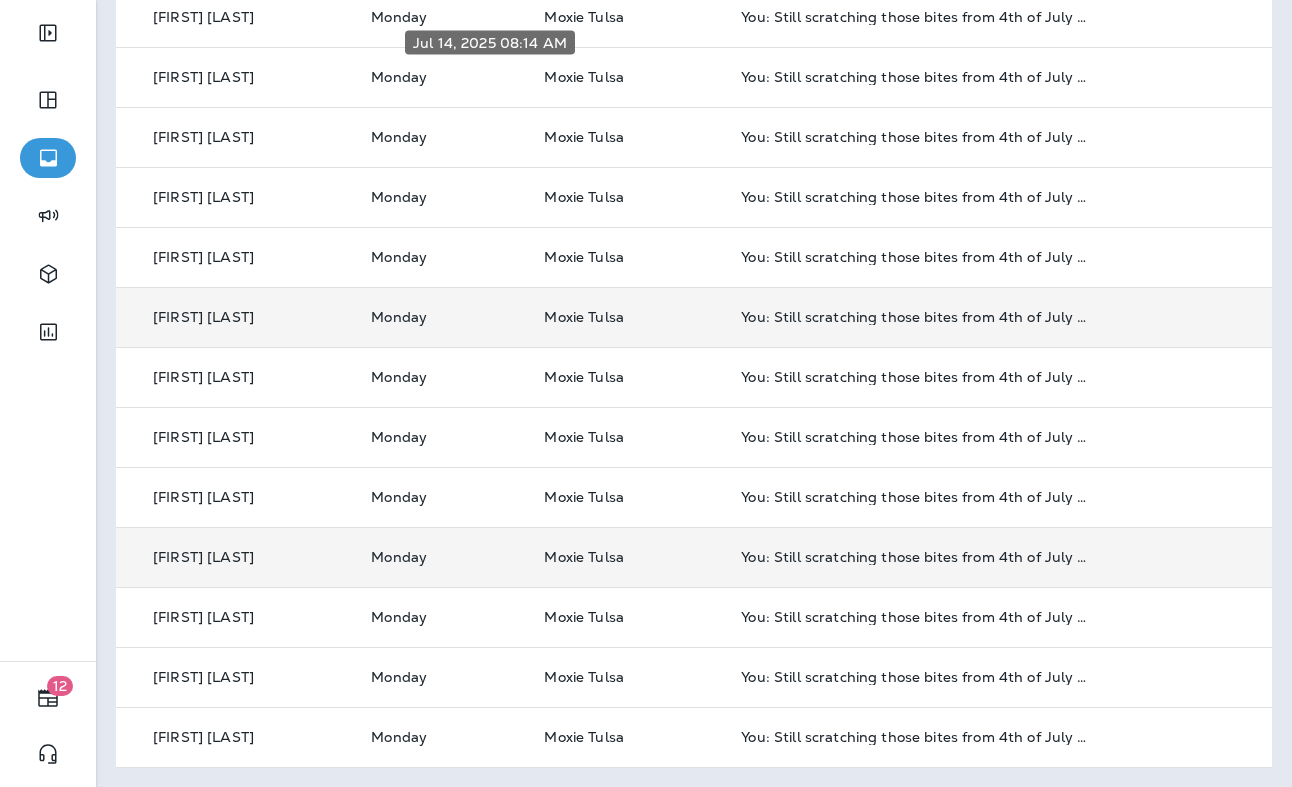 click on "Jul 14, 2025 08:14 AM" at bounding box center [490, 49] 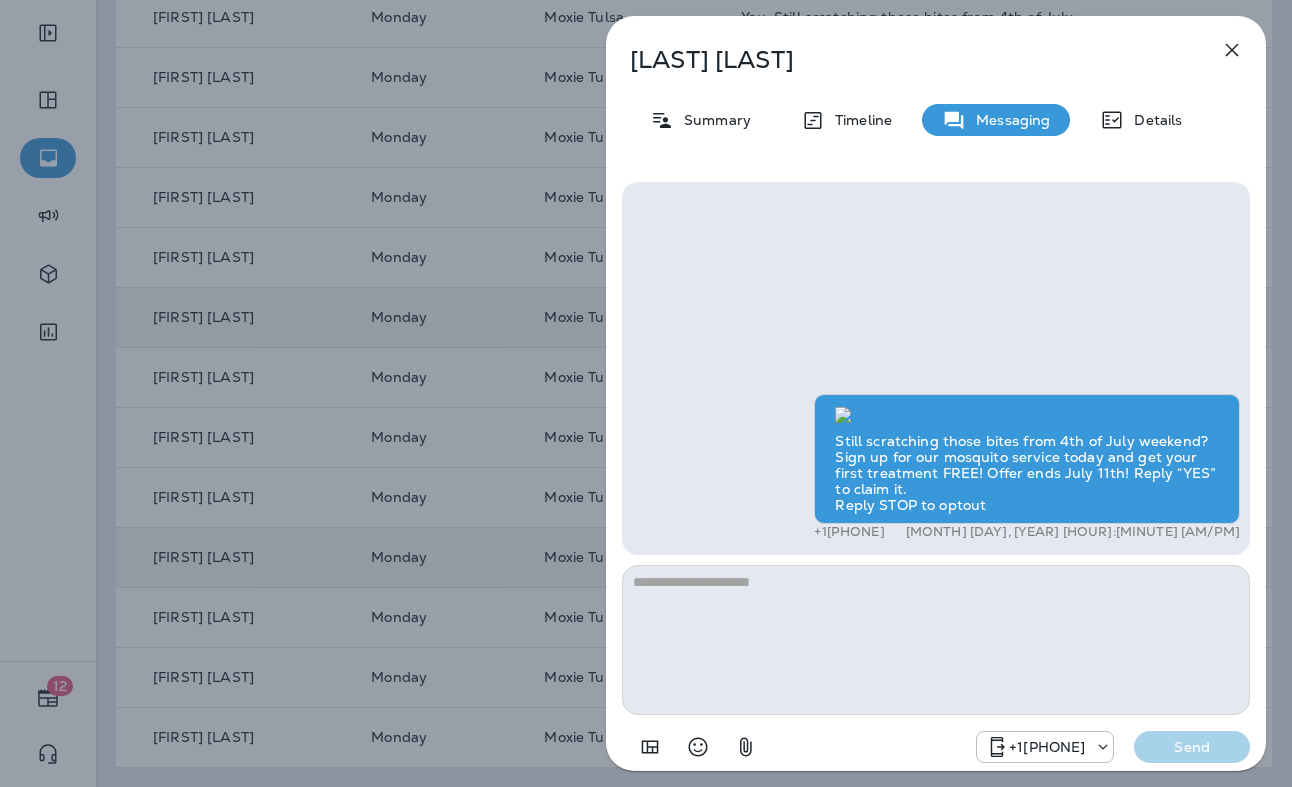 click 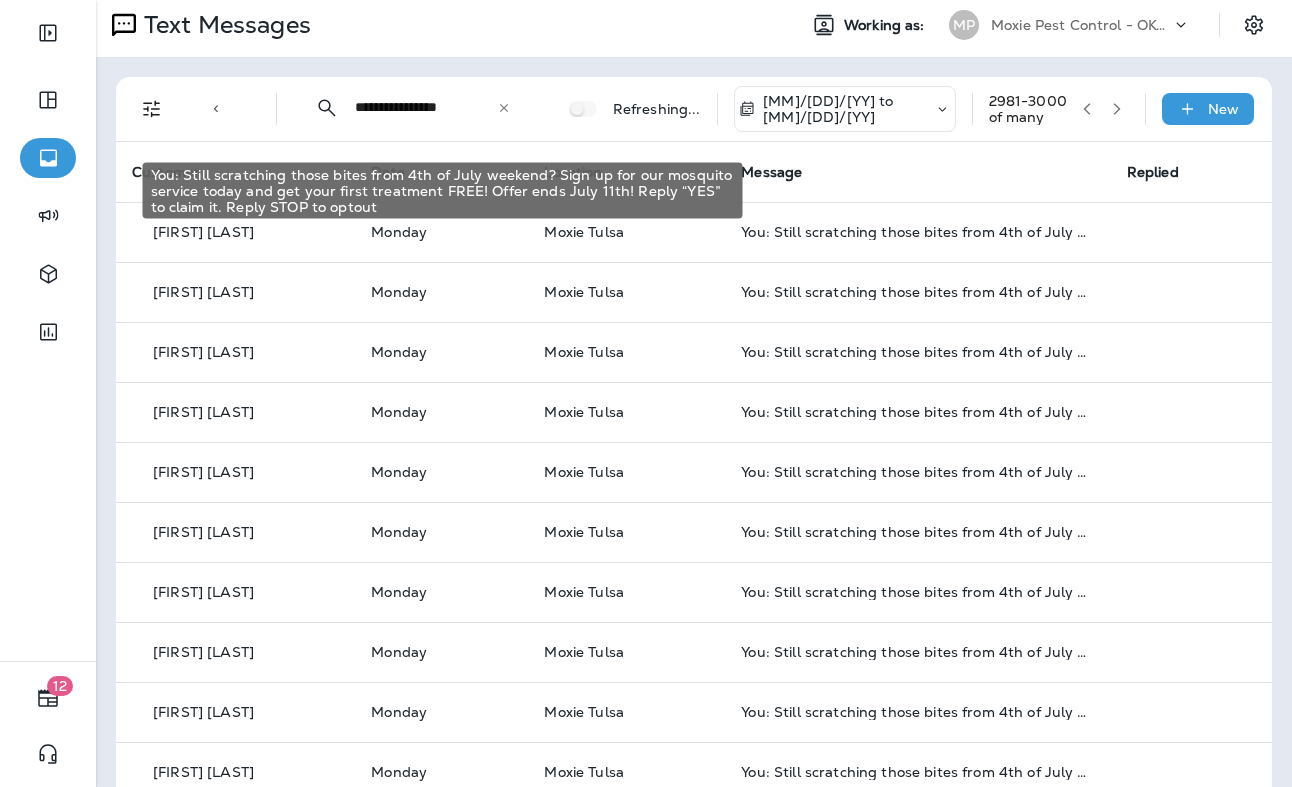 scroll, scrollTop: 0, scrollLeft: 0, axis: both 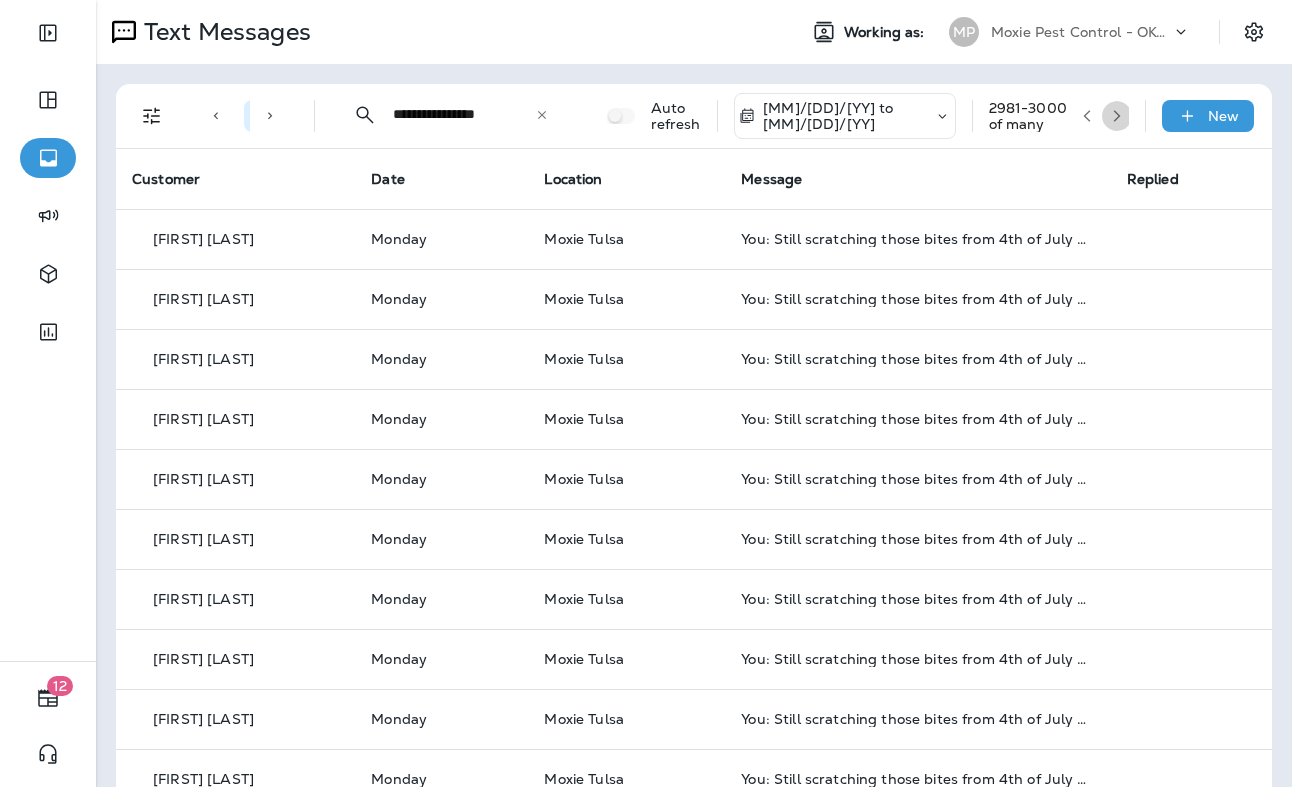 click 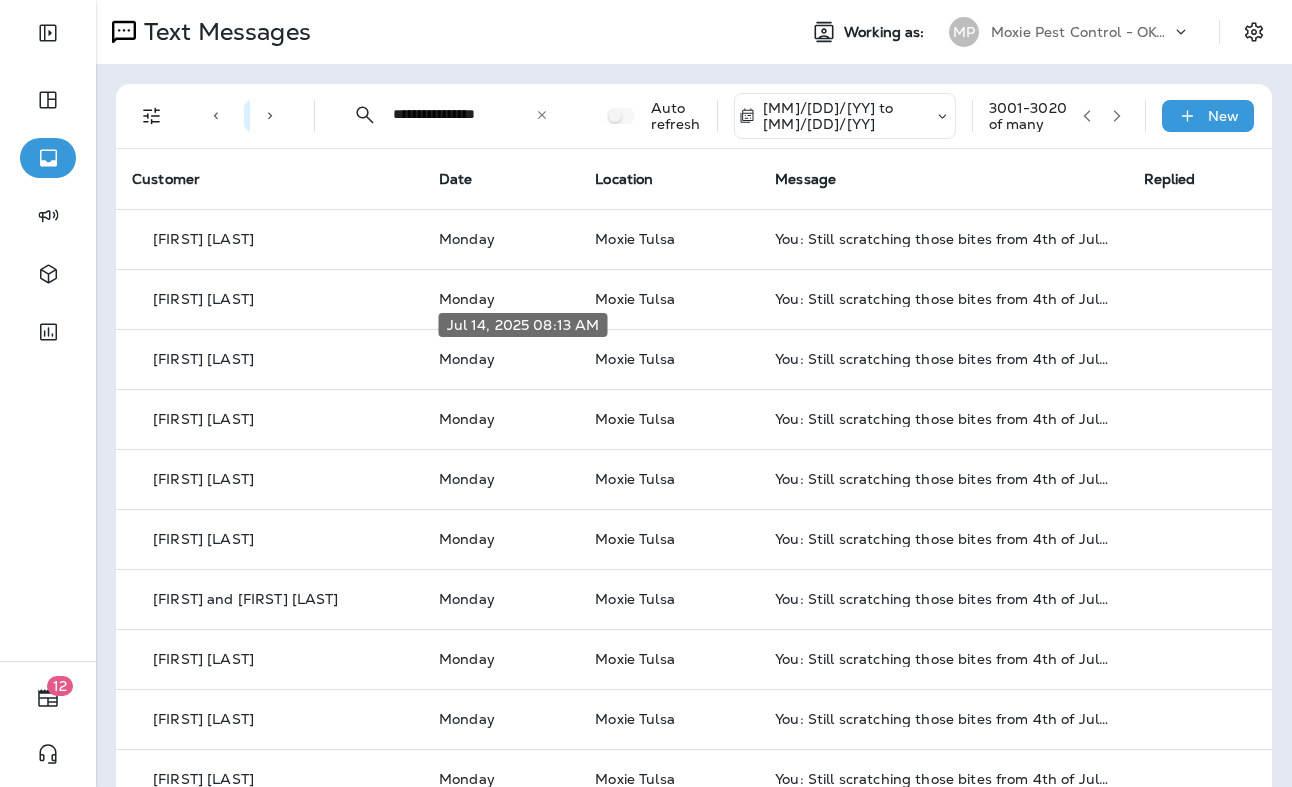 click on "Jul 14, 2025 08:13 AM" at bounding box center (523, 325) 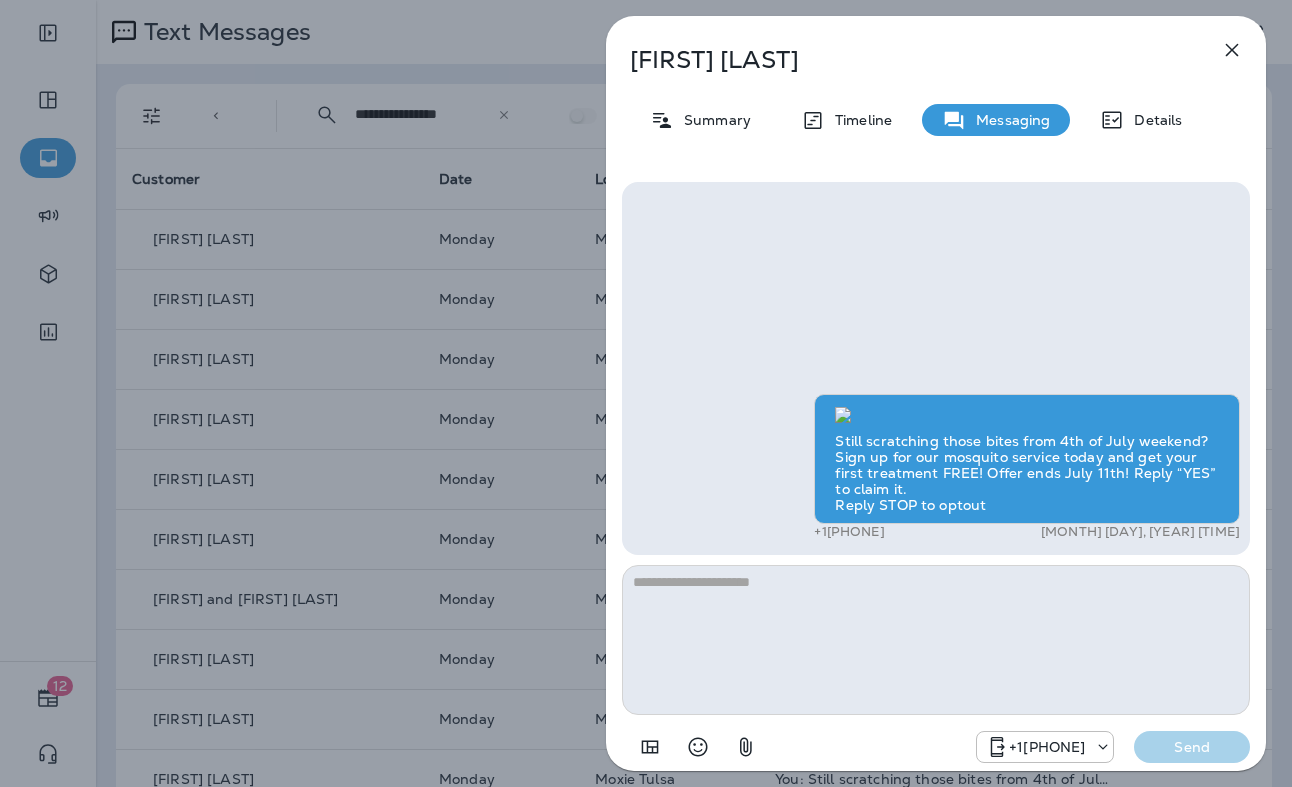 click 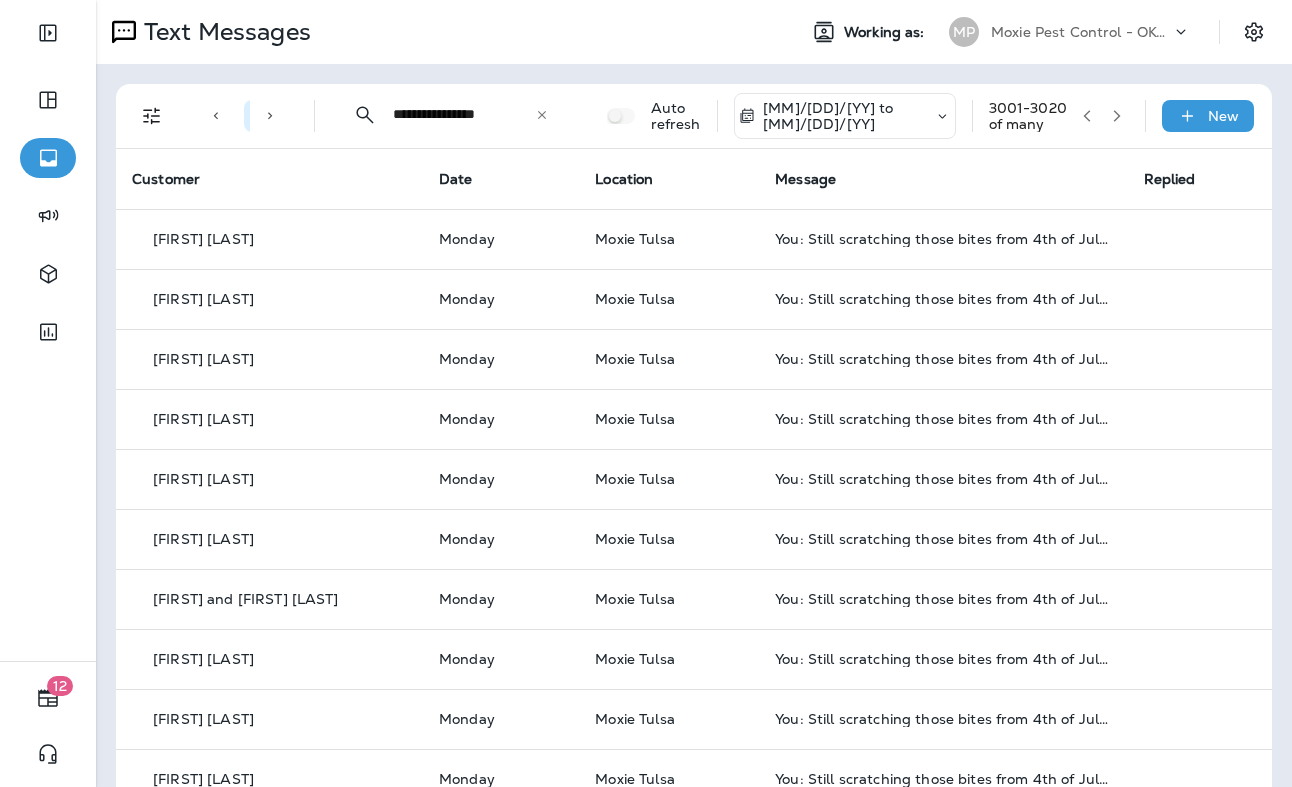 click 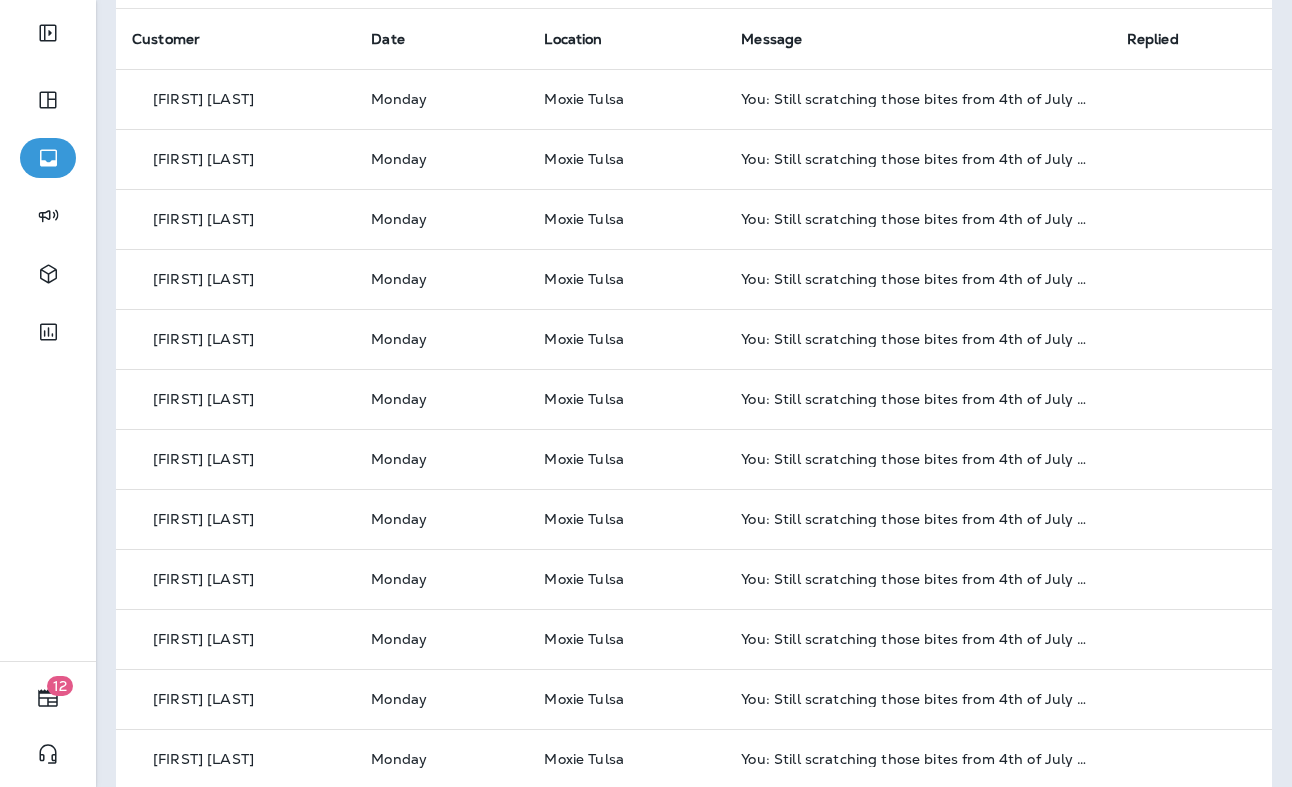 scroll, scrollTop: 642, scrollLeft: 0, axis: vertical 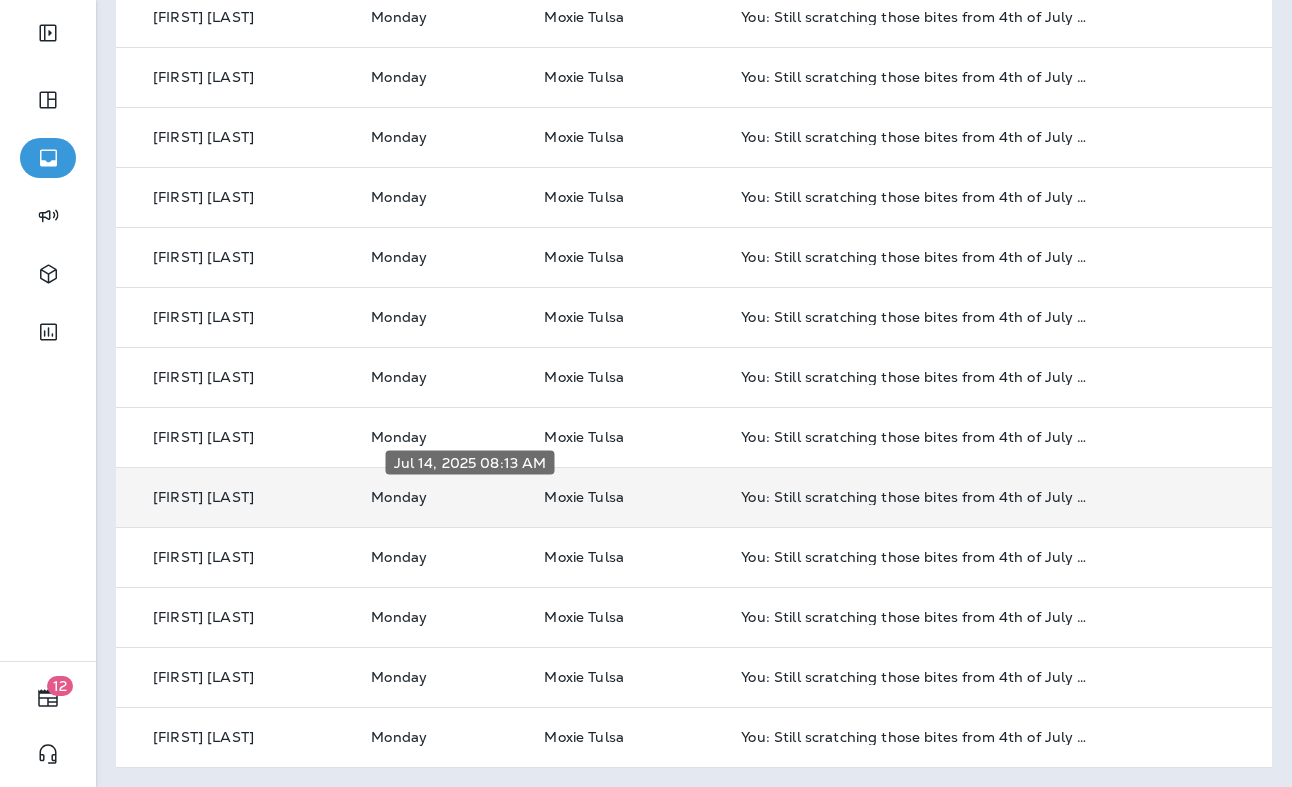click on "Monday" at bounding box center [441, 497] 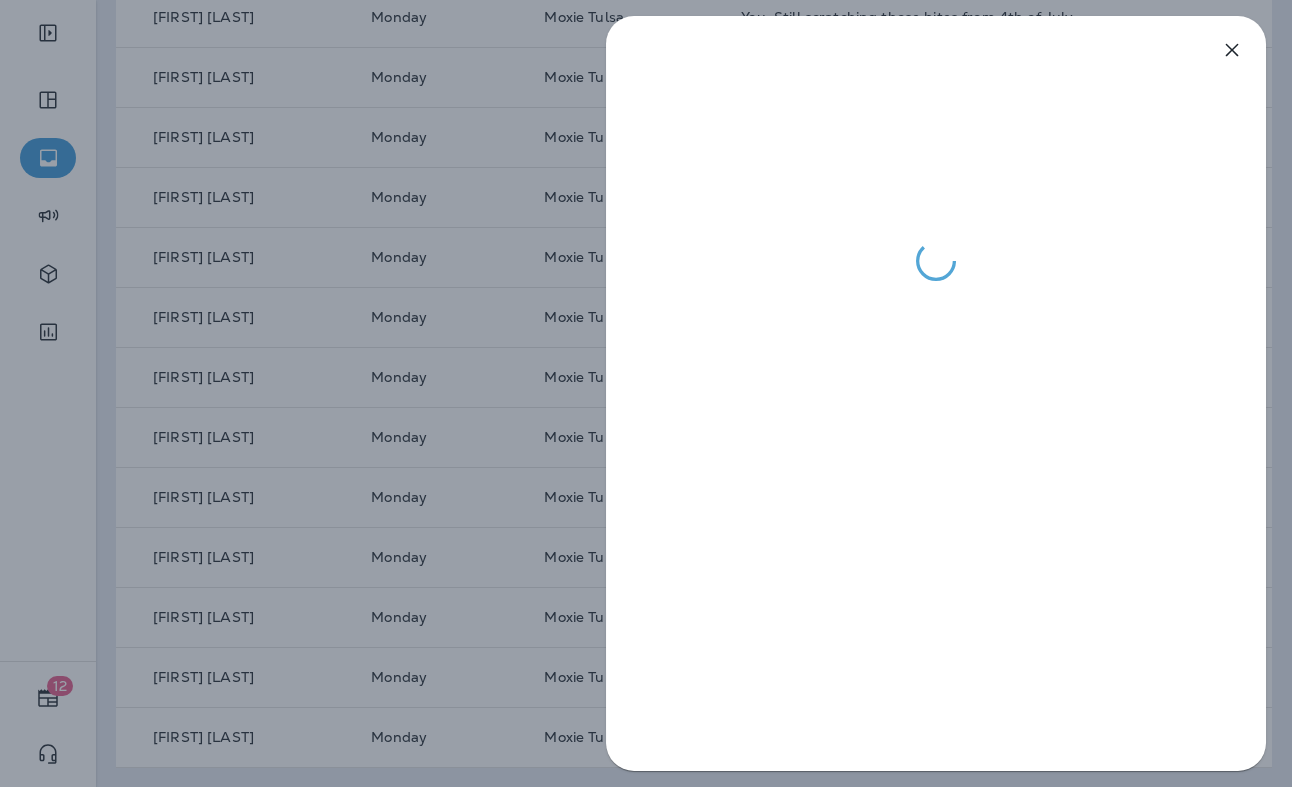 click at bounding box center (646, 393) 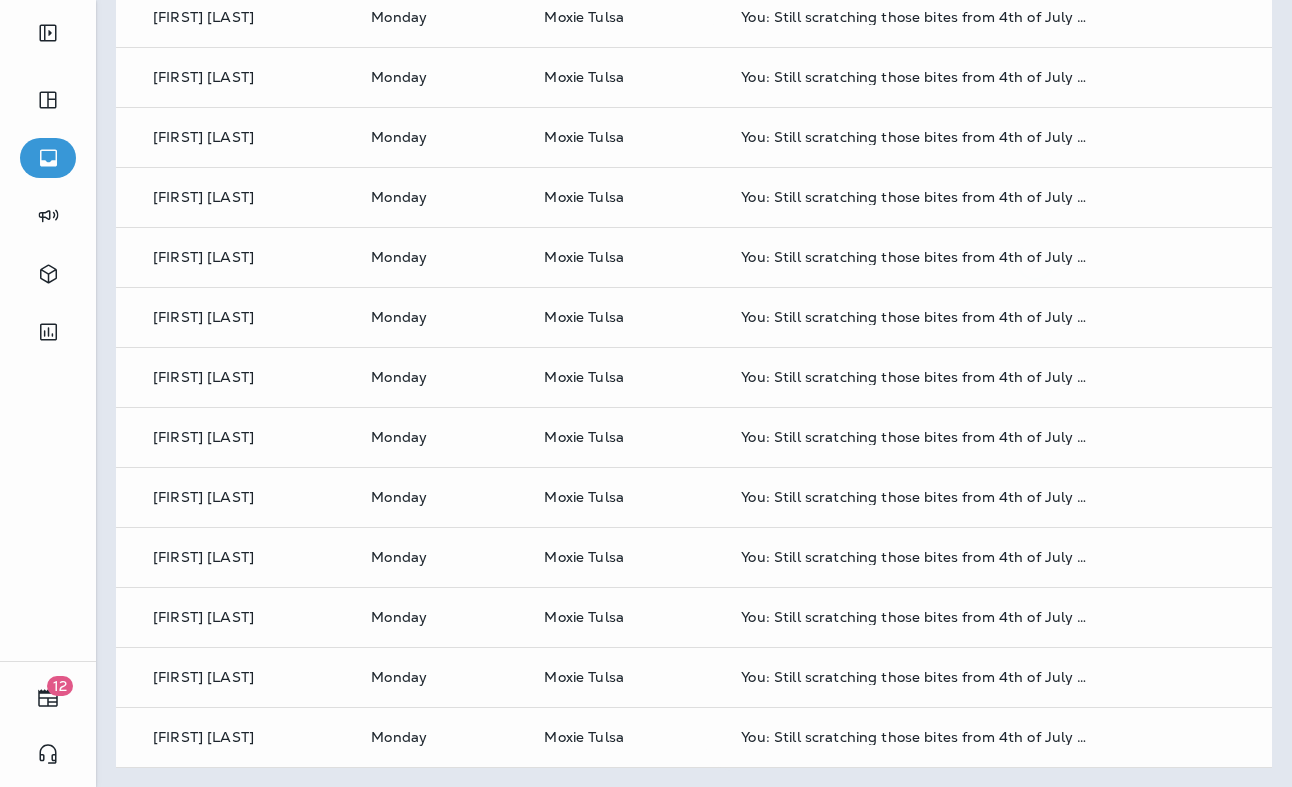 click at bounding box center (646, 393) 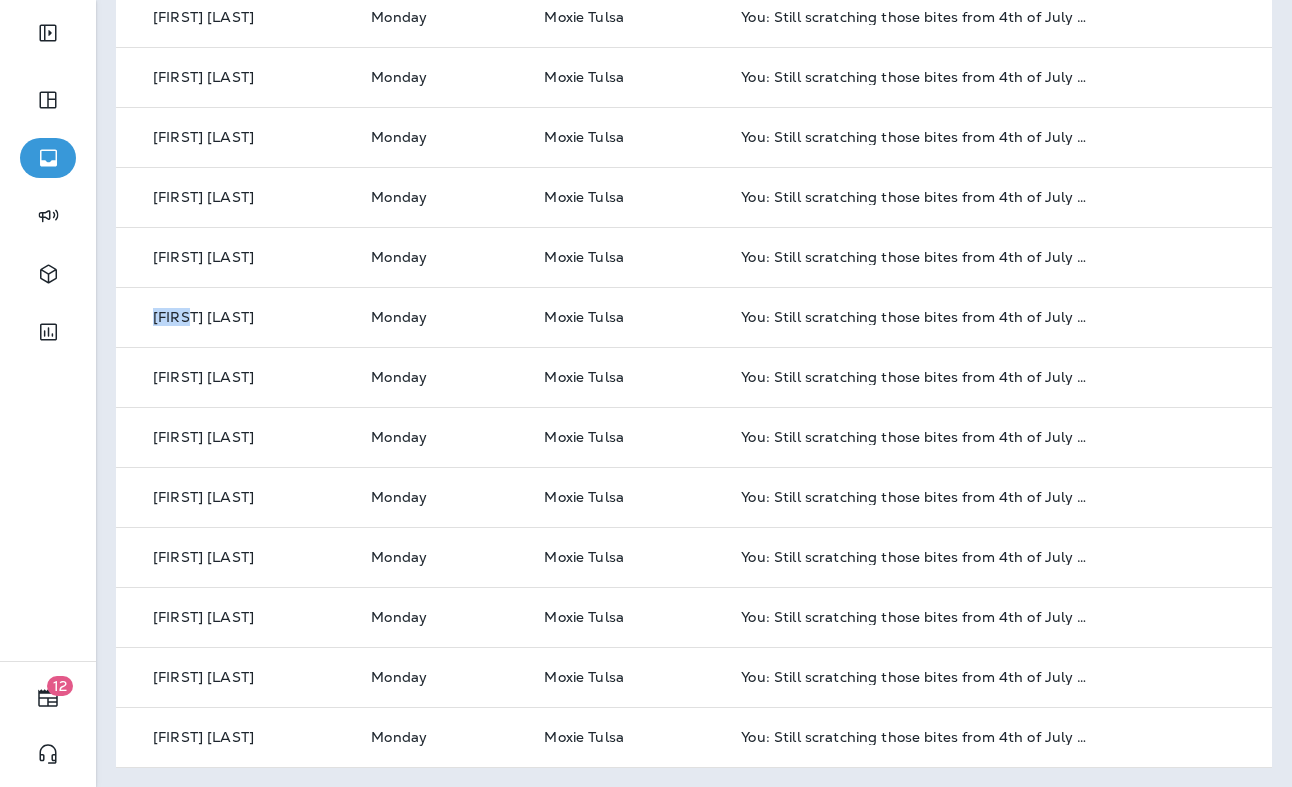 click on "[FIRST] [LAST]" at bounding box center (235, 317) 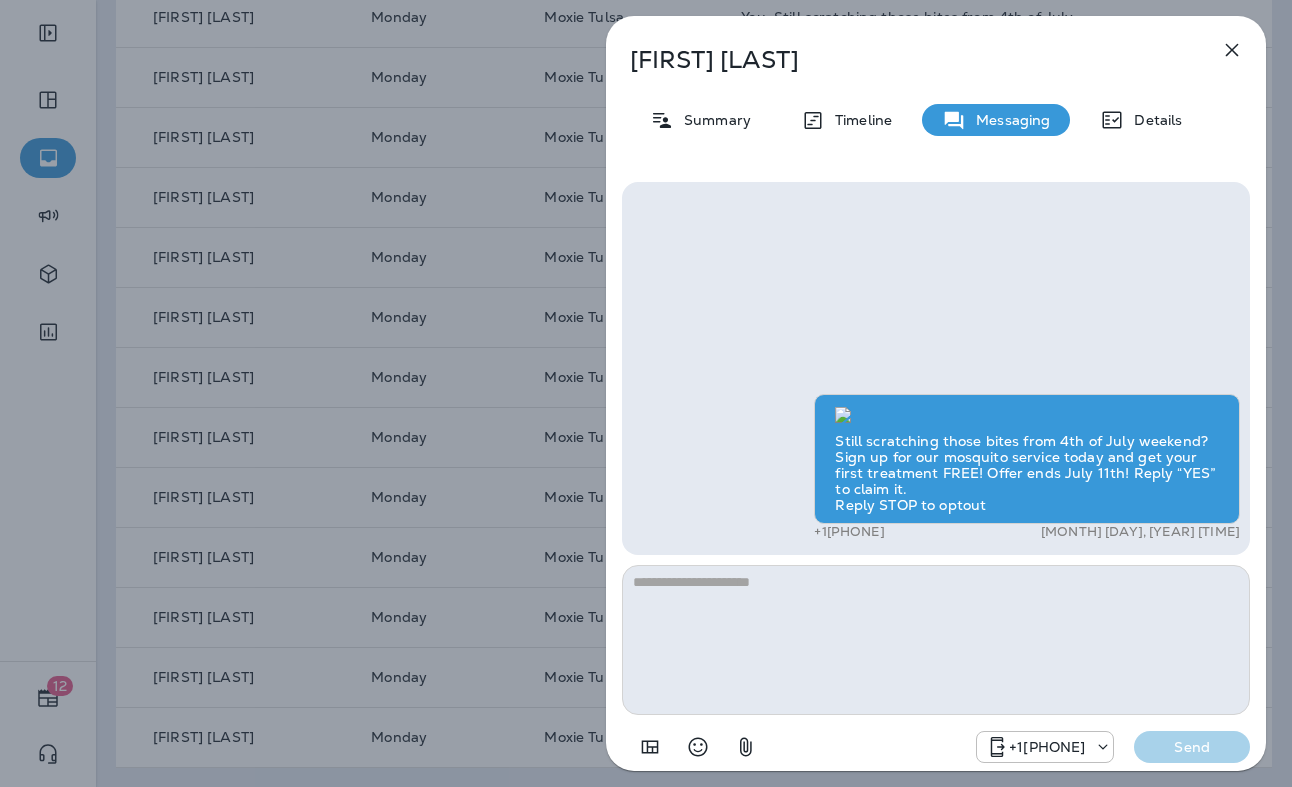 click on "[FIRST]   [LAST] Summary   Timeline   Messaging   Details   Still scratching those bites from 4th of July weekend? Sign up for our mosquito service today and get your first treatment FREE! Offer ends July 11th! Reply “YES” to claim it.
Reply STOP to optout [PHONE] [DATE] [TIME] [PHONE] Send" at bounding box center (646, 393) 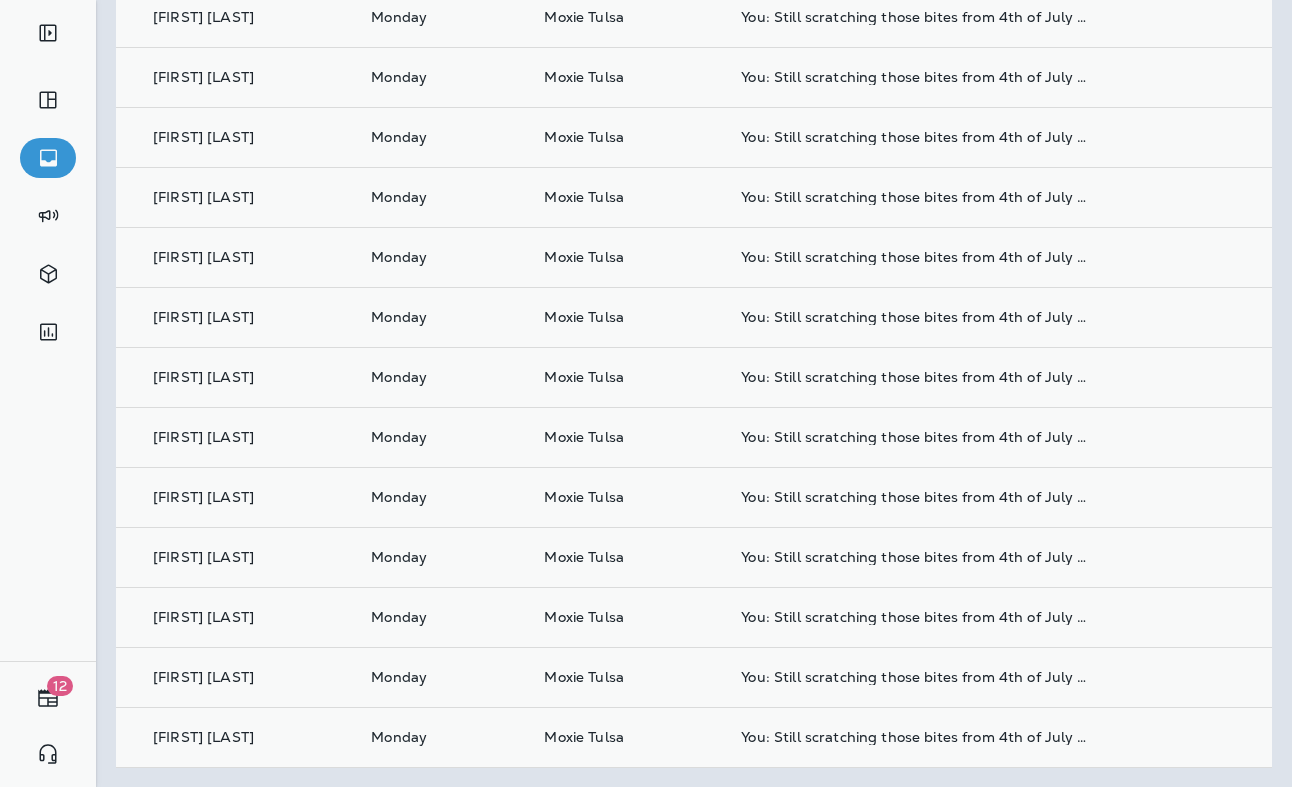 click at bounding box center [750, 393] 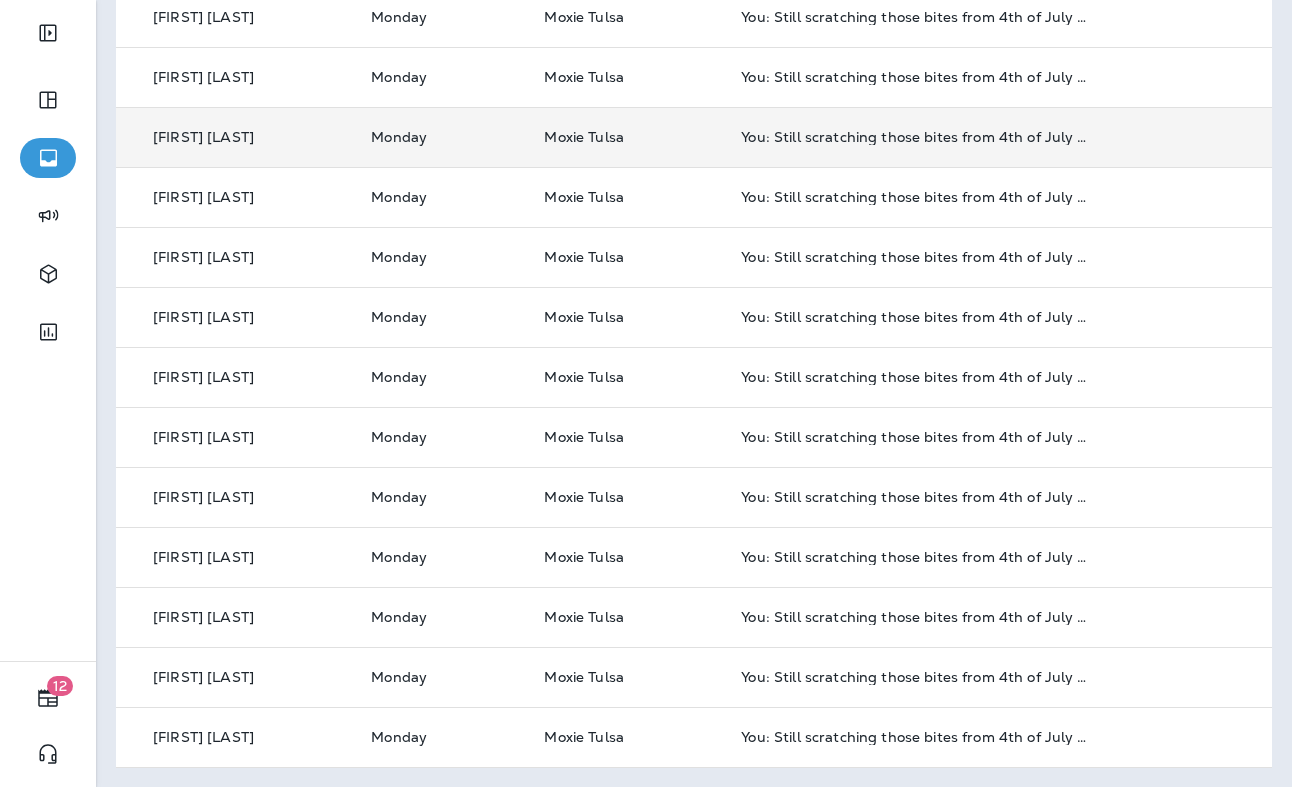 click on "[FIRST] [LAST]" at bounding box center (203, 137) 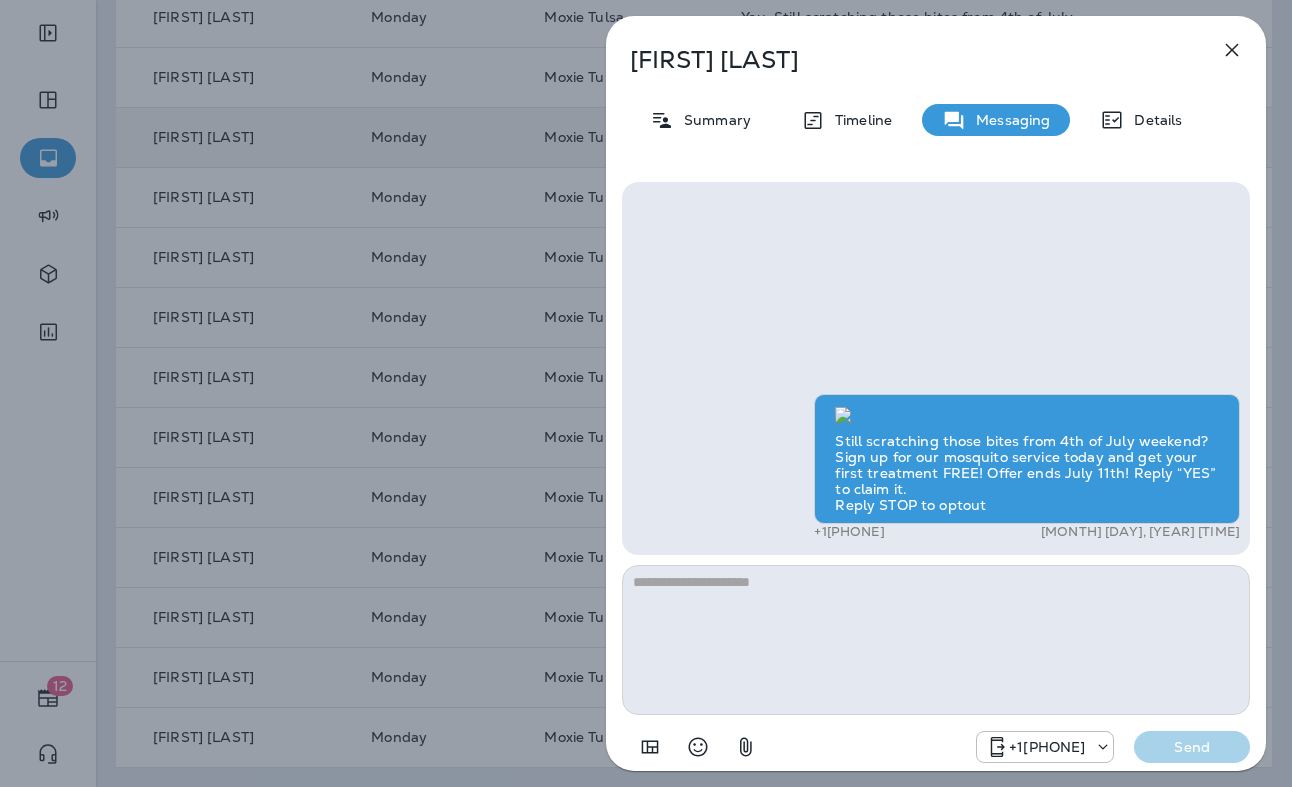 click 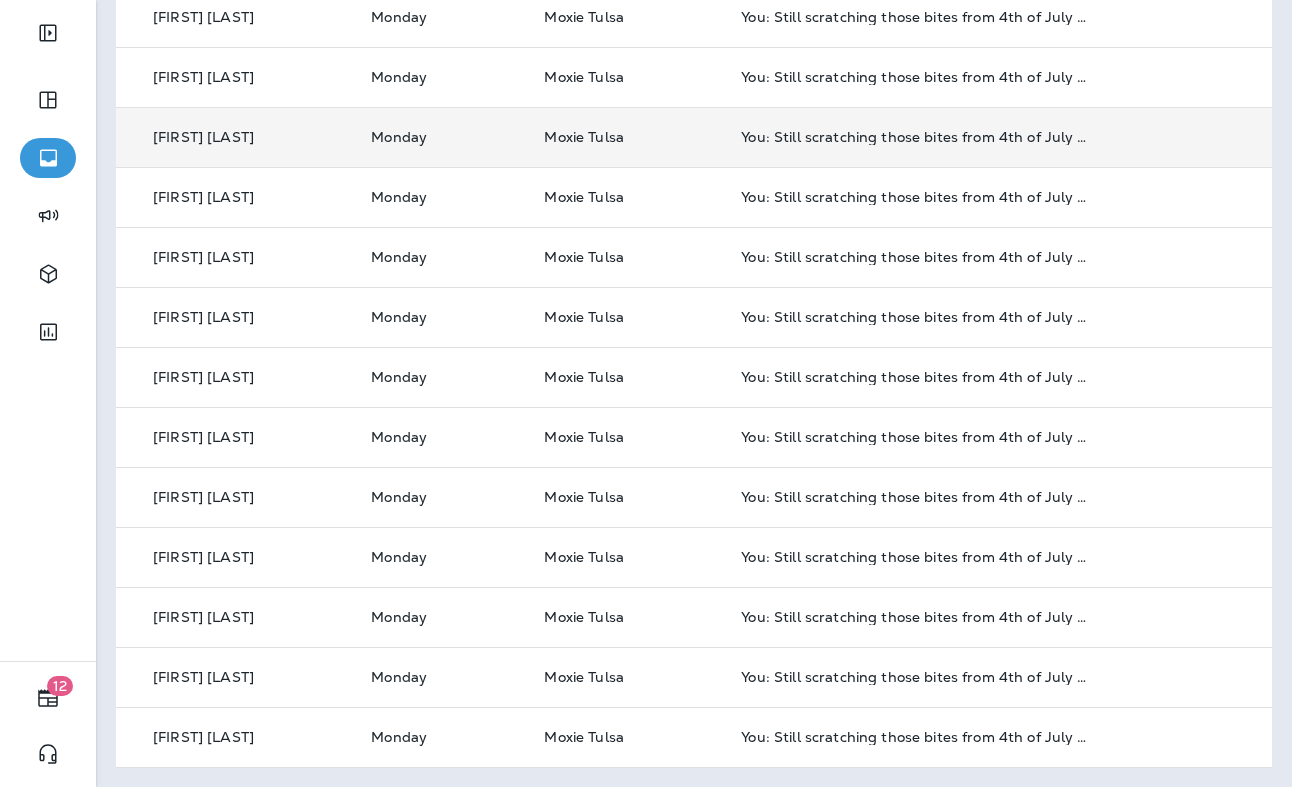 scroll, scrollTop: 0, scrollLeft: 0, axis: both 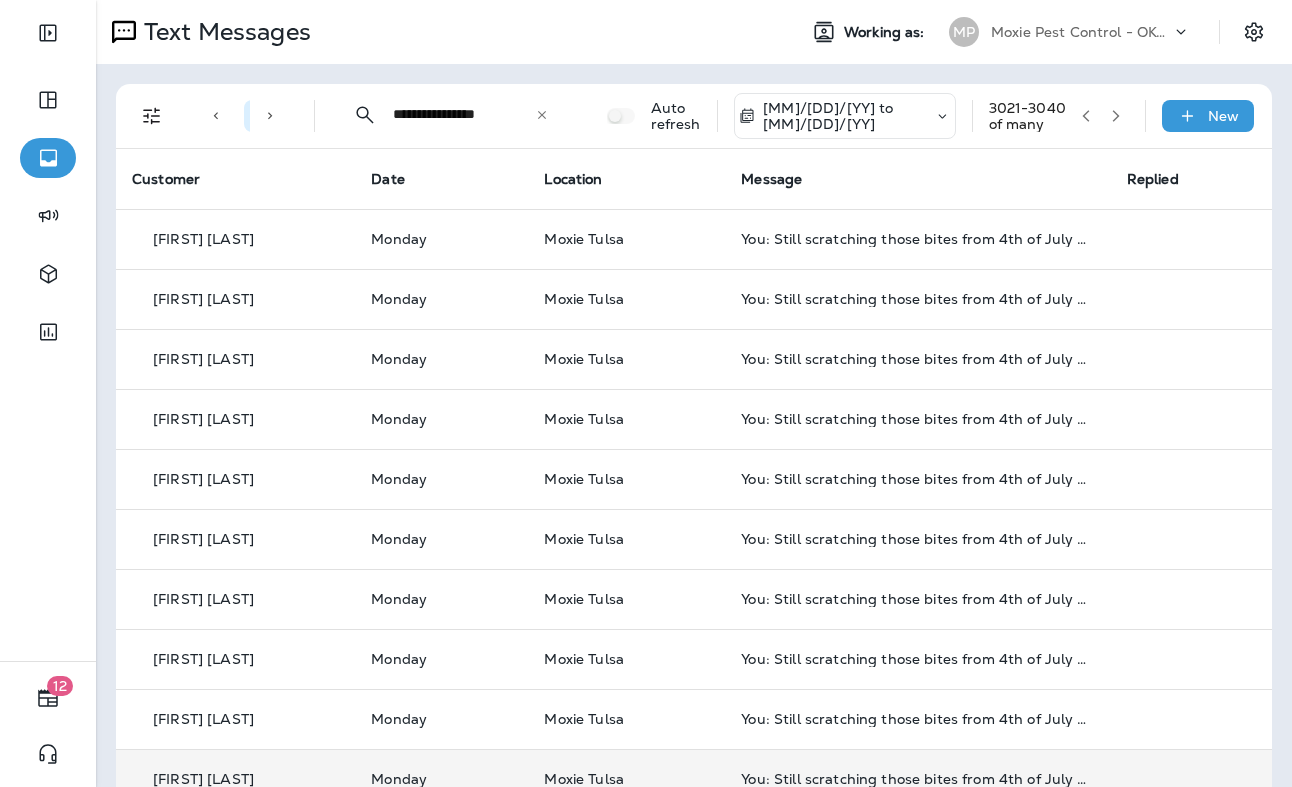 click at bounding box center (1116, 116) 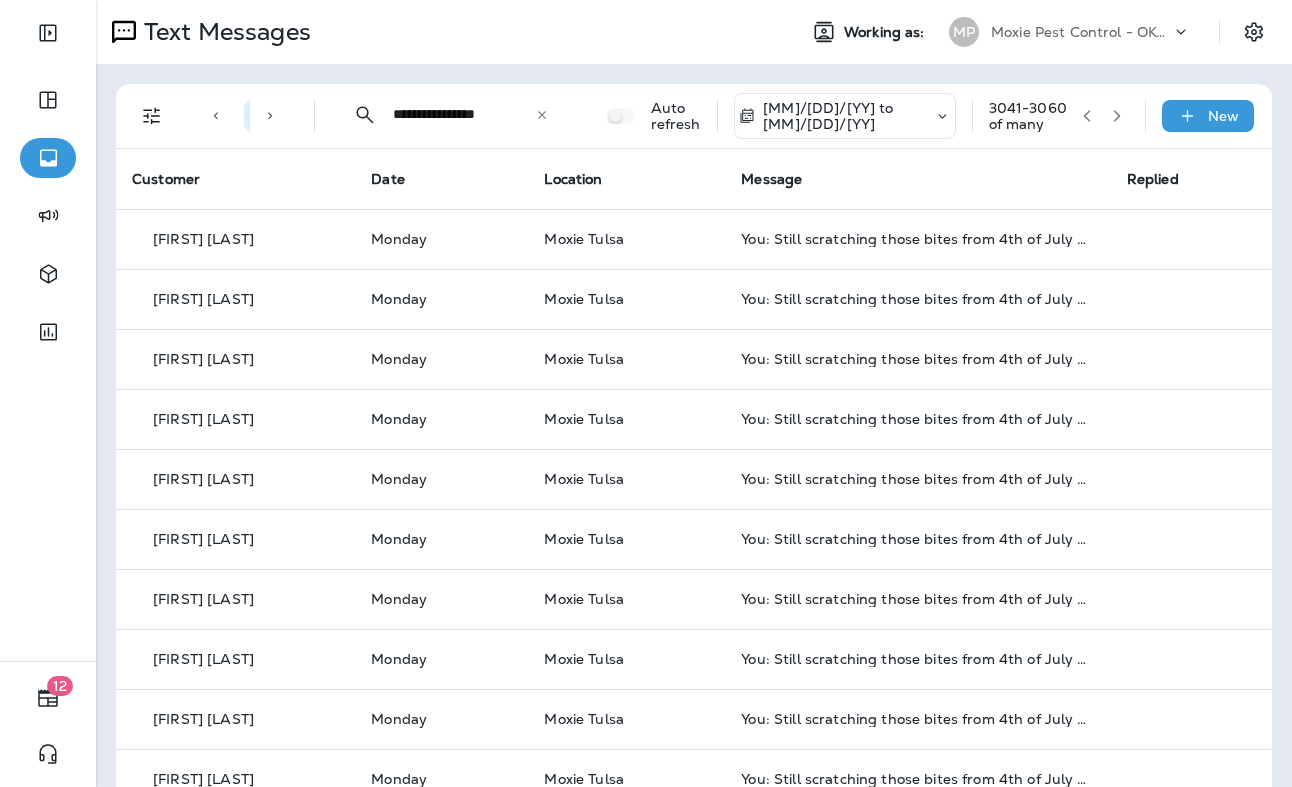 click on "[NUMBER] - [NUMBER] of many" at bounding box center (1059, 116) 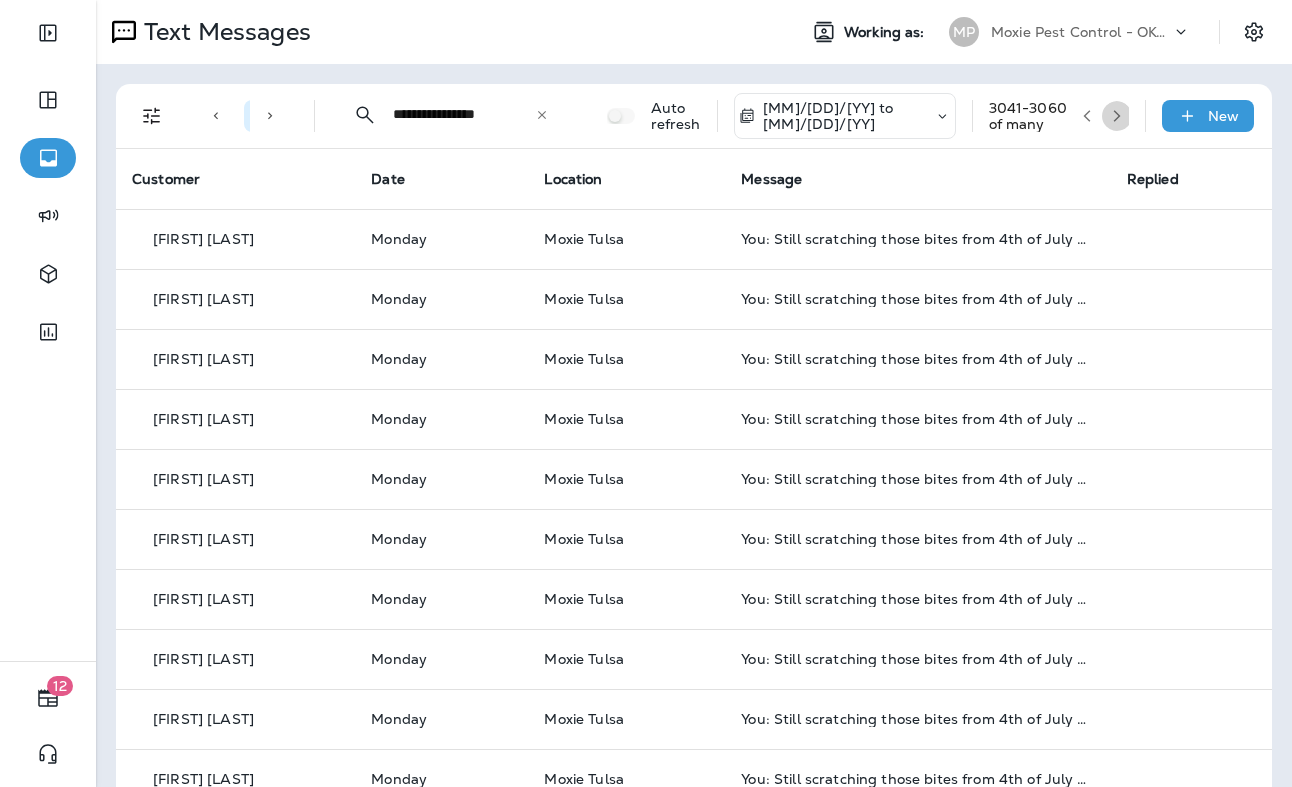 click 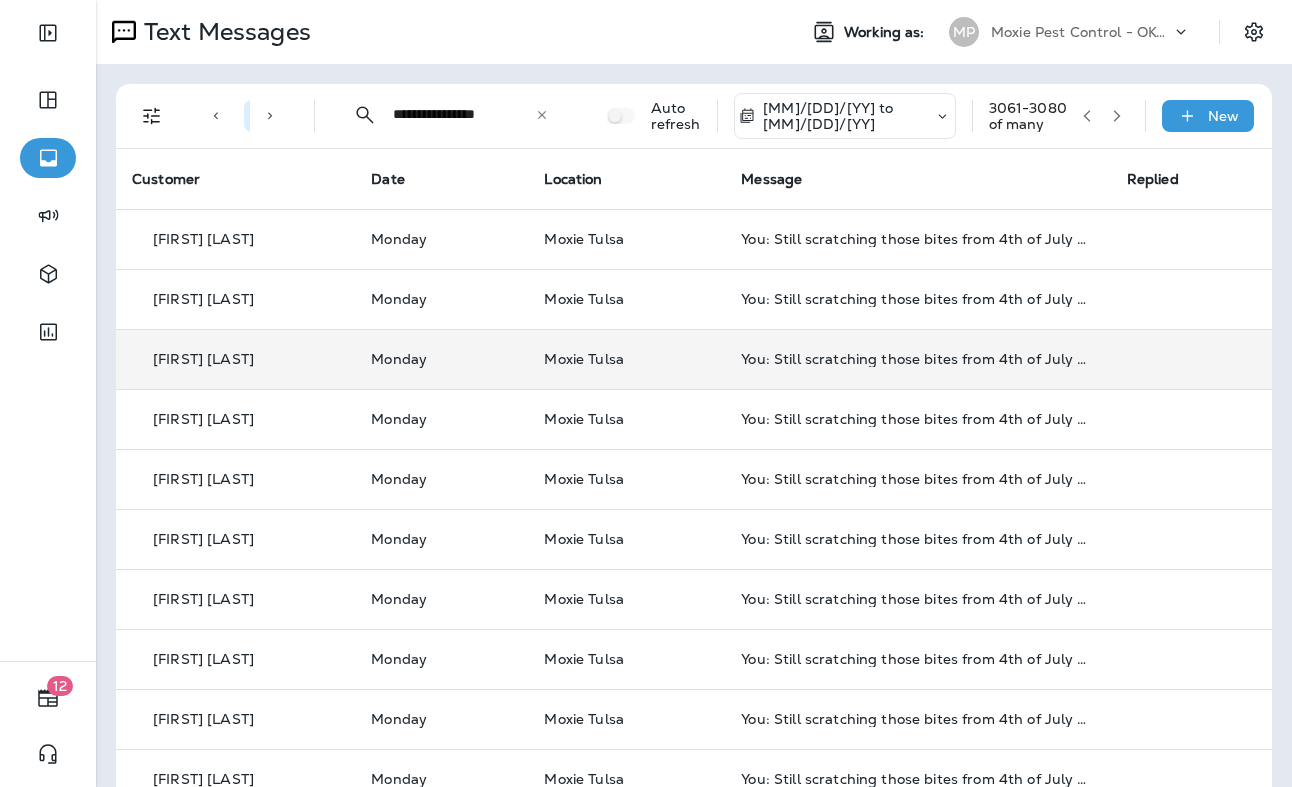 click on "[FIRST] [LAST]" at bounding box center [235, 359] 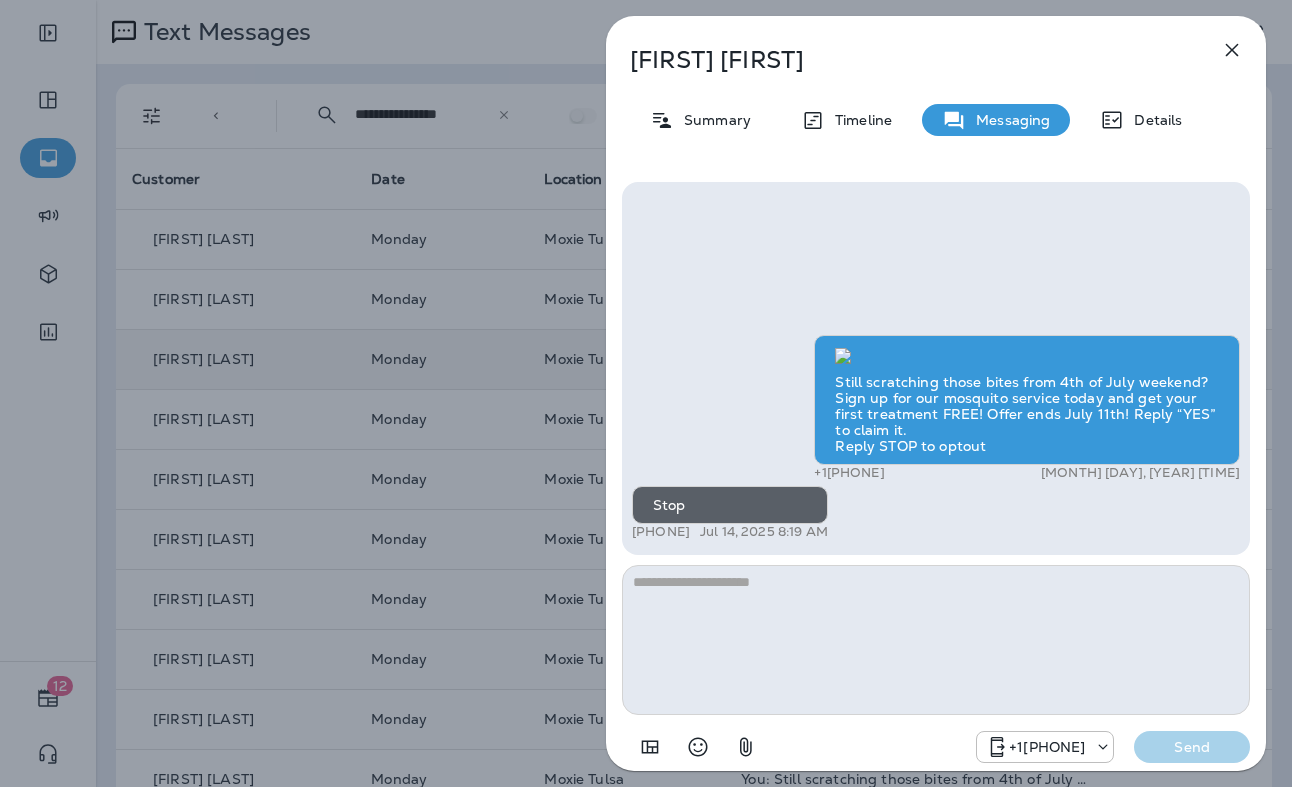 click 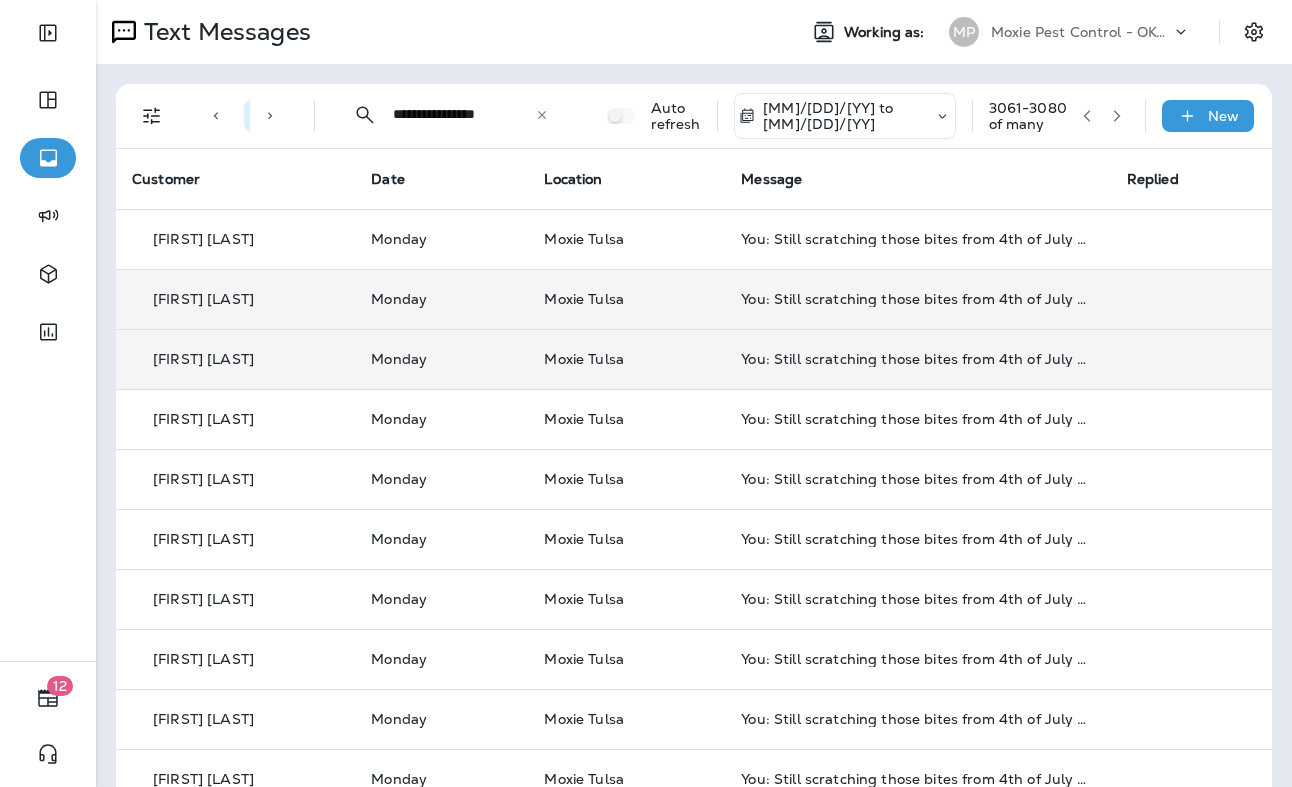 click on "[FIRST] [LAST]" at bounding box center (203, 299) 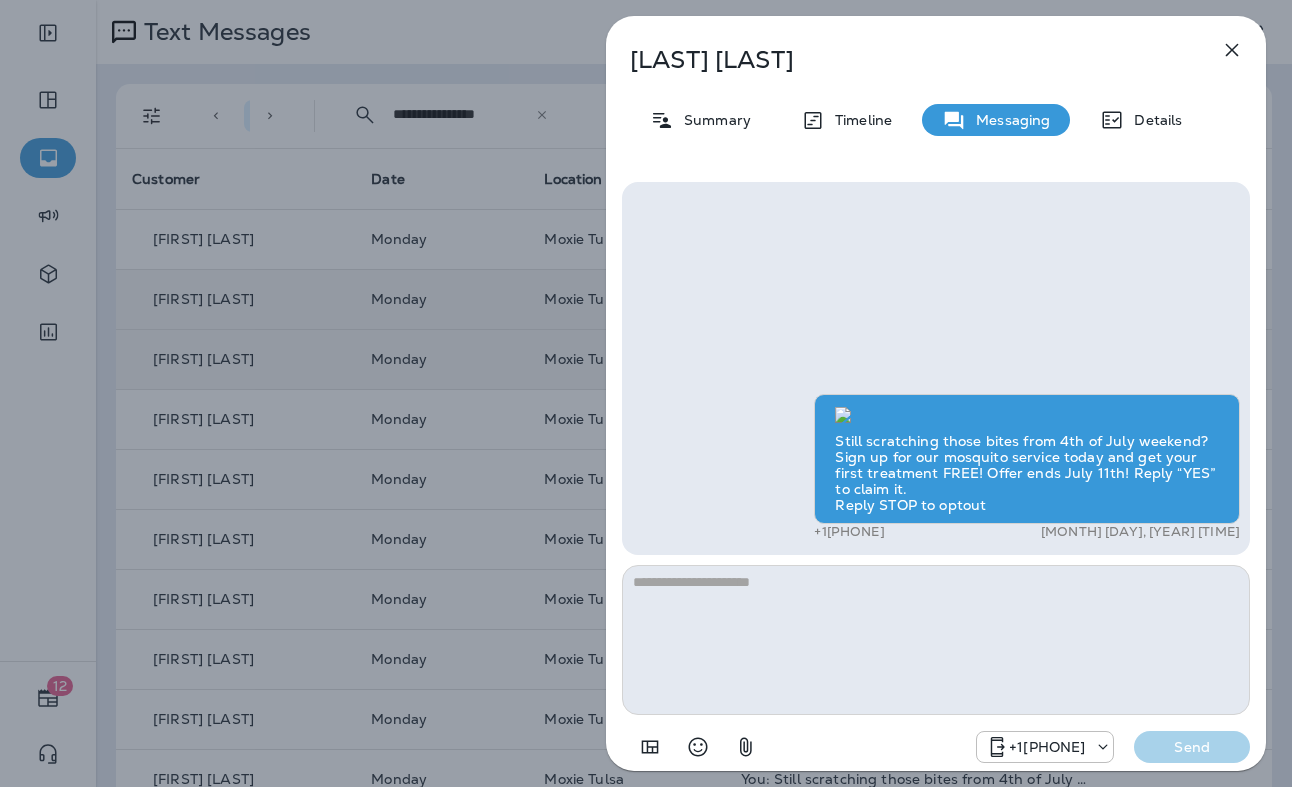 click 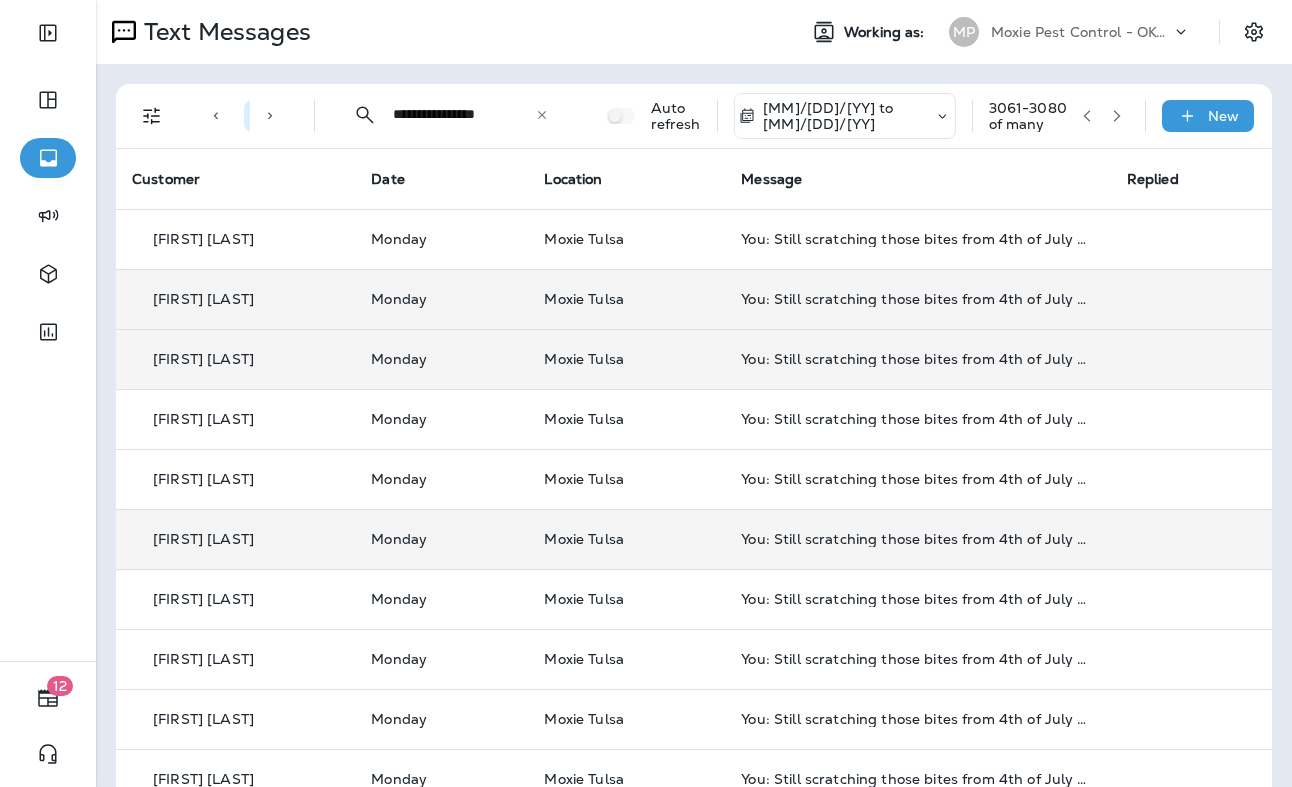 click on "[FIRST] [LAST]" at bounding box center (235, 539) 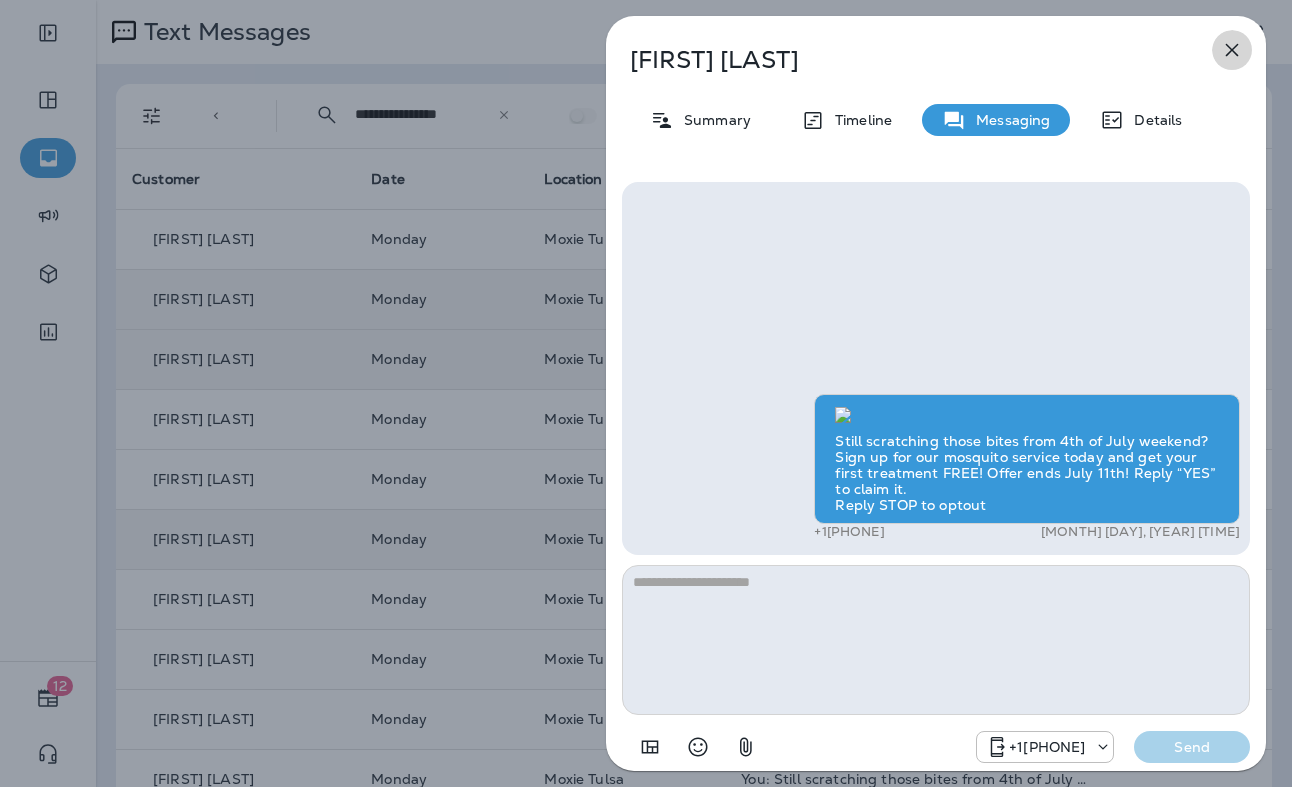 click 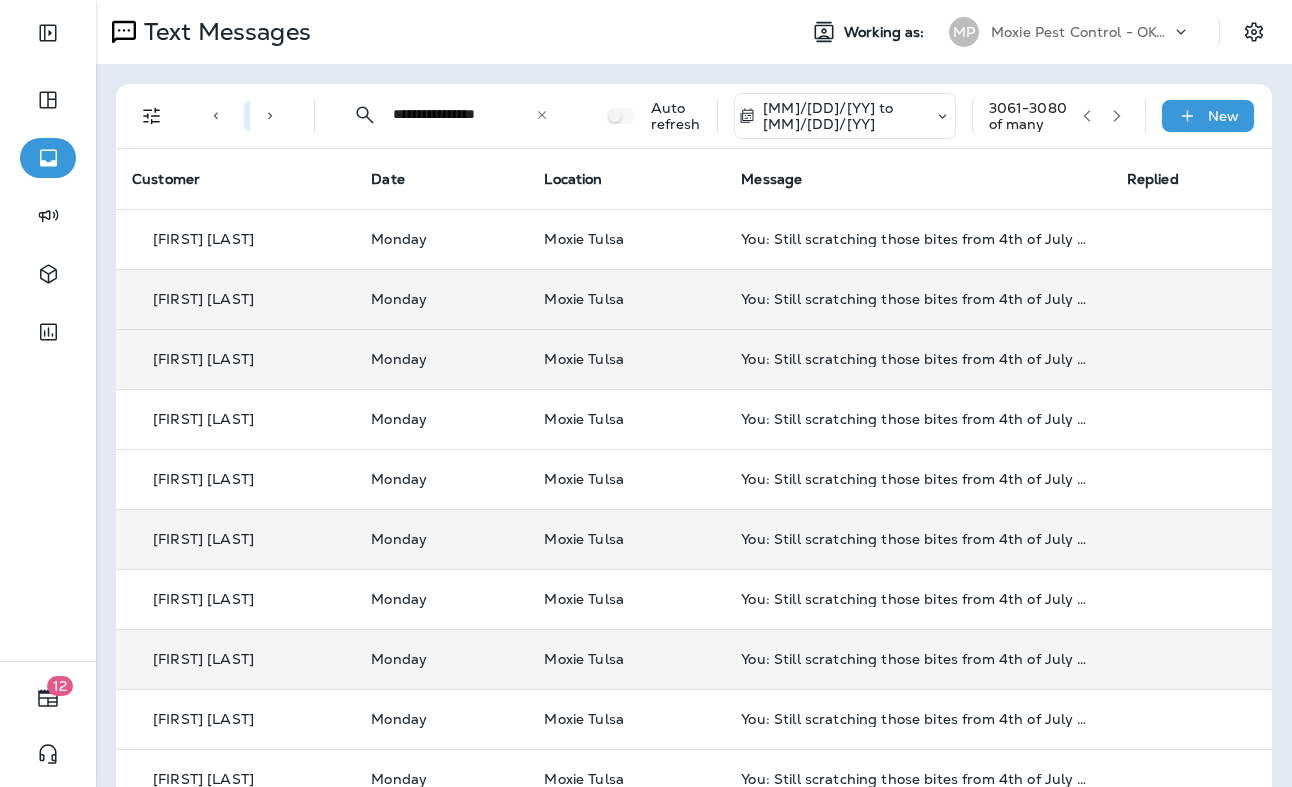 click on "[FIRST] [LAST]" at bounding box center [203, 659] 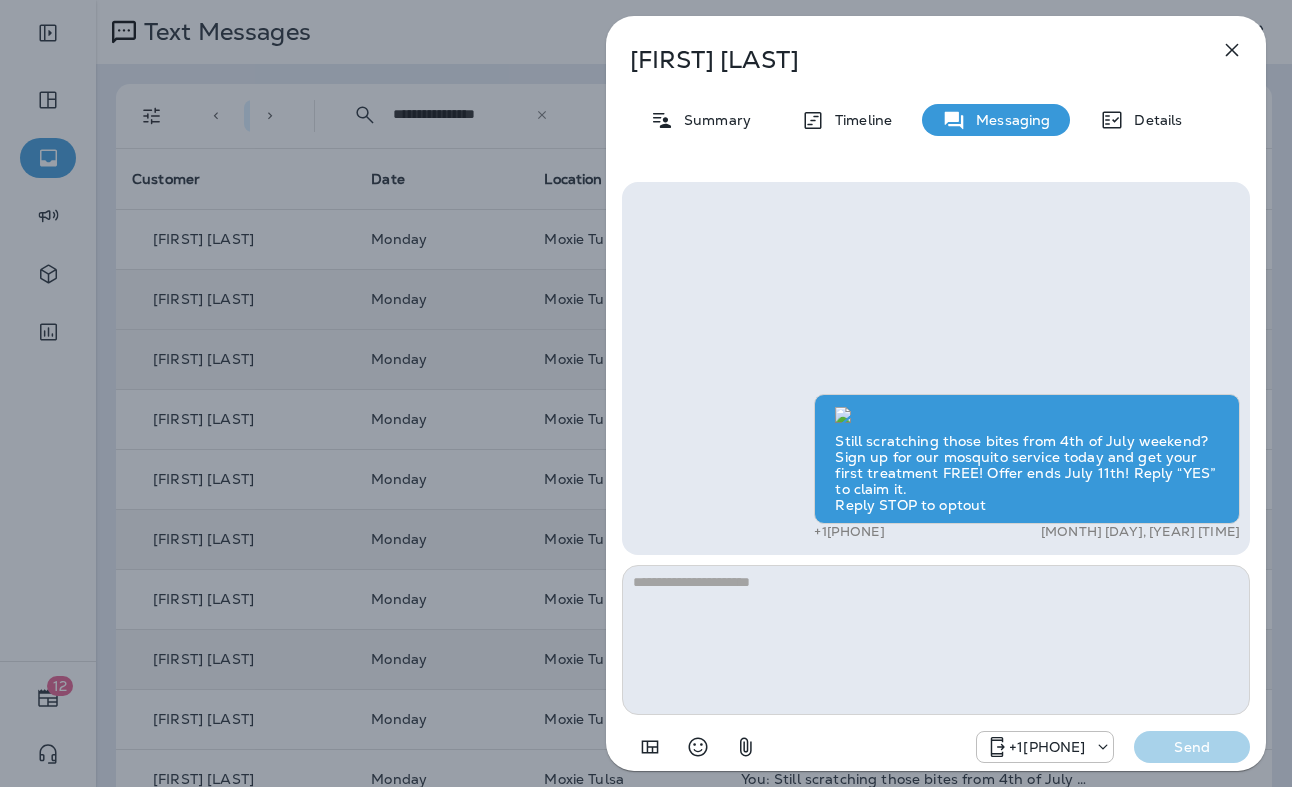 scroll, scrollTop: -461, scrollLeft: 0, axis: vertical 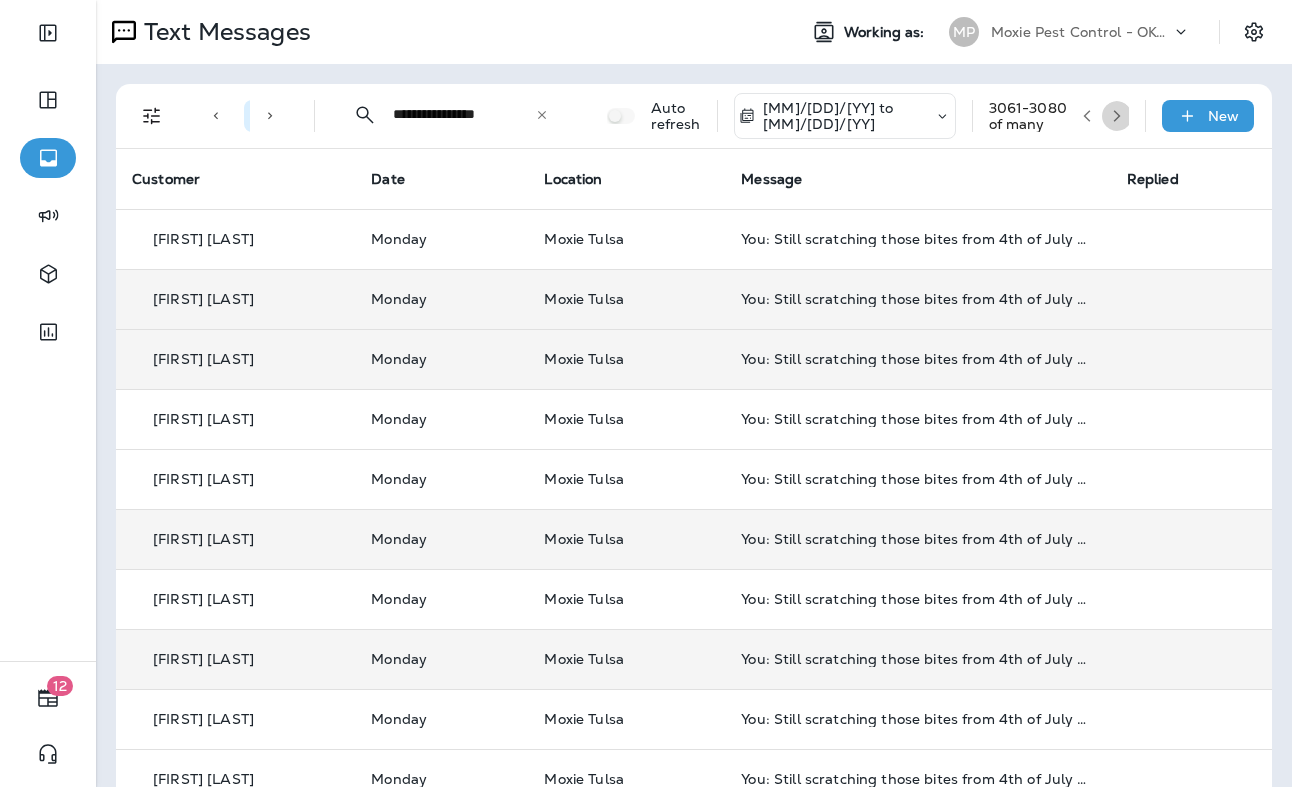click 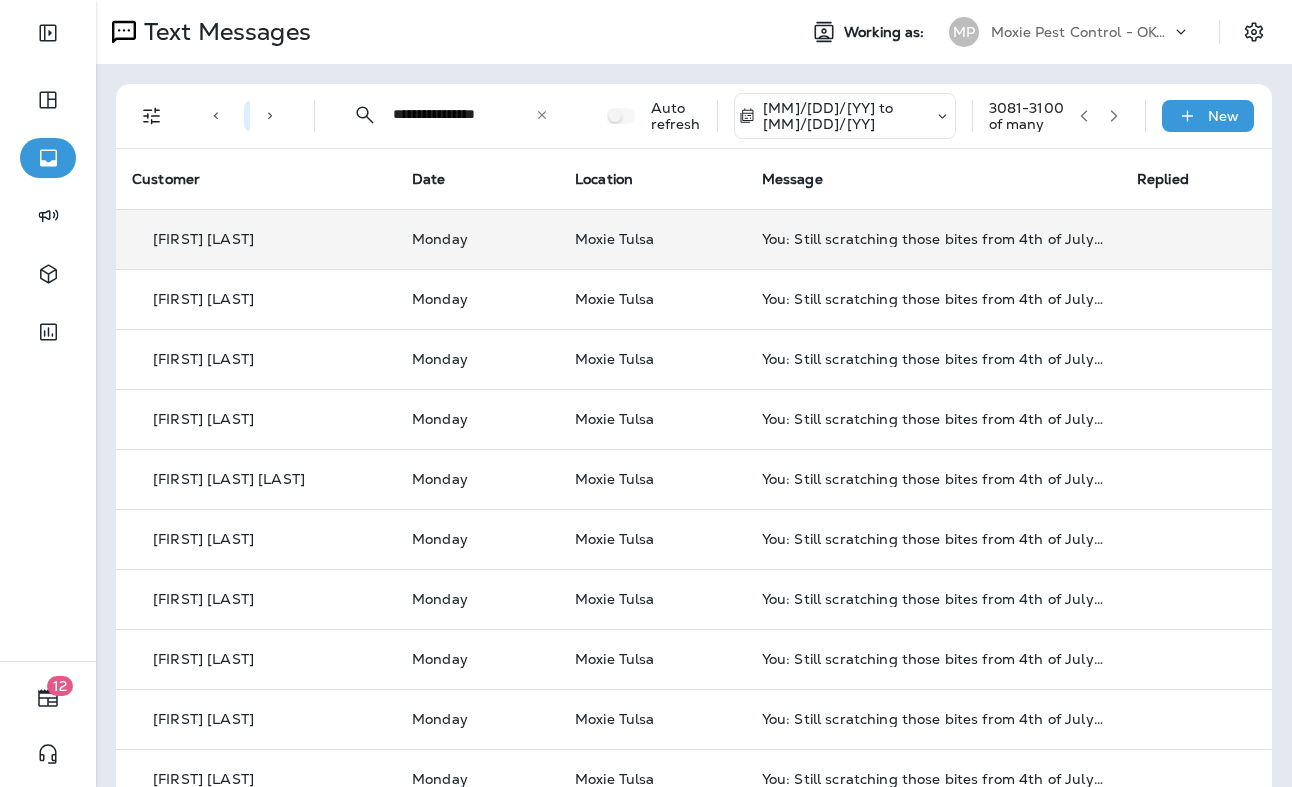 click on "[FIRST] [LAST]" at bounding box center [203, 239] 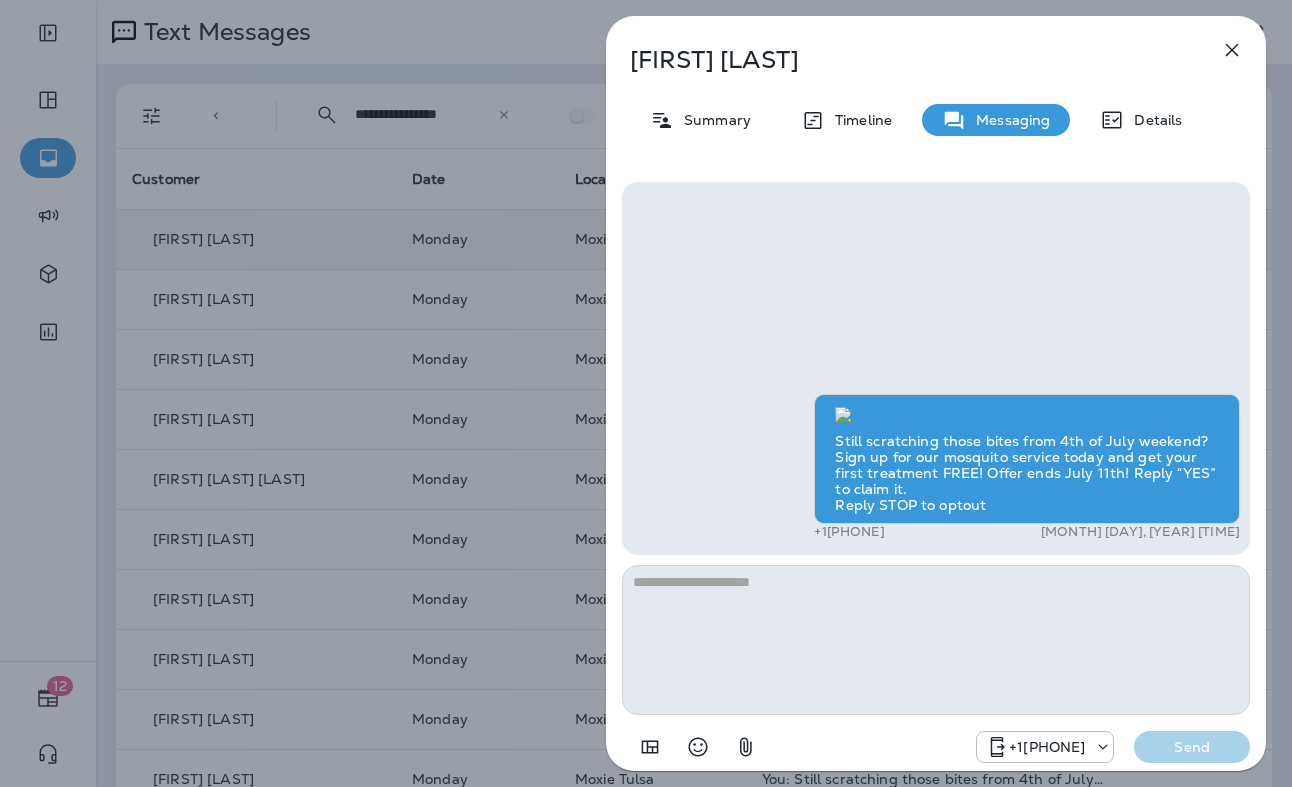 click on "[FIRST] [LAST] Summary Timeline Messaging Details Still scratching those bites from 4th of July weekend? Sign up for our mosquito service today and get your first treatment FREE! Offer ends July 11th! Reply “YES” to claim it.
Reply STOP to optout +[PHONE] [MONTH] [DAY], [YEAR] [HOUR]:[MINUTE] [AM/PM] +[PHONE] Send" at bounding box center [646, 393] 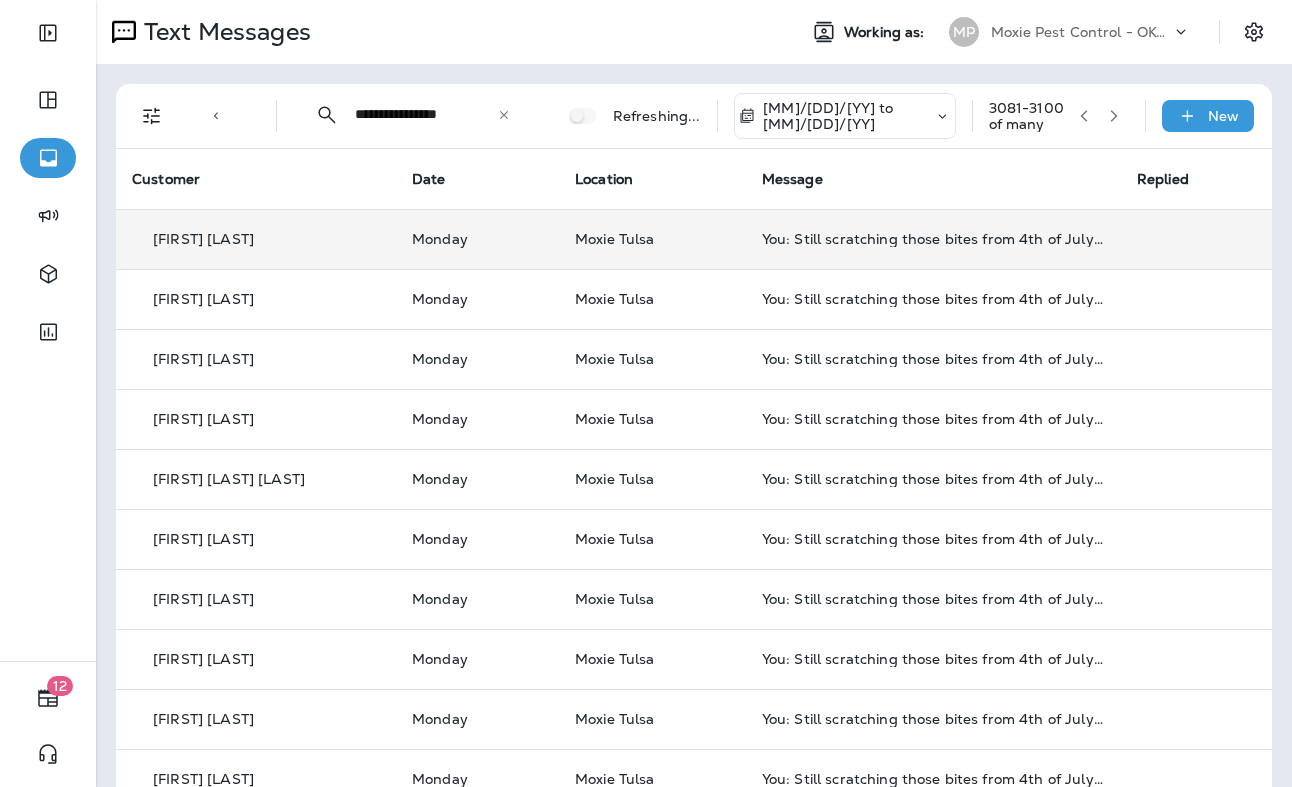 click on "[FIRST] [LAST]" at bounding box center [203, 539] 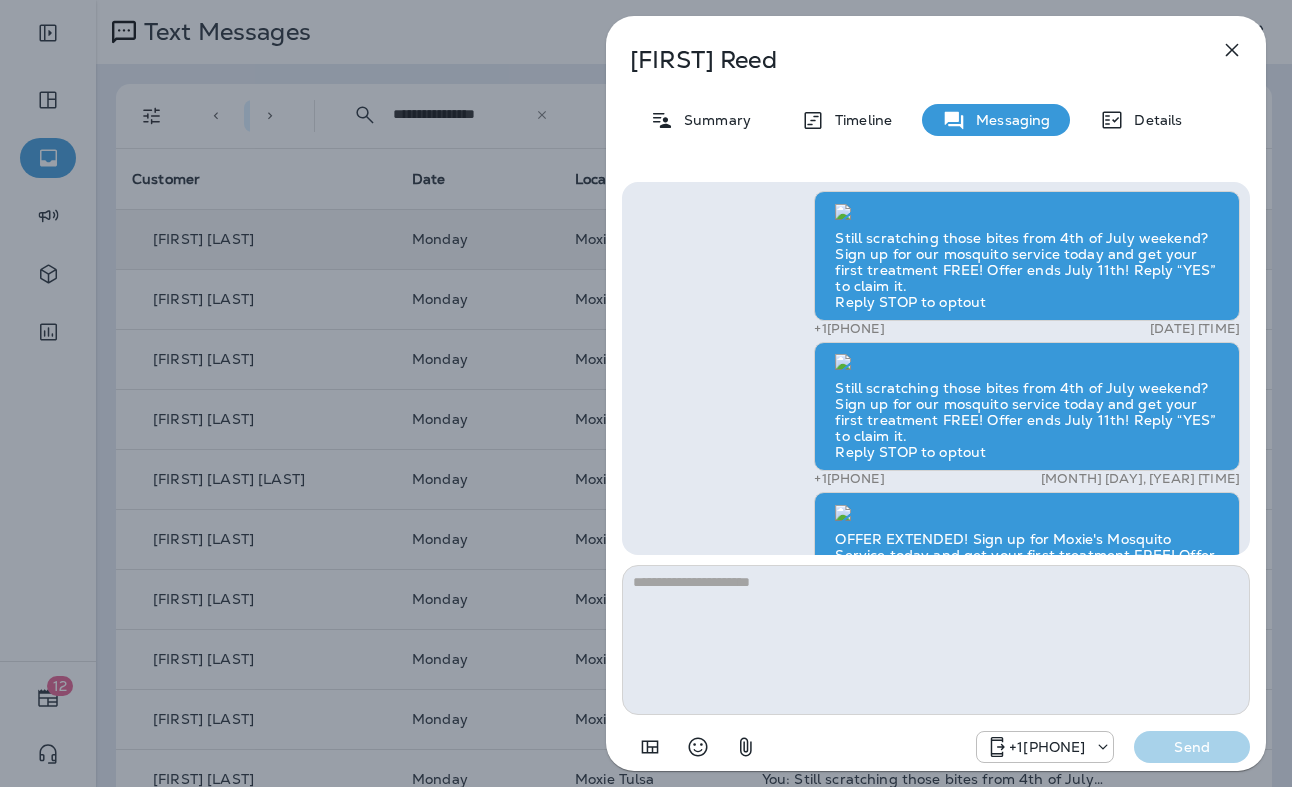 scroll, scrollTop: -1510, scrollLeft: 0, axis: vertical 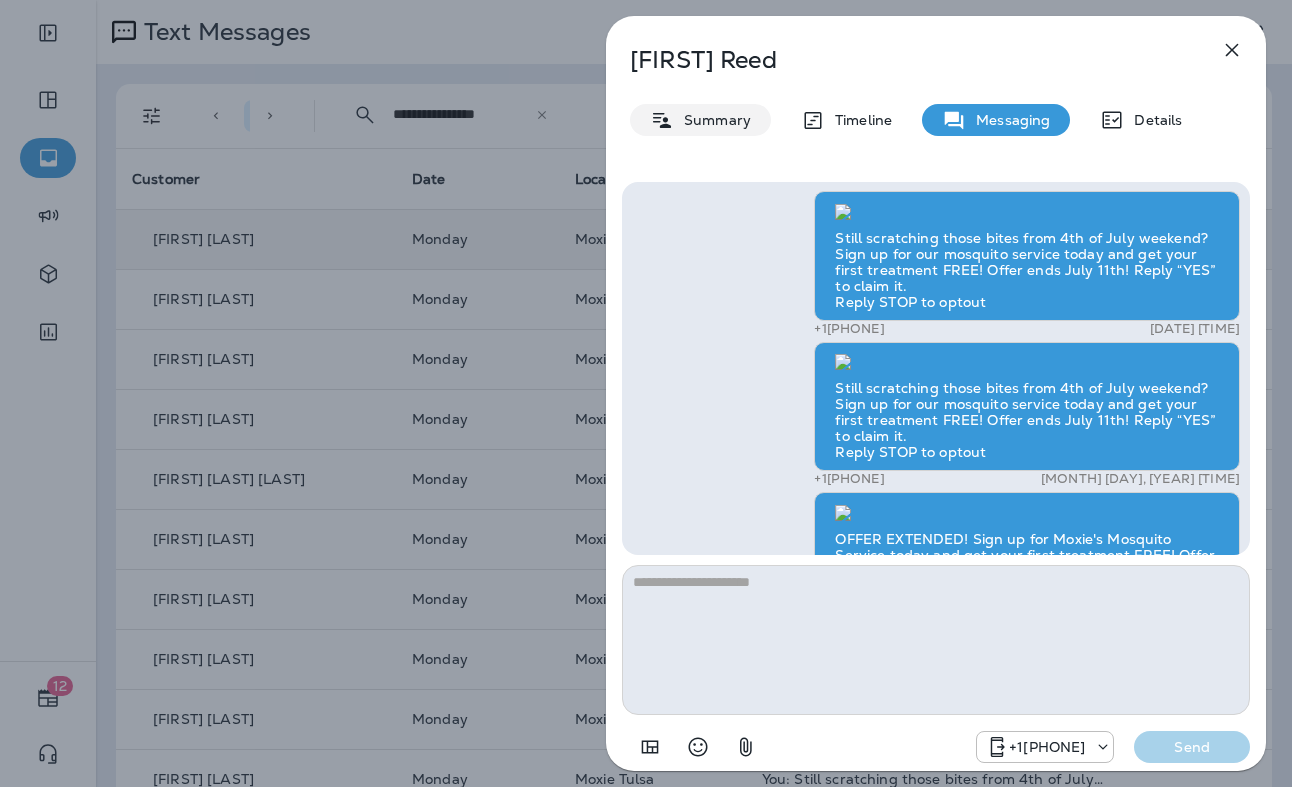 click on "Summary" at bounding box center (712, 120) 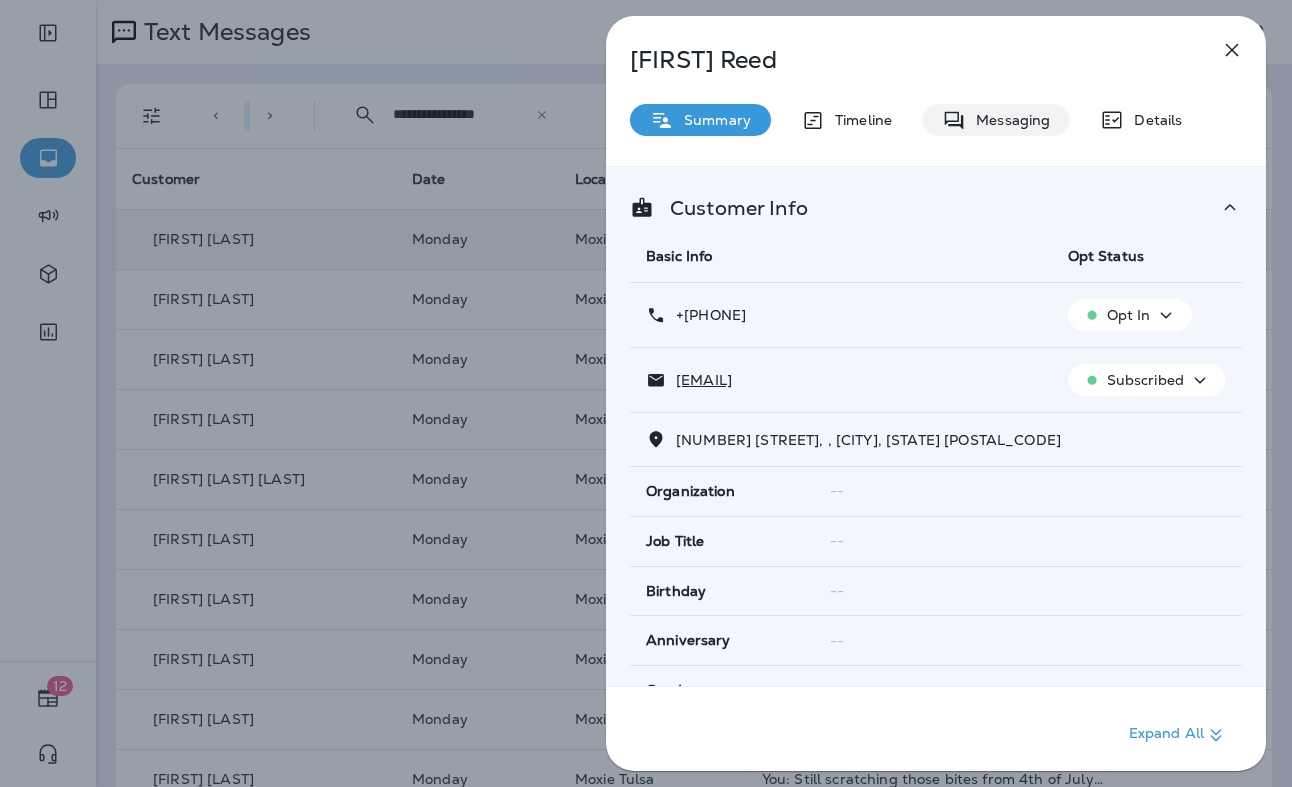 click on "Messaging" at bounding box center (1008, 120) 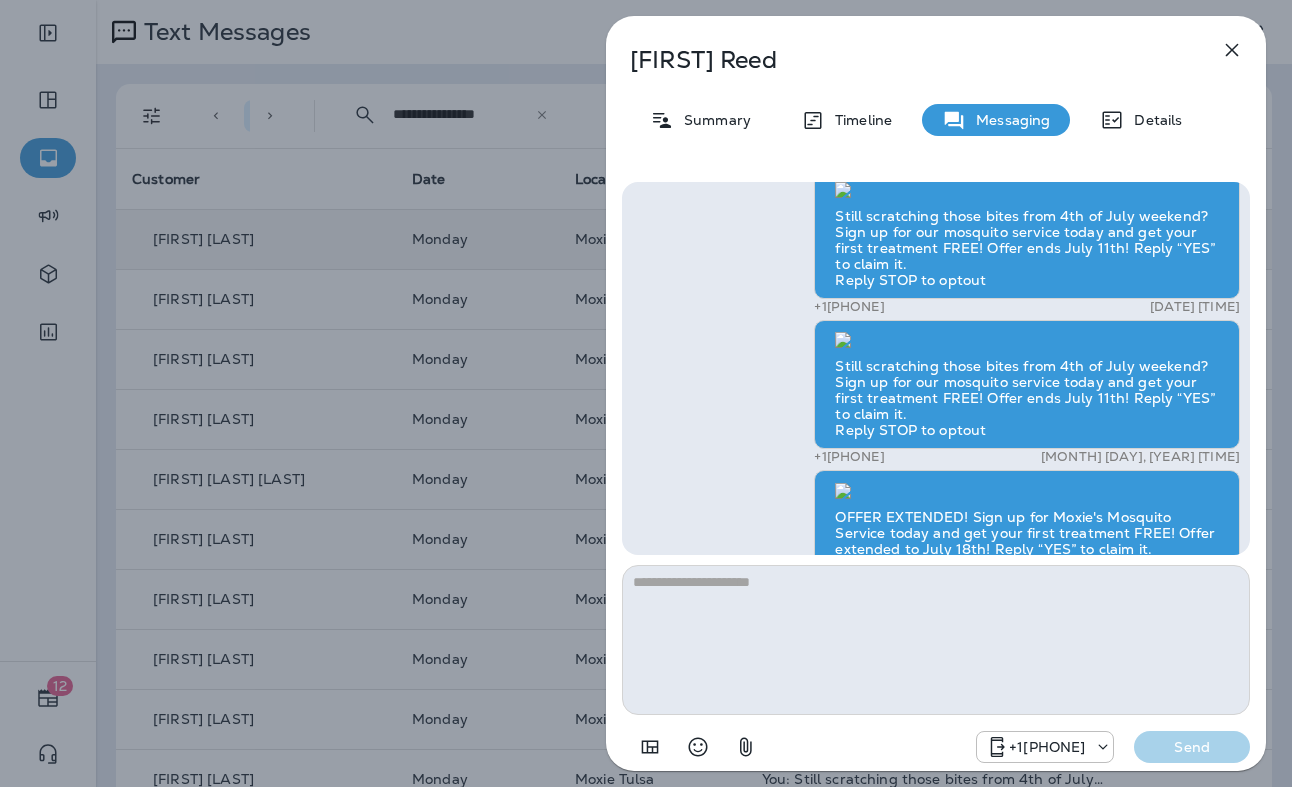 scroll, scrollTop: 0, scrollLeft: 0, axis: both 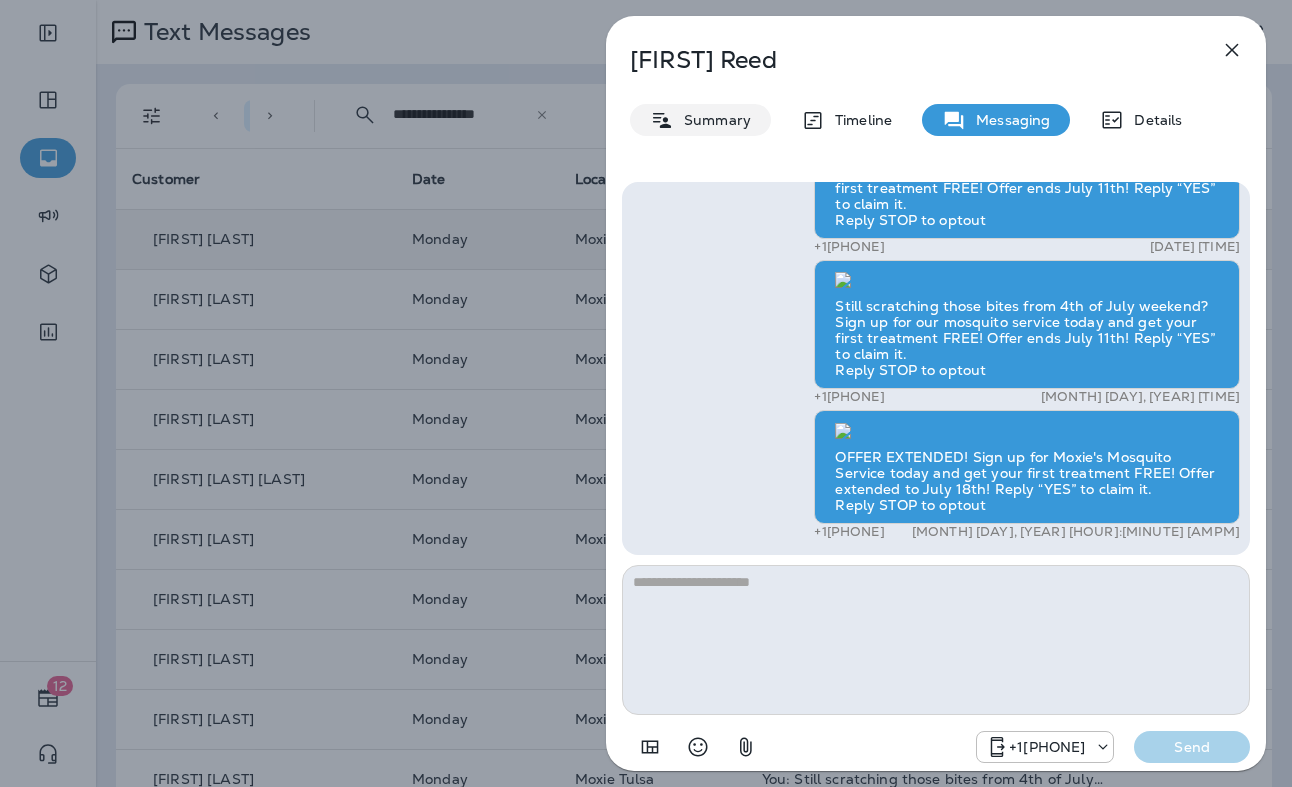 click on "Summary" at bounding box center [700, 120] 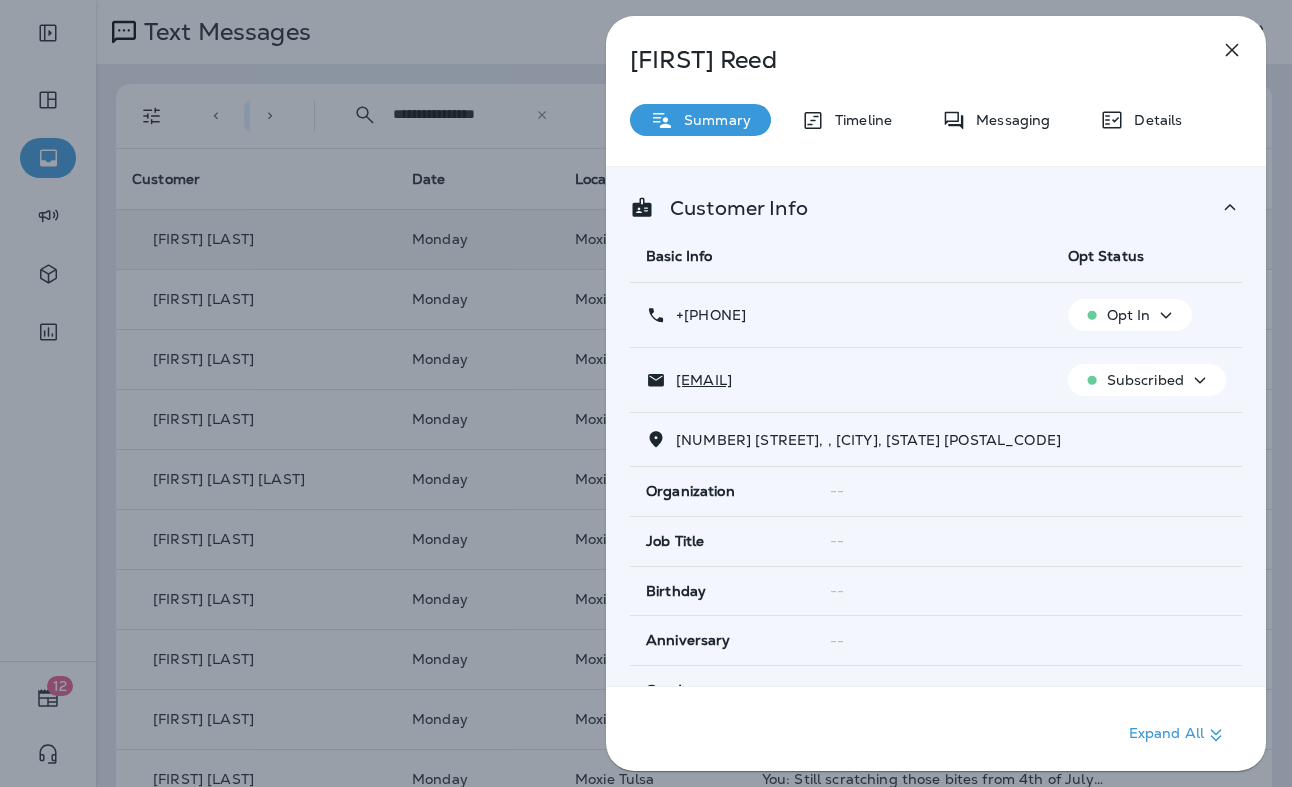 click 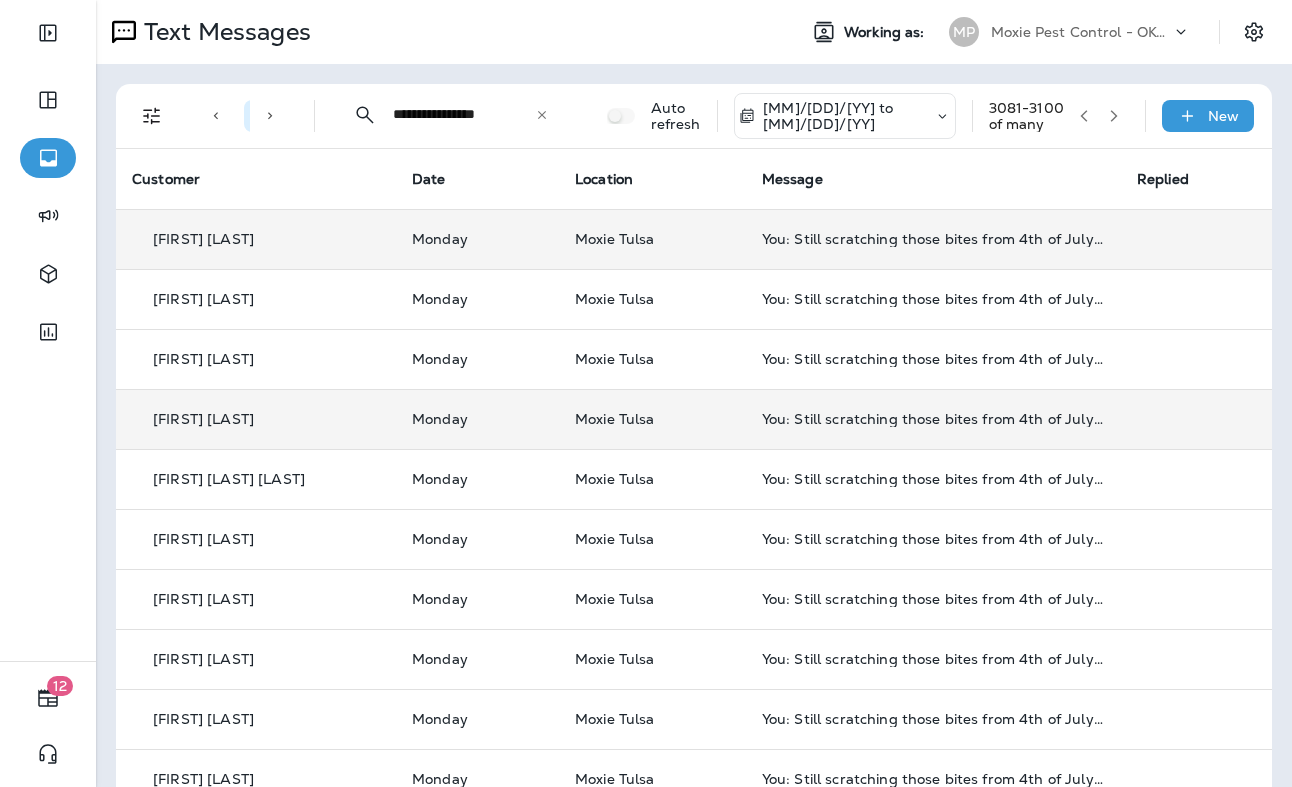 click on "[FIRST] [LAST]" at bounding box center (203, 419) 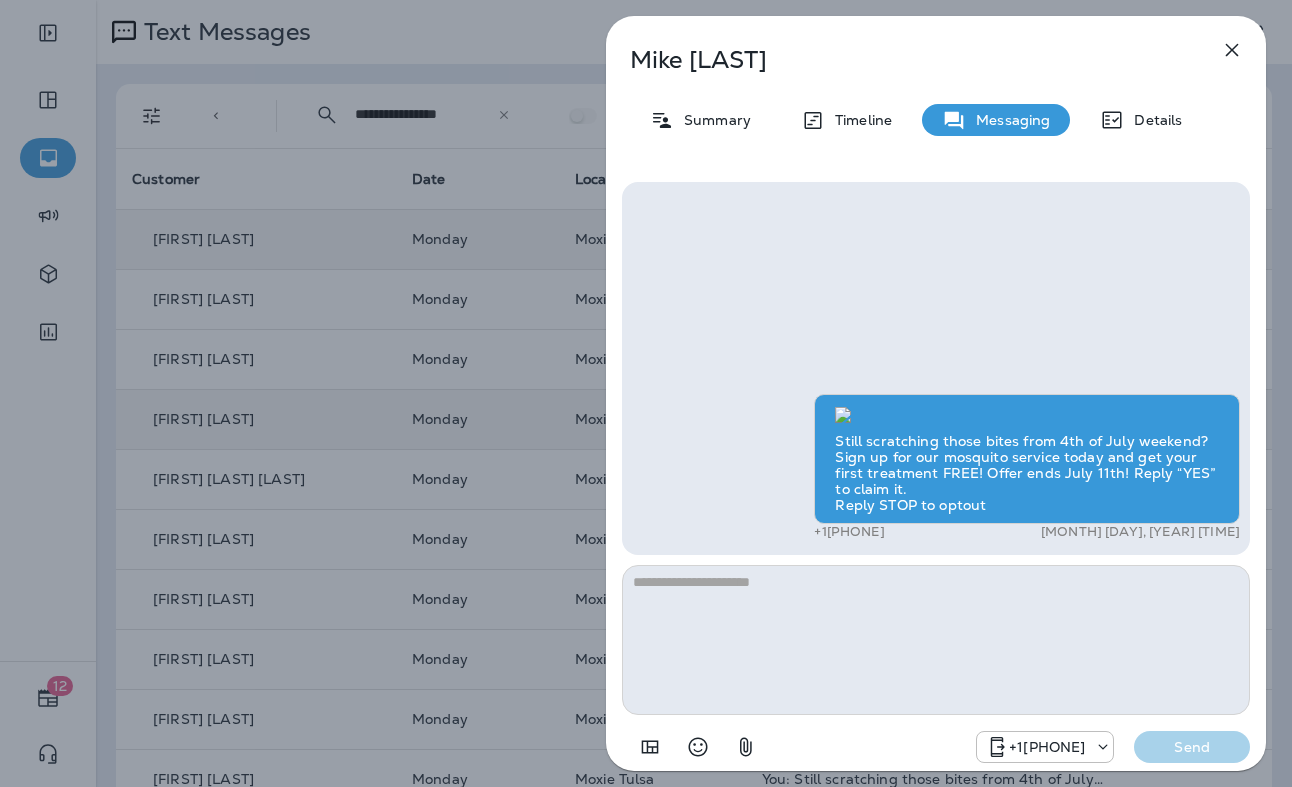 click on "[FIRST] [LAST] Summary Timeline Messaging Details Still scratching those bites from 4th of July weekend? Sign up for our mosquito service today and get your first treatment FREE! Offer ends July 11th! Reply “YES” to claim it.
Reply STOP to optout [PHONE] [MONTH] [DAY], [YEAR] [TIME] [PHONE] Send" at bounding box center [646, 393] 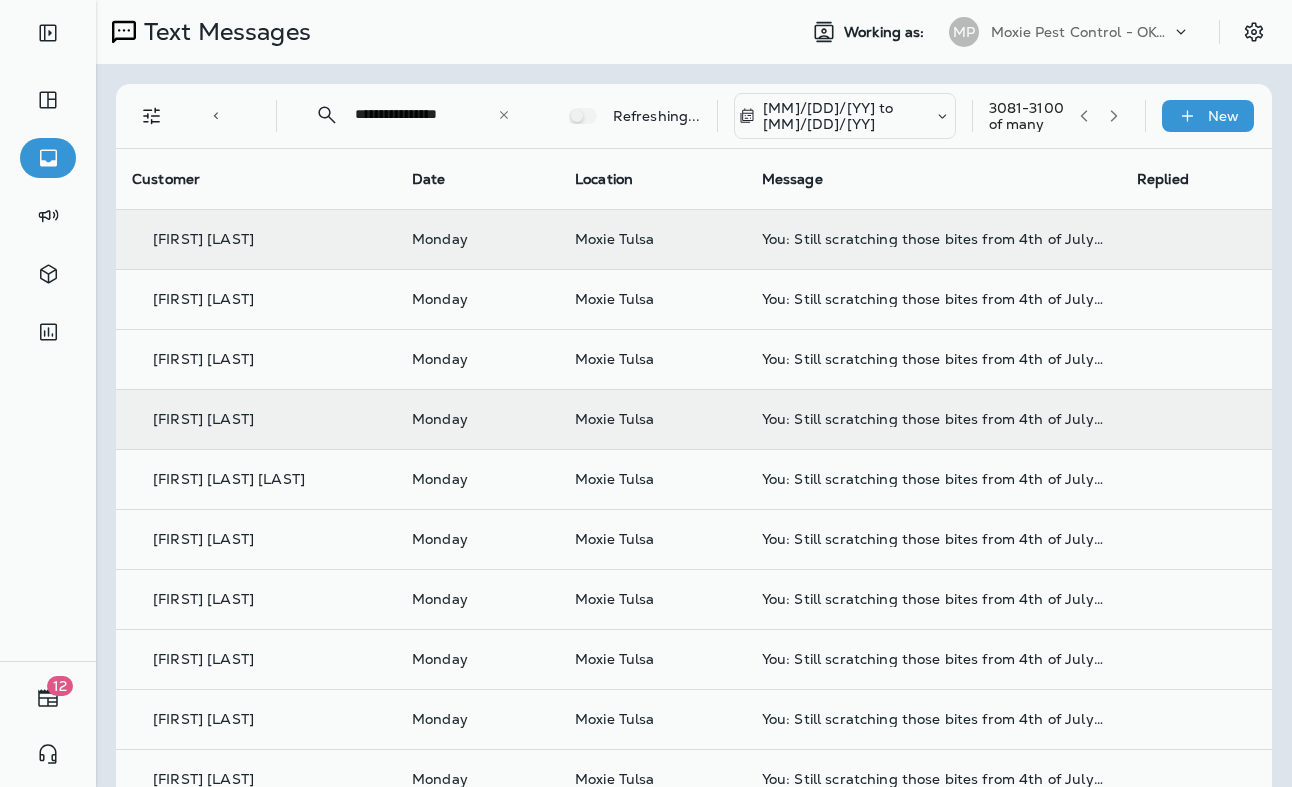 click at bounding box center [646, 393] 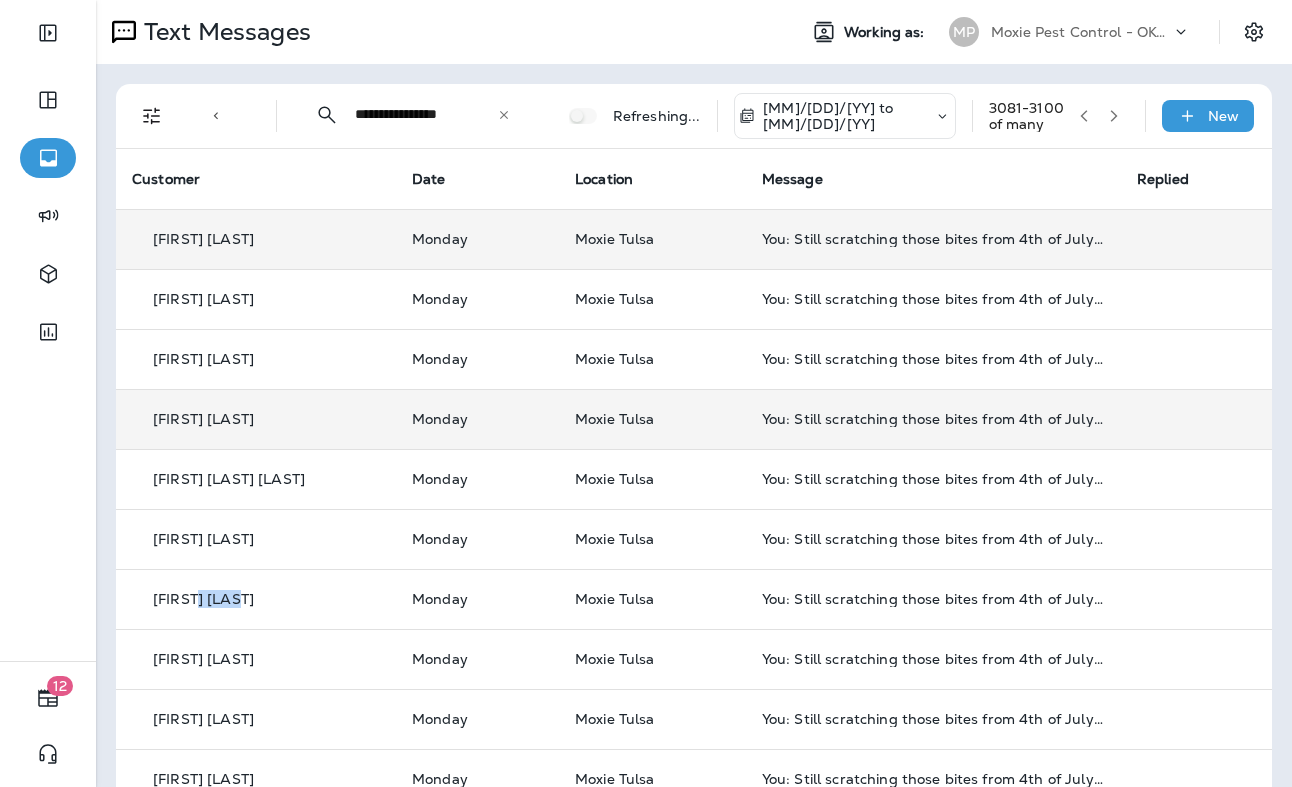 click on "[FIRST] [LAST]" at bounding box center (203, 599) 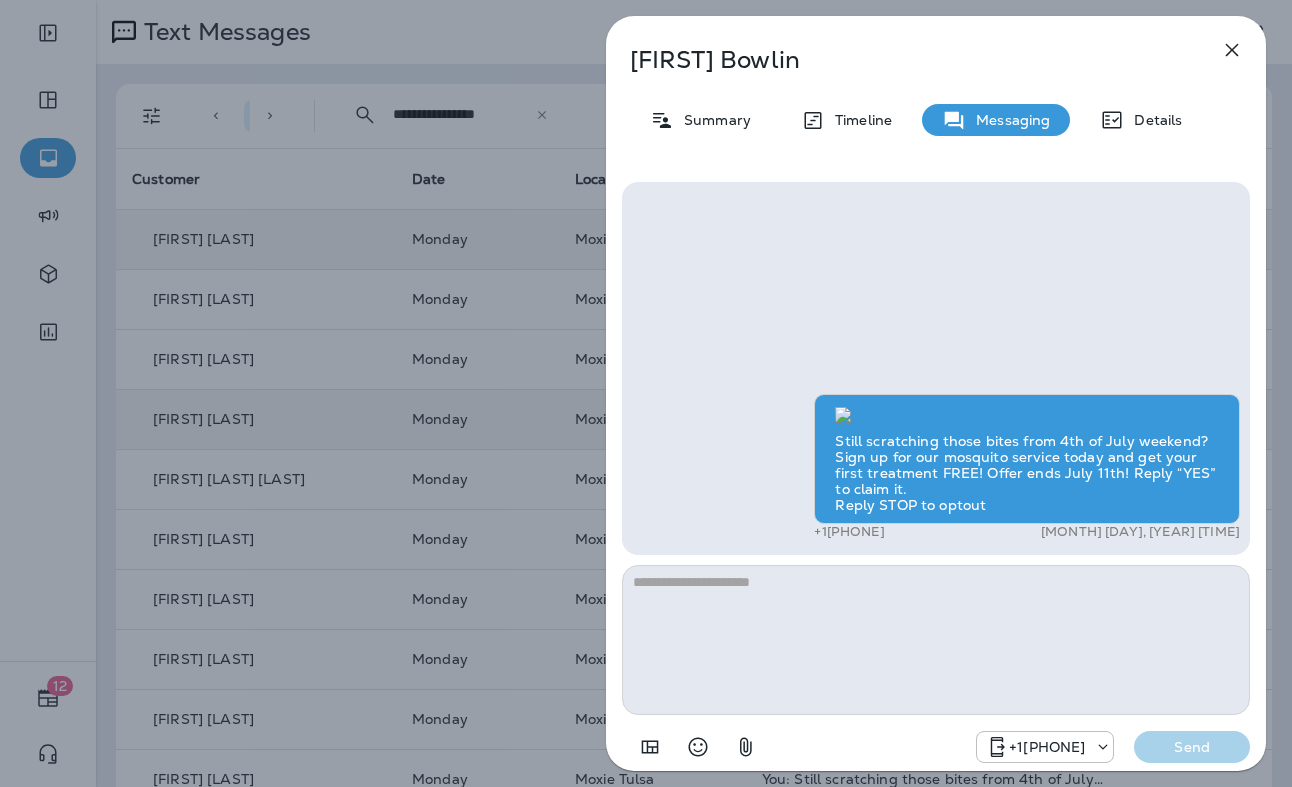 click on "[FIRST] [CATEGORY] [CATEGORY] [CATEGORY] [CATEGORY] Still scratching those bites from 4th of July weekend? Sign up for our mosquito service today and get your first treatment FREE! Offer ends July 11th! Reply “YES” to claim it.
Reply STOP to optout [PHONE] [DATE] [TIME] [PHONE] Send" at bounding box center (646, 393) 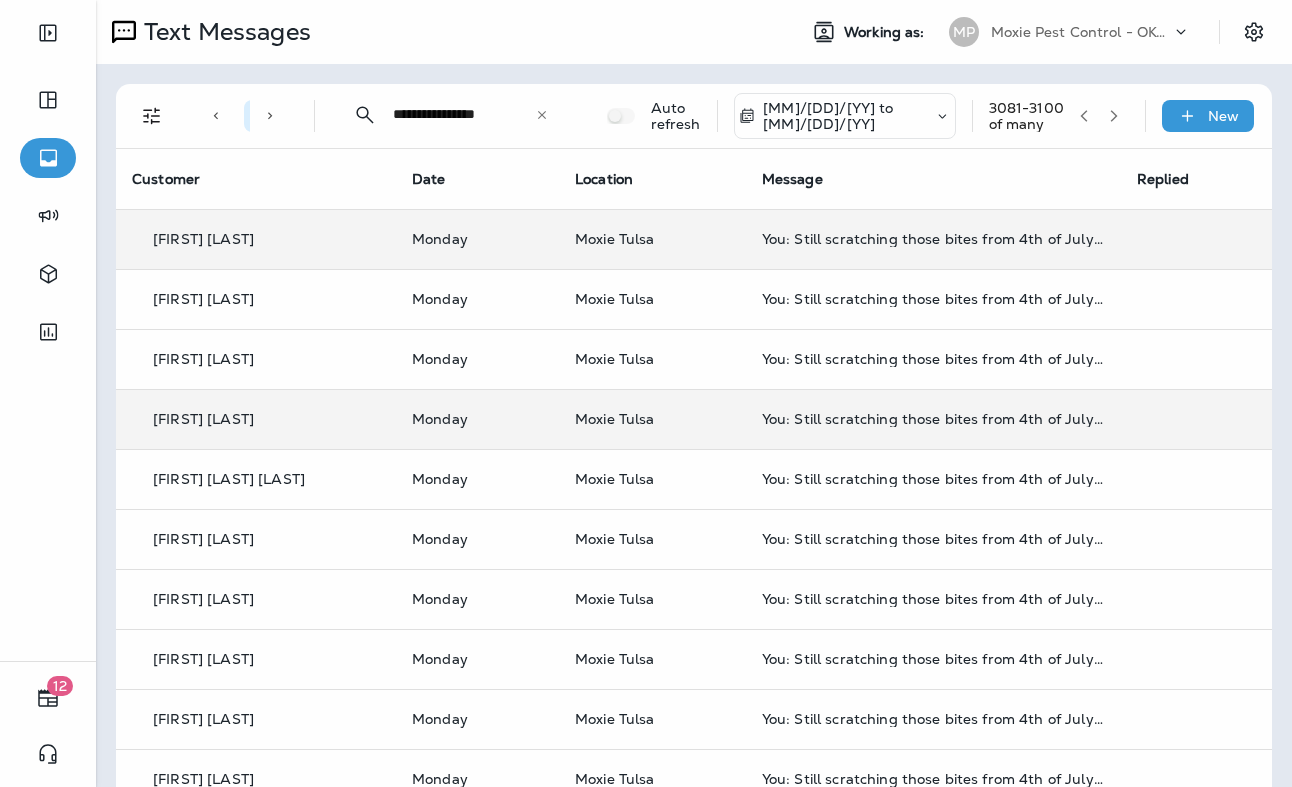 click at bounding box center [646, 393] 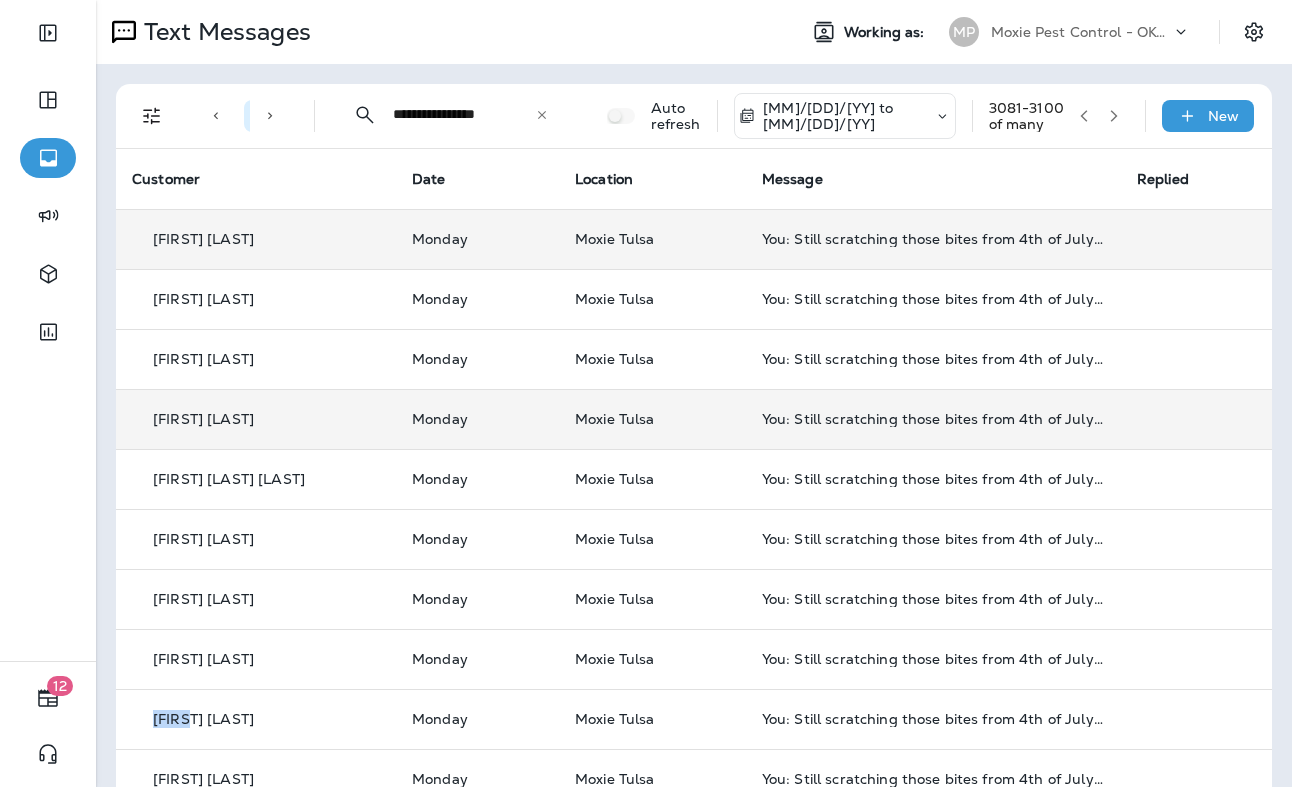 click on "[FIRST] [LAST]" at bounding box center [203, 719] 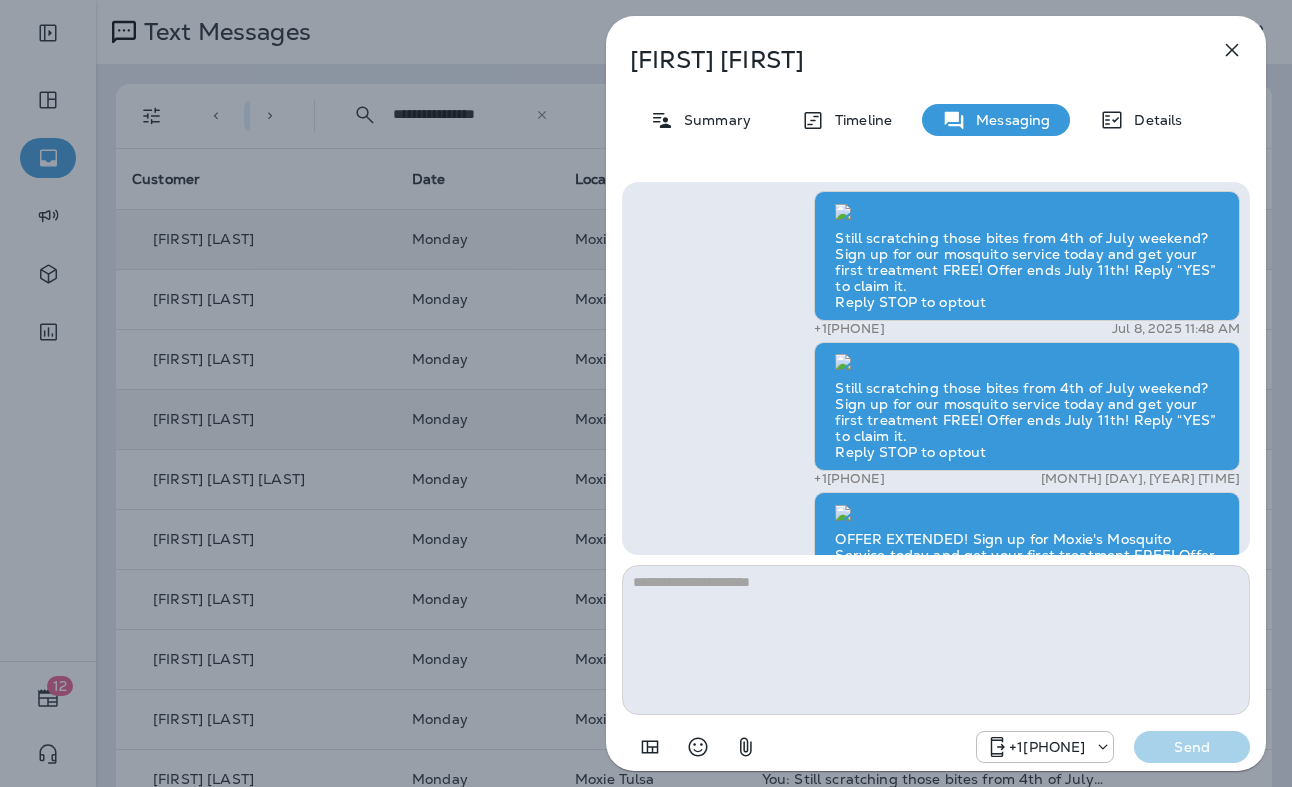 scroll, scrollTop: -759, scrollLeft: 0, axis: vertical 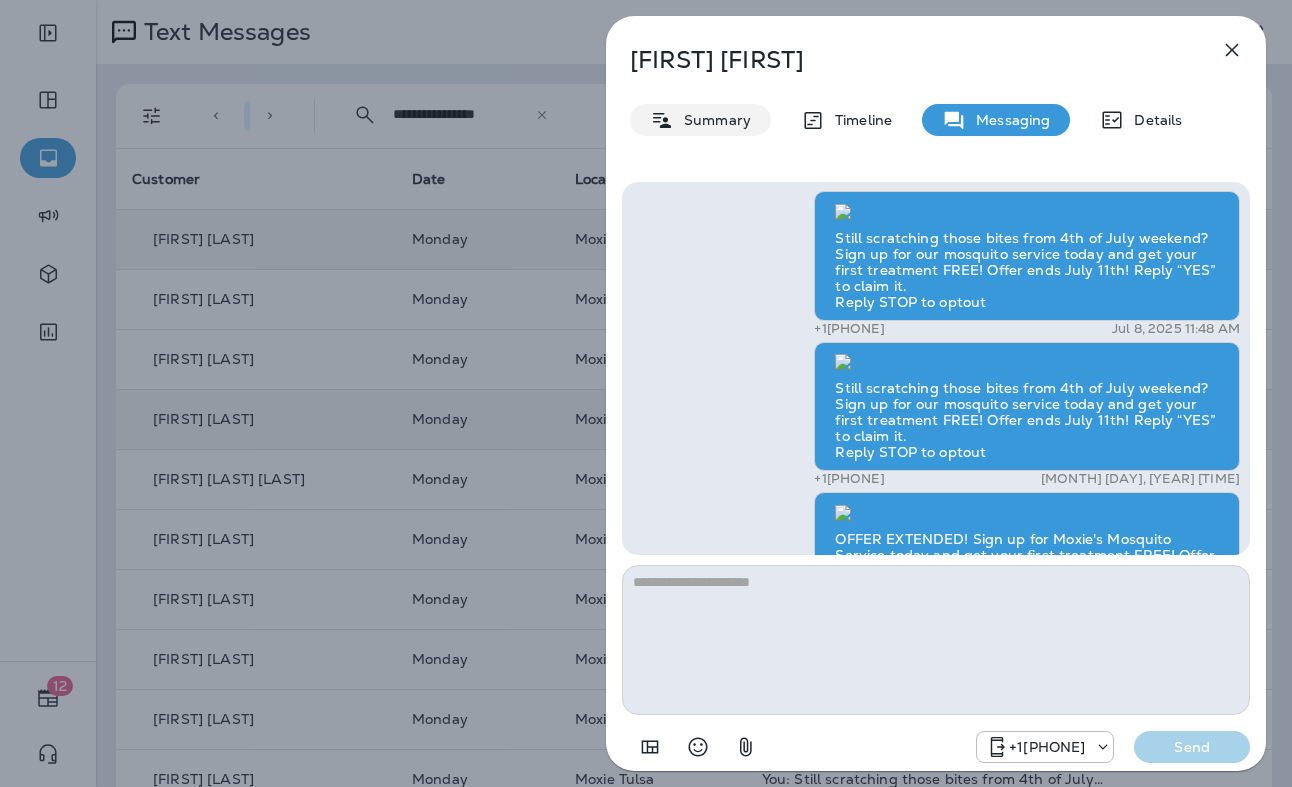 click on "Summary" at bounding box center [700, 120] 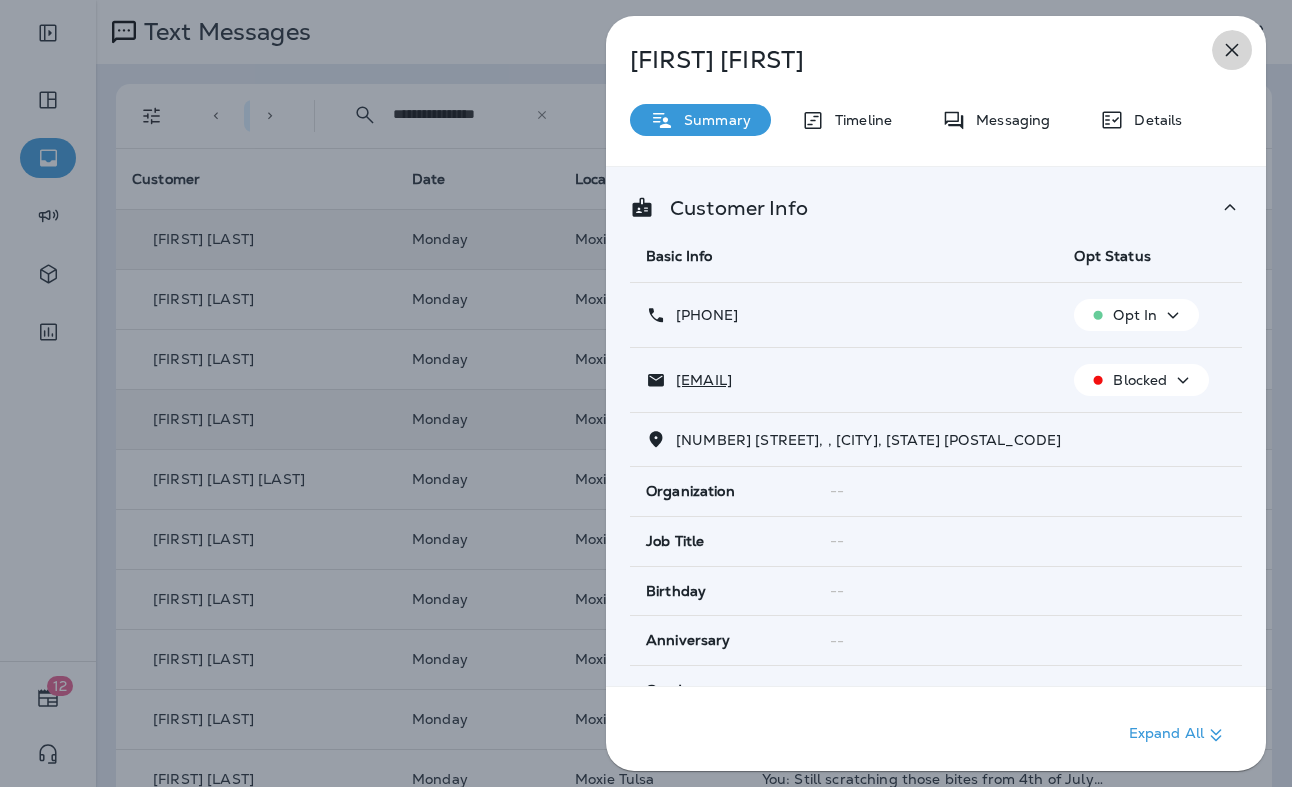 click 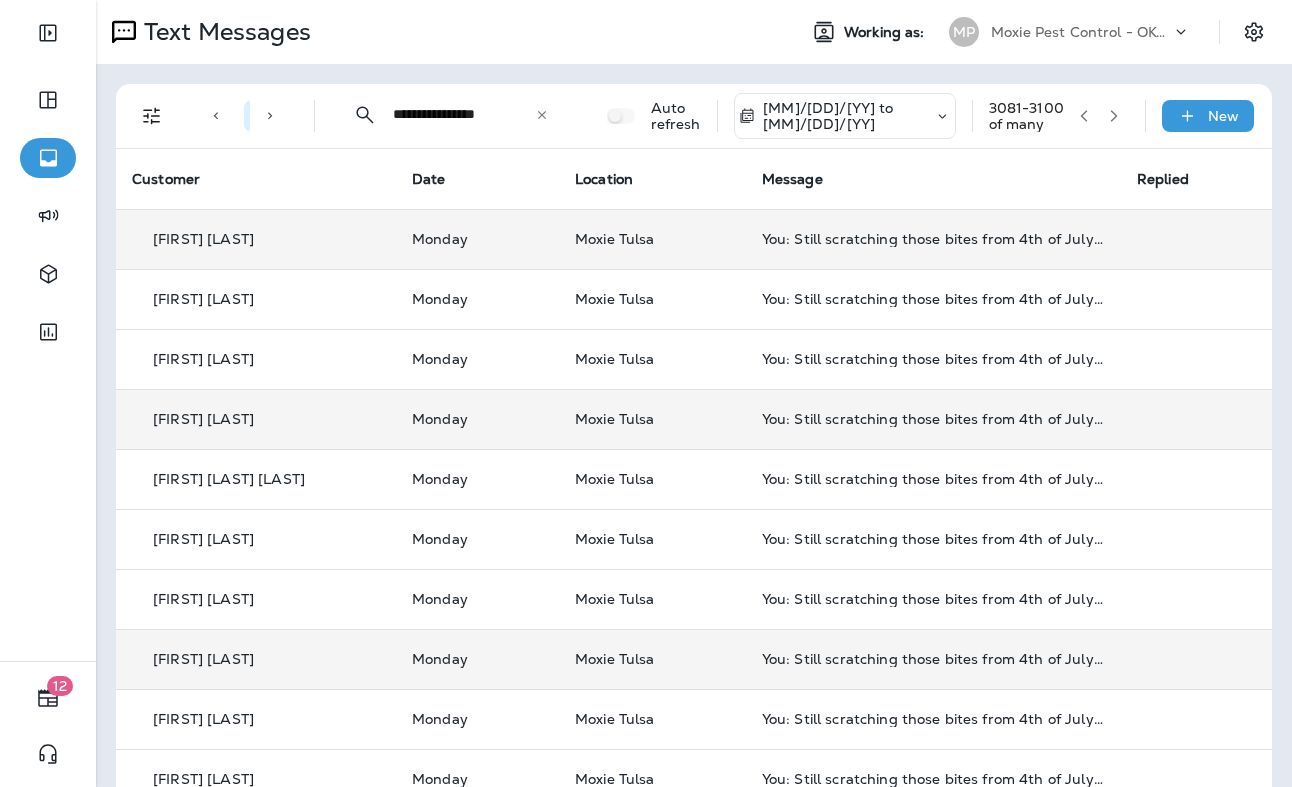 click on "[FIRST] [LAST]" at bounding box center [256, 659] 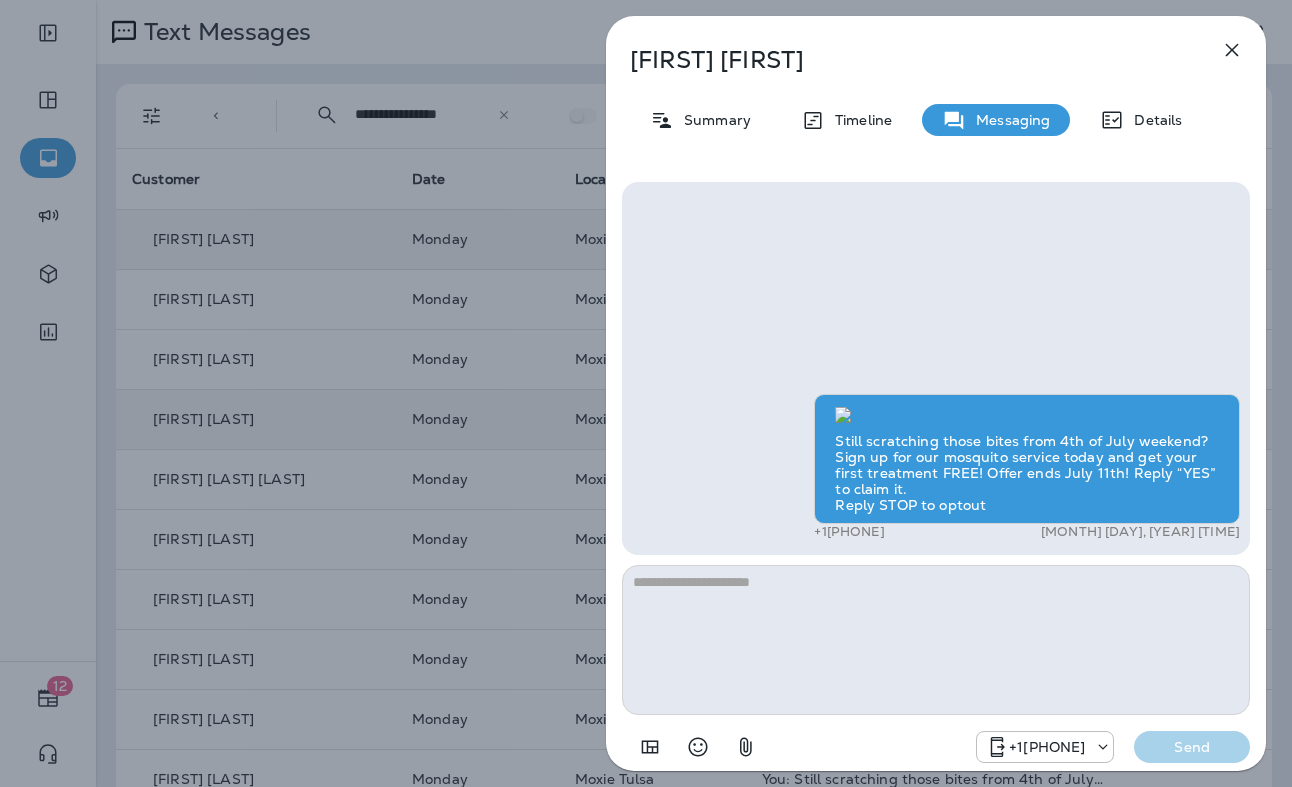 click on "[FIRST]   [LAST] Summary   Timeline   Messaging   Details   Still scratching those bites from 4th of July weekend? Sign up for our mosquito service today and get your first treatment FREE! Offer ends July 11th! Reply “YES” to claim it.
Reply STOP to optout [PHONE] [DATE] [TIME] [PHONE] Send" at bounding box center (646, 393) 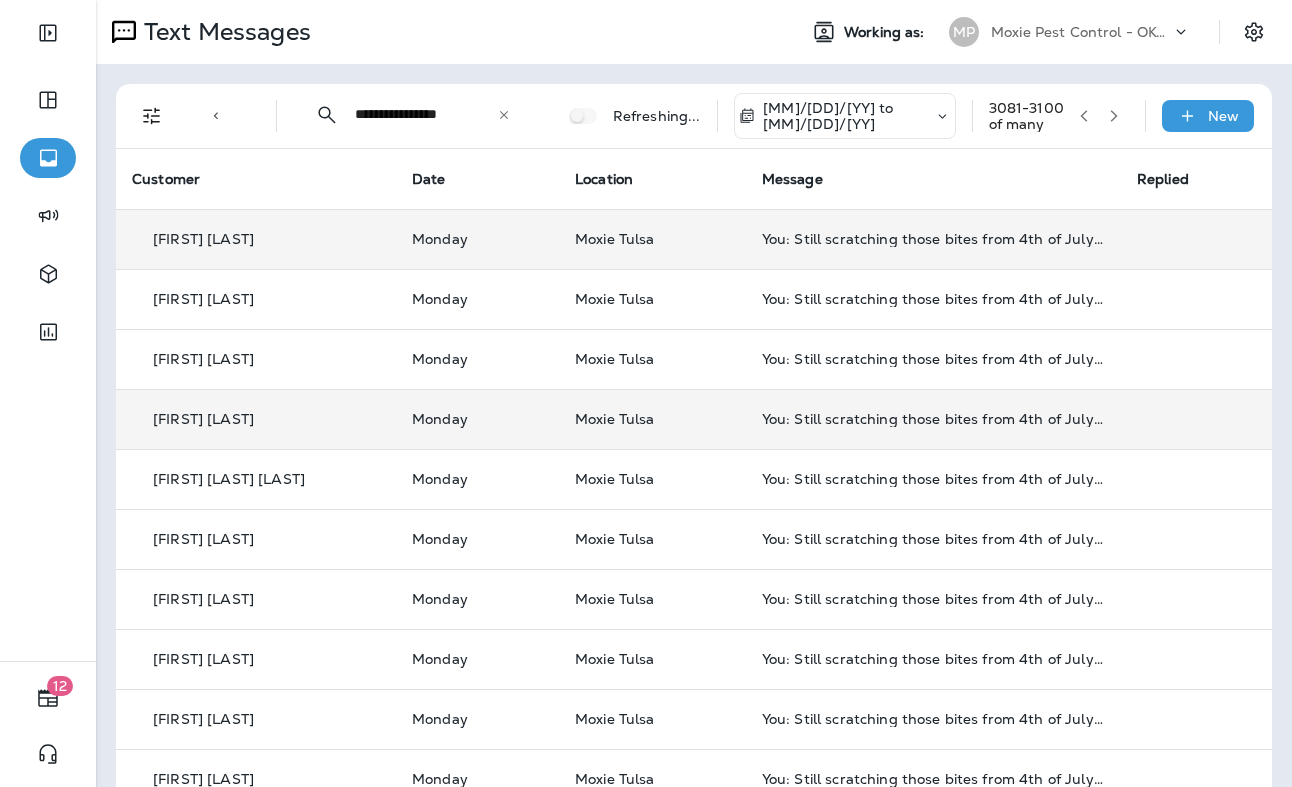 click at bounding box center (646, 393) 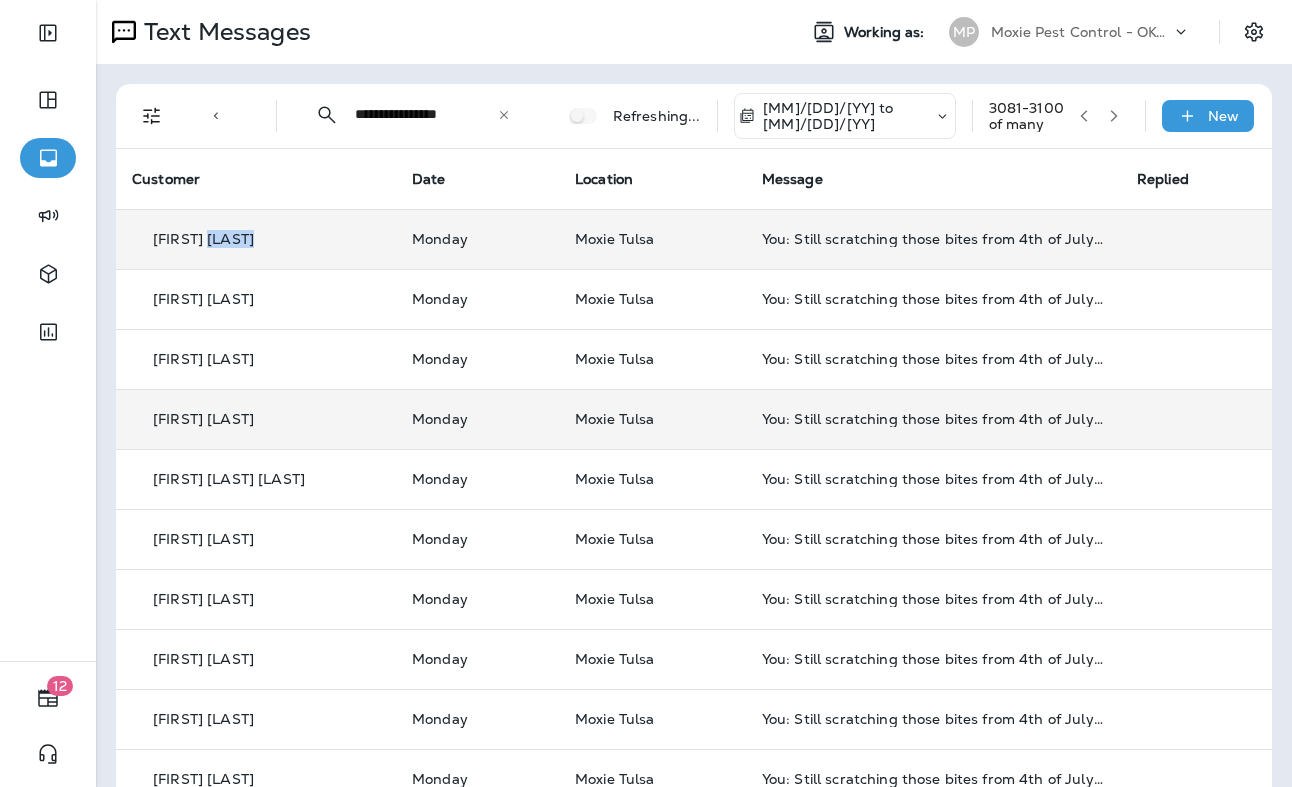 click on "[FIRST] [LAST]" at bounding box center (203, 239) 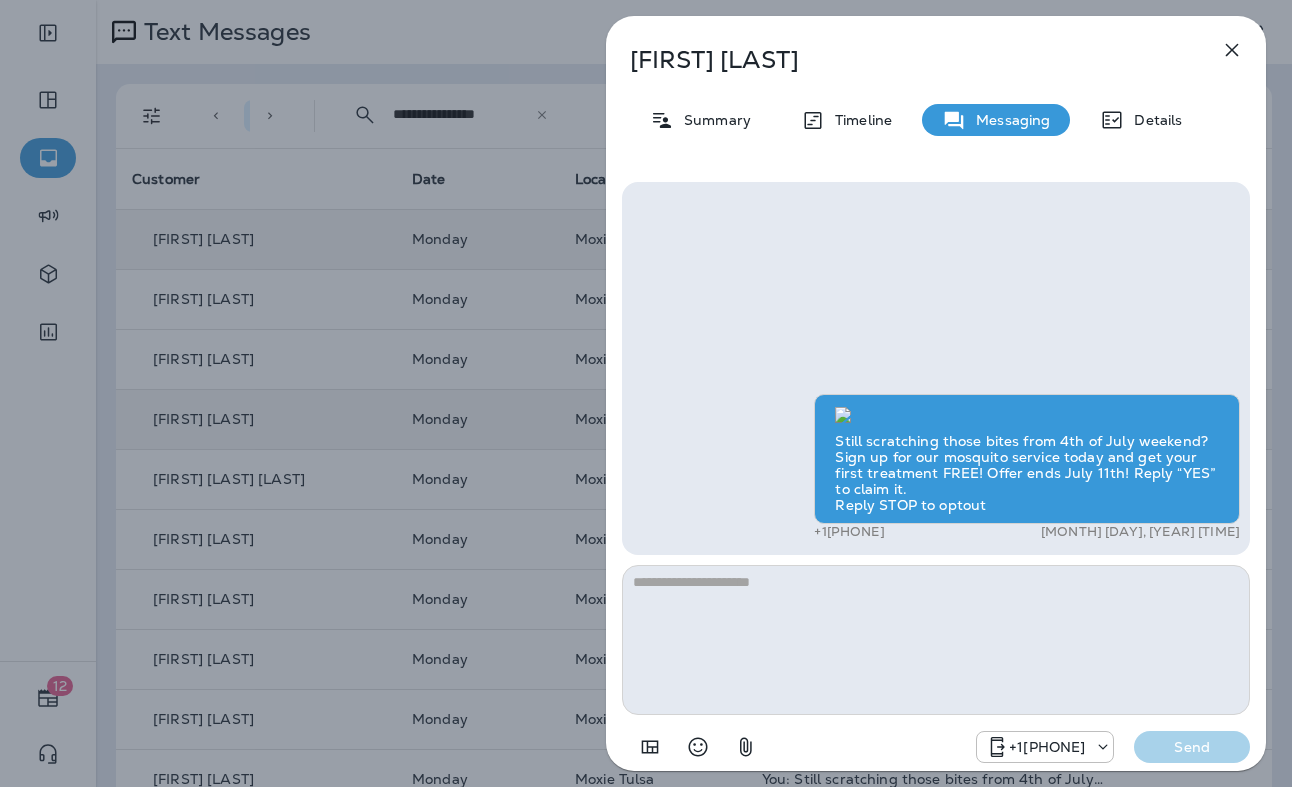 click on "[FIRST] [LAST] Summary Timeline Messaging Details Still scratching those bites from 4th of July weekend? Sign up for our mosquito service today and get your first treatment FREE! Offer ends July 11th! Reply “YES” to claim it.
Reply STOP to optout +[PHONE] [MONTH] [DAY], [YEAR] [HOUR]:[MINUTE] [AM/PM] +[PHONE] Send" at bounding box center (646, 393) 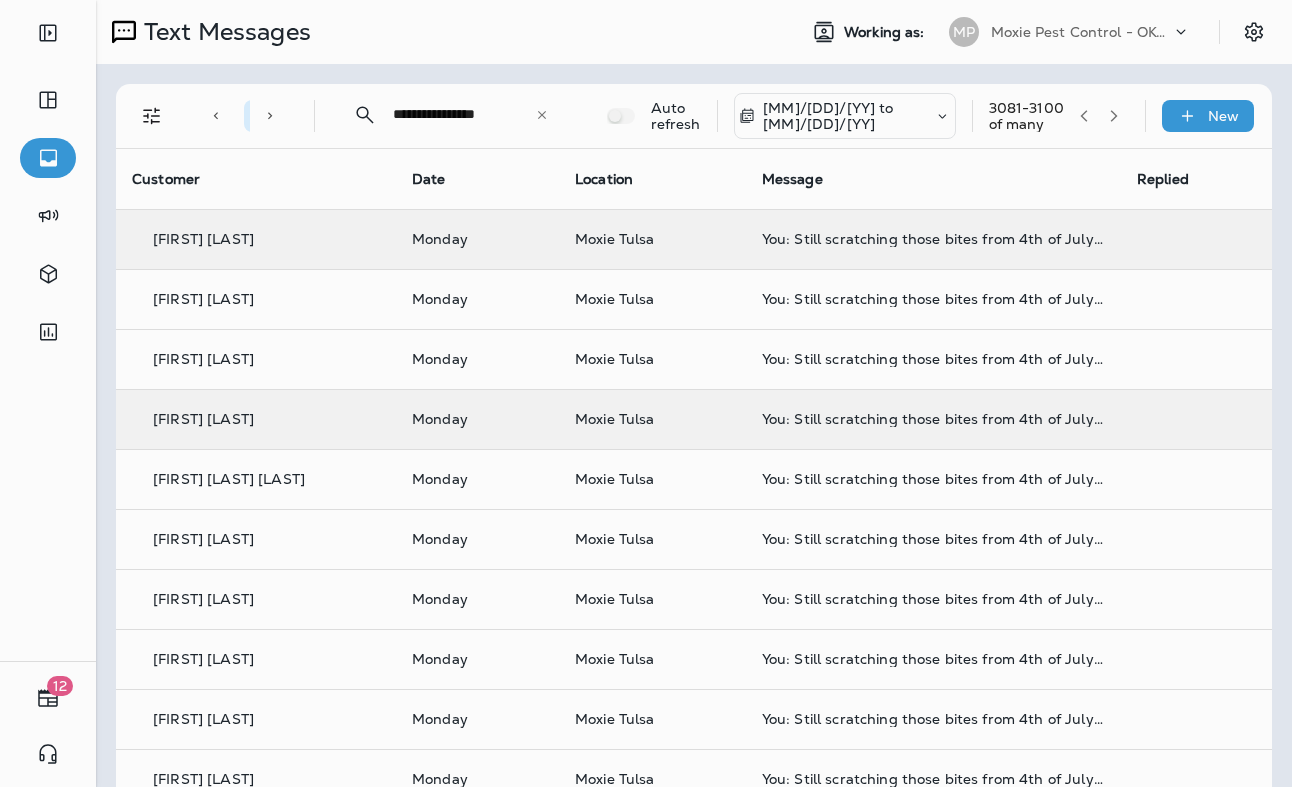 click at bounding box center [748, 393] 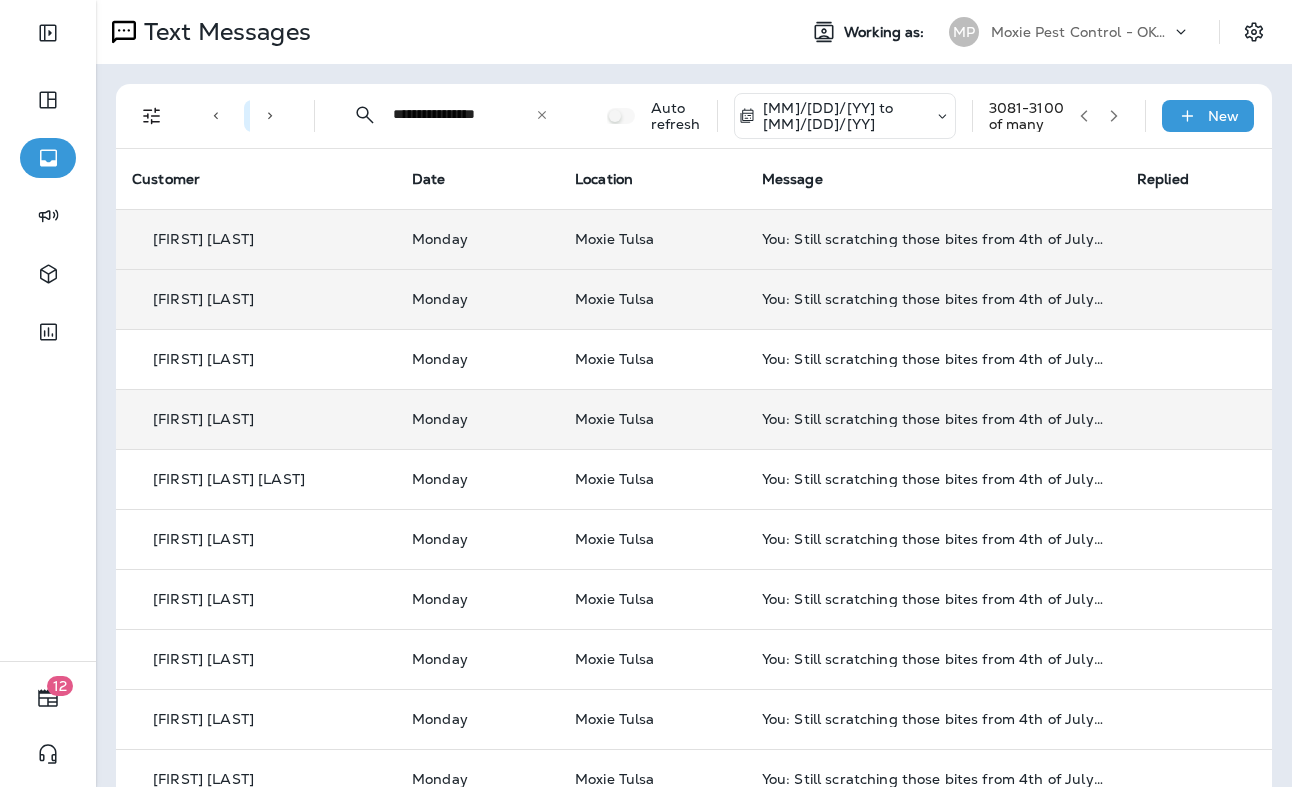 click on "[FIRST] [LAST]" at bounding box center (203, 299) 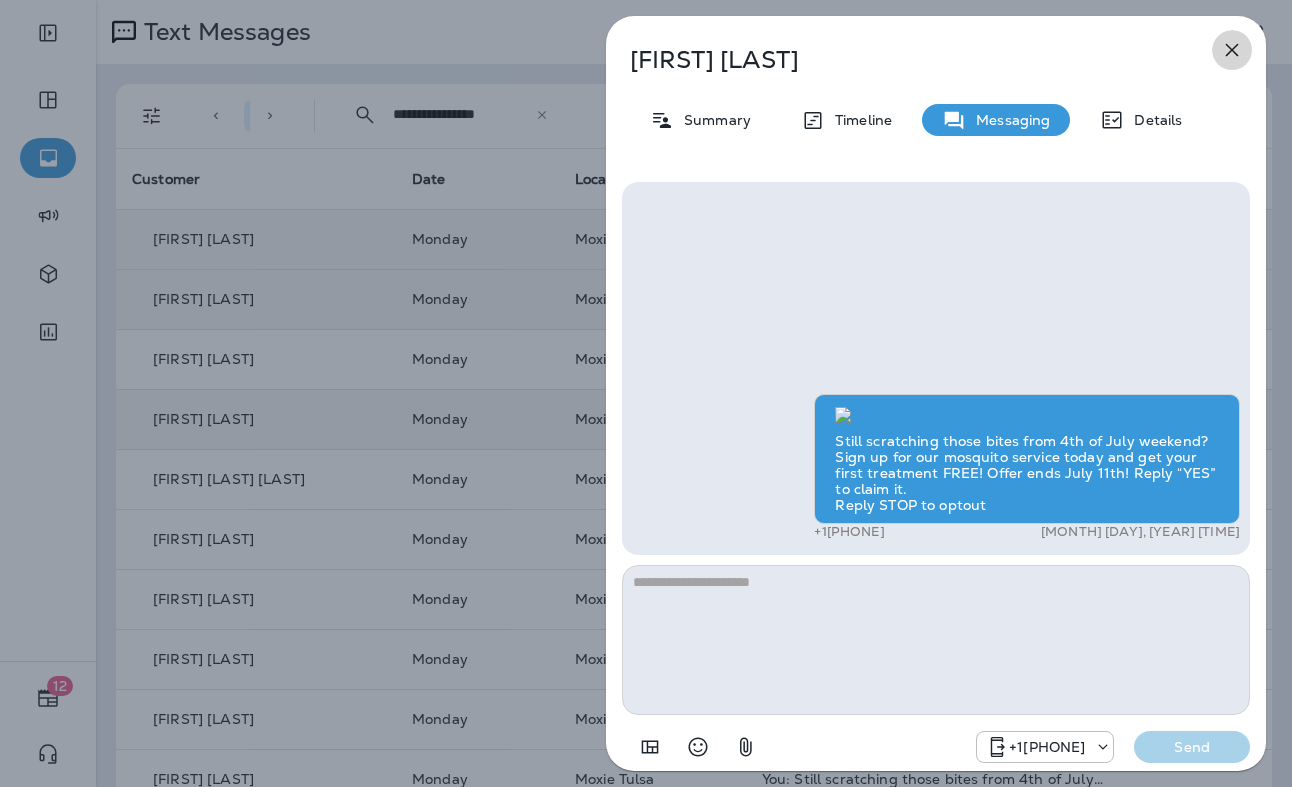 click at bounding box center (1232, 50) 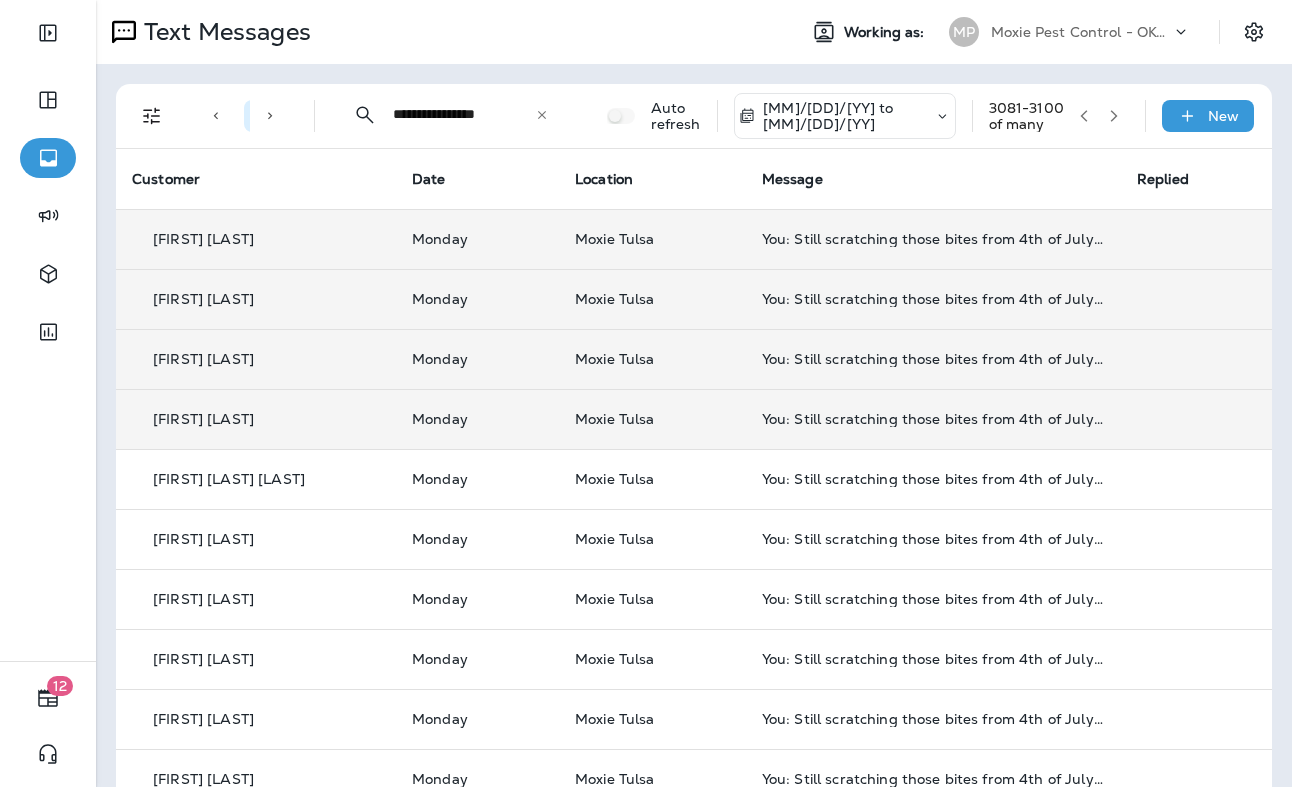click on "[FIRST] [LAST]" at bounding box center [203, 359] 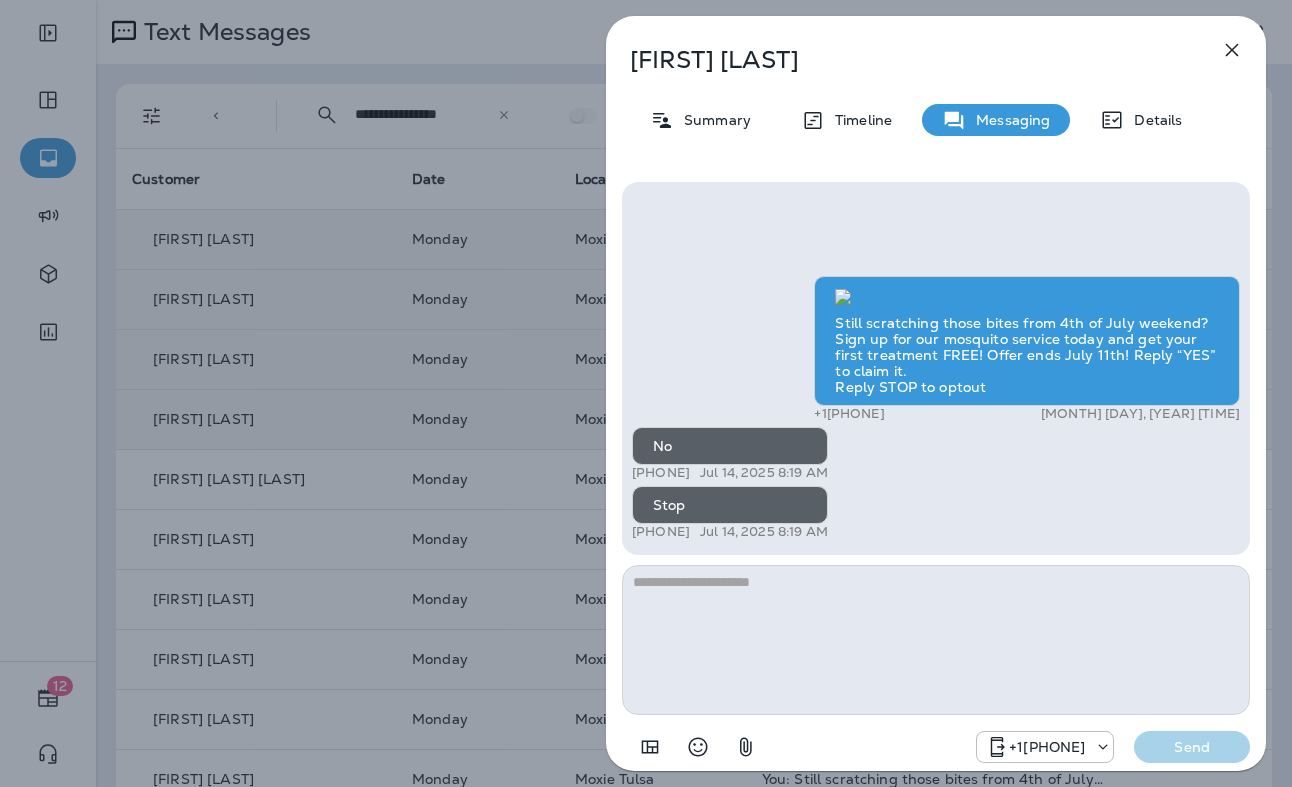 scroll, scrollTop: -579, scrollLeft: 0, axis: vertical 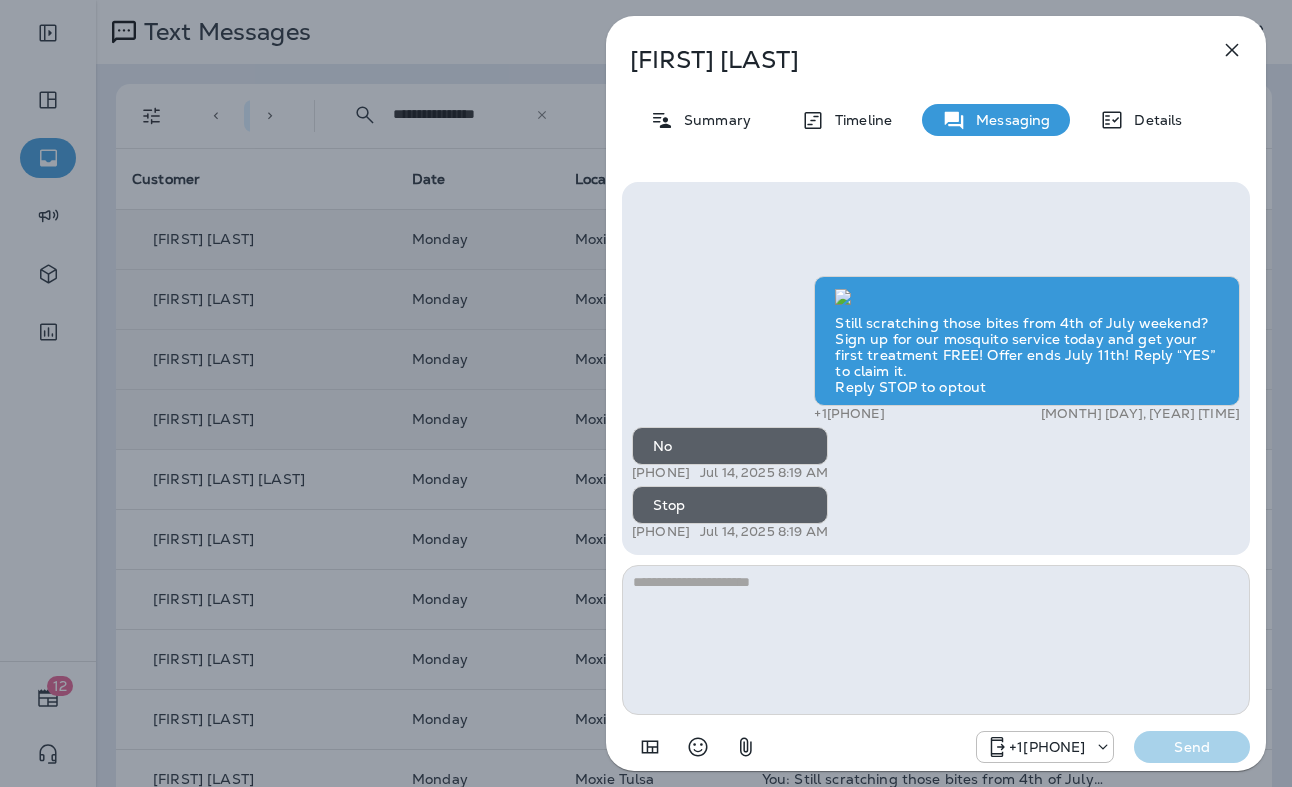 click 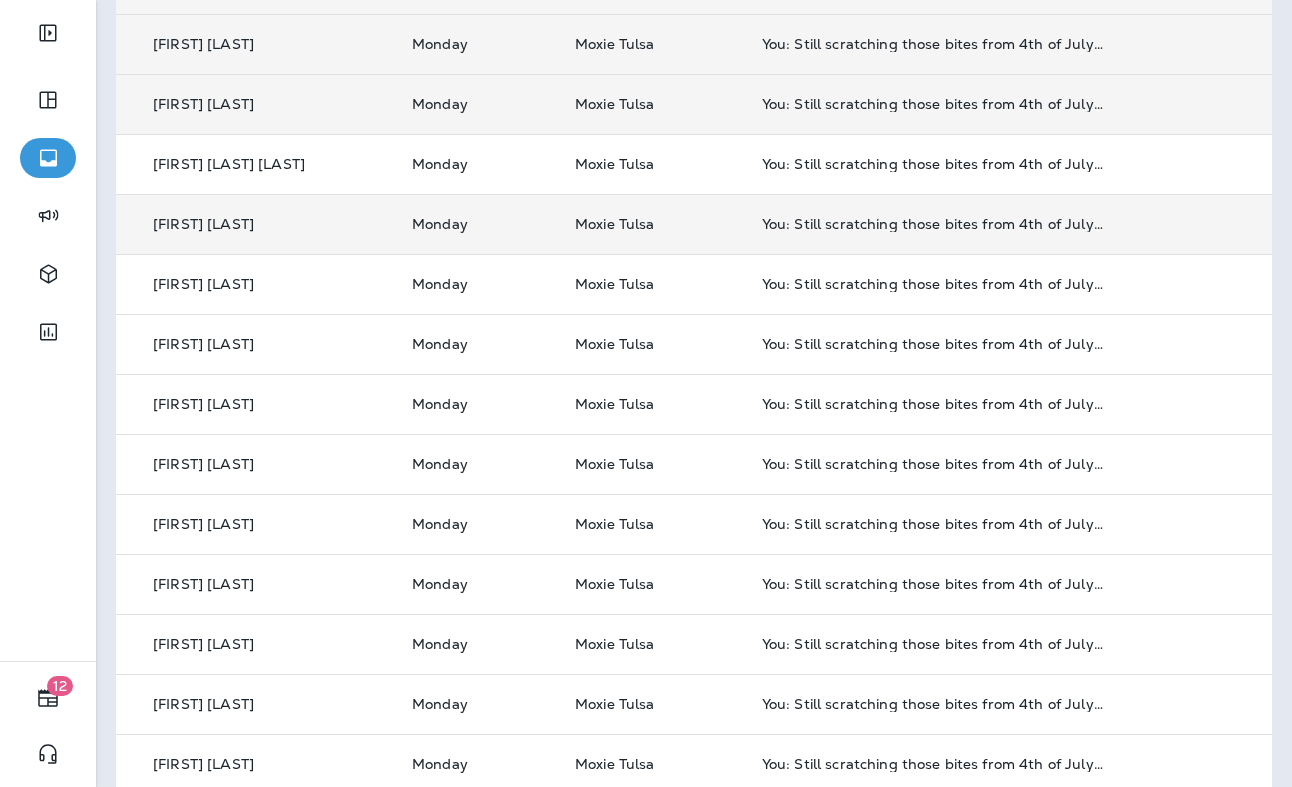 scroll, scrollTop: 642, scrollLeft: 0, axis: vertical 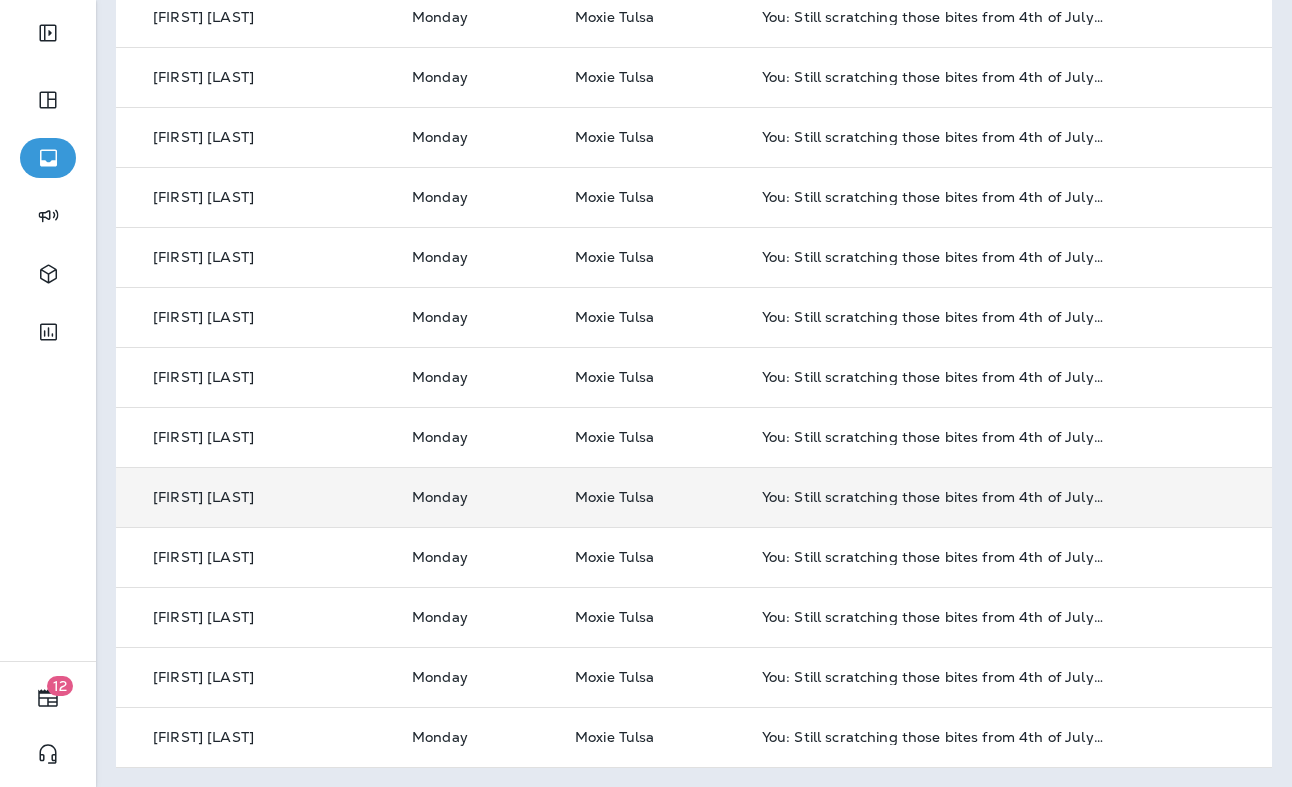click on "[FIRST] [LAST]" at bounding box center (203, 497) 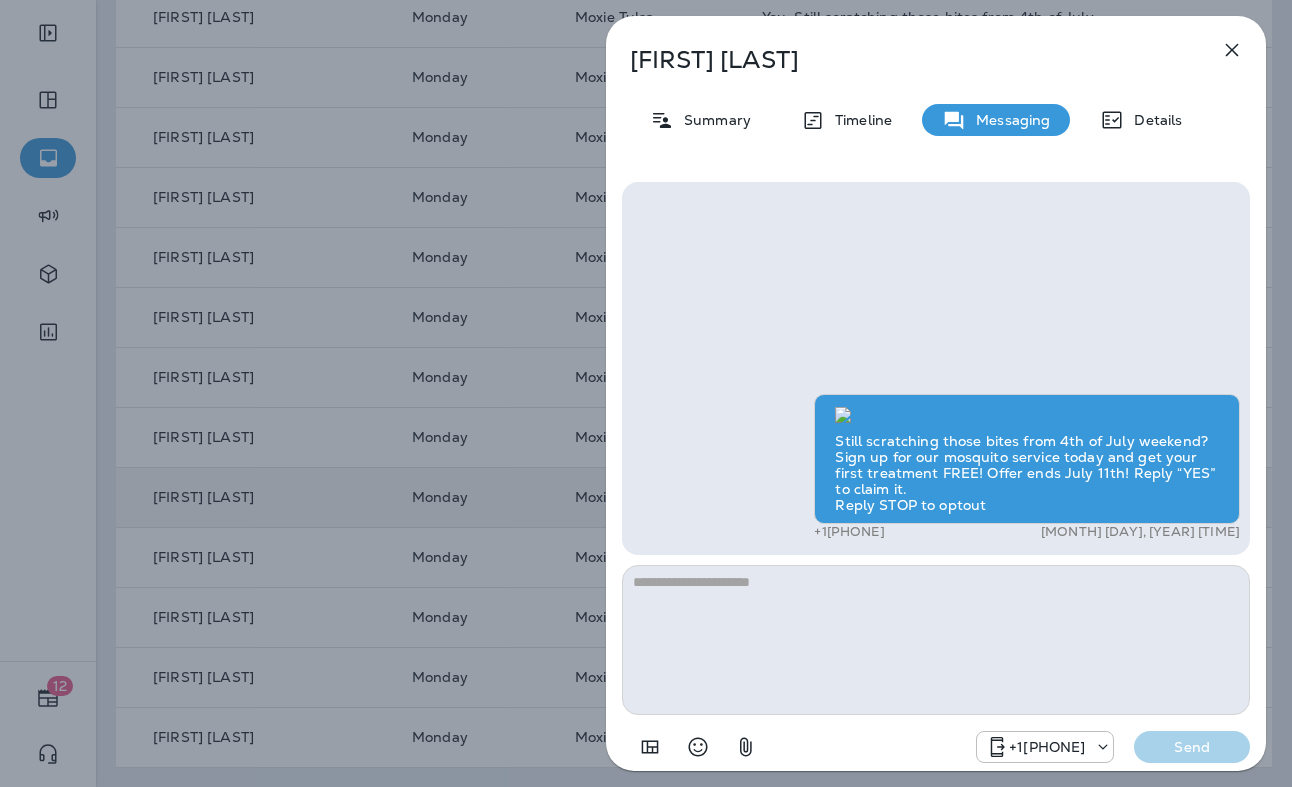 click at bounding box center (1232, 50) 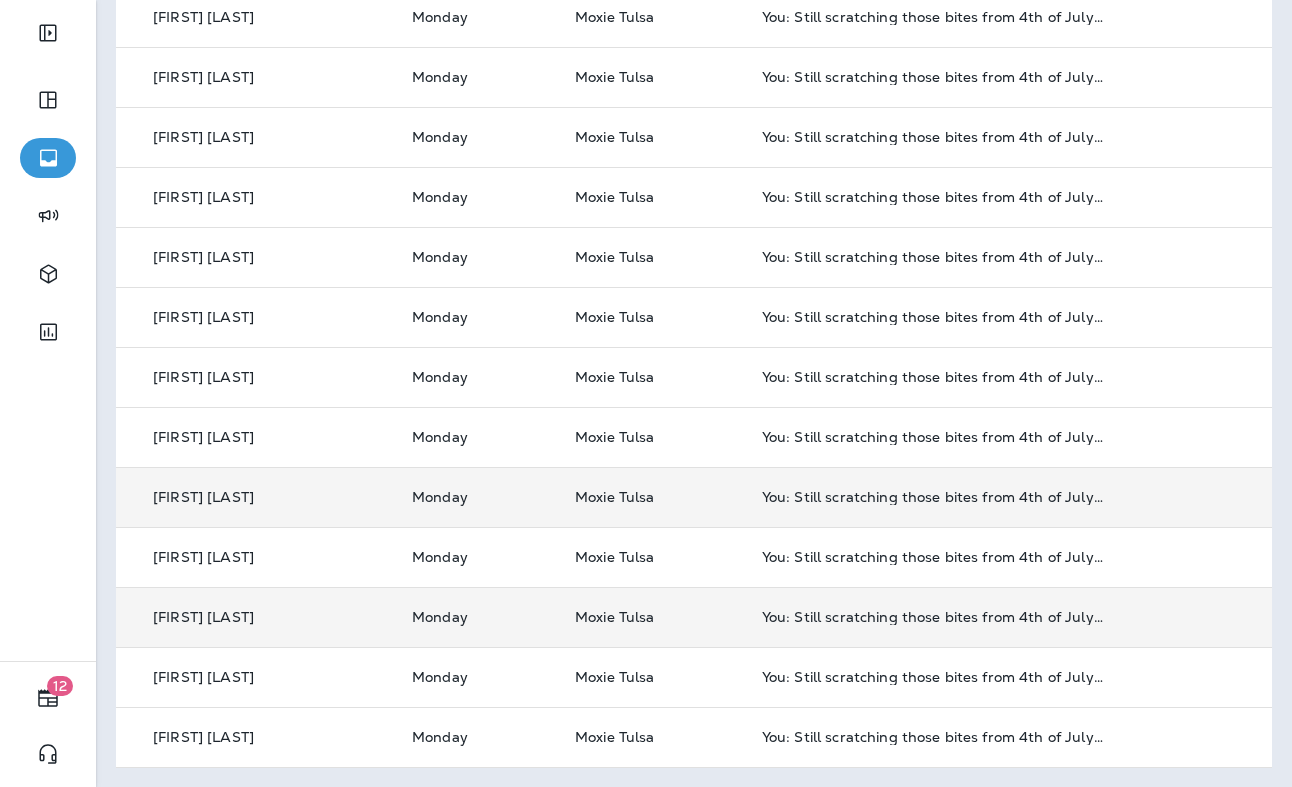 click on "[FIRST] [LAST]" at bounding box center [256, 617] 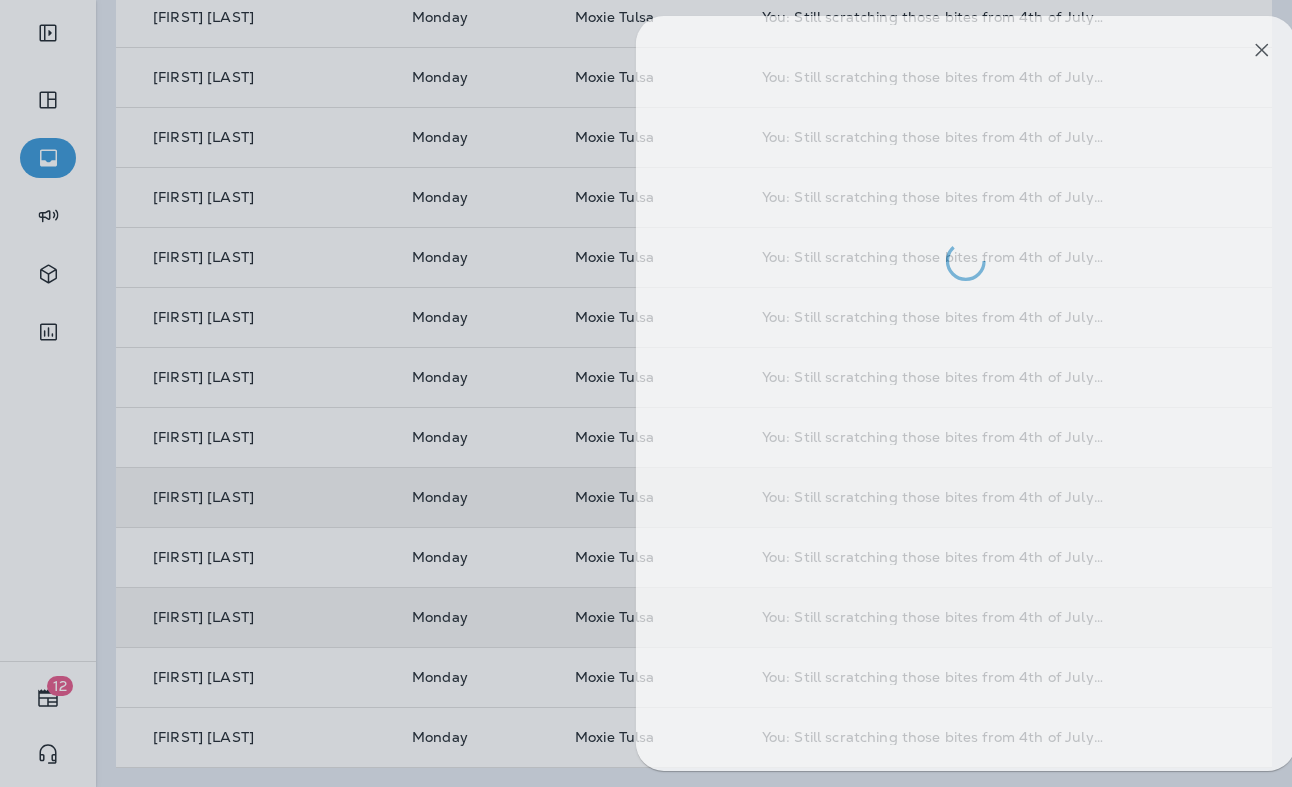 click at bounding box center (676, 393) 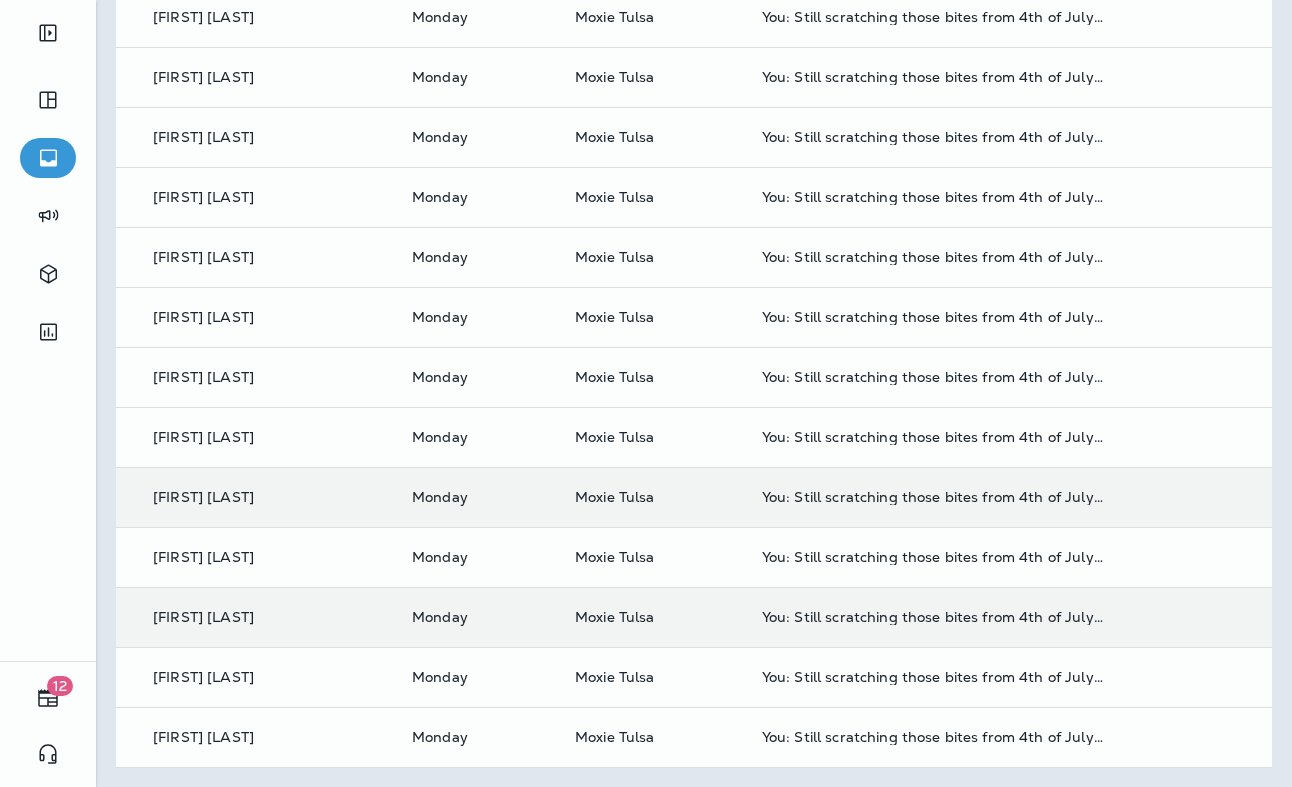 click at bounding box center [646, 393] 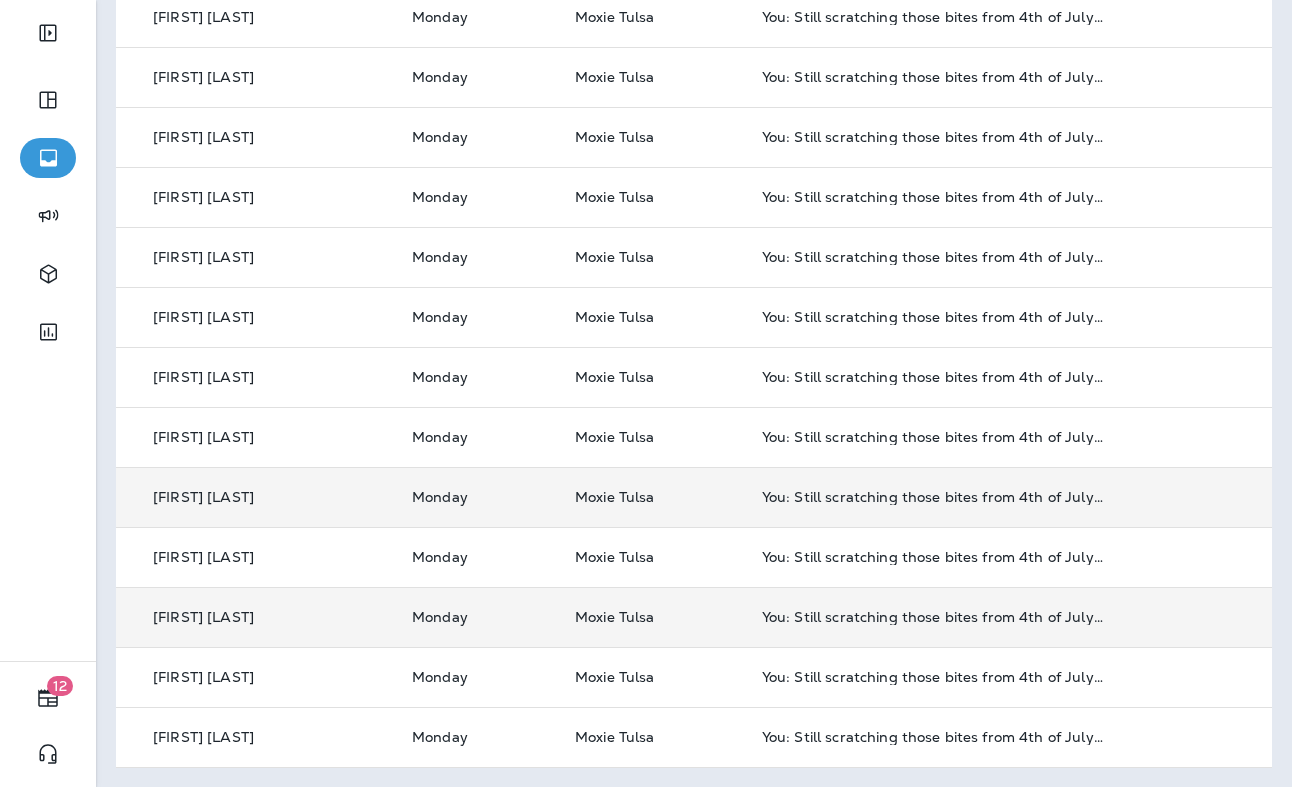 click on "[FIRST] [LAST]" at bounding box center (256, 617) 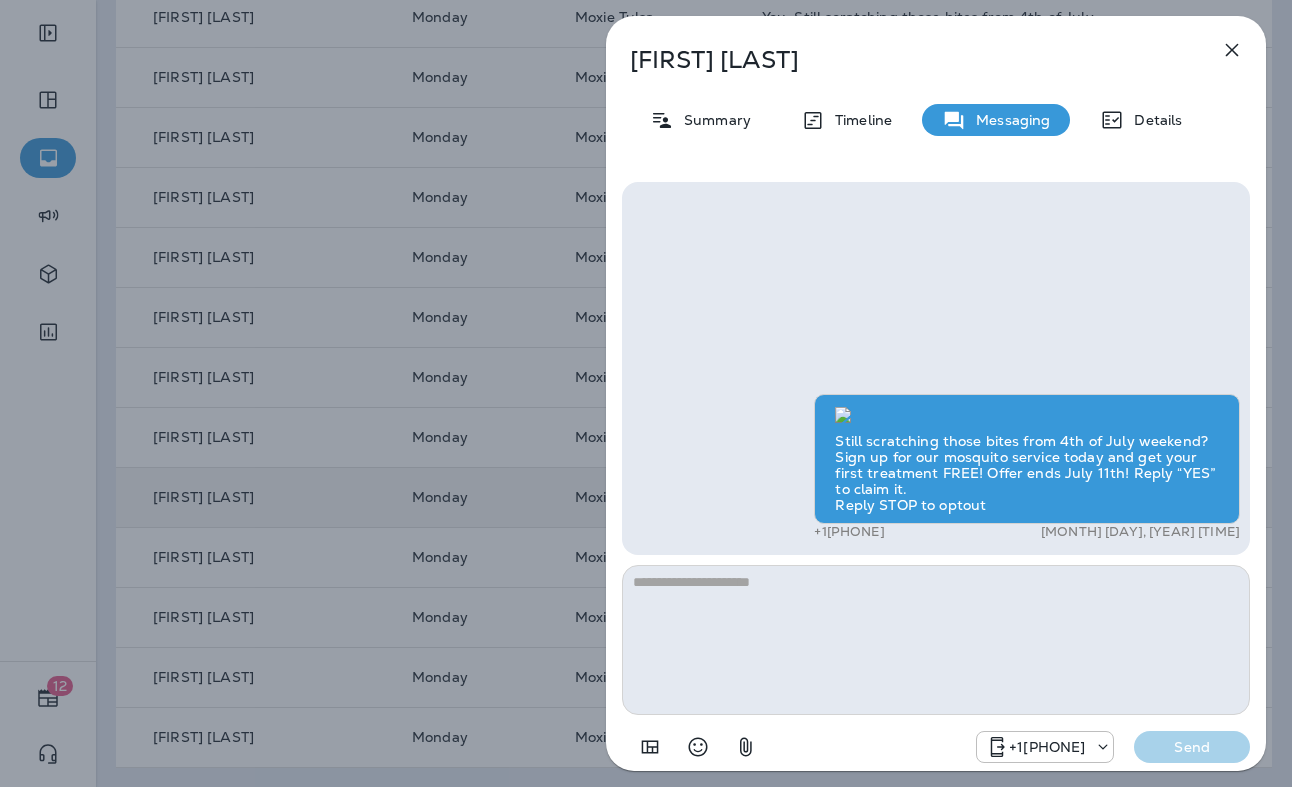 click 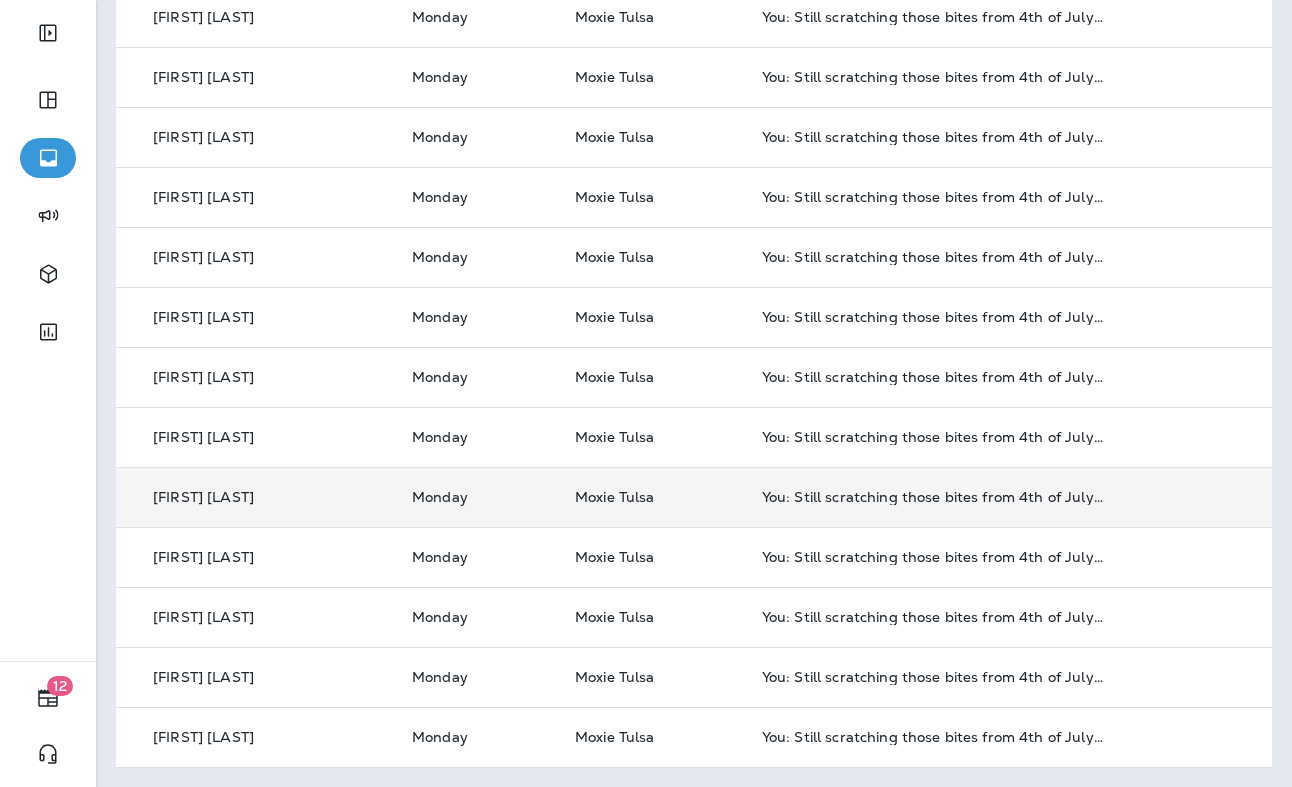 scroll, scrollTop: 0, scrollLeft: 0, axis: both 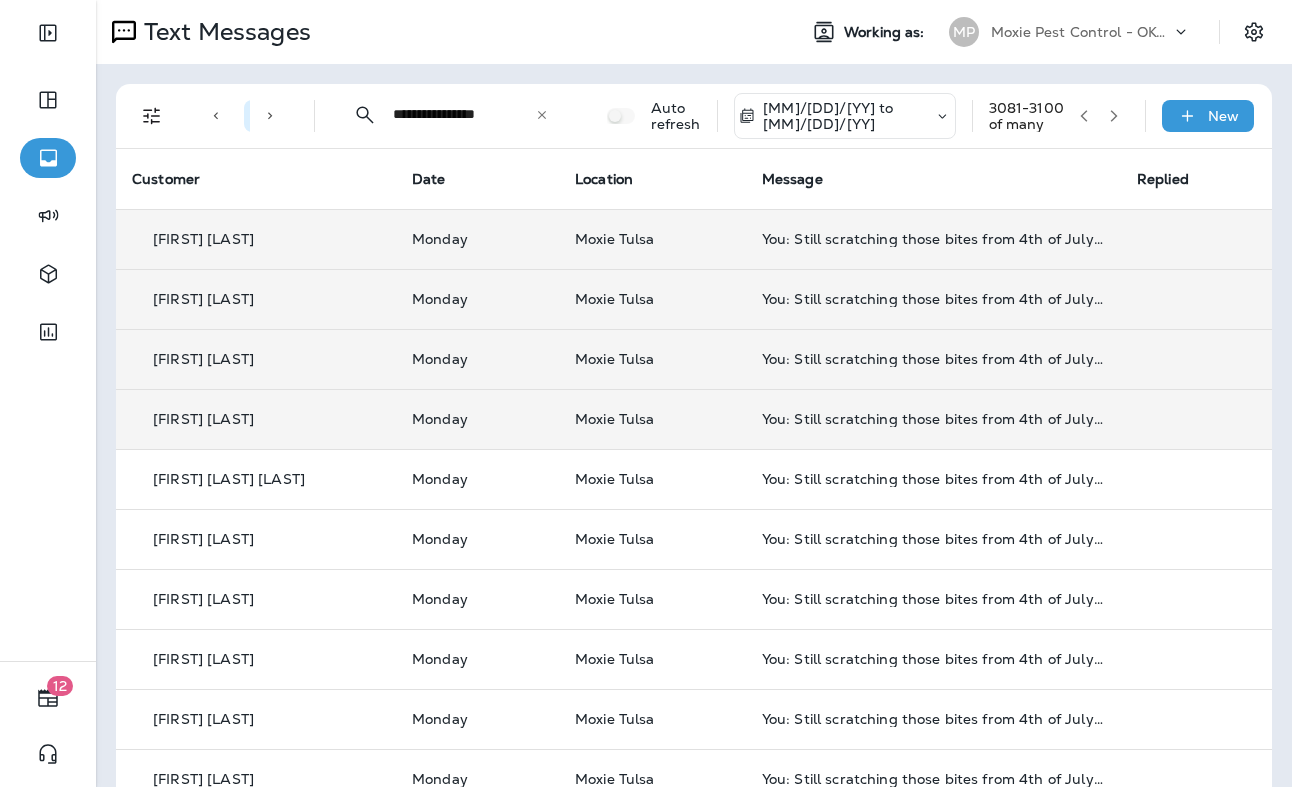 click 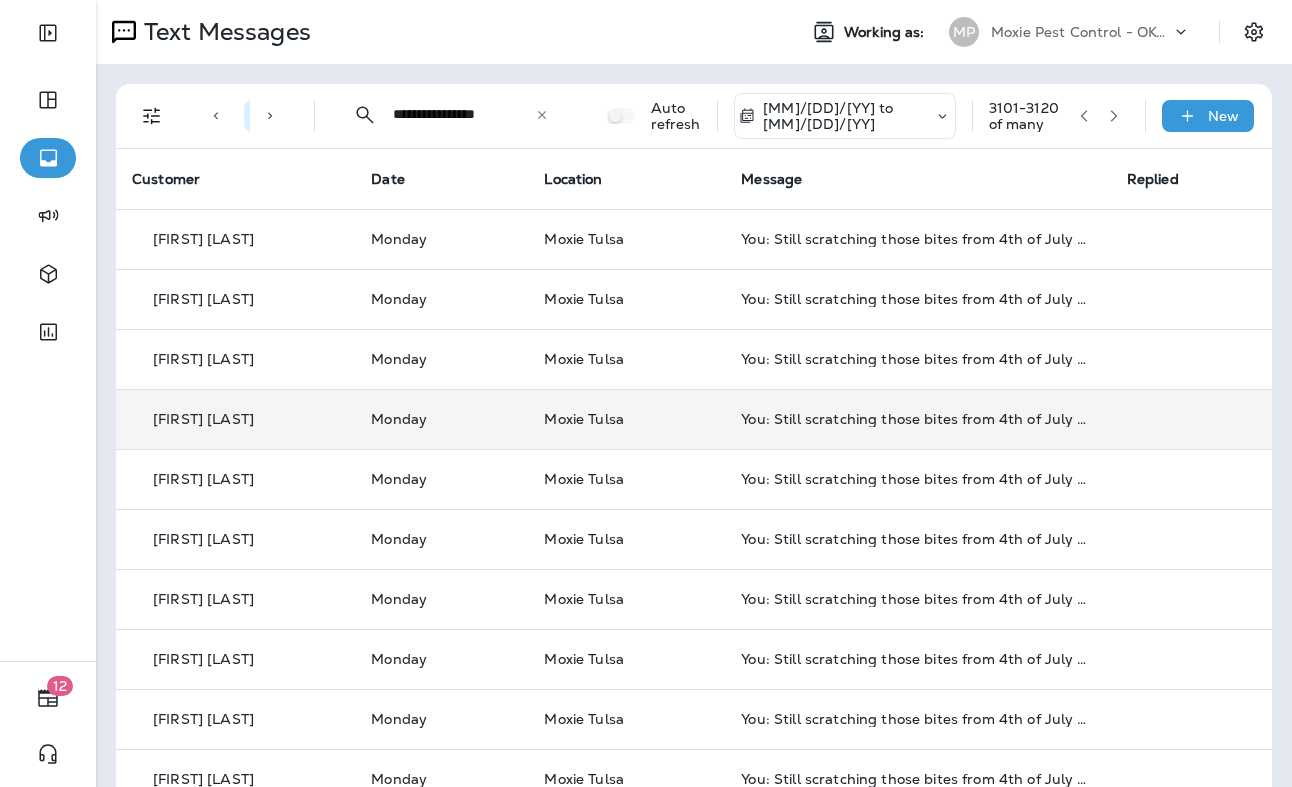 click on "[FIRST] [LAST]" at bounding box center (235, 419) 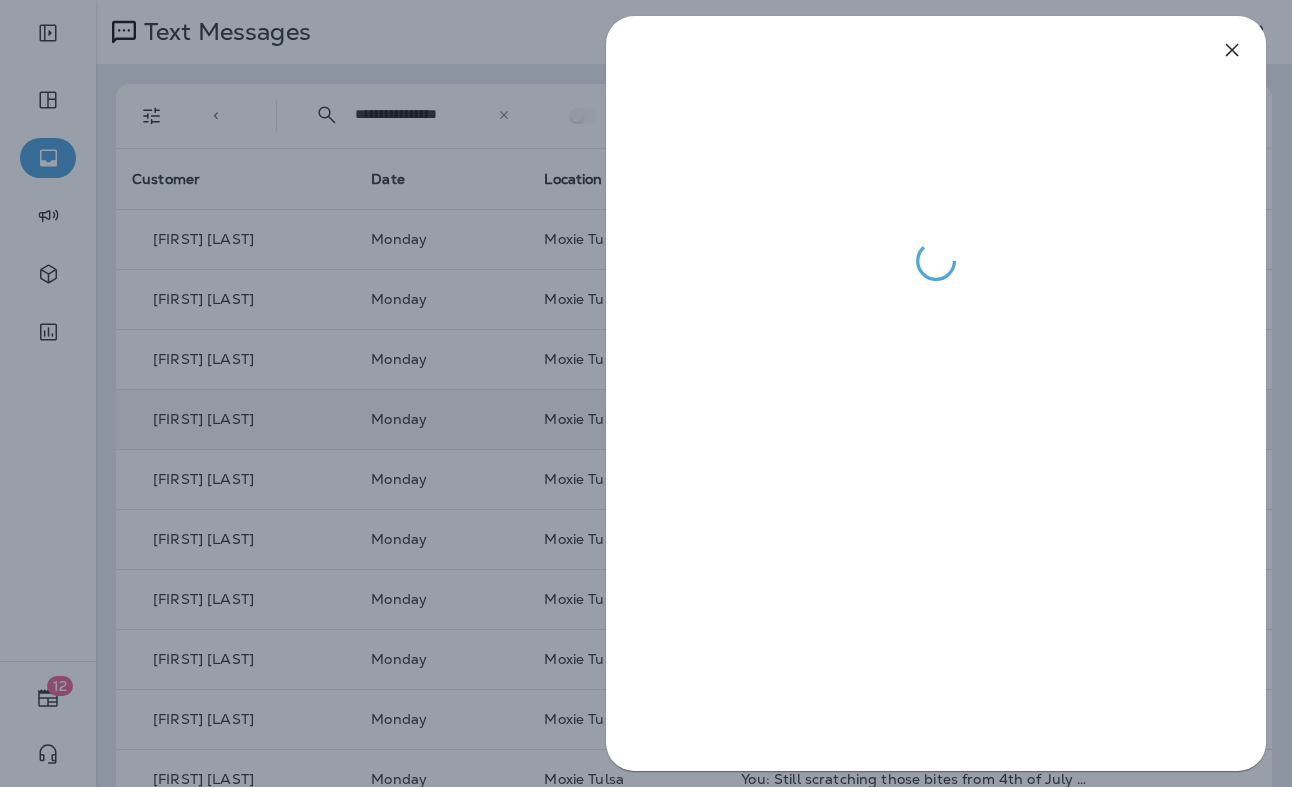 click at bounding box center [646, 393] 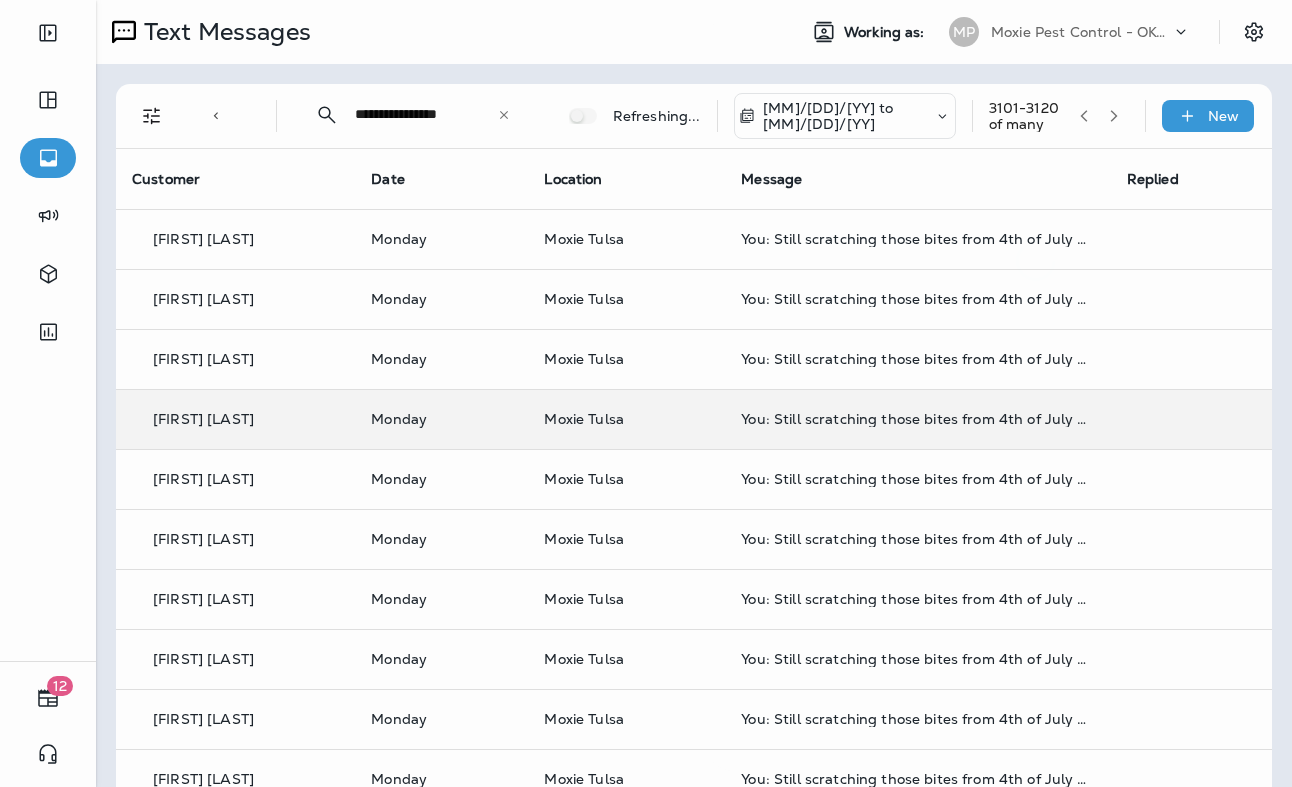 click at bounding box center (646, 393) 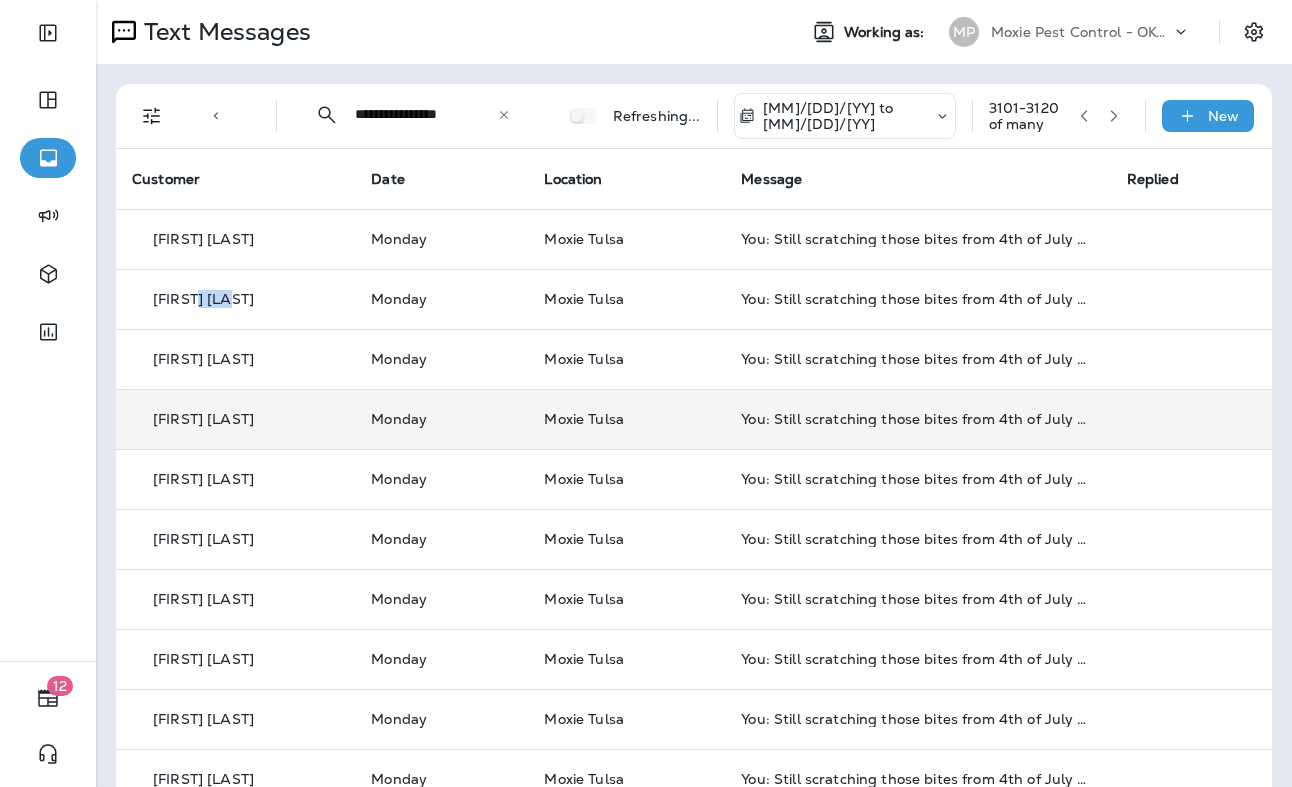click on "[FIRST] [LAST]" at bounding box center [203, 299] 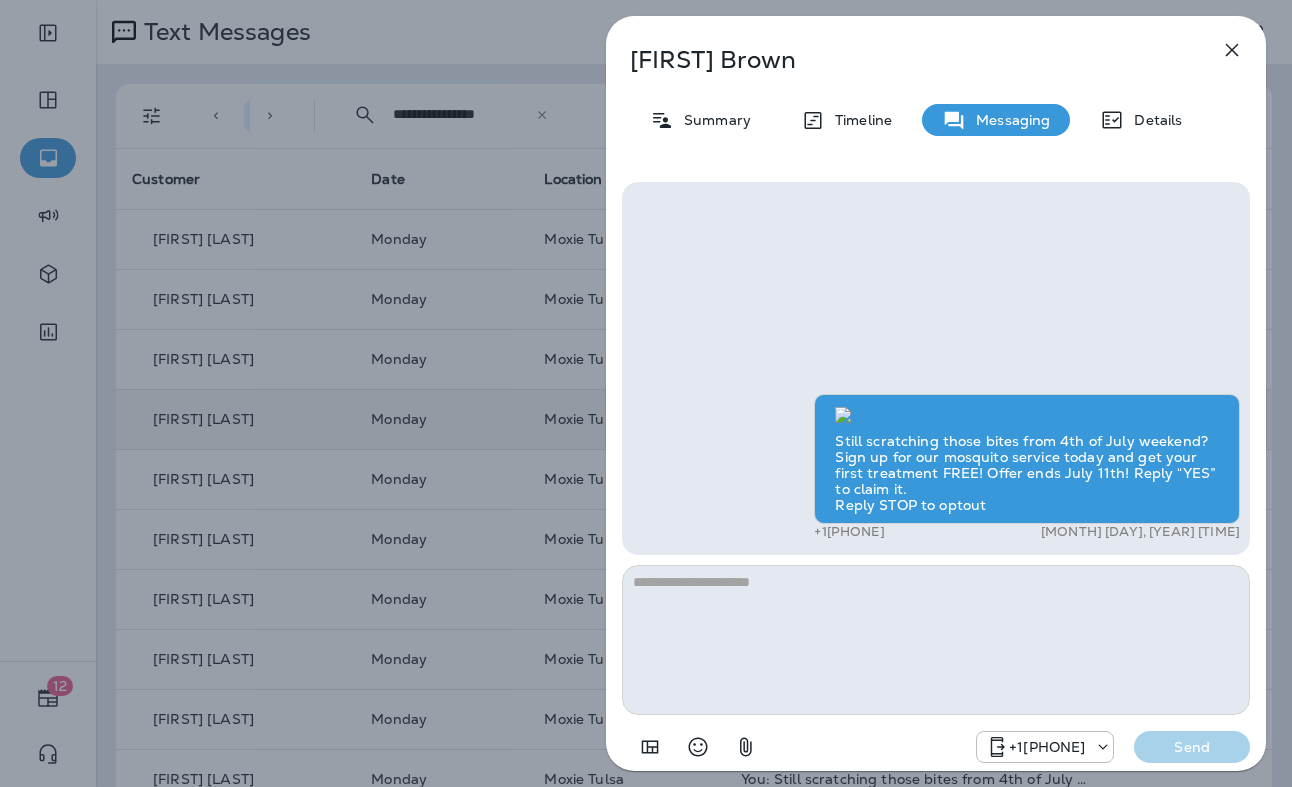click on "[FIRST]   [LAST]   Timeline   Messaging   Details   Still scratching those bites from 4th of July weekend? Sign up for our mosquito service today and get your first treatment FREE! Offer ends July 11th! Reply “YES” to claim it.
Reply STOP to optout +1[PHONE] [MONTH] [DAY], [YEAR] [TIME] +1[PHONE] Send" at bounding box center (646, 393) 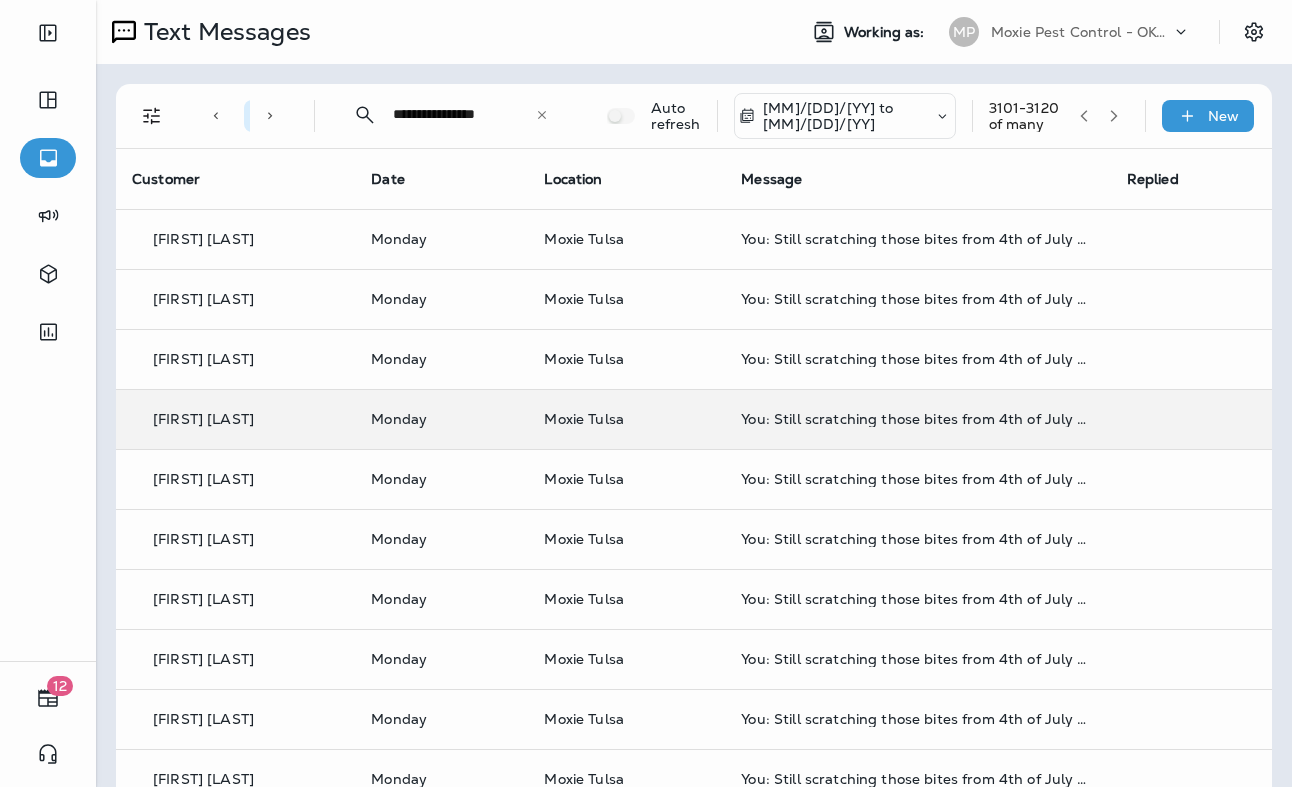 click at bounding box center (646, 393) 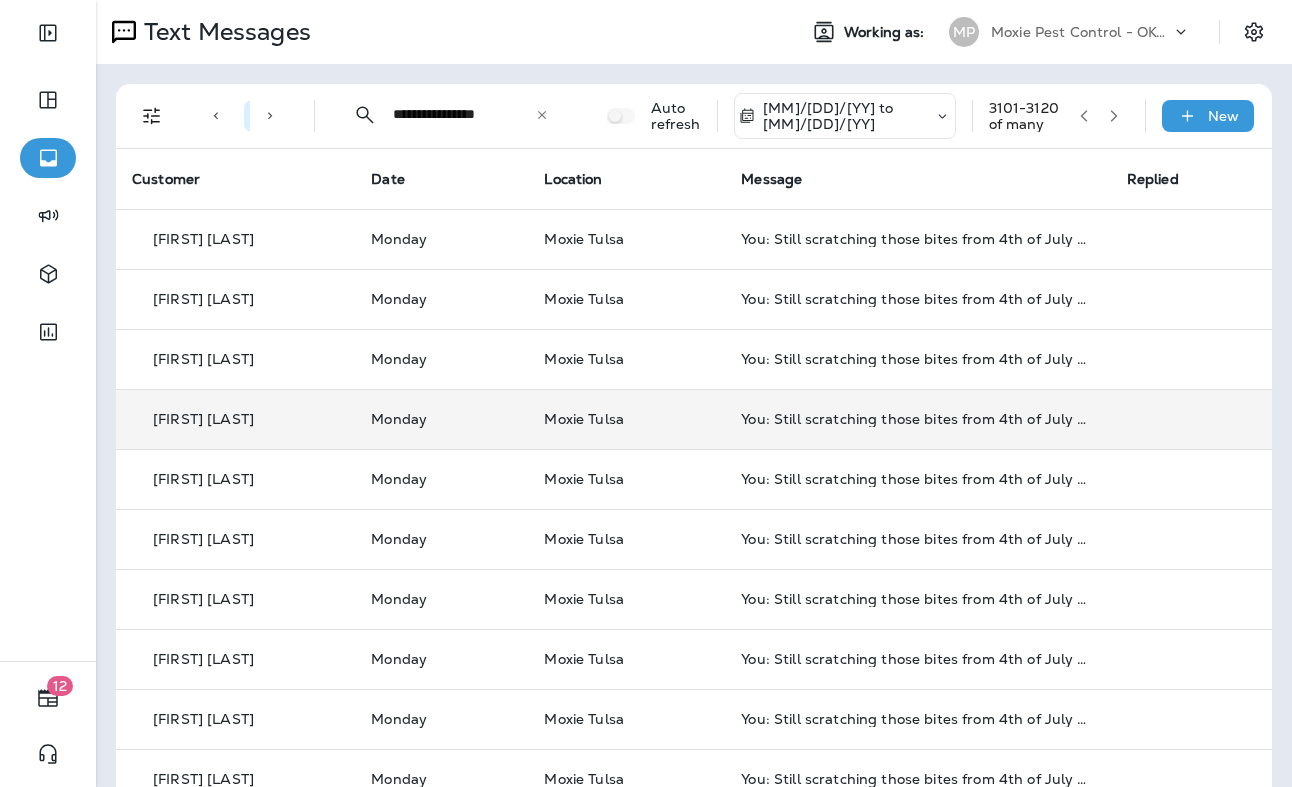 click on "[FIRST] [LAST]" at bounding box center [203, 239] 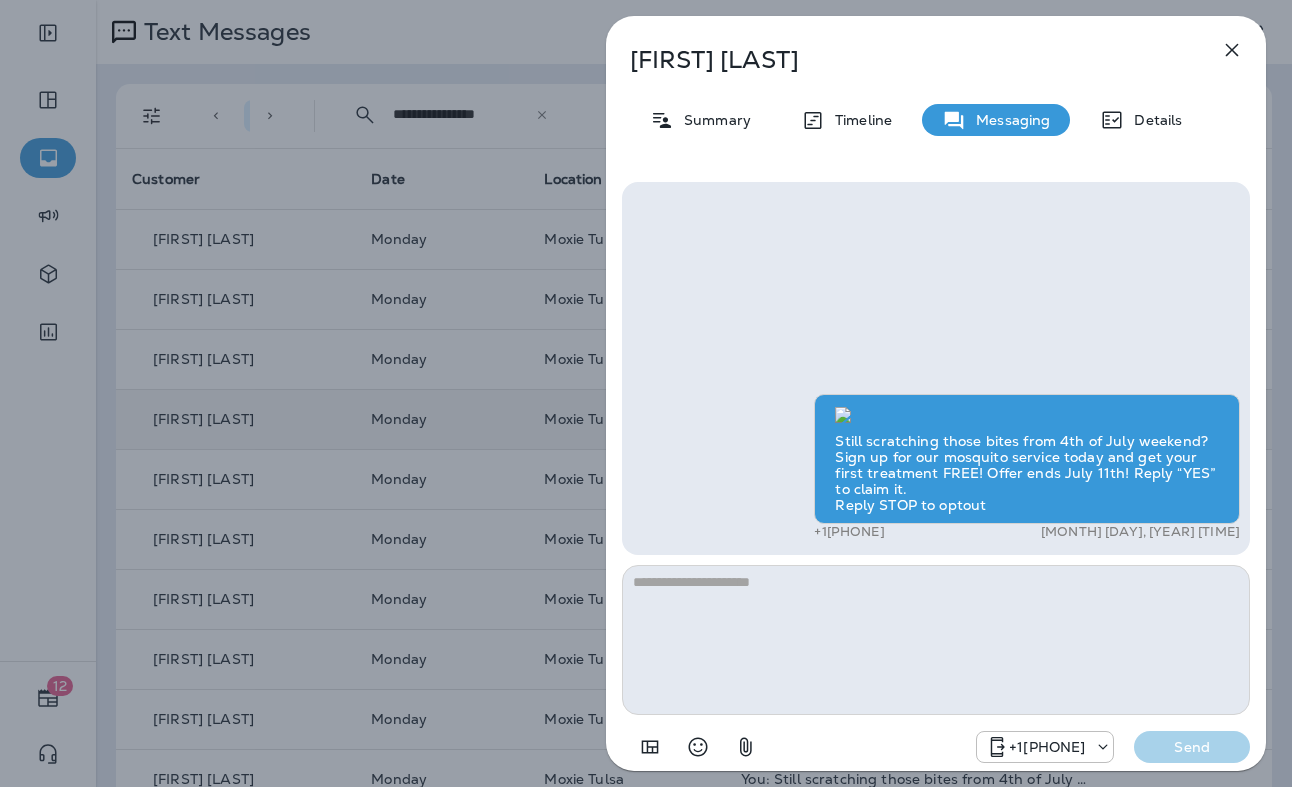 click on "[FIRST] [LAST] [FIRST] [LAST] Summary Timeline Messaging Details Still scratching those bites from 4th of July weekend? Sign up for our mosquito service today and get your first treatment FREE! Offer ends July 11th! Reply “YES” to claim it.
Reply STOP to optout +[PHONE] [DATE] [TIME] +[PHONE] Send" at bounding box center [646, 393] 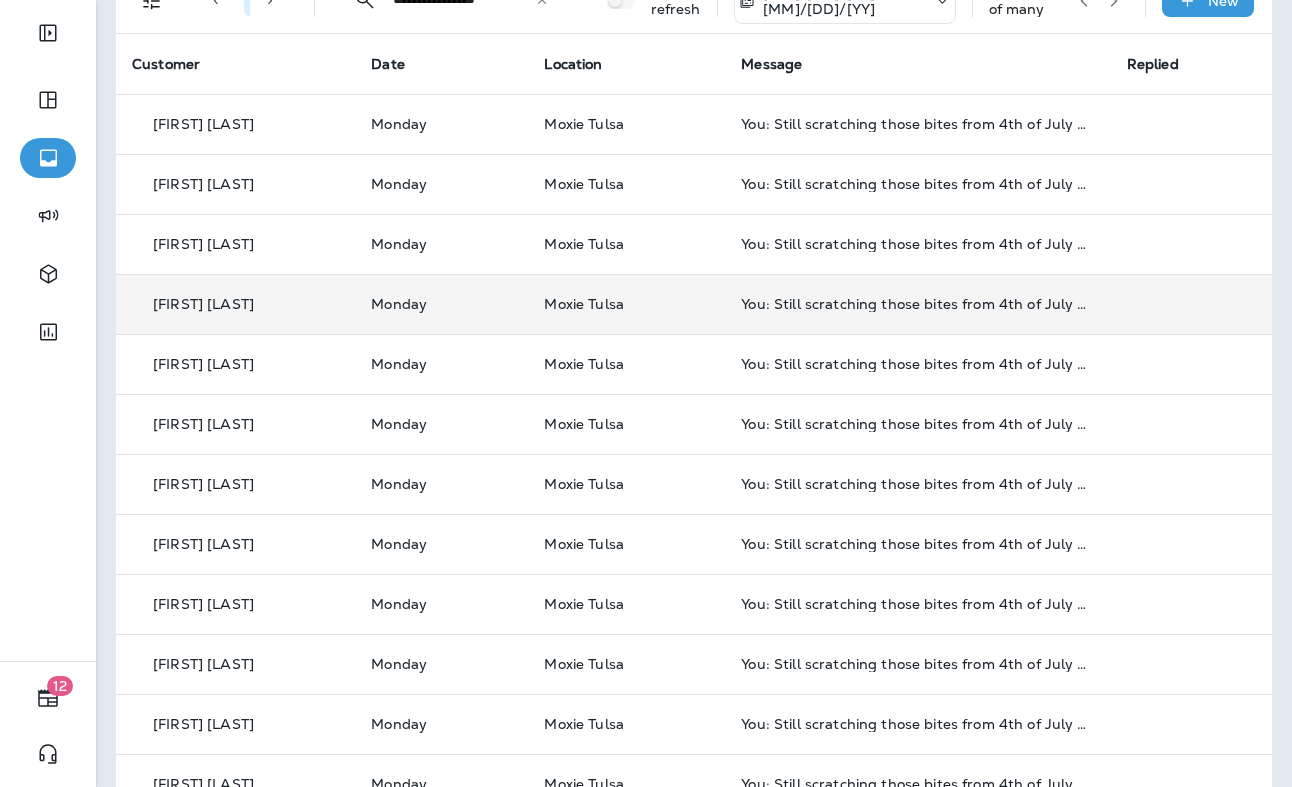 scroll, scrollTop: 132, scrollLeft: 0, axis: vertical 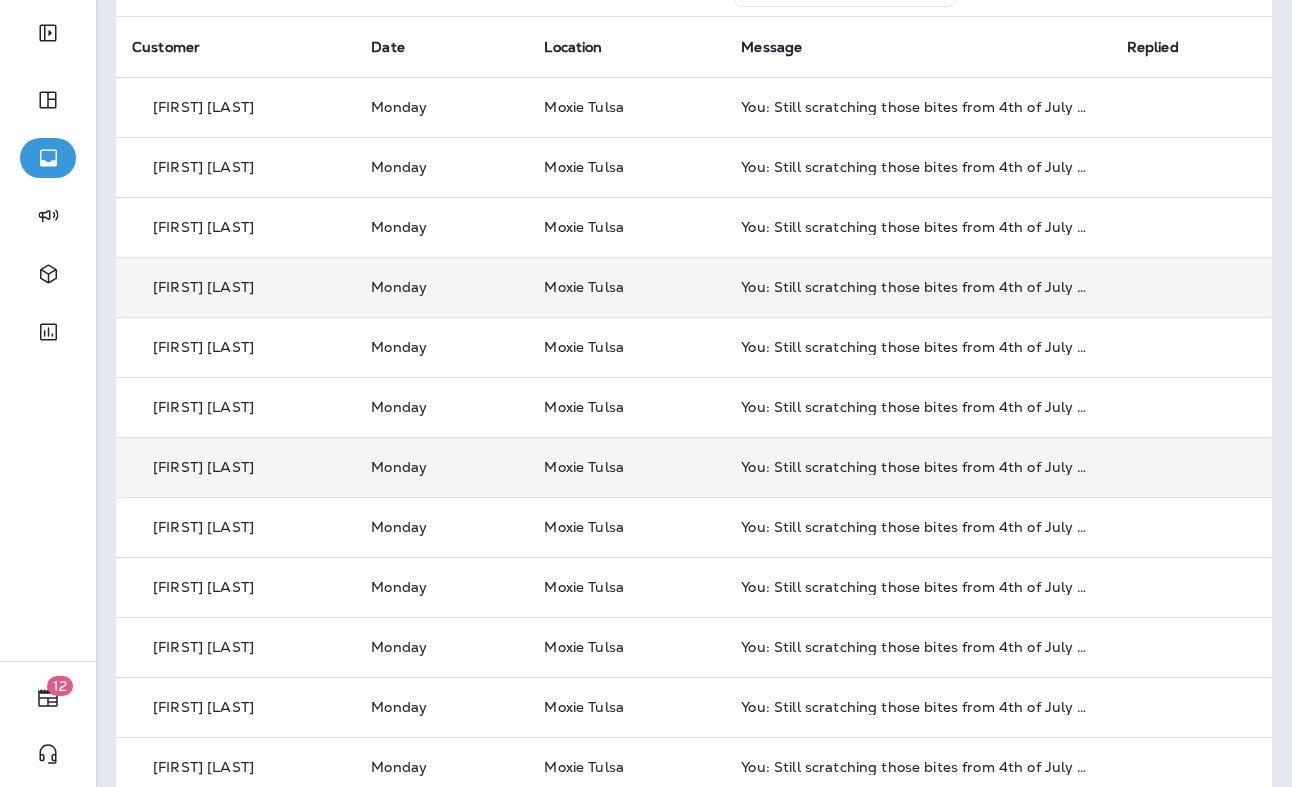 click on "[FIRST] [LAST]" at bounding box center (203, 467) 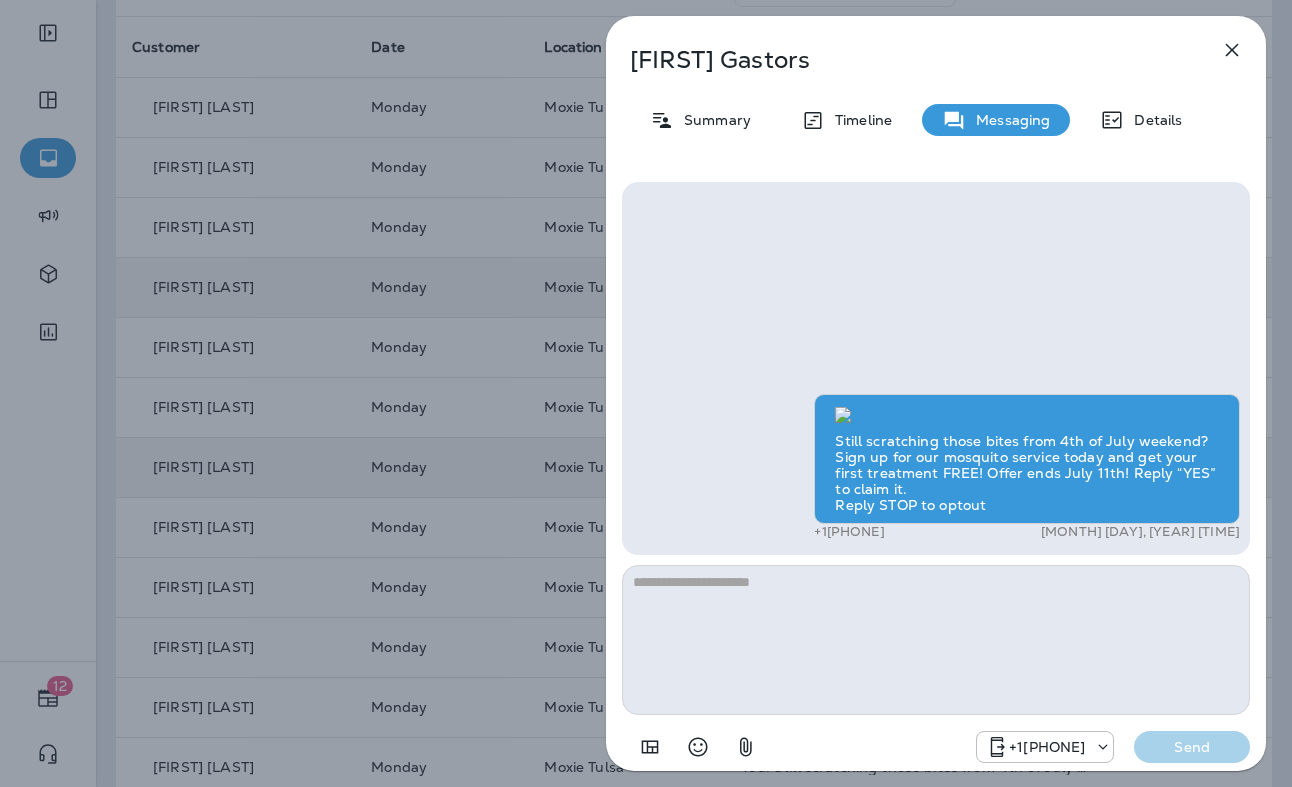 click on "[FIRST] [LAST] Summary Timeline Messaging Details Still scratching those bites from 4th of July weekend? Sign up for our mosquito service today and get your first treatment FREE! Offer ends July 11th! Reply “YES” to claim it.
Reply STOP to optout [PHONE] [MONTH] [DAY], [YEAR] [HOUR]:[MINUTE] [MERIDIEM] [PHONE] Send" at bounding box center [646, 393] 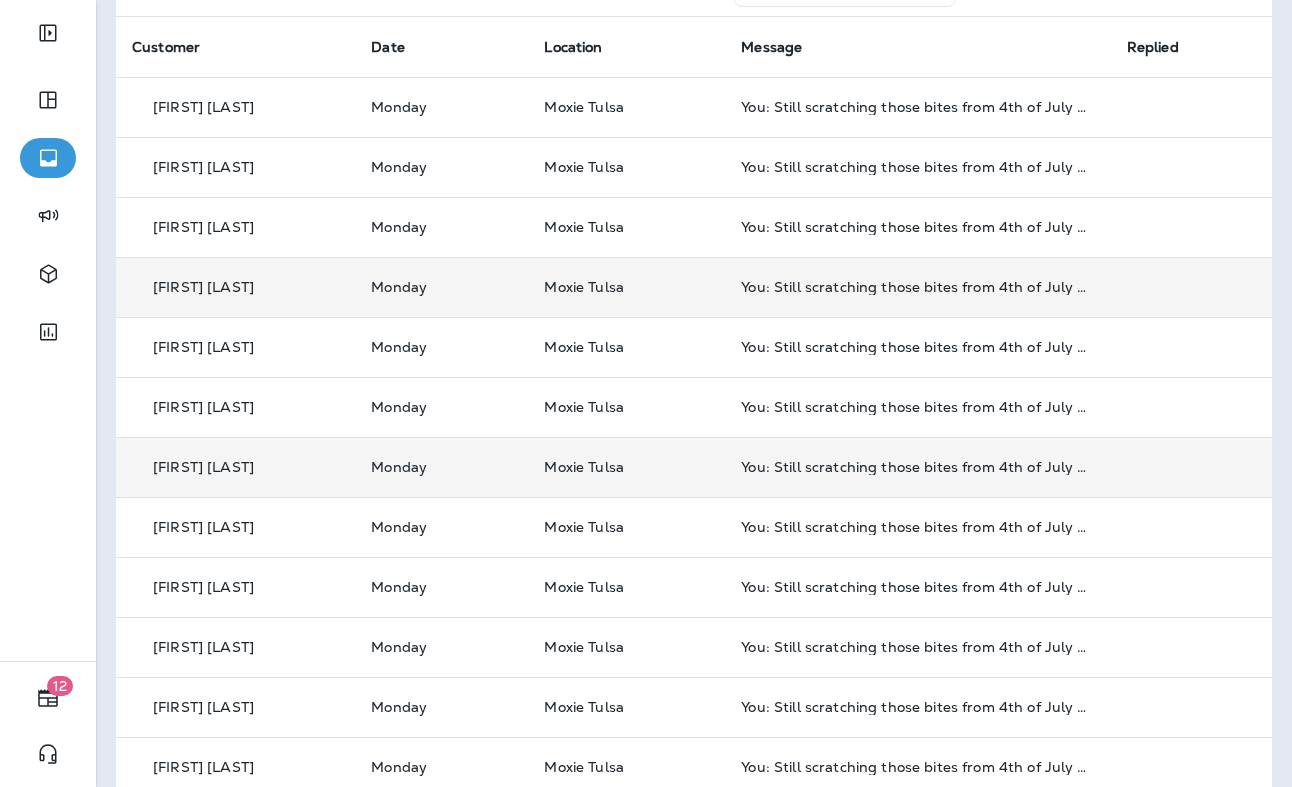 click on "[FIRST] [LAST]" at bounding box center [203, 587] 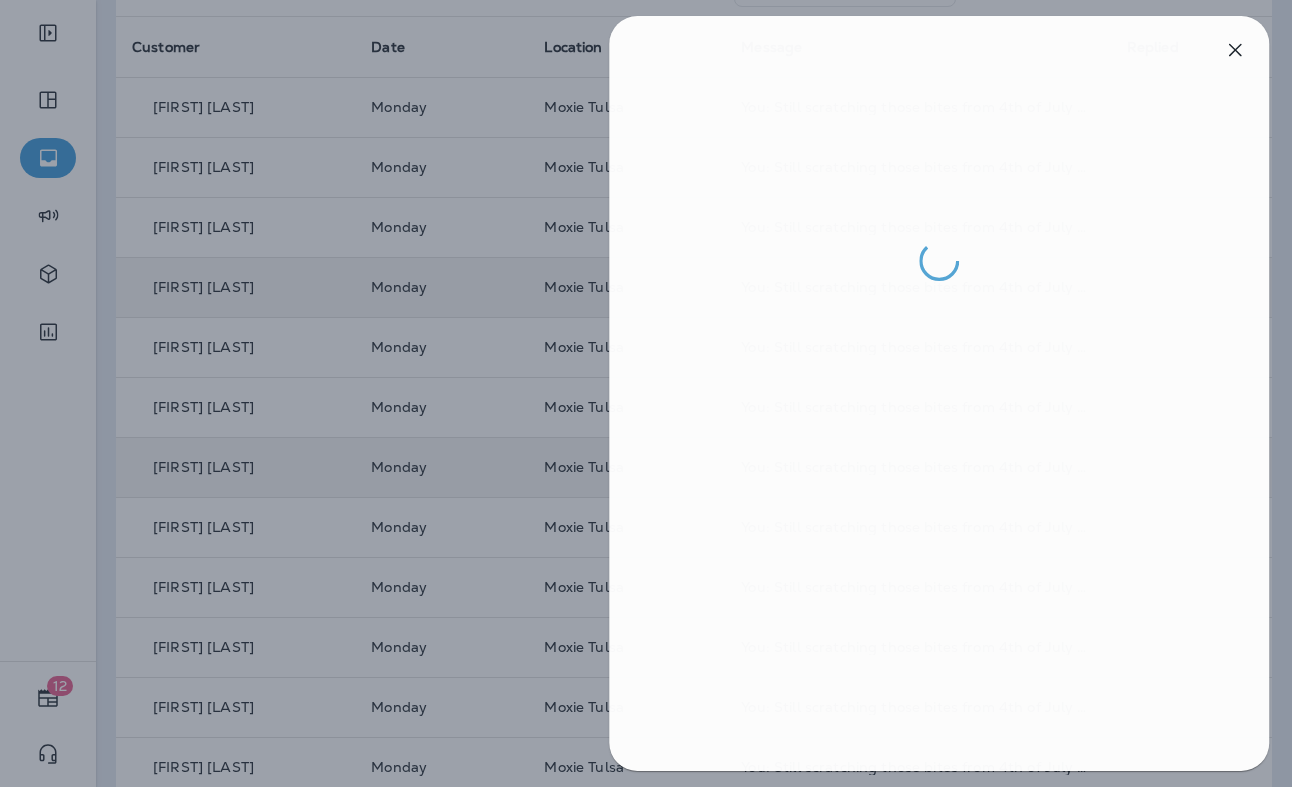 click at bounding box center (649, 393) 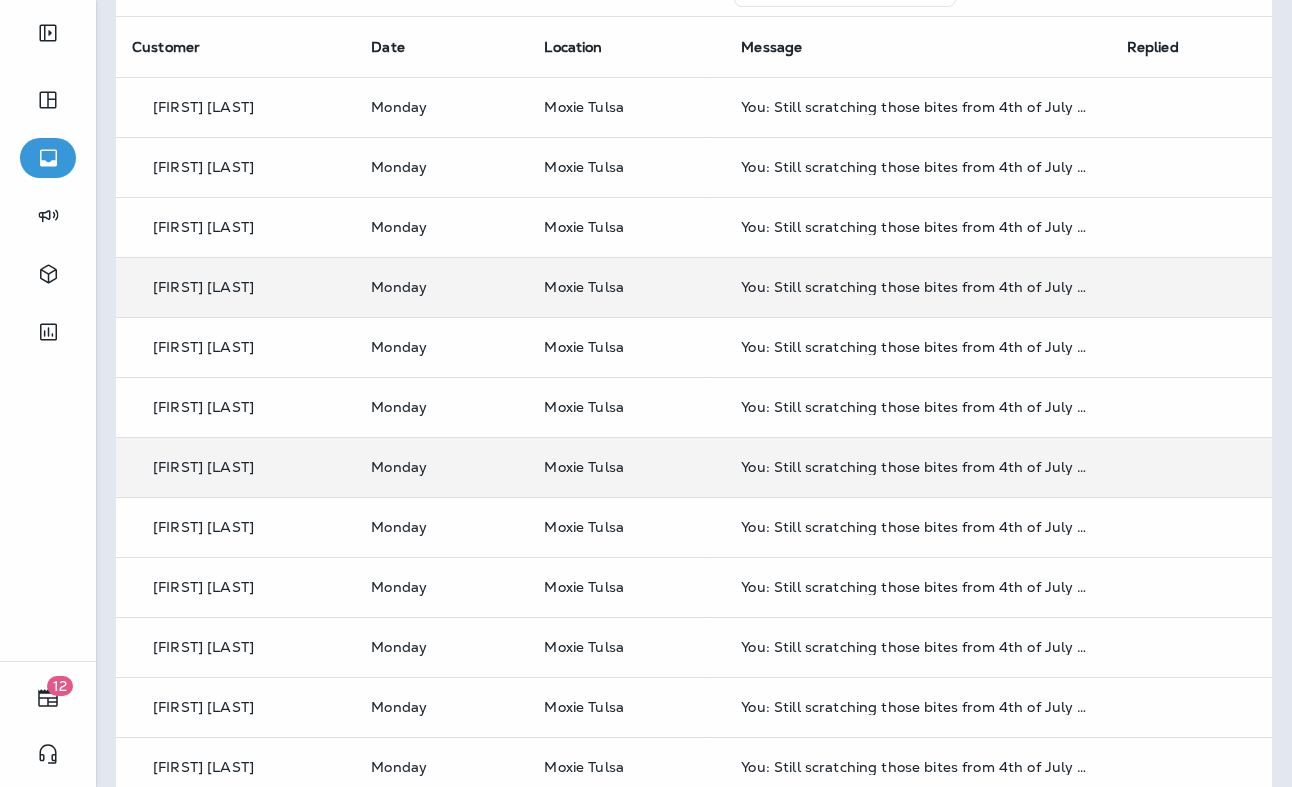click at bounding box center (646, 393) 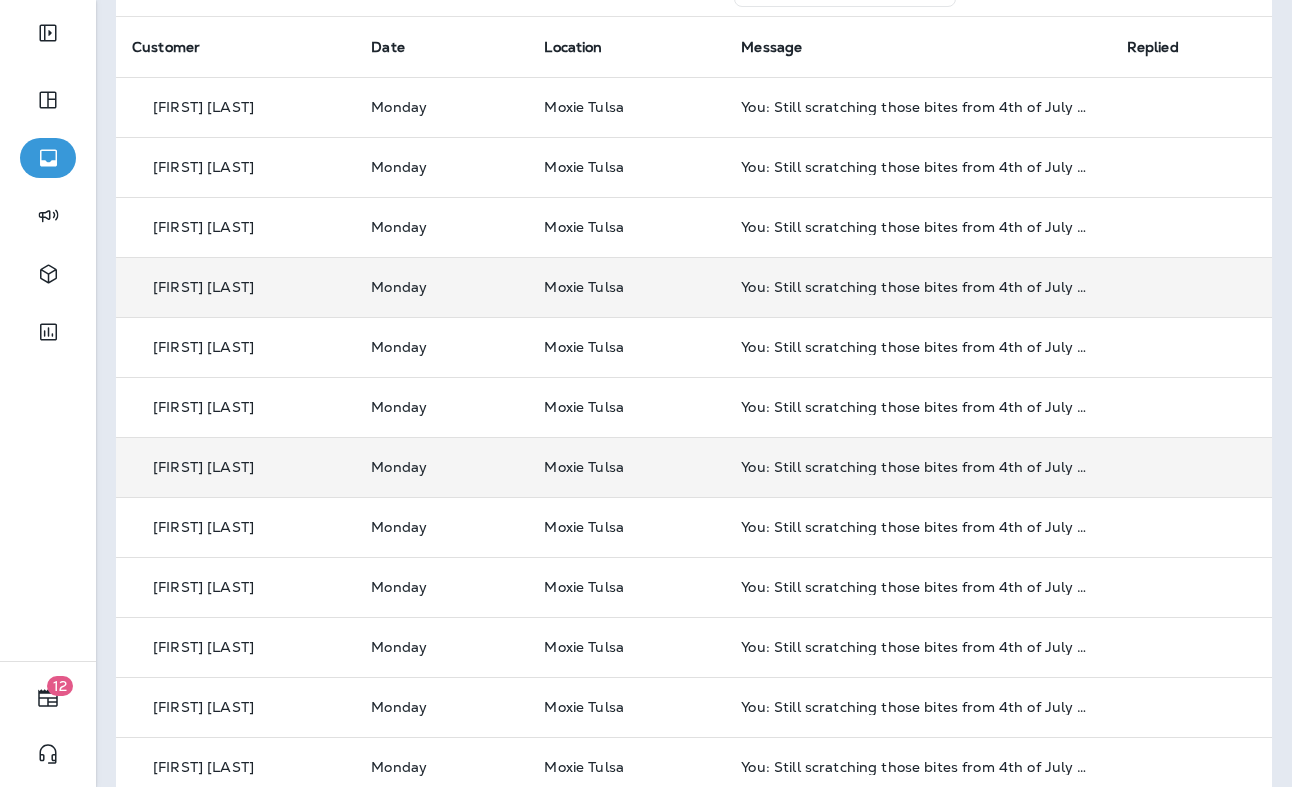 click on "[FIRST] [LAST]" at bounding box center (203, 707) 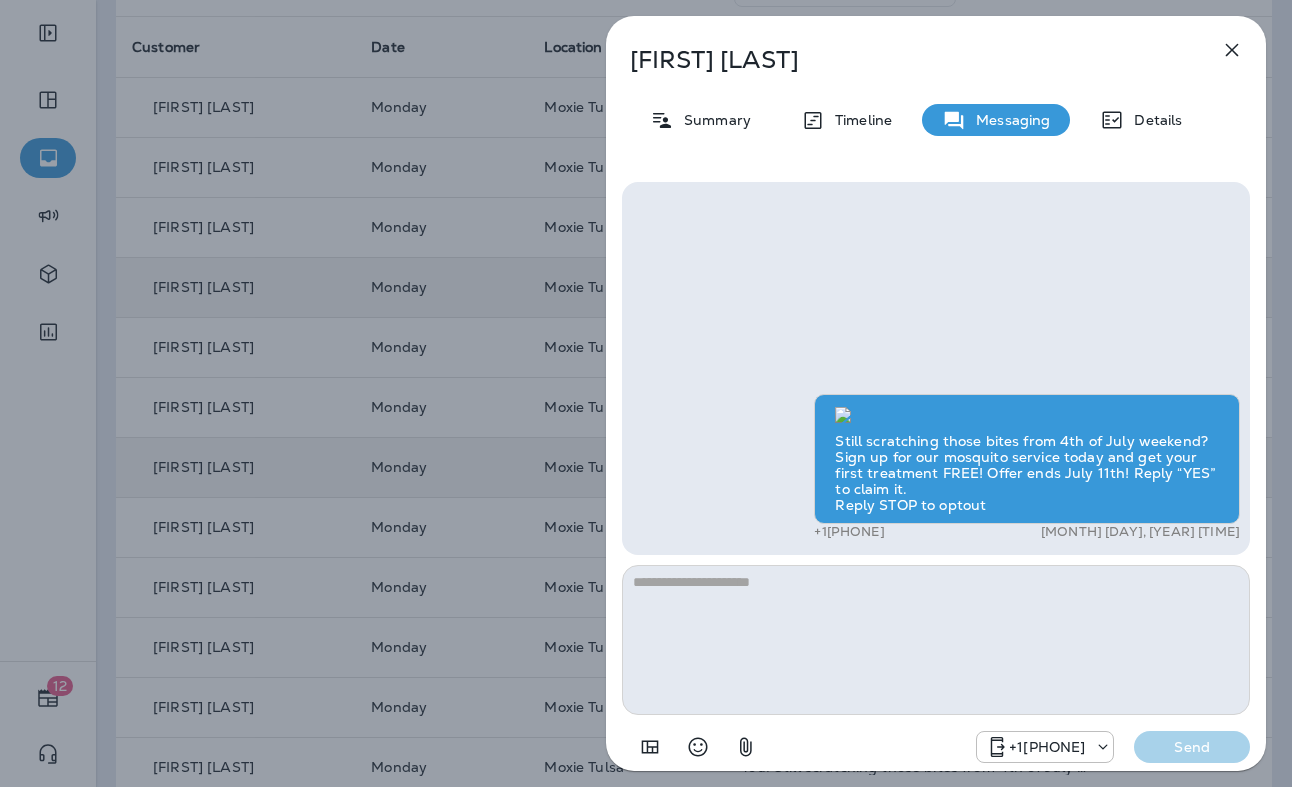 click 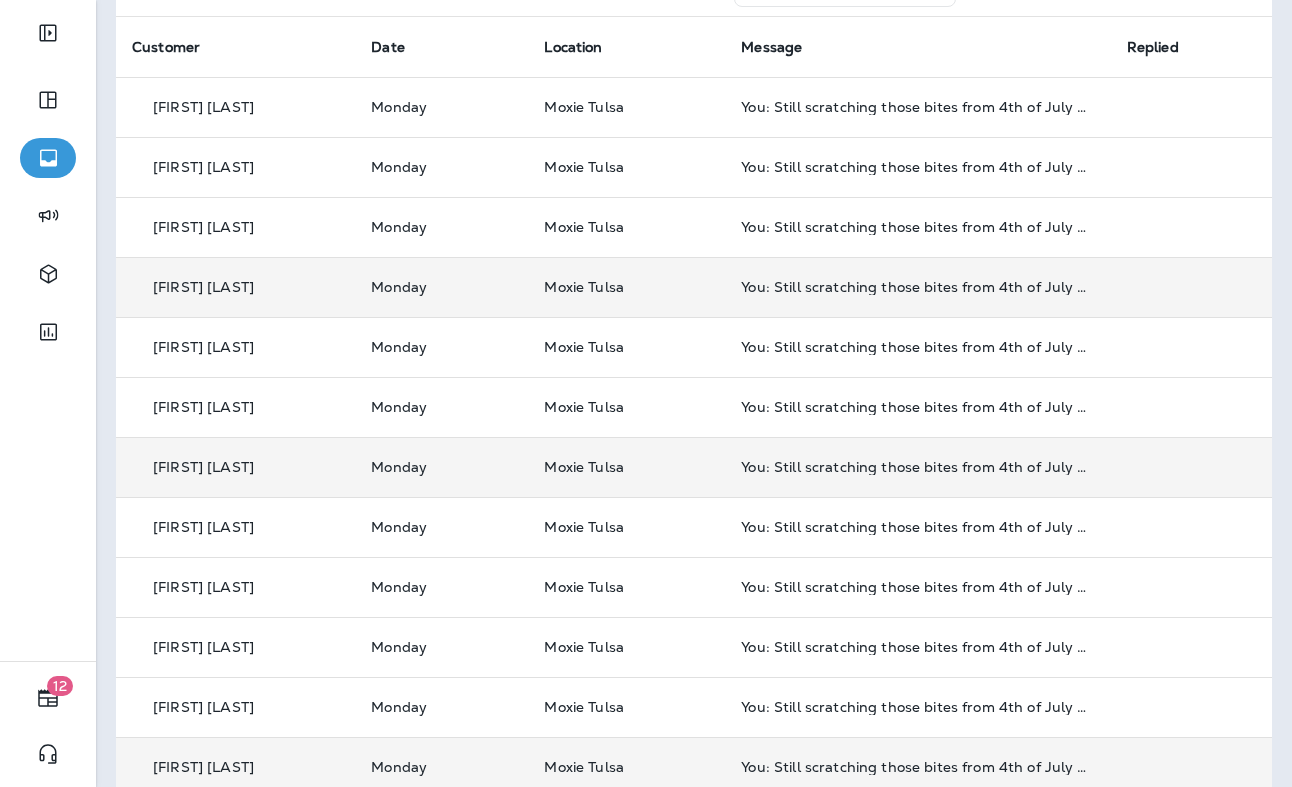 click on "[FIRST] [LAST]" at bounding box center [235, 767] 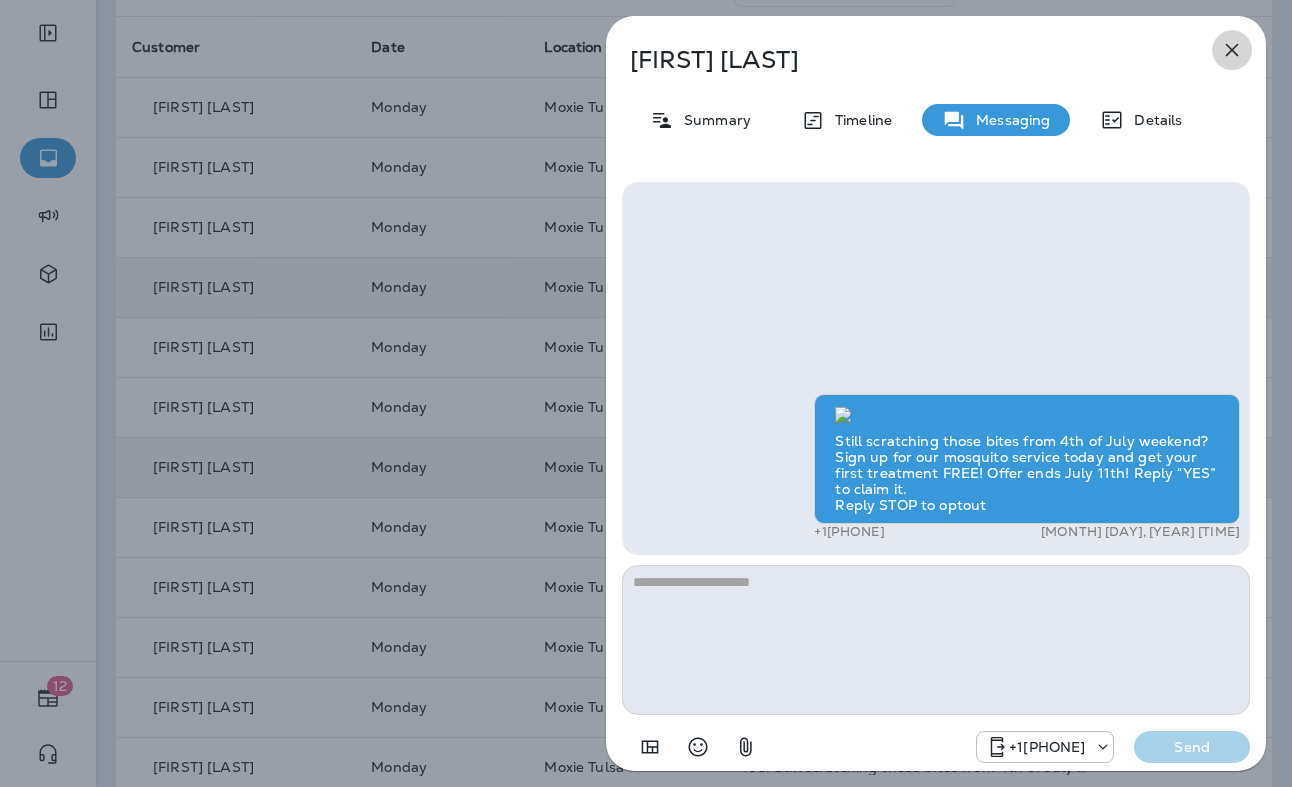 click 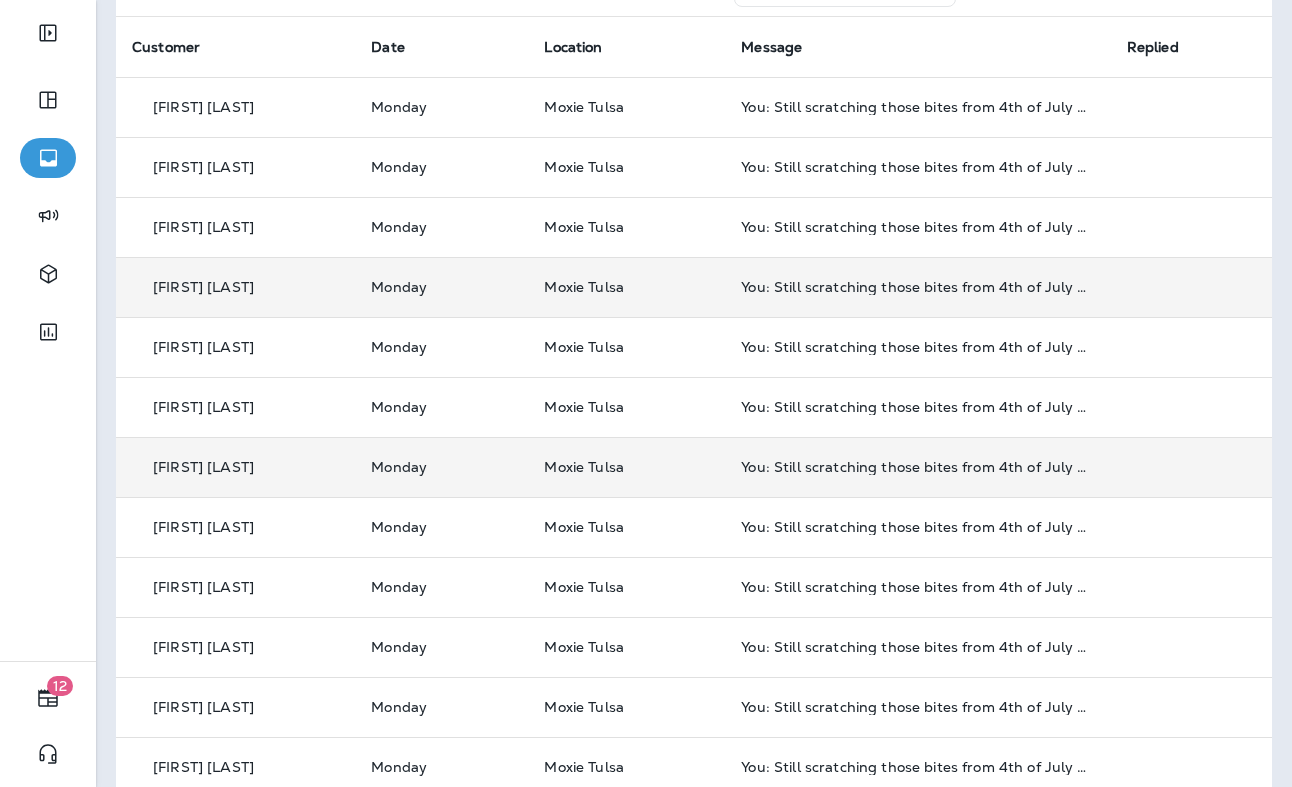 scroll, scrollTop: 0, scrollLeft: 0, axis: both 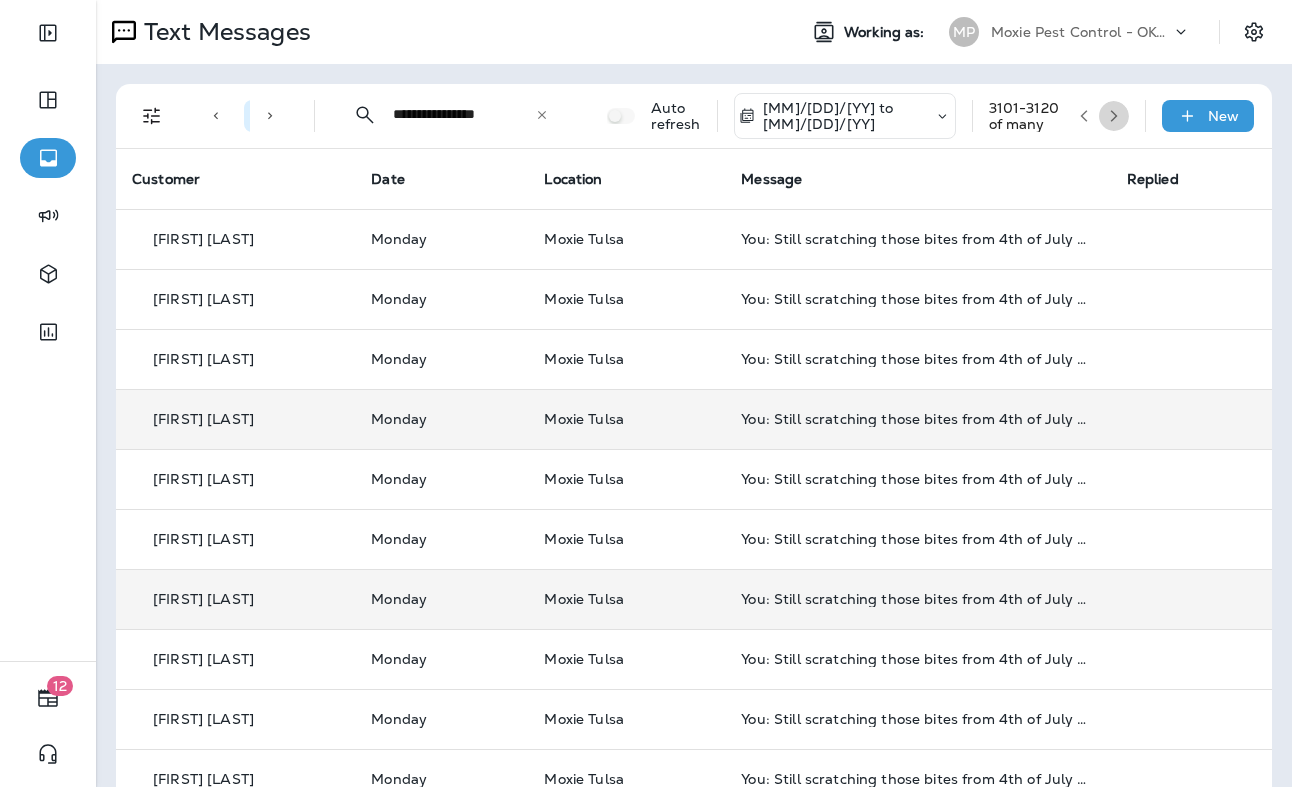 click 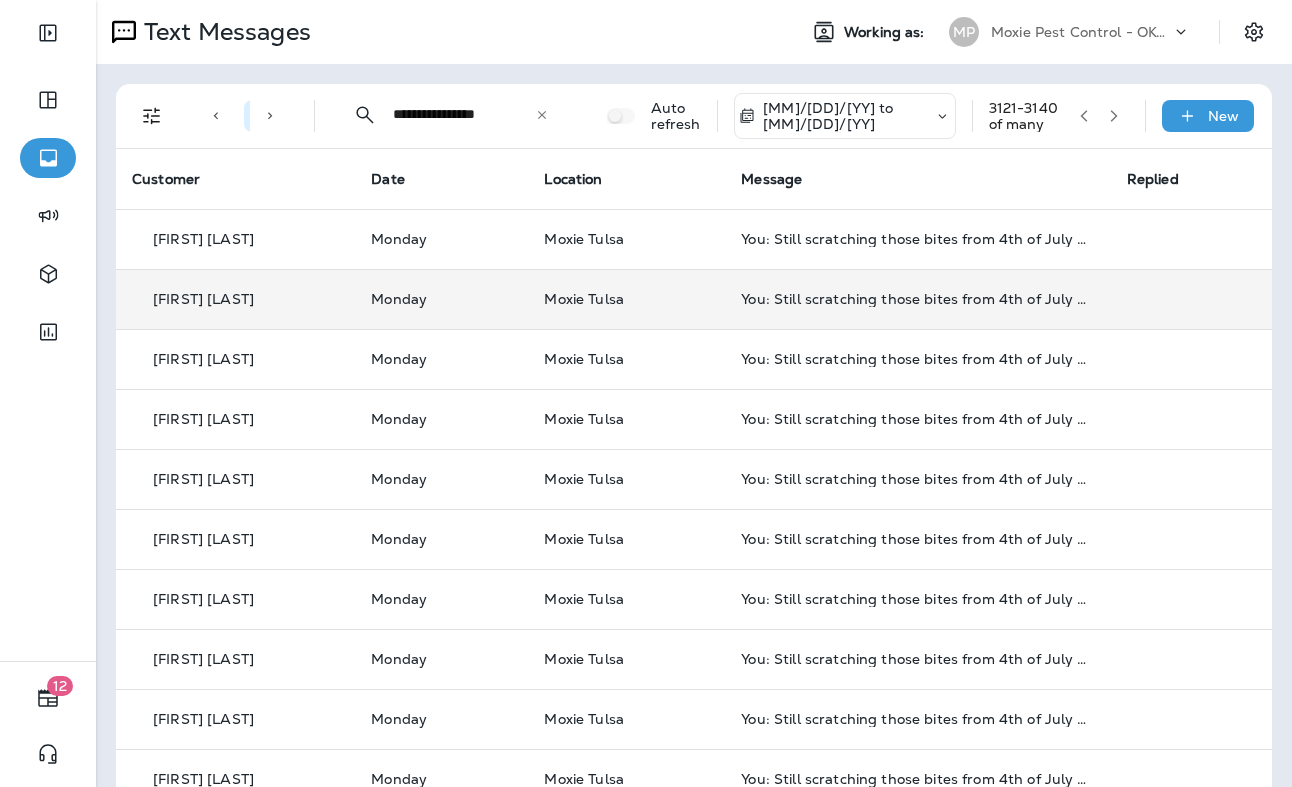 click on "[FIRST] [LAST]" at bounding box center [235, 299] 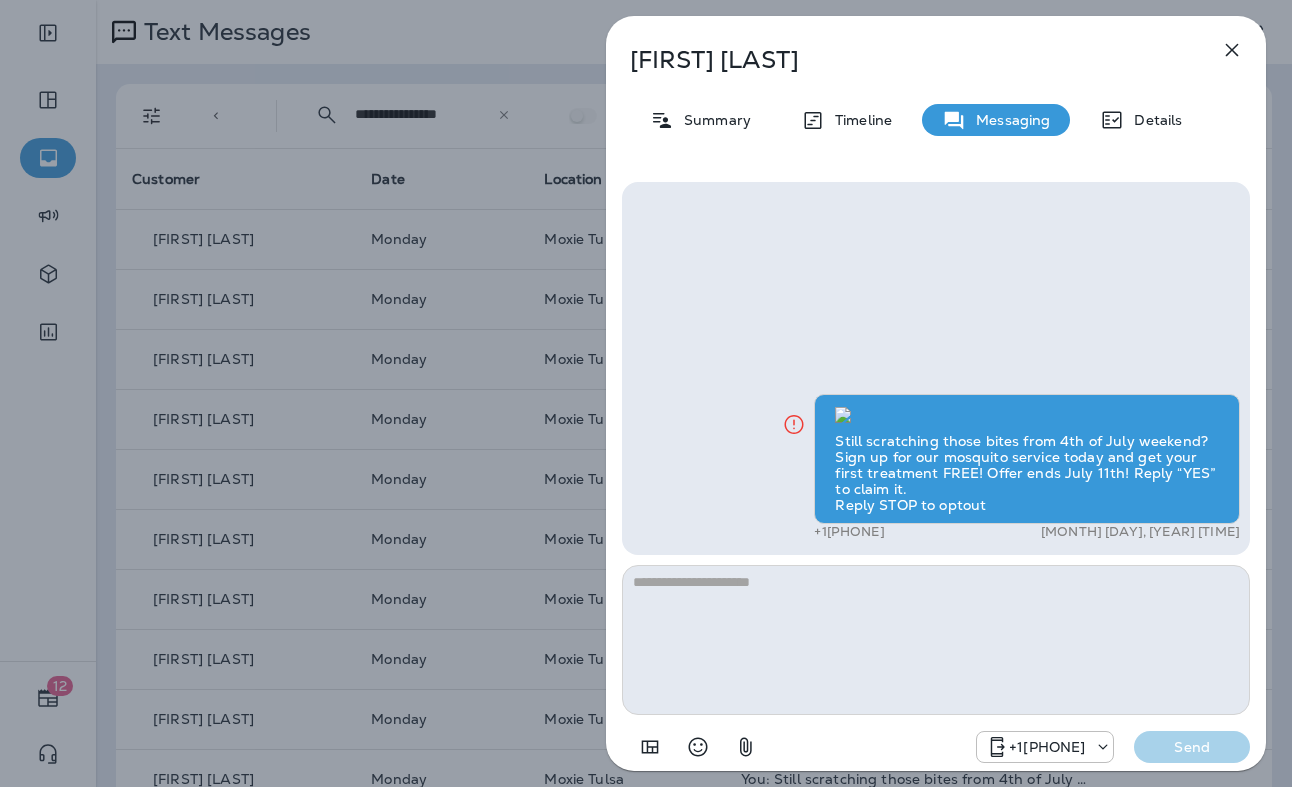 click 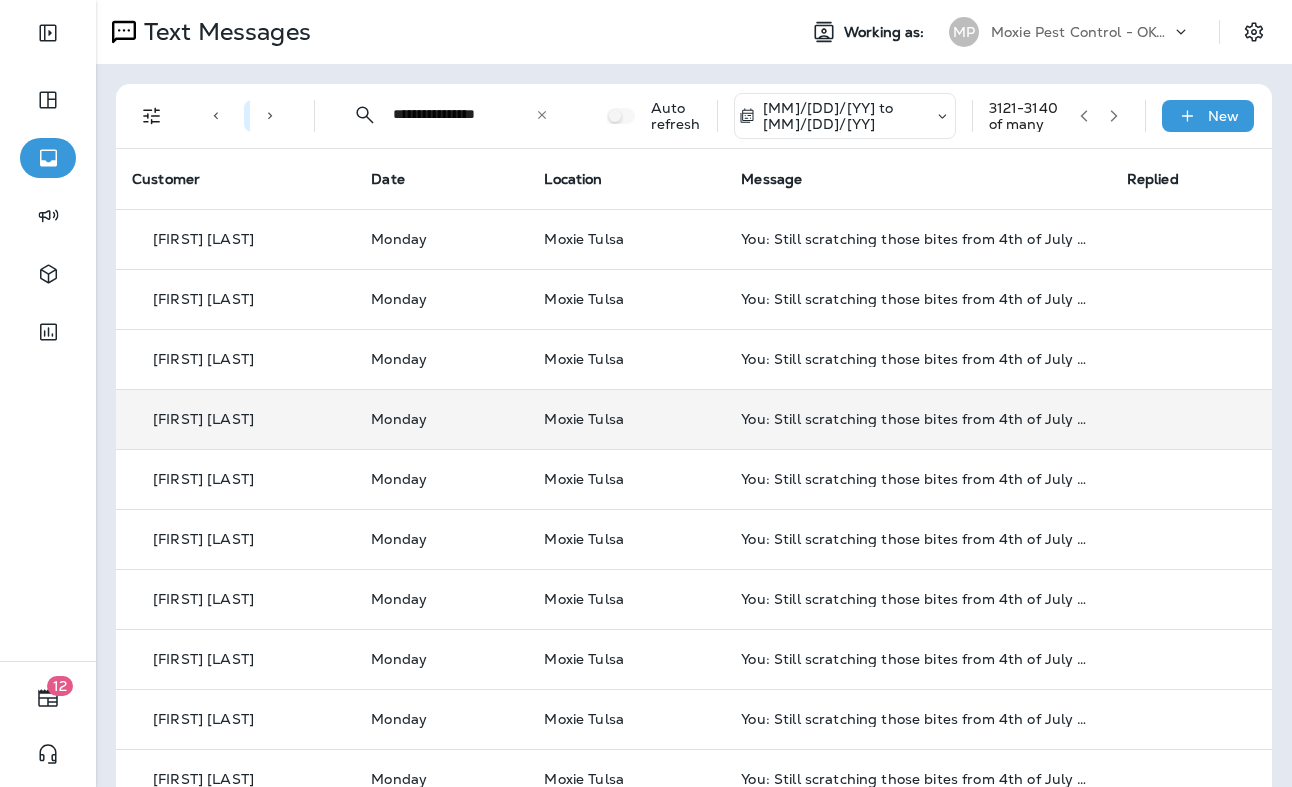 click on "[FIRST] [LAST]" at bounding box center (203, 419) 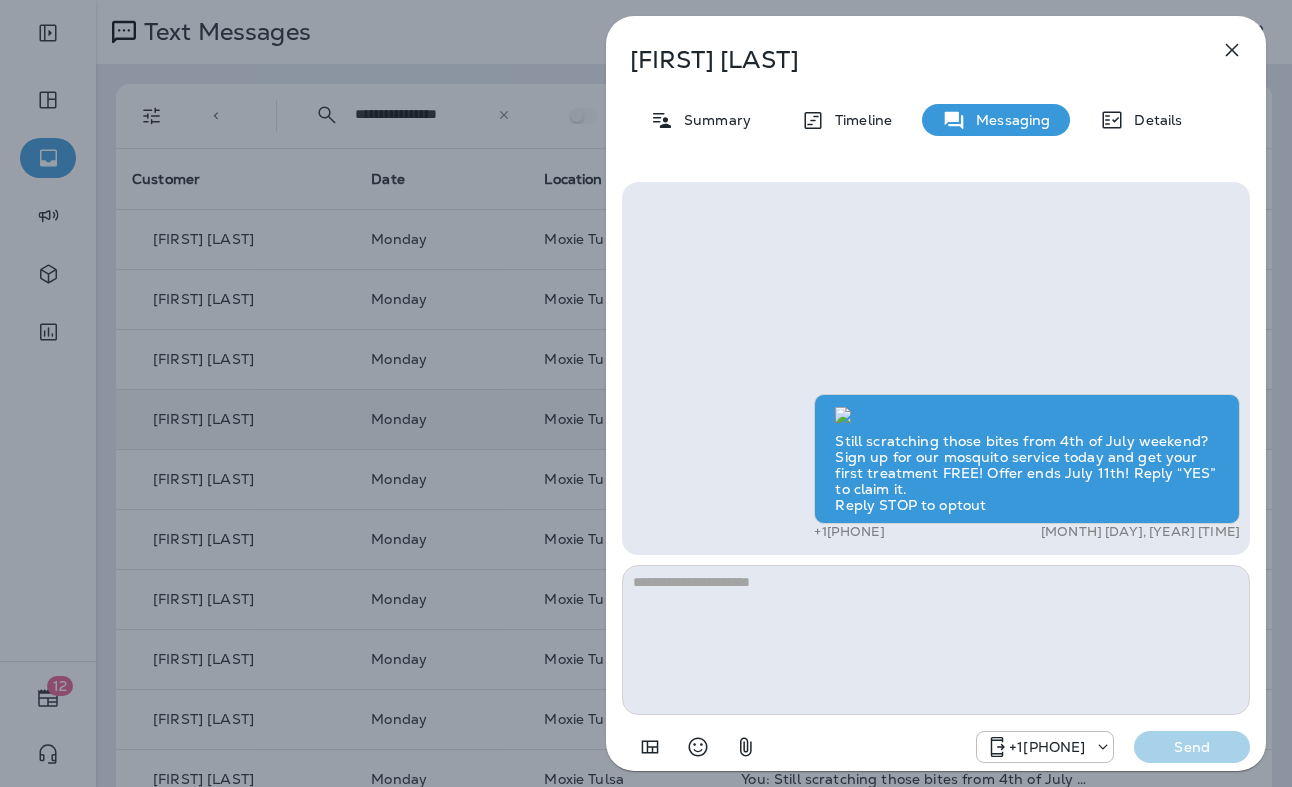 click 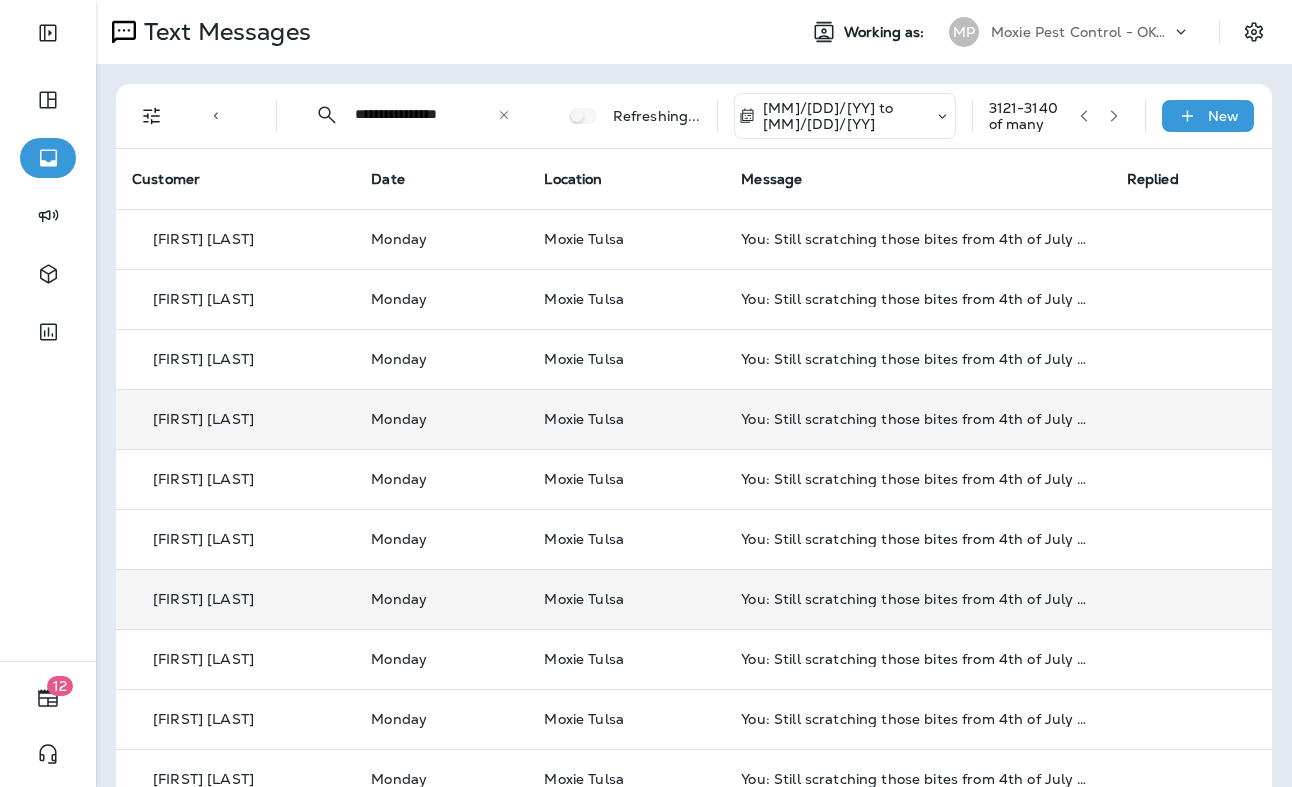 click on "[FIRST] [LAST]" at bounding box center [235, 599] 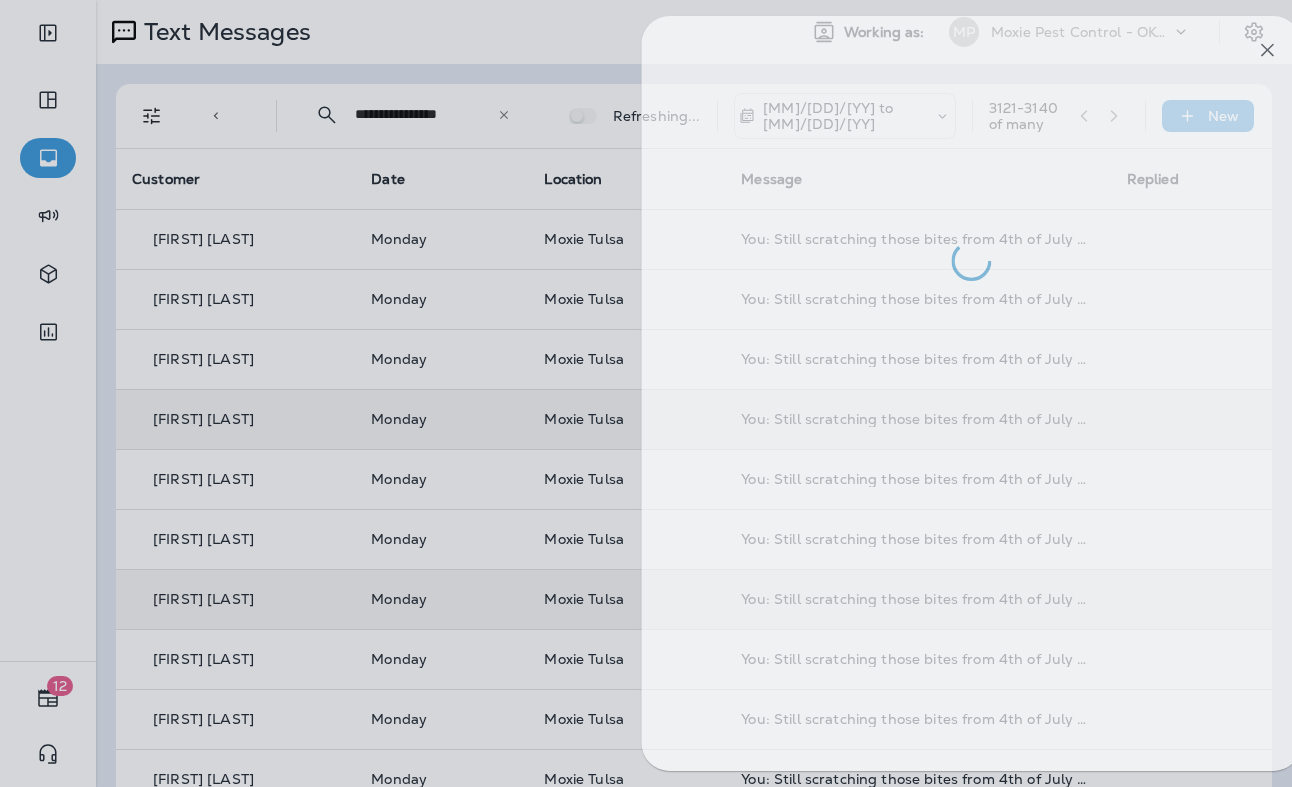 click at bounding box center [681, 393] 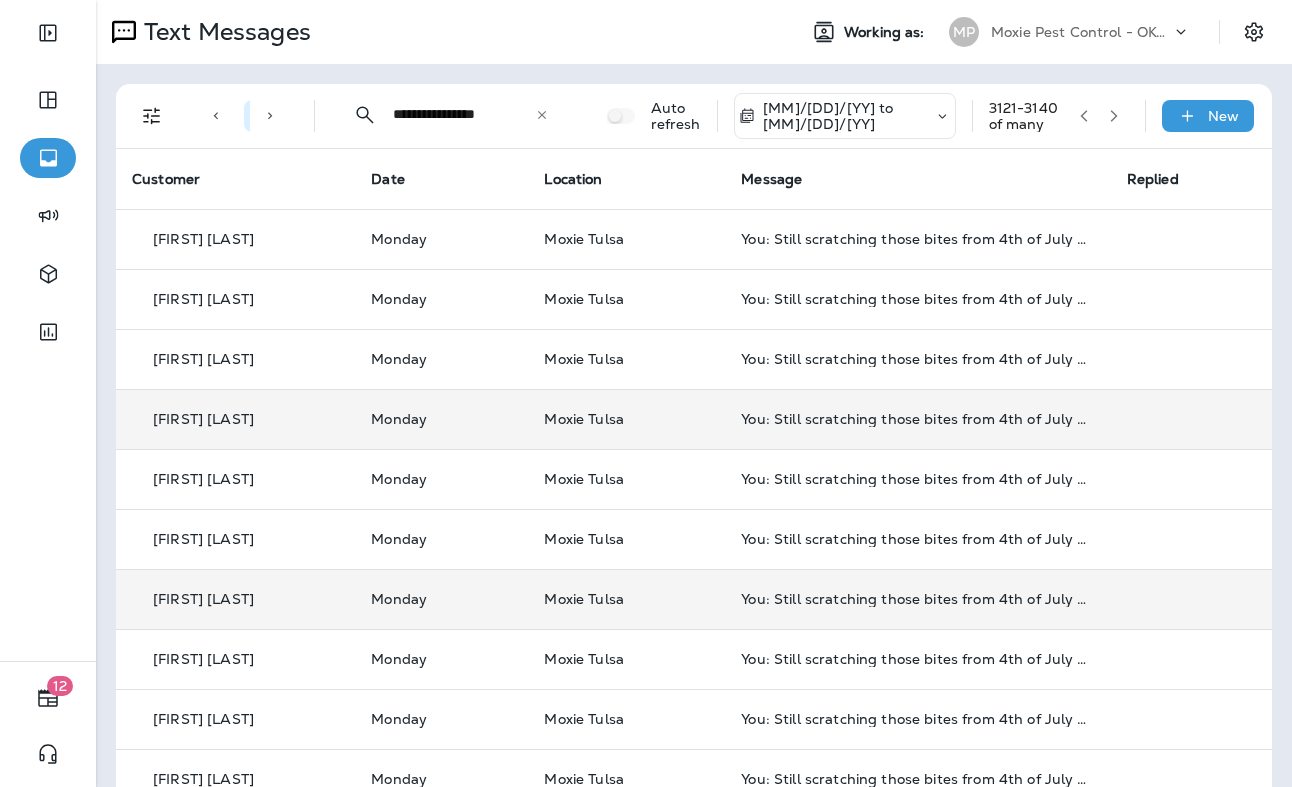 click on "[FIRST] [LAST]" at bounding box center [235, 599] 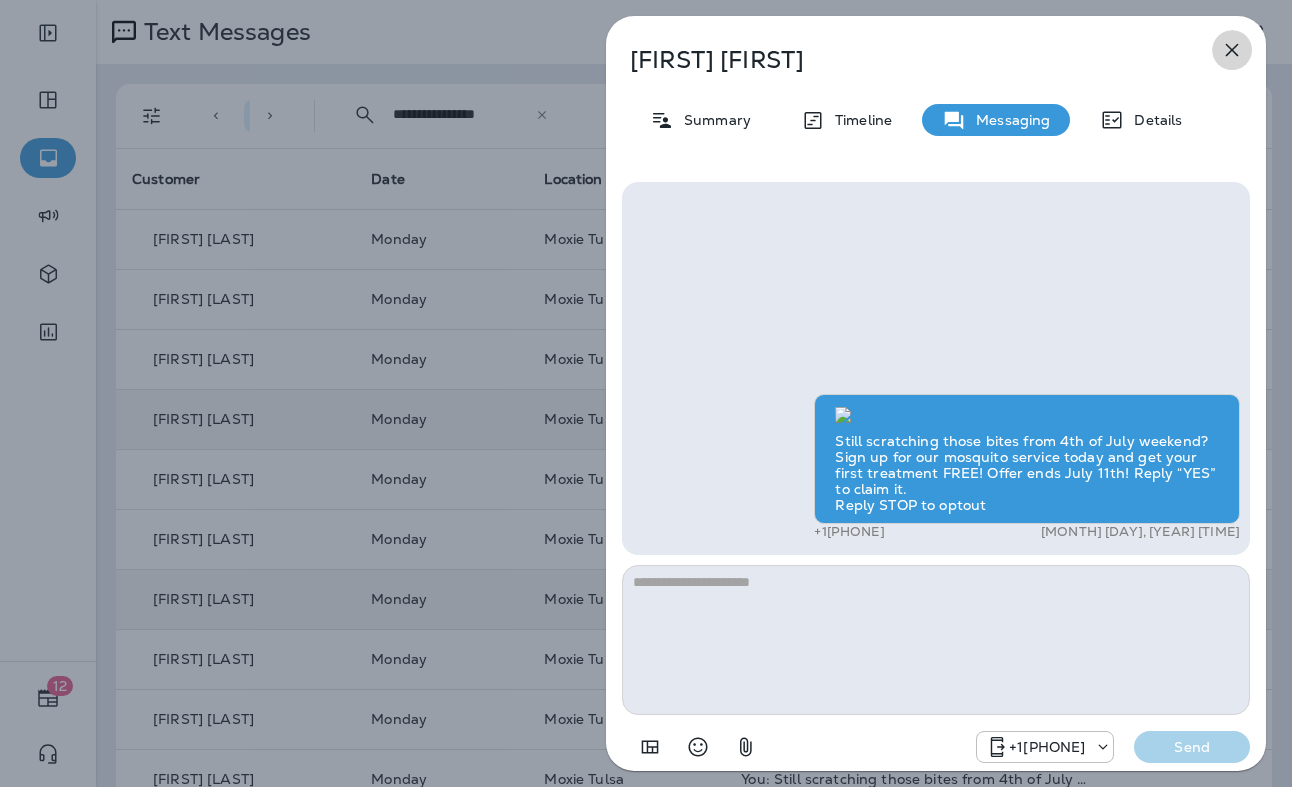 click 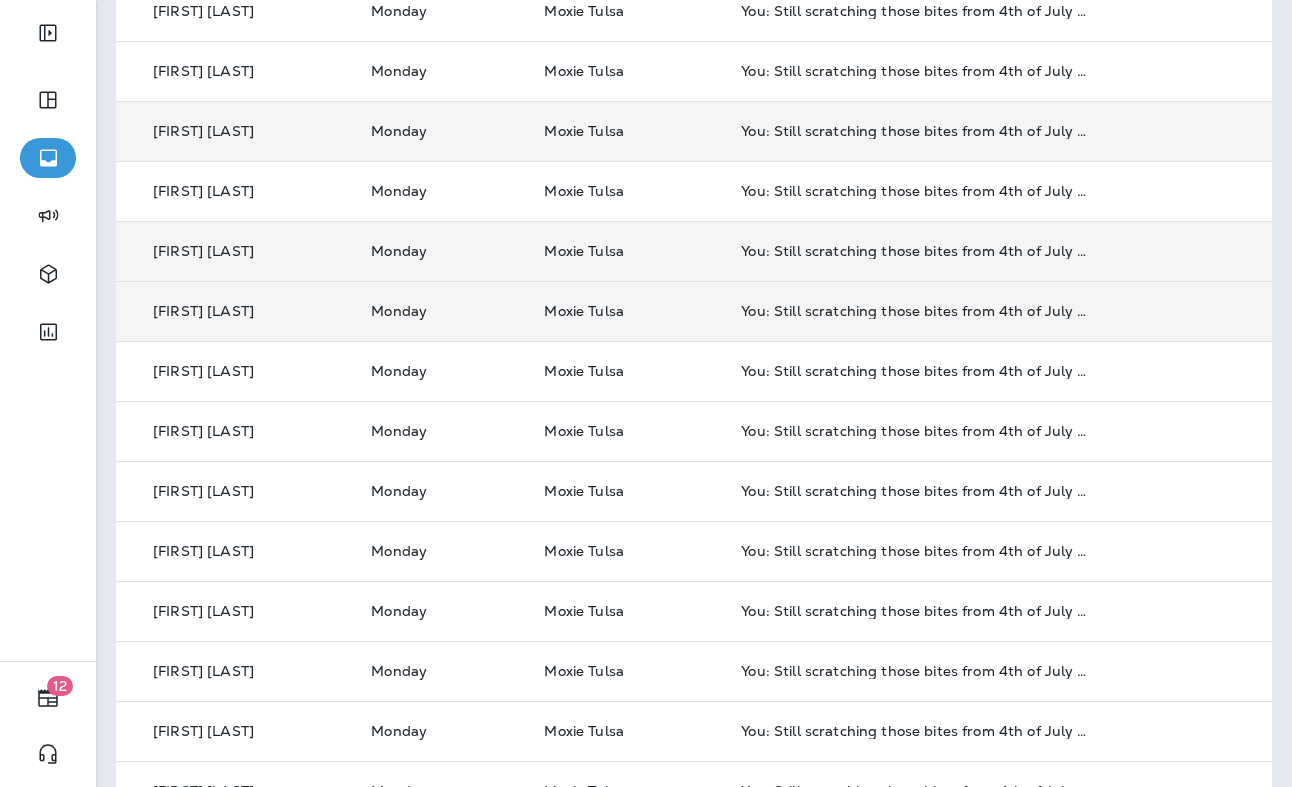 scroll, scrollTop: 642, scrollLeft: 0, axis: vertical 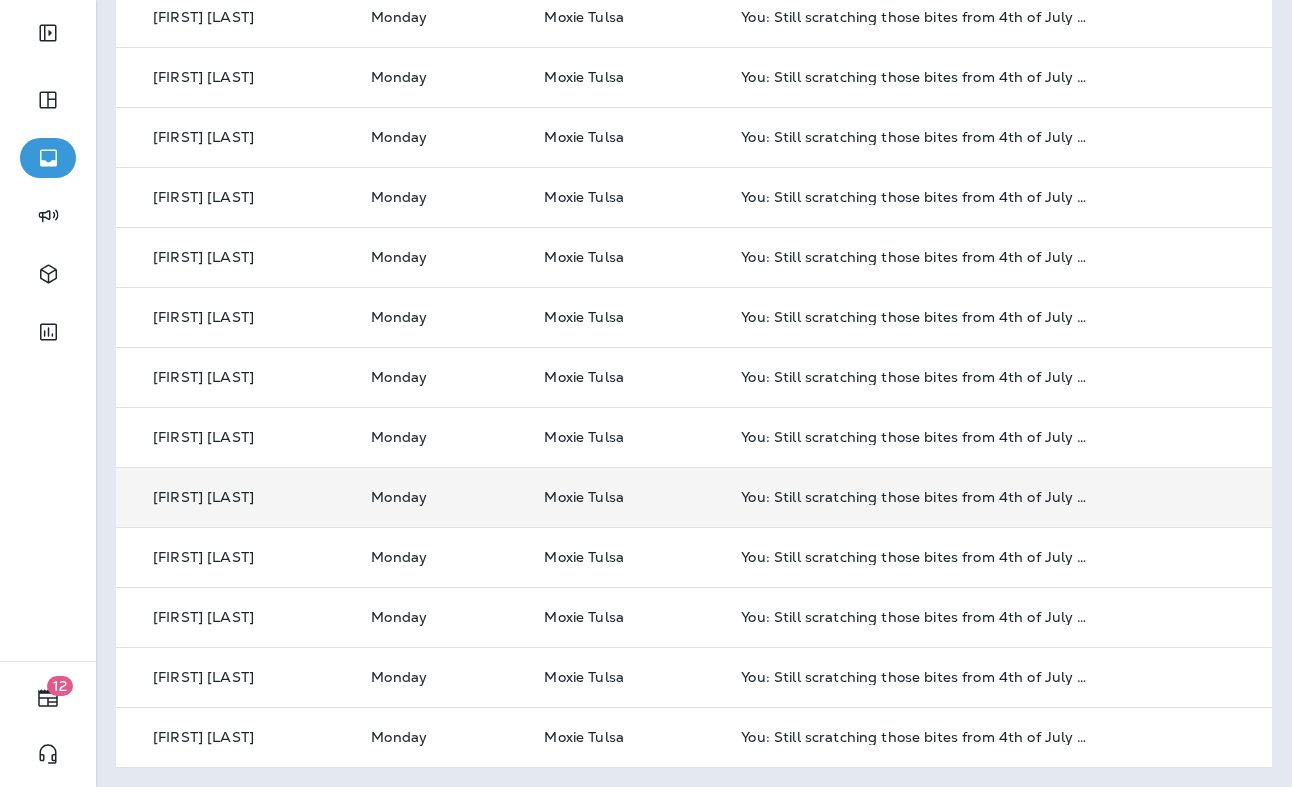 click on "[FIRST] [LAST]" at bounding box center [235, 497] 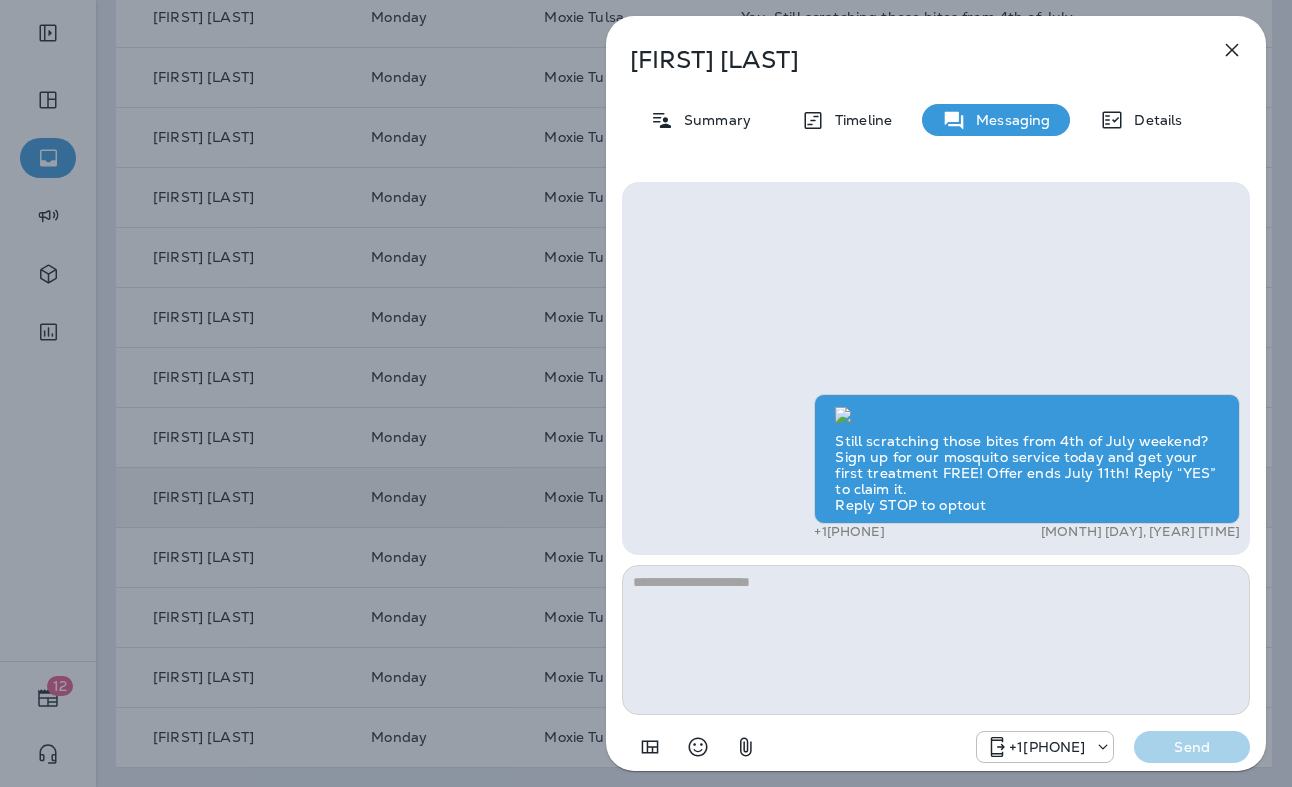 click 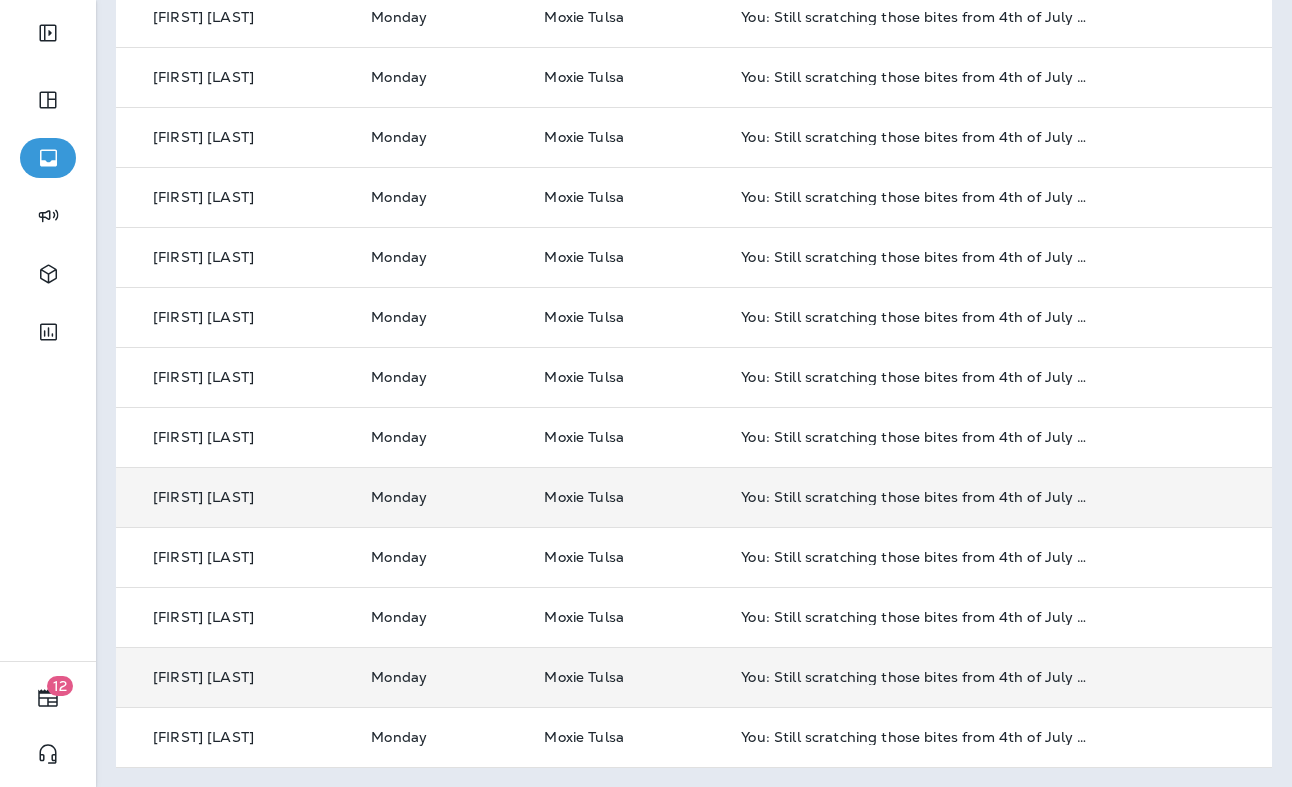 click on "[FIRST] [LAST]" at bounding box center (235, 677) 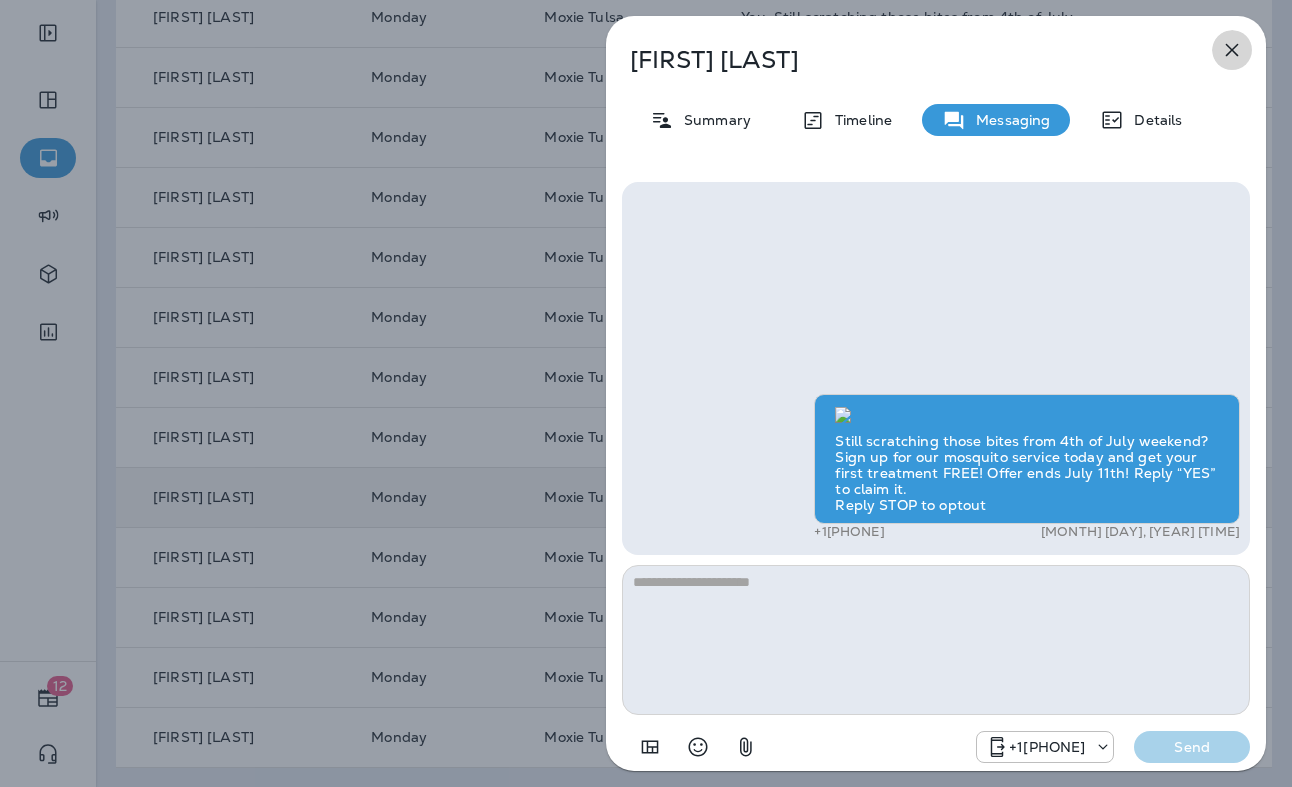 click 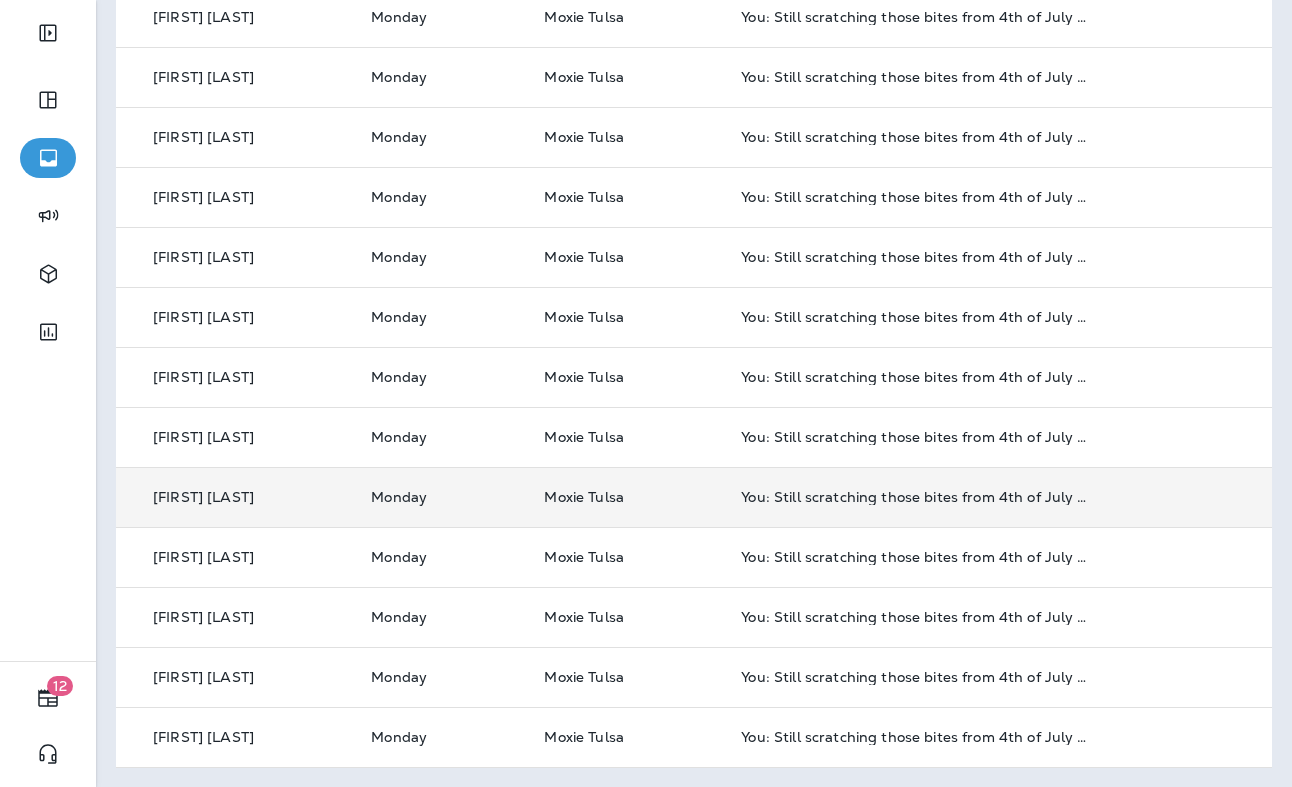 scroll, scrollTop: 0, scrollLeft: 0, axis: both 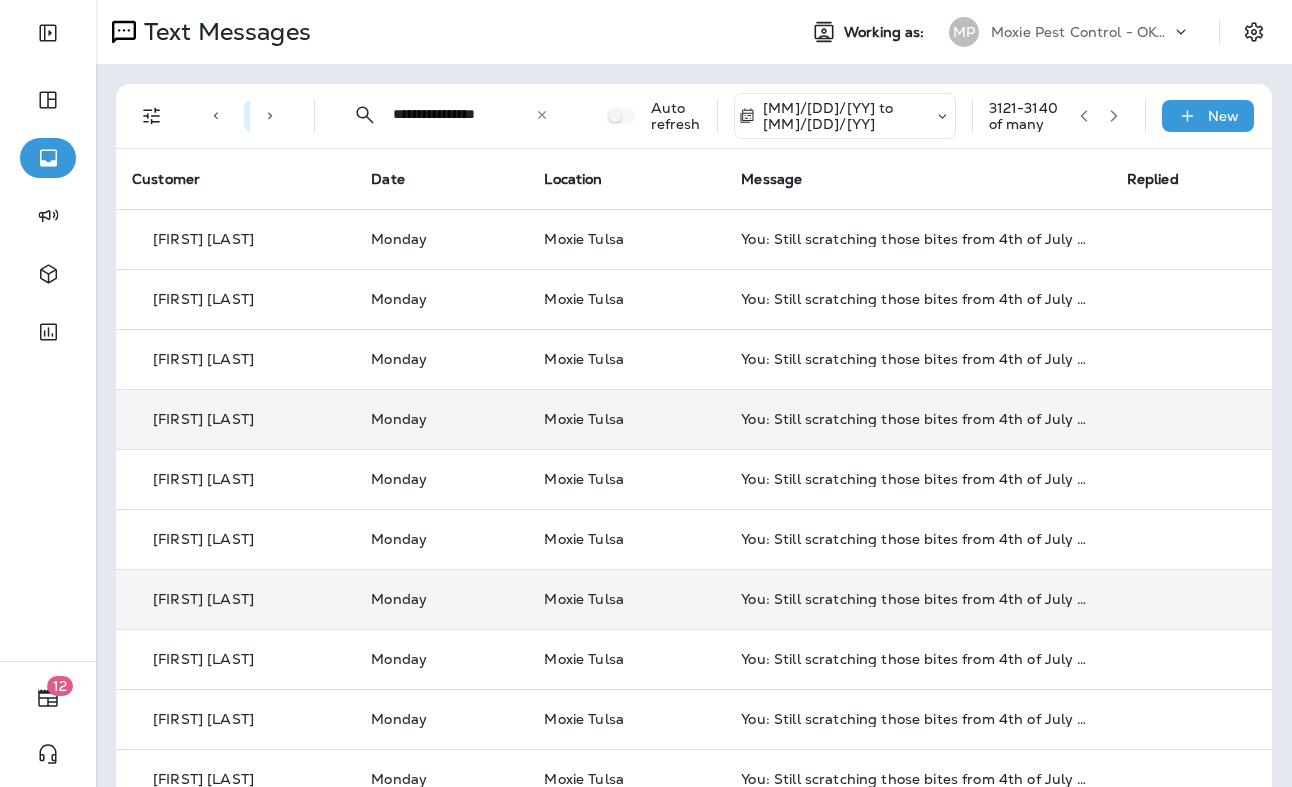 click 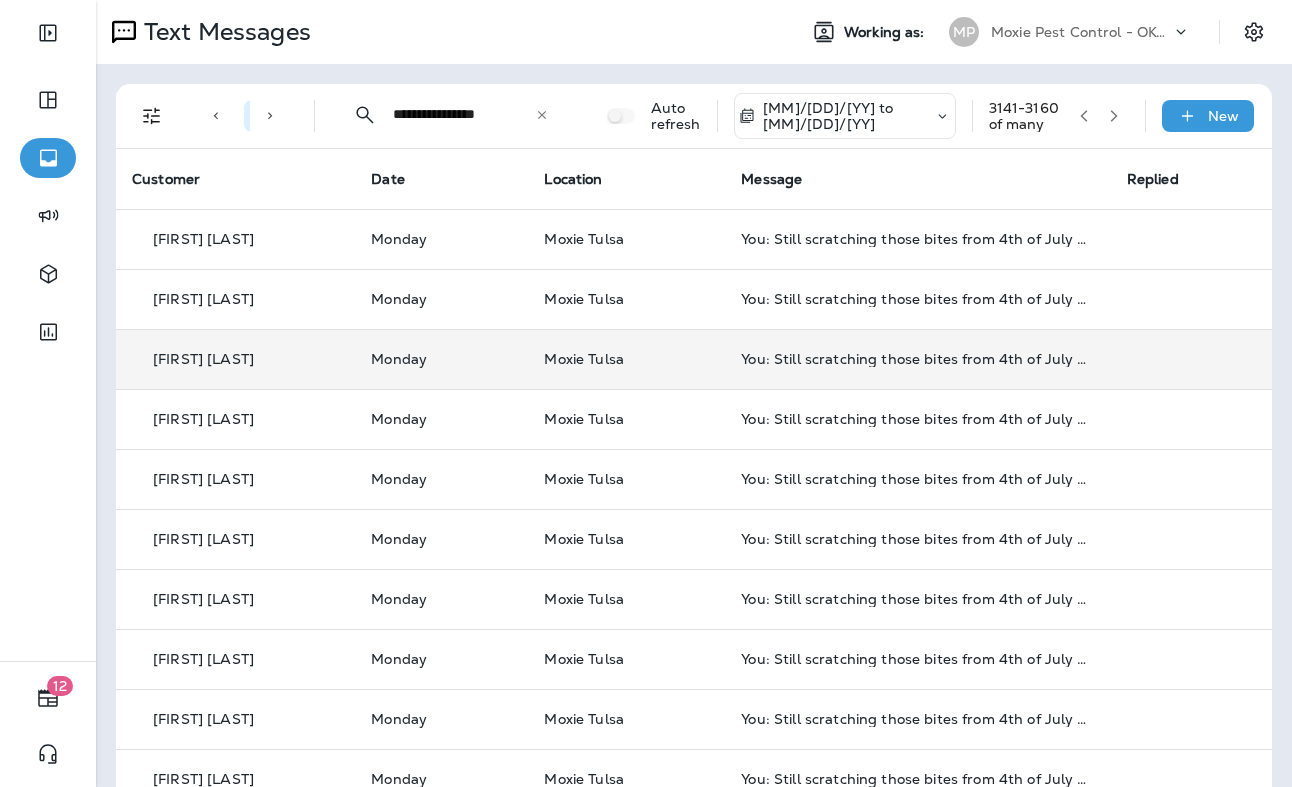 click on "Moxie Tulsa" at bounding box center (626, 359) 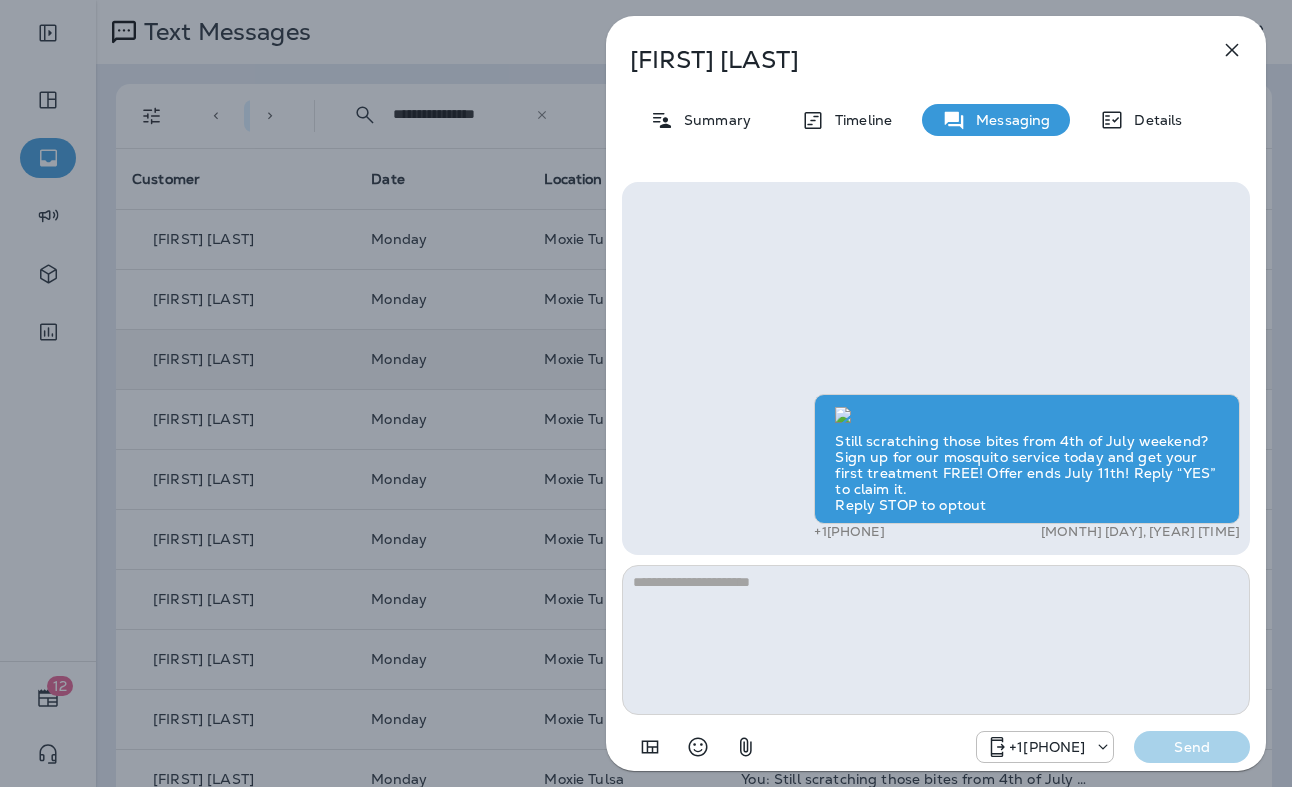 click on "Summary   Timeline   Messaging   Details" at bounding box center (936, 120) 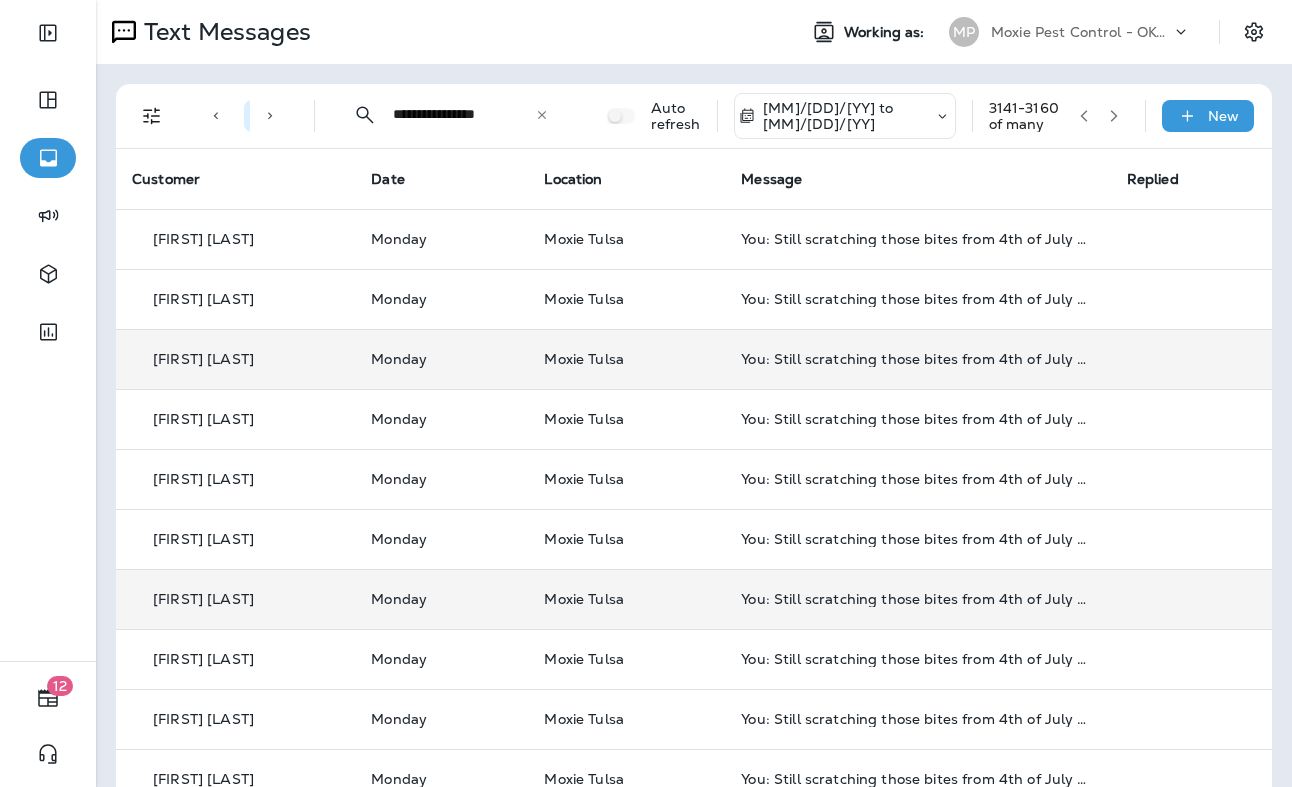 click on "[FIRST] [LAST]" at bounding box center [235, 599] 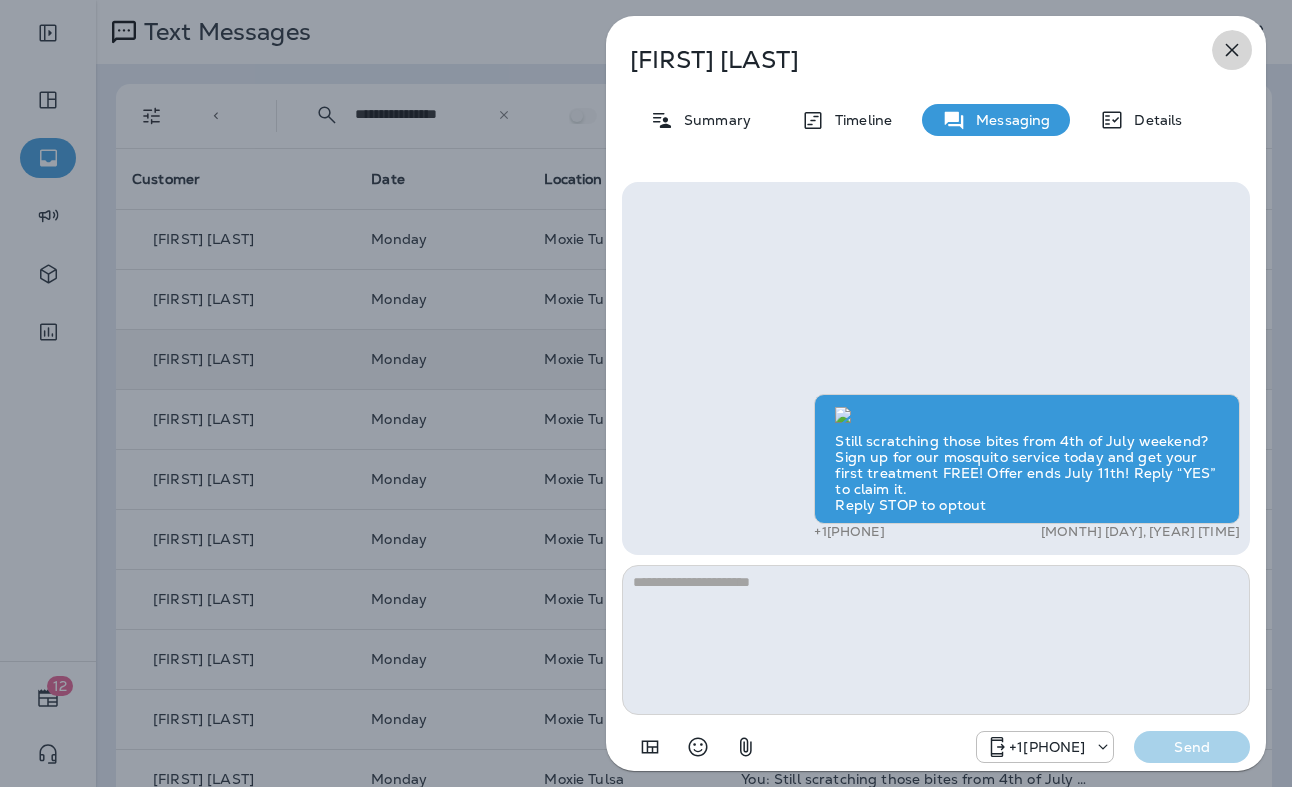 click 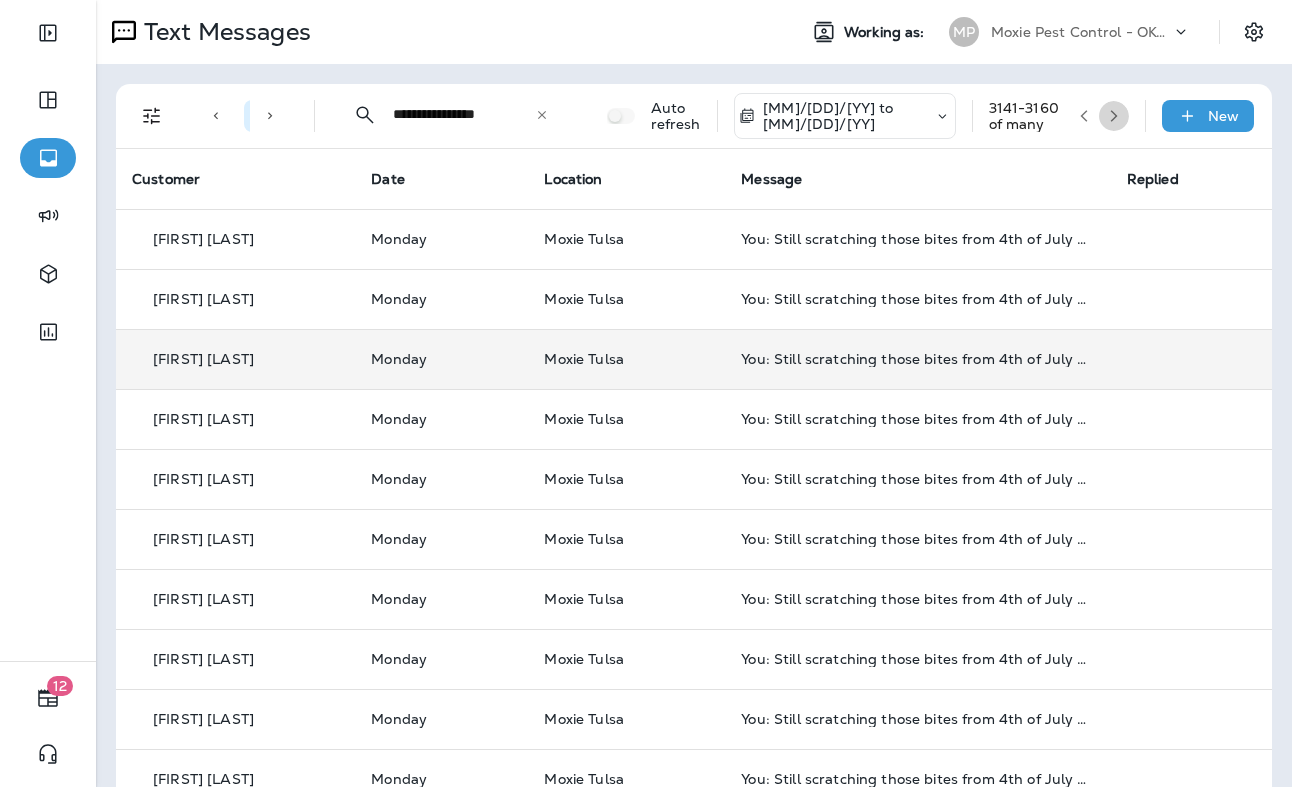 click 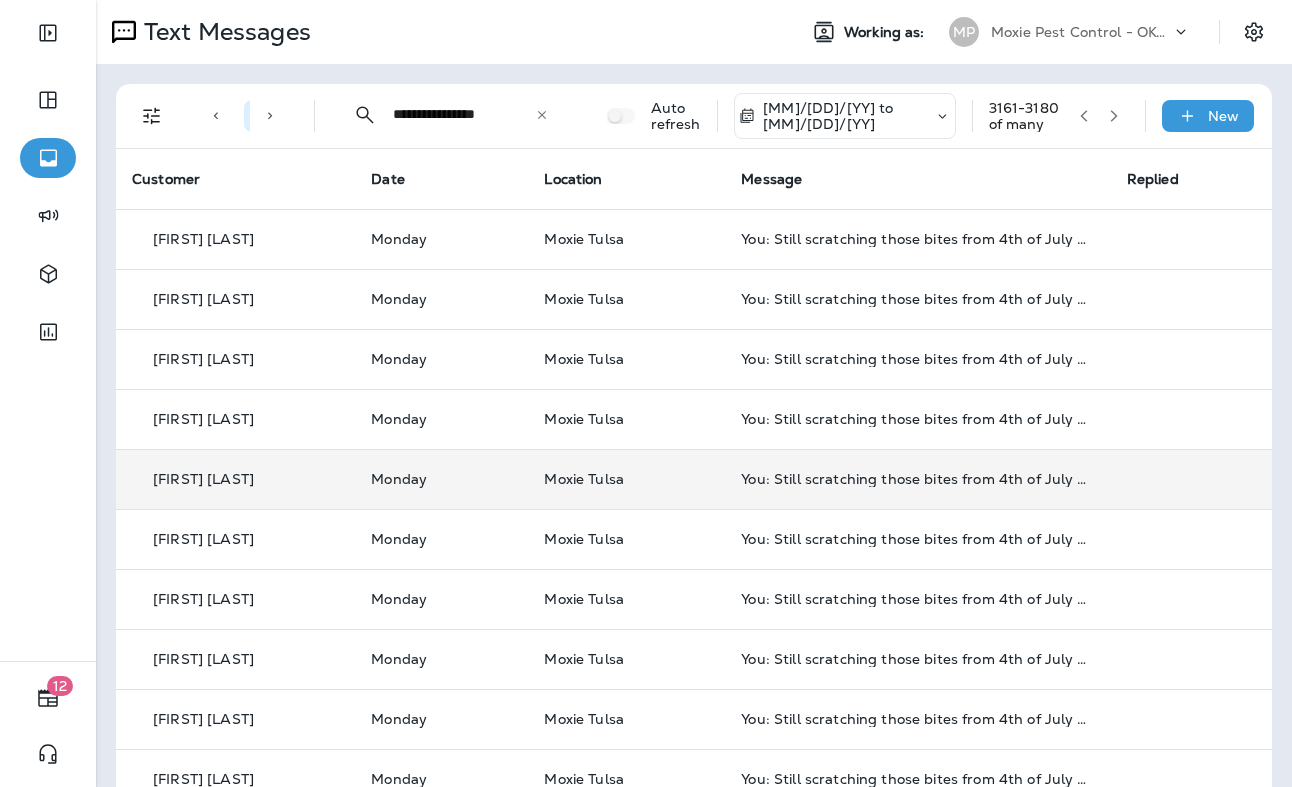 scroll, scrollTop: 642, scrollLeft: 0, axis: vertical 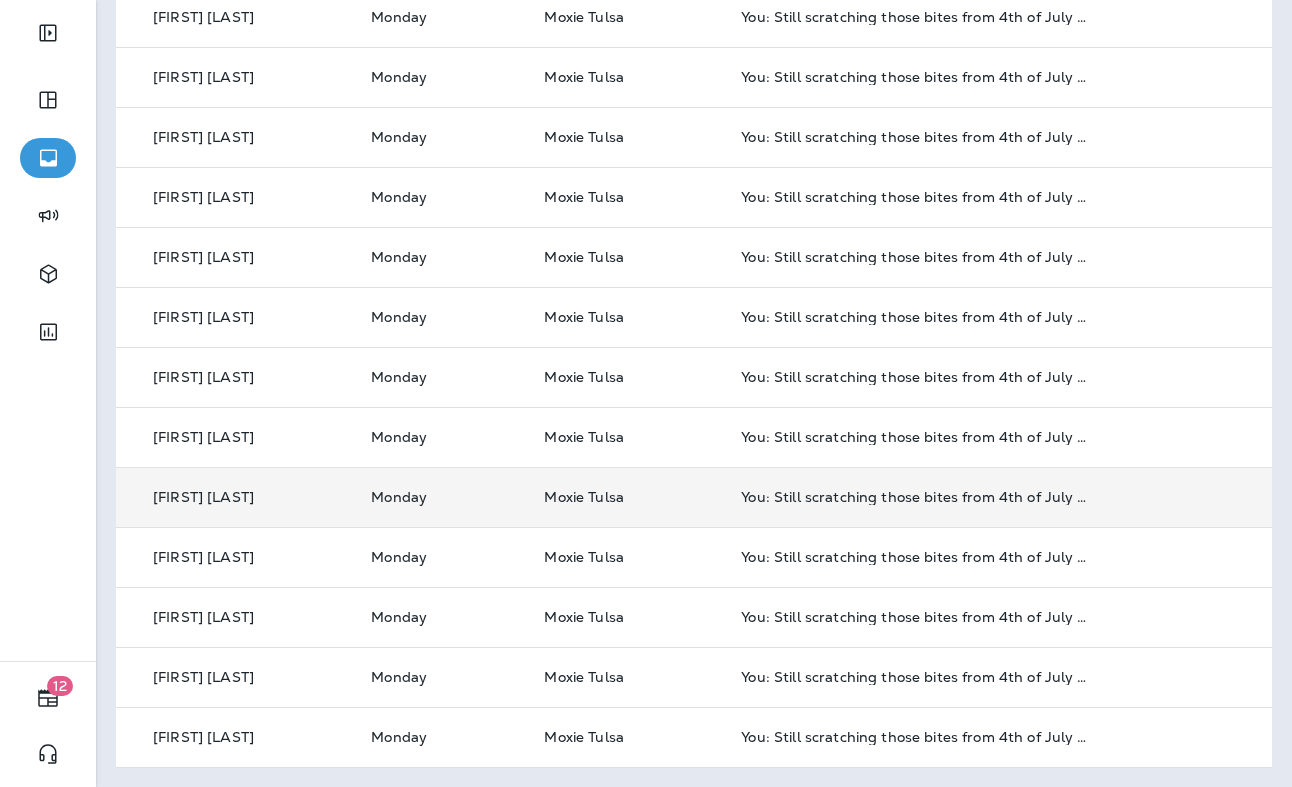 click on "[FIRST] [LAST]" at bounding box center [235, 497] 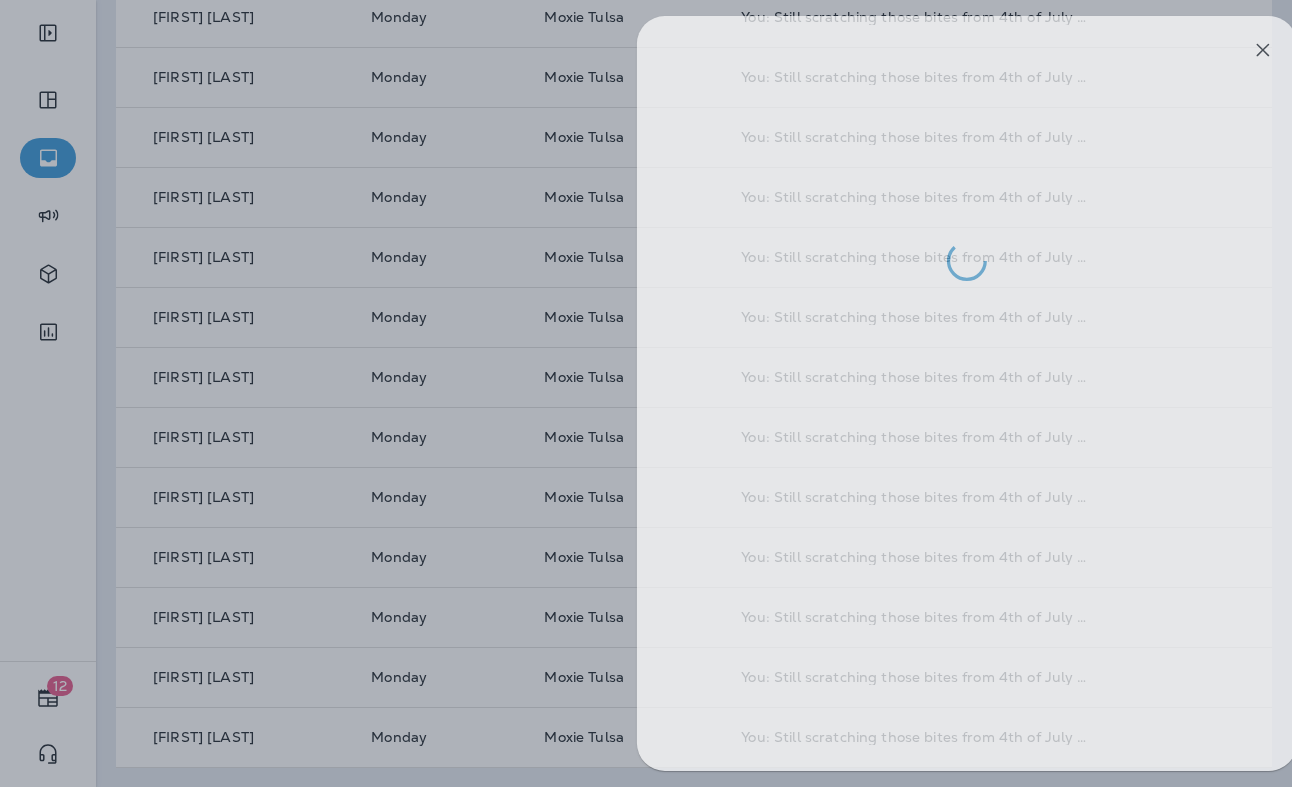 click at bounding box center [677, 393] 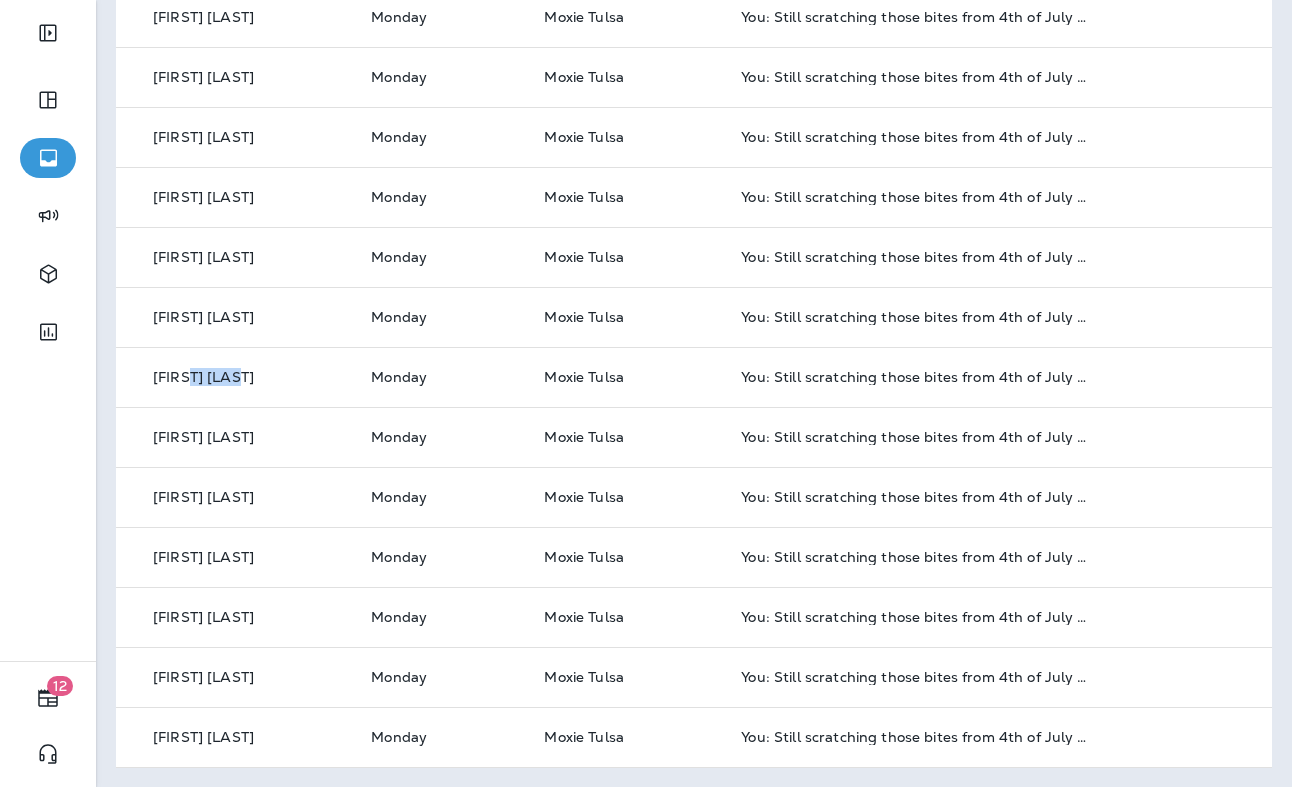 click on "[FIRST] [LAST]" at bounding box center [203, 377] 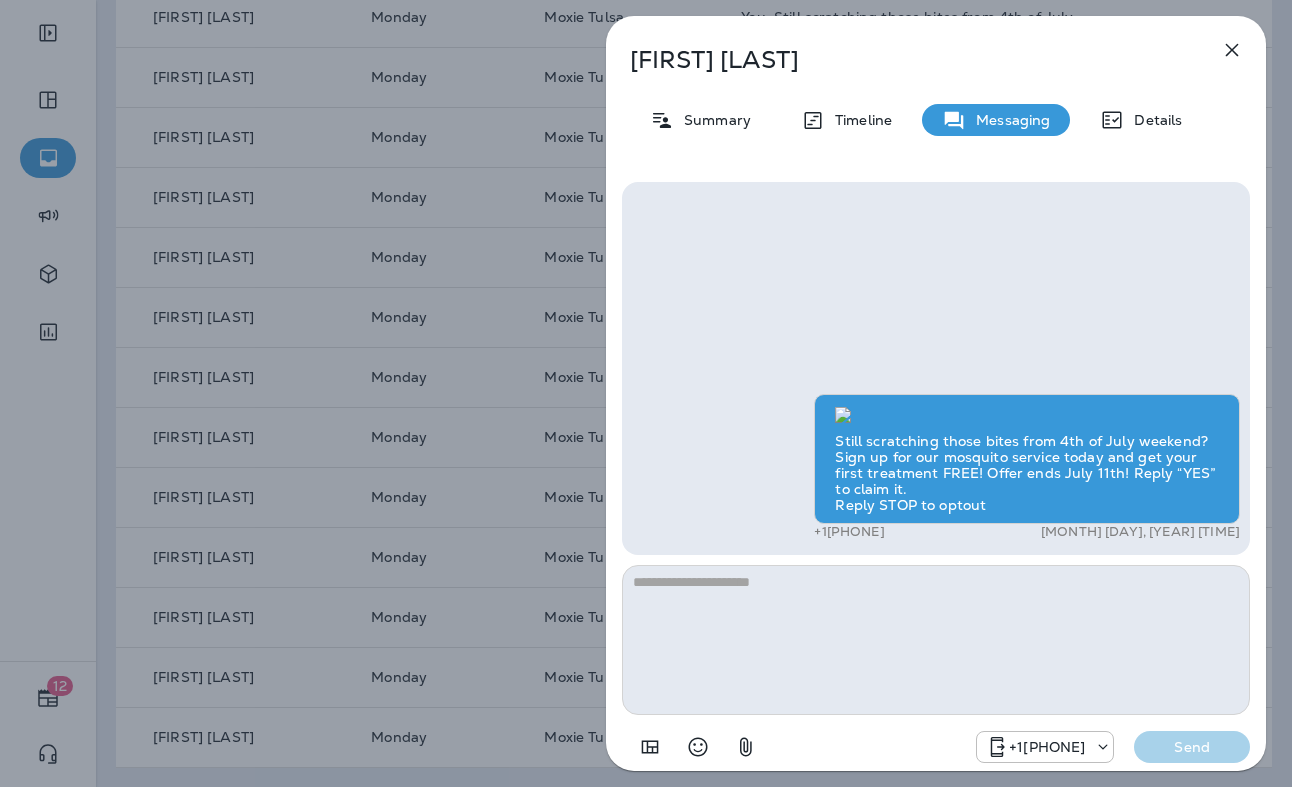 click on "[FIRST] [LAST] Summary Timeline Messaging Details Still scratching those bites from 4th of July weekend? Sign up for our mosquito service today and get your first treatment FREE! Offer ends July 11th! Reply “YES” to claim it.
Reply STOP to optout +[PHONE] [DATE] [TIME] +[PHONE] Send" at bounding box center [646, 393] 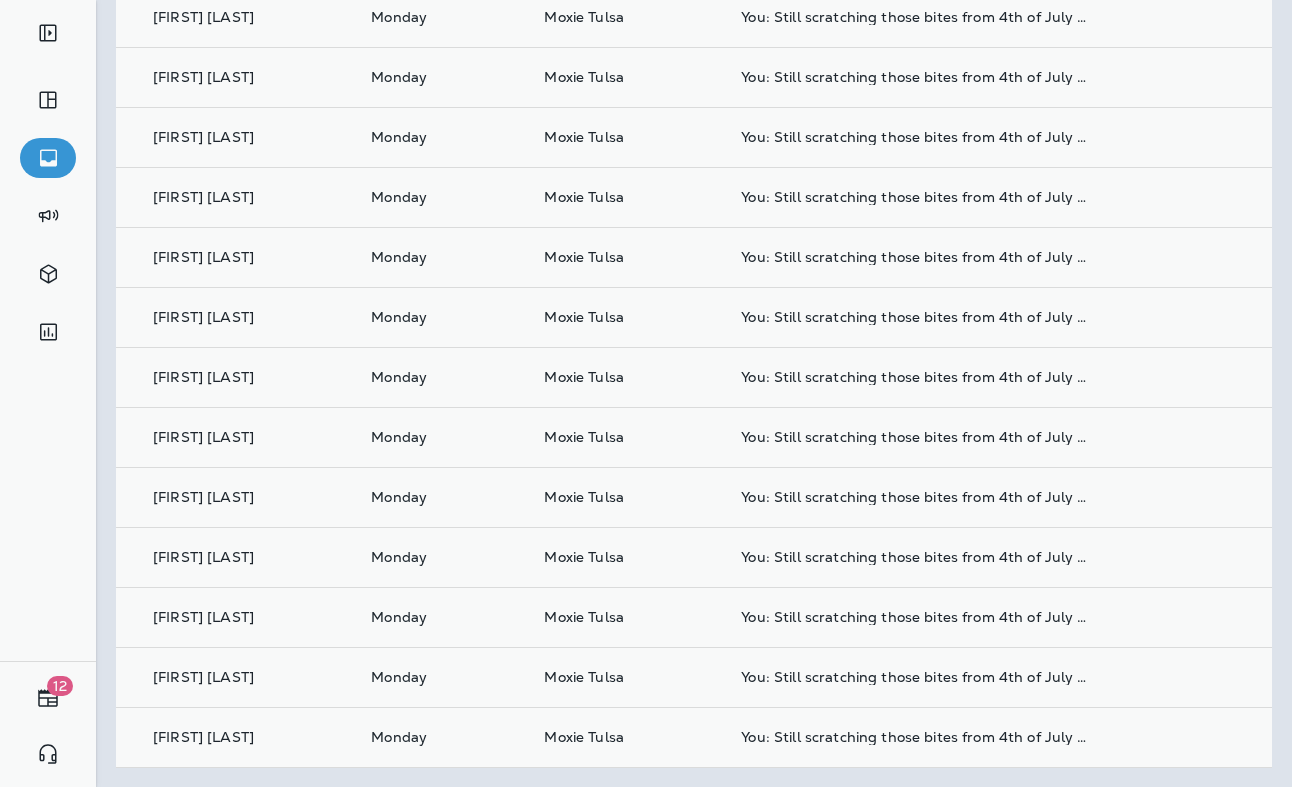 click at bounding box center (750, 393) 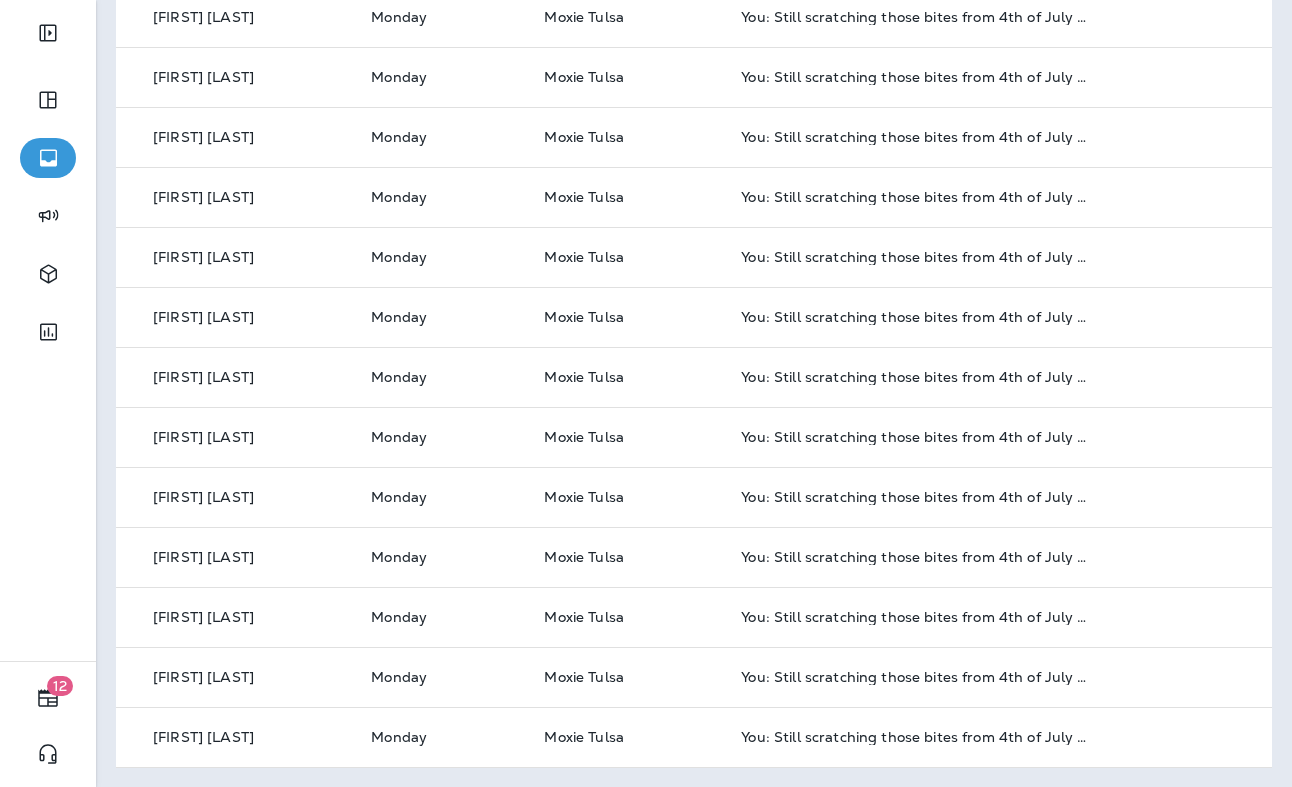 click on "[FIRST] [LAST]" at bounding box center (203, 317) 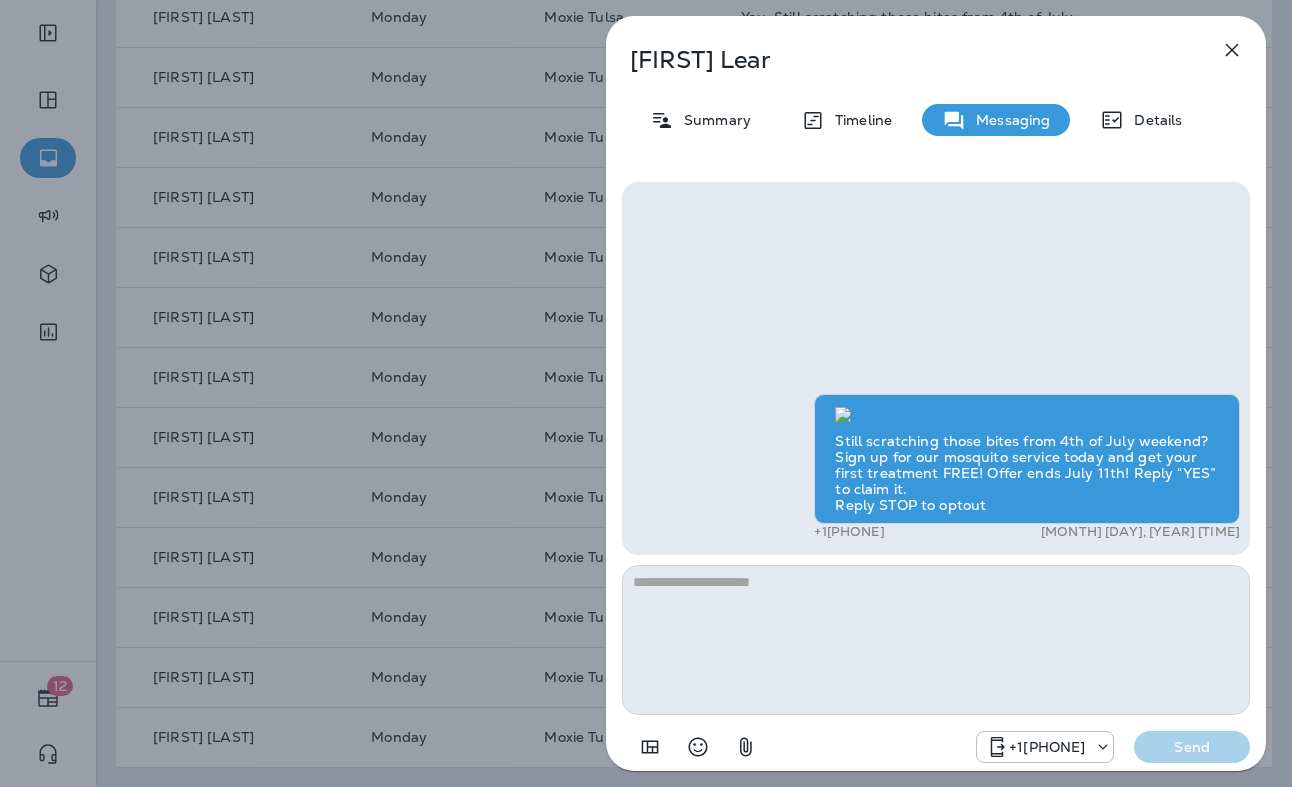 click on "[FIRST] [LAST] [SUMMARY] [TIMELINE] [MESSAGING] [DETAILS] Still scratching those bites from [HOLIDAY] weekend? Sign up for our mosquito service today and get your first treatment FREE! Offer ends [MONTH] [DAY]! Reply “YES” to claim it.
Reply STOP to optout [PHONE] [MONTH] [DAY], [YEAR] [TIME] [PHONE] Send" at bounding box center (646, 393) 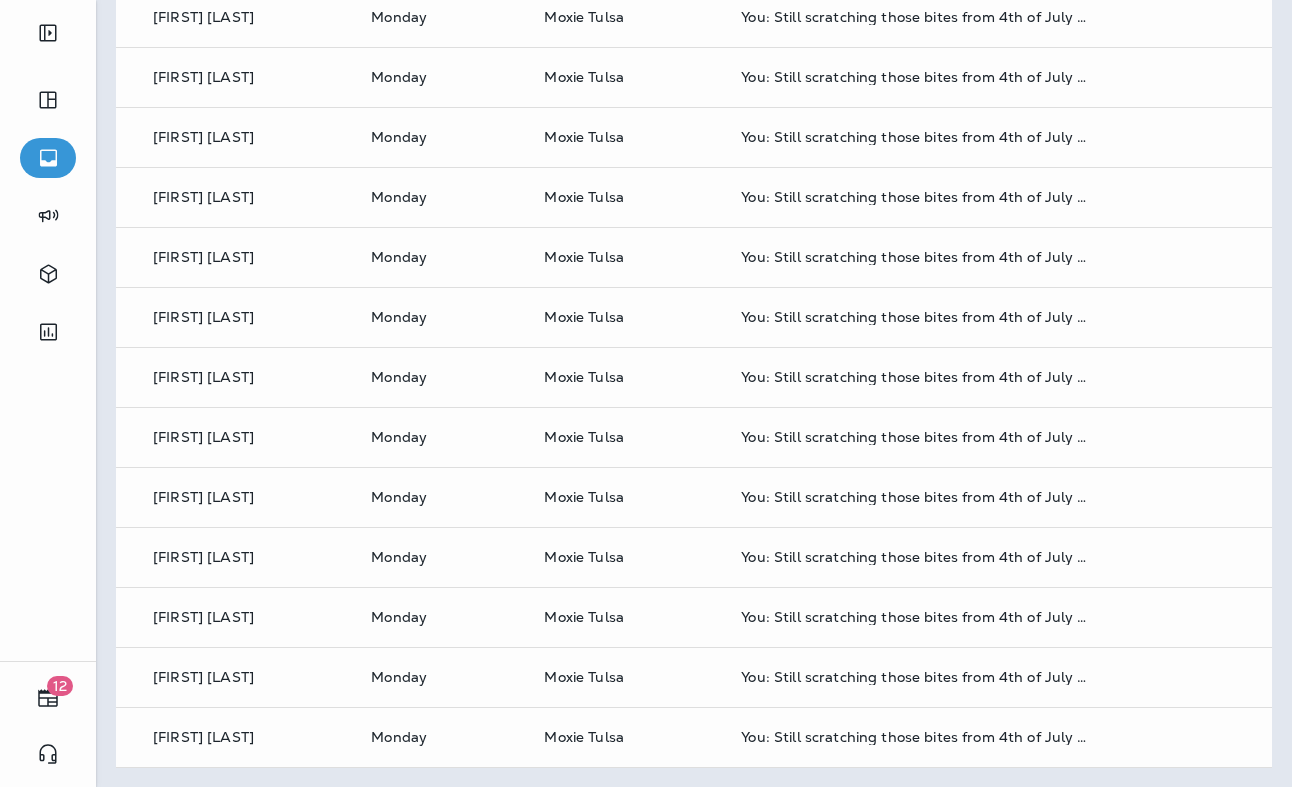 click at bounding box center [746, 393] 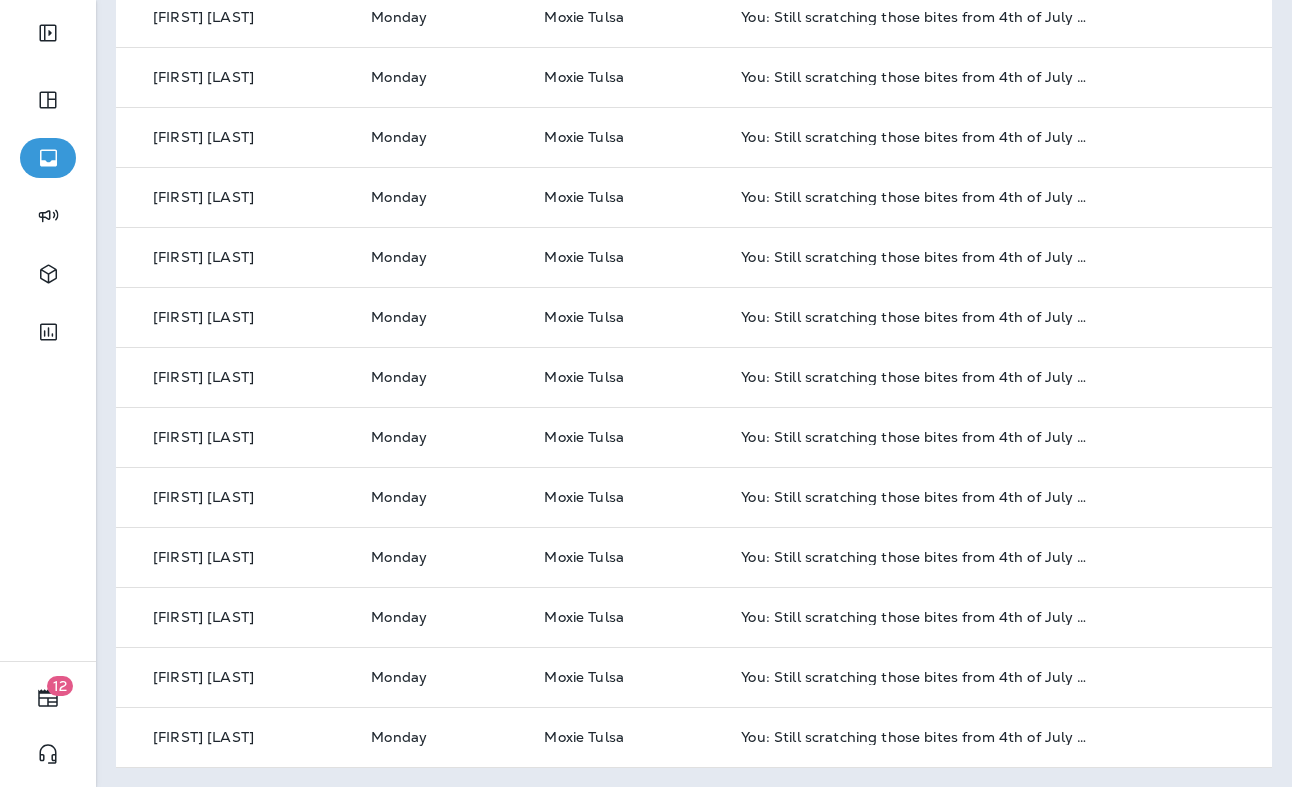 click on "[FIRST] [LAST]" at bounding box center [203, 257] 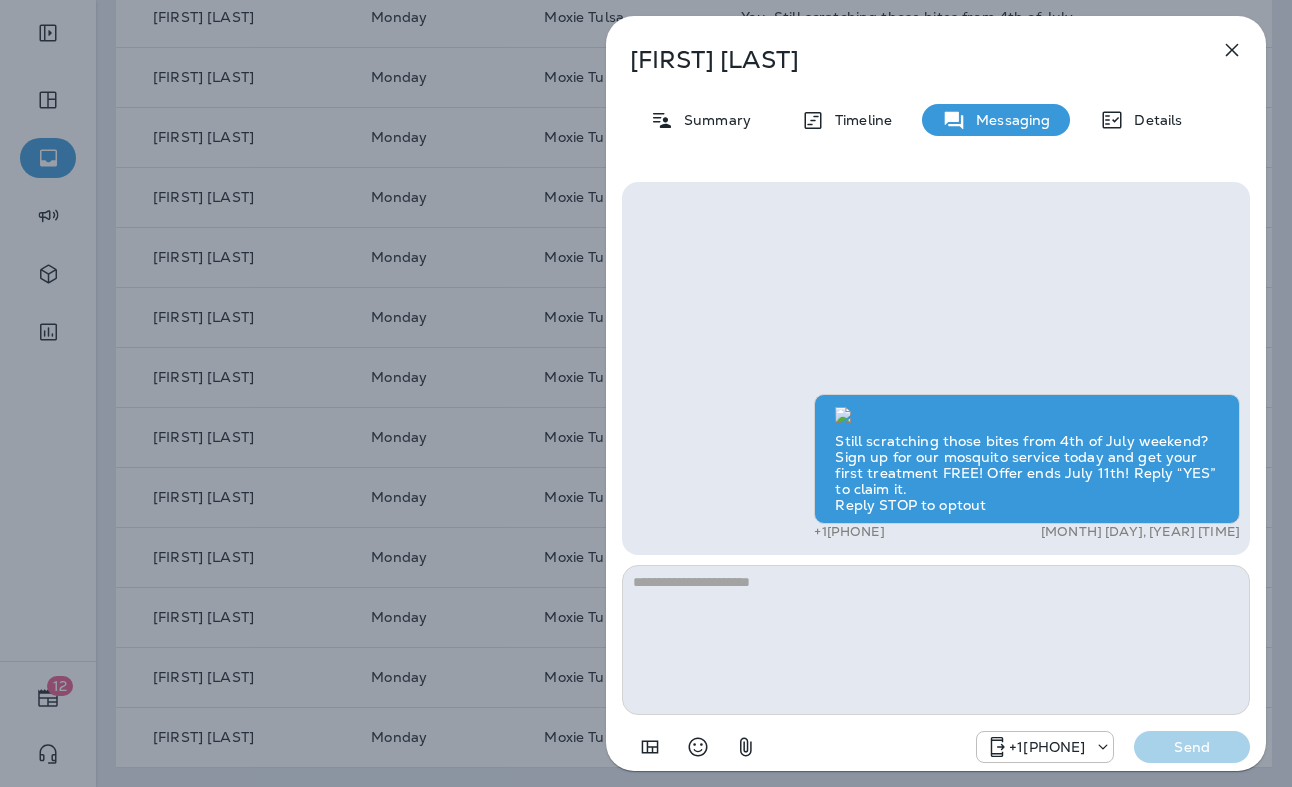 click on "[FIRST] [LAST] Summary Timeline Messaging Details Still scratching those bites from 4th of July weekend? Sign up for our mosquito service today and get your first treatment FREE! Offer ends July 11th! Reply “YES” to claim it.
Reply STOP to optout +[PHONE] [DATE] [TIME] +[PHONE] Send" at bounding box center [646, 393] 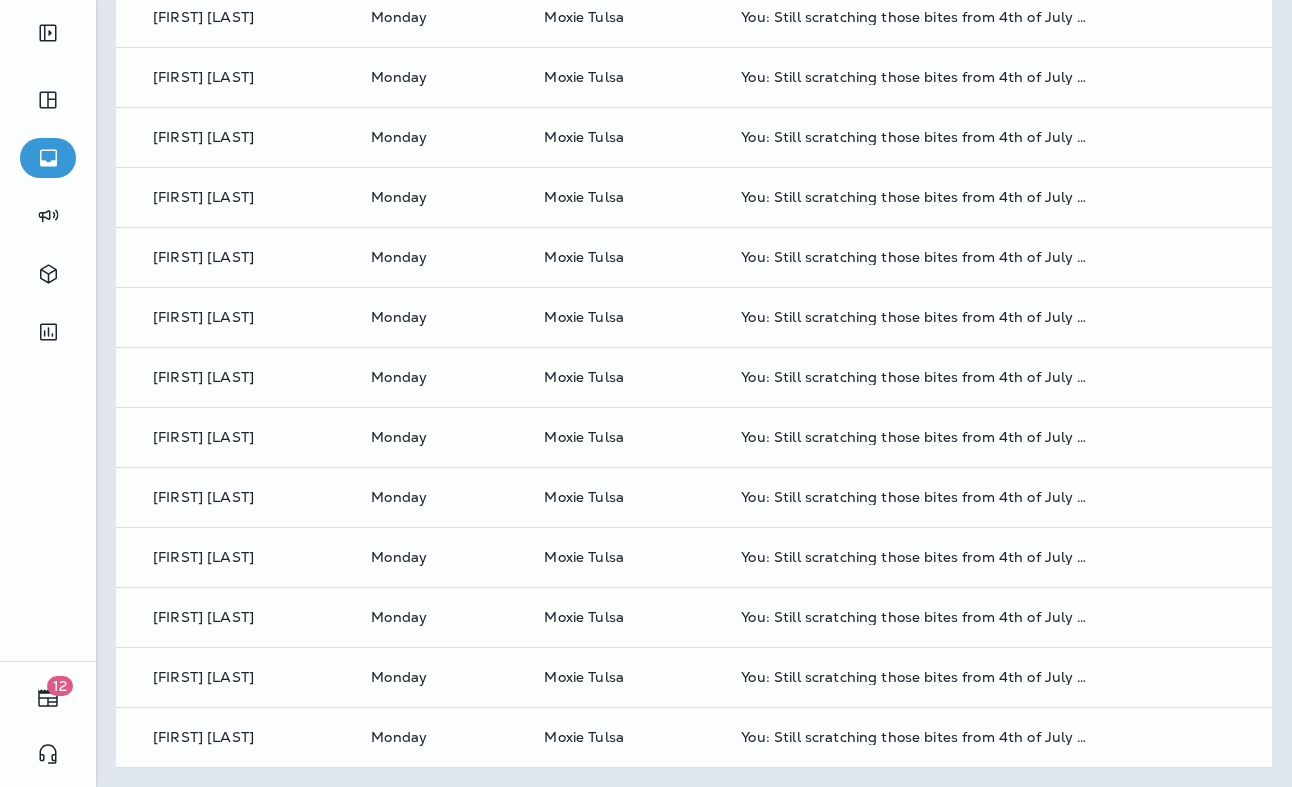 click at bounding box center (746, 393) 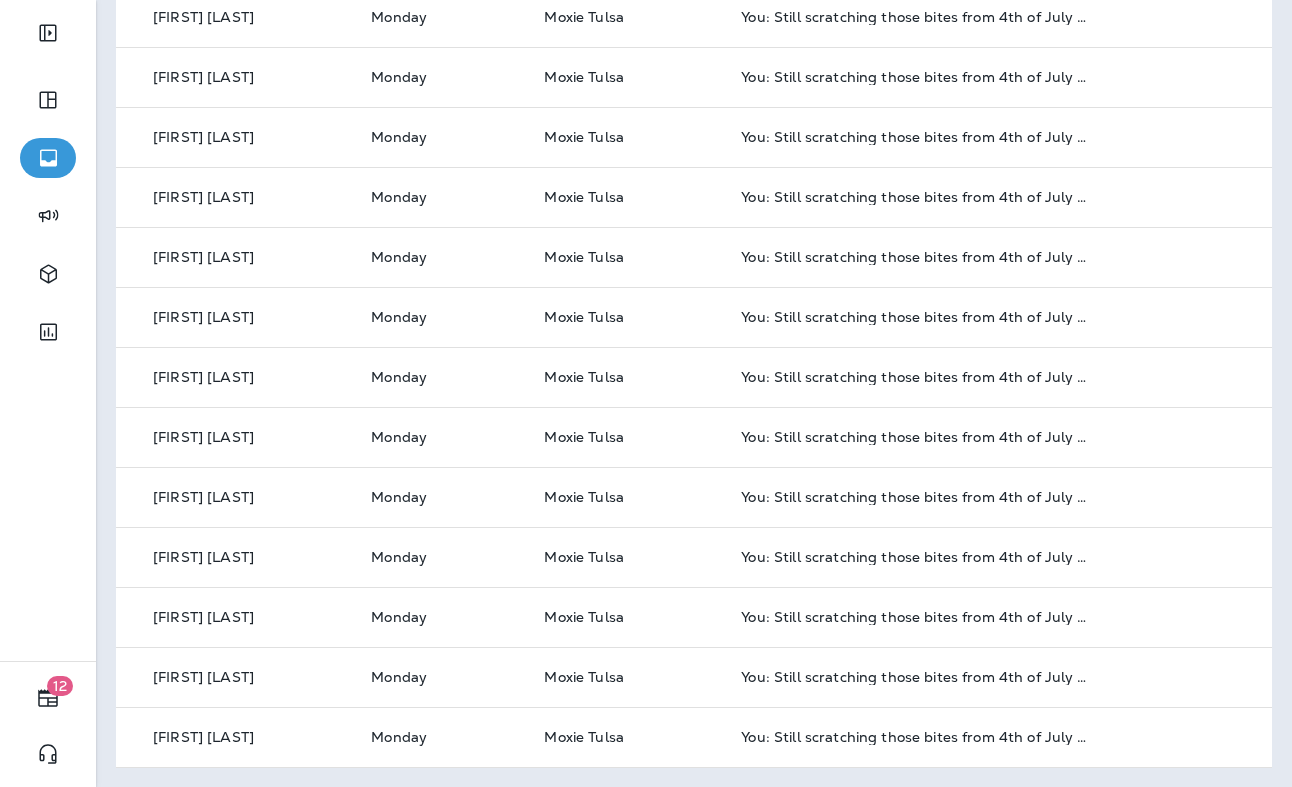 click on "[FIRST] [LAST]" at bounding box center (203, 197) 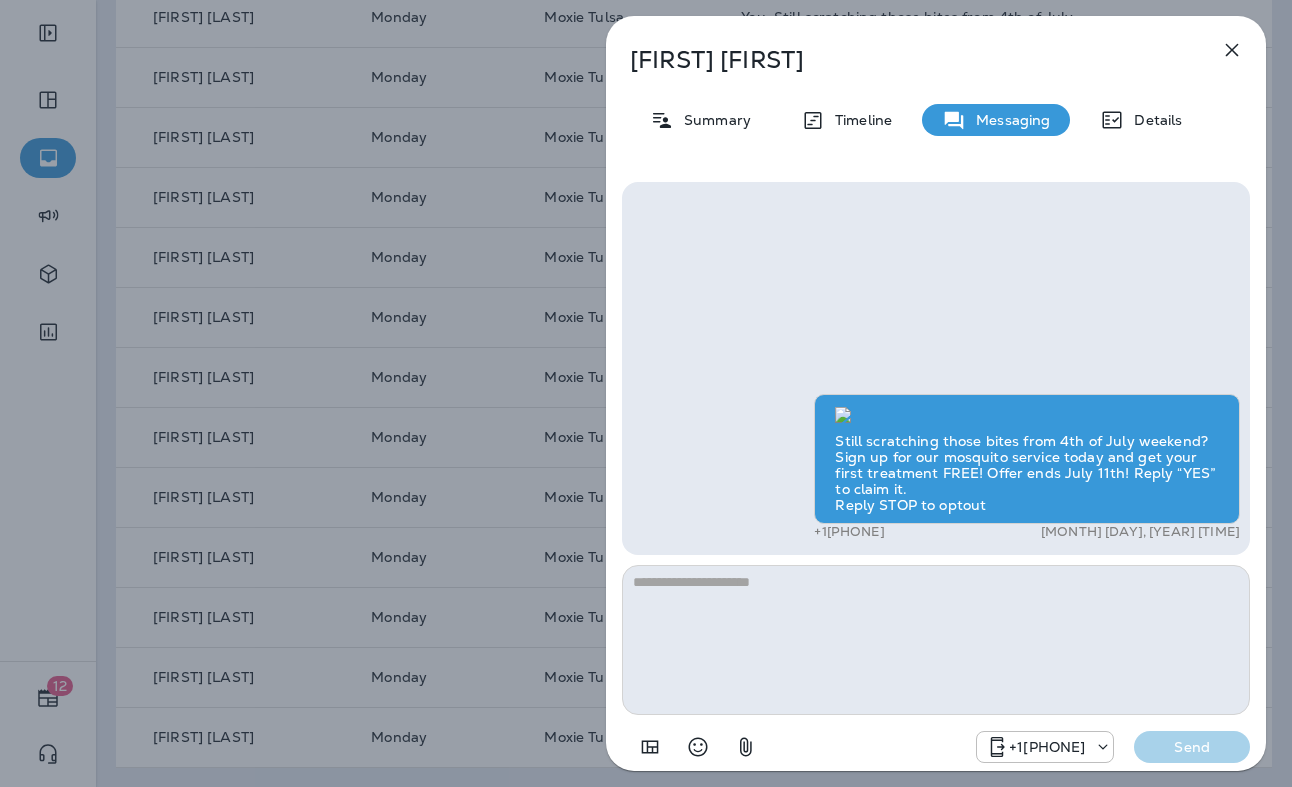click 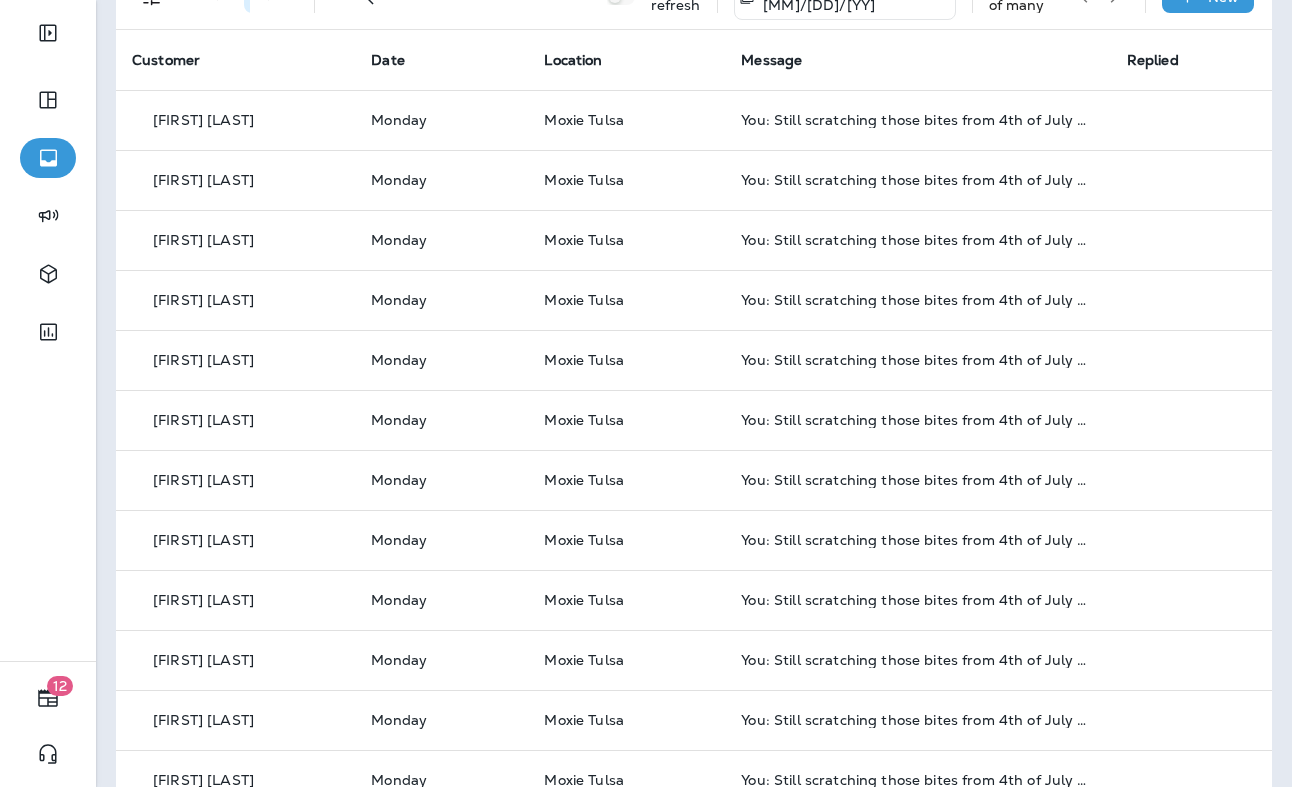 scroll, scrollTop: 0, scrollLeft: 0, axis: both 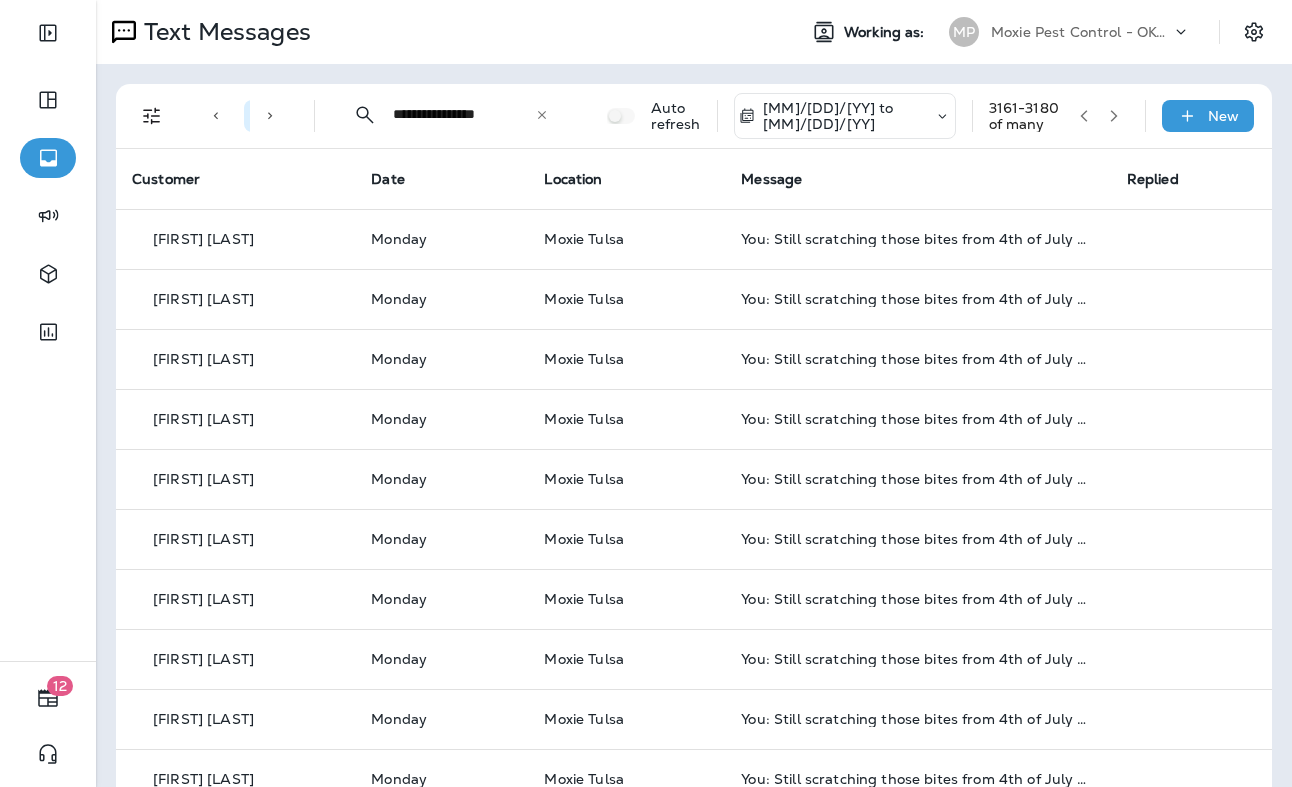 click 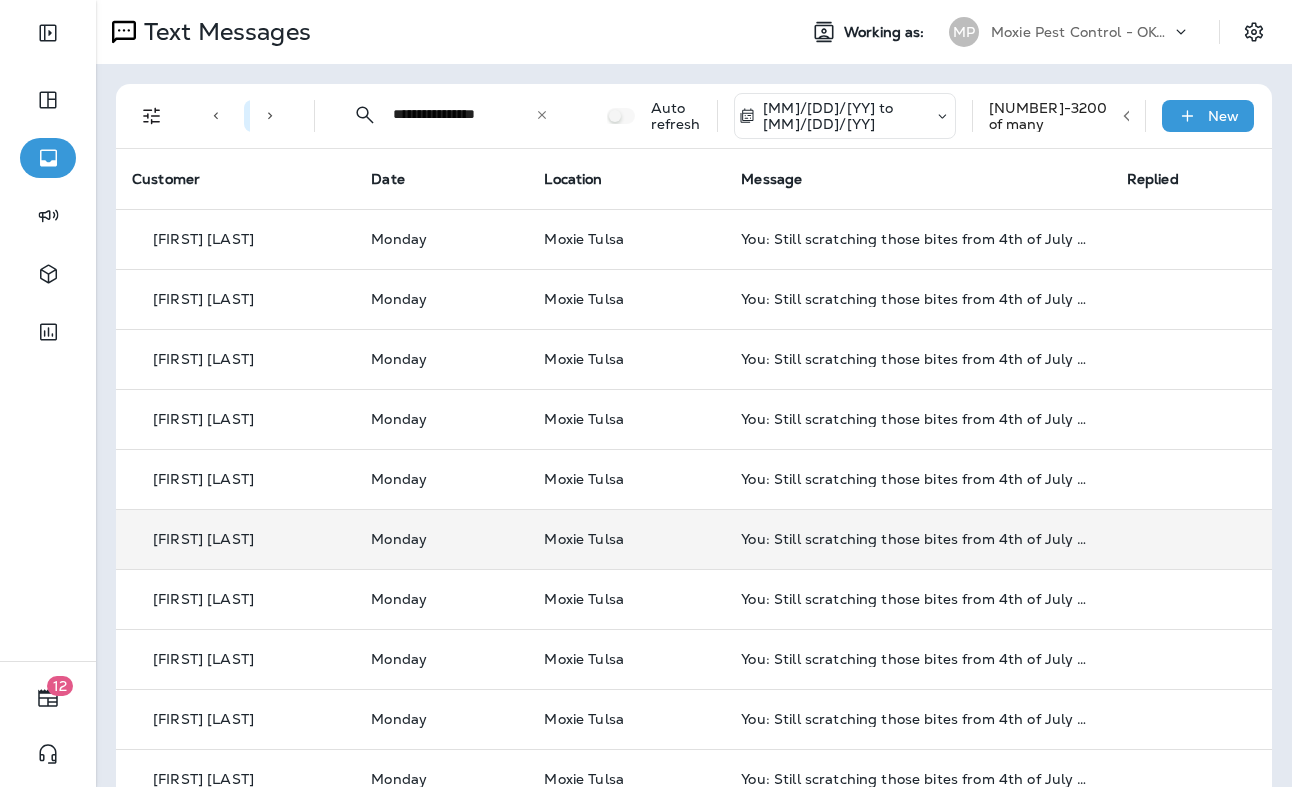 click on "[FIRST] [LAST]" at bounding box center [235, 539] 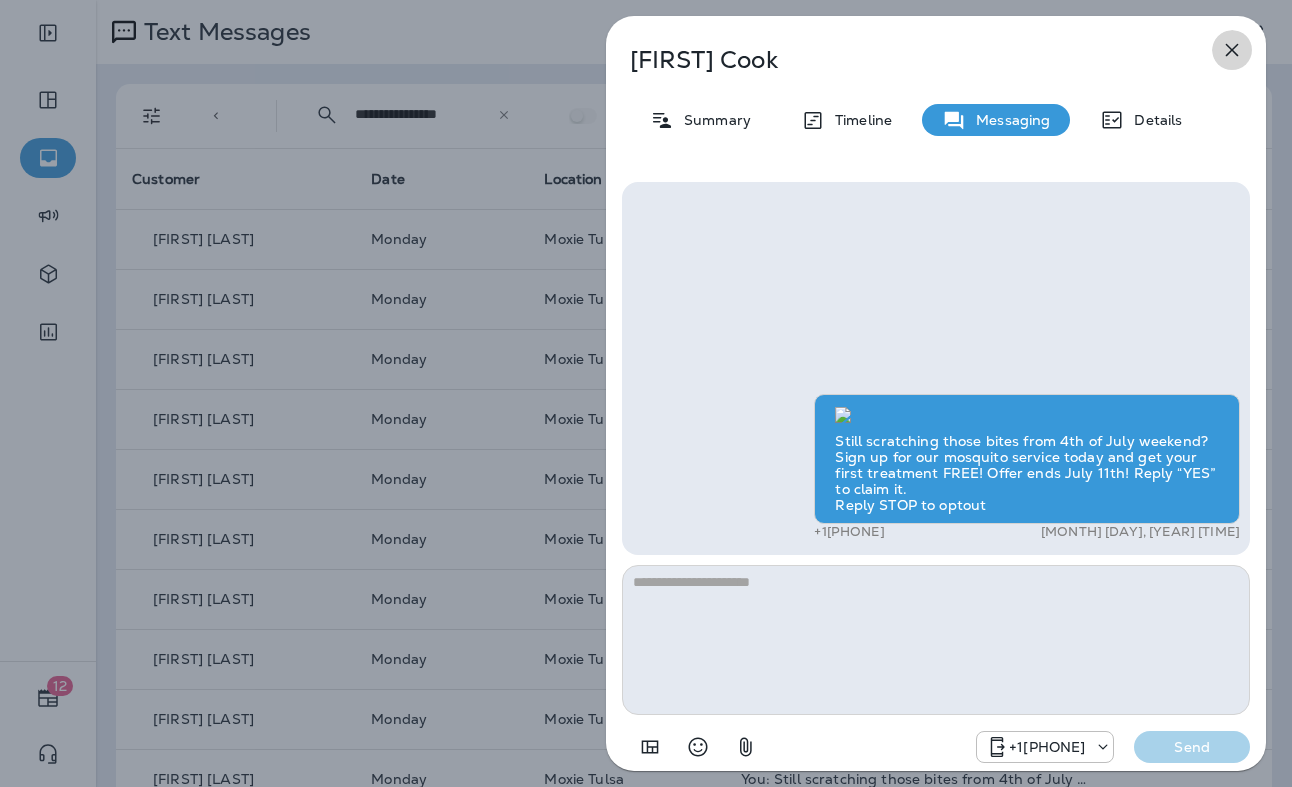 click 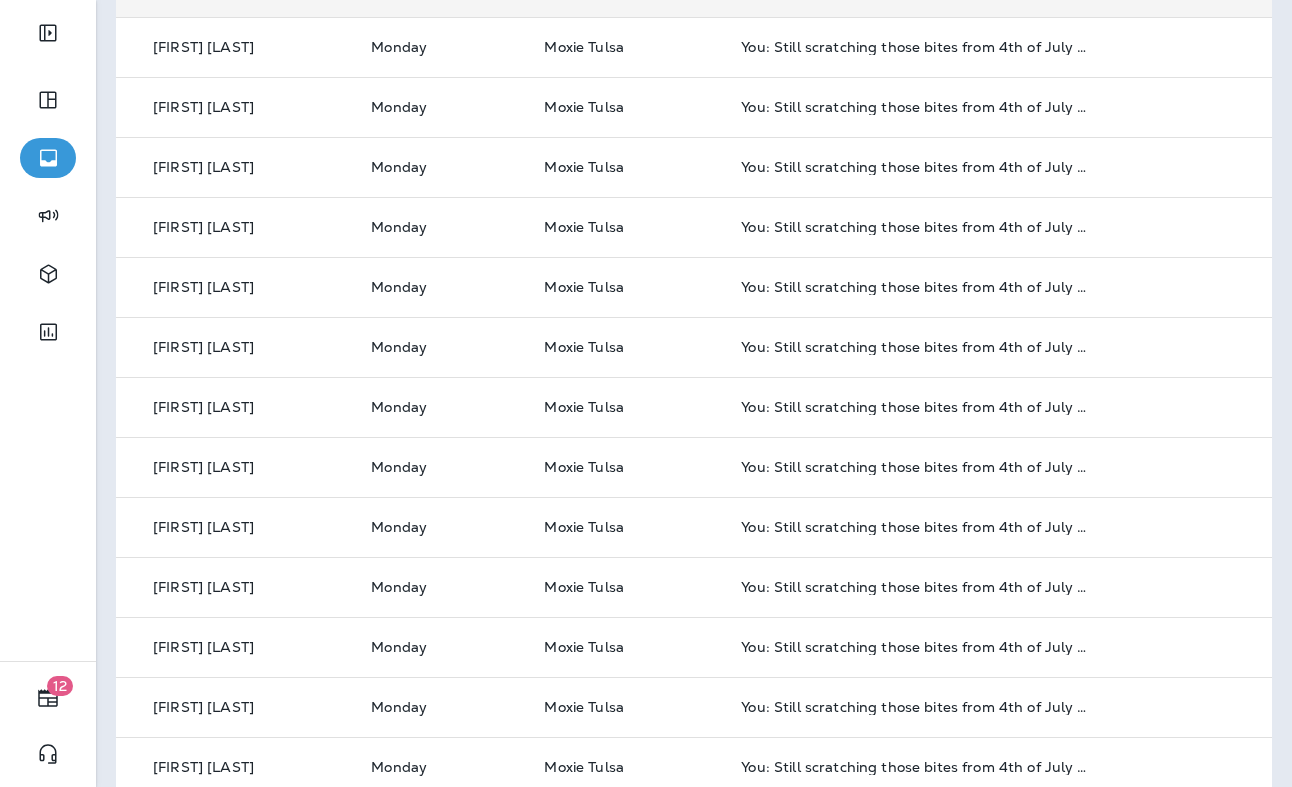 scroll, scrollTop: 642, scrollLeft: 0, axis: vertical 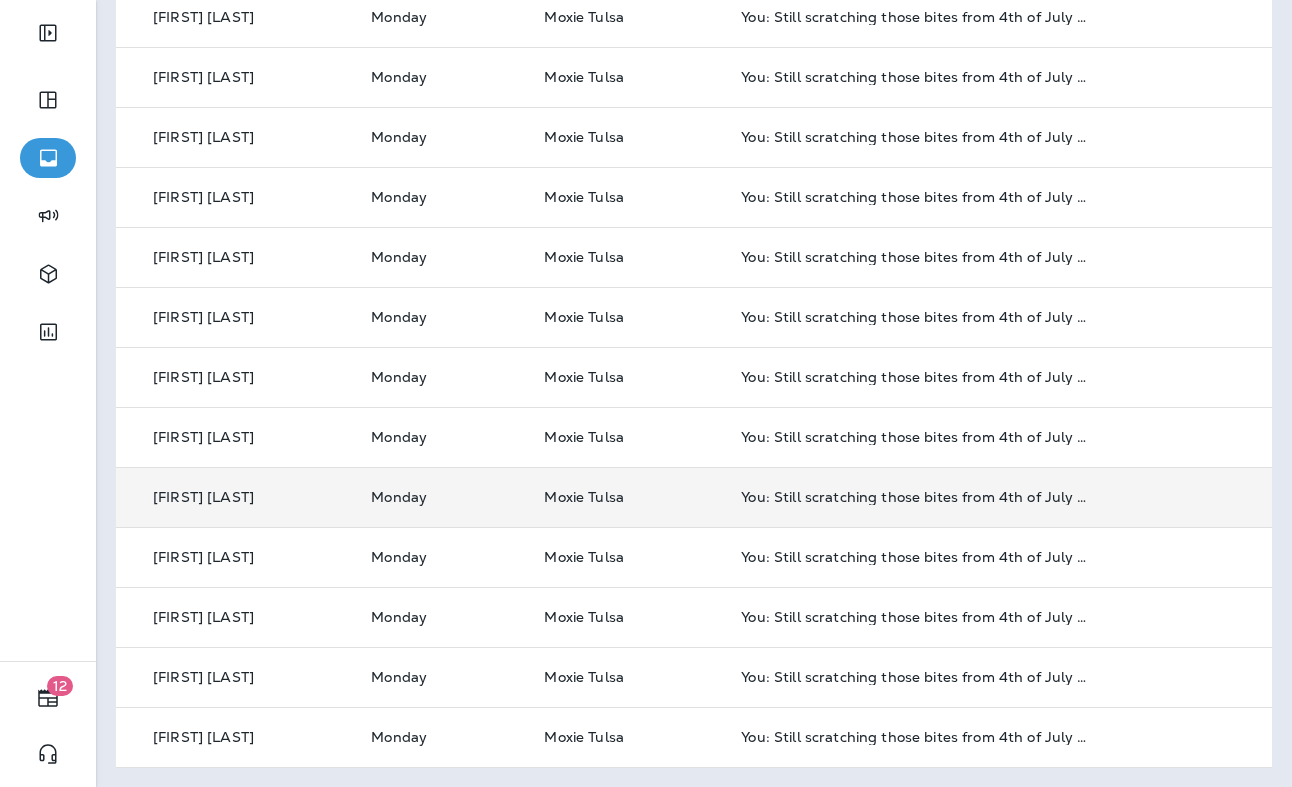 click on "[FIRST] [LAST]" at bounding box center (203, 497) 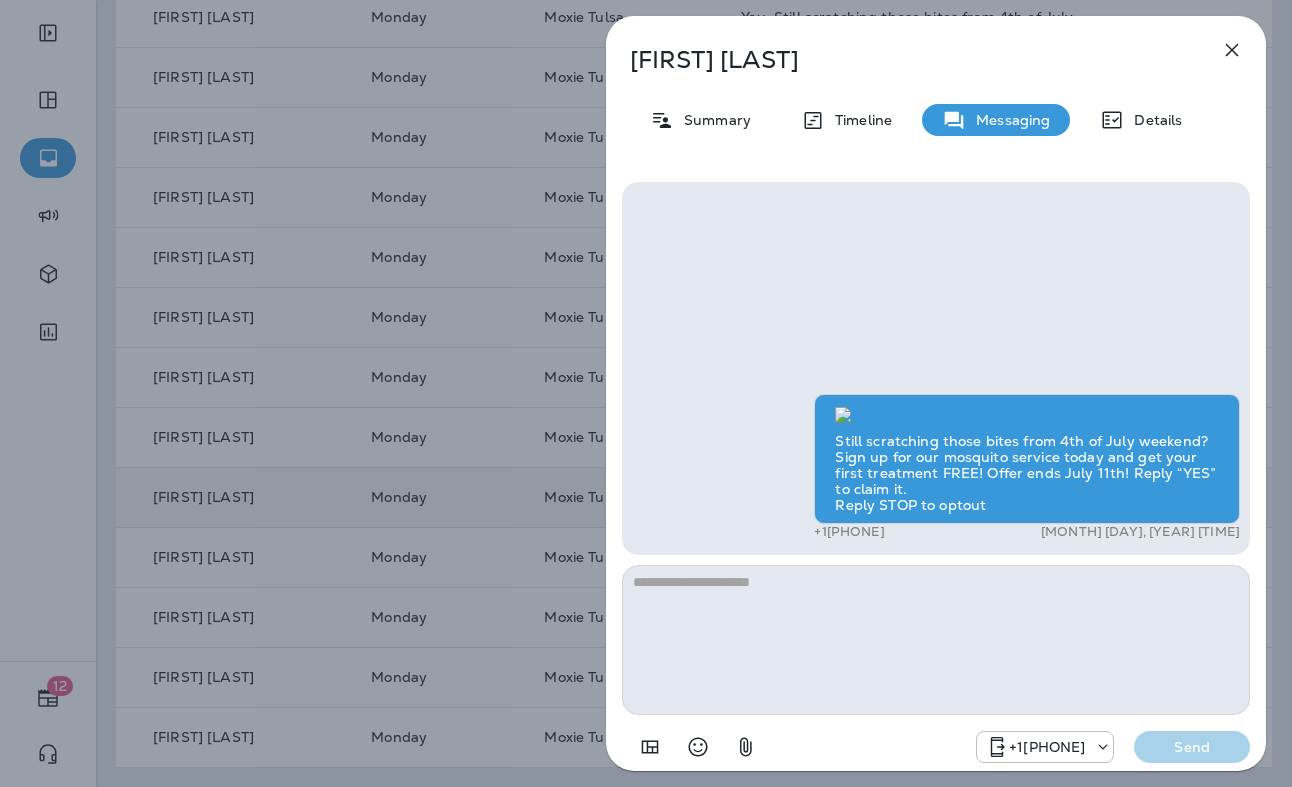 click 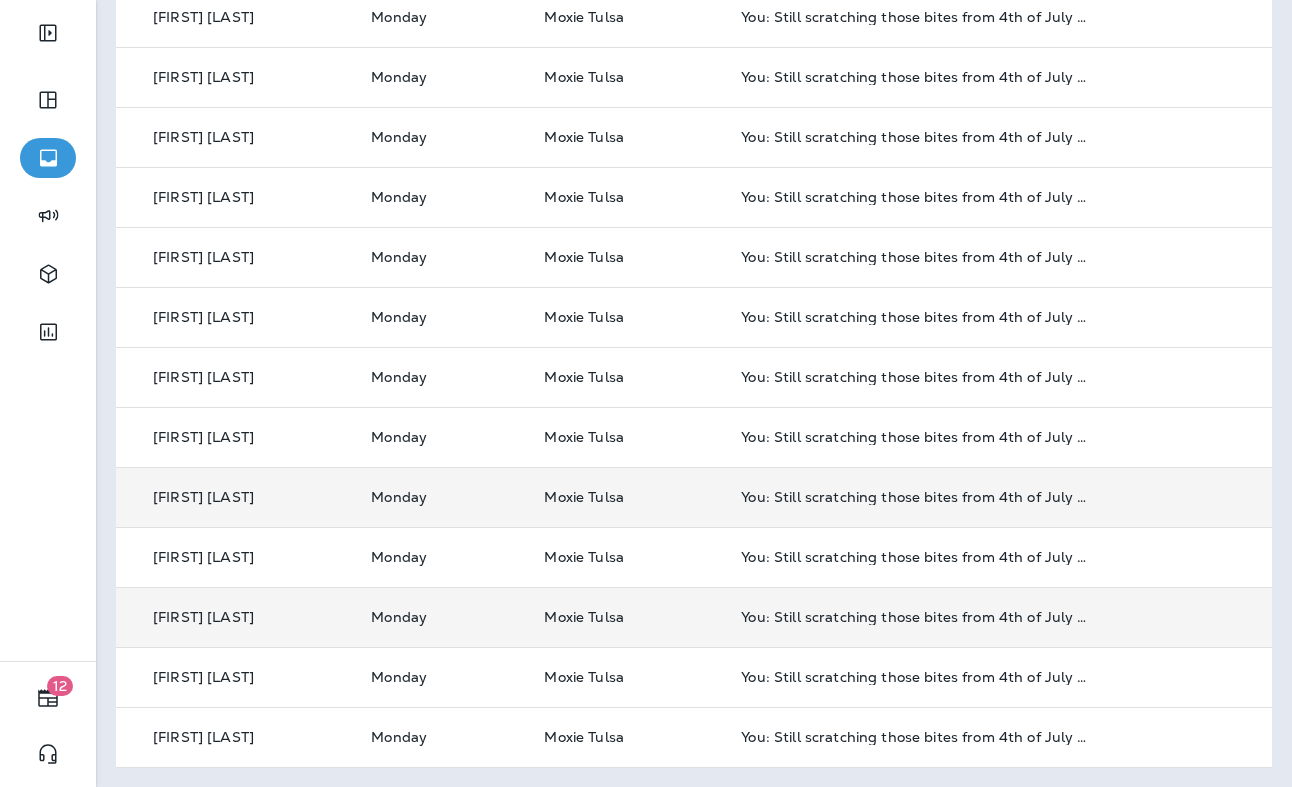 click on "[FIRST] [LAST]" at bounding box center [235, 617] 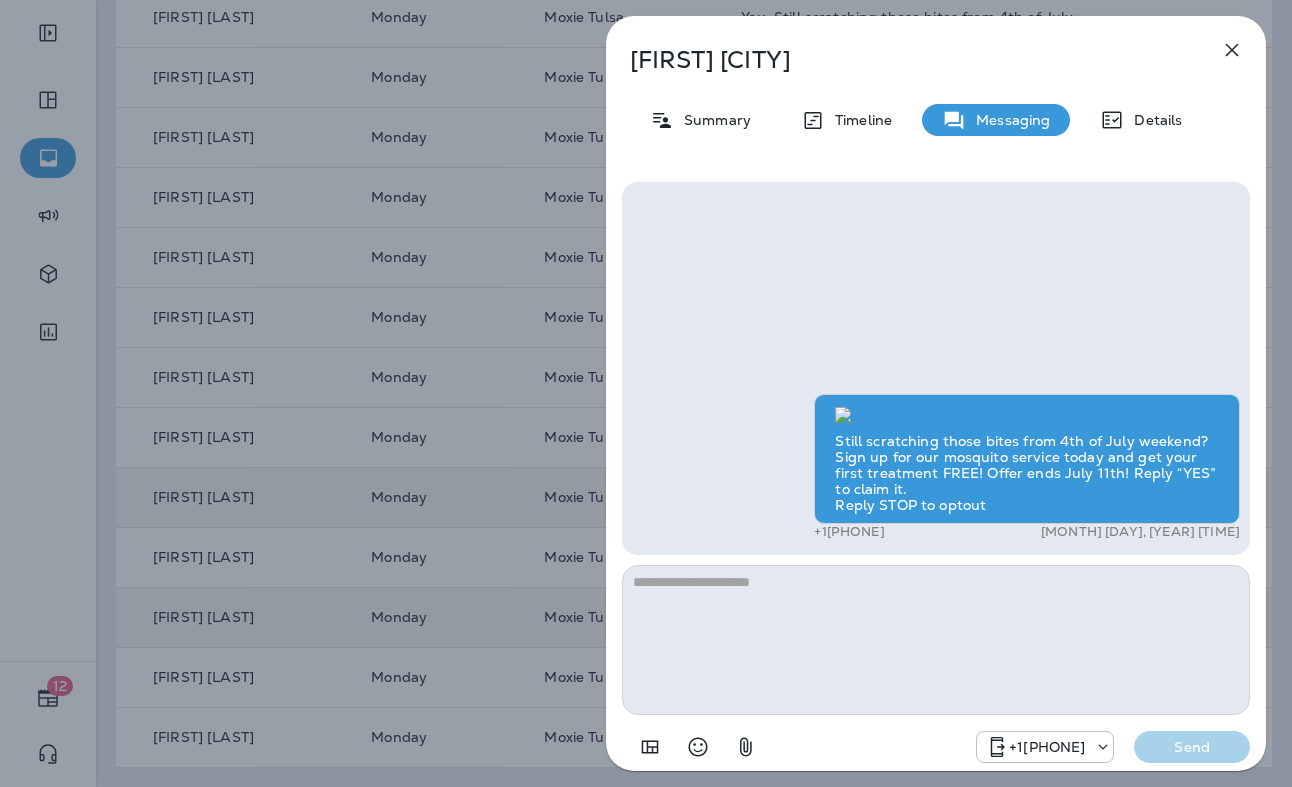 scroll, scrollTop: -461, scrollLeft: 0, axis: vertical 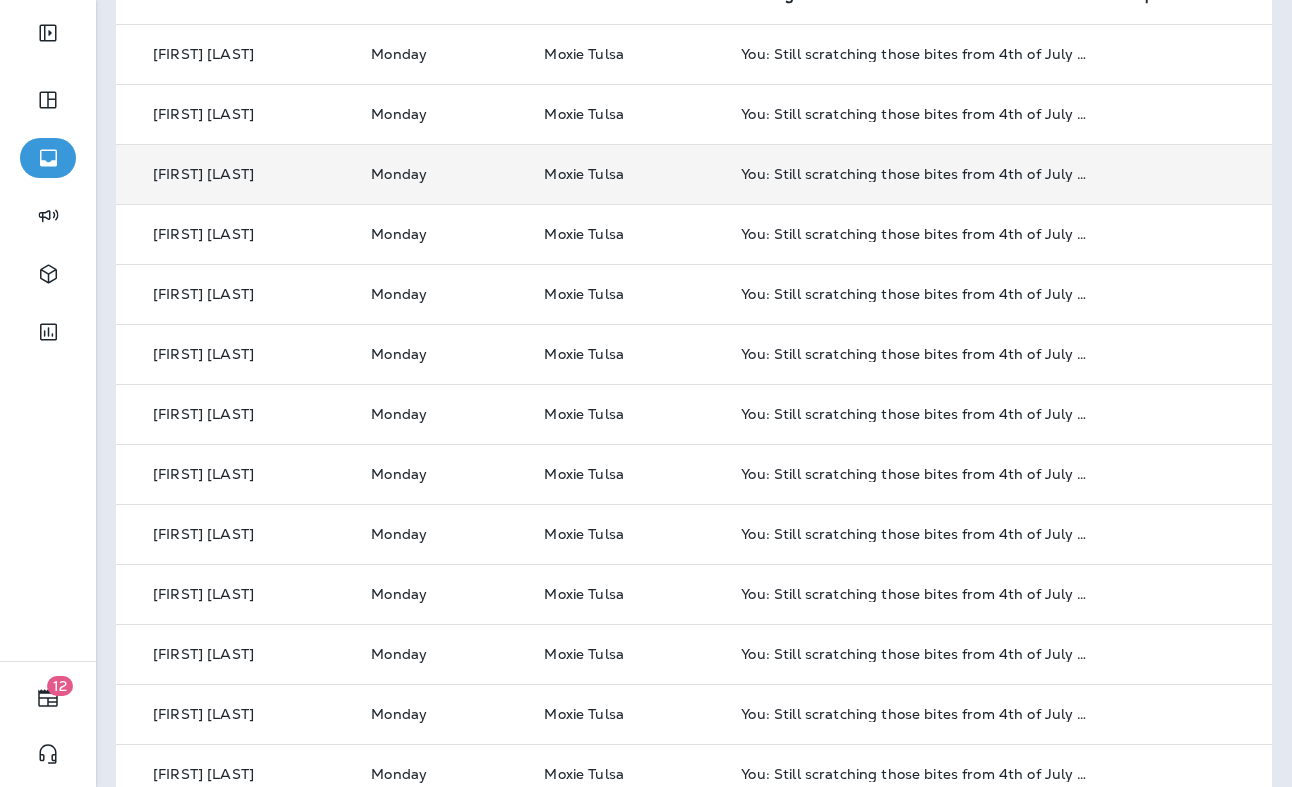 click on "[FIRST] [LAST]" at bounding box center (235, 174) 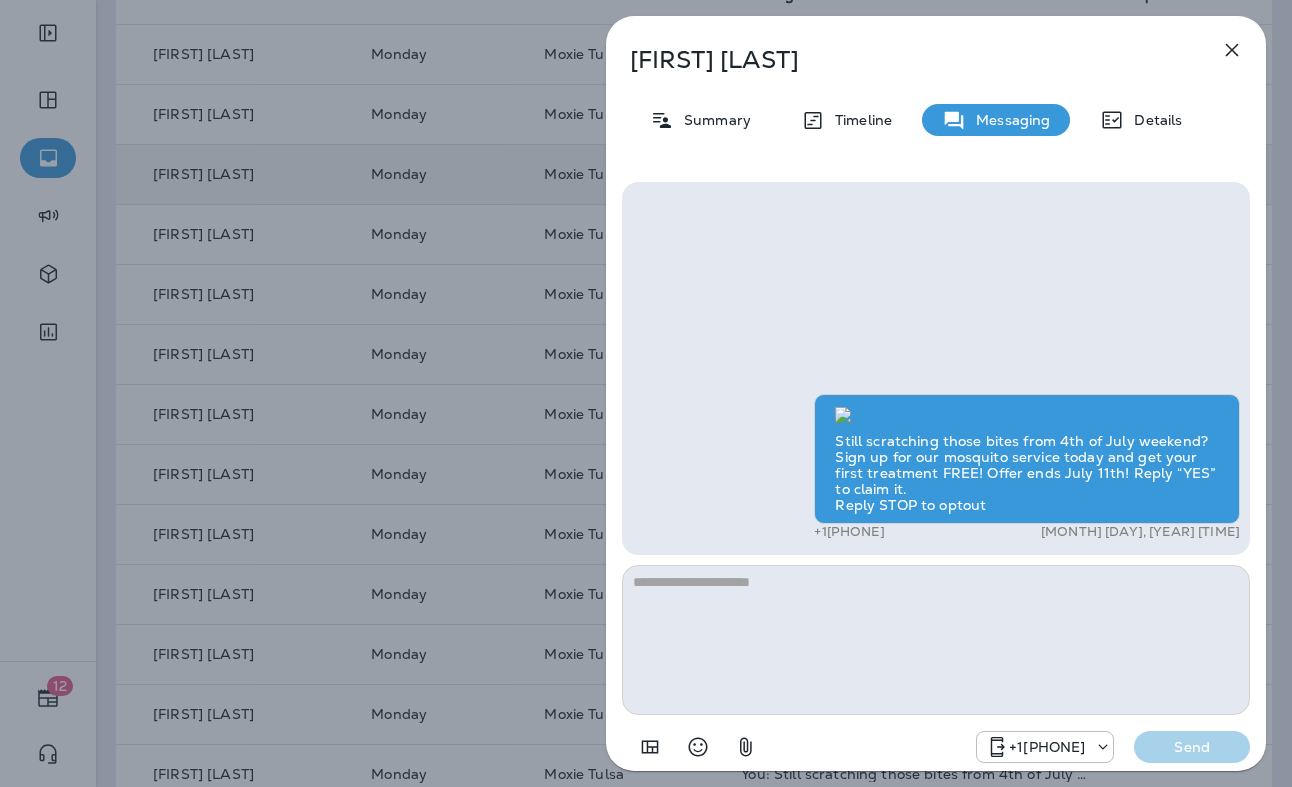 click 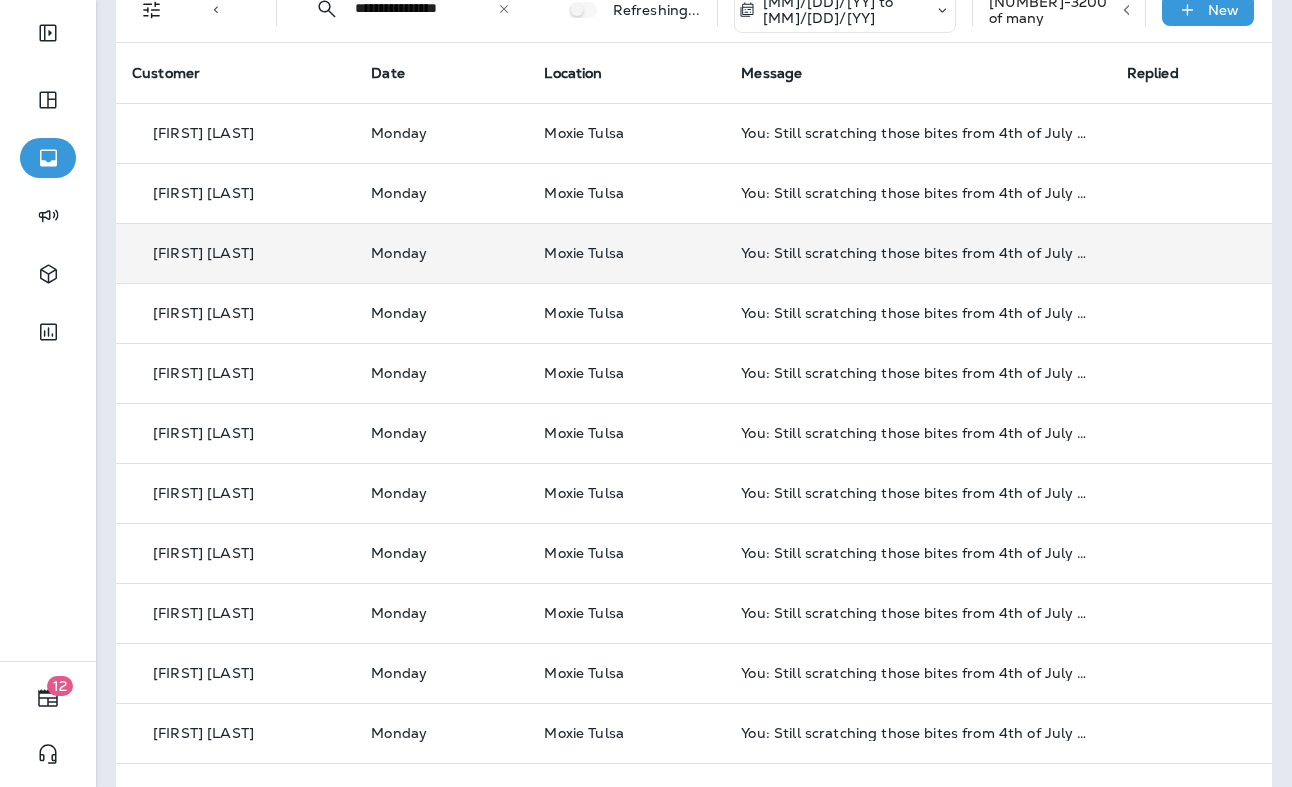 scroll, scrollTop: 0, scrollLeft: 0, axis: both 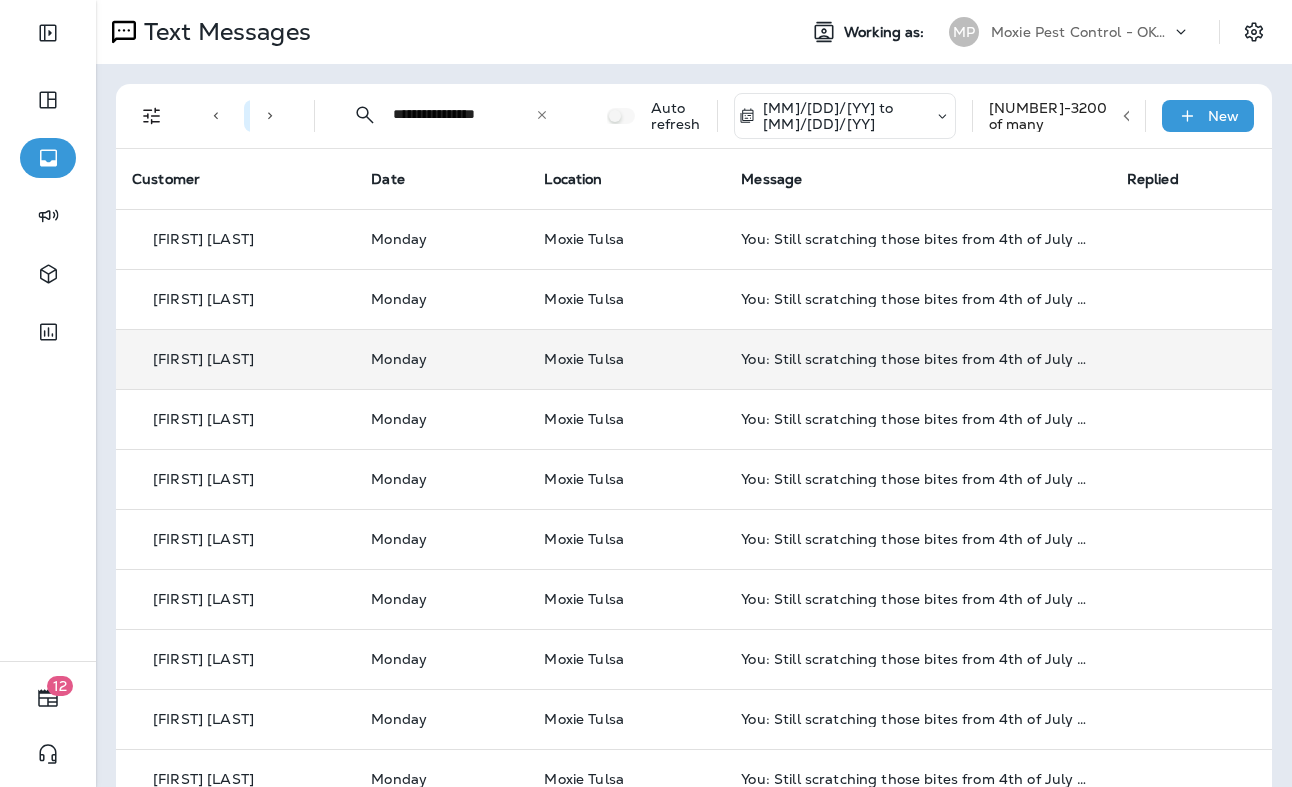 click 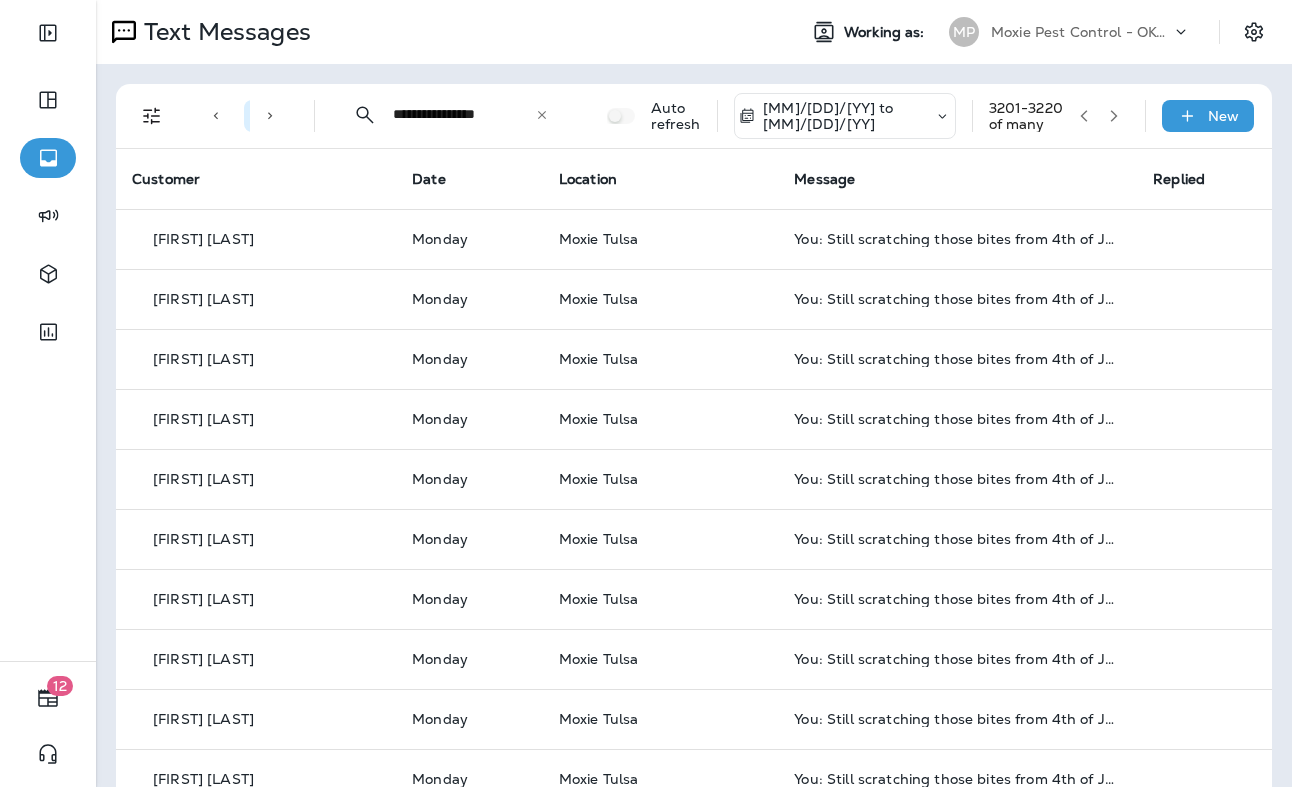 click 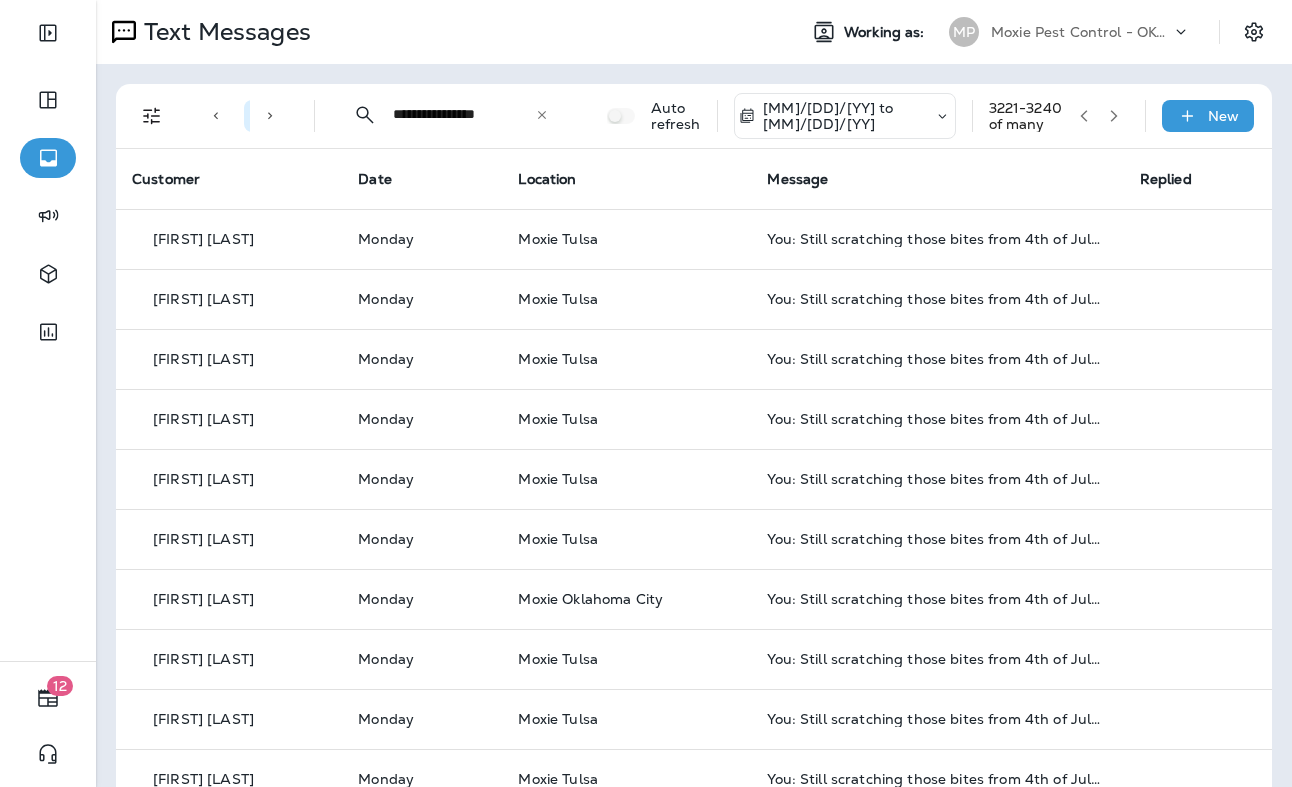 click 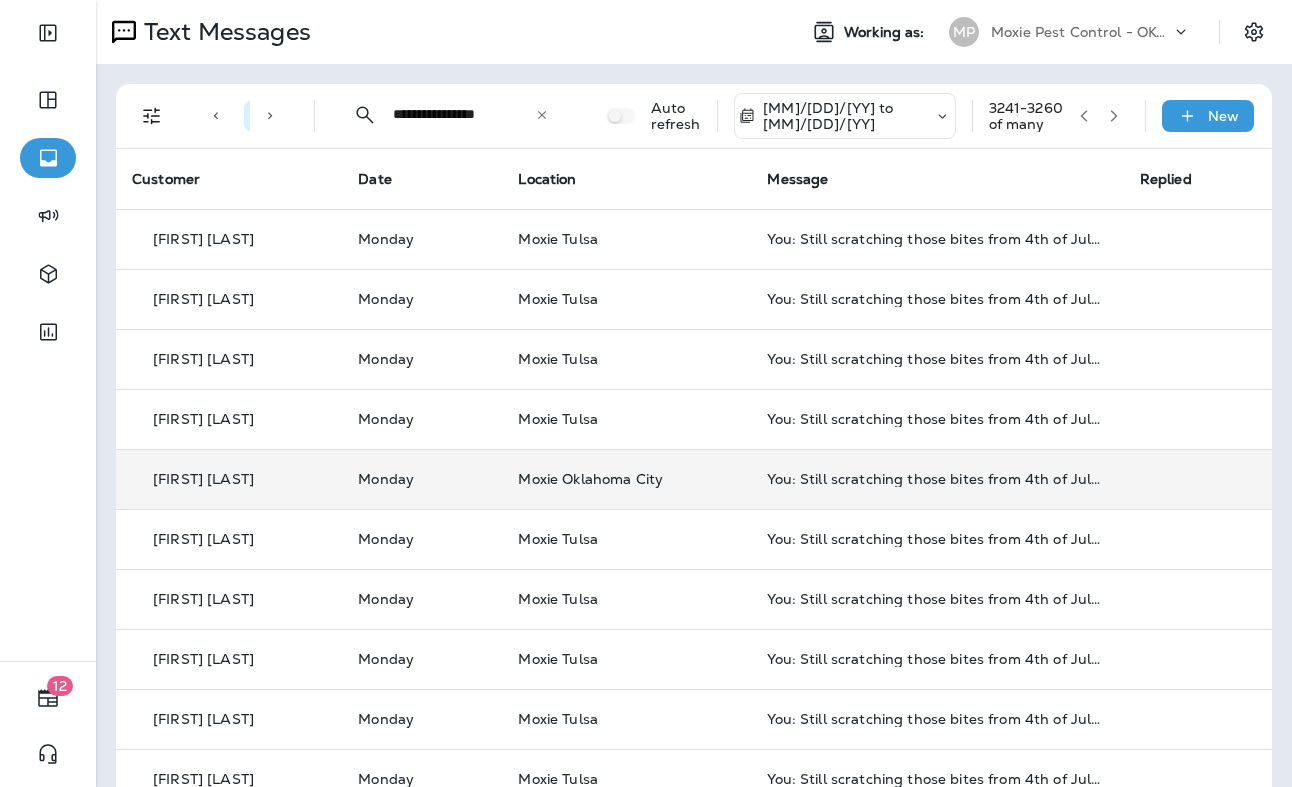 click on "Moxie Oklahoma City" at bounding box center [626, 479] 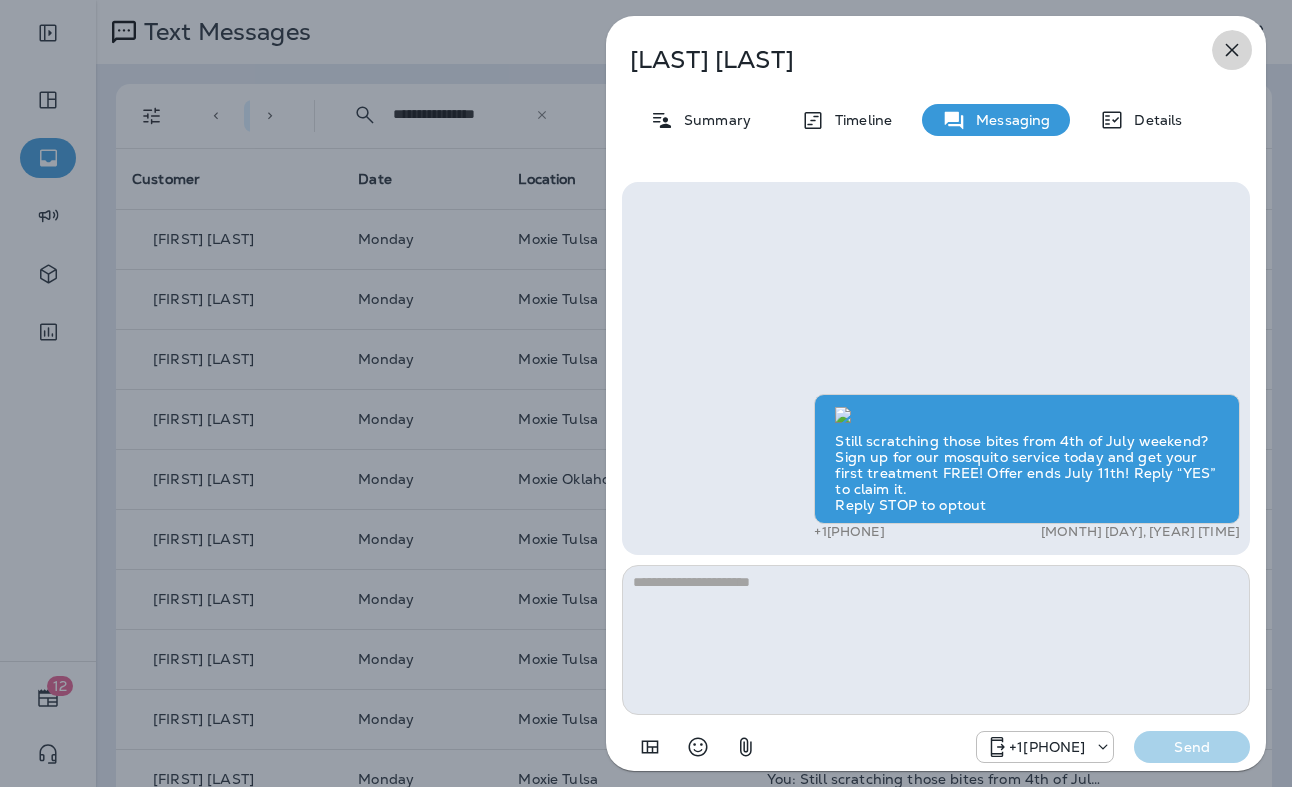 click 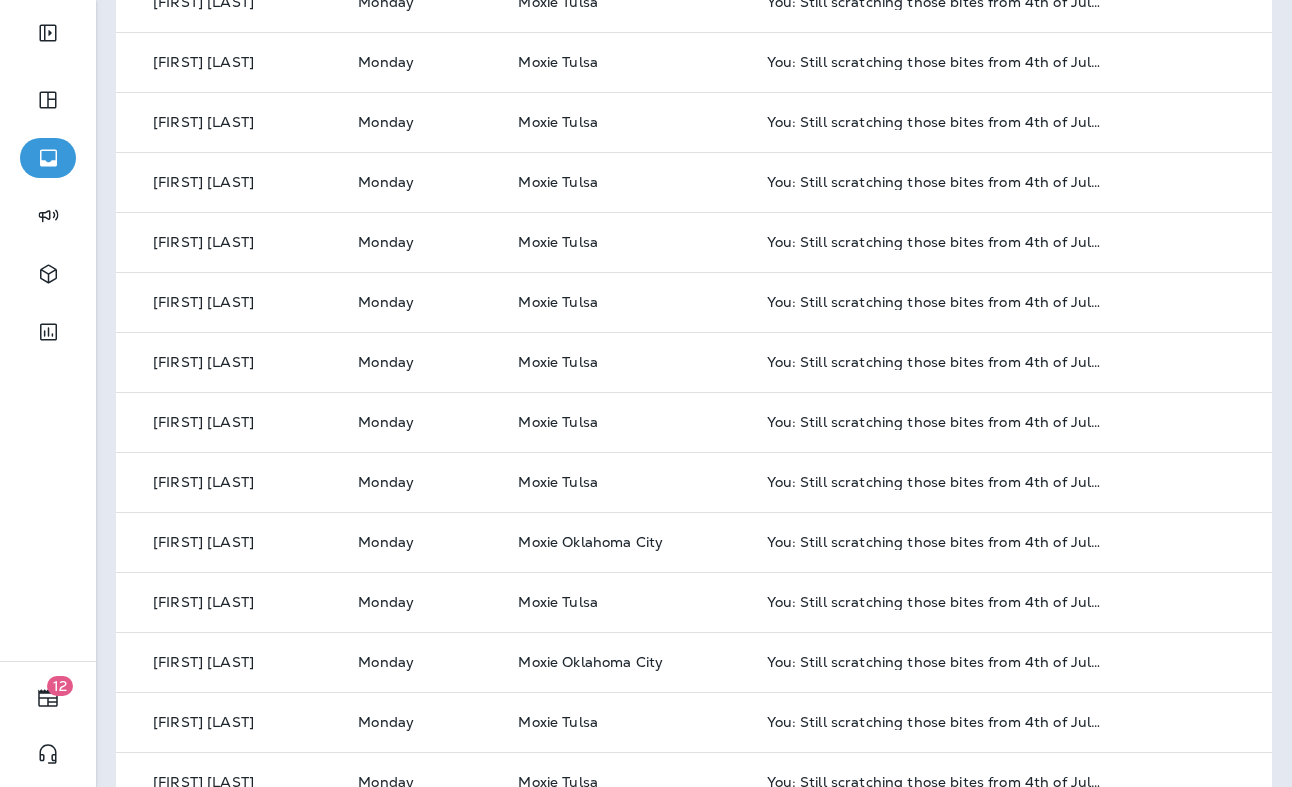 scroll, scrollTop: 642, scrollLeft: 0, axis: vertical 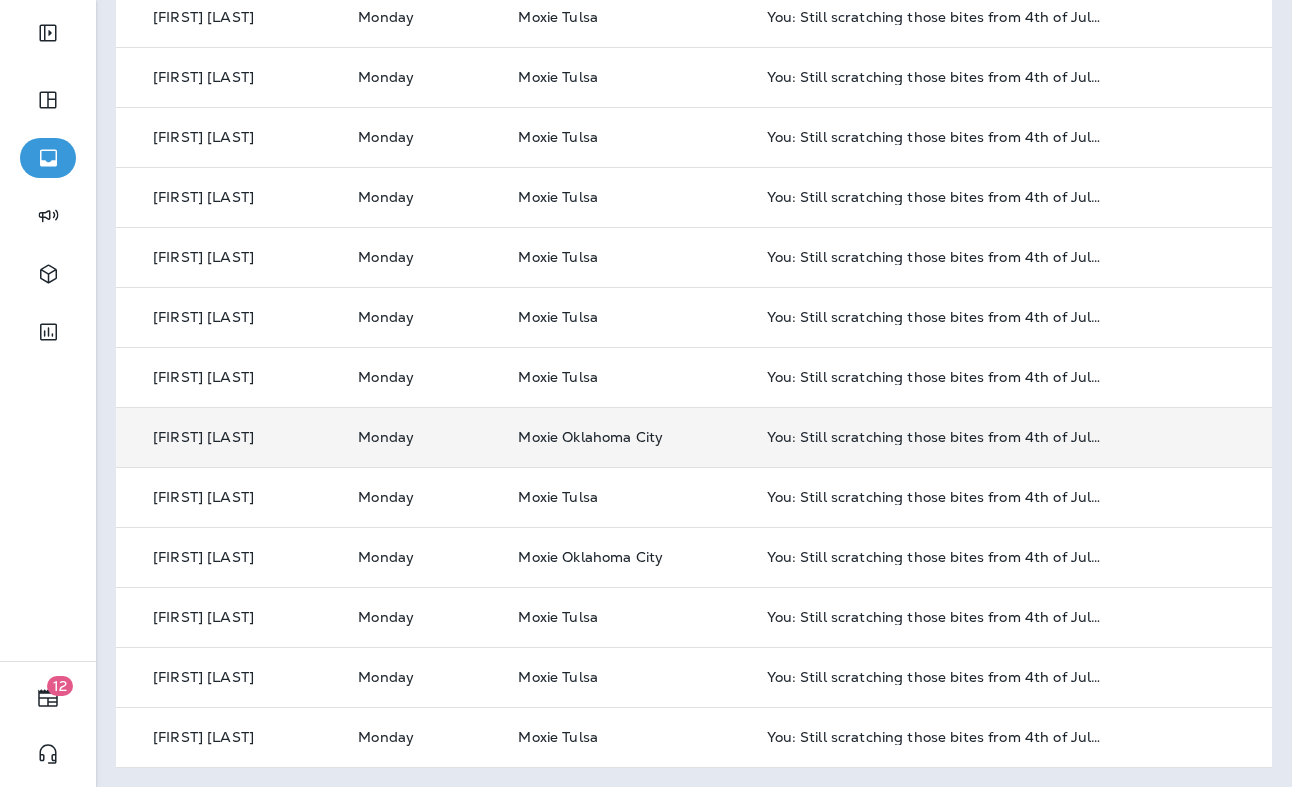 click on "Monday" at bounding box center [422, 437] 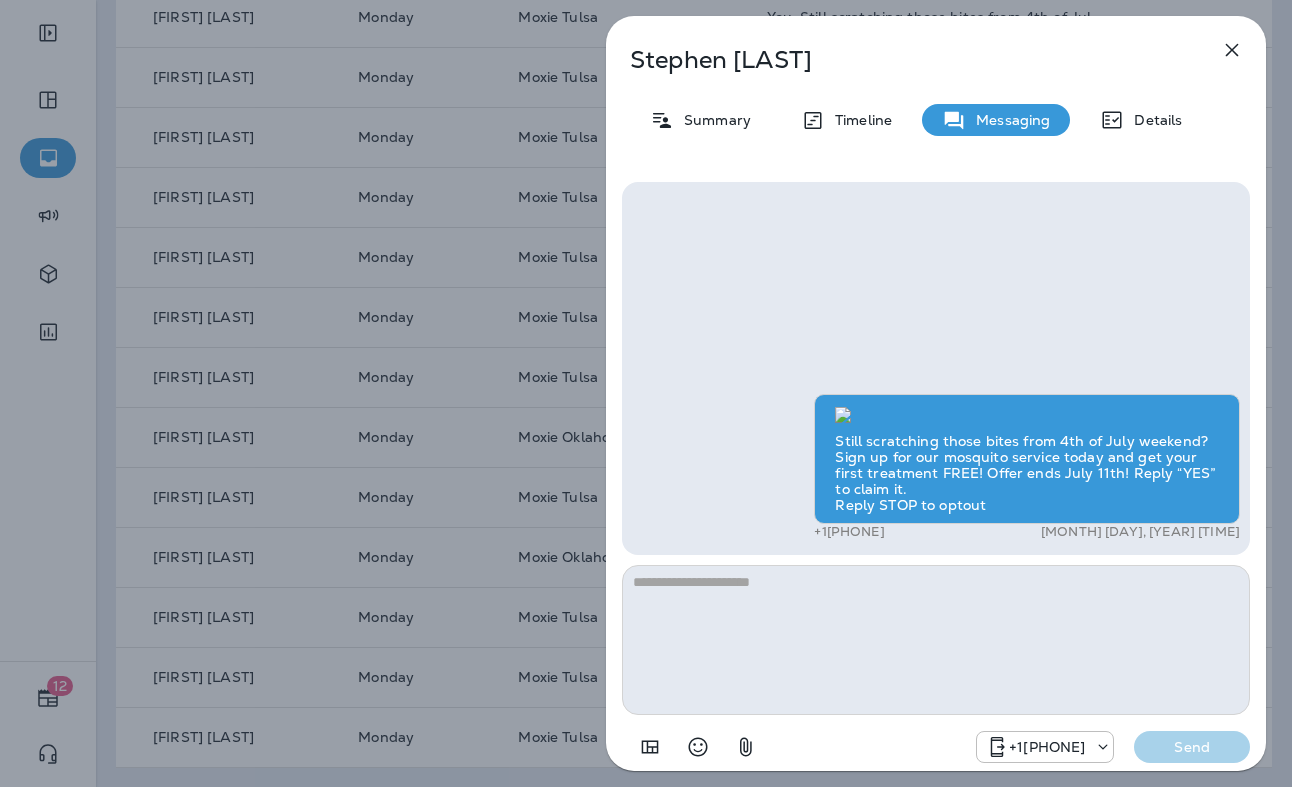 click 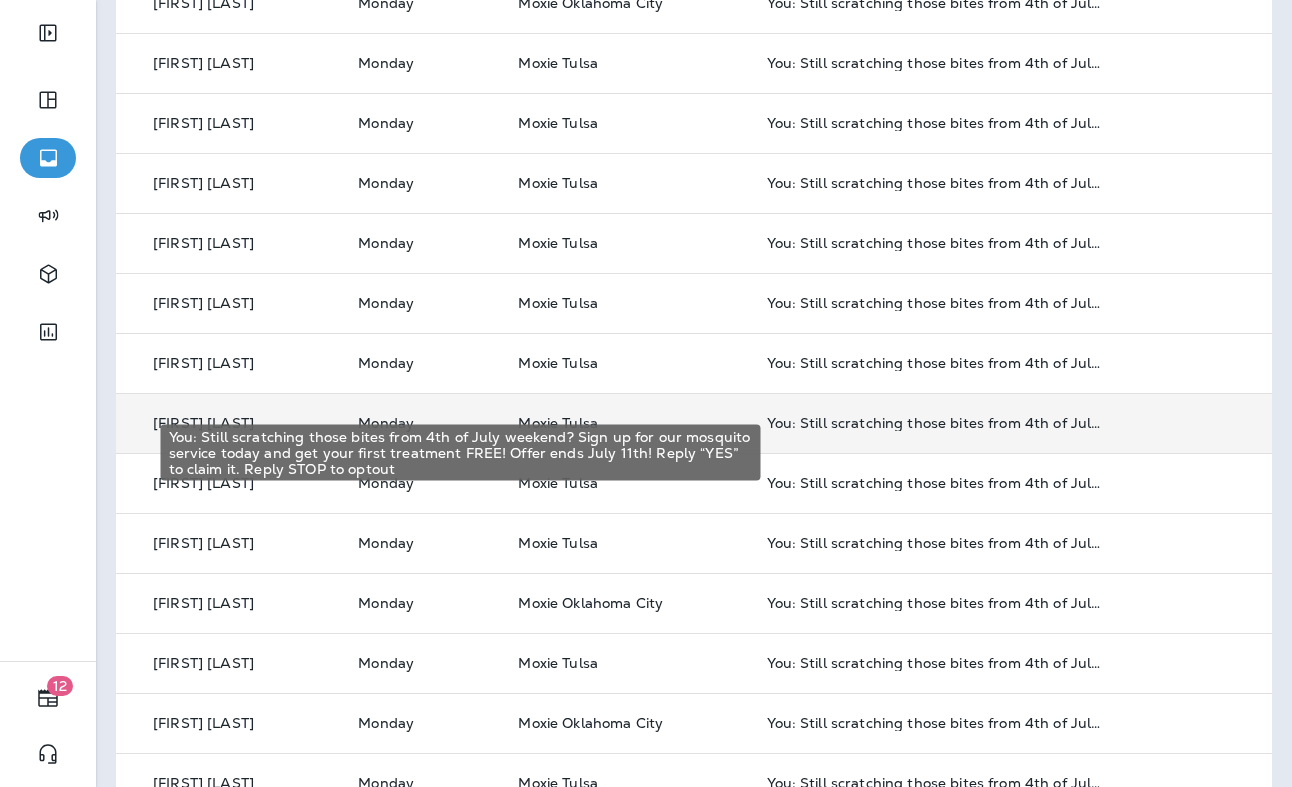 scroll, scrollTop: 0, scrollLeft: 0, axis: both 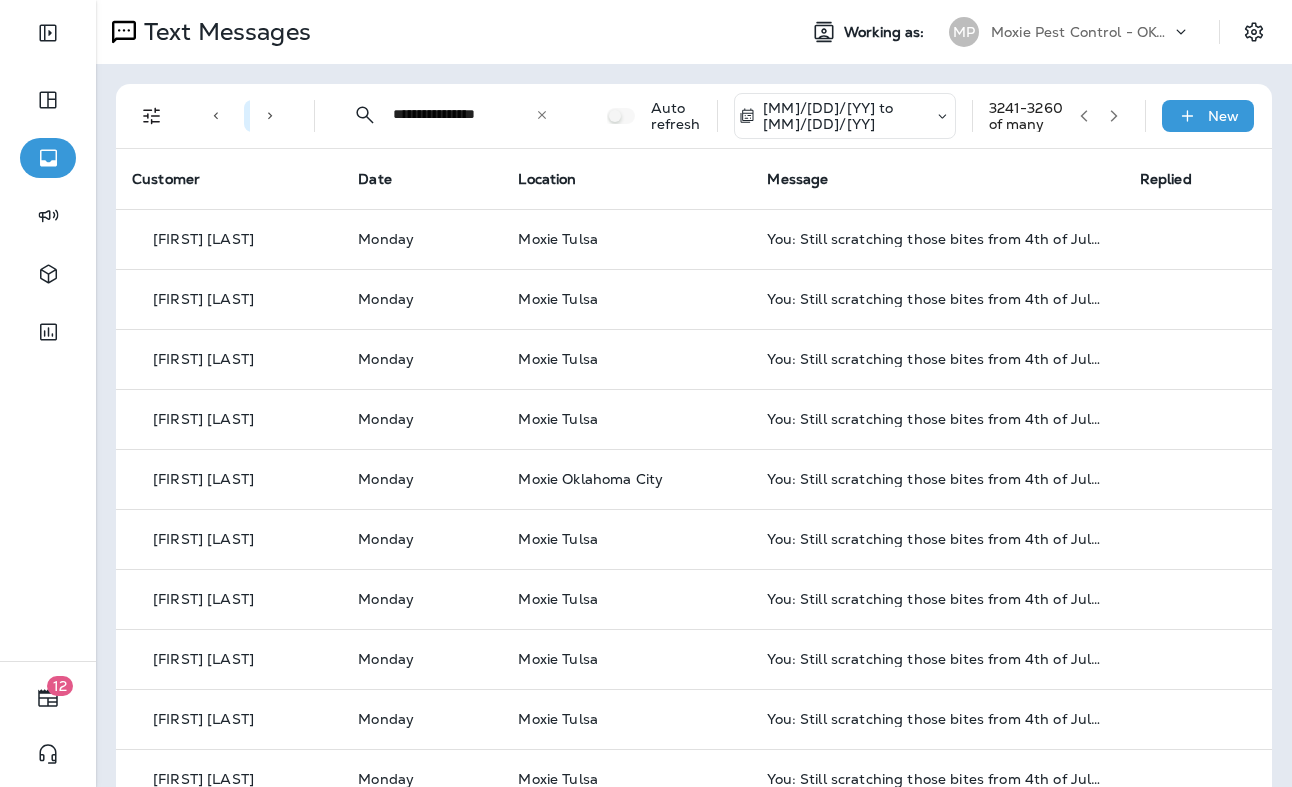 click at bounding box center [1114, 116] 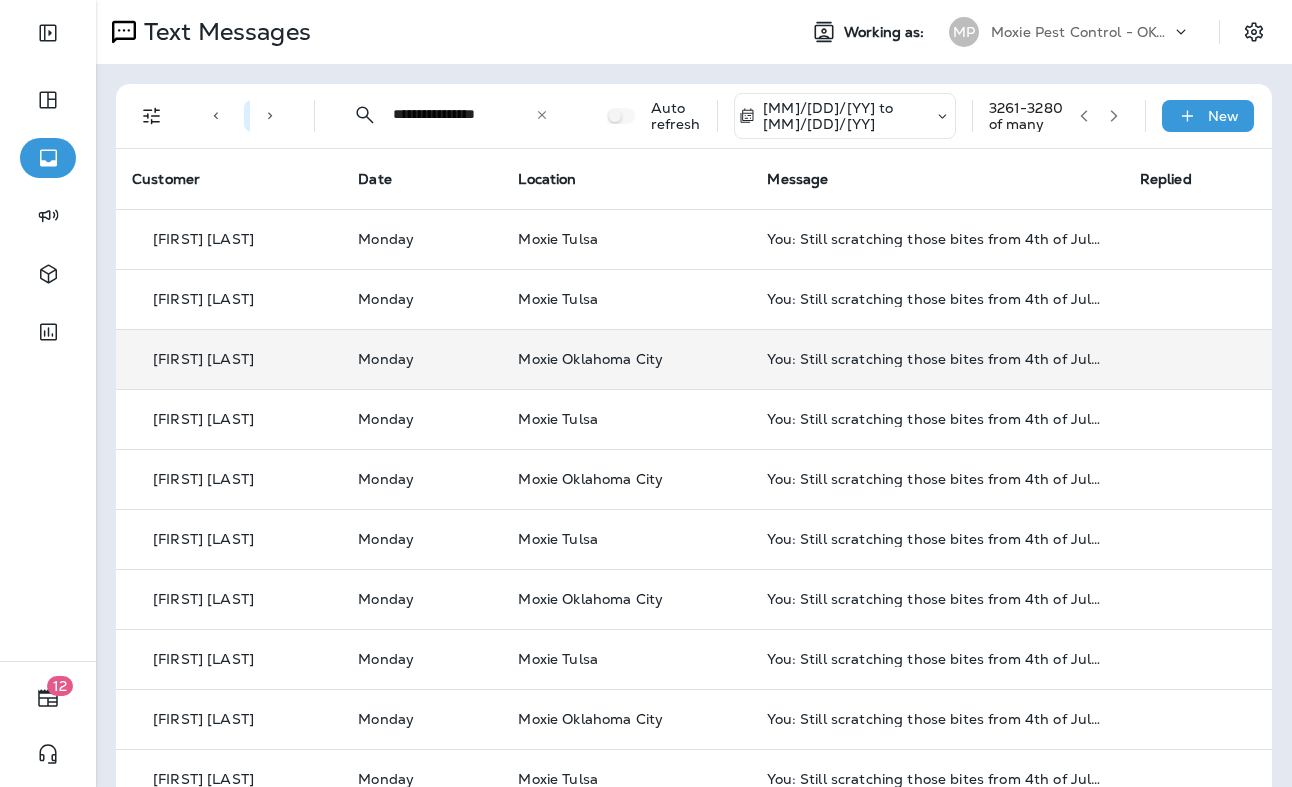 click on "Moxie Oklahoma City" at bounding box center [626, 359] 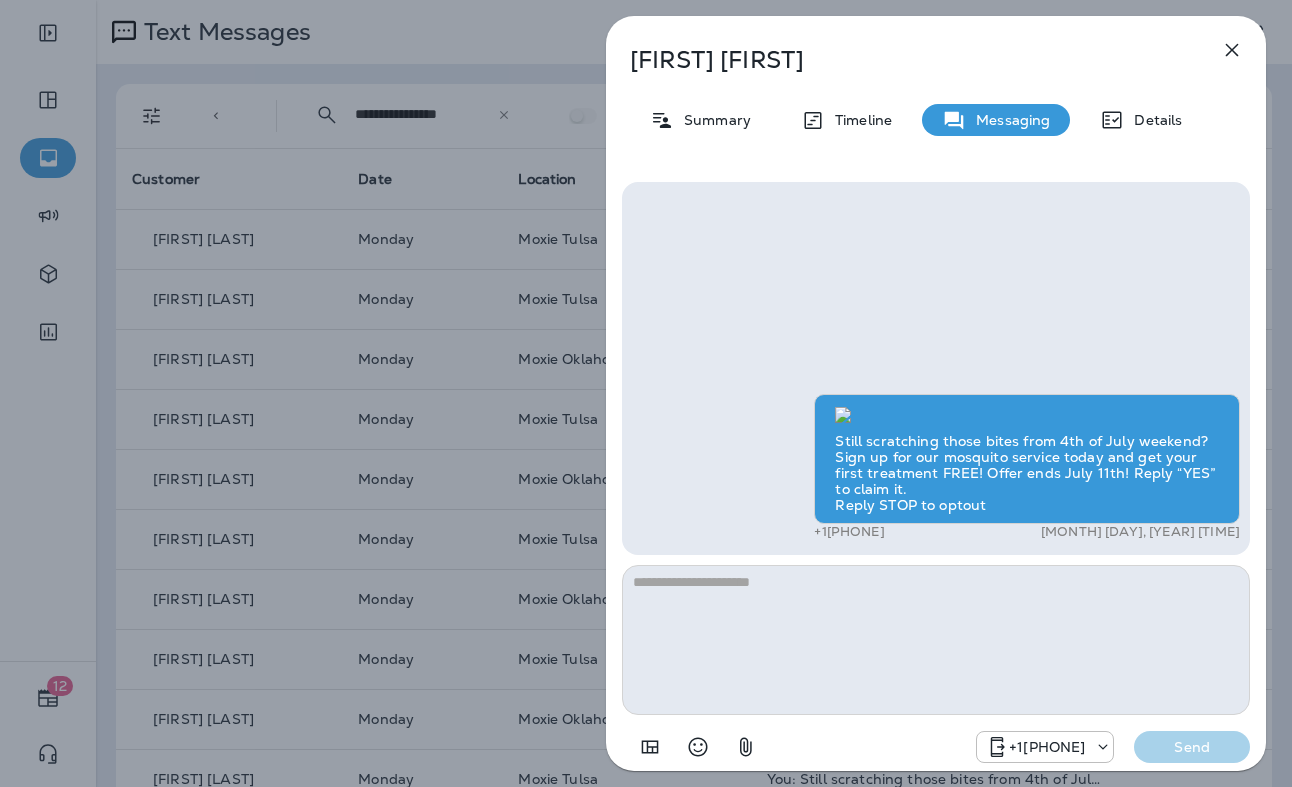 click 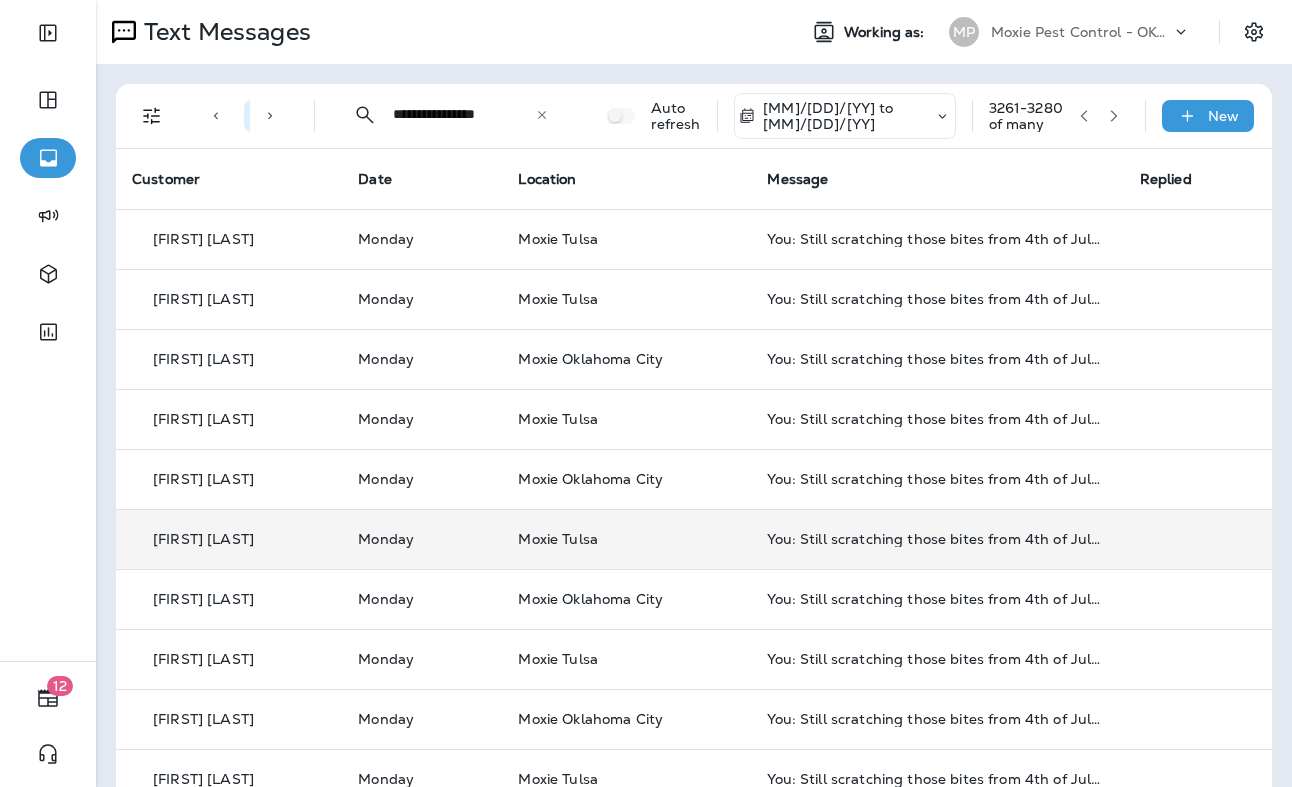 click on "[FIRST] [LAST]" at bounding box center [229, 539] 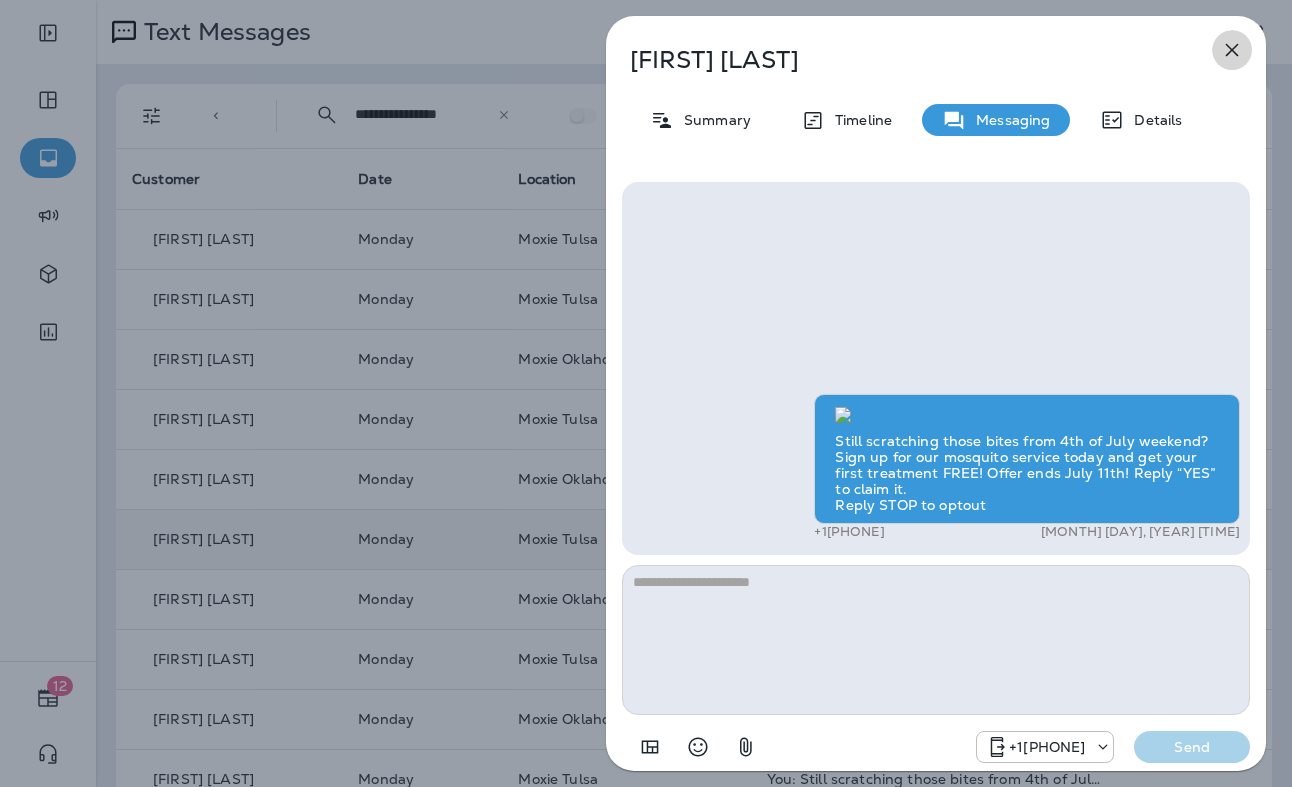 click 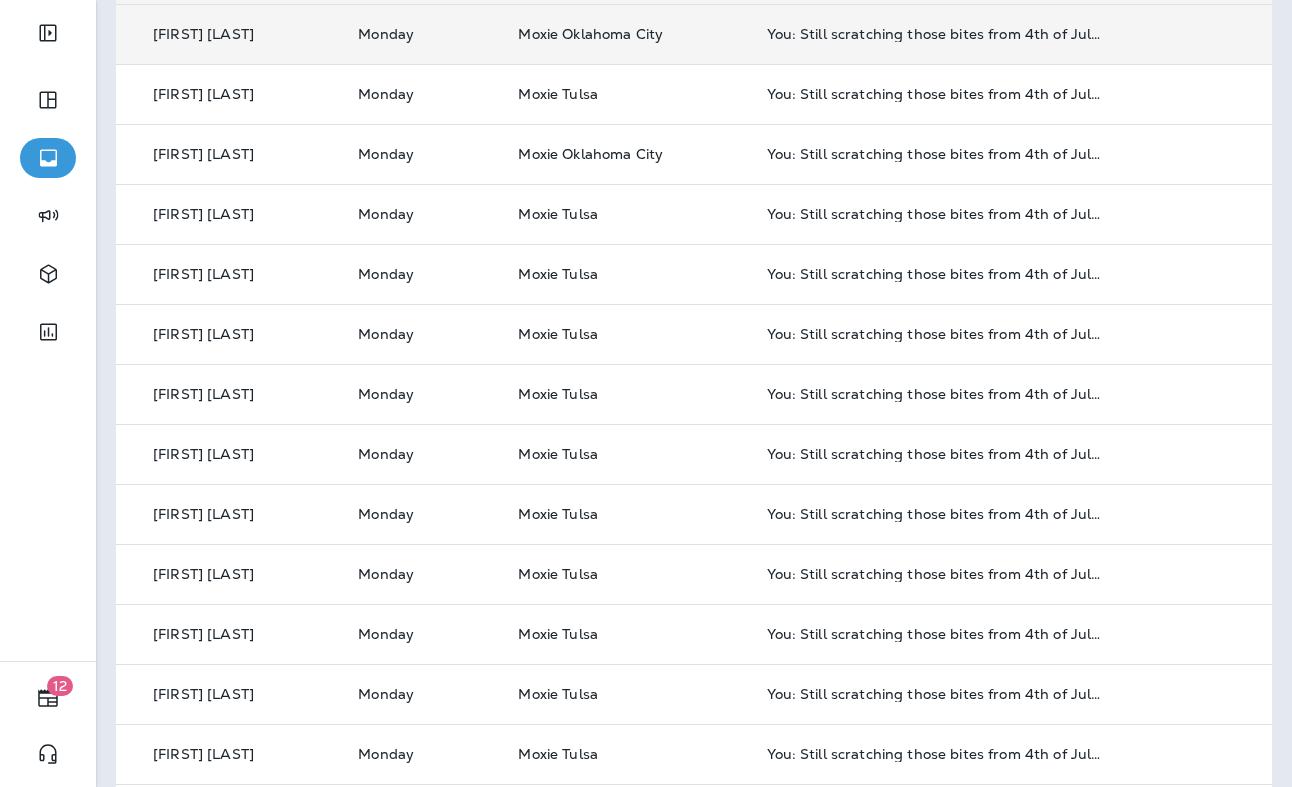 scroll, scrollTop: 642, scrollLeft: 0, axis: vertical 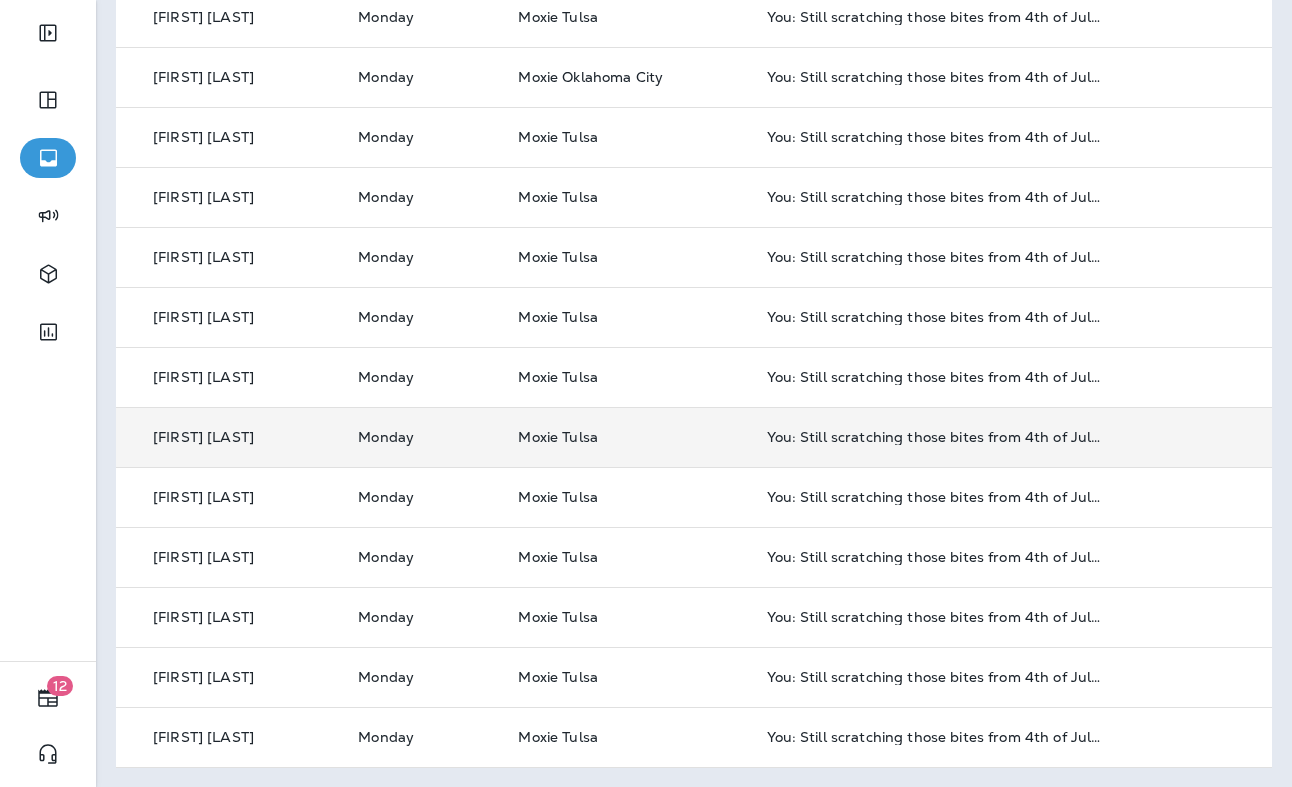 click on "[FIRST] [LAST]" at bounding box center (203, 437) 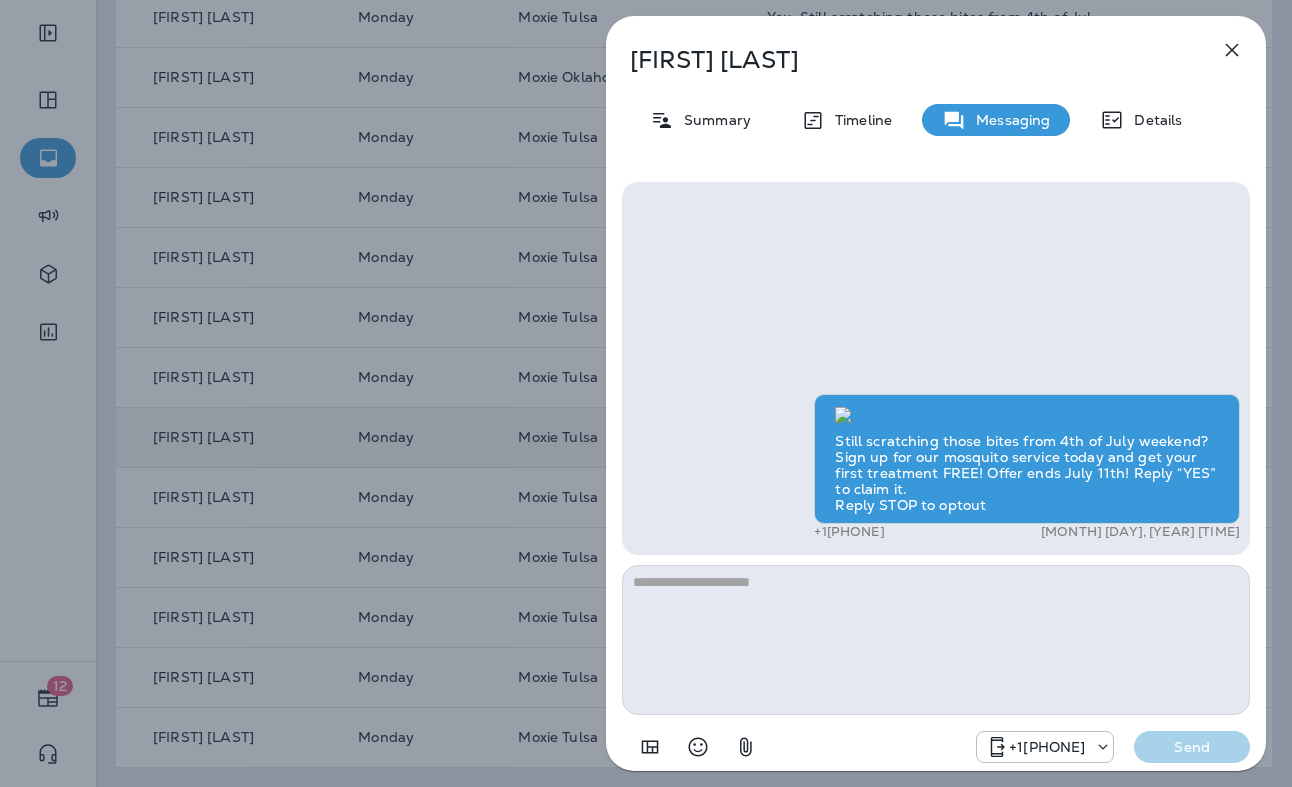 click 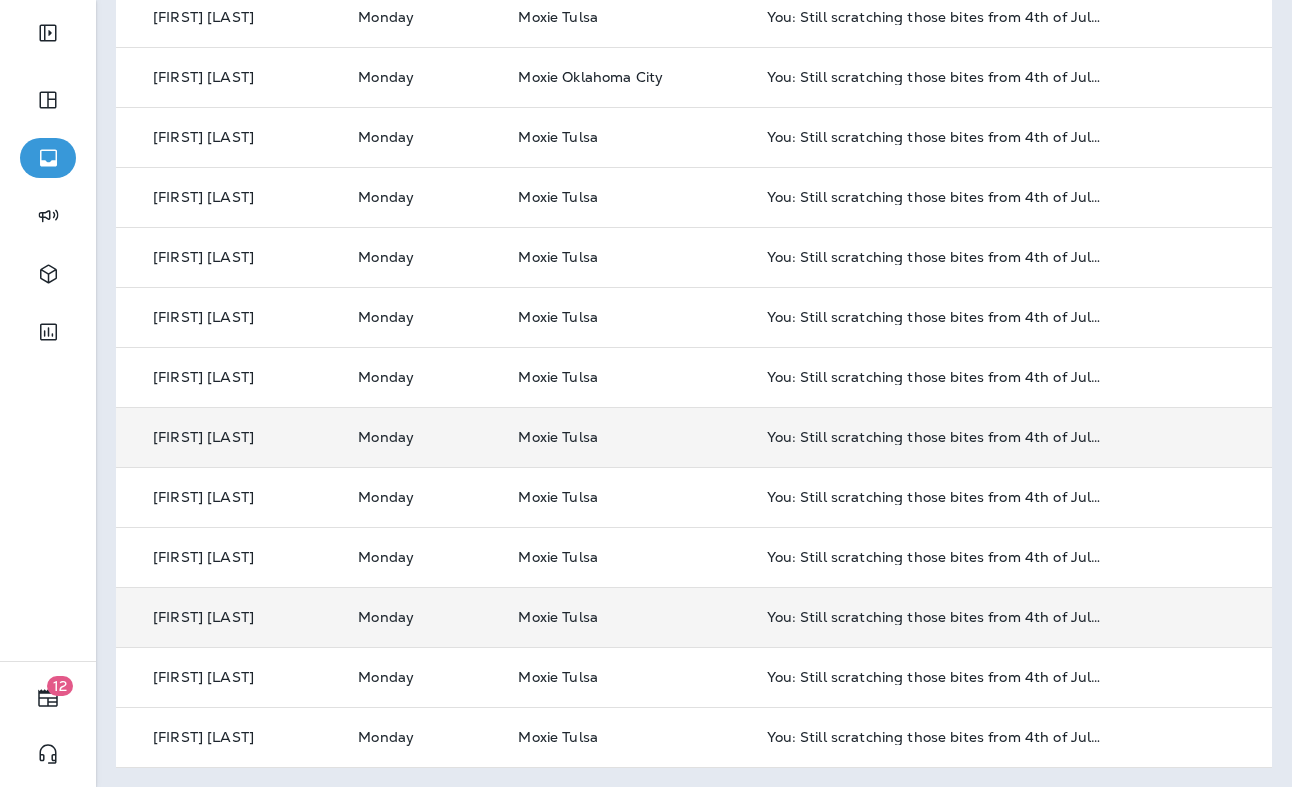 click on "[FIRST] [LAST]" at bounding box center [203, 617] 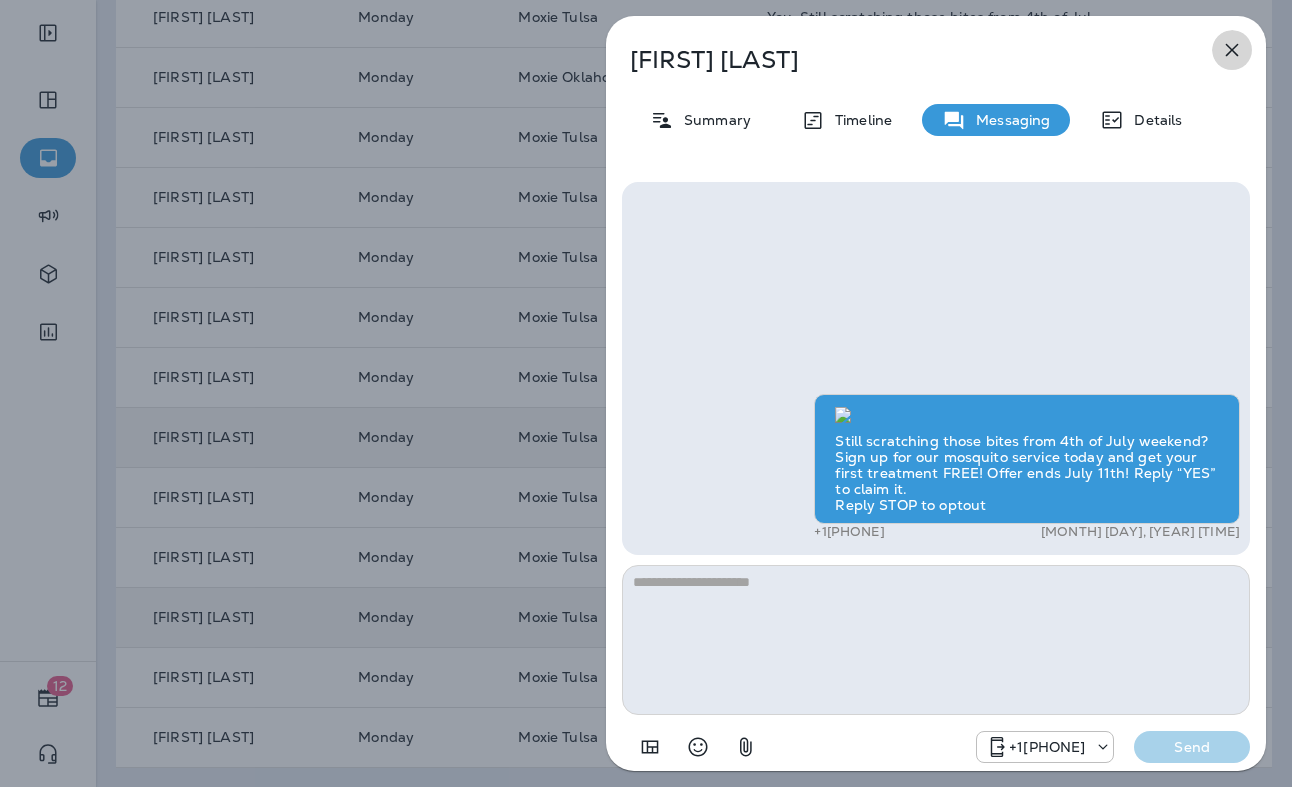 click 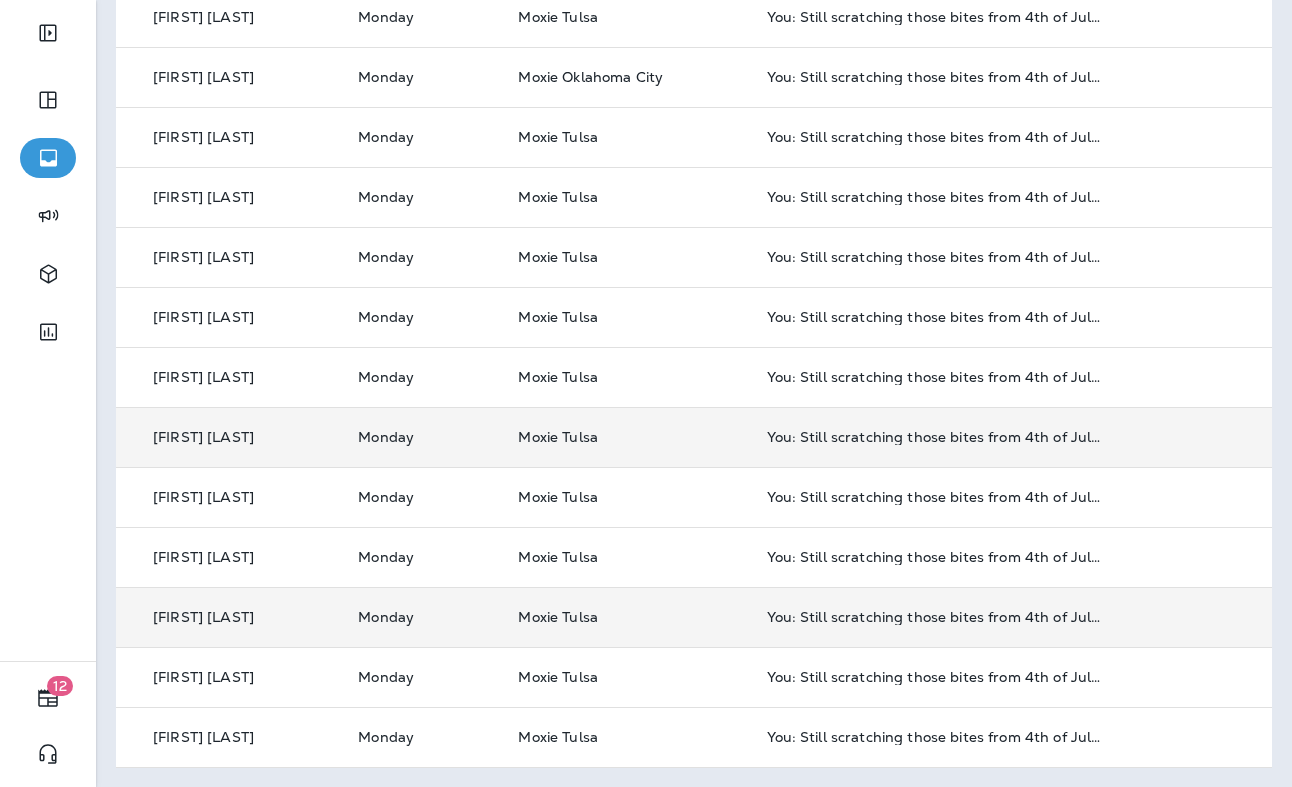 scroll, scrollTop: 0, scrollLeft: 0, axis: both 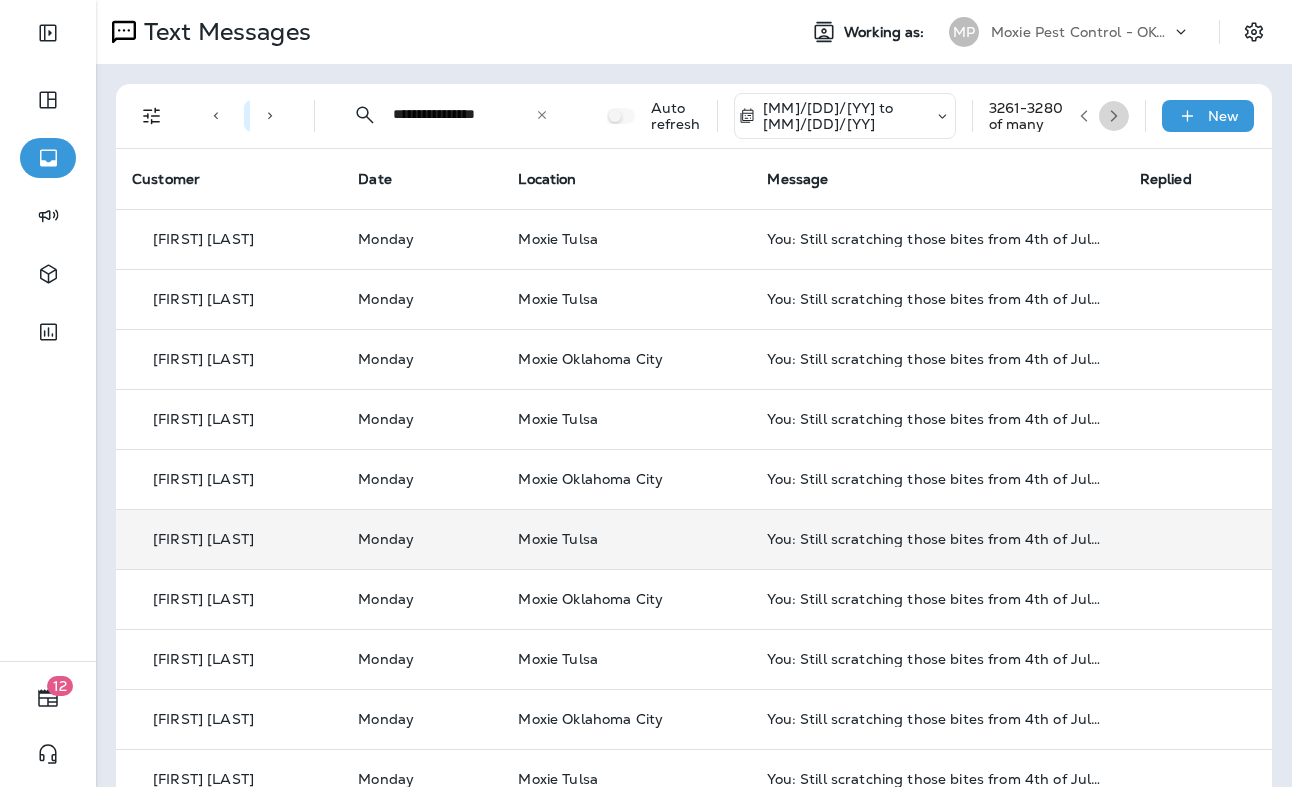 click 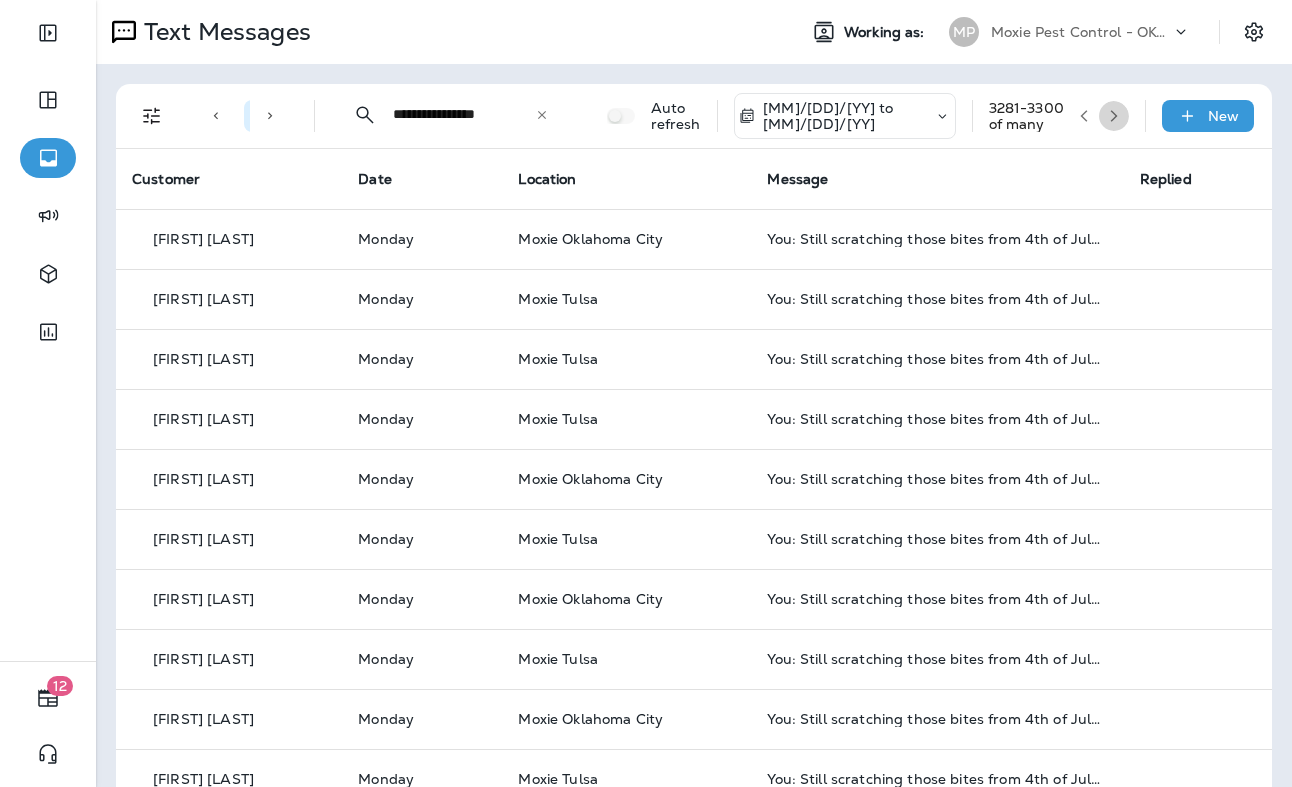 click 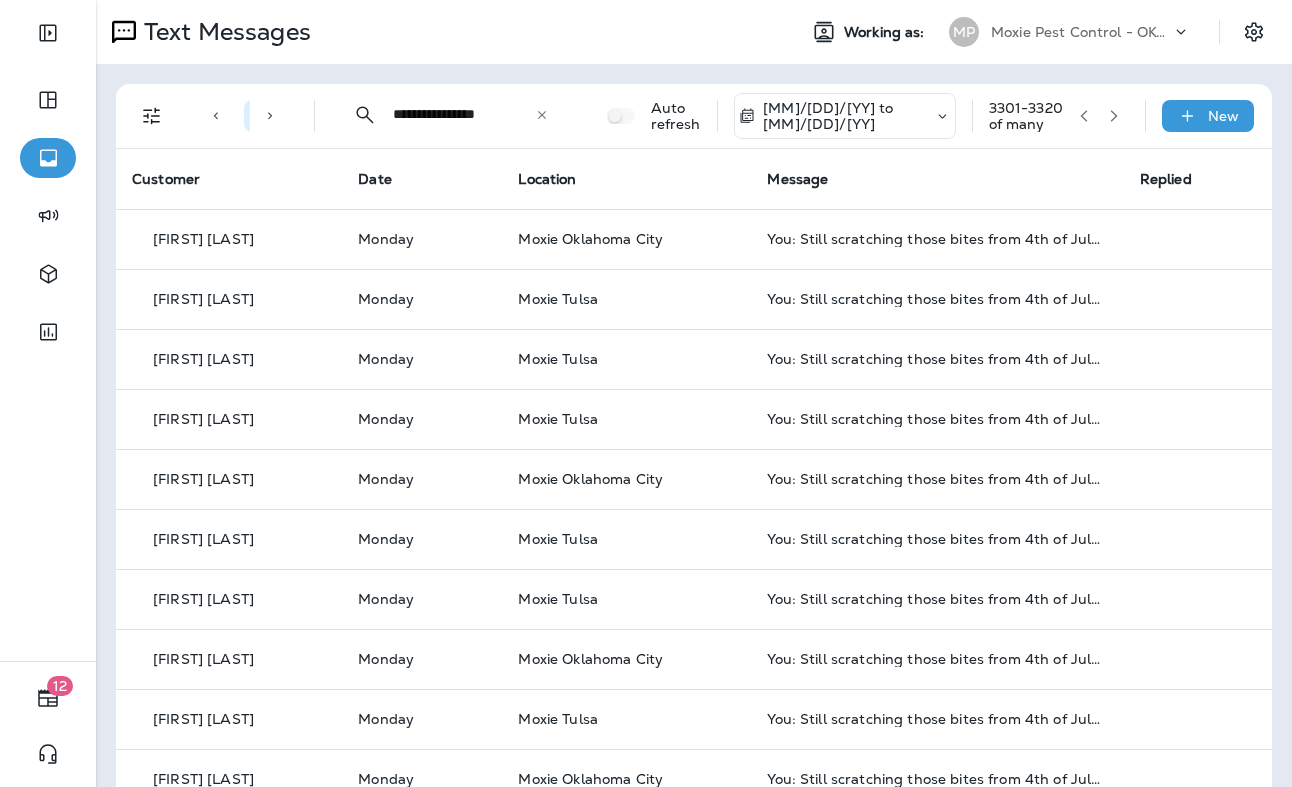 click 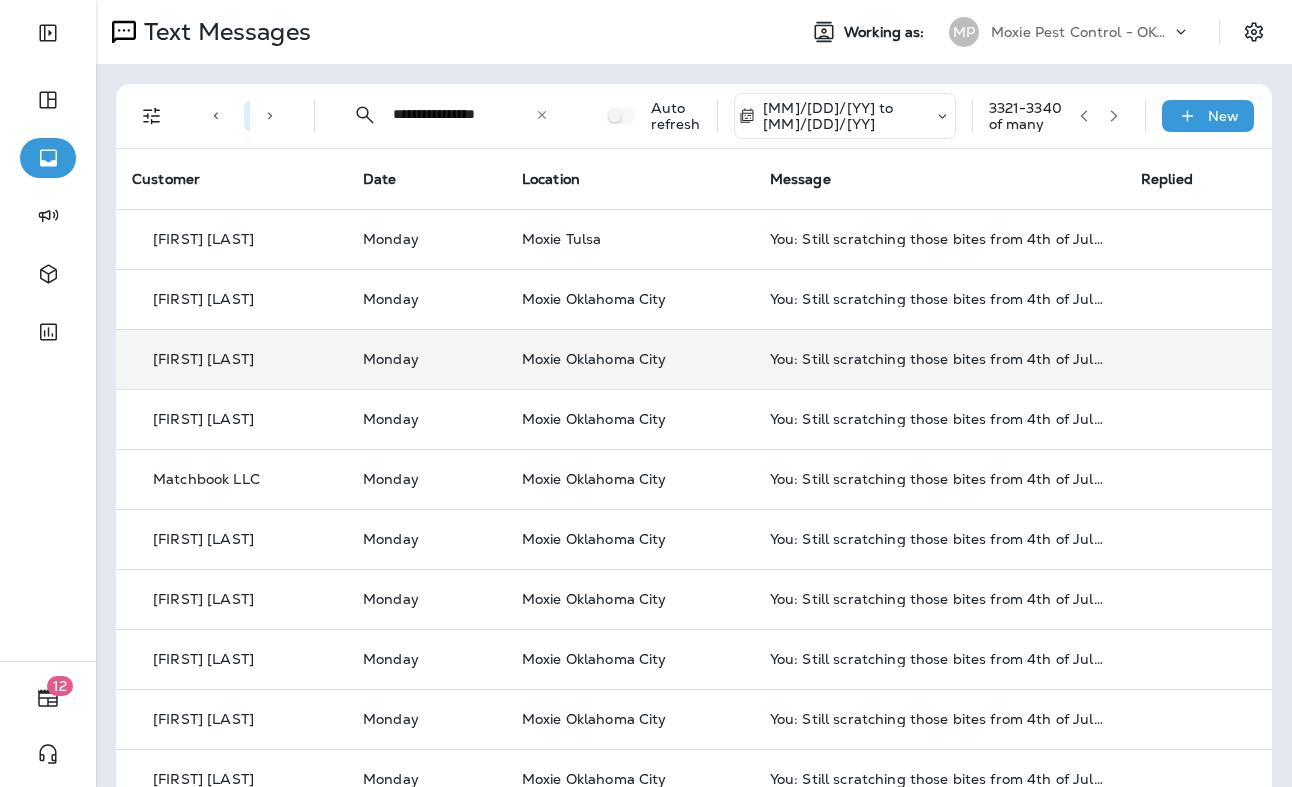 click on "[FIRST] [LAST]" at bounding box center (203, 359) 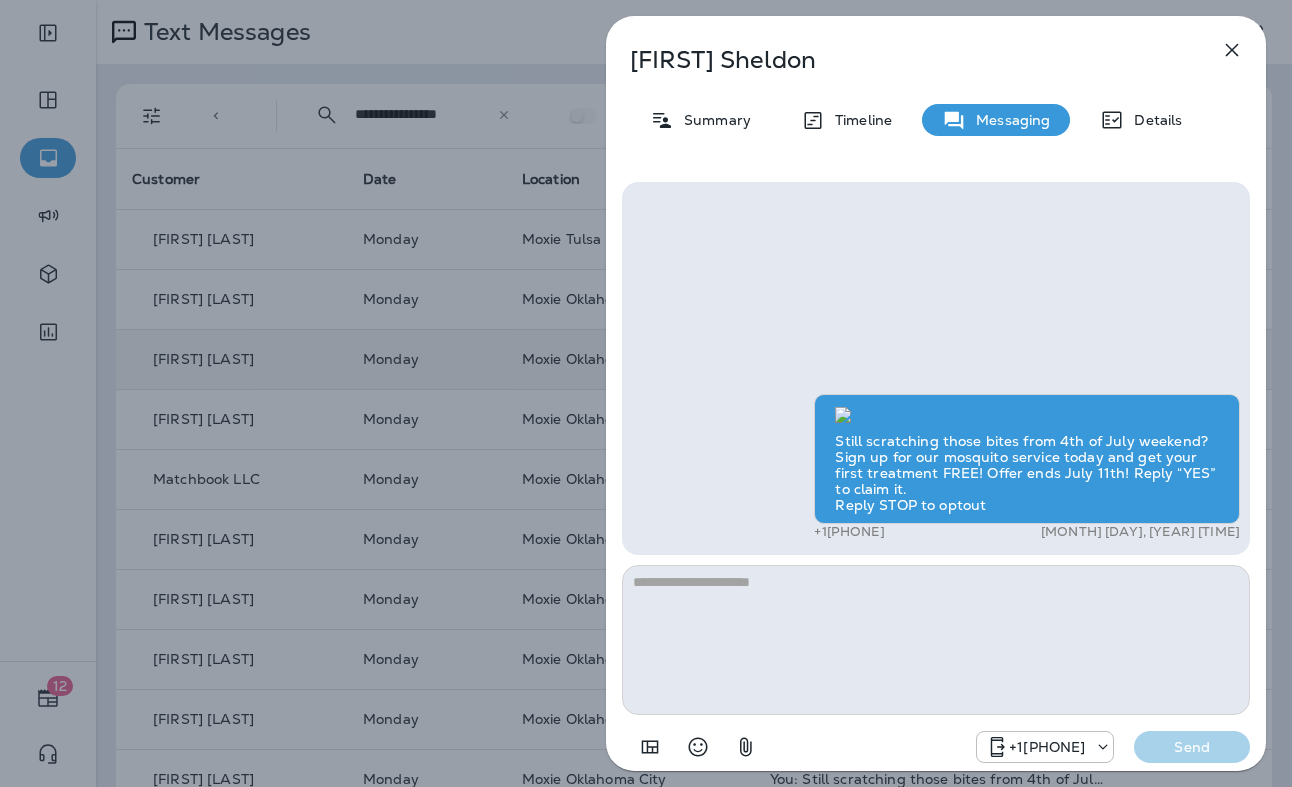 scroll, scrollTop: -461, scrollLeft: 0, axis: vertical 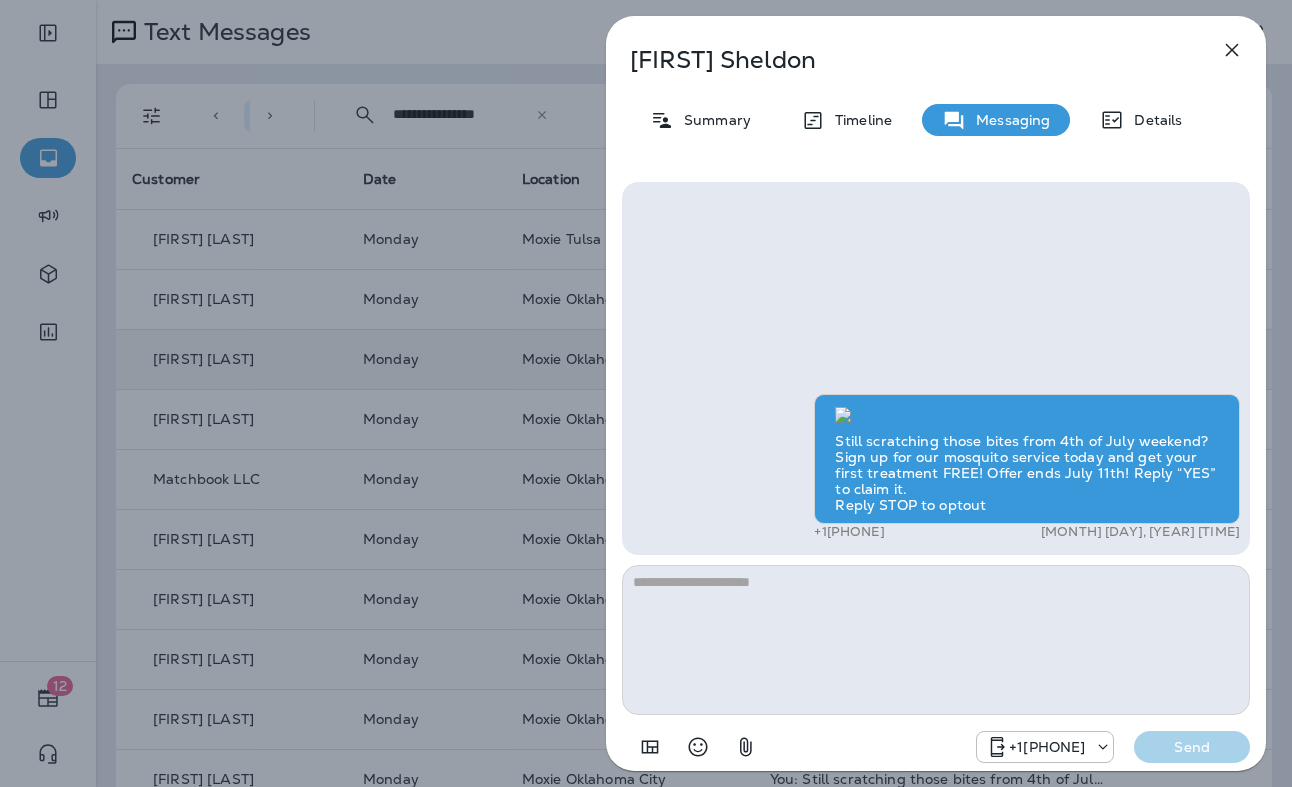 click 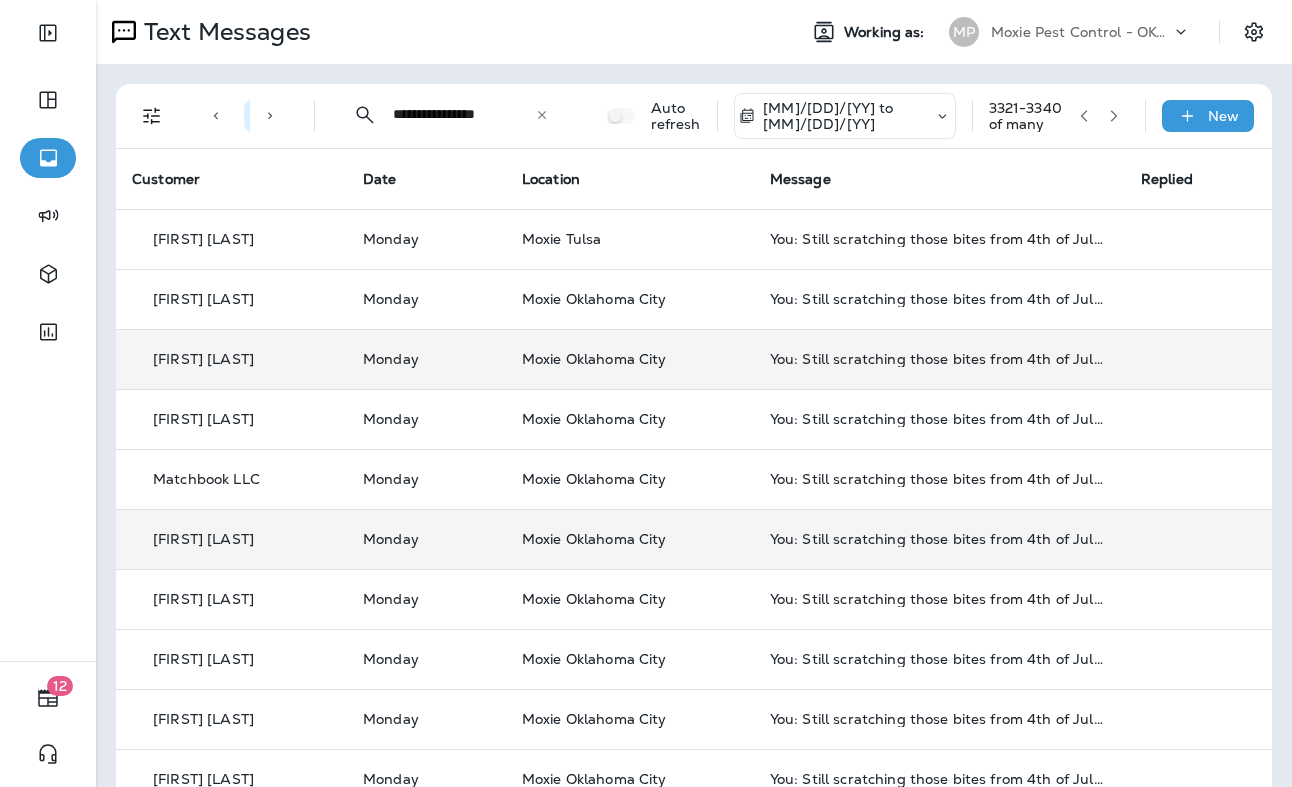click on "[FIRST] [LAST]" at bounding box center [203, 539] 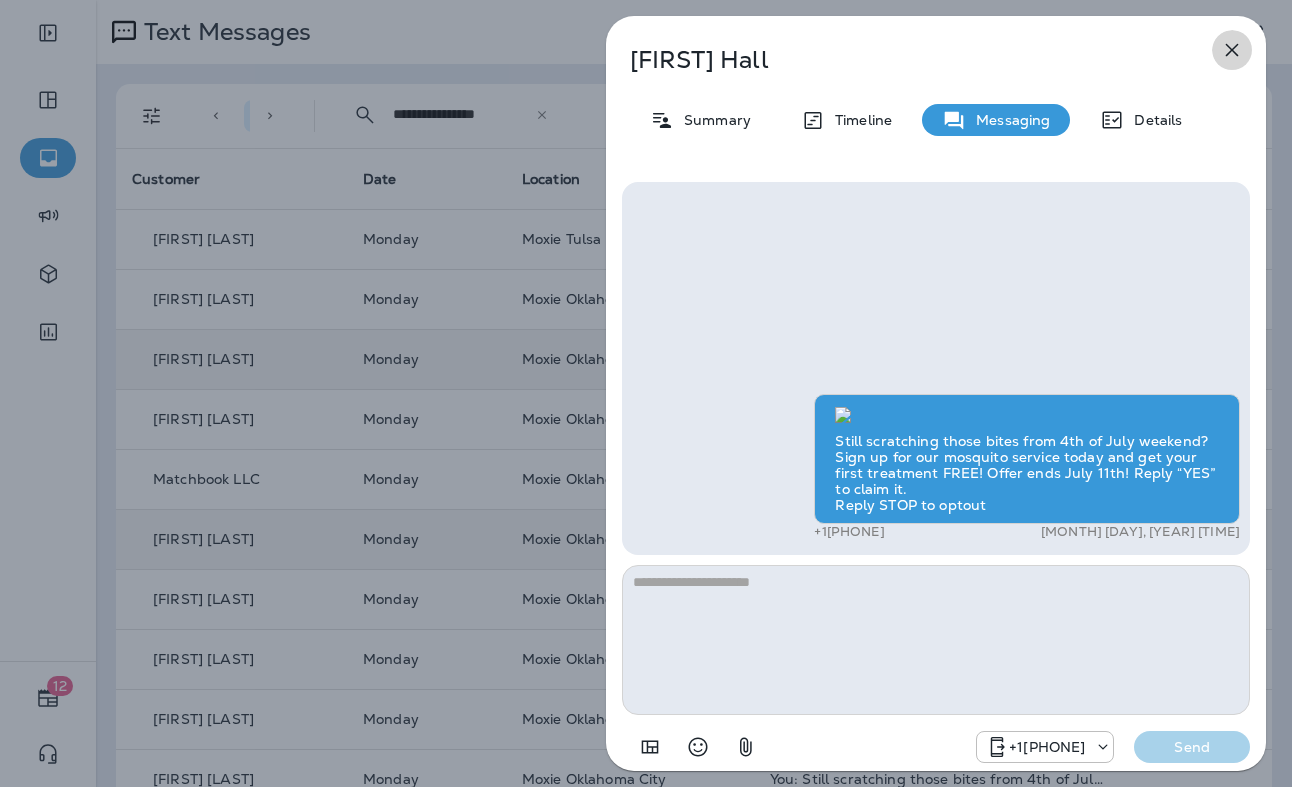 click 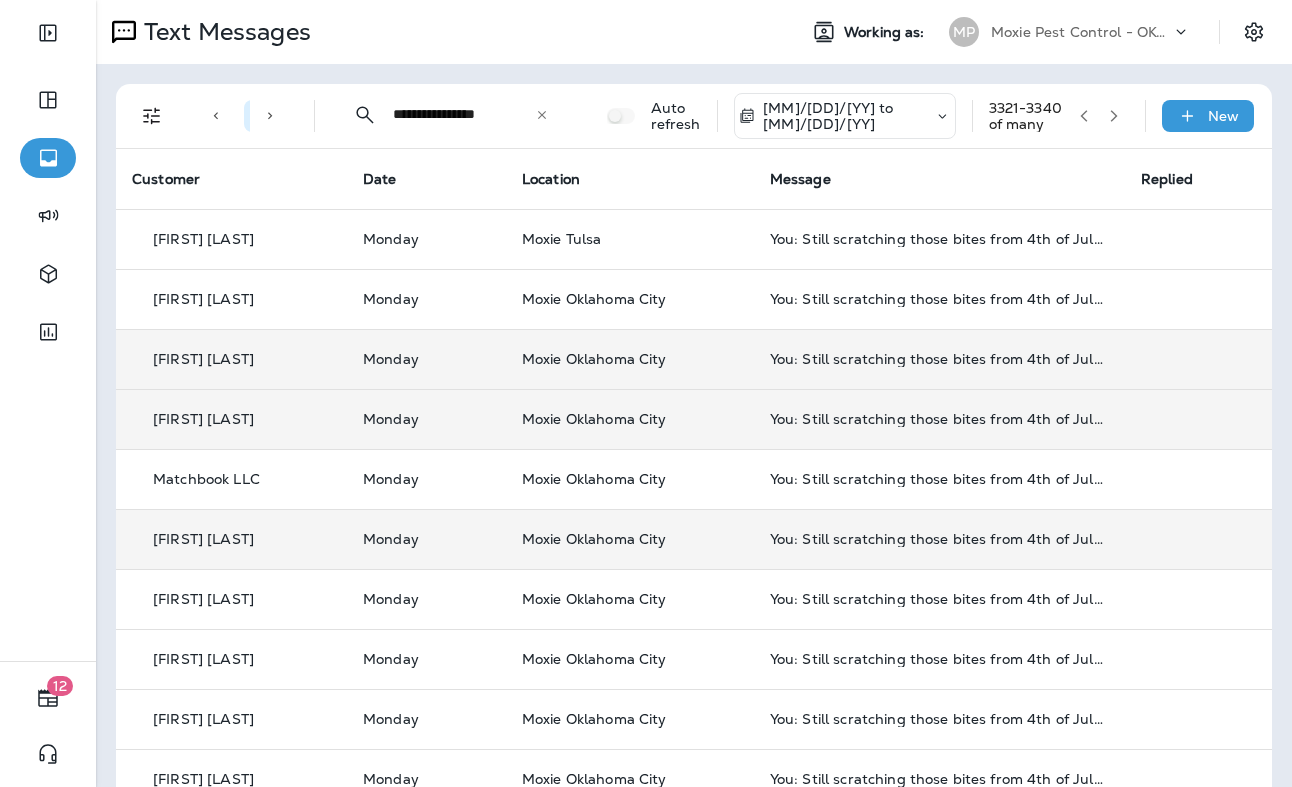 scroll, scrollTop: 642, scrollLeft: 0, axis: vertical 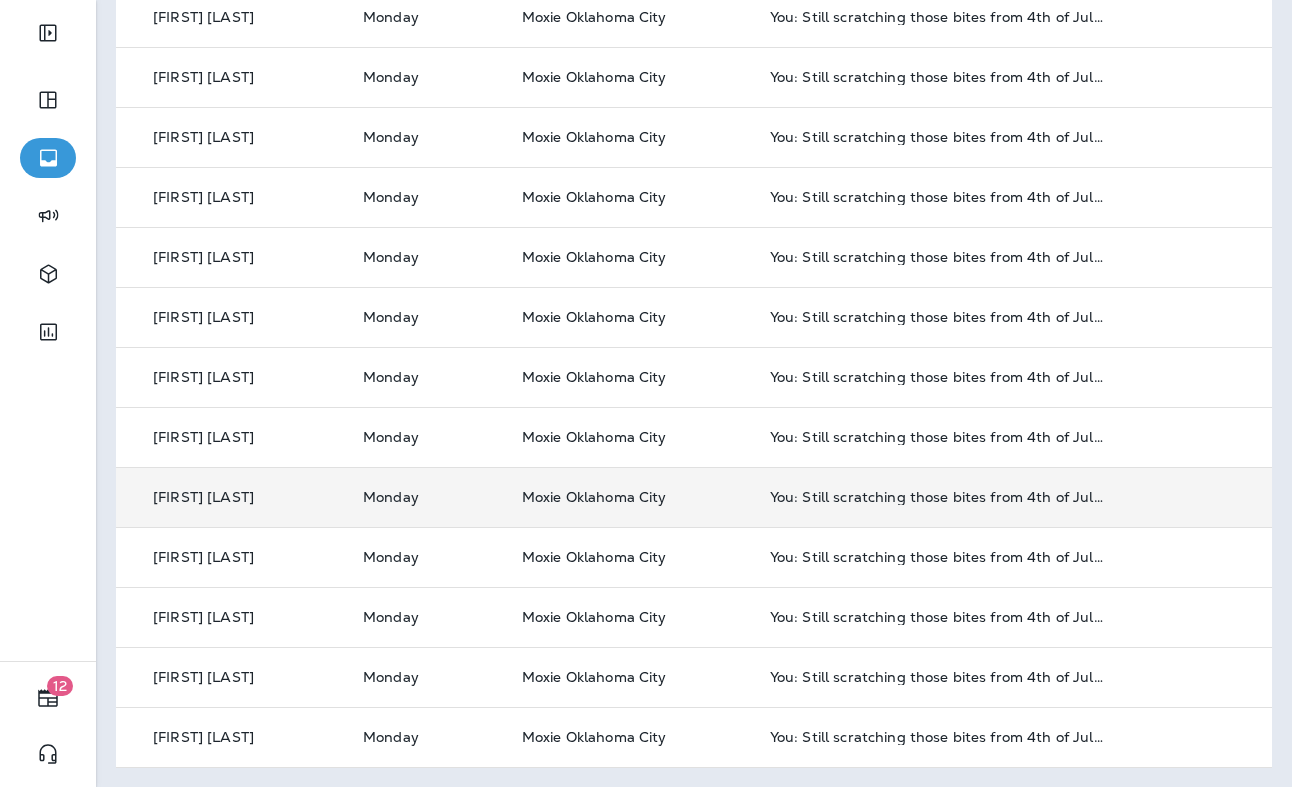 click on "[FIRST] [LAST]" at bounding box center [231, 497] 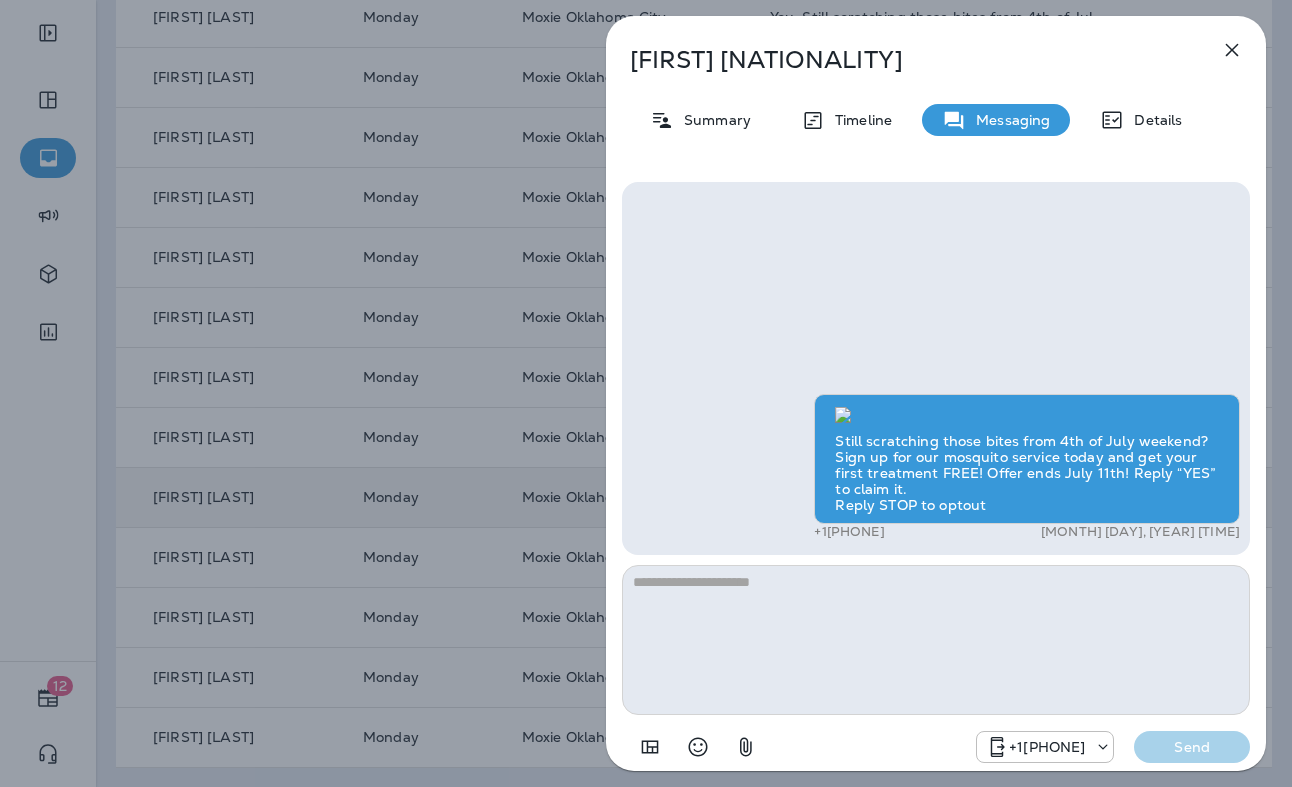 click 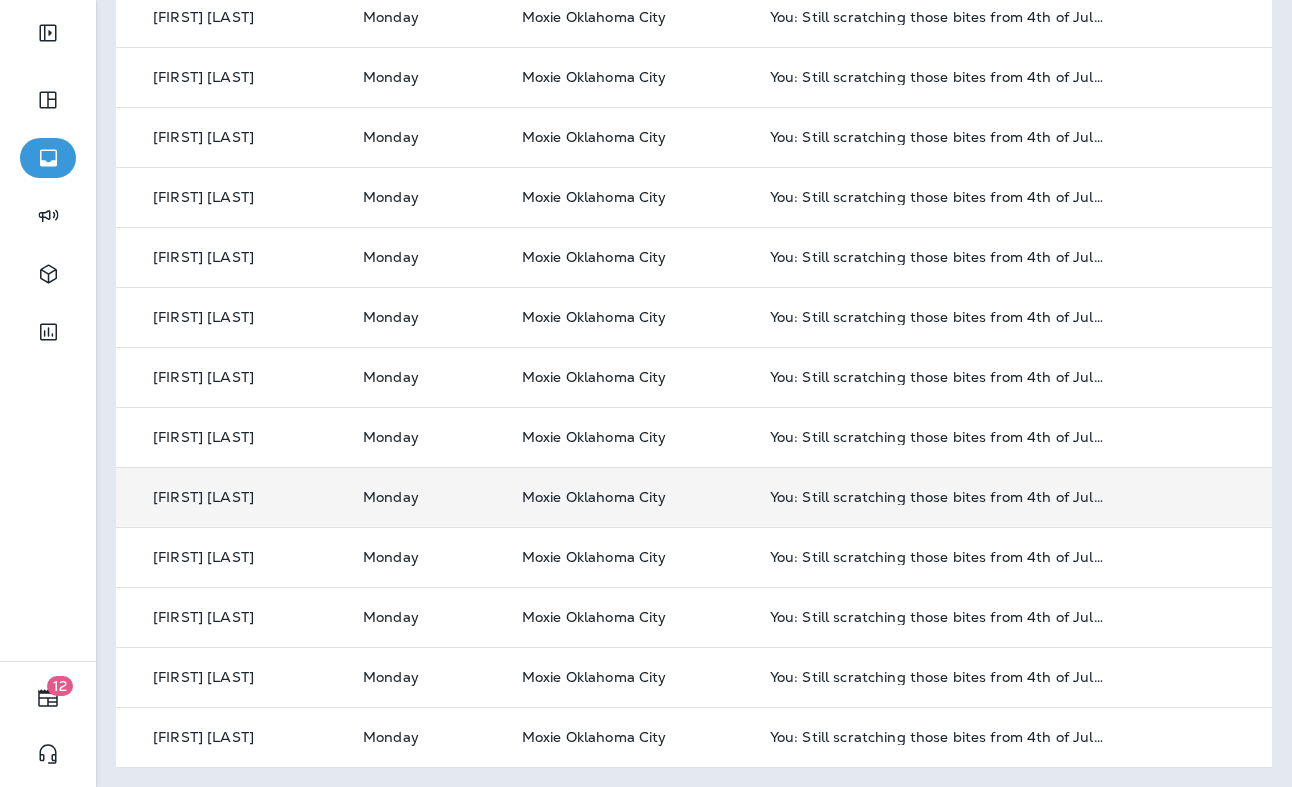 scroll, scrollTop: 0, scrollLeft: 0, axis: both 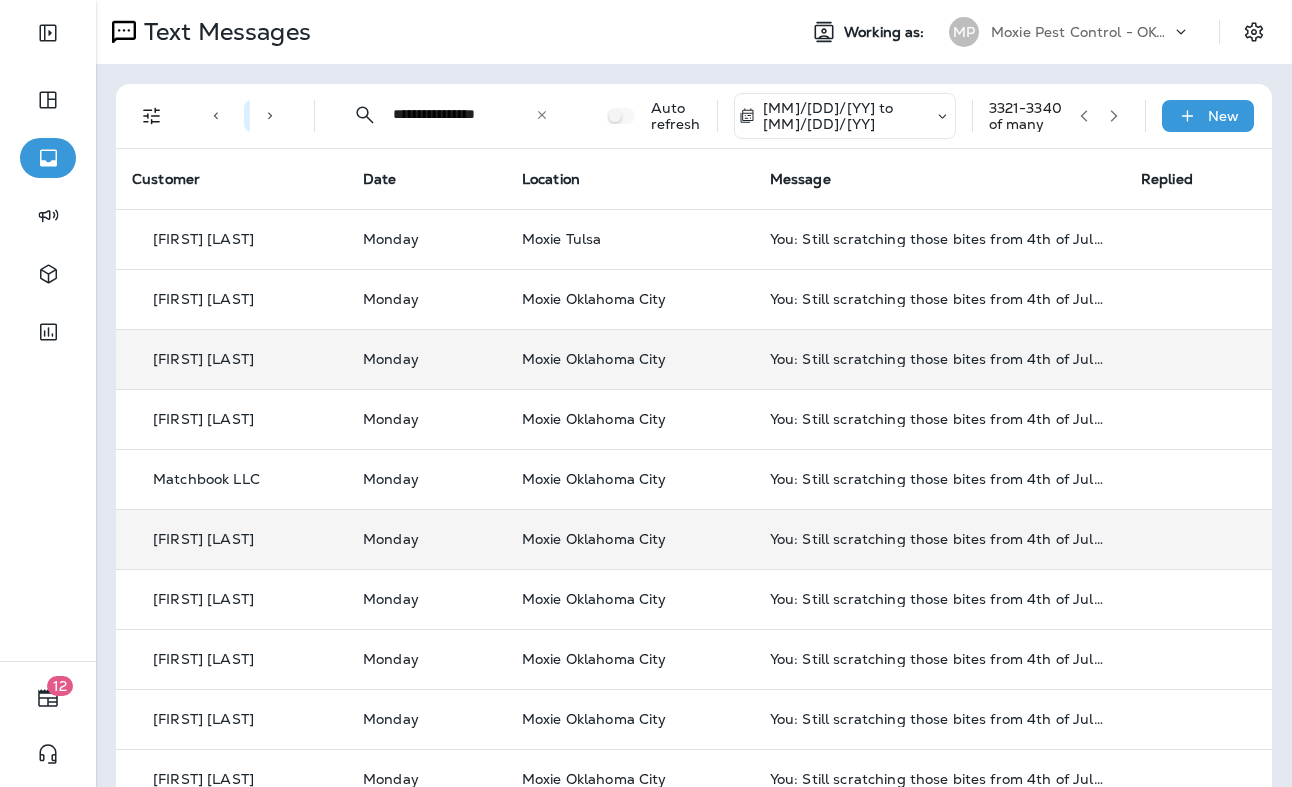 click 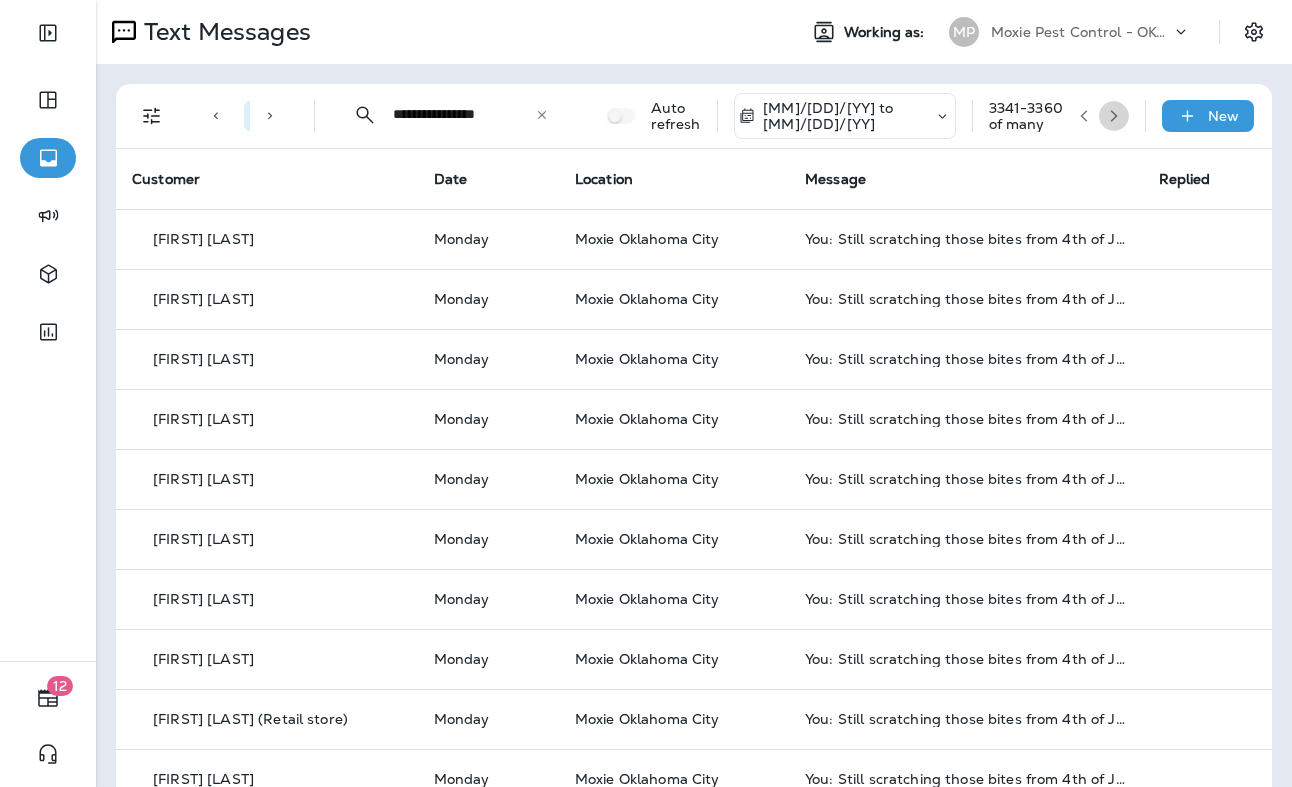 click 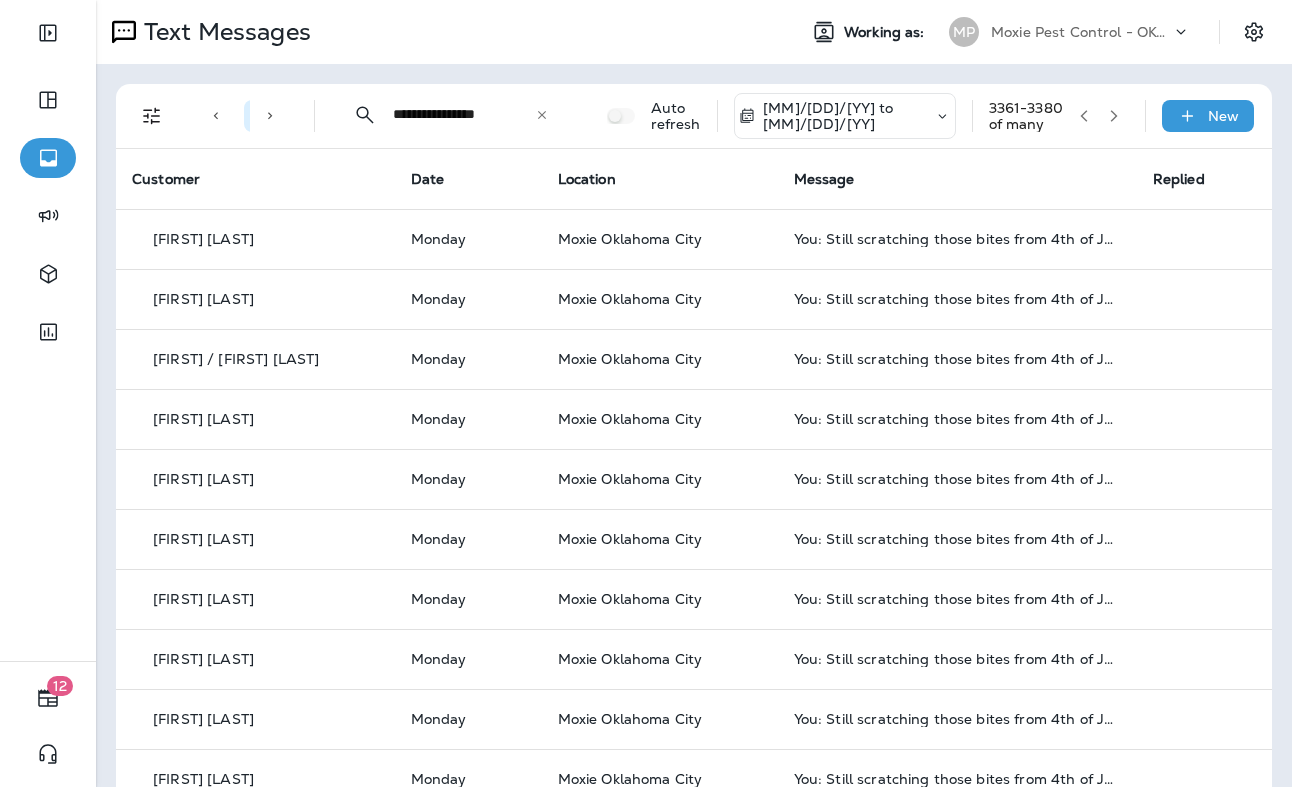 click 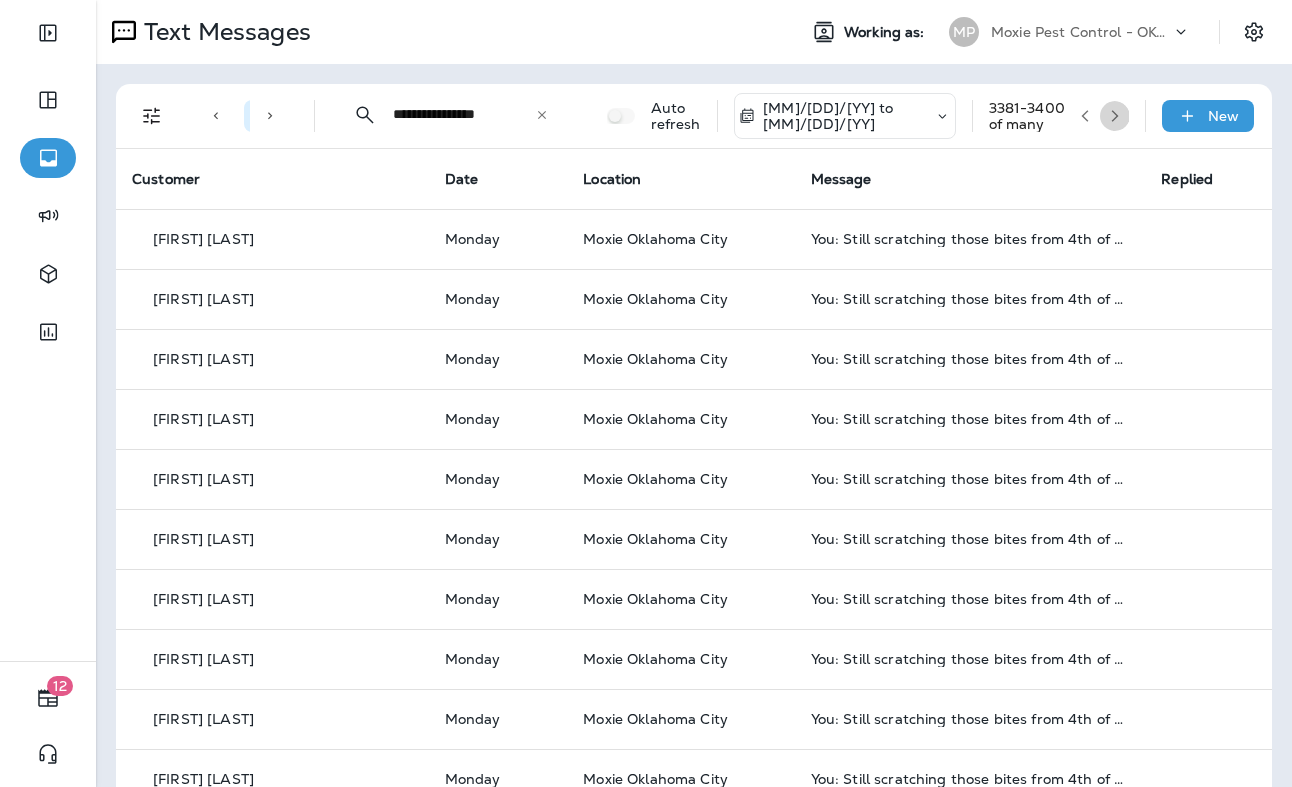 click 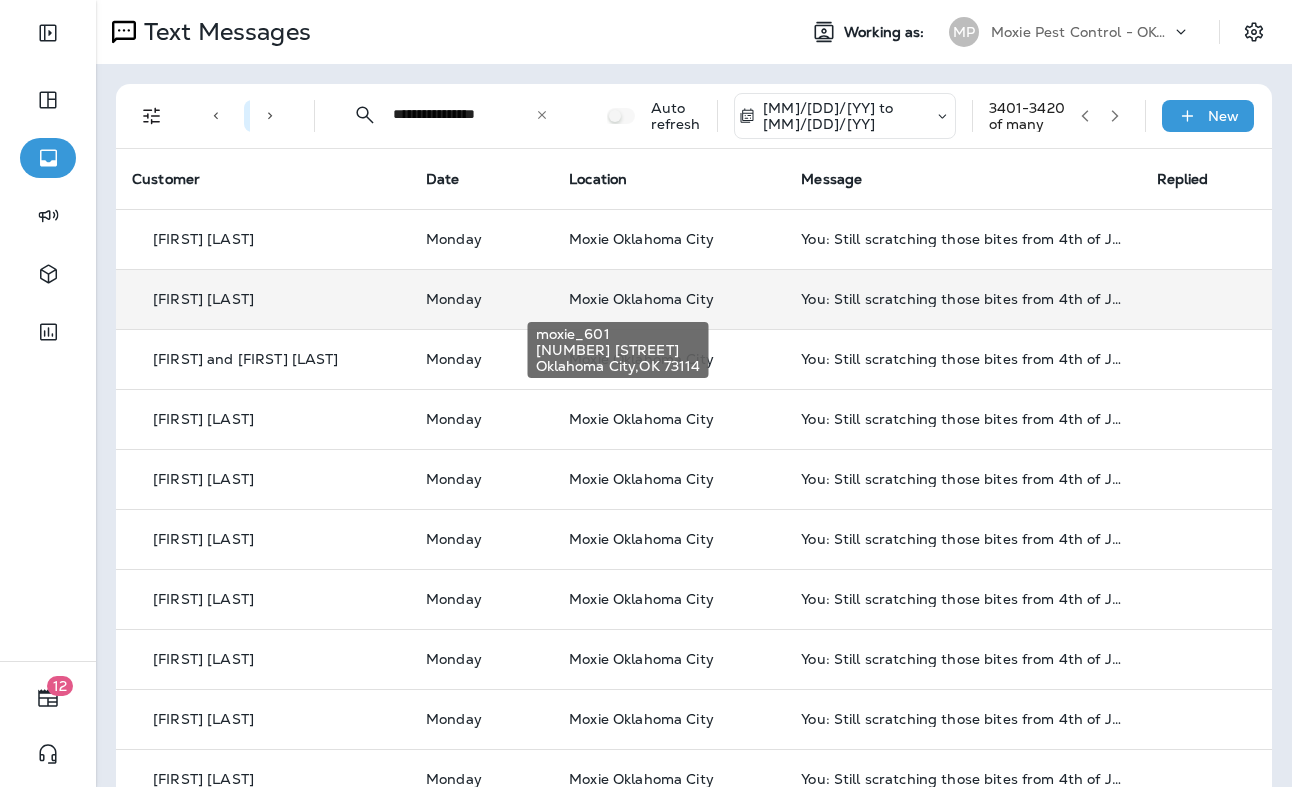 click on "Moxie Oklahoma City" at bounding box center (641, 299) 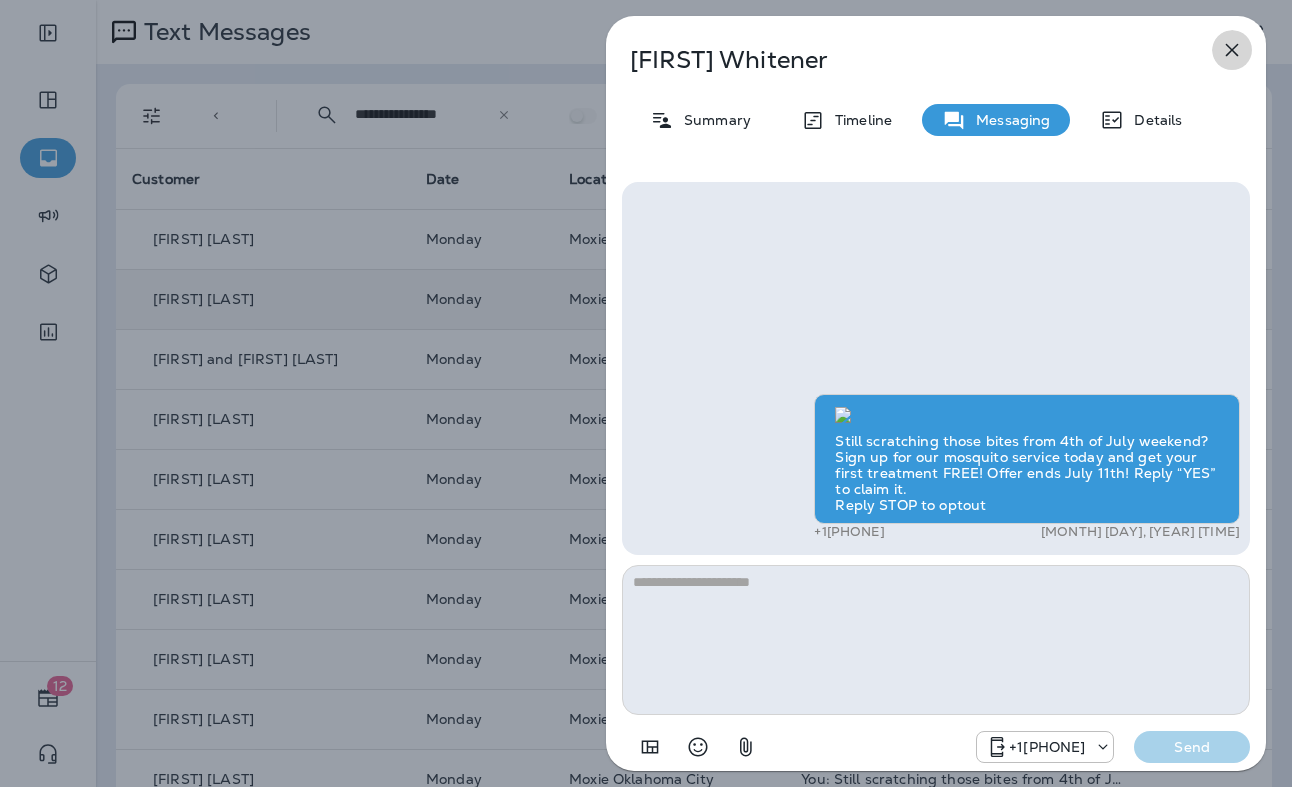 click 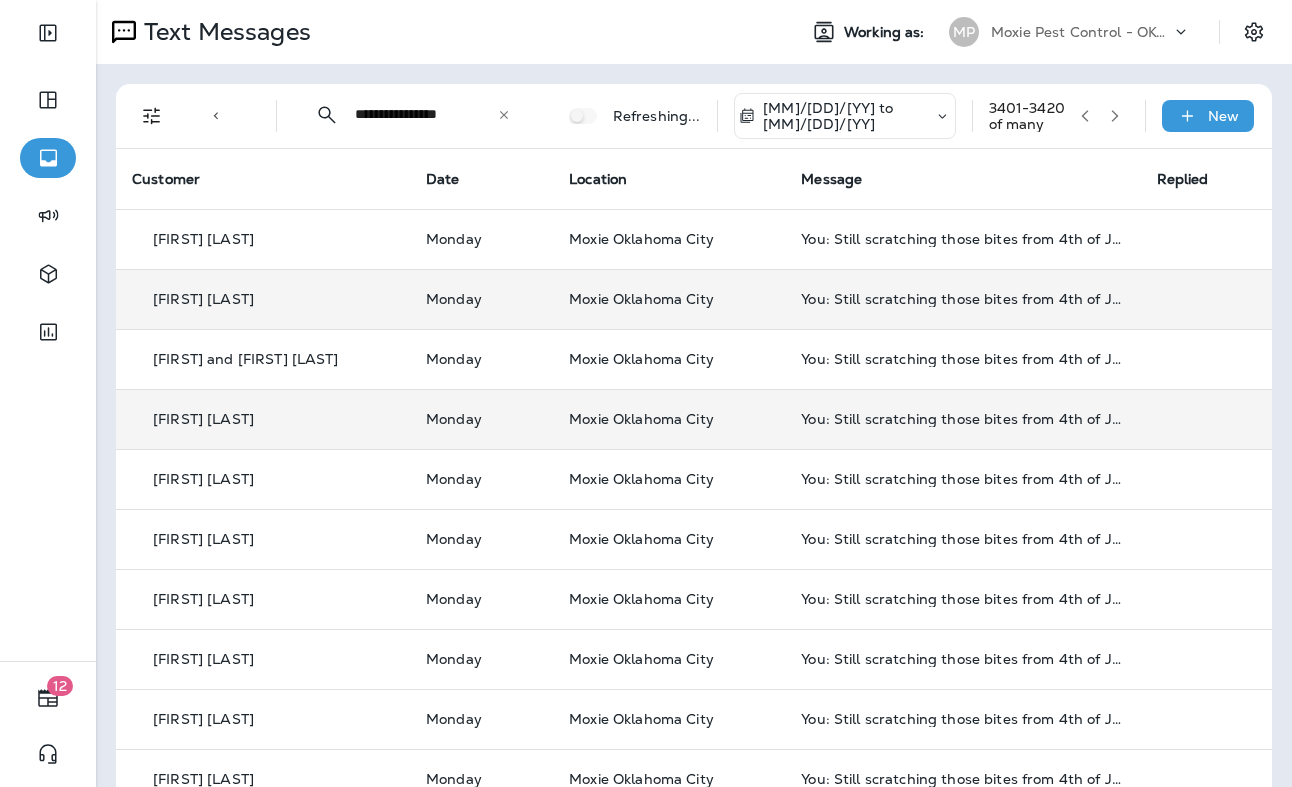 click on "[FIRST] [LAST]" at bounding box center [263, 419] 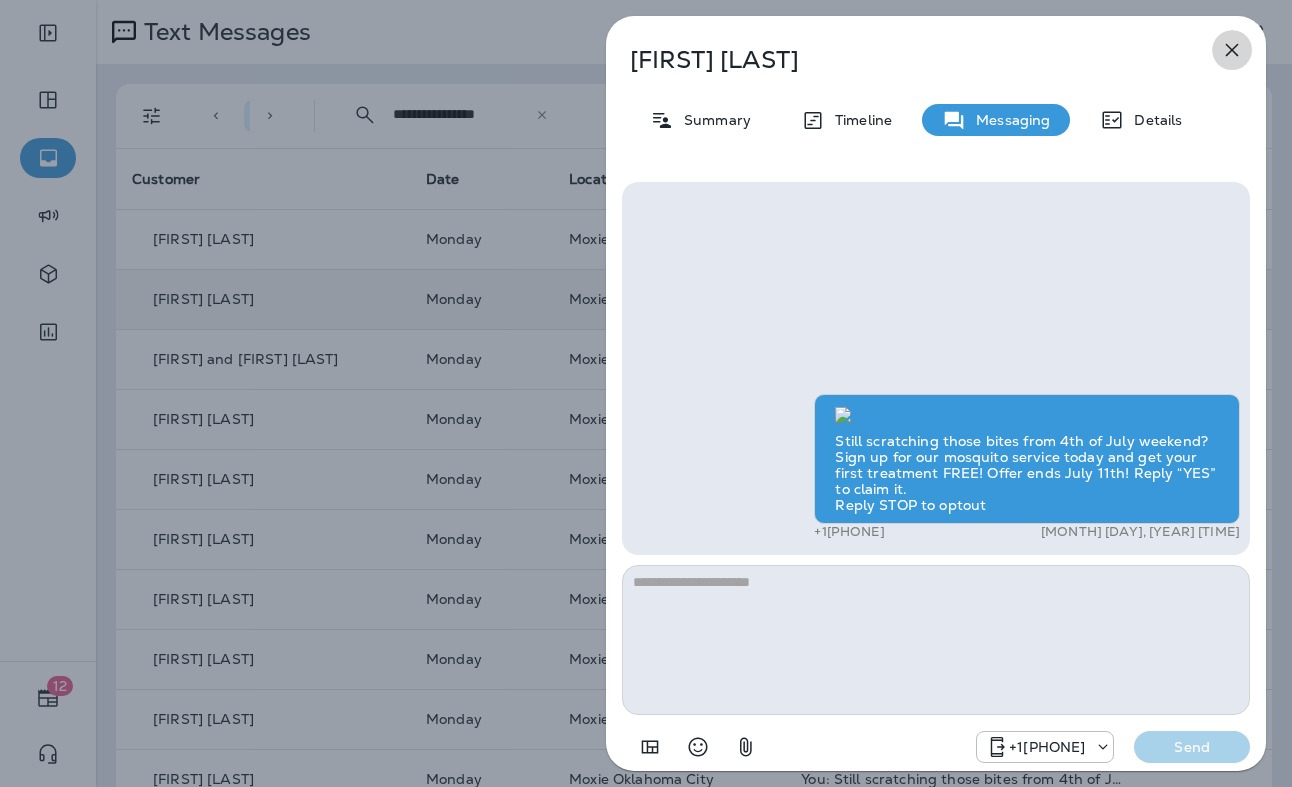 click 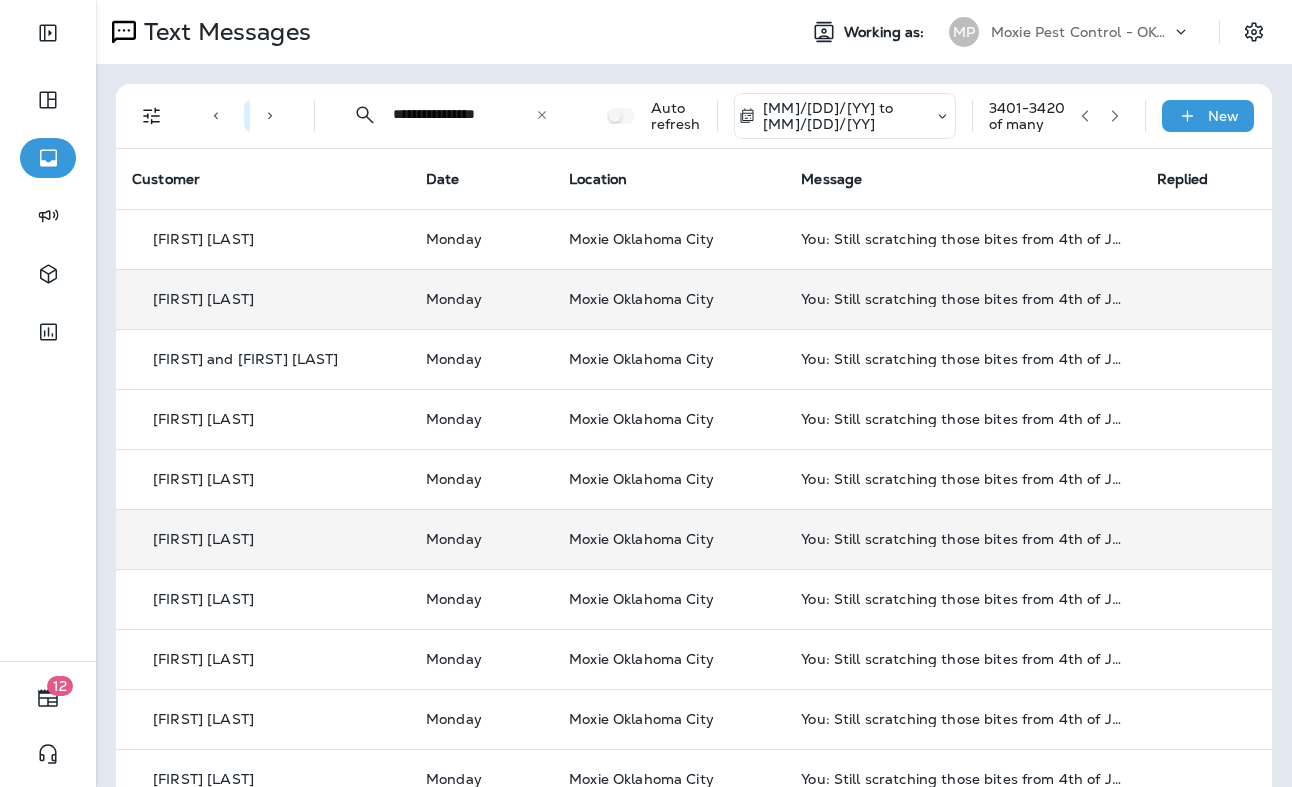click on "[FIRST] [LAST]" at bounding box center (203, 539) 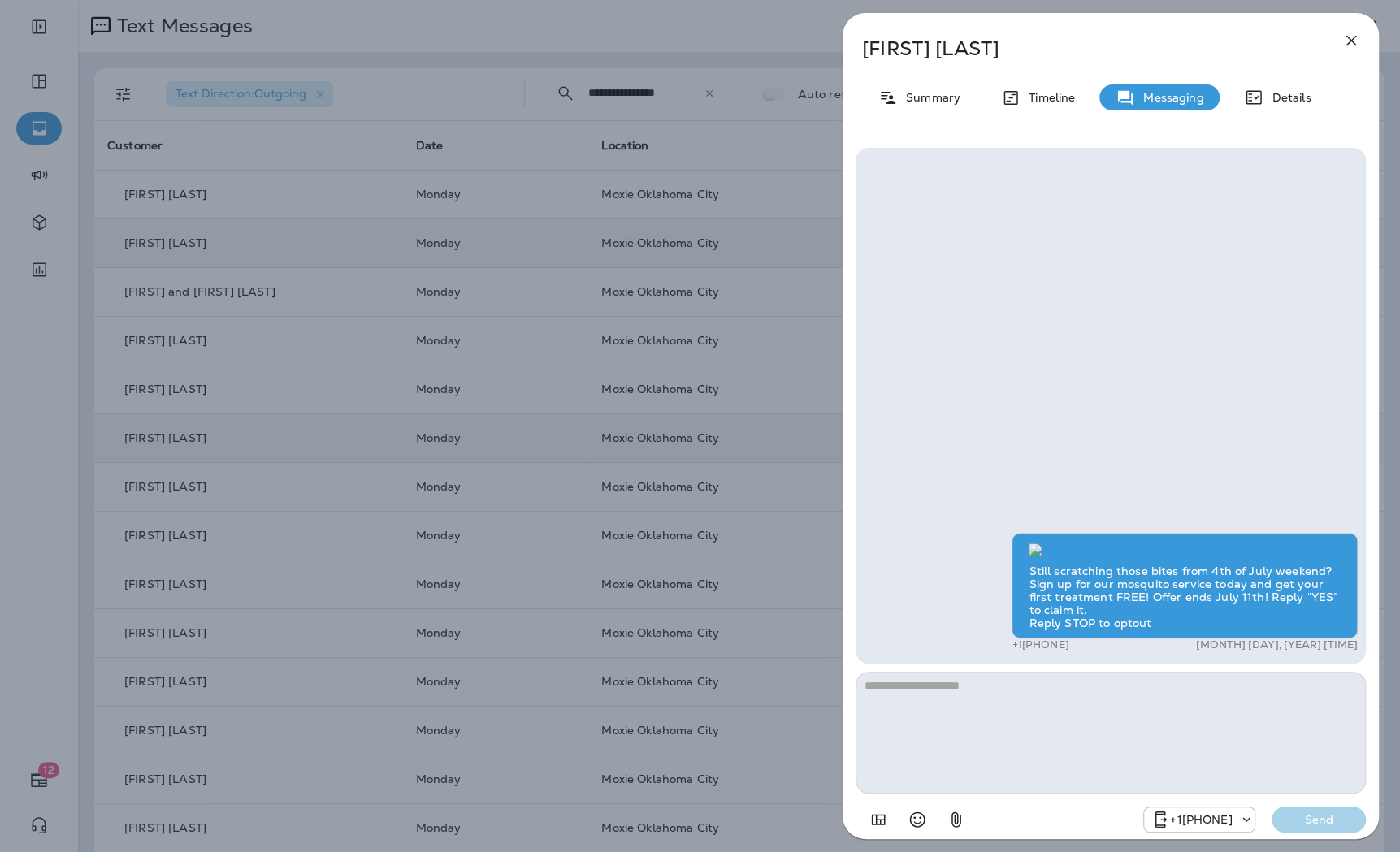 click 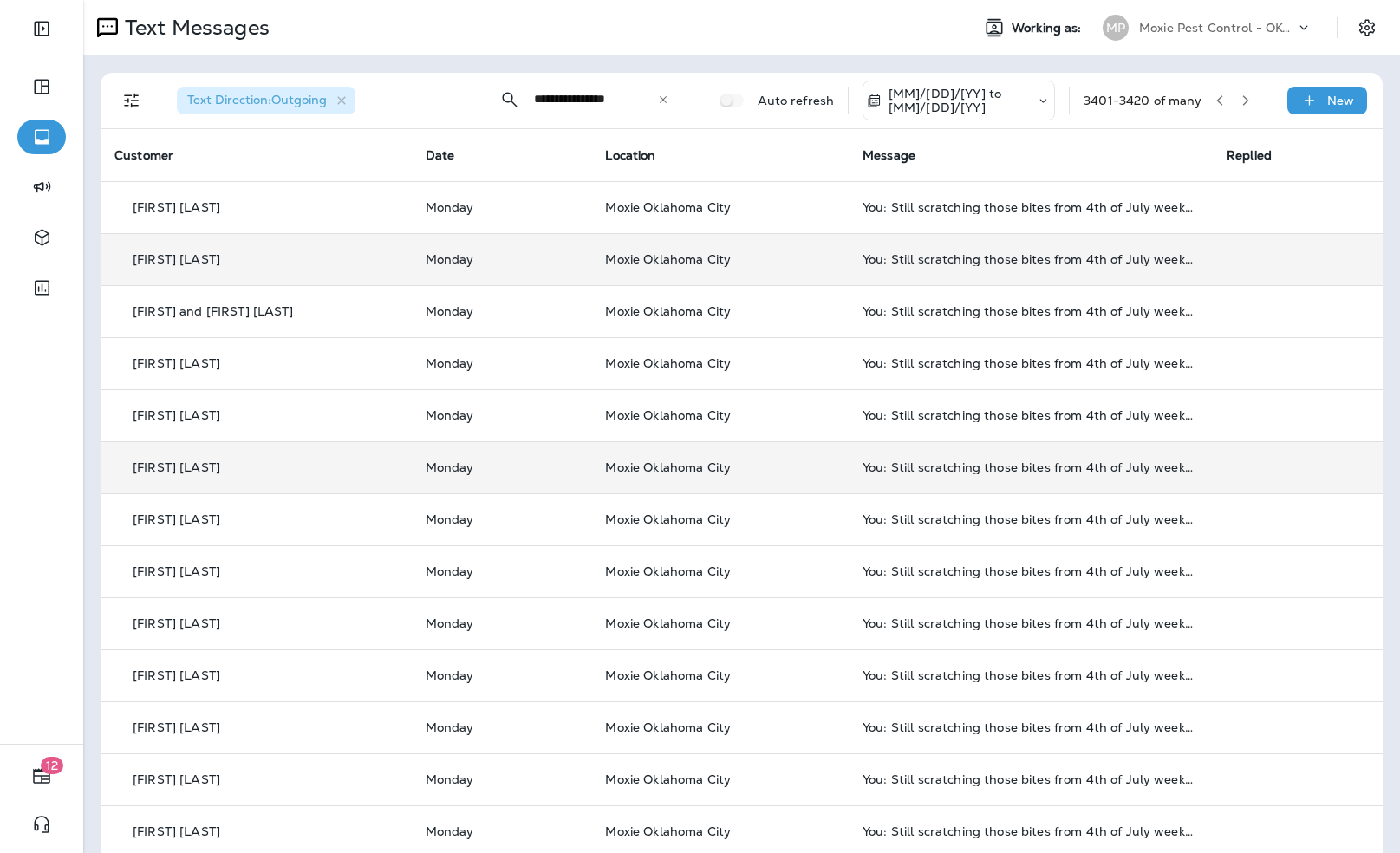 click 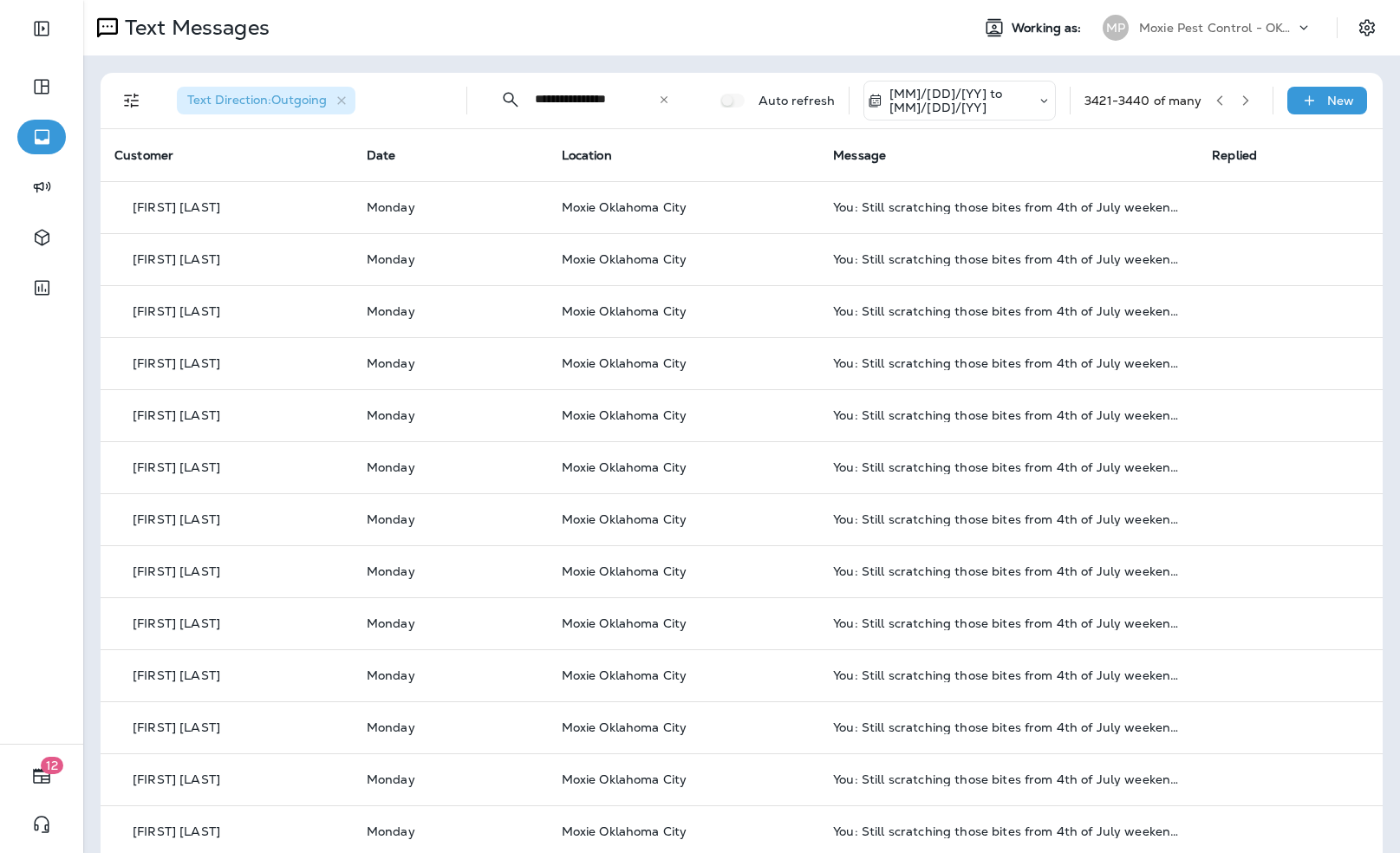 click 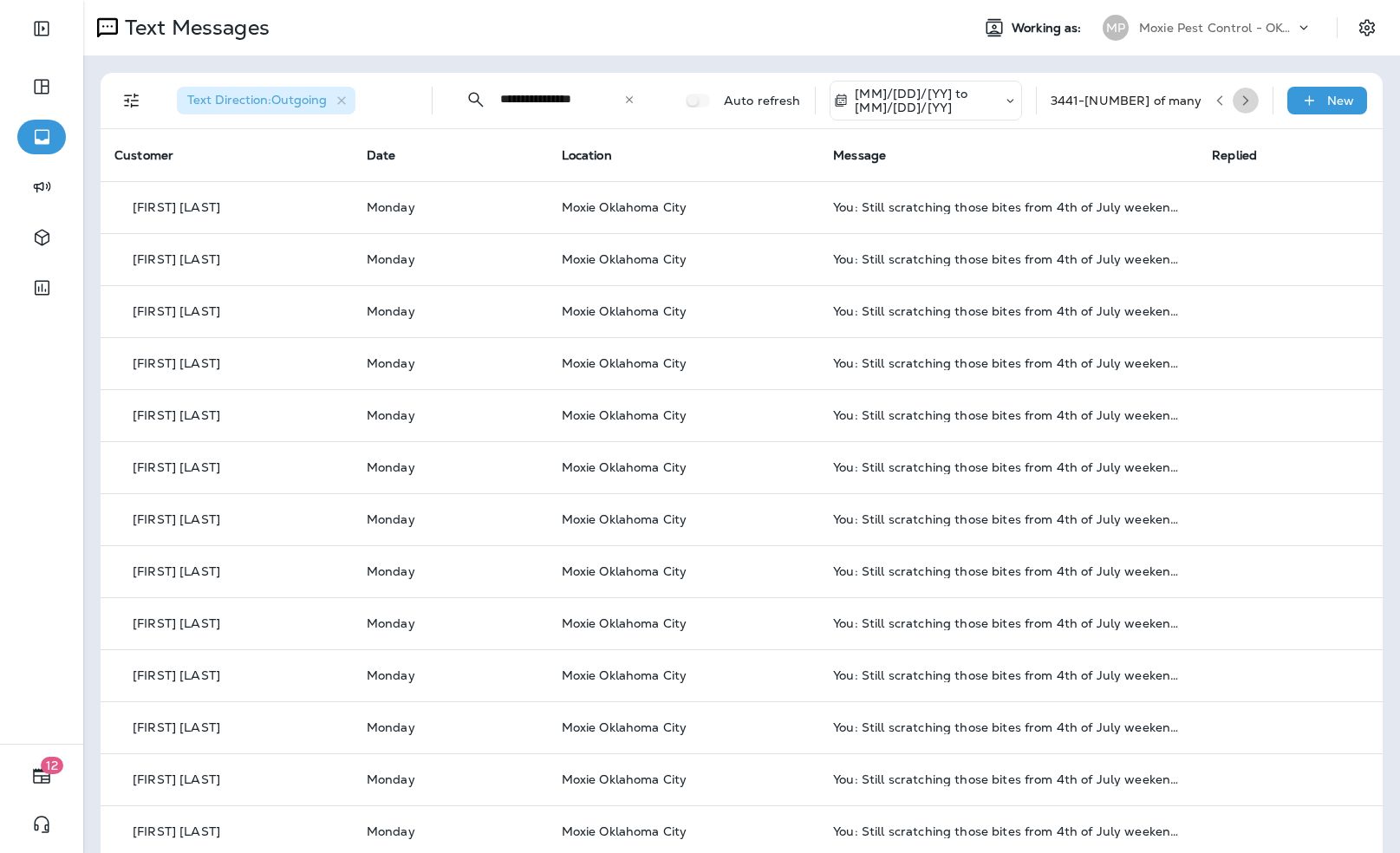 click 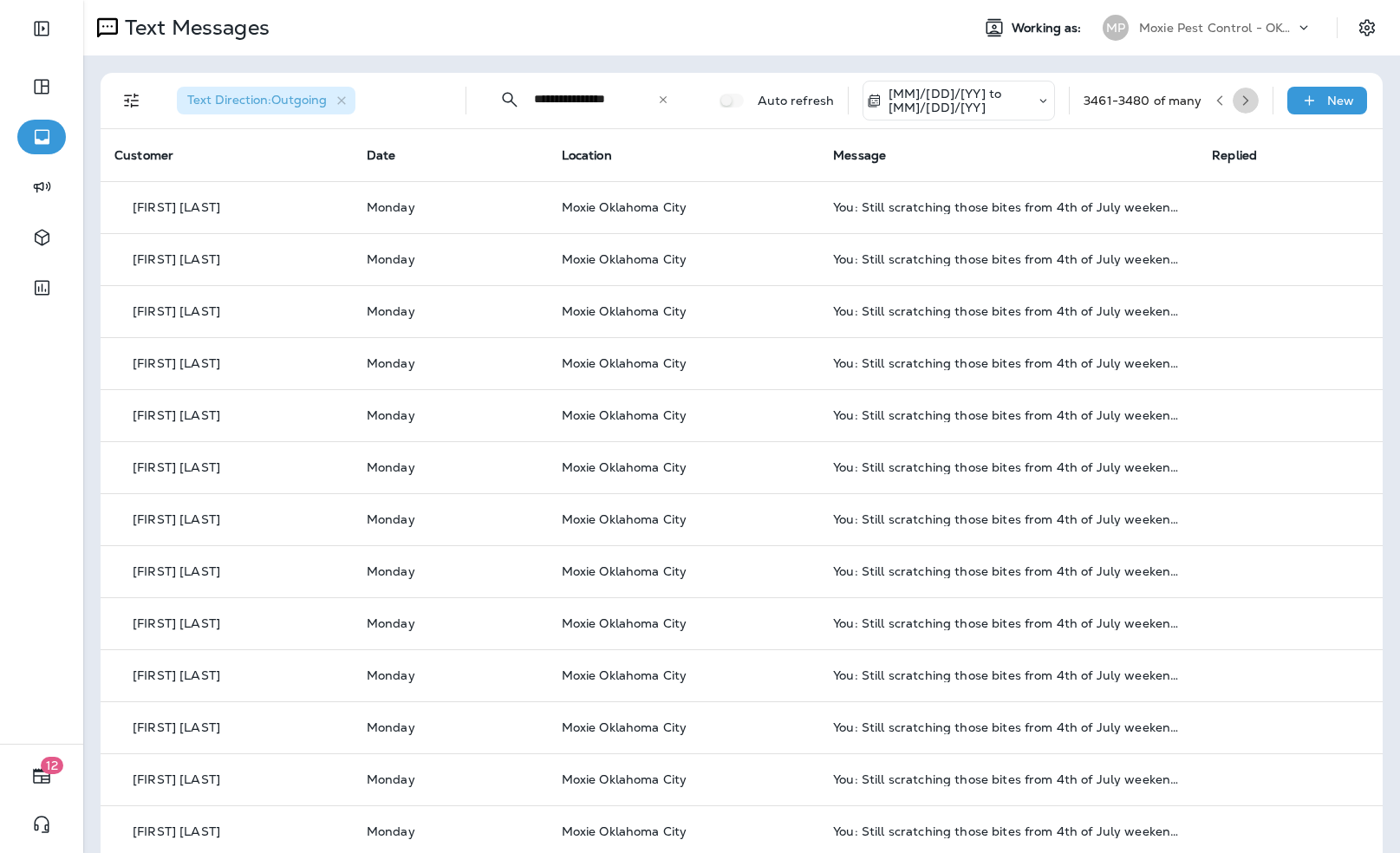 click 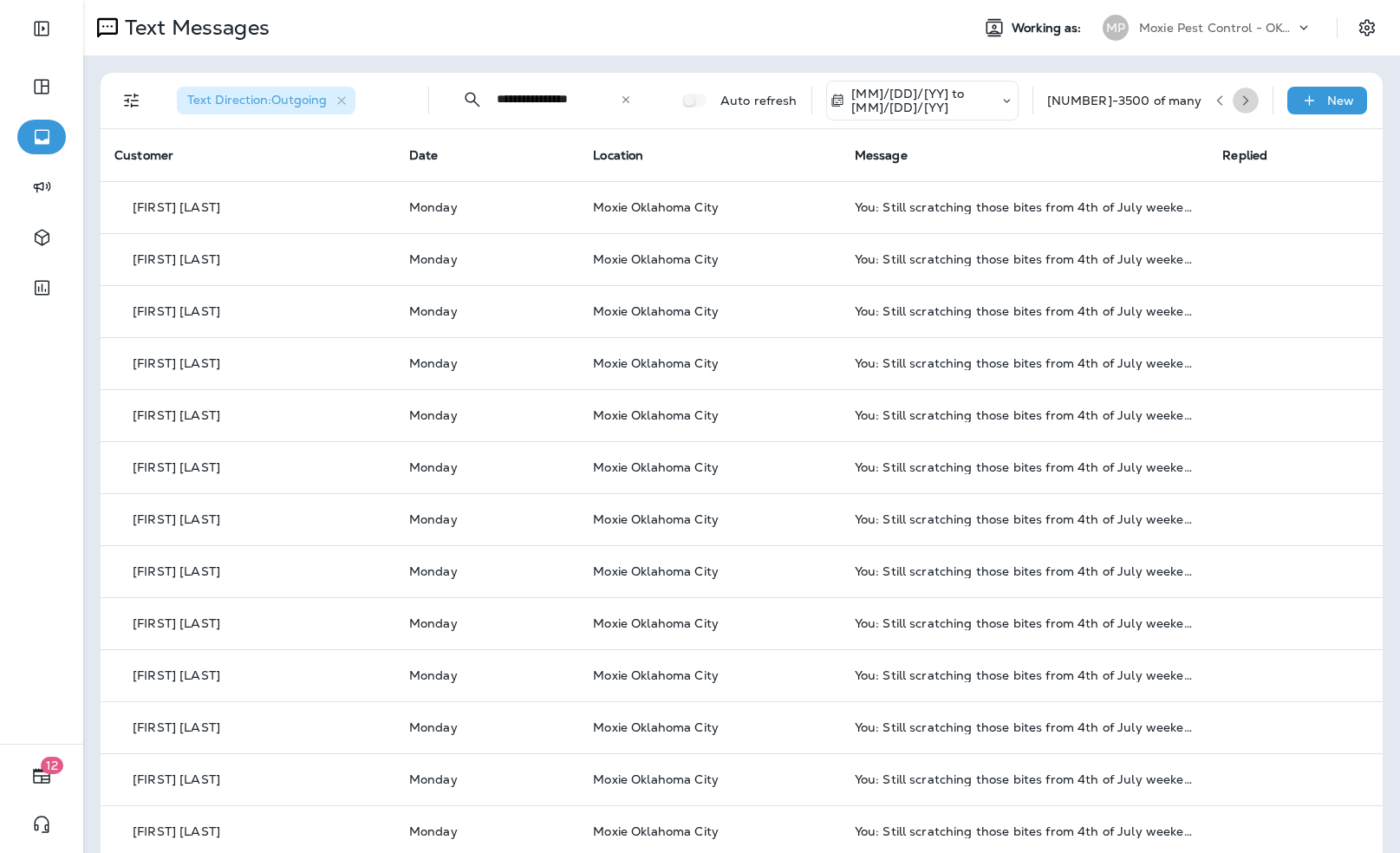 click 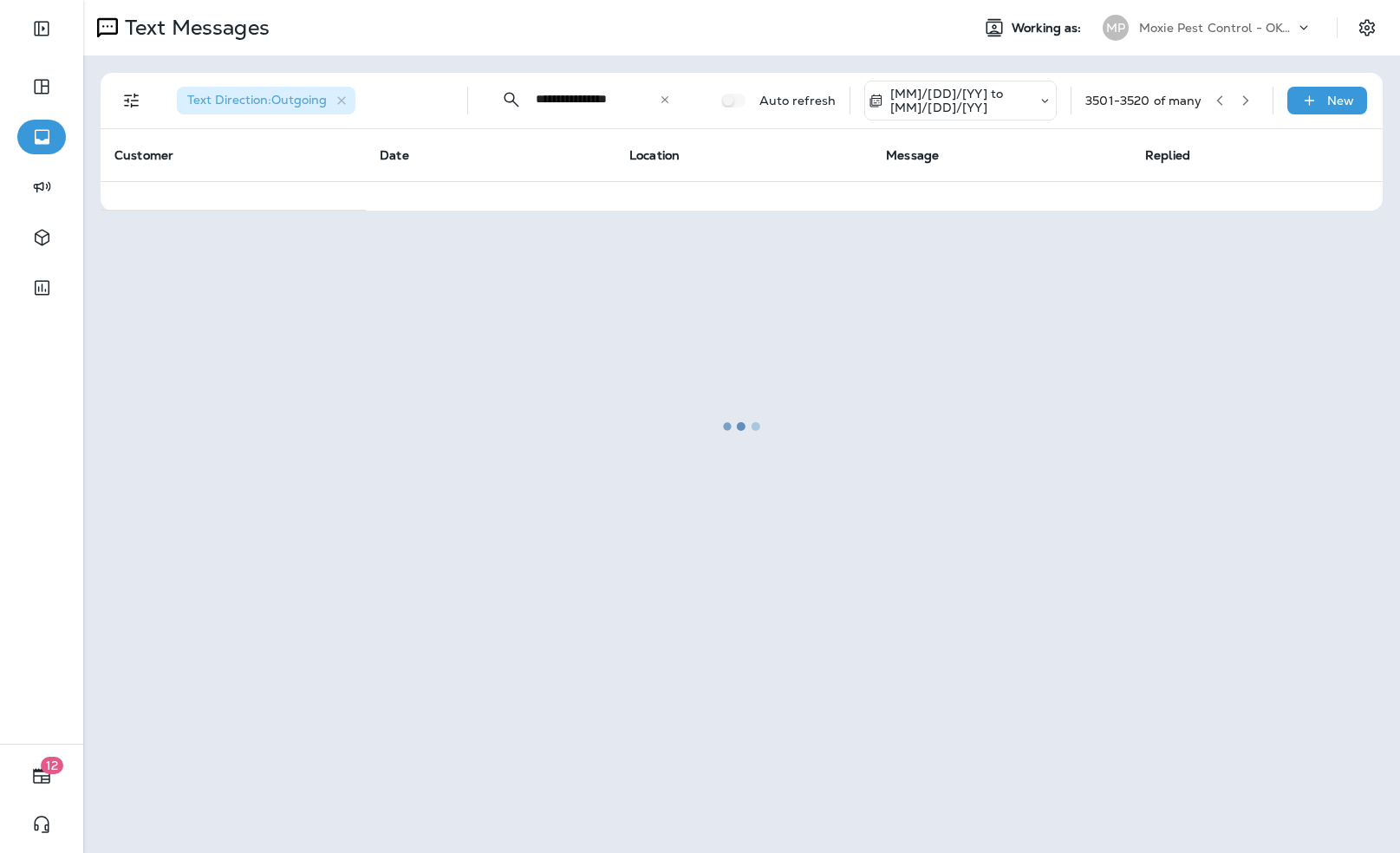 click at bounding box center (741, 426) 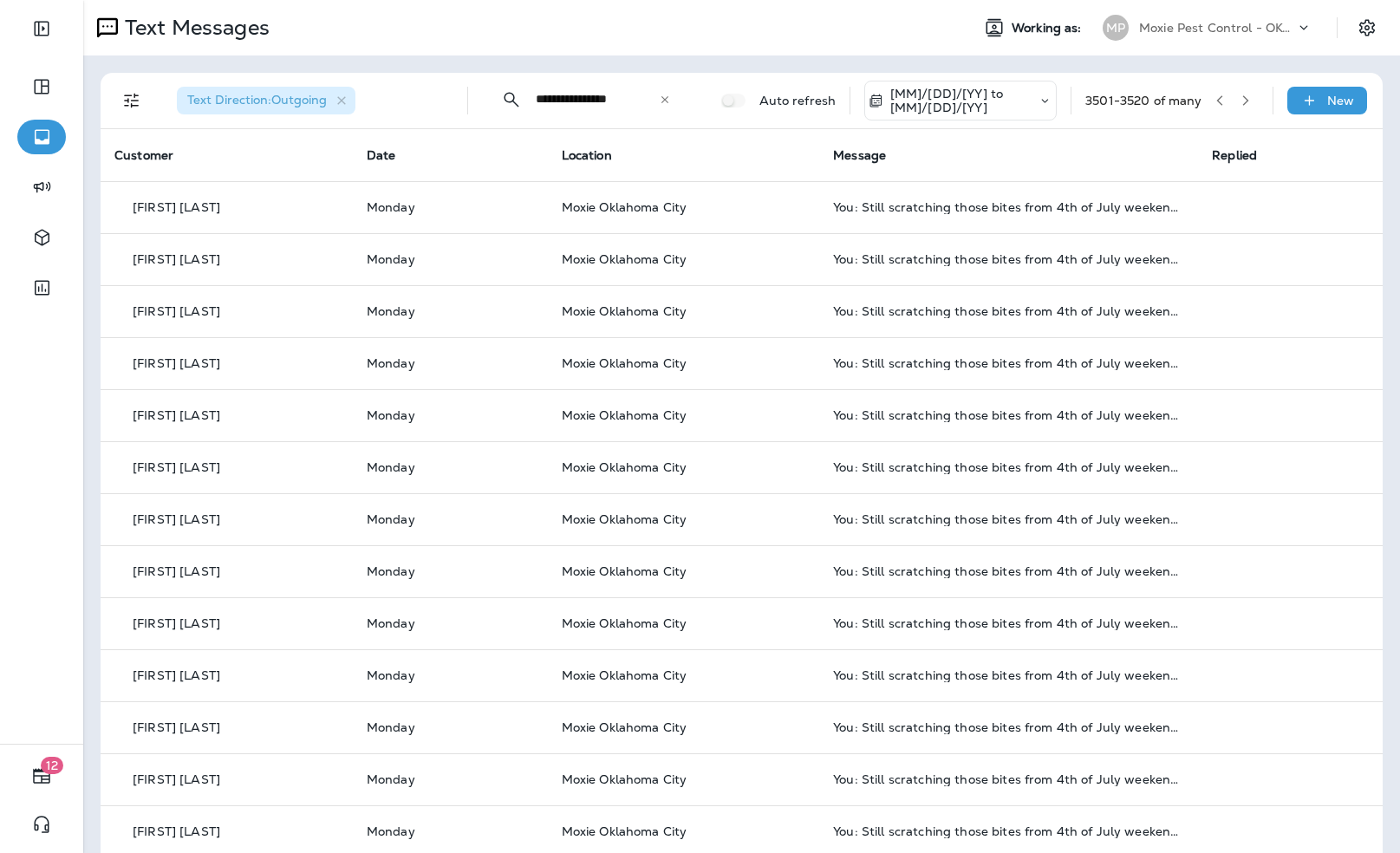 click 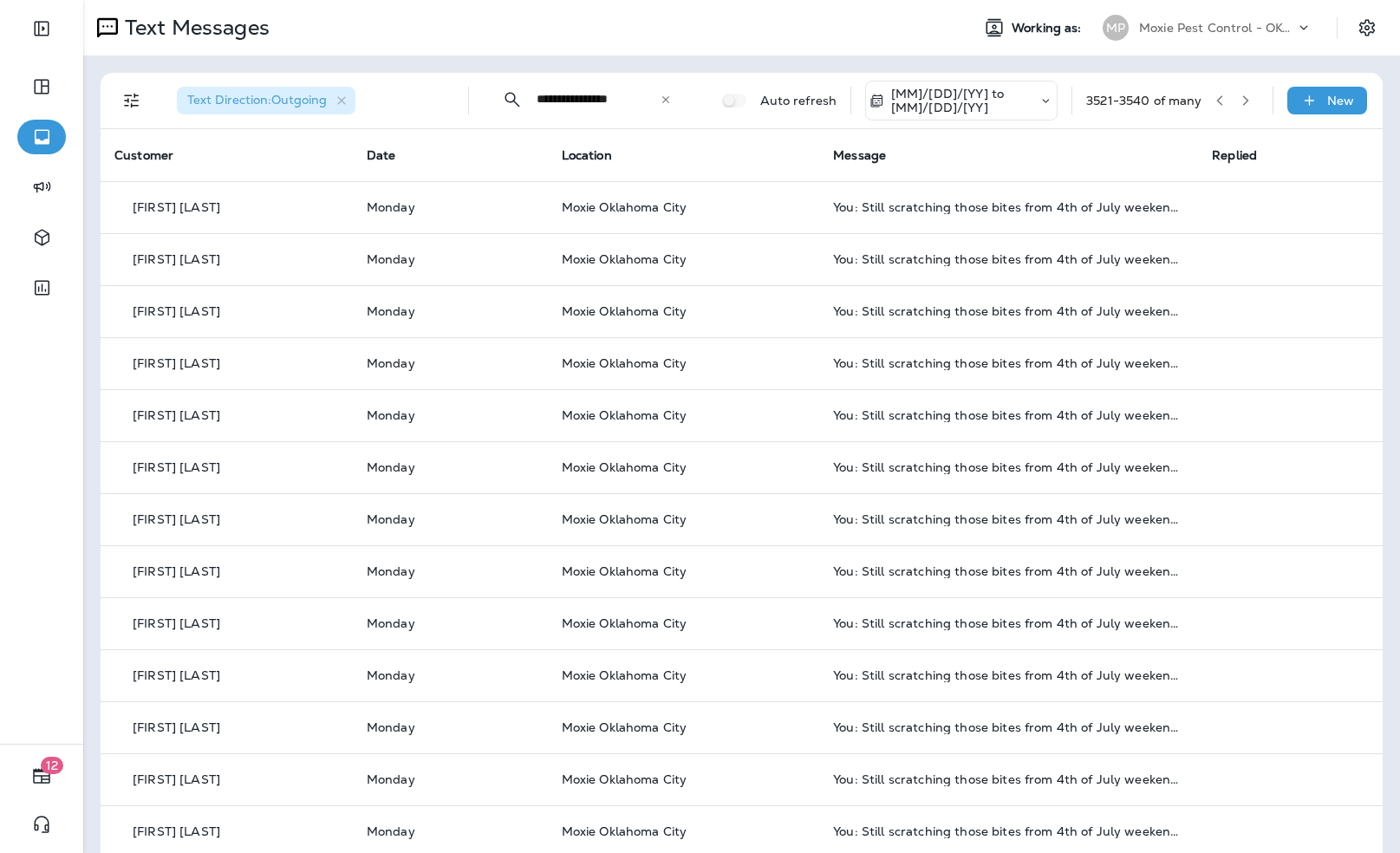 click 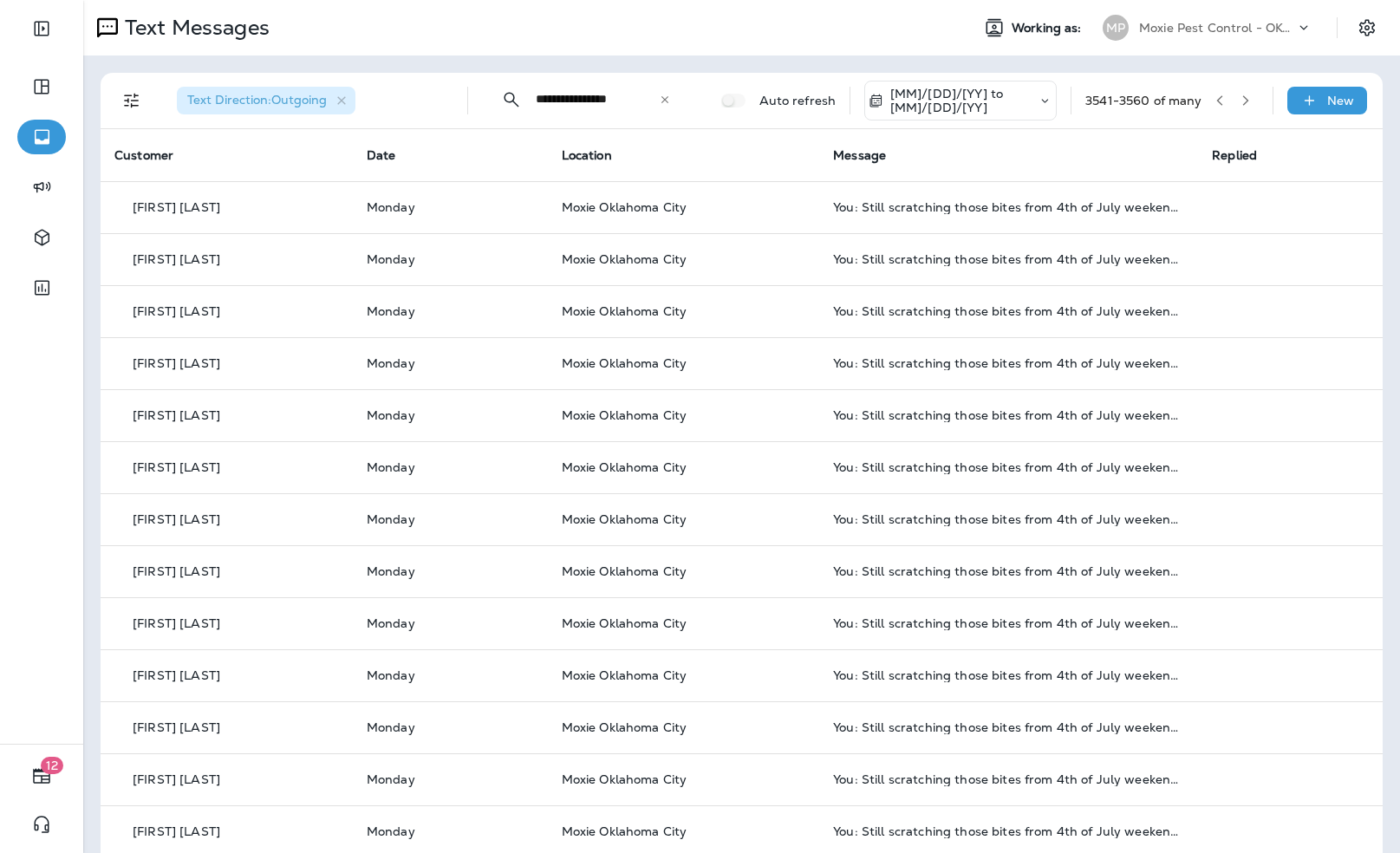 click 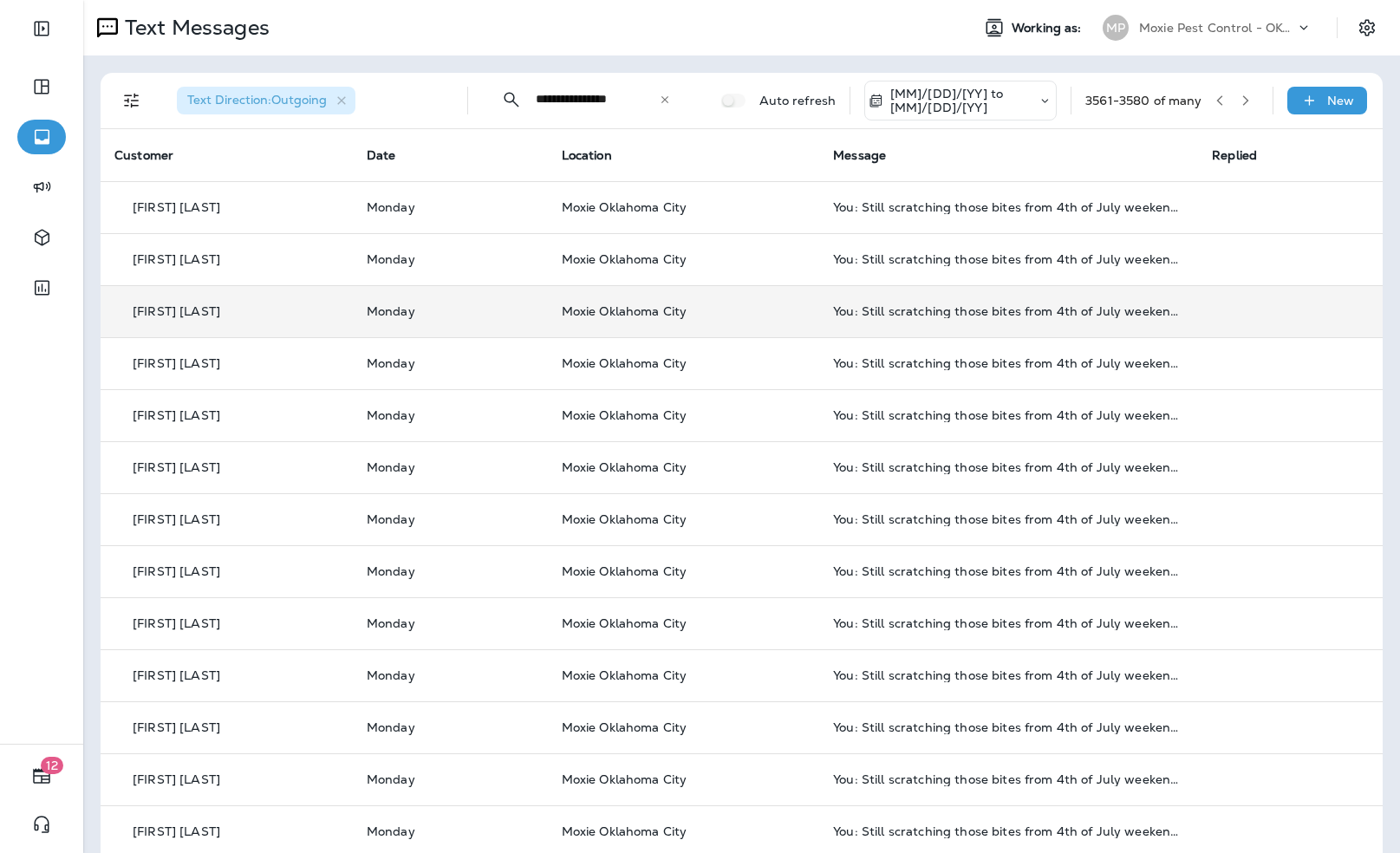 click on "Monday" at bounding box center [450, 311] 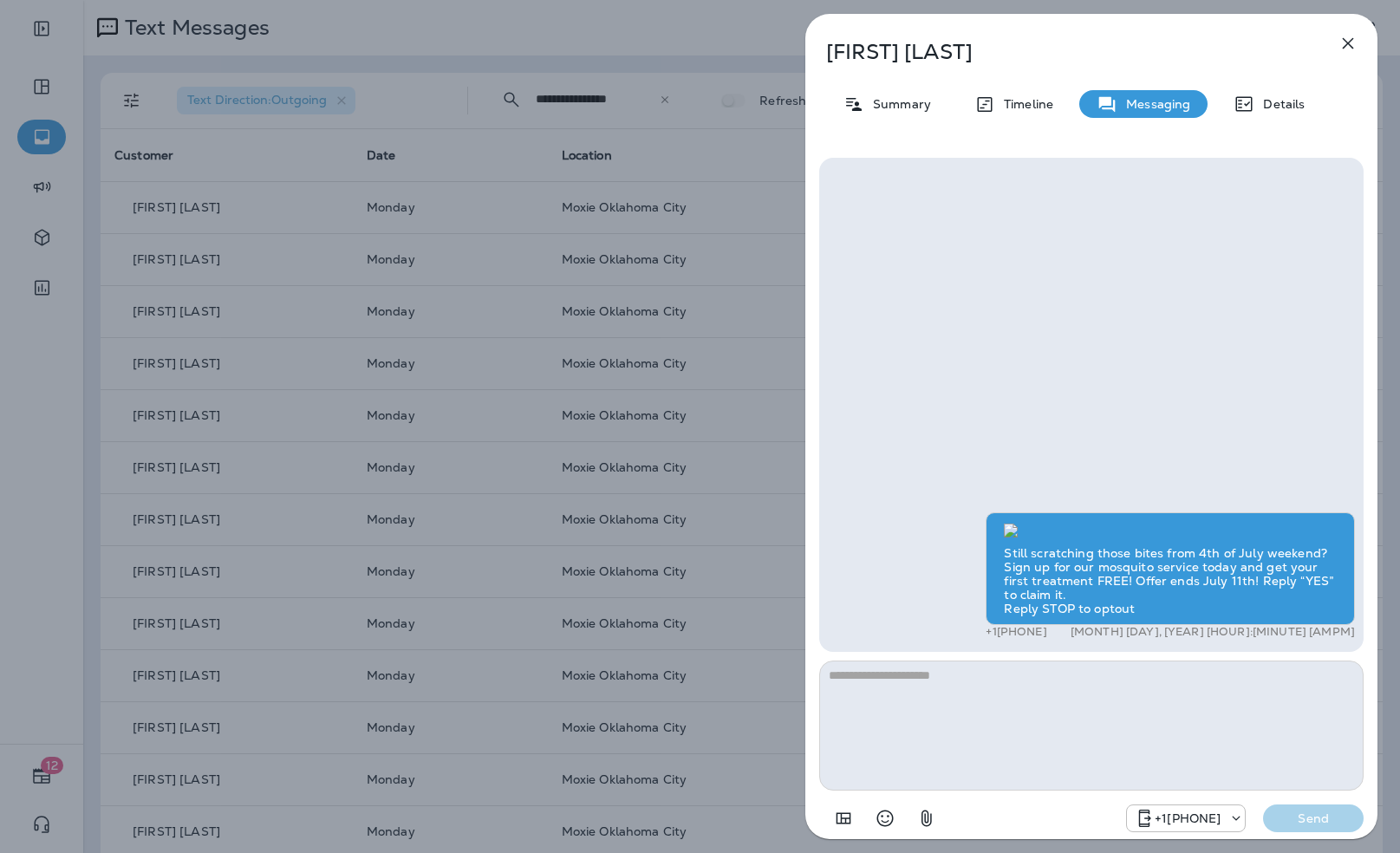 click on "[FIRST] [CATEGORY] [CATEGORY] [CATEGORY] [CATEGORY] Still scratching those bites from 4th of July weekend? Sign up for our mosquito service today and get your first treatment FREE! Offer ends July 11th! Reply “YES” to claim it.
Reply STOP to optout [PHONE] [DATE] [TIME] [PHONE] Send" at bounding box center (700, 426) 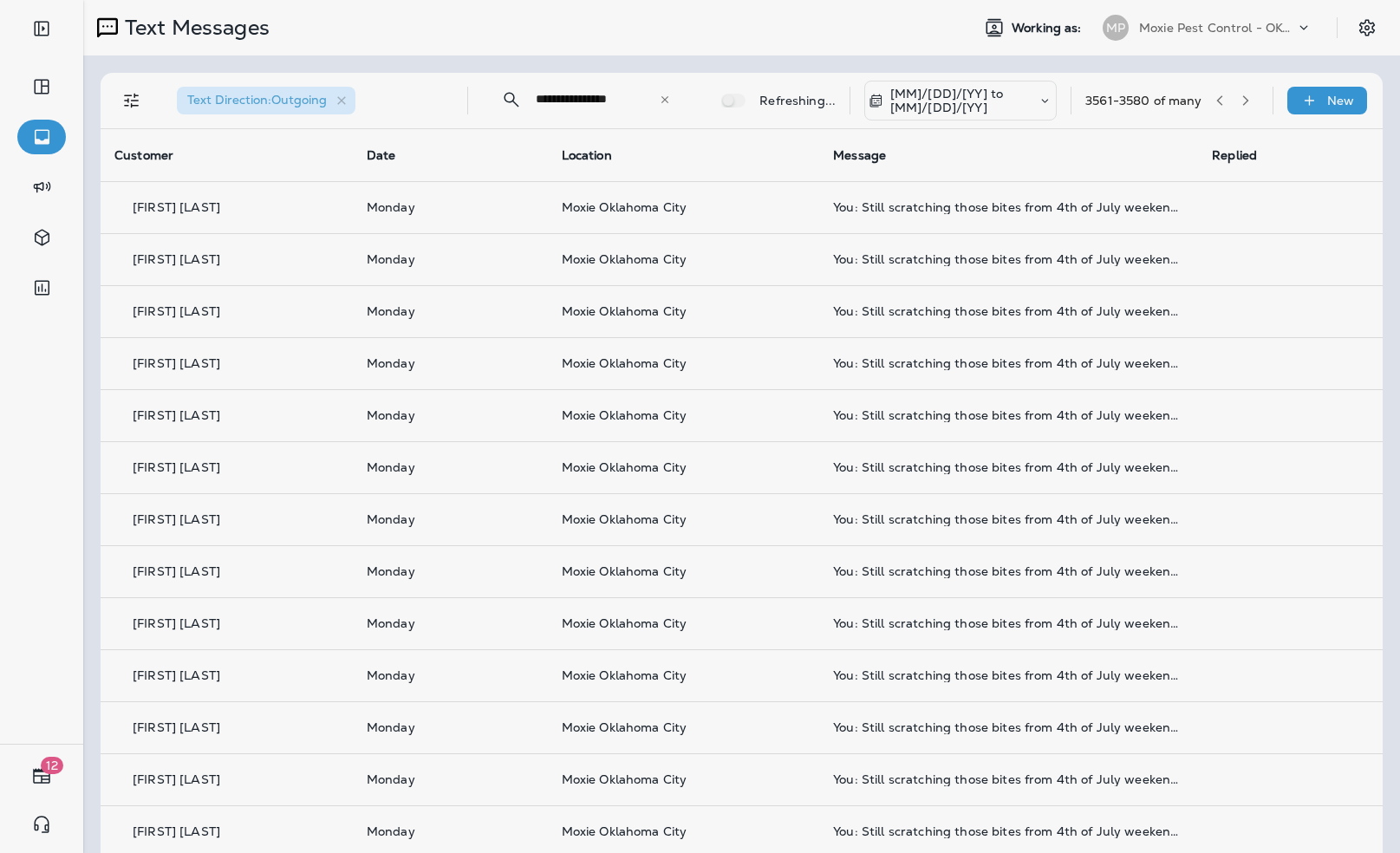 click at bounding box center [791, 426] 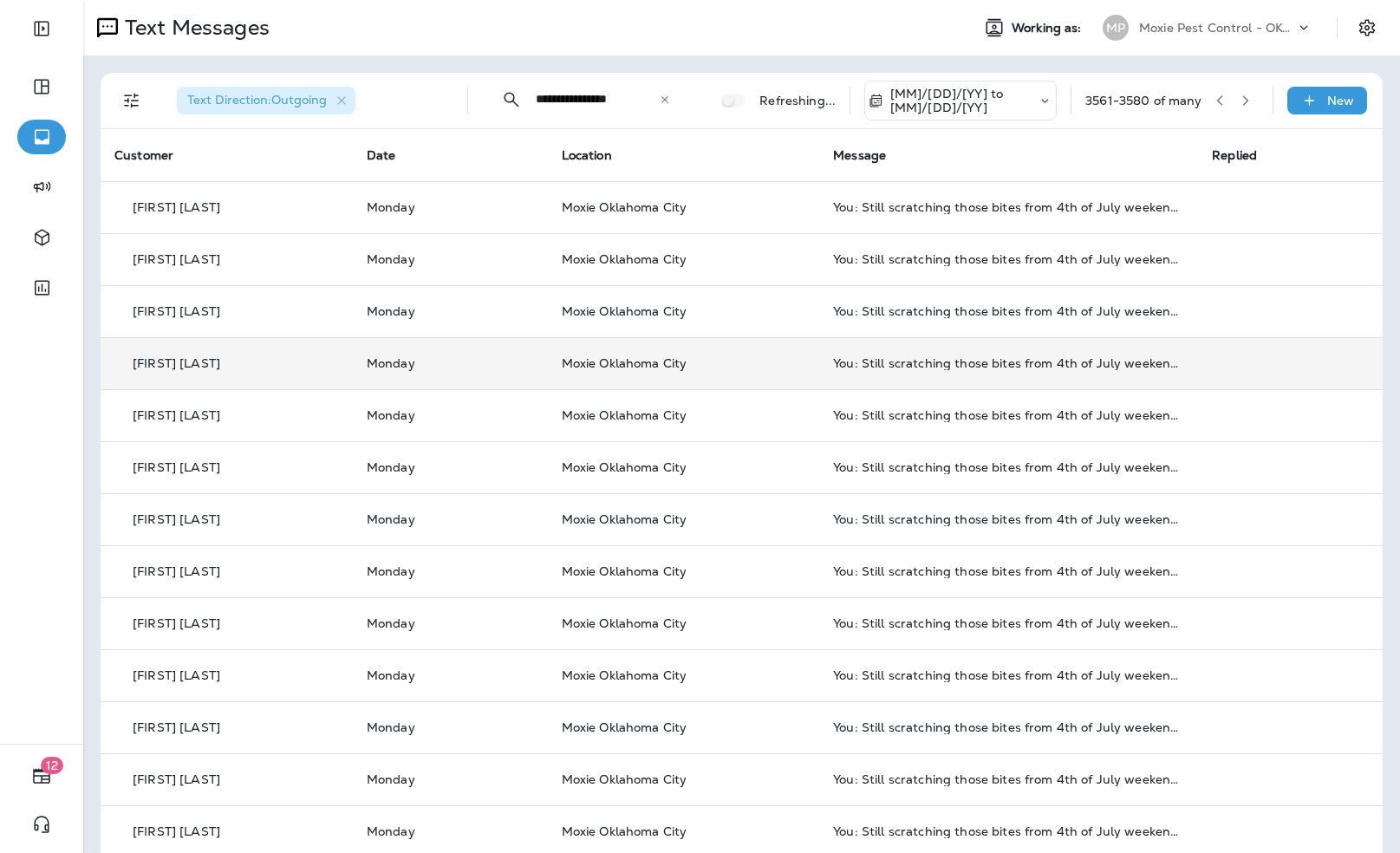 click on "[FIRST] [LAST]" at bounding box center [176, 363] 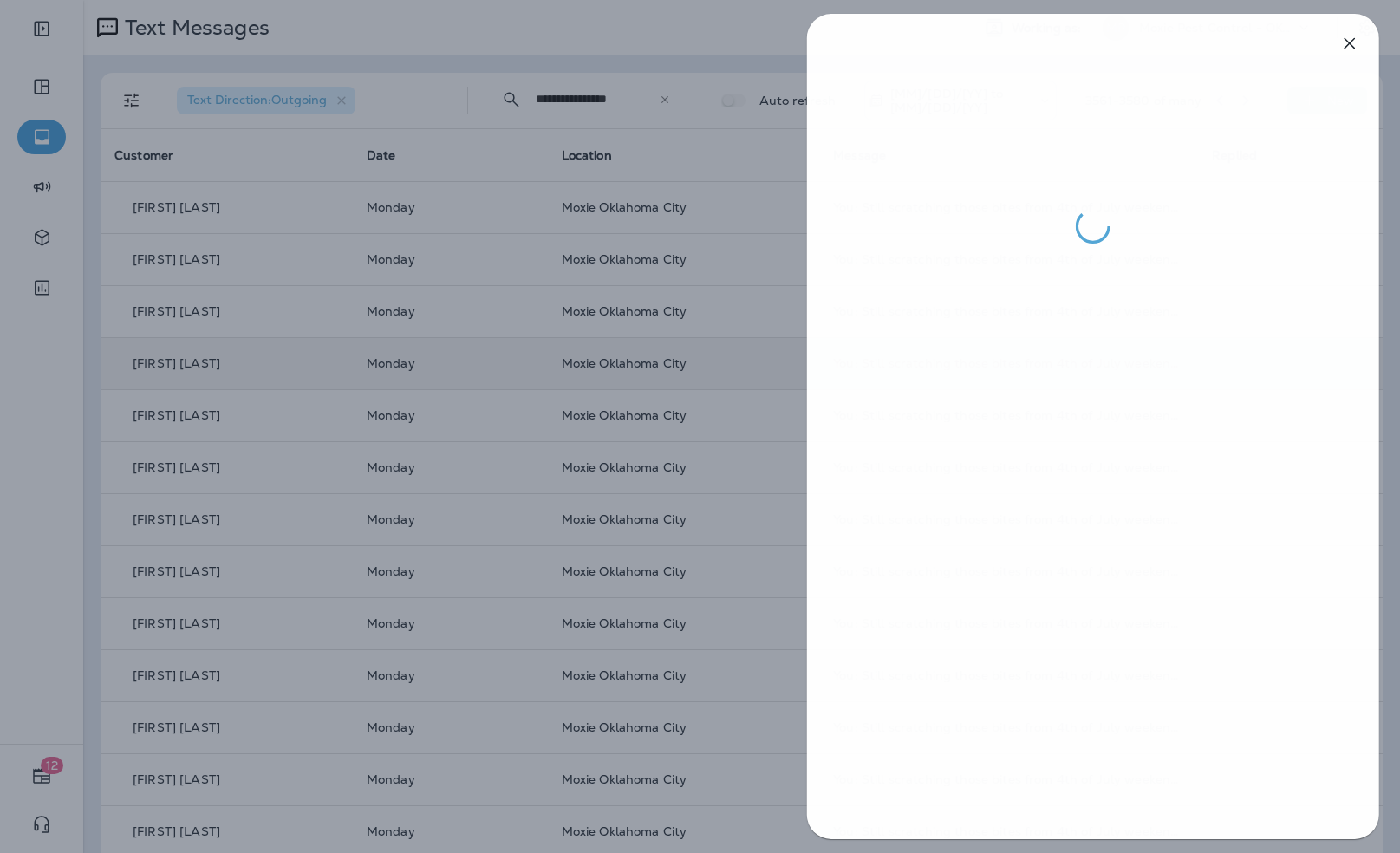 click at bounding box center (701, 426) 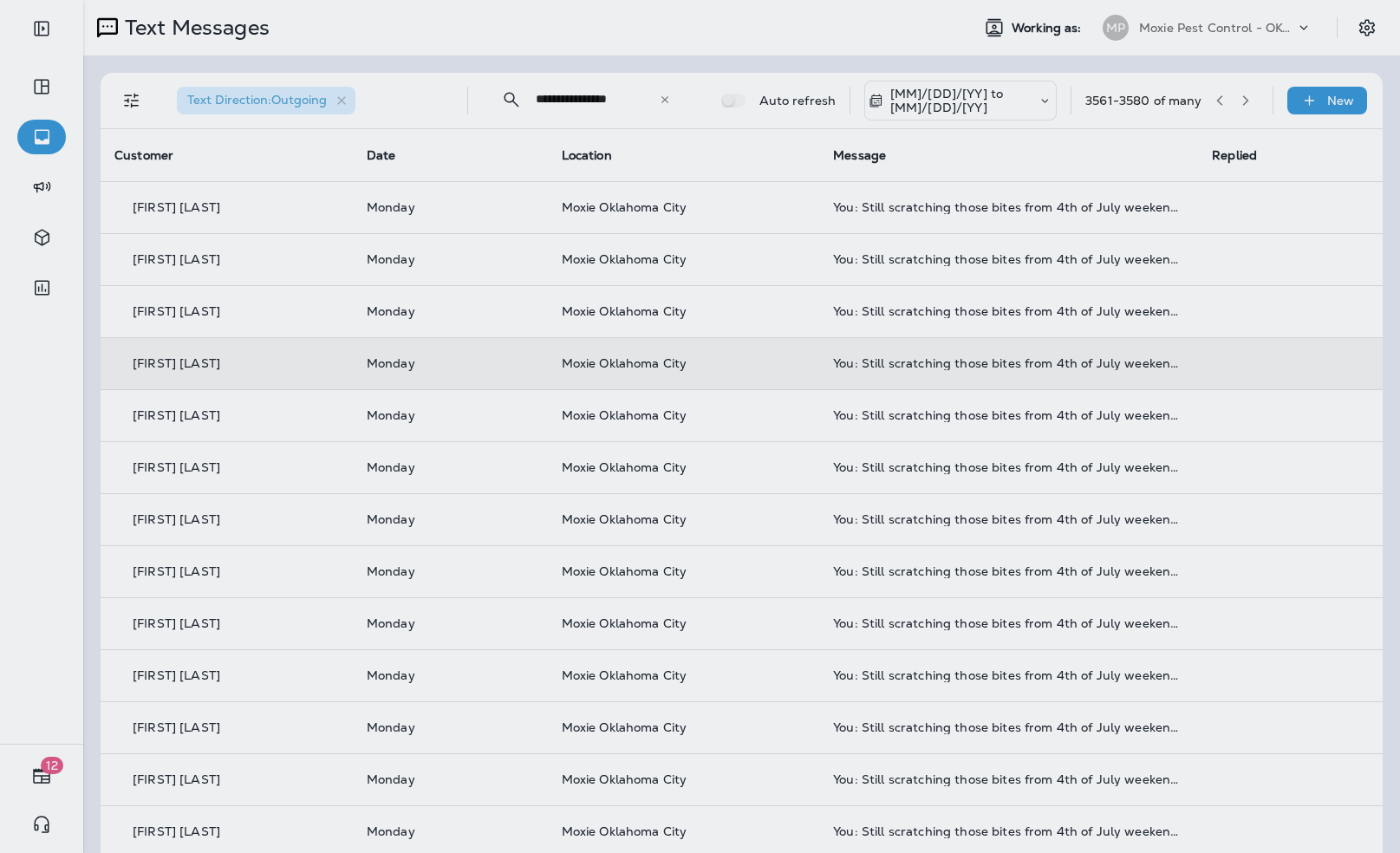 click at bounding box center (792, 426) 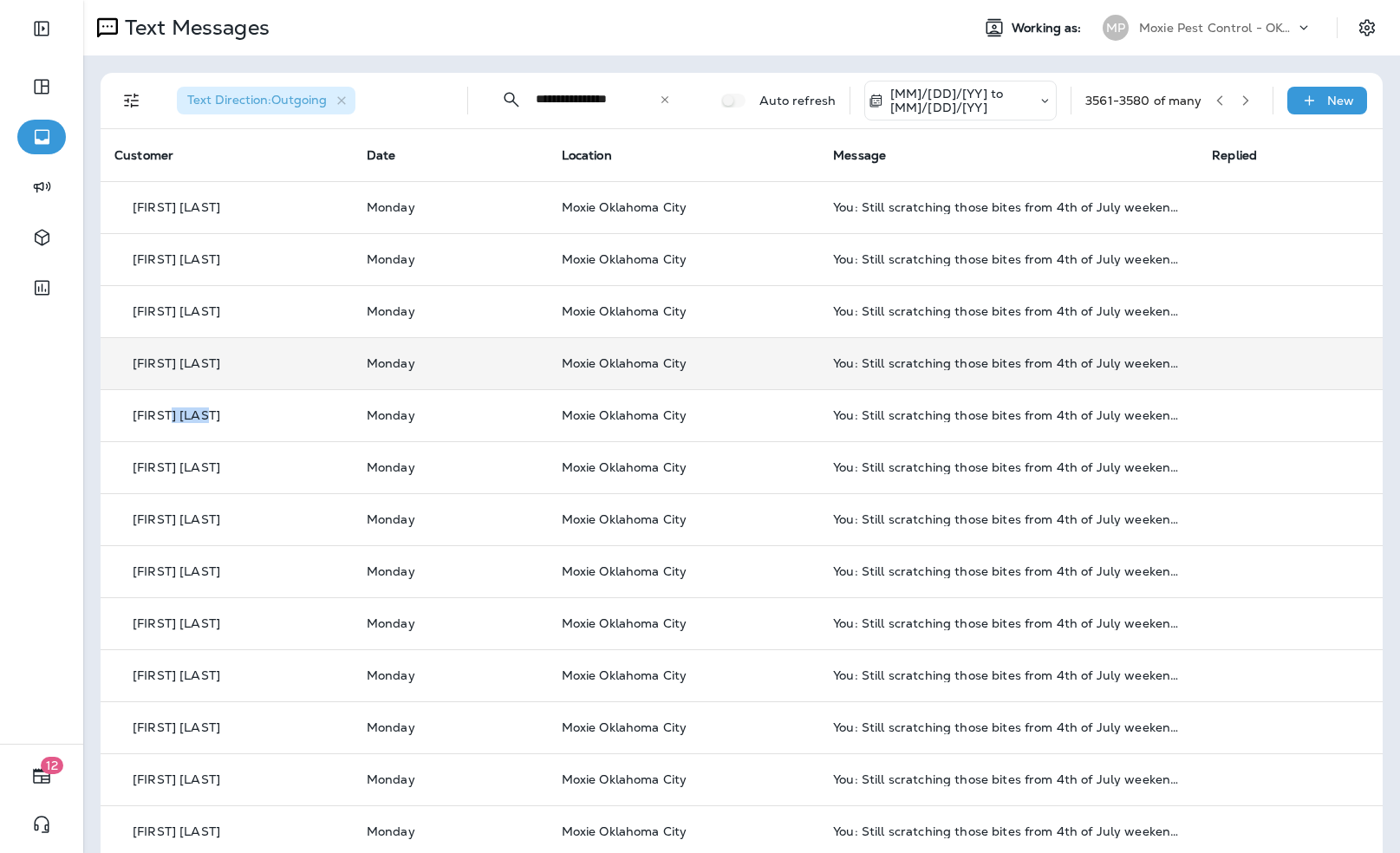 click on "[FIRST] [LAST]" at bounding box center (176, 415) 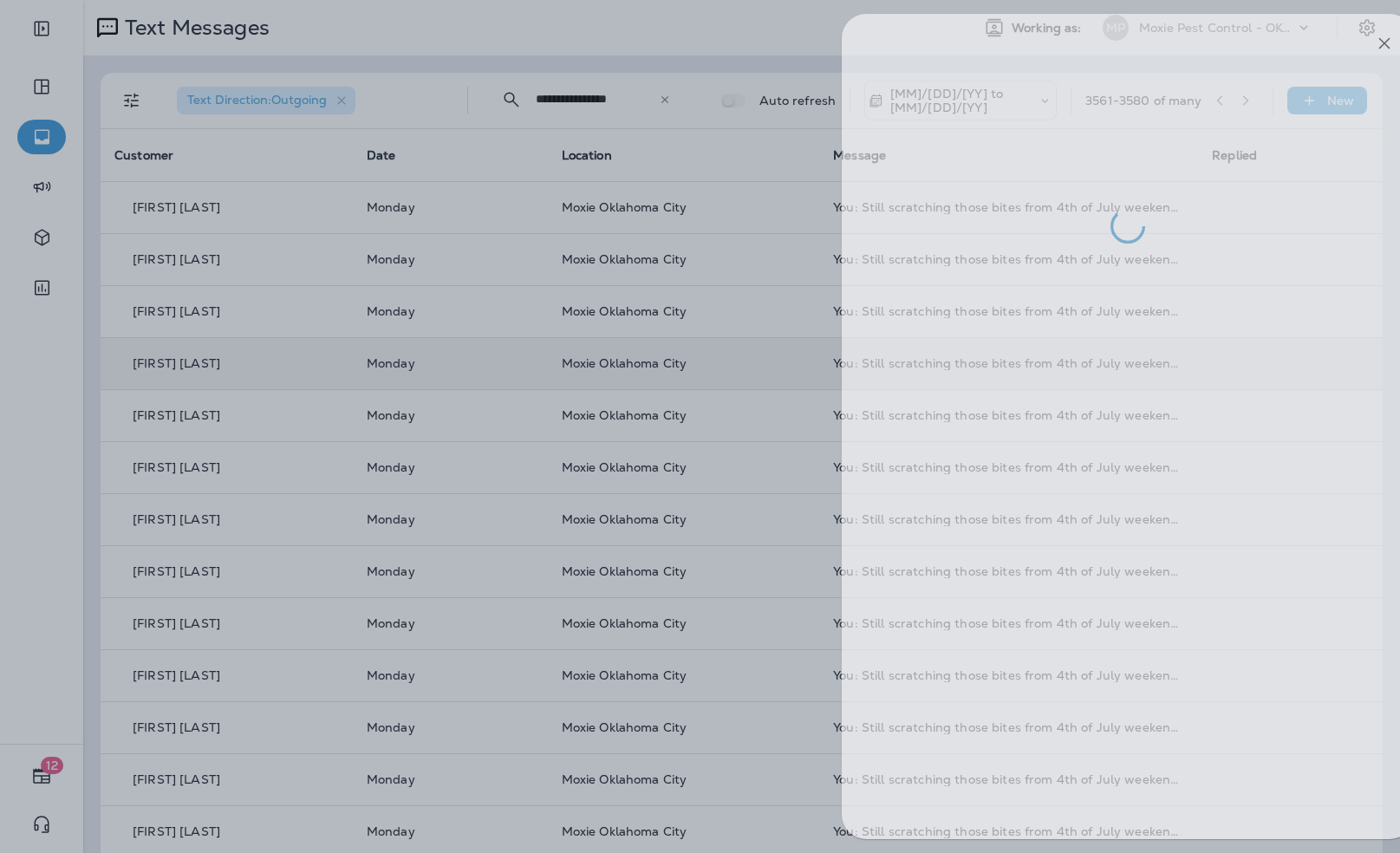 click at bounding box center (736, 426) 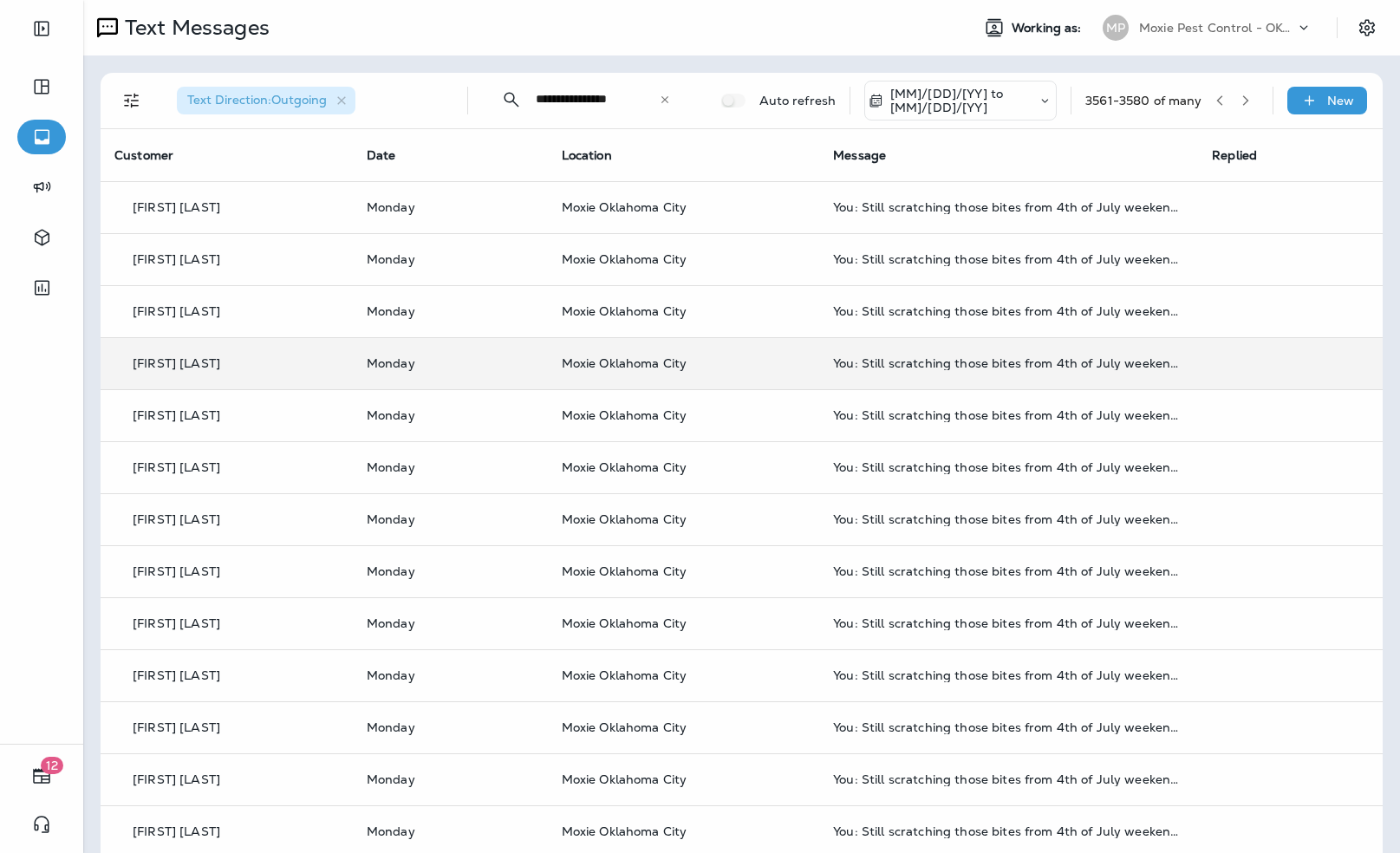 click at bounding box center [700, 426] 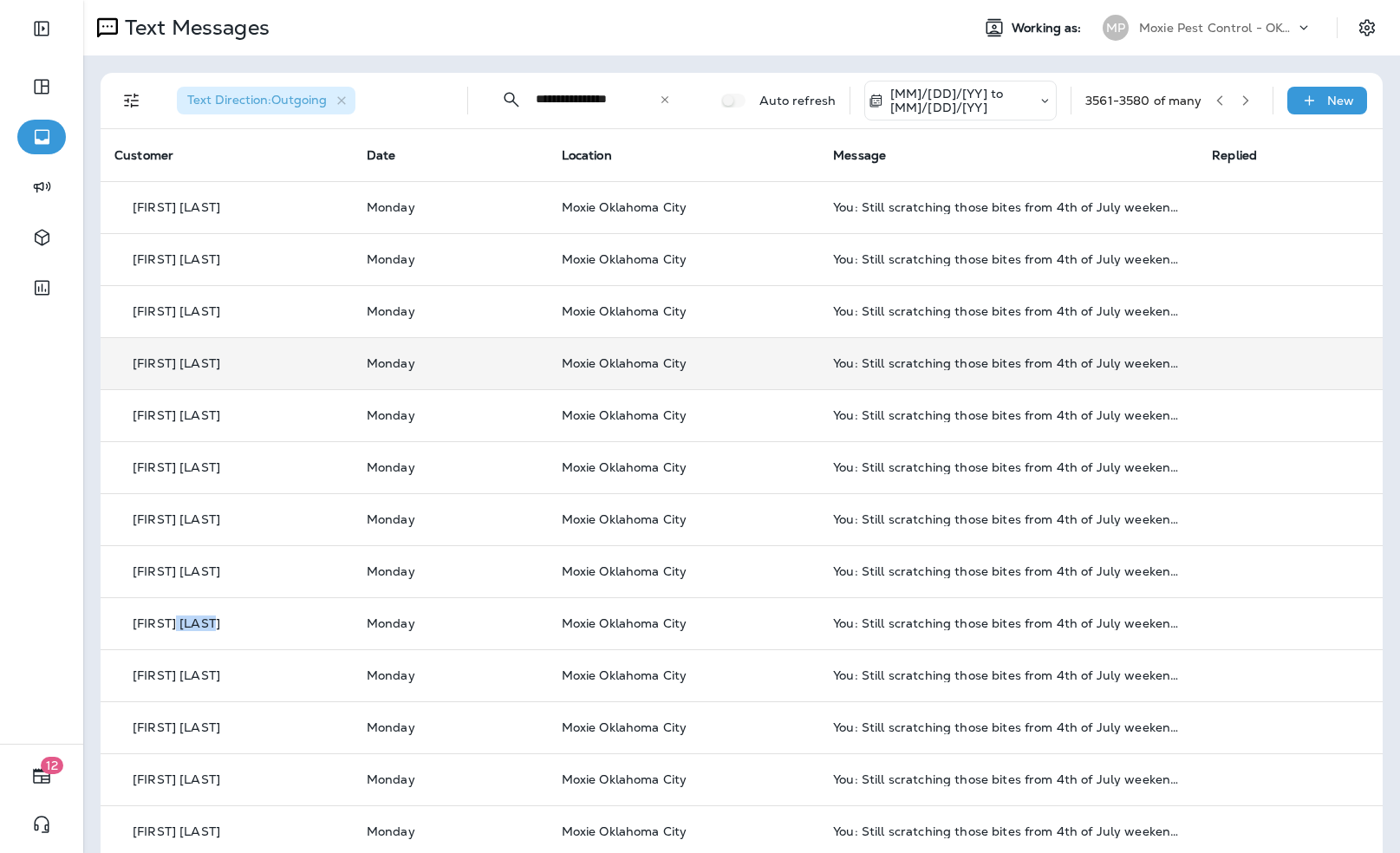 click on "[FIRST] [LAST]" at bounding box center [176, 623] 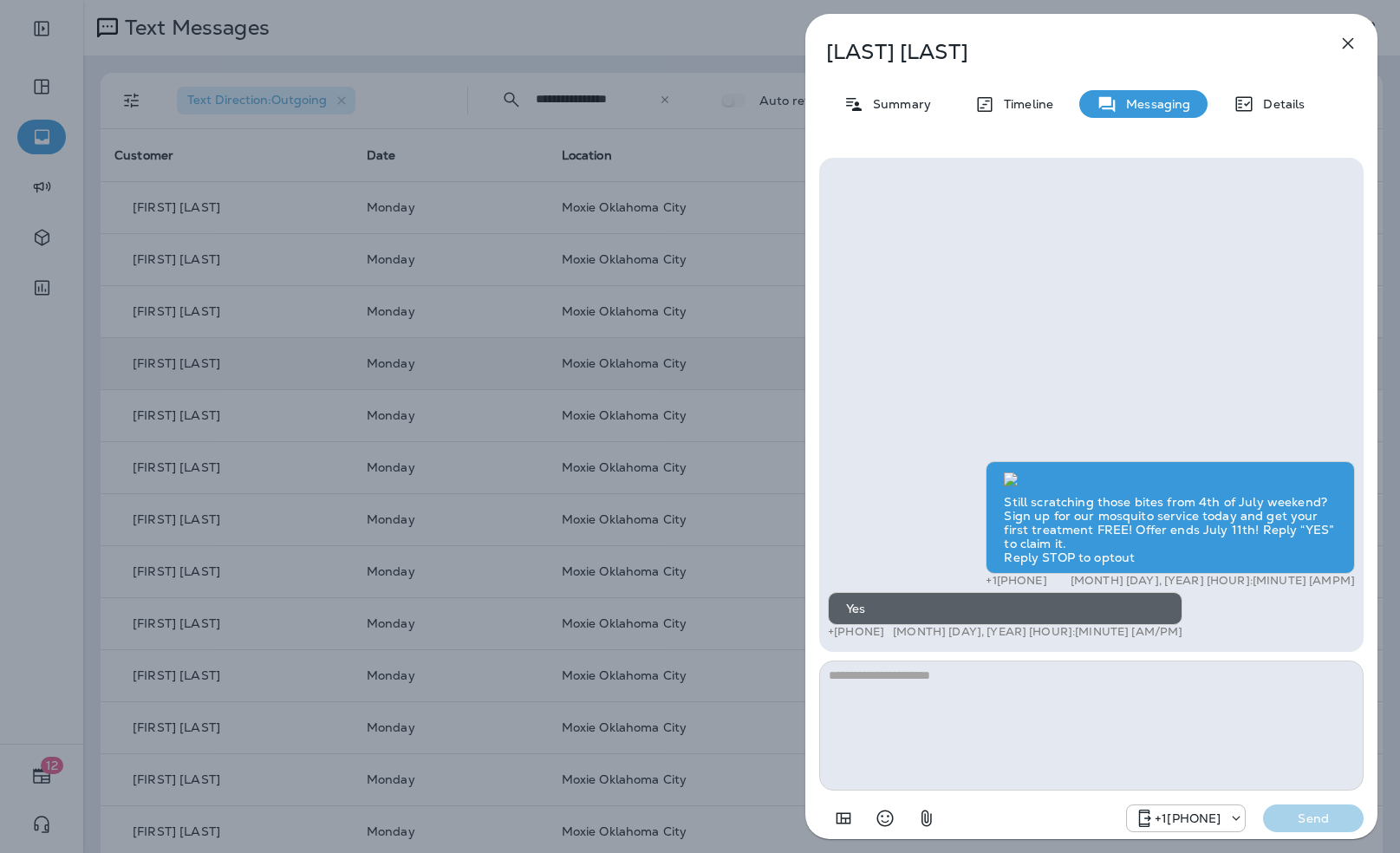 click on "[FIRST] [LAST] Summary   Timeline   Messaging   Details   Still scratching those bites from [HOLIDAY] weekend? Sign up for our mosquito service today and get your first treatment FREE! Offer ends [MONTH] [DAY]! Reply “YES” to claim it.
Reply STOP to optout +[PHONE] [MONTH] [DAY], [YEAR] [HOUR]:[MINUTE] [AM/PM] Yes +[PHONE] [MONTH] [DAY], [YEAR] [HOUR]:[MINUTE] [AM/PM] +[PHONE] Send" at bounding box center [700, 426] 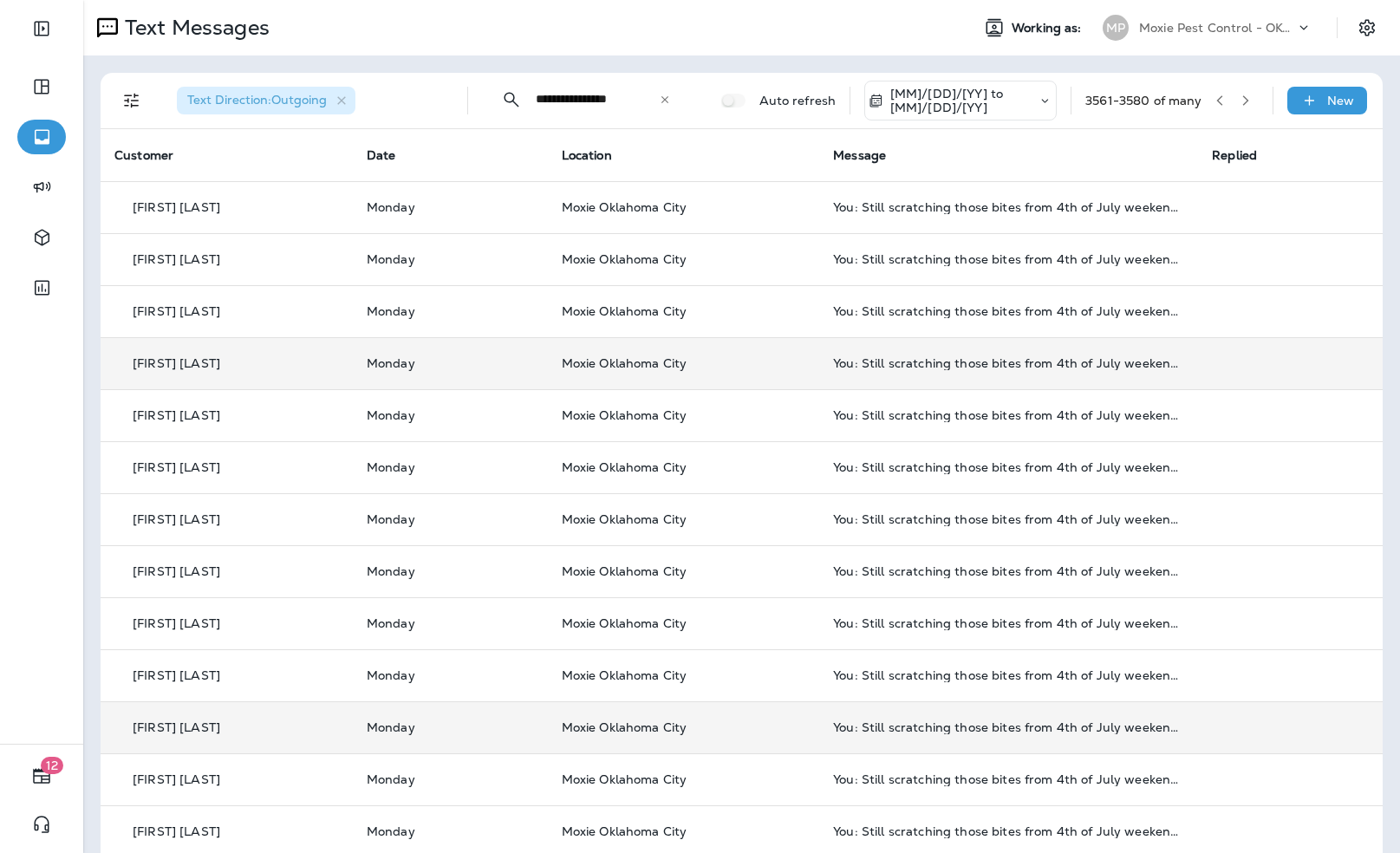 click on "[FIRST] [LAST]" at bounding box center [176, 727] 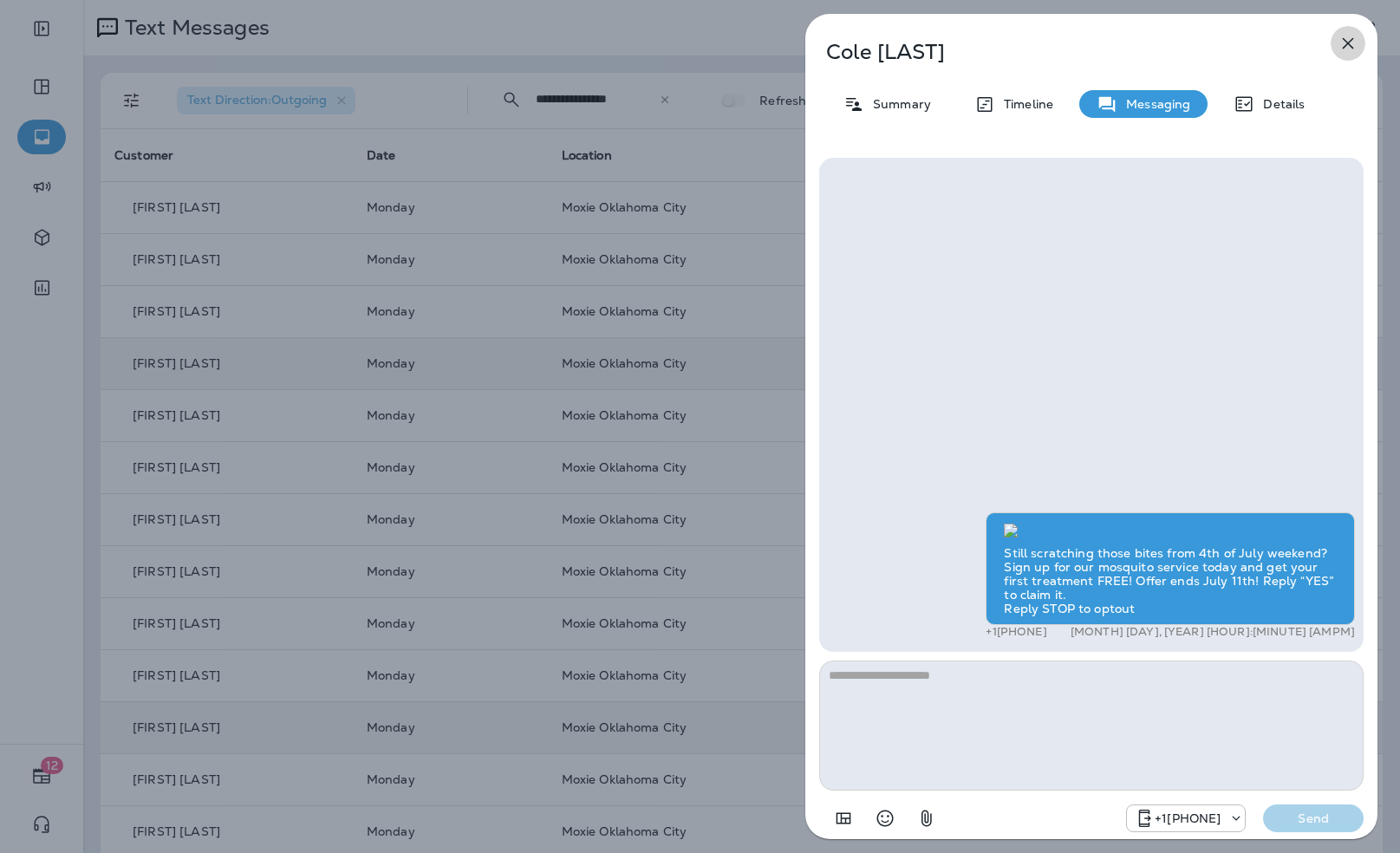 click 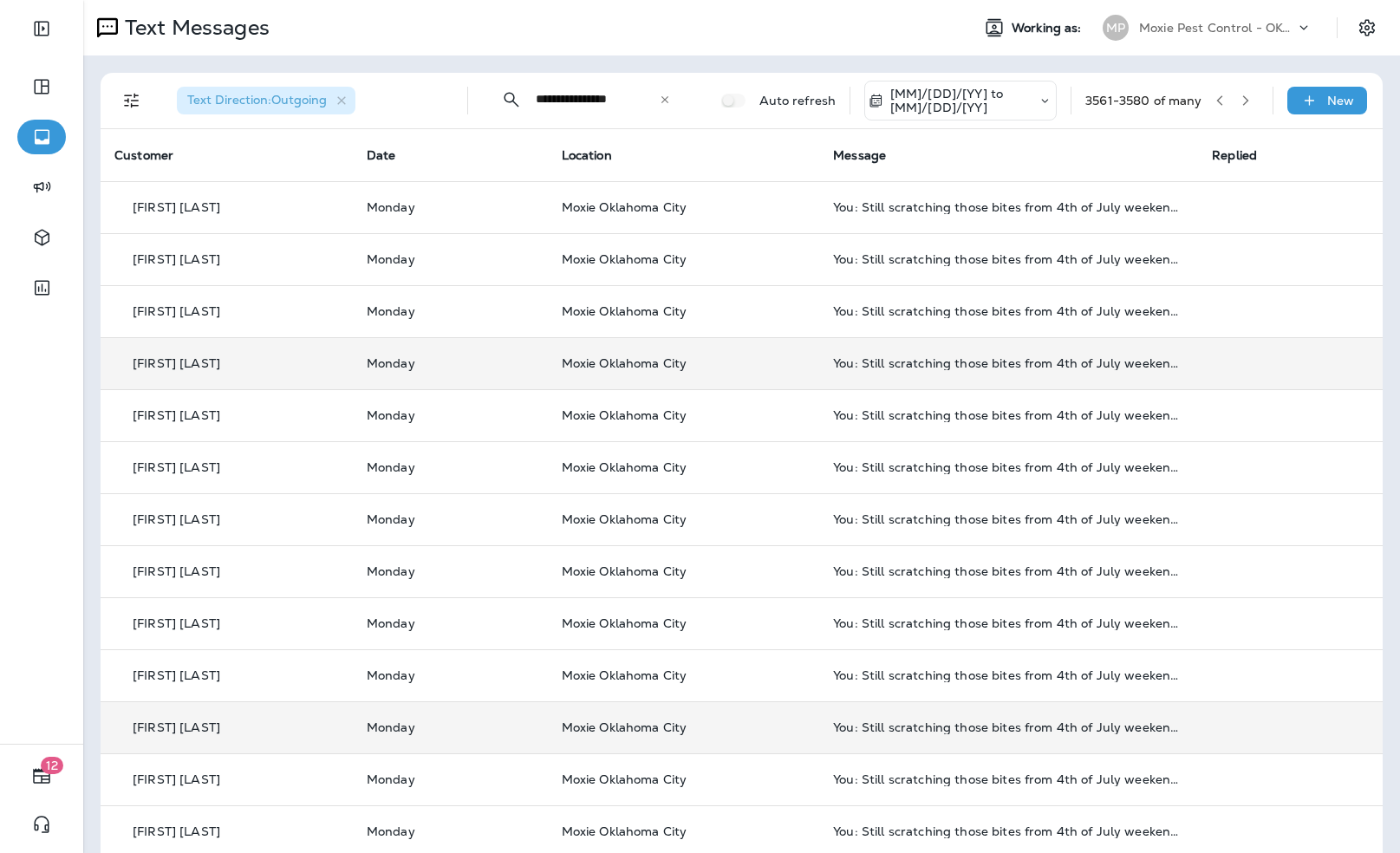click 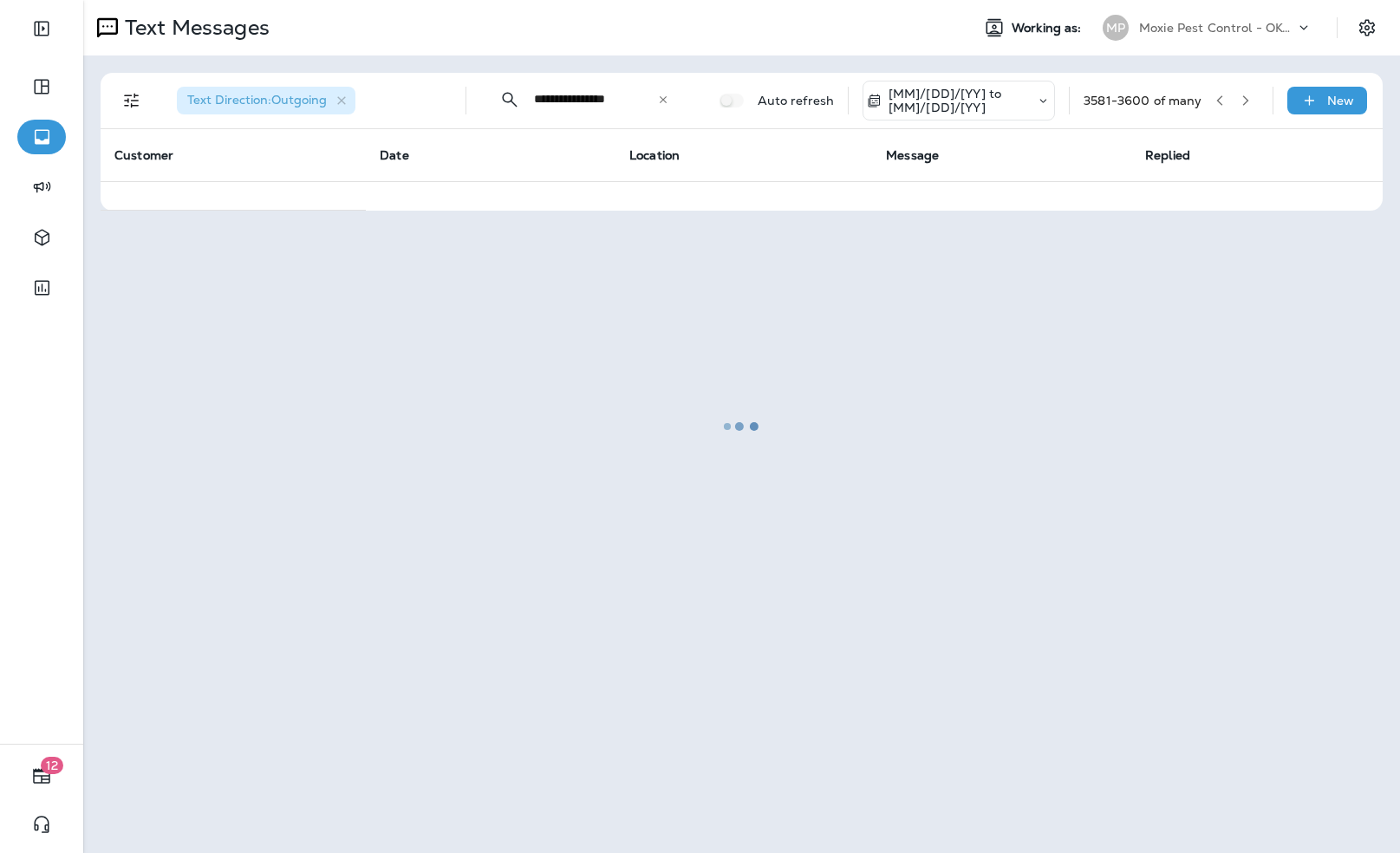 type 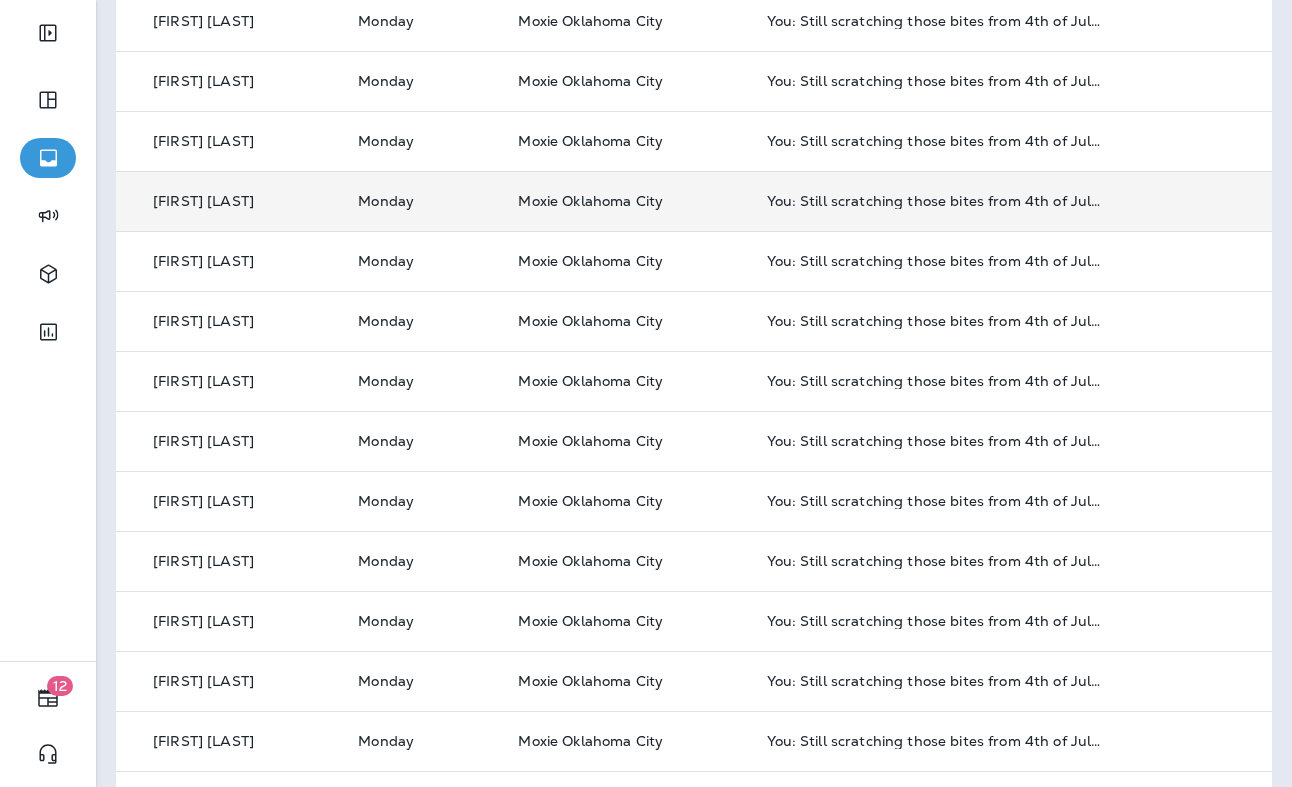 scroll, scrollTop: 642, scrollLeft: 0, axis: vertical 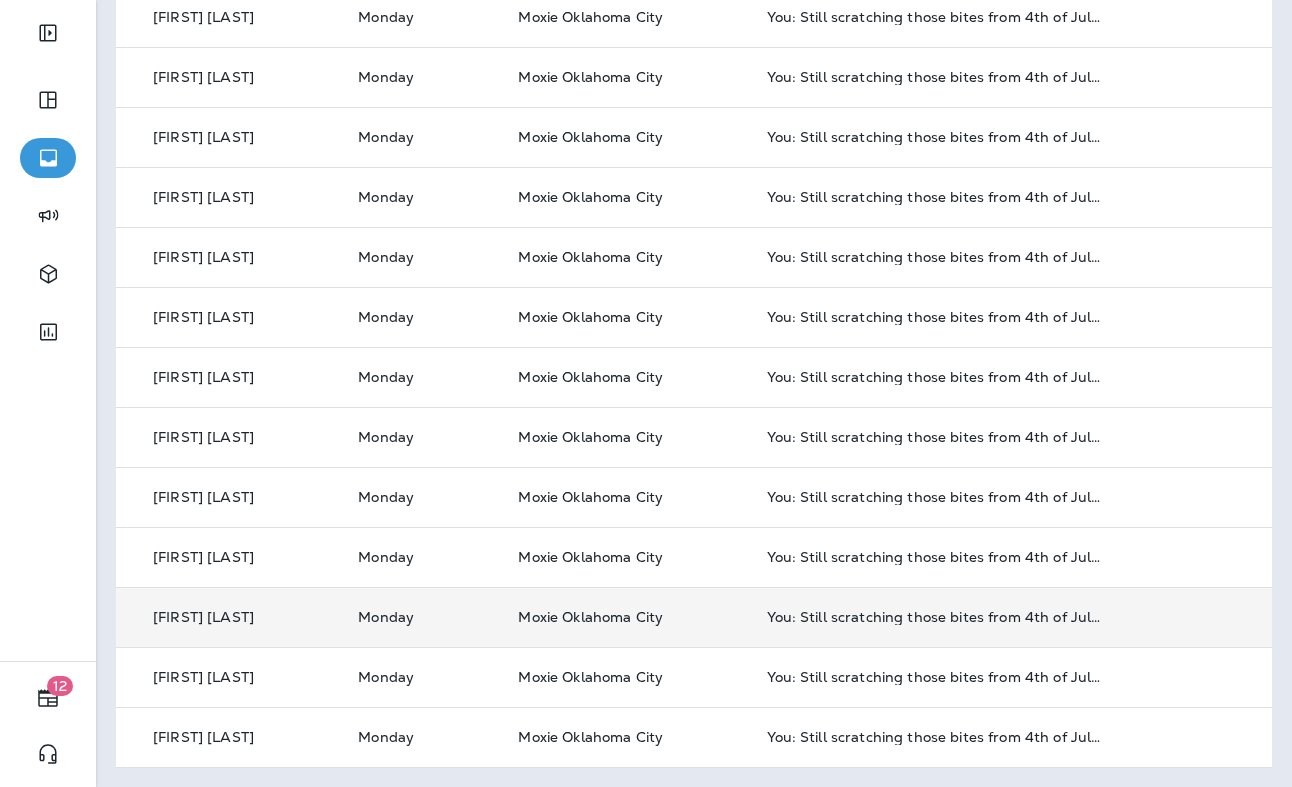 click on "Monday" at bounding box center [422, 617] 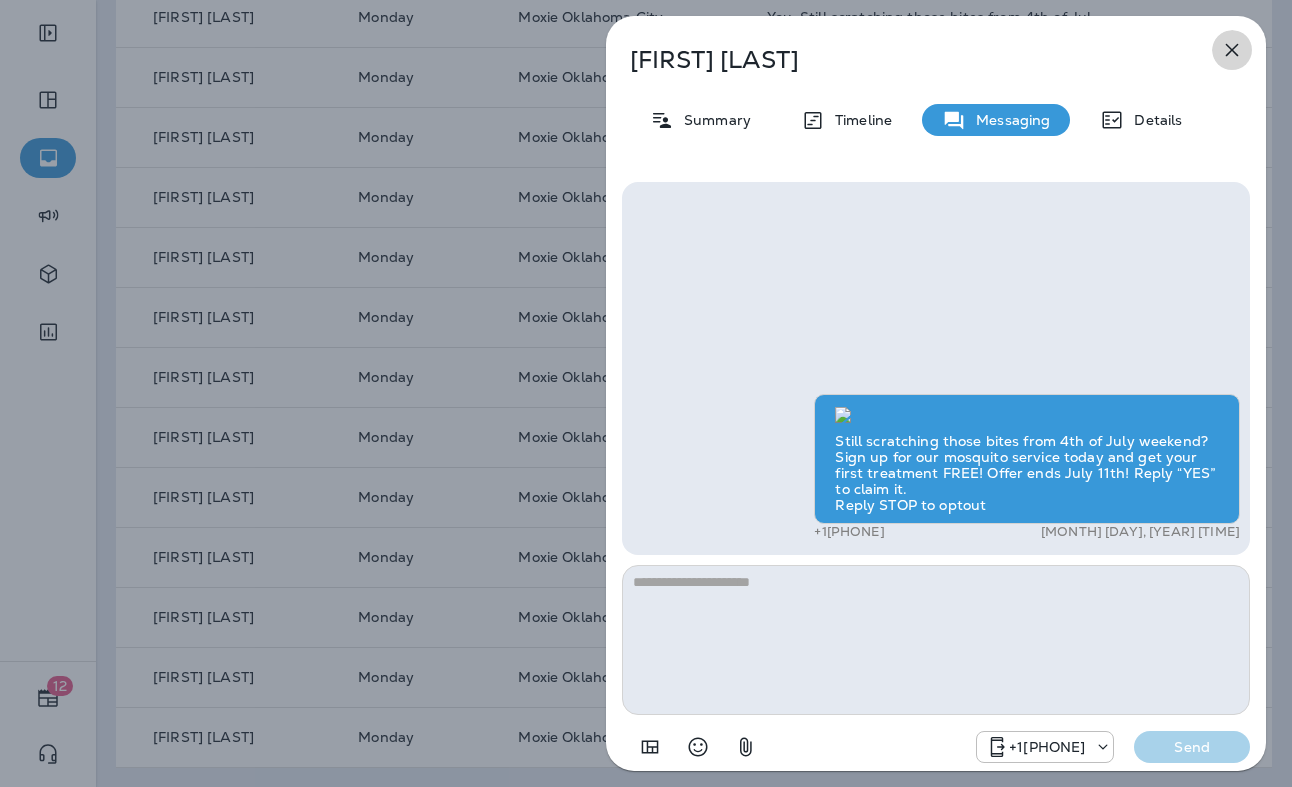 click 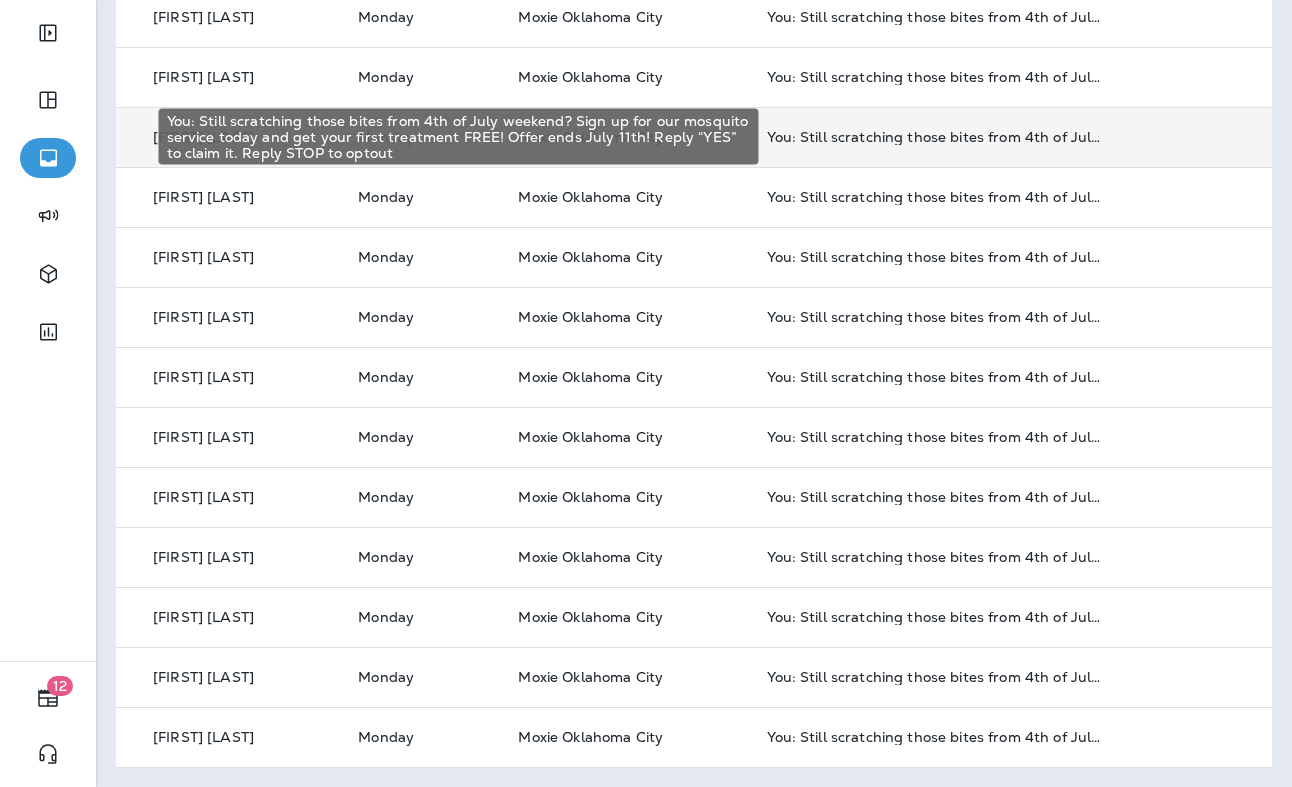 click on "You: Still scratching those bites from 4th of July weekend? Sign up for our mosquito service today and get your first treatment FREE! Offer ends July 11th! Reply “YES” to claim it.
Reply STOP to optout" at bounding box center (937, 137) 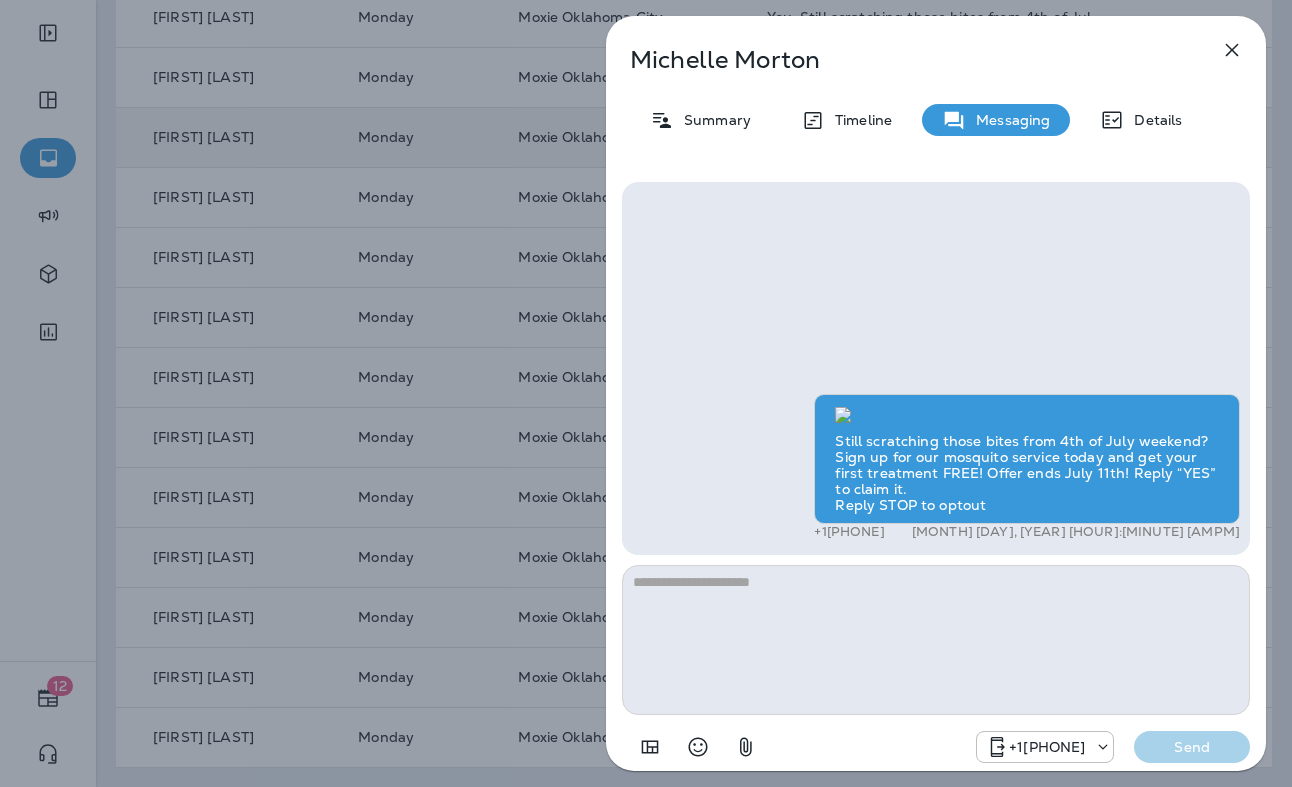 click 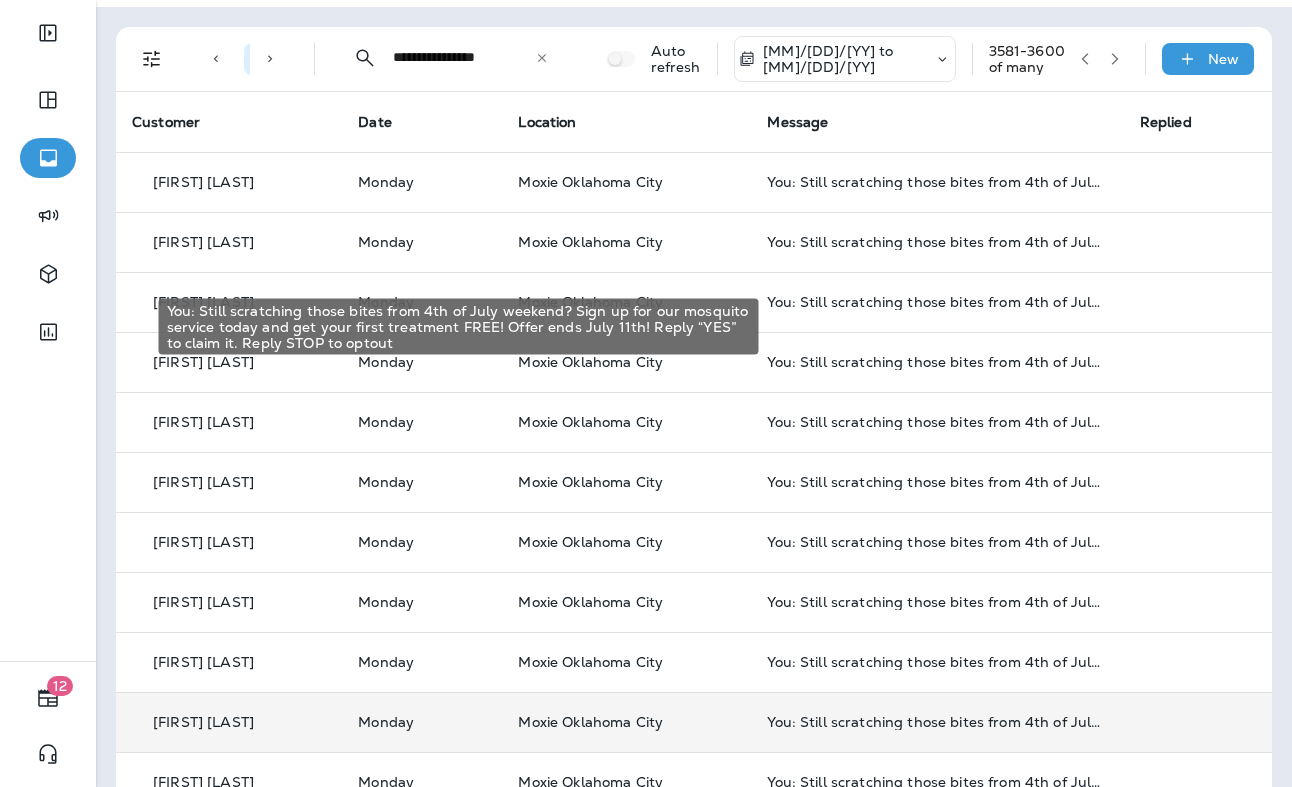 scroll, scrollTop: 0, scrollLeft: 0, axis: both 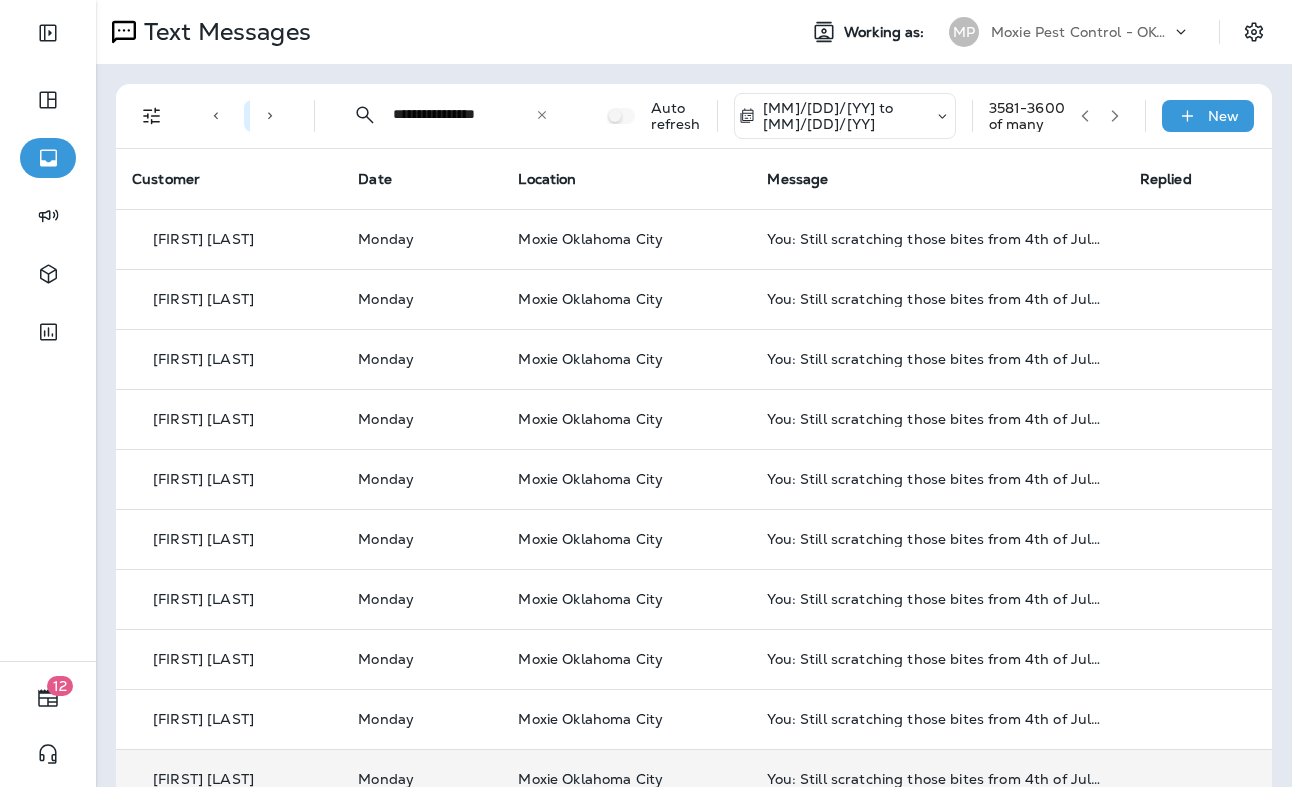 click at bounding box center (1115, 116) 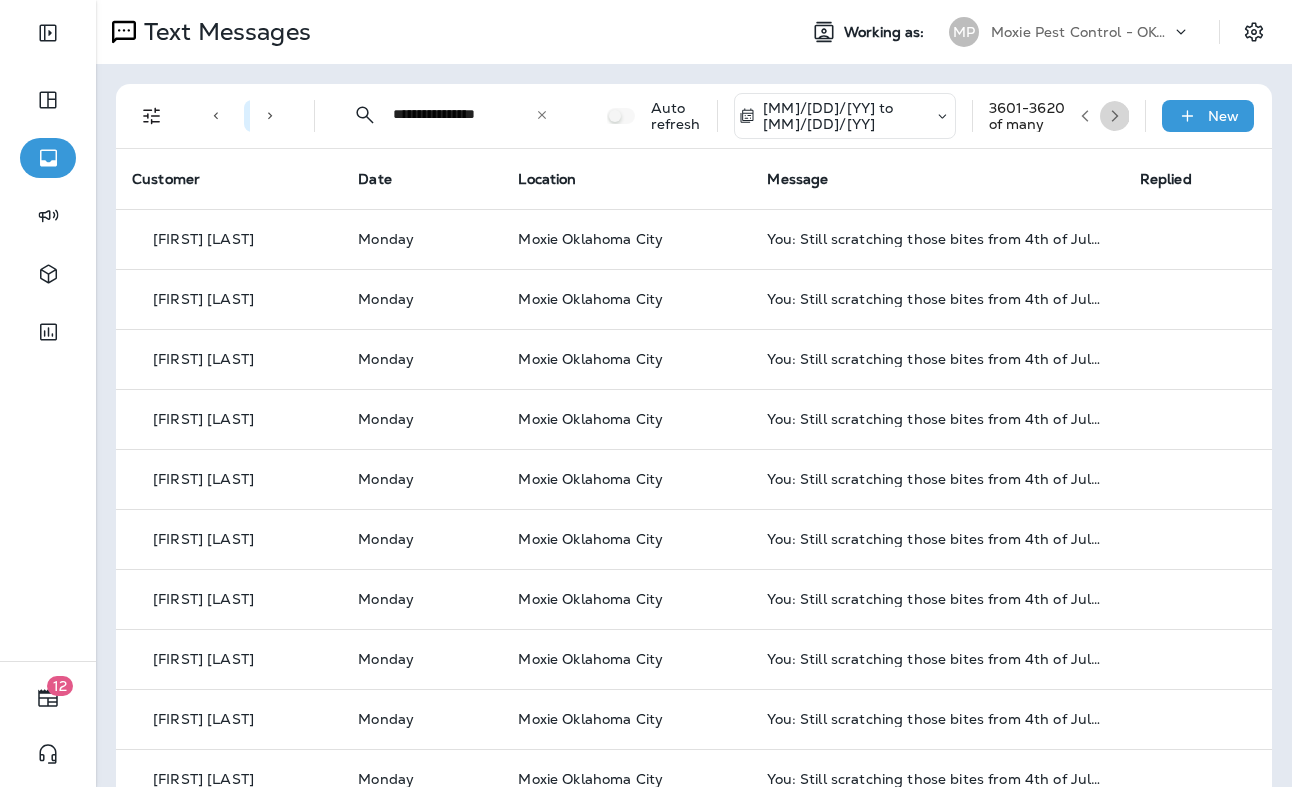 click 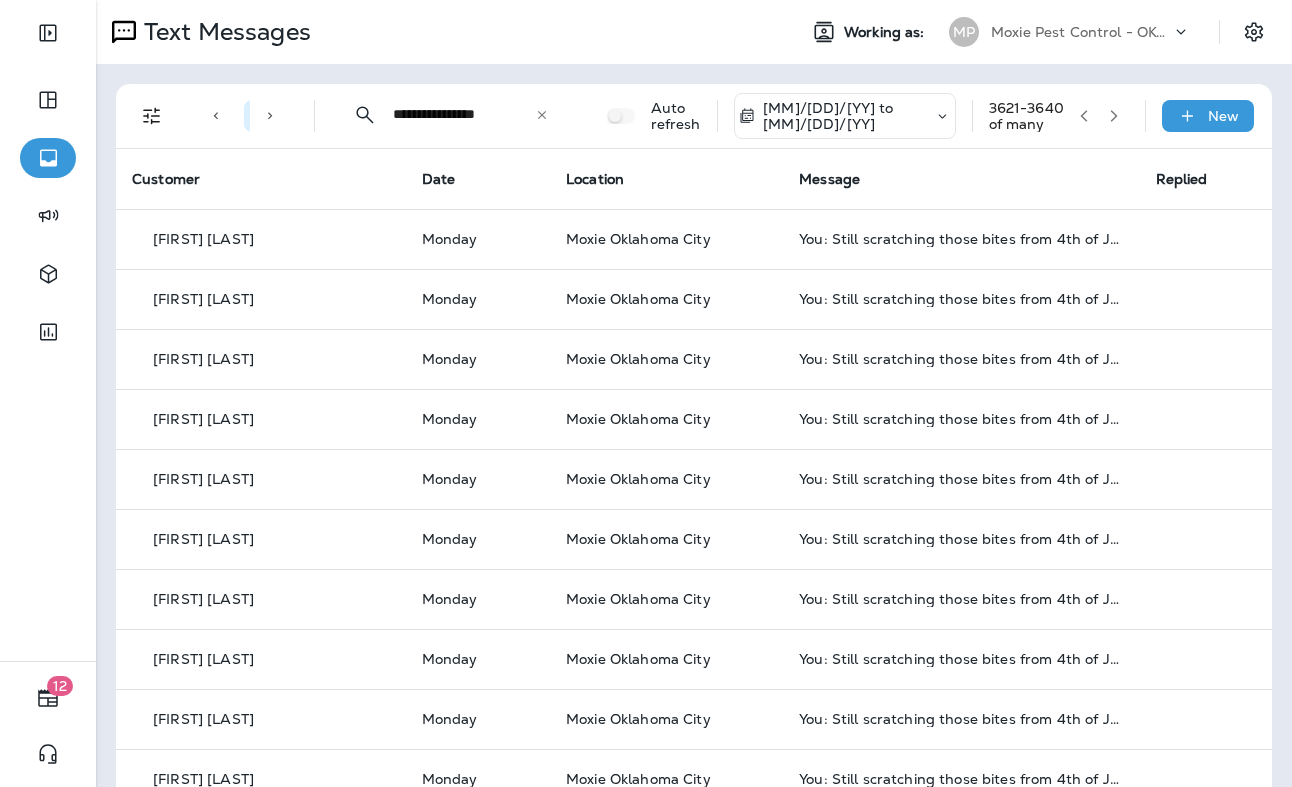 click 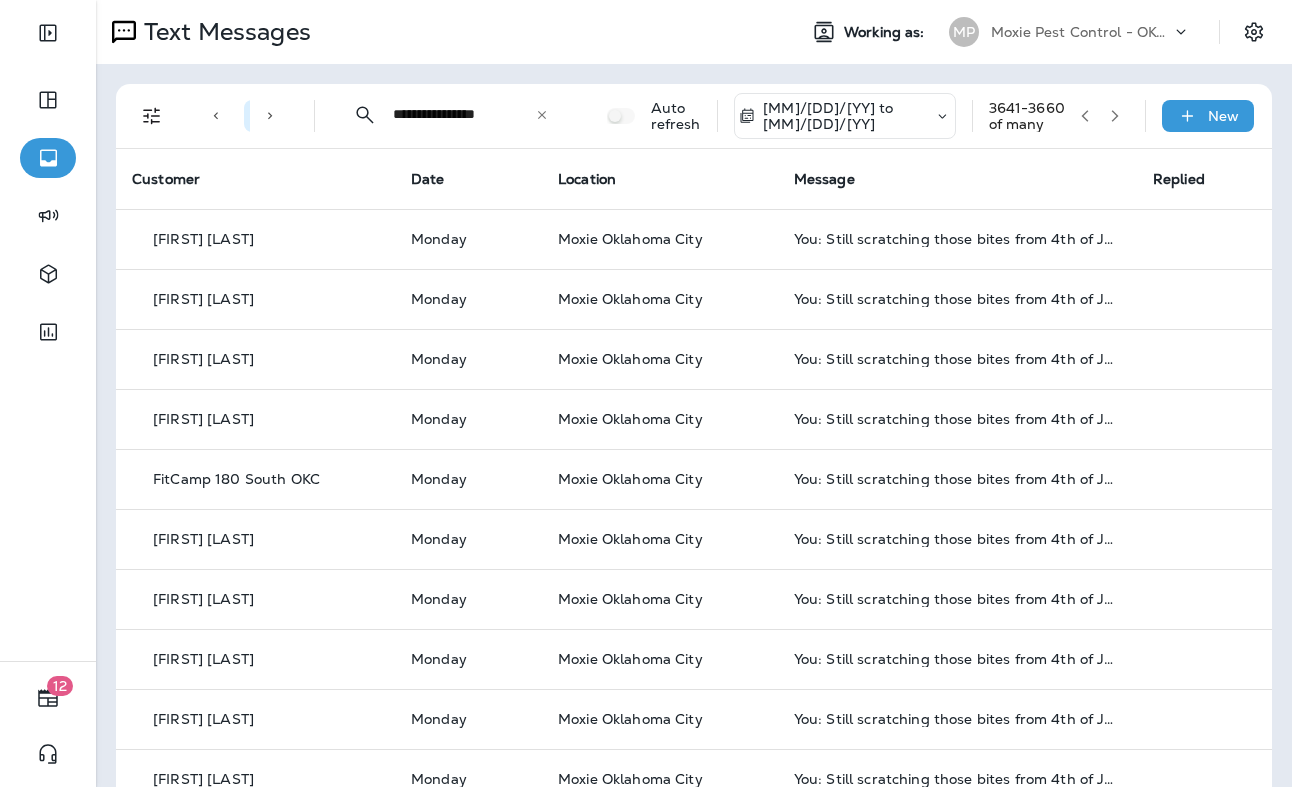 click 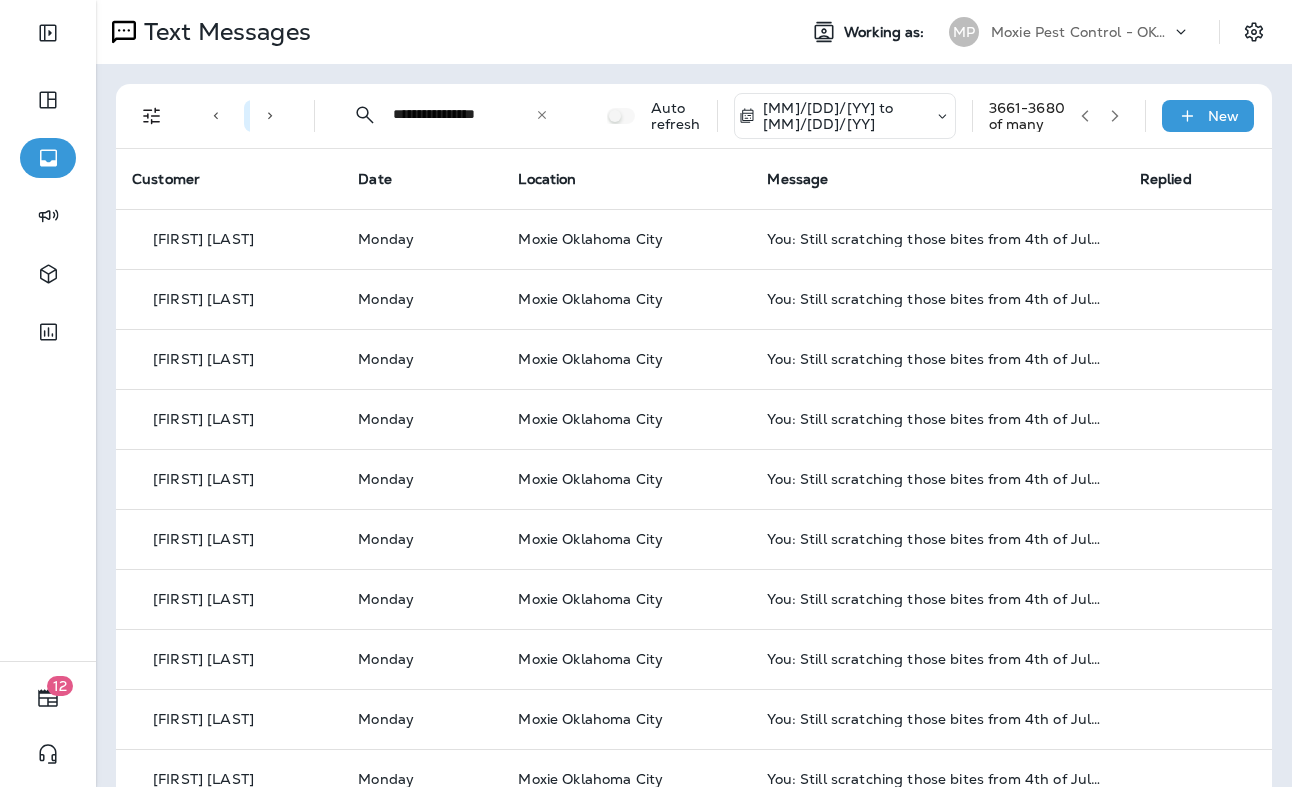 click 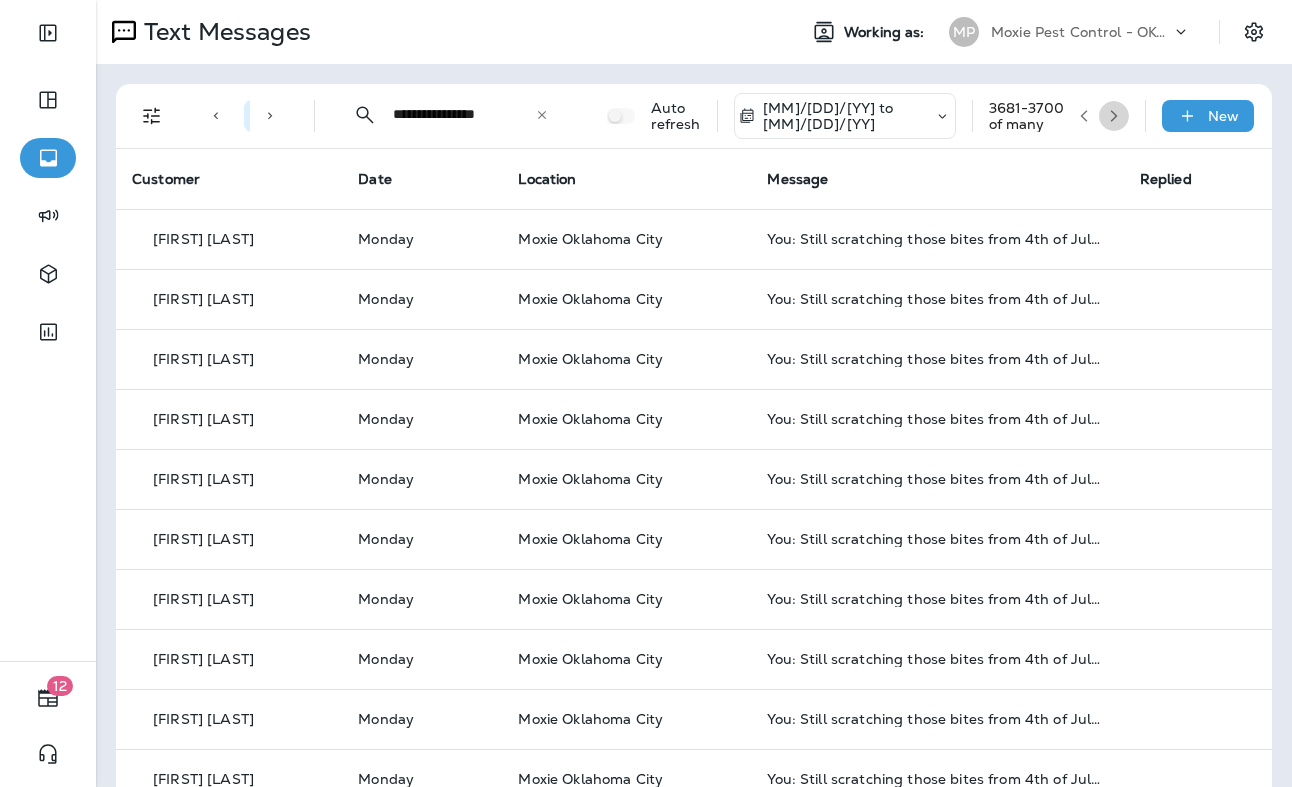 click 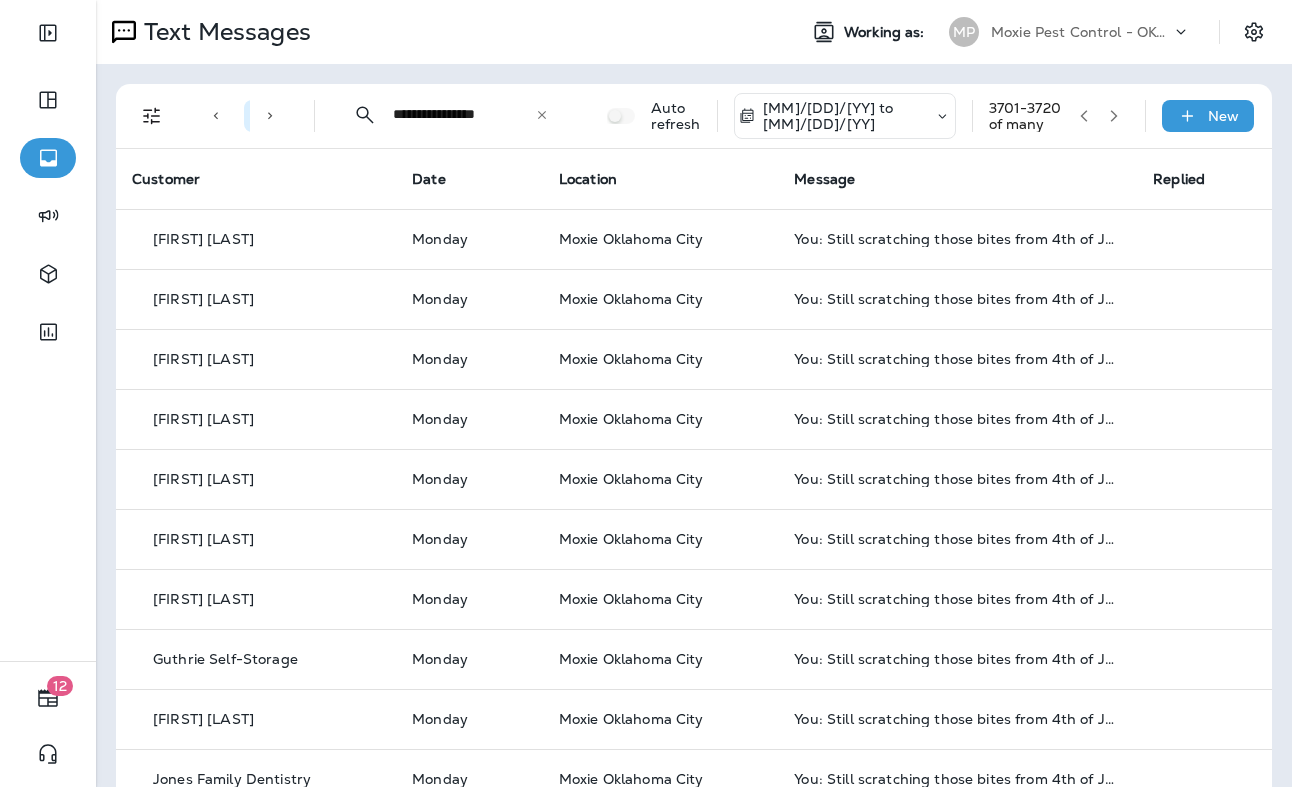 click 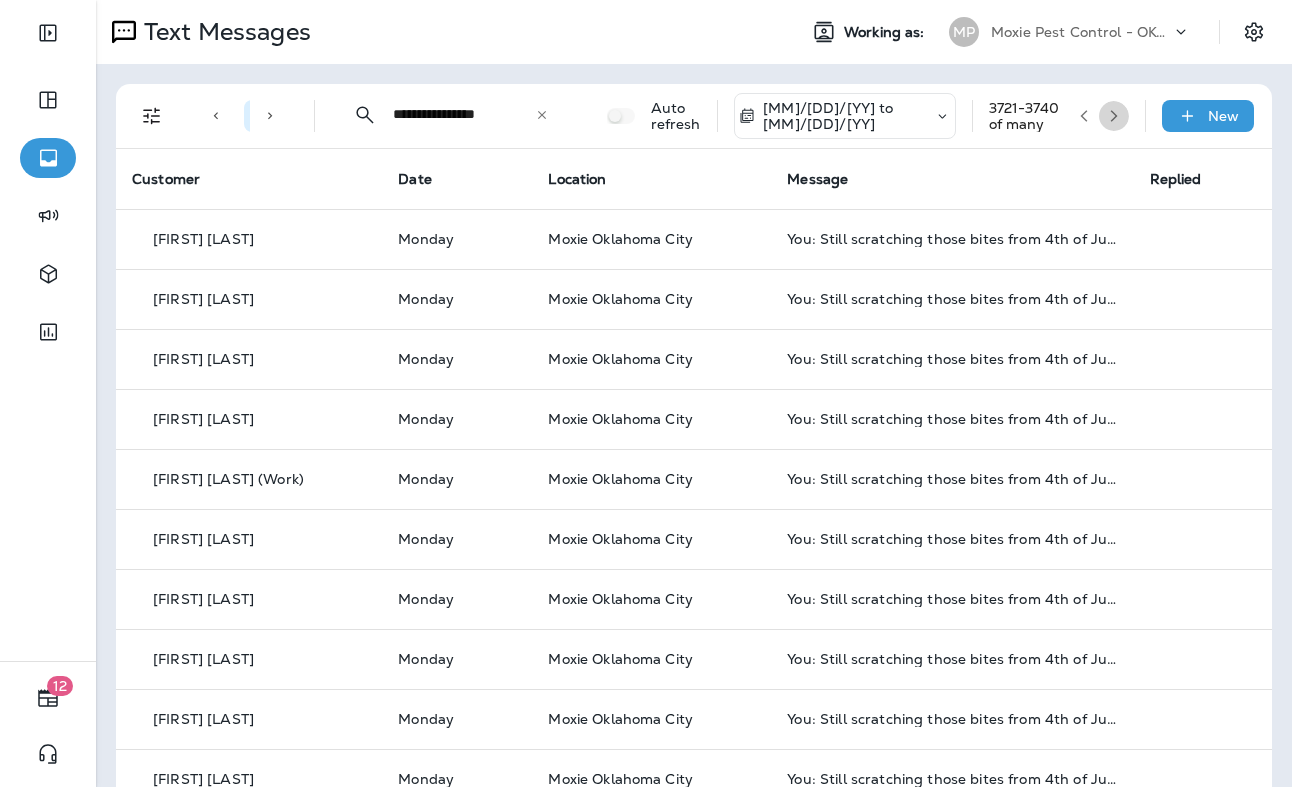 click 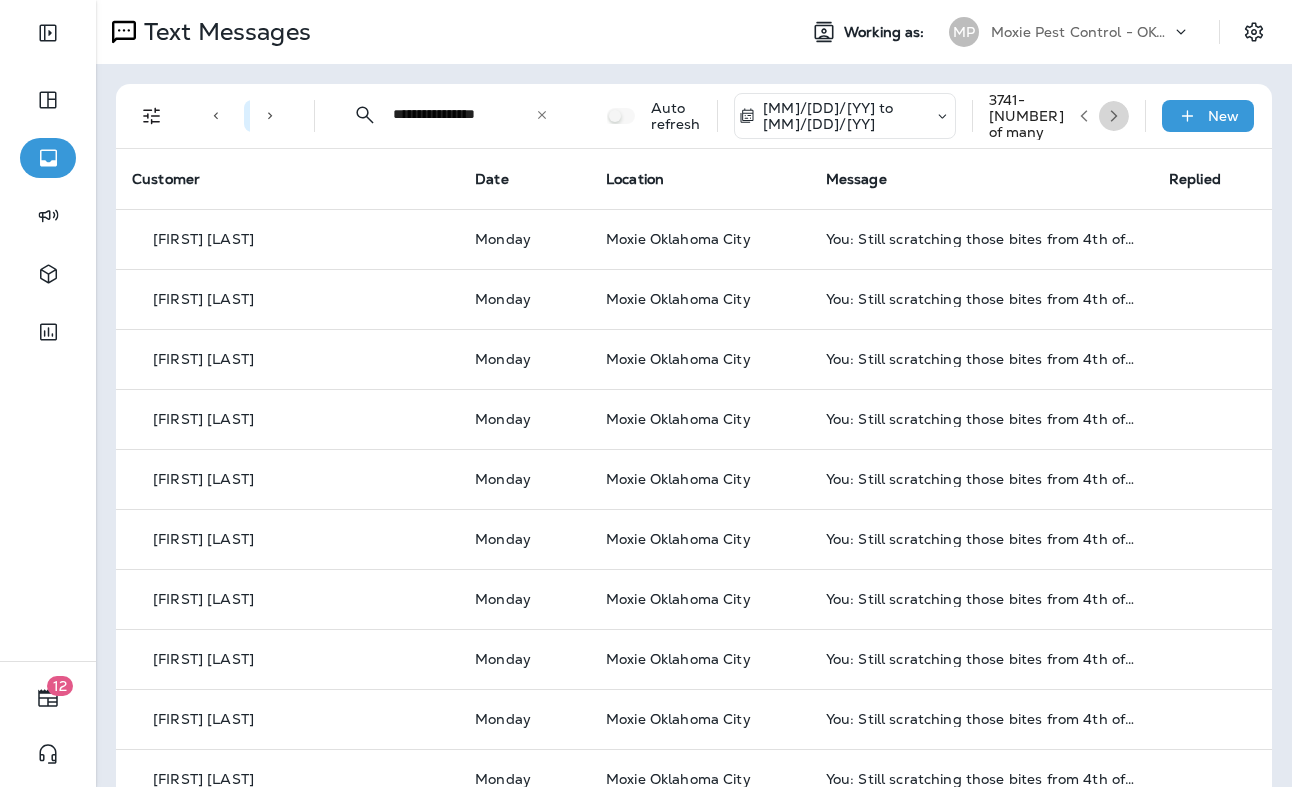 click 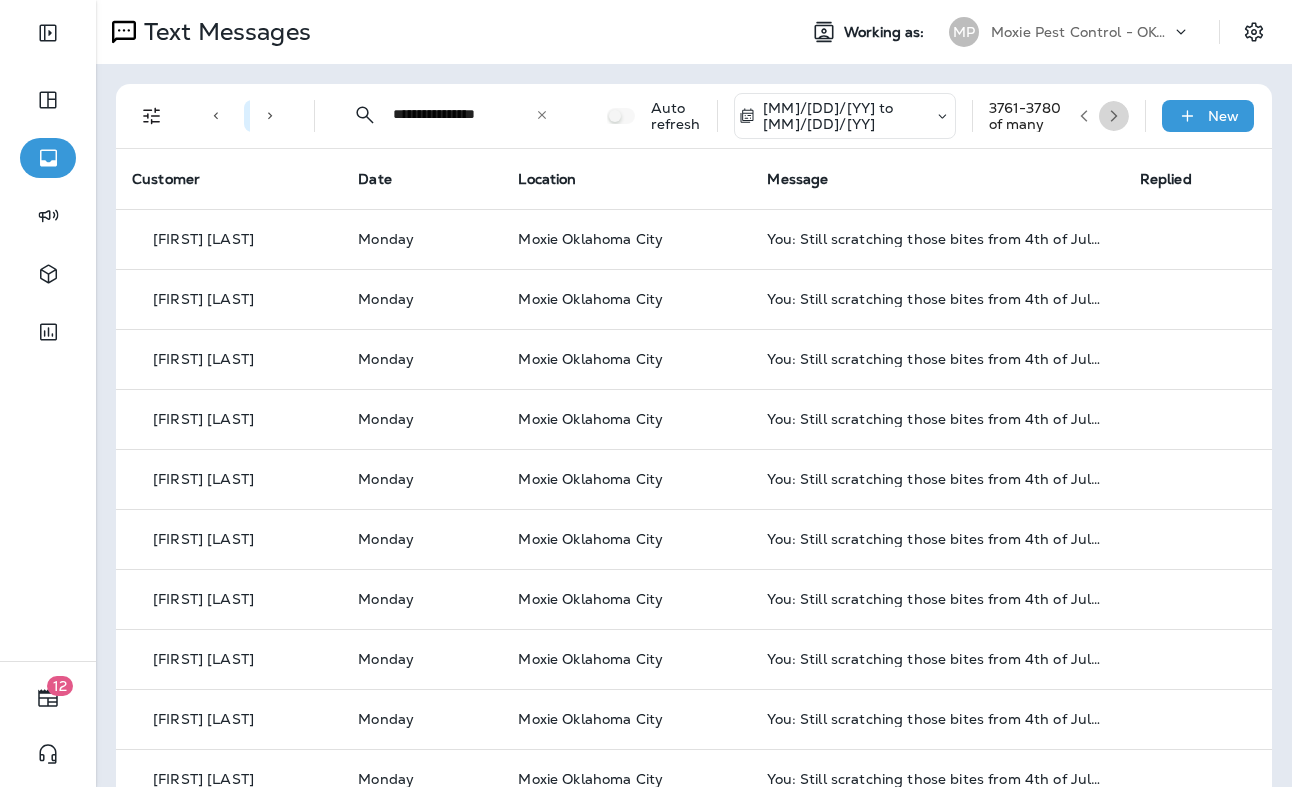 click 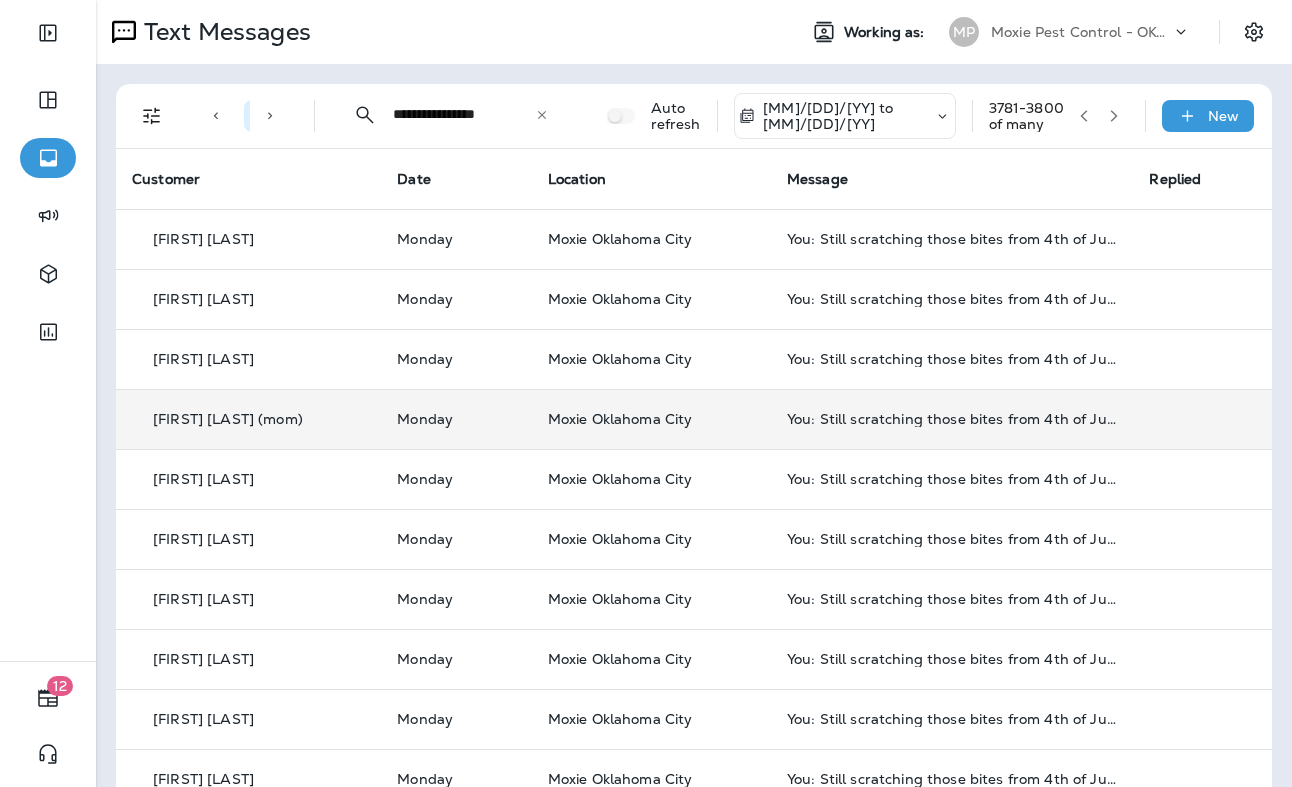 click on "Moxie Oklahoma City" at bounding box center [651, 419] 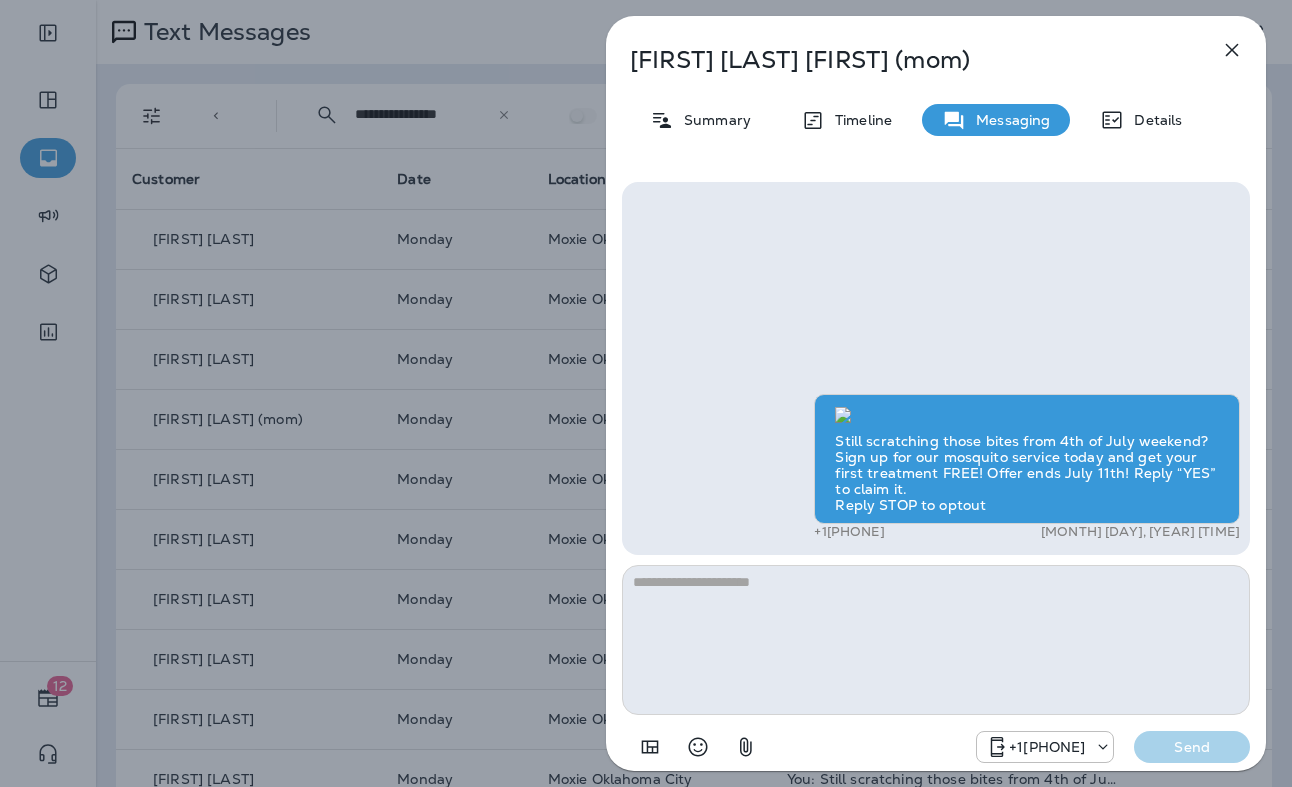 click on "[FIRST] [LAST] ([RELATION]) Summary   Timeline   Messaging   Details   Still scratching those bites from [HOLIDAY] weekend? Sign up for our mosquito service today and get your first treatment FREE! Offer ends [MONTH] [DAY]! Reply “YES” to claim it.
Reply STOP to optout +[PHONE] [MONTH] [DAY], [YEAR] [HOUR]:[MINUTE] [AM/PM] +[PHONE] Send" at bounding box center (646, 393) 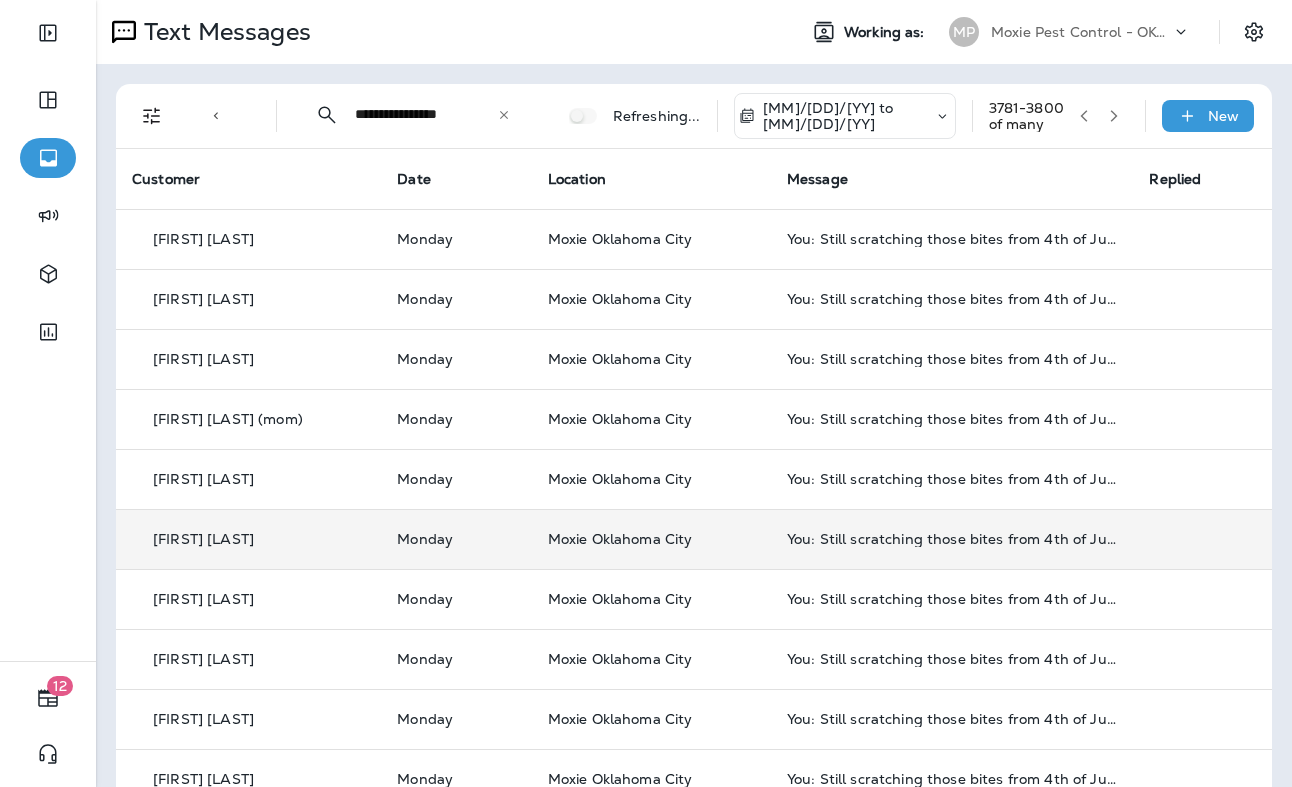 click on "Monday" at bounding box center [456, 539] 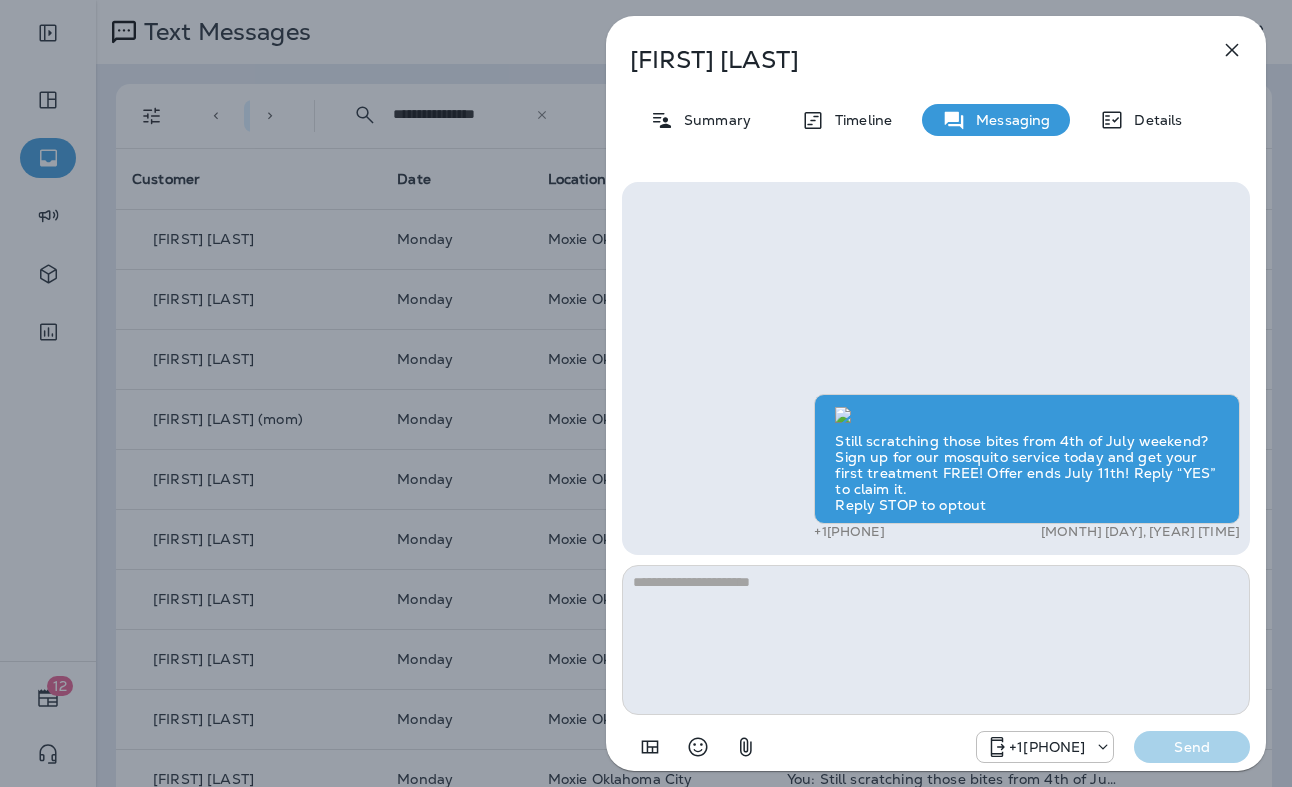 click on "[FIRST] [LAST] Summary Timeline Messaging Details Still scratching those bites from [HOLIDAY] weekend? Sign up for our mosquito service today and get your first treatment FREE! Offer ends [MONTH] [DAY]! Reply “YES” to claim it.
Reply STOP to optout [PHONE] [MONTH] [DAY], [YEAR] [HOUR]:[MINUTE] [AMPM] [PHONE] Send" at bounding box center [646, 393] 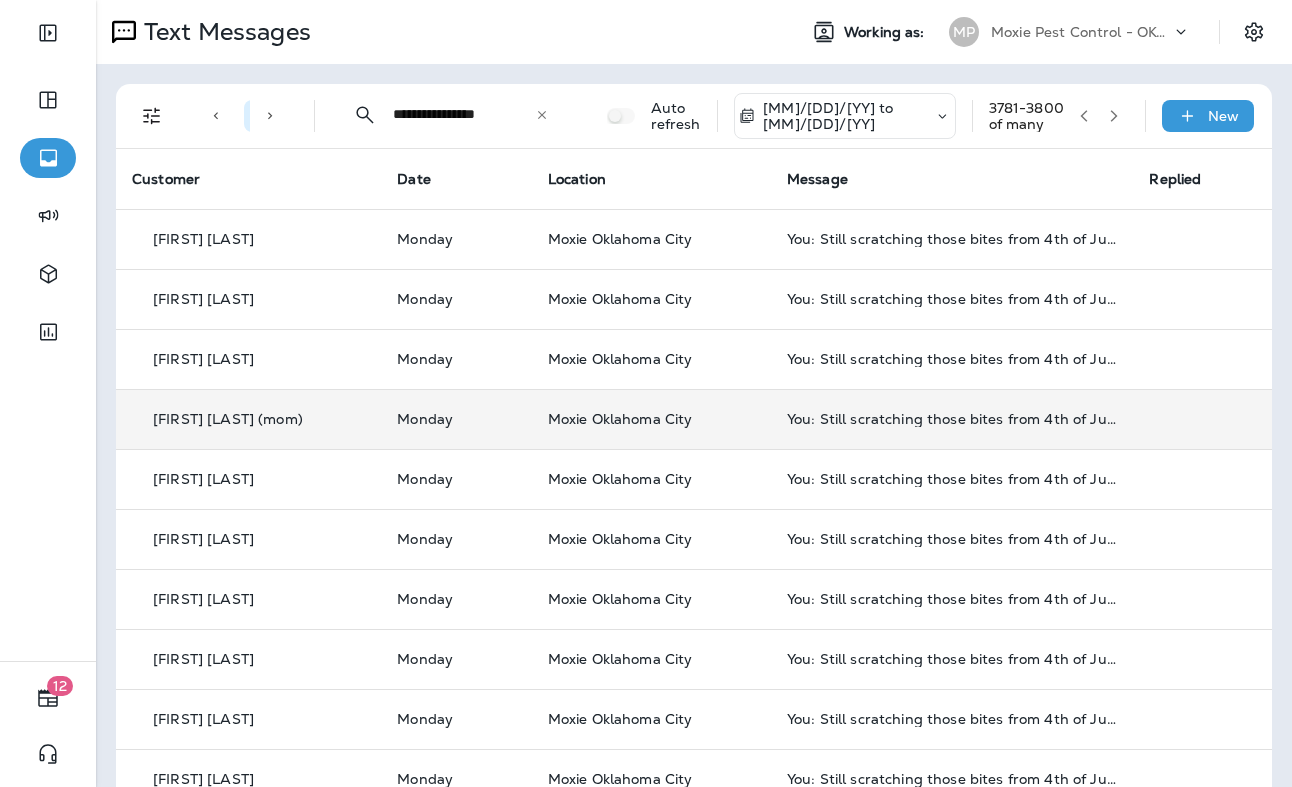 click on "[FIRST] [LAST] (mom)" at bounding box center [228, 419] 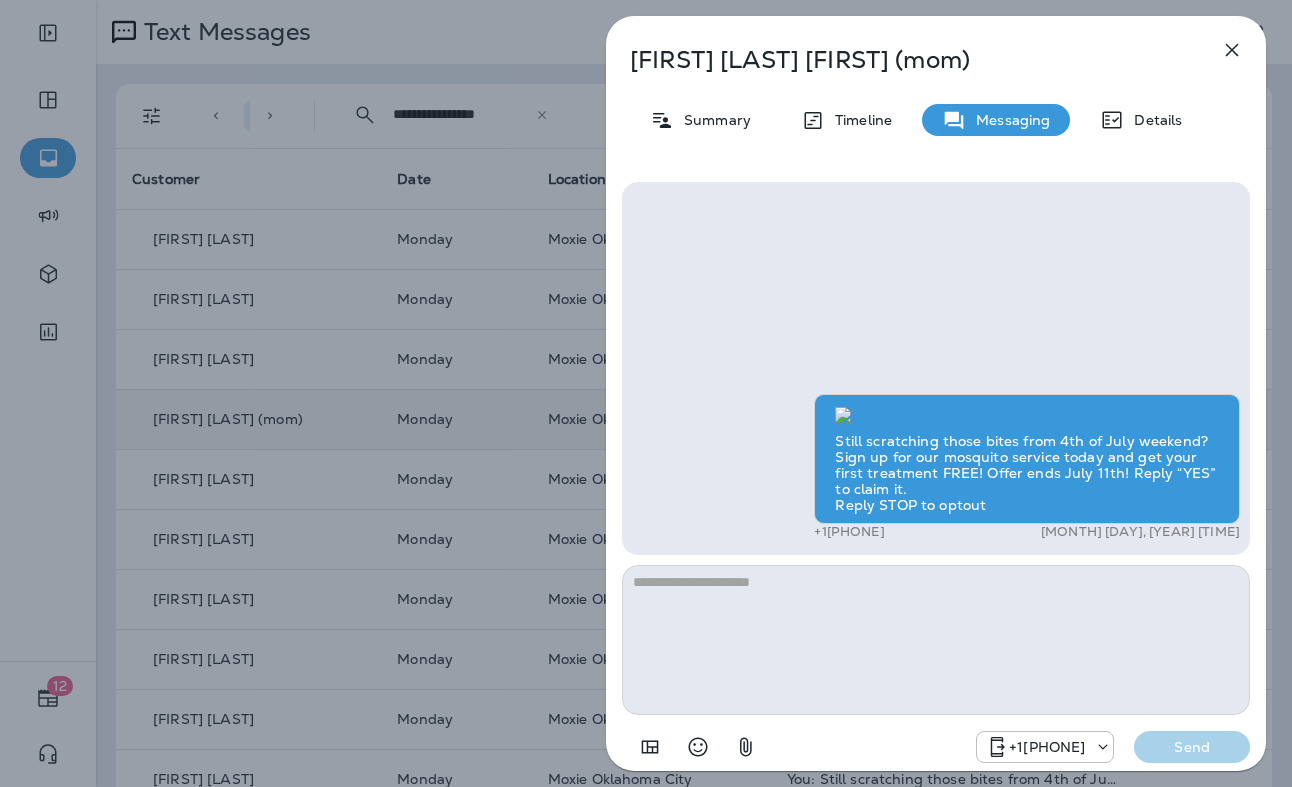 click on "[FIRST] [LAST] ([RELATION]) Summary   Timeline   Messaging   Details   Still scratching those bites from [HOLIDAY] weekend? Sign up for our mosquito service today and get your first treatment FREE! Offer ends [MONTH] [DAY]! Reply “YES” to claim it.
Reply STOP to optout +[PHONE] [MONTH] [DAY], [YEAR] [HOUR]:[MINUTE] [AM/PM] +[PHONE] Send" at bounding box center (646, 393) 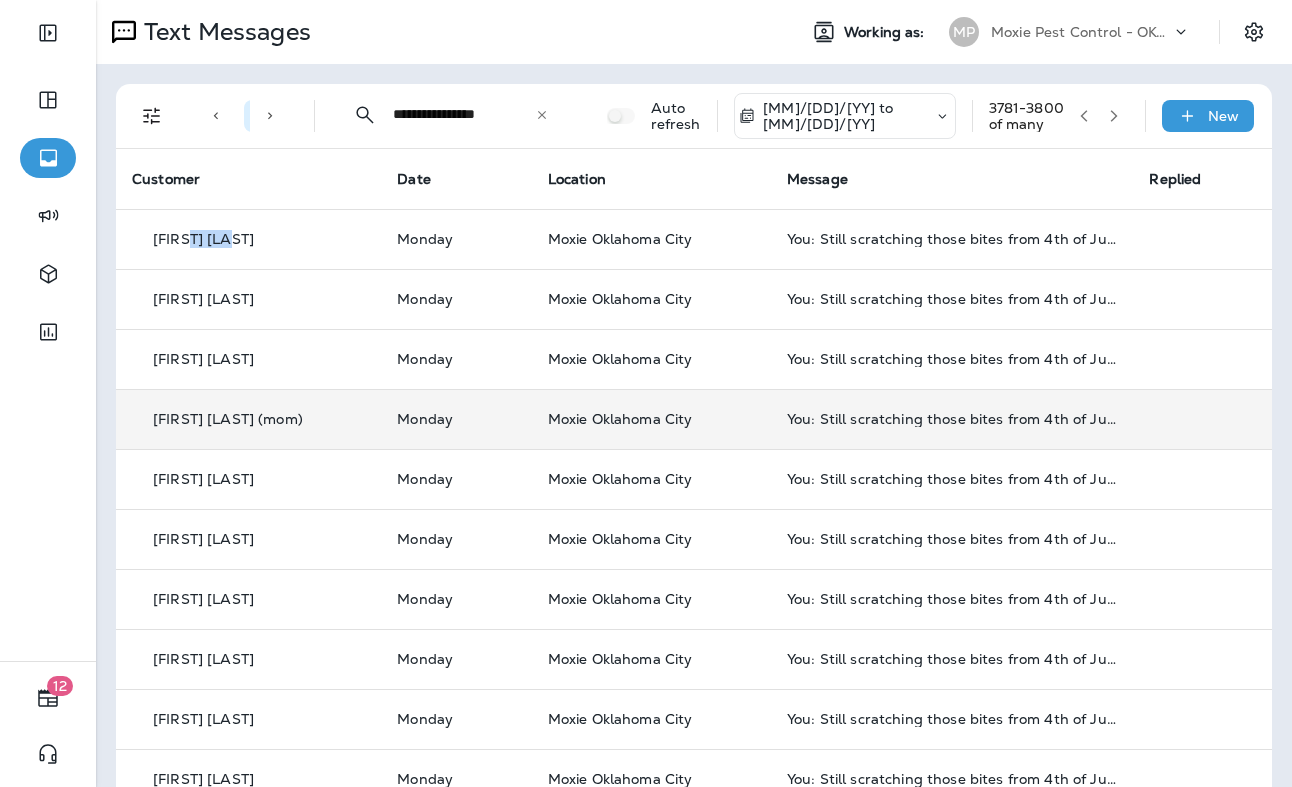 click on "[FIRST] [LAST]" at bounding box center (203, 239) 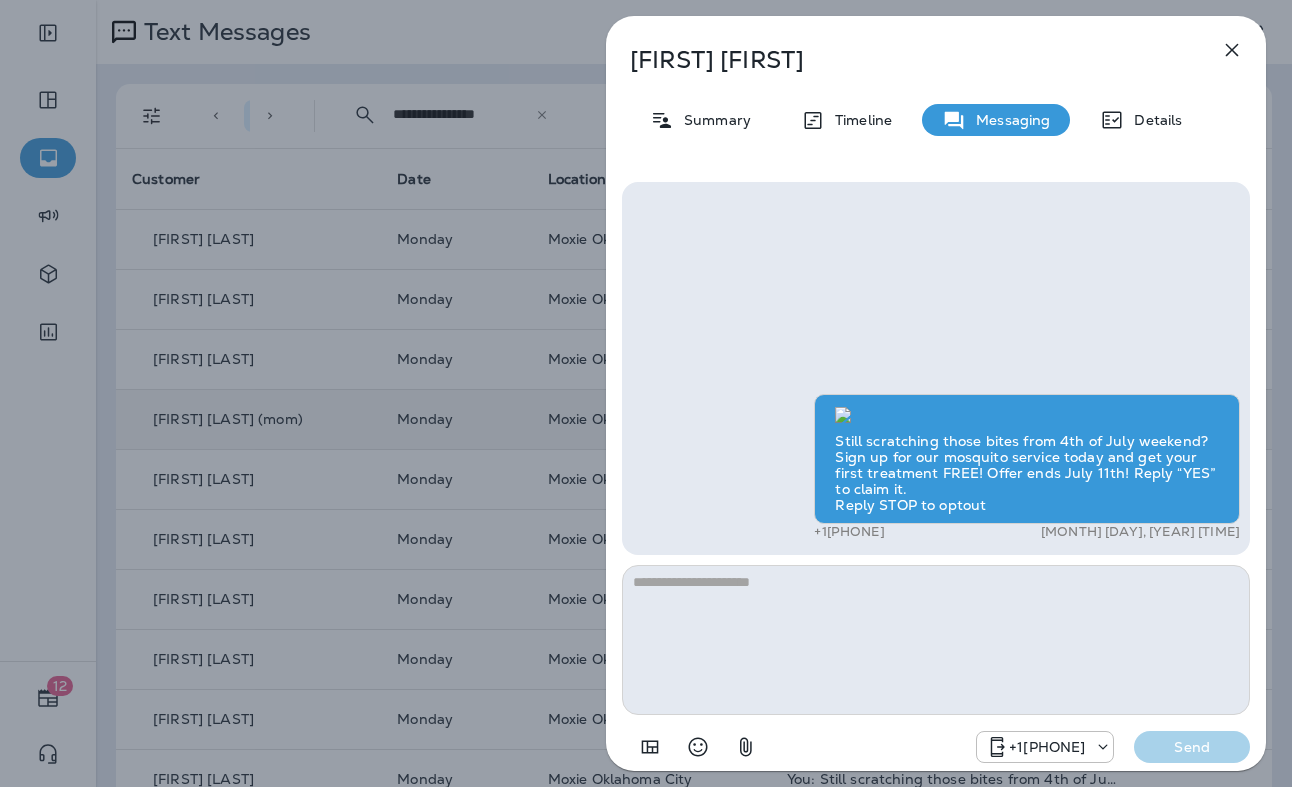 click 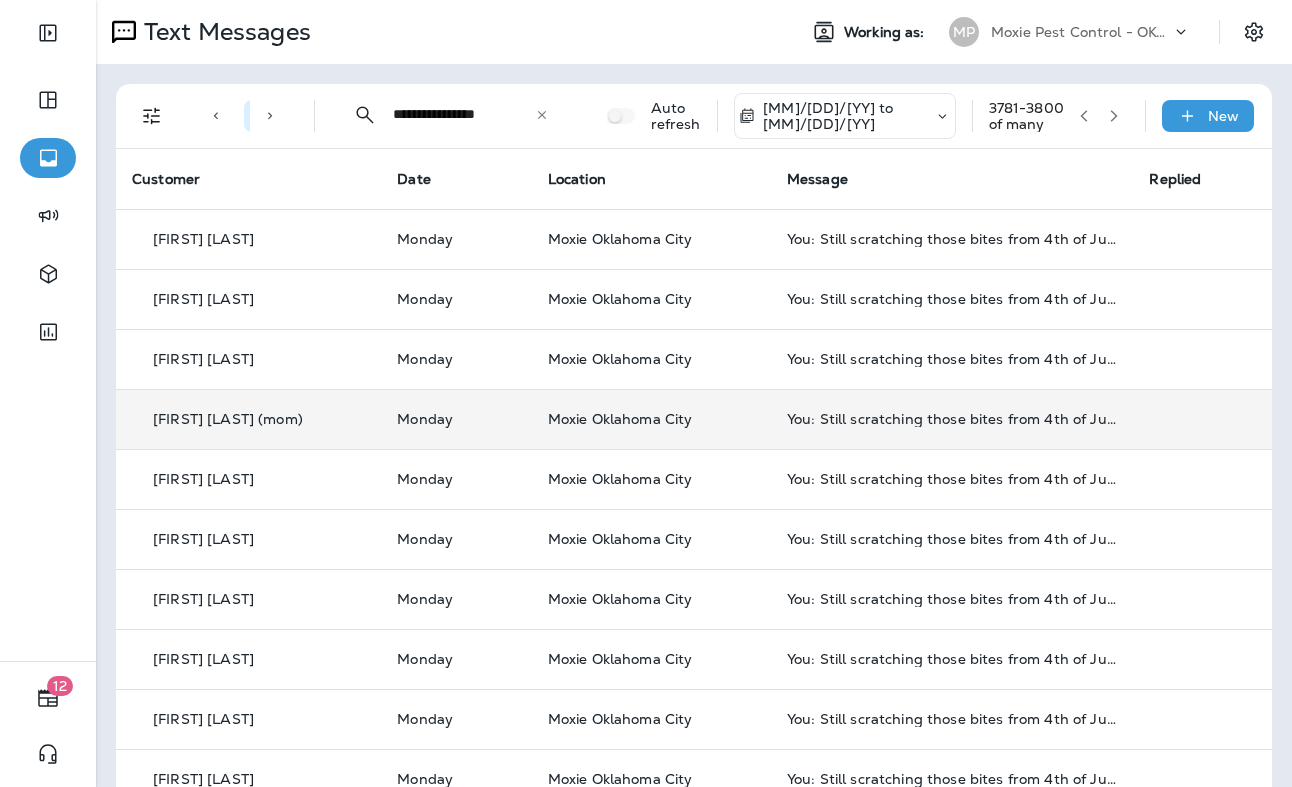 click 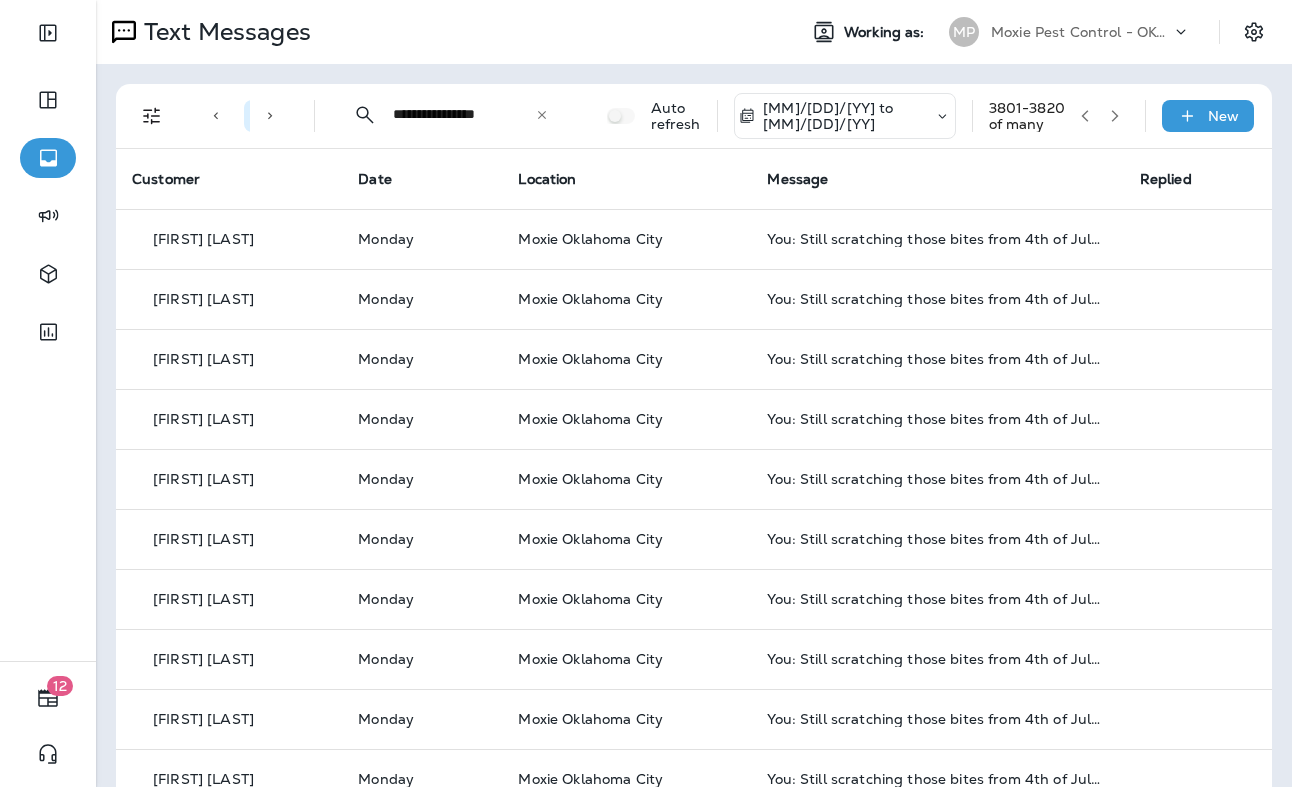 click 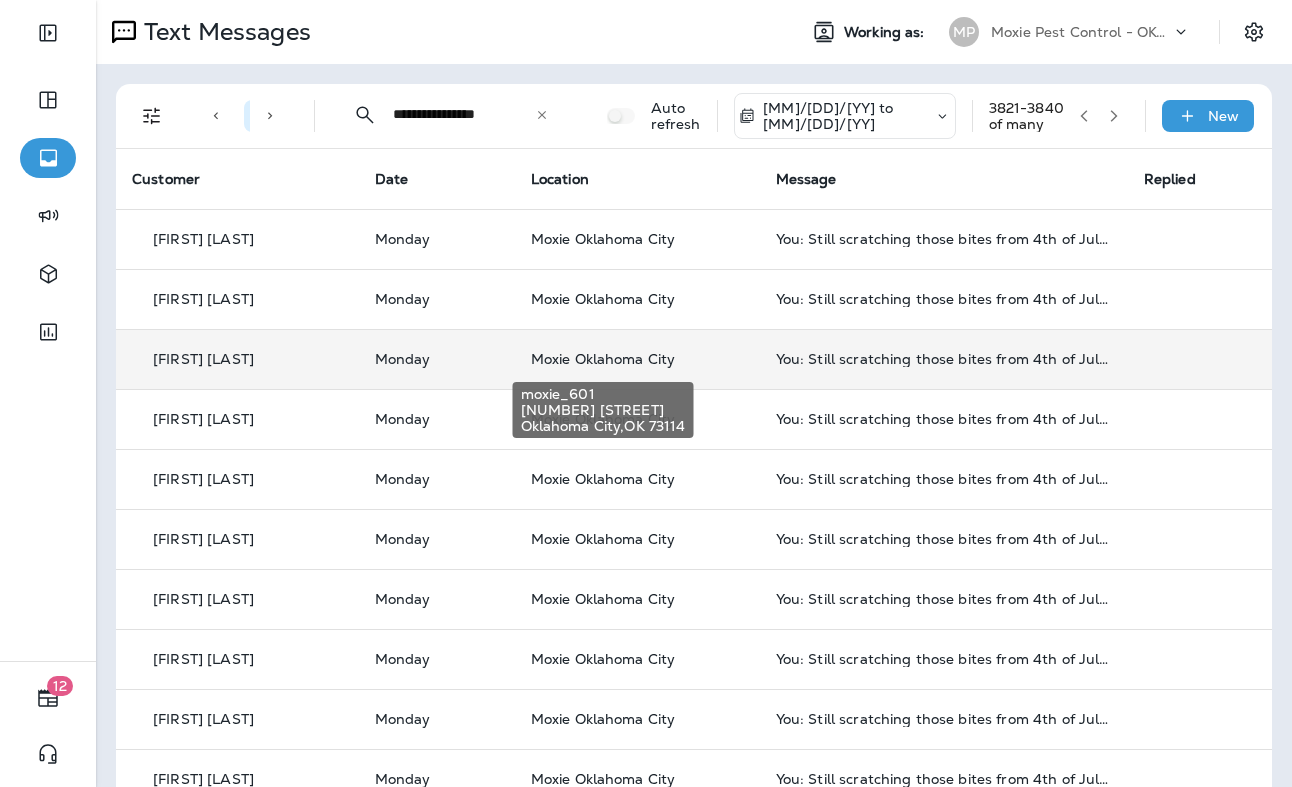 click on "Moxie Oklahoma City" at bounding box center [603, 359] 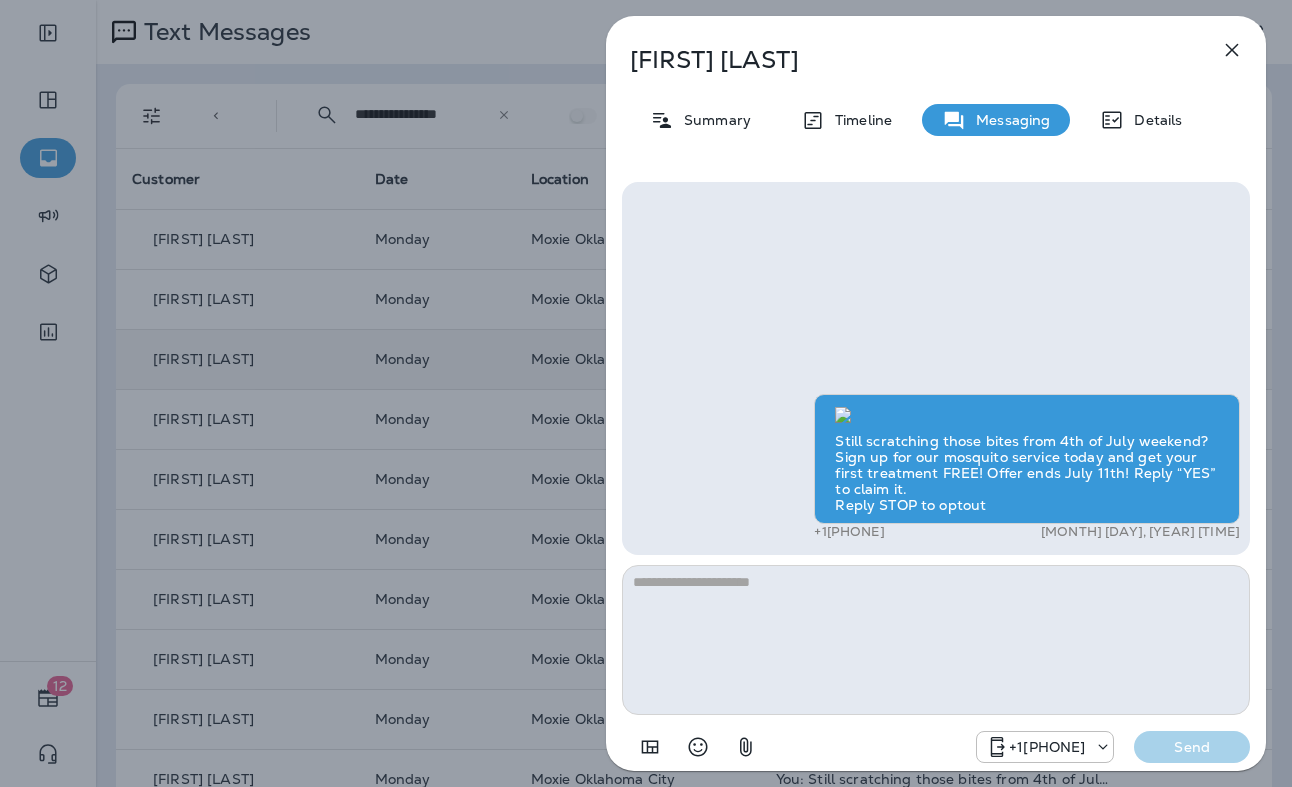 click 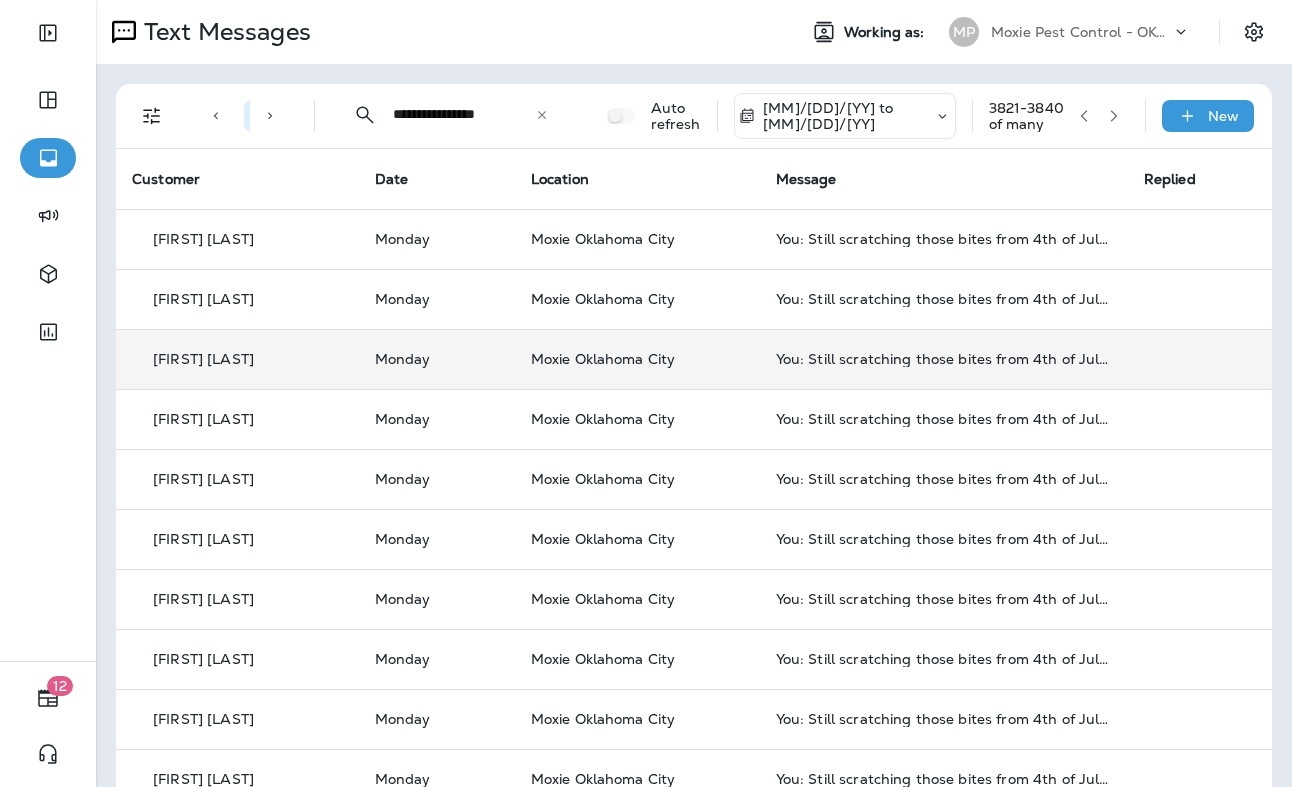 click 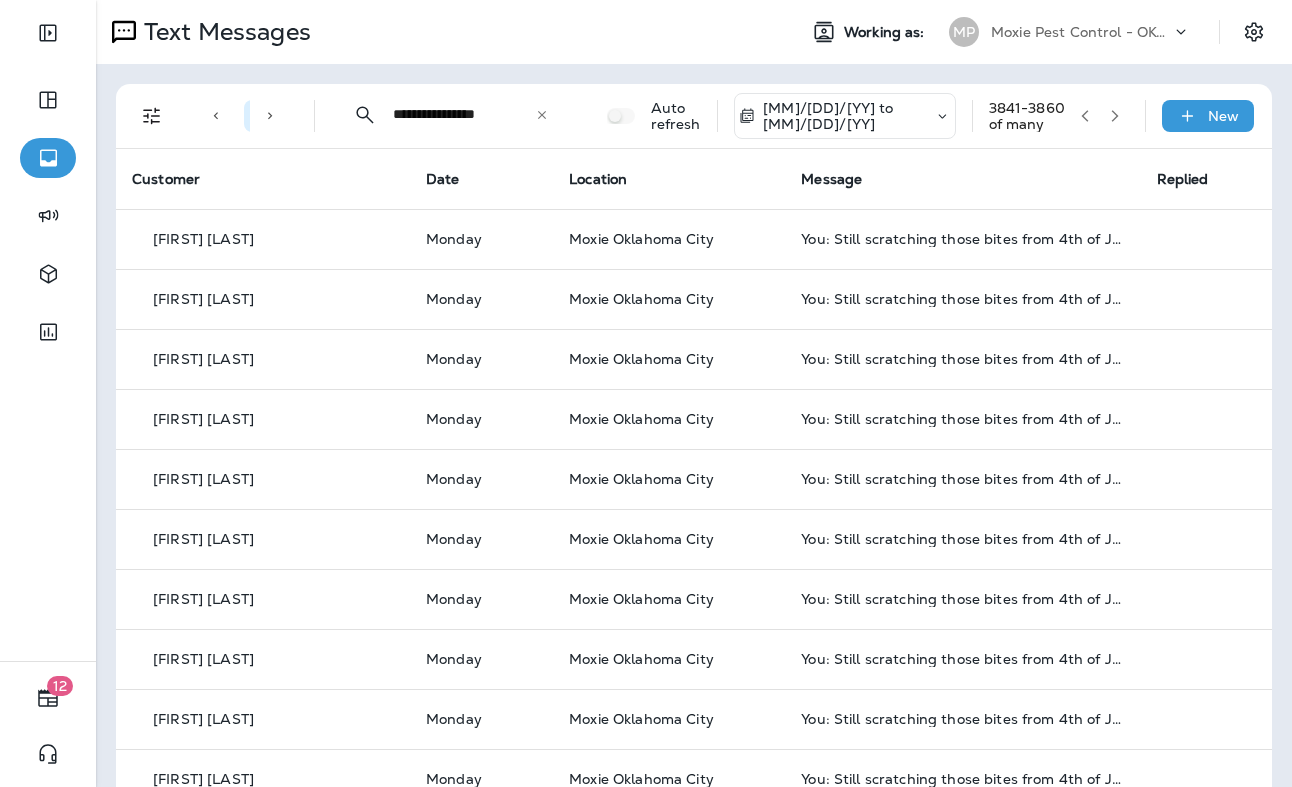 click 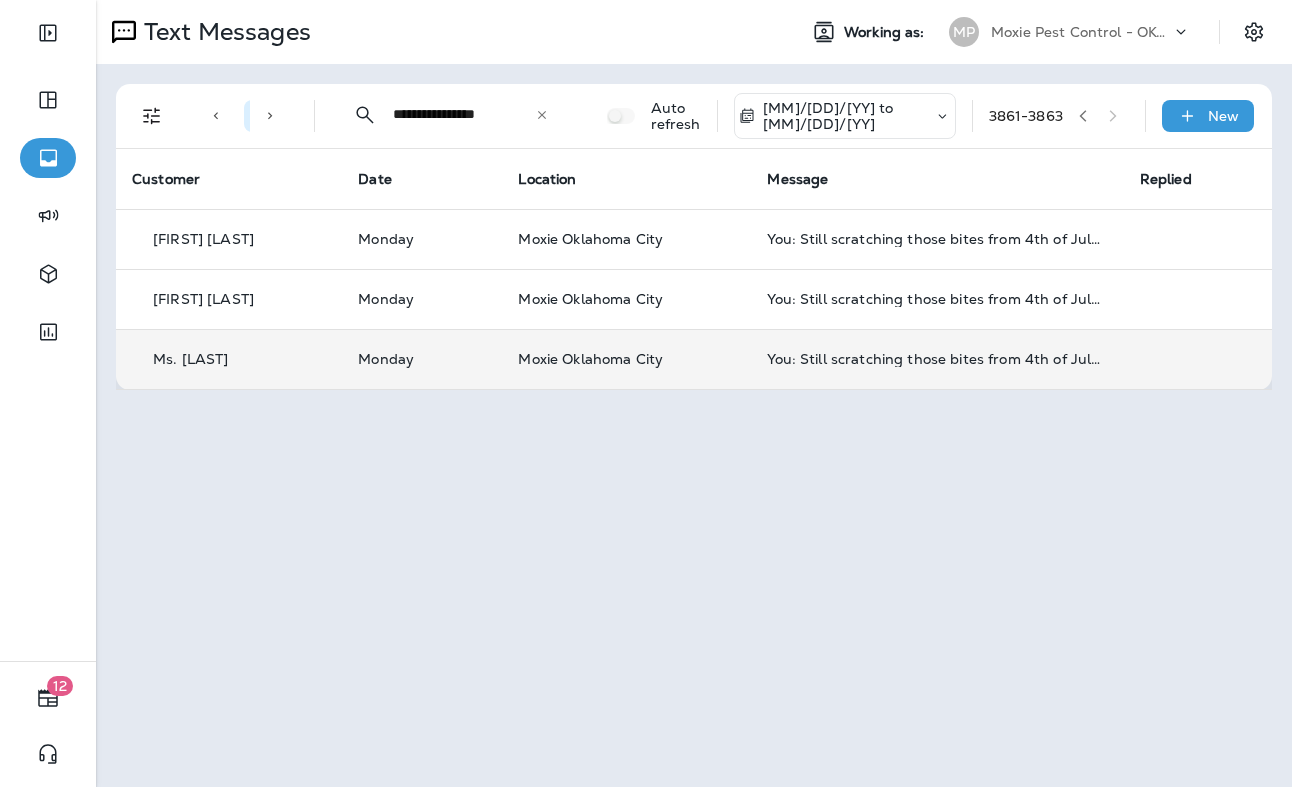 click on "You: Still scratching those bites from 4th of July weekend? Sign up for our mosquito service today and get your first treatment FREE! Offer ends July 11th! Reply “YES” to claim it.
Reply STOP to optout" at bounding box center [937, 359] 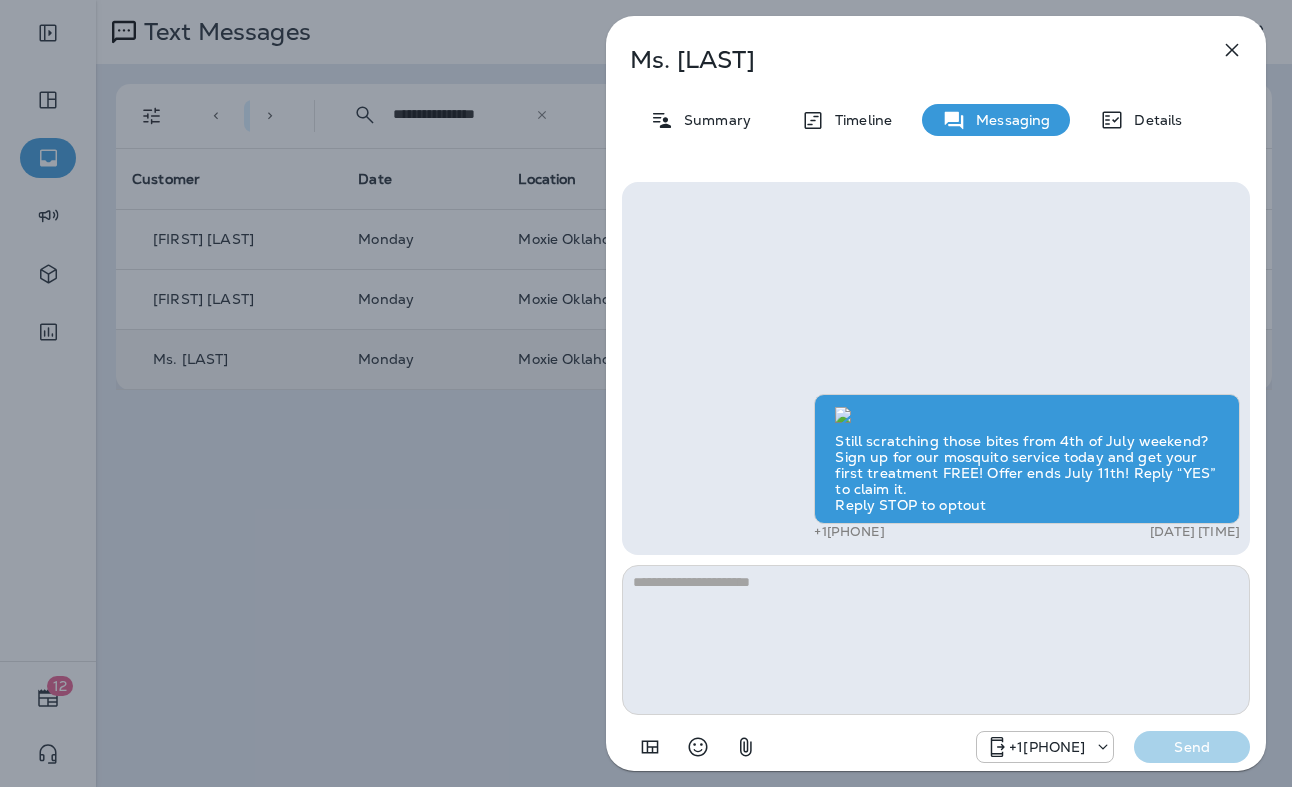 click 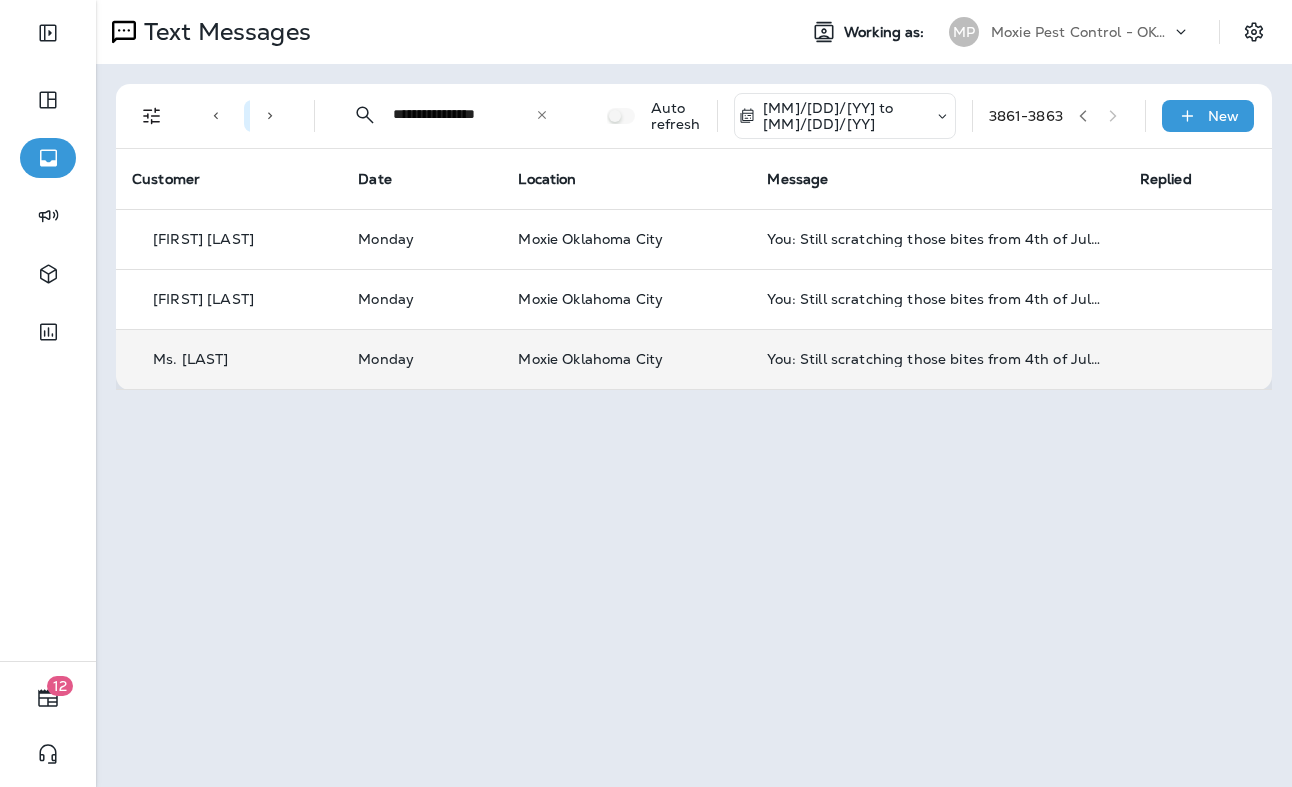 click 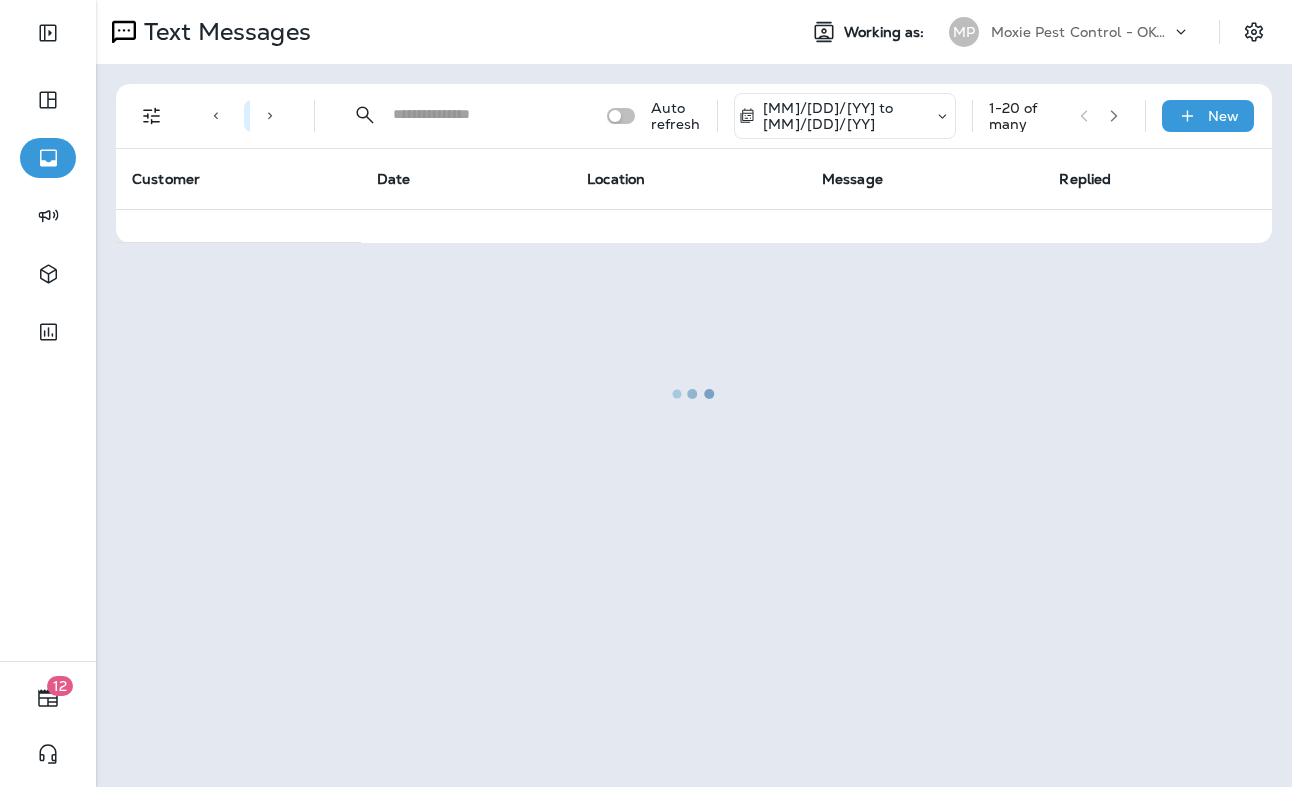 click at bounding box center [694, 393] 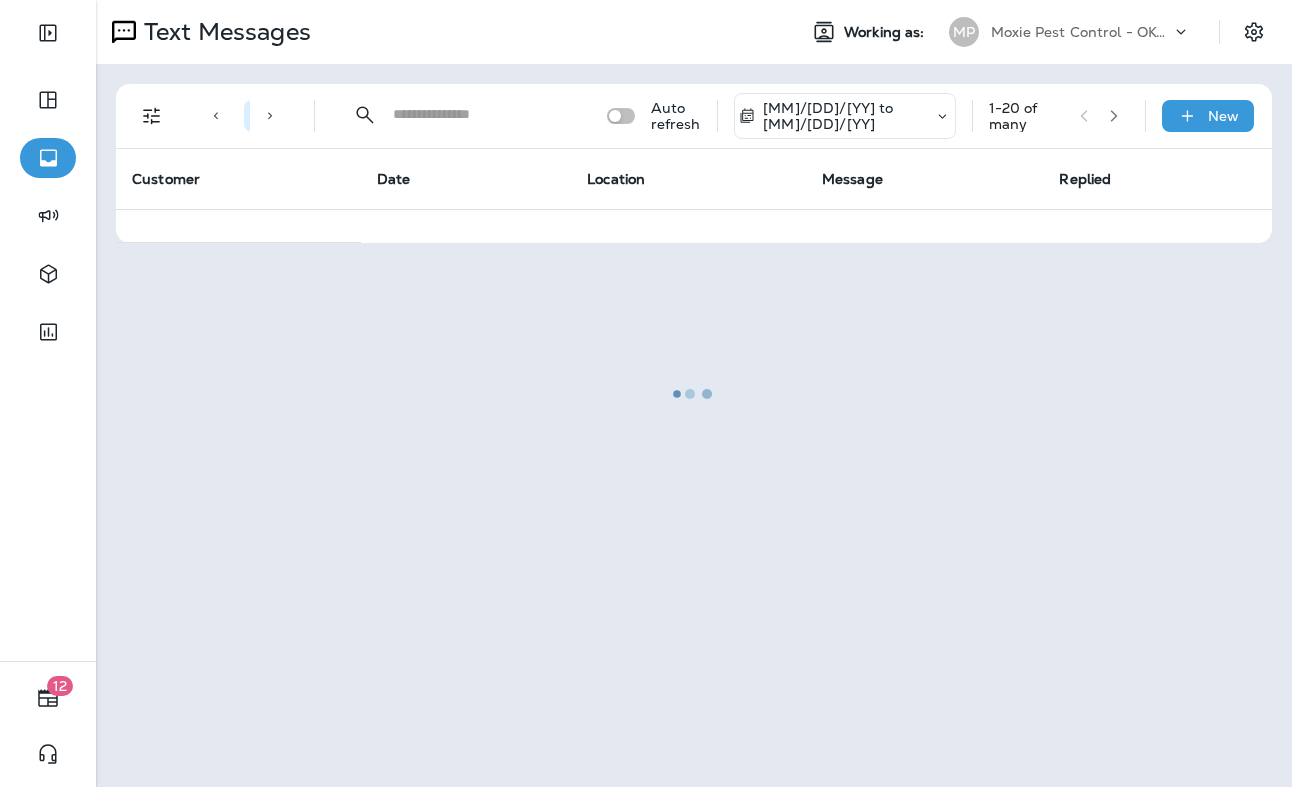 click at bounding box center (694, 393) 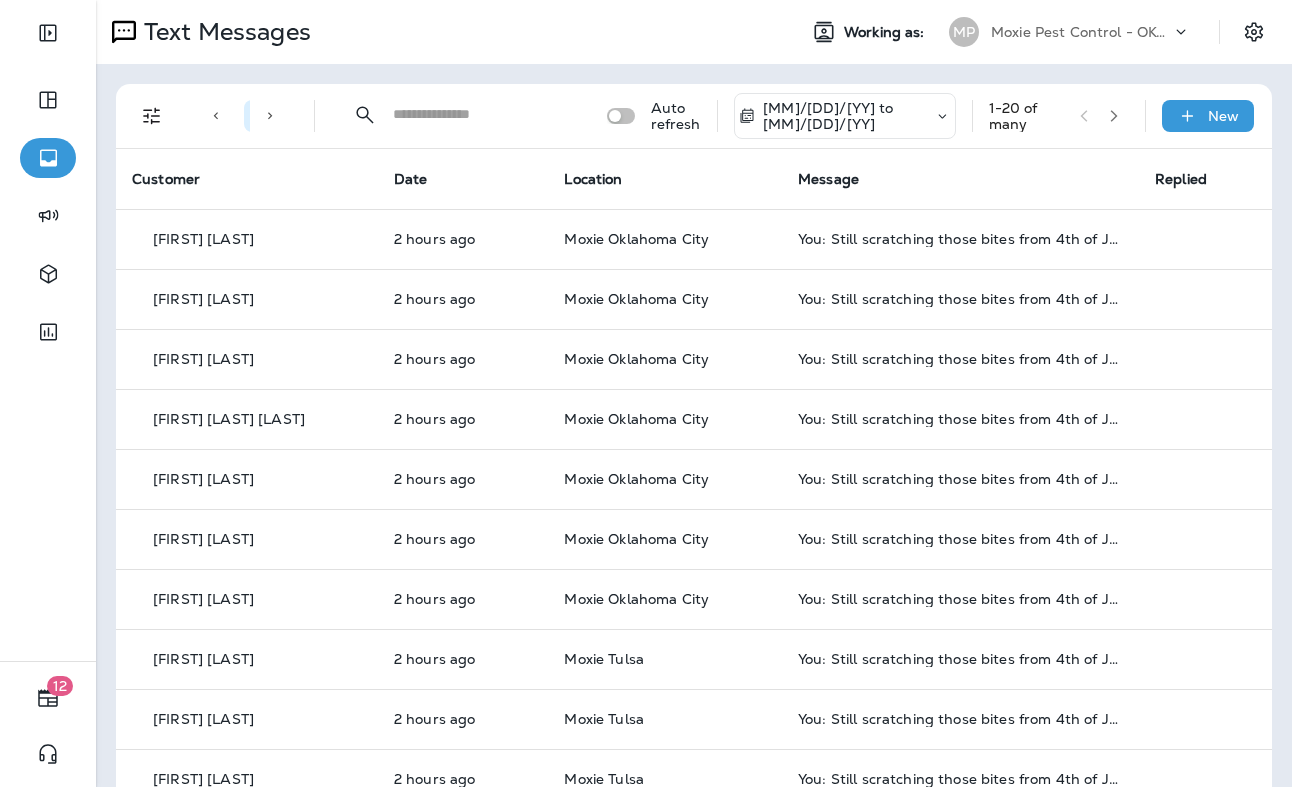 click at bounding box center [482, 114] 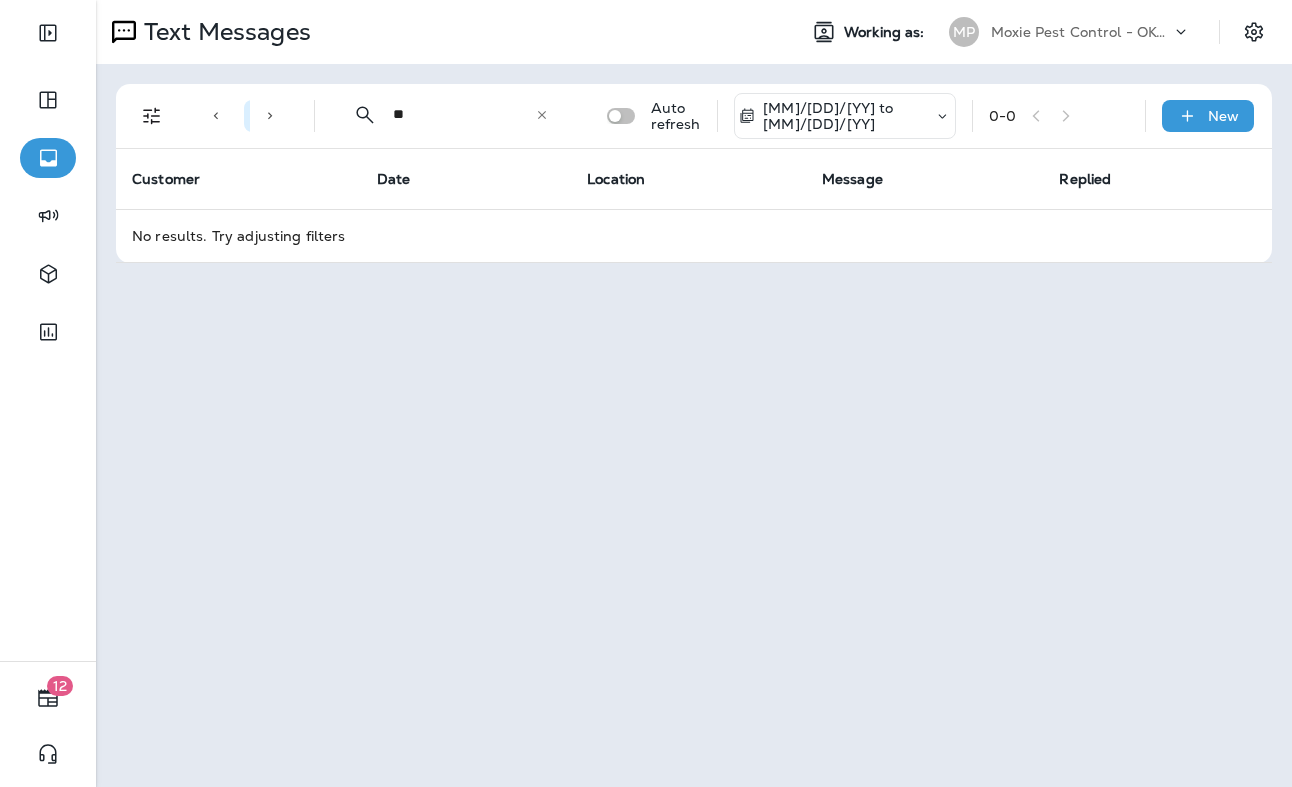type on "*" 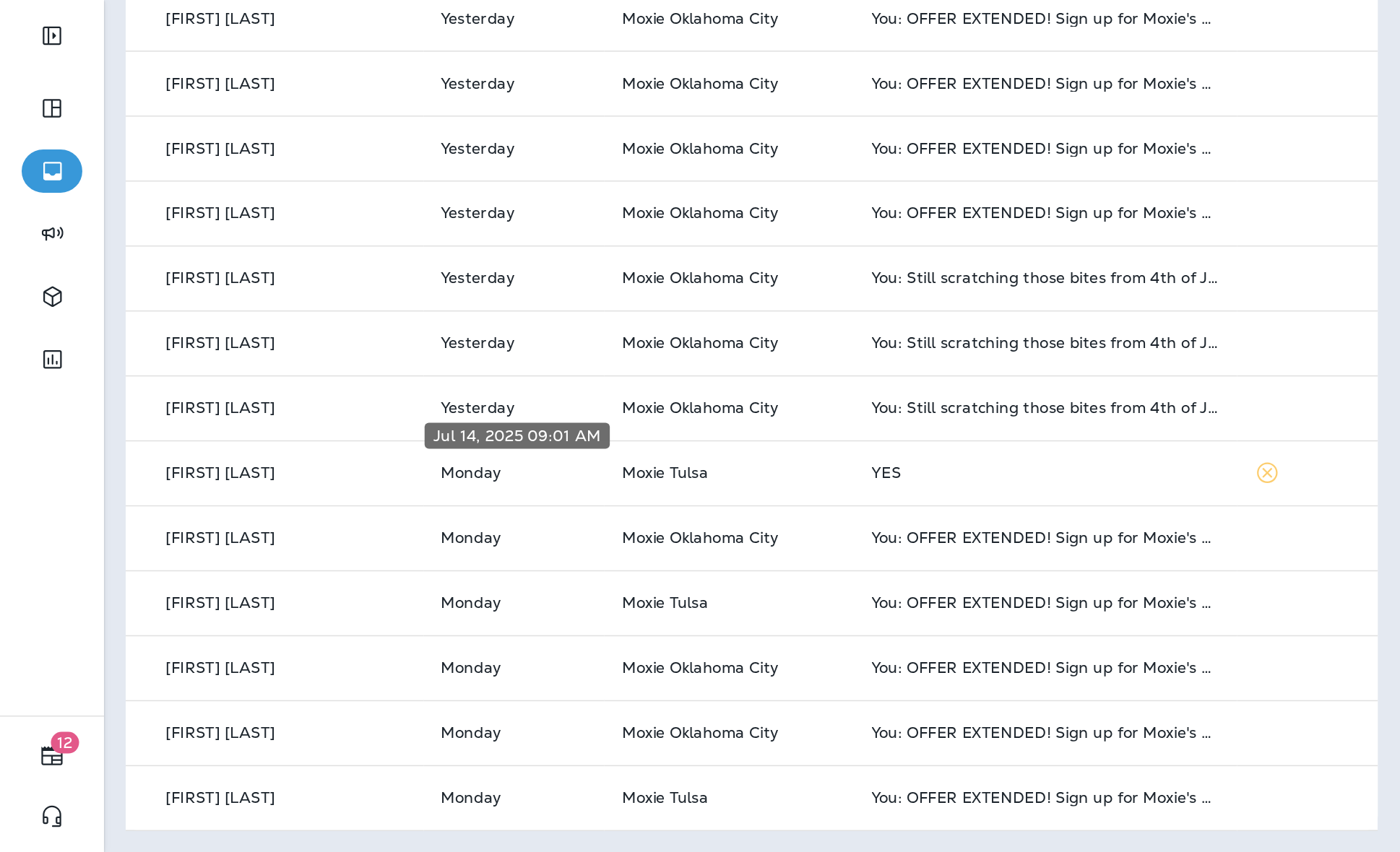 scroll, scrollTop: 0, scrollLeft: 0, axis: both 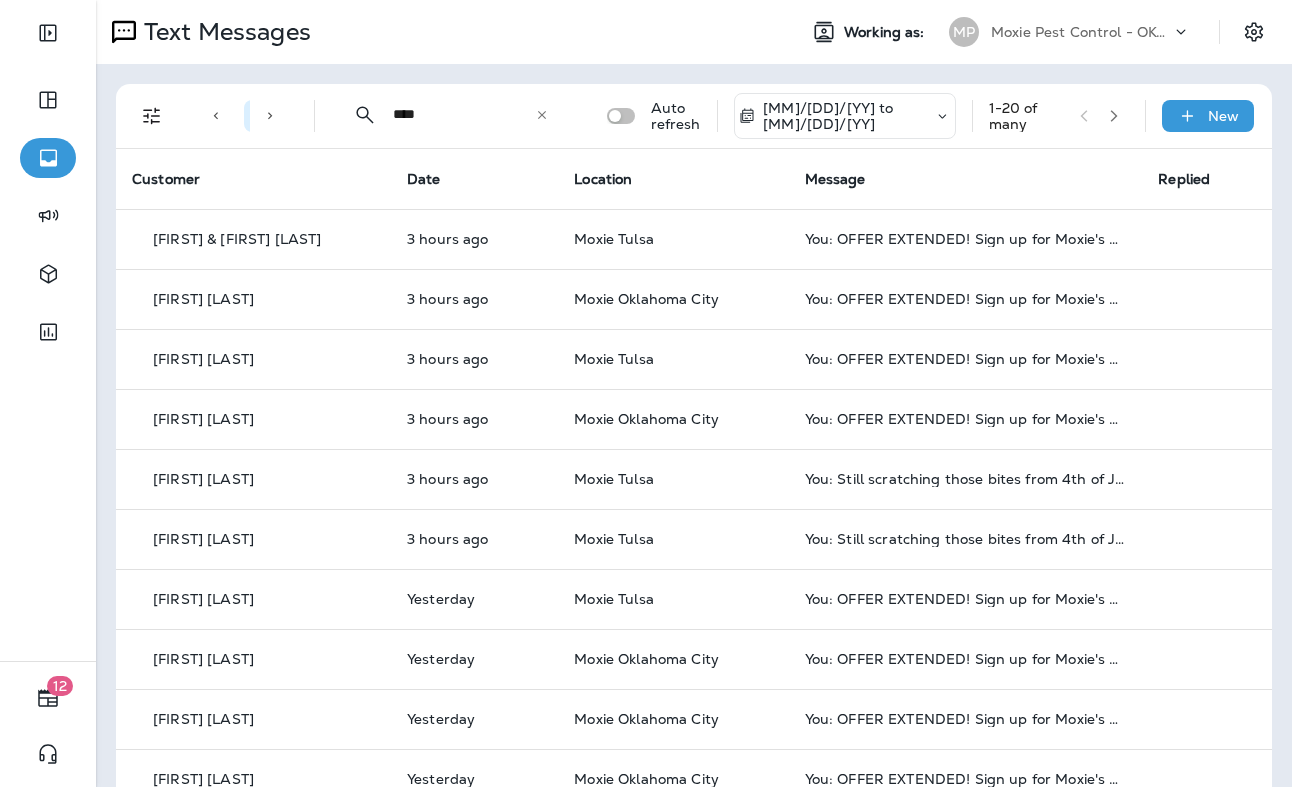 type on "****" 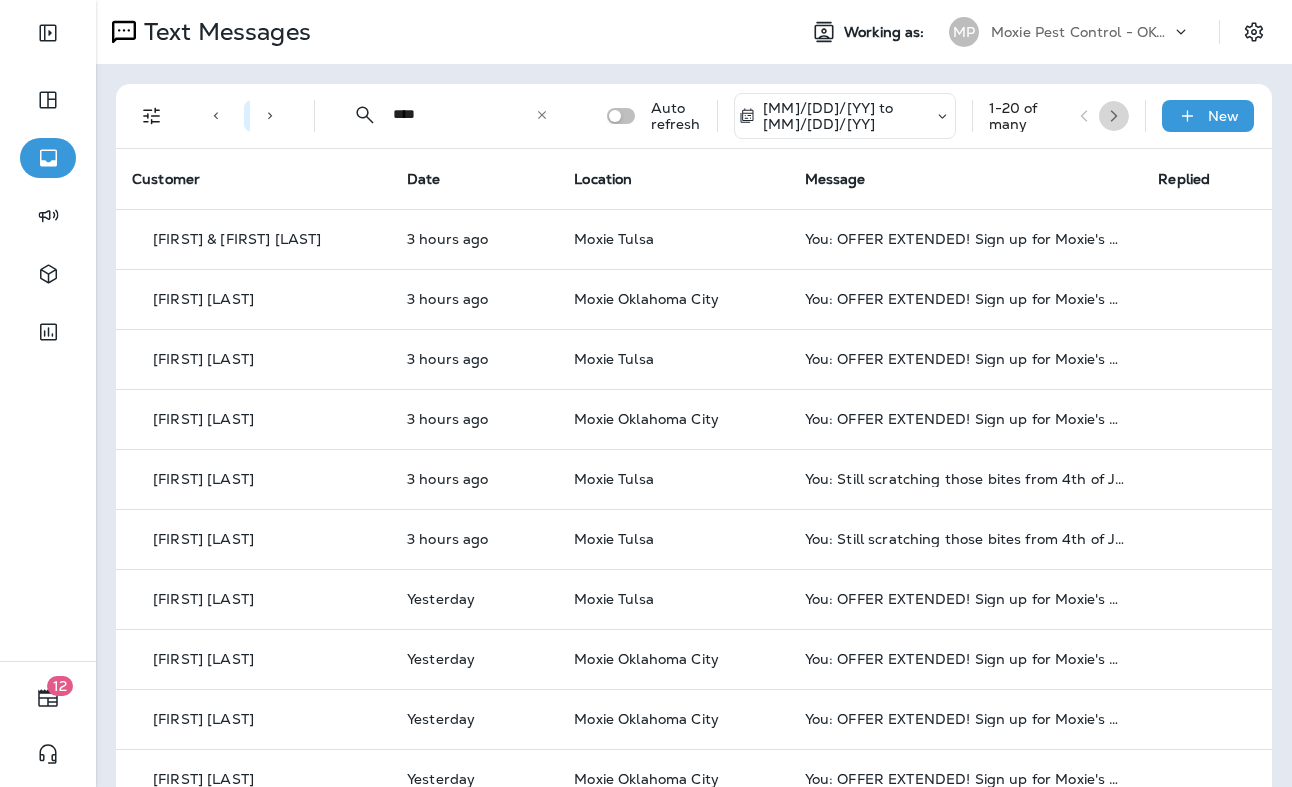 click 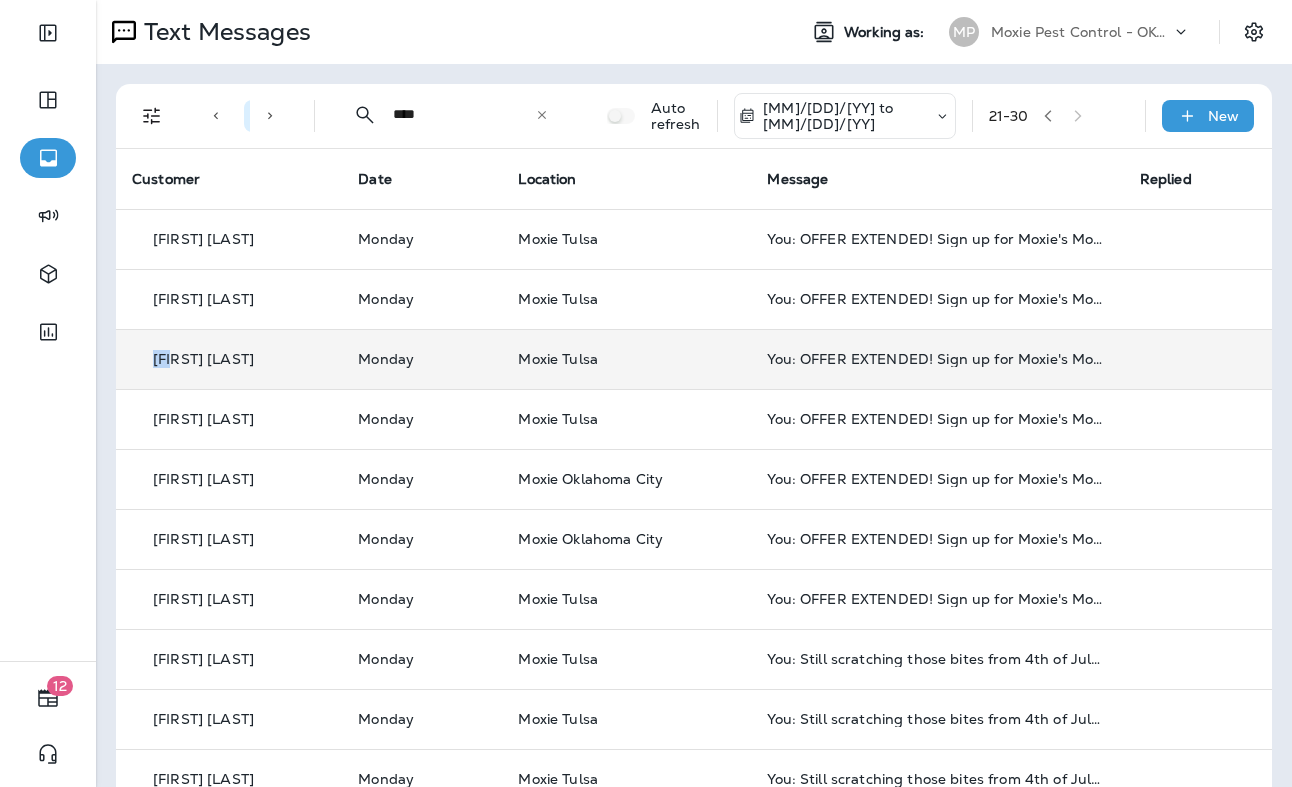 click on "[FIRST] [LAST]" at bounding box center (203, 359) 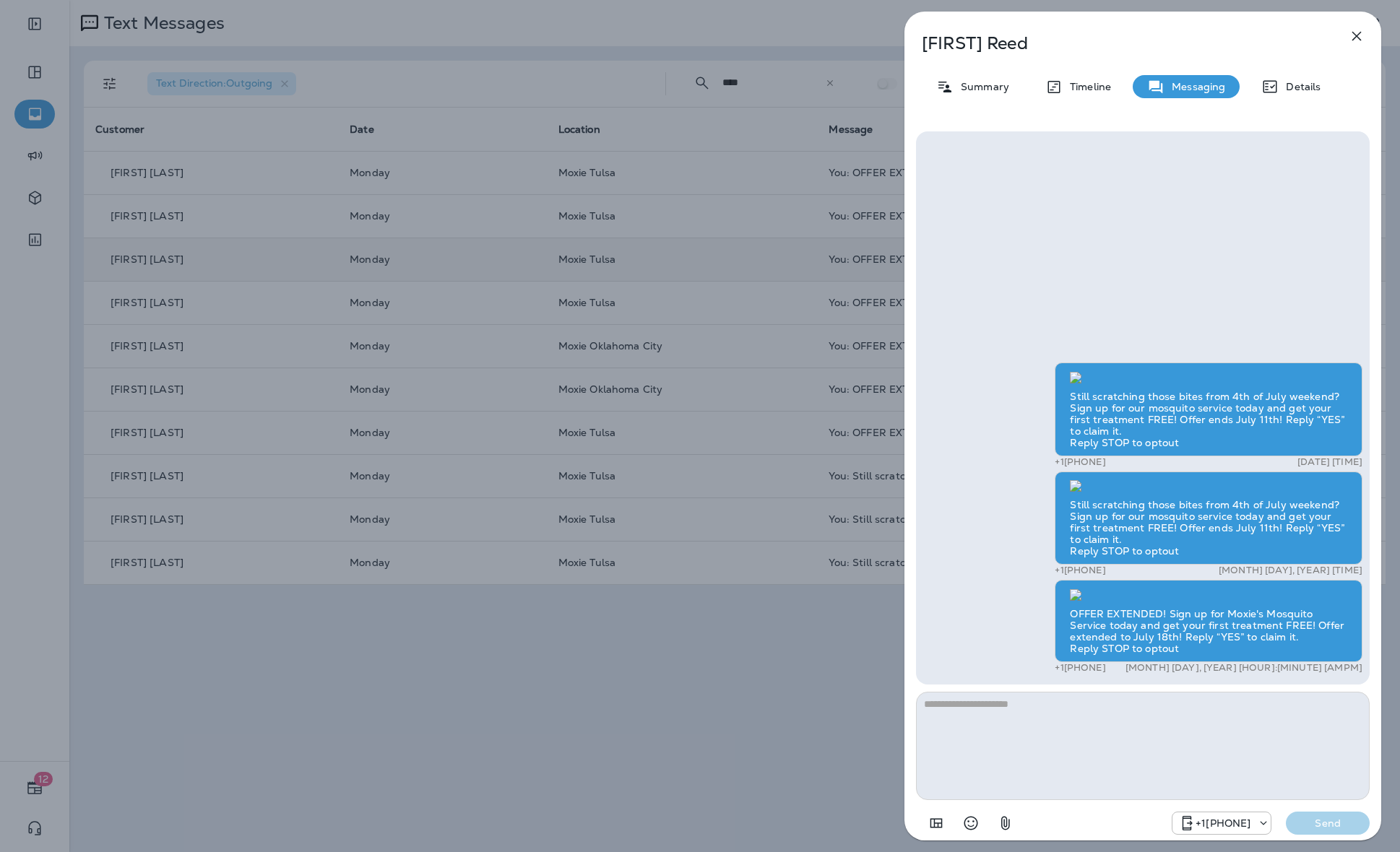 scroll, scrollTop: 0, scrollLeft: 0, axis: both 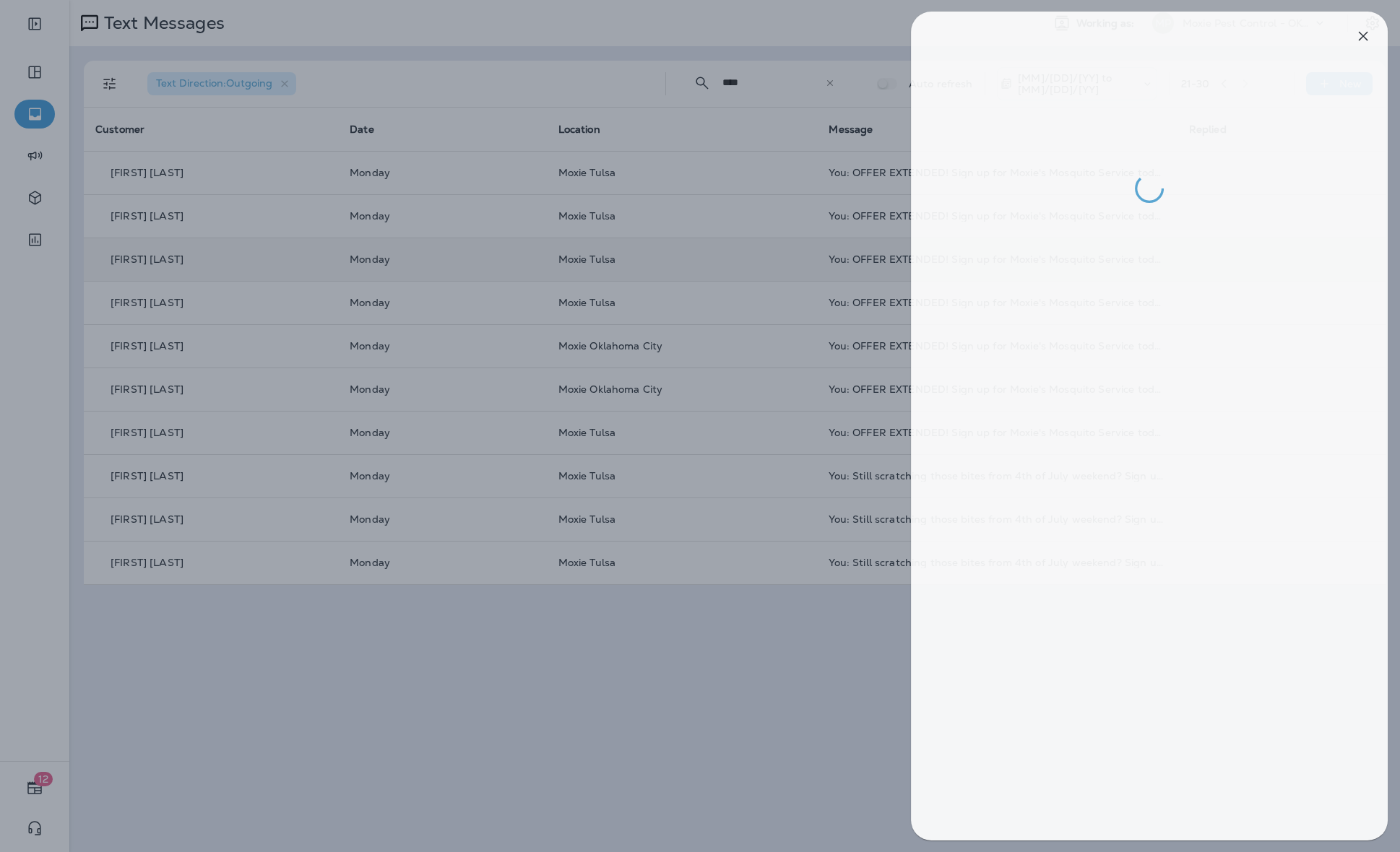 click at bounding box center (707, 426) 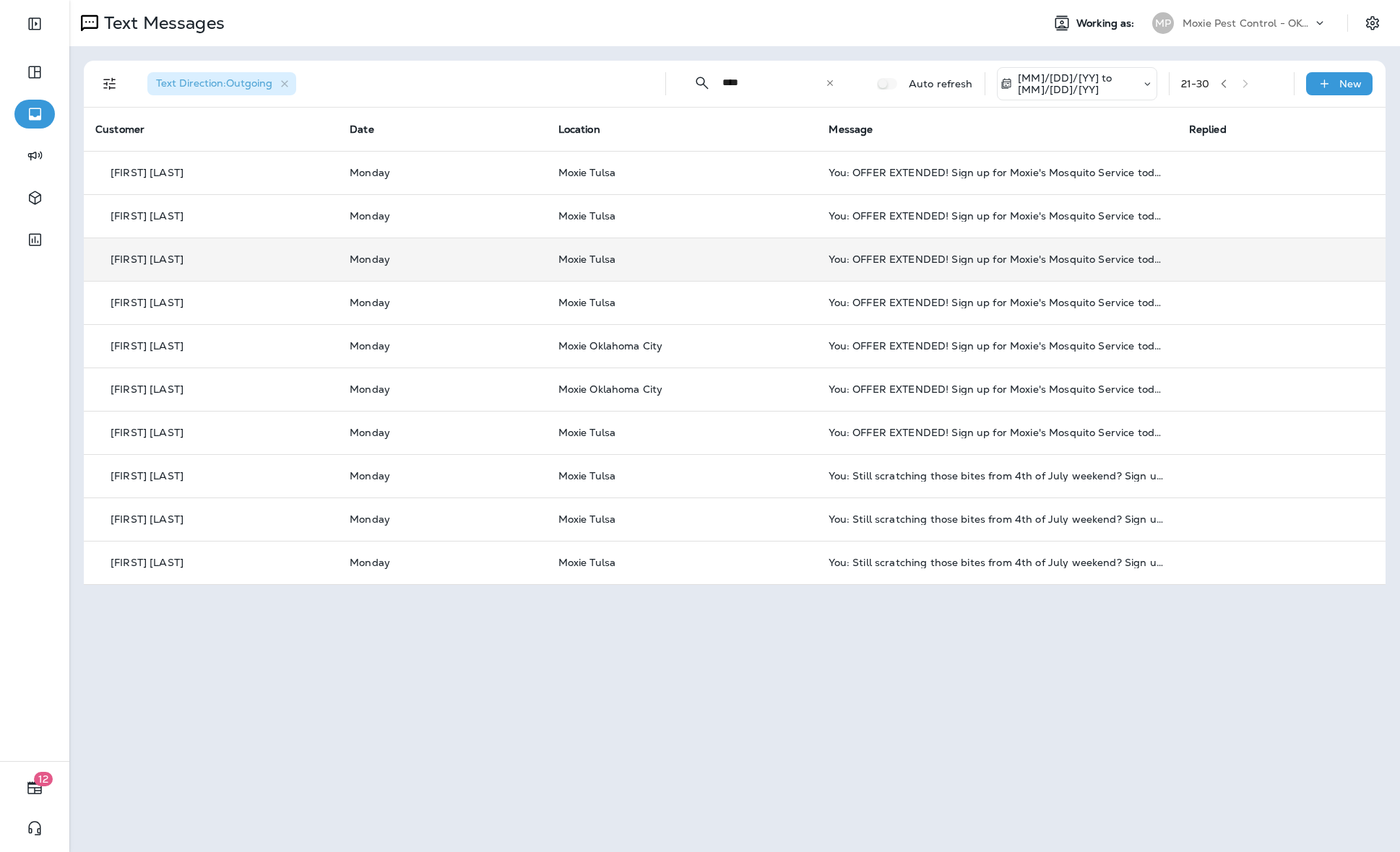 click on "Text Messages Working as: MP Moxie Pest Control - OKC Tulsa Text Direction : Outgoing **** Auto refresh [DATE] to [DATE] 21 - 30 New Customer Date Location Message Replied [FIRST] [LAST] You: OFFER EXTENDED! Sign up for Moxie's Mosquito Service today and get your first treatment FREE! Offer extended to July 18th! Reply “YES” to claim it.
Reply STOP to optout [FIRST] [LAST] You: OFFER EXTENDED! Sign up for Moxie's Mosquito Service today and get your first treatment FREE! Offer extended to July 18th! Reply “YES” to claim it.
Reply STOP to optout [FIRST] [LAST] You: OFFER EXTENDED! Sign up for Moxie's Mosquito Service today and get your first treatment FREE! Offer extended to July 18th! Reply “YES” to claim it.
Reply STOP to optout [FIRST] [LAST] [FIRST] [LAST] [FIRST] [LAST] [FIRST] [LAST] [FIRST] [LAST] [FIRST] [LAST] Monday" at bounding box center [735, 426] 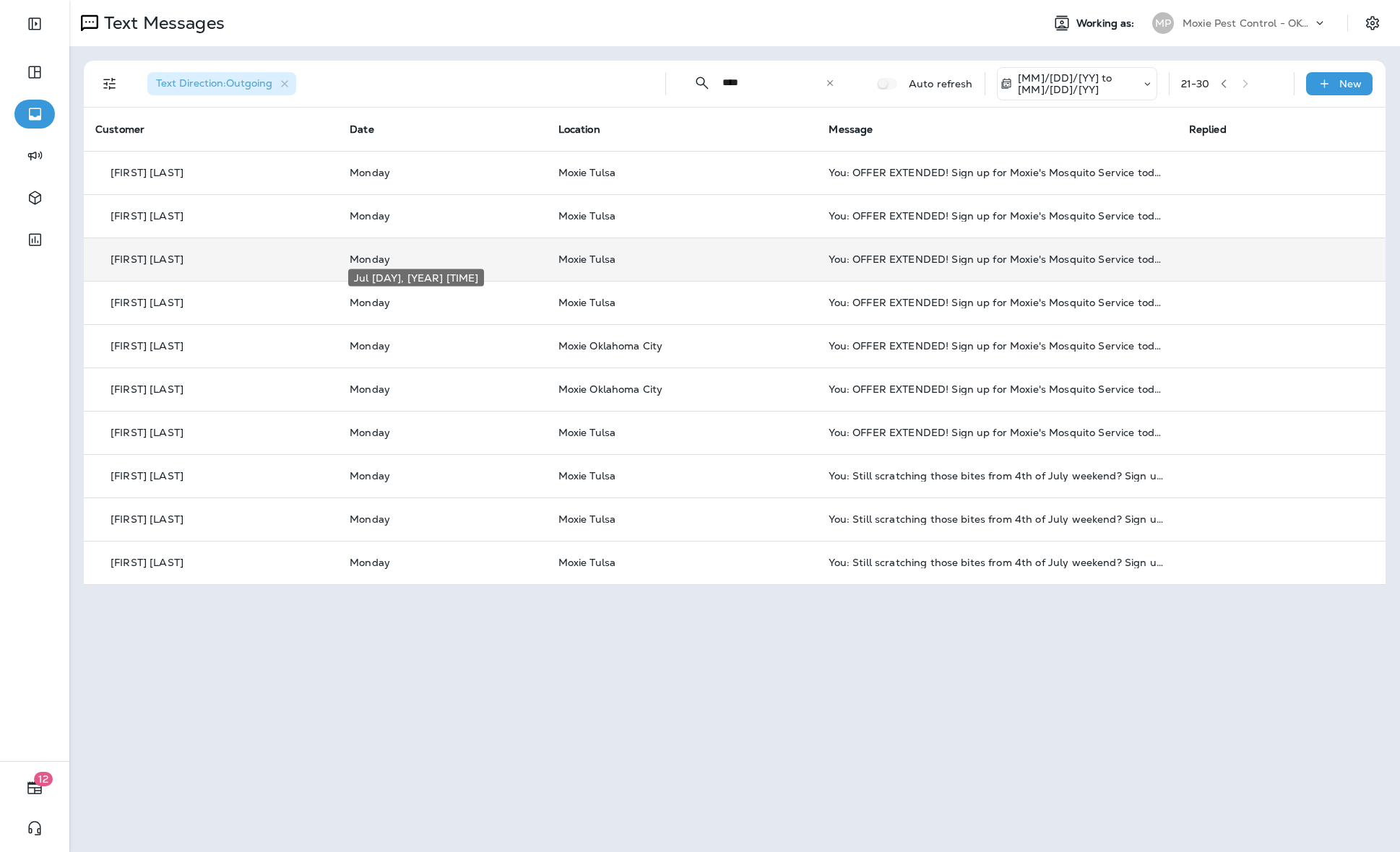 click on "Monday" at bounding box center (442, 259) 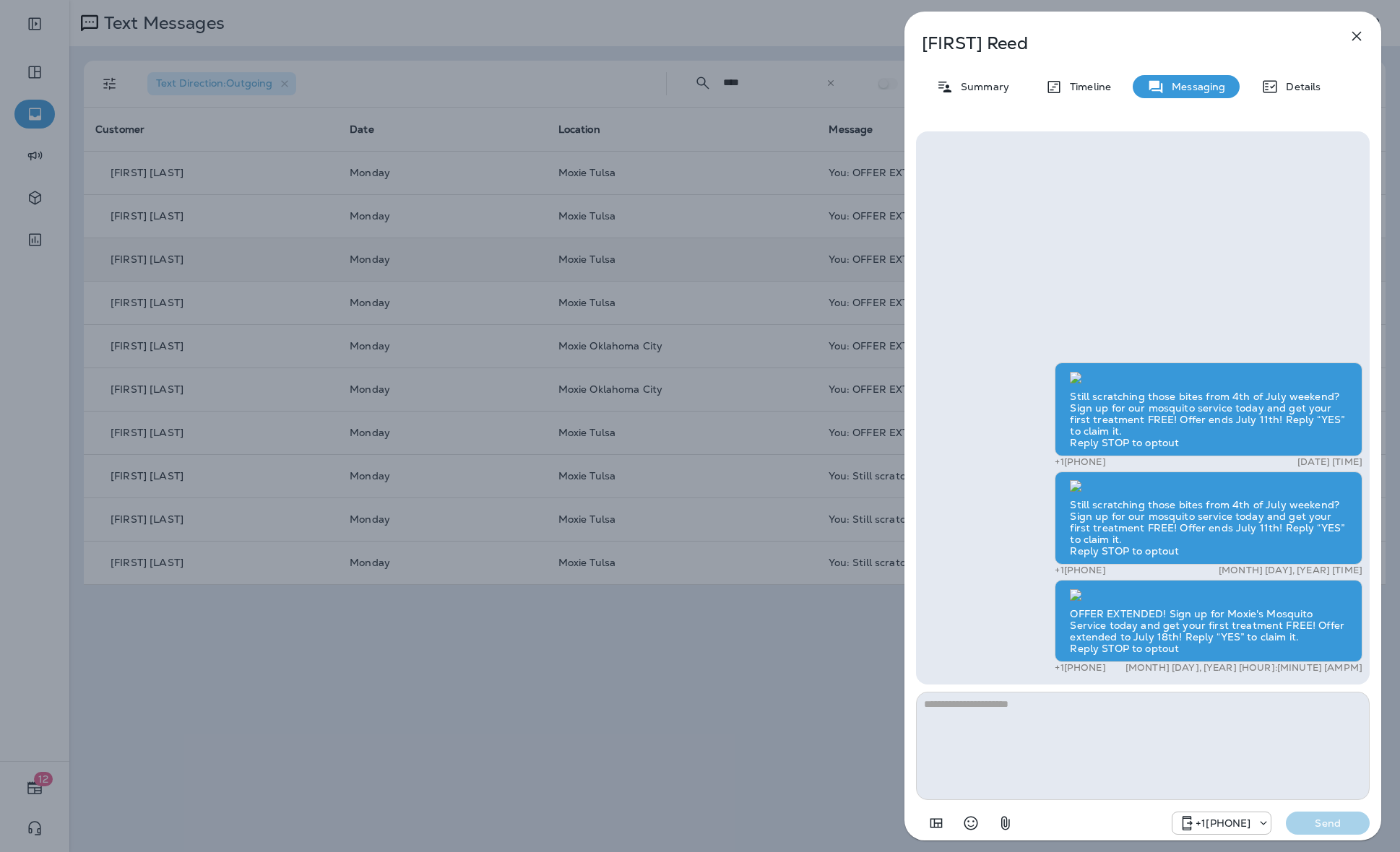 scroll, scrollTop: -531, scrollLeft: 0, axis: vertical 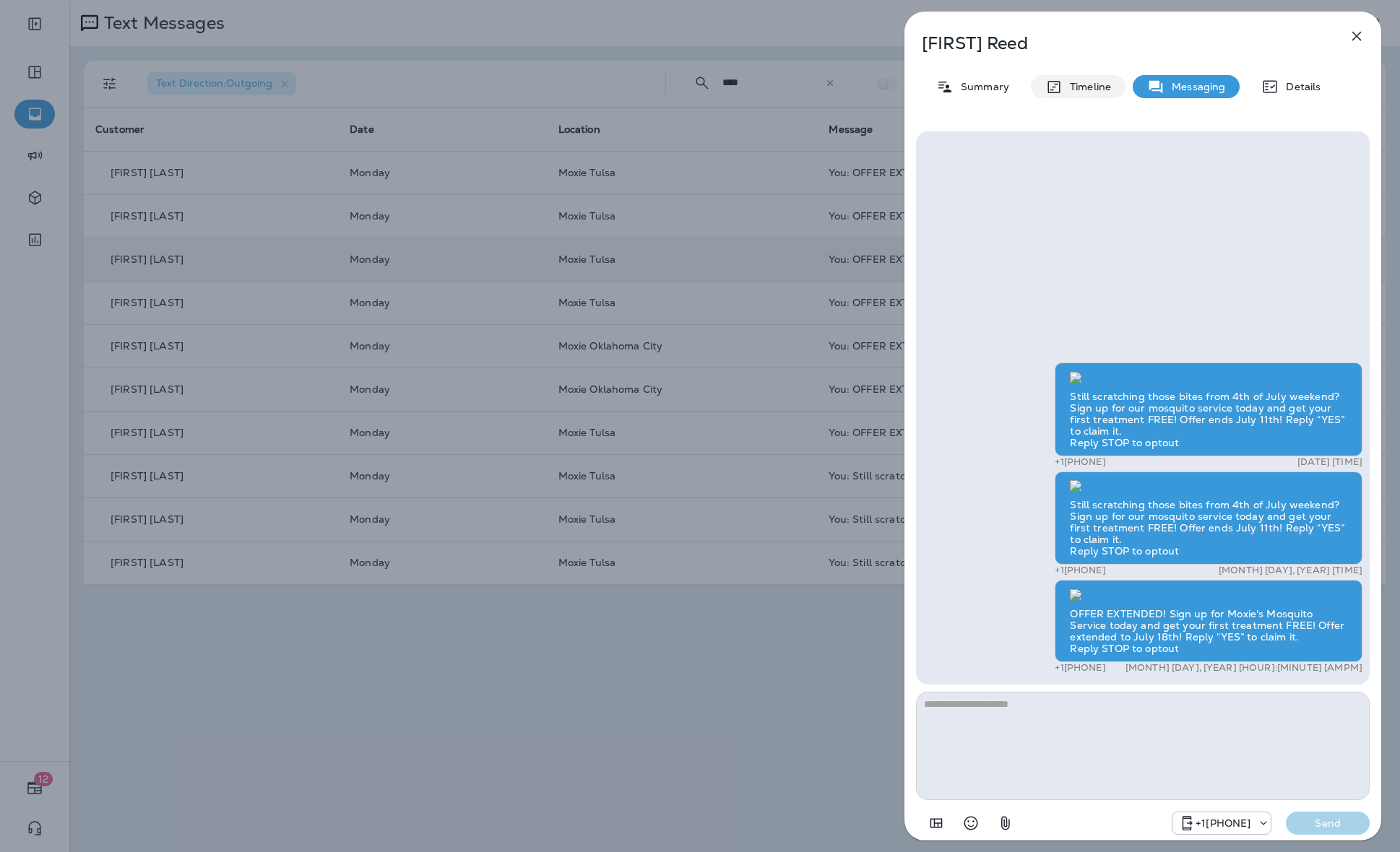 click on "Timeline" at bounding box center (1086, 87) 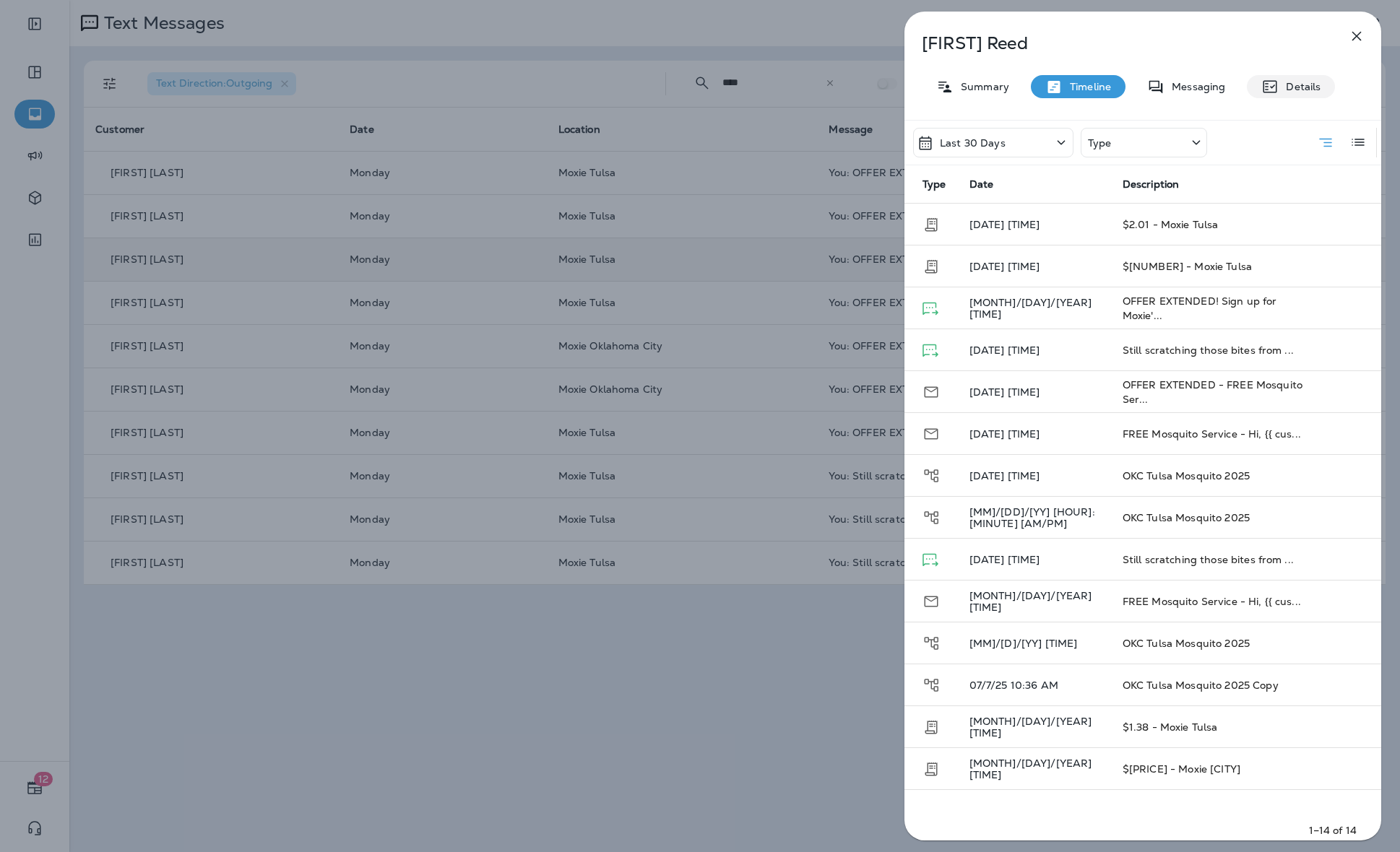 click on "Details" at bounding box center [1300, 87] 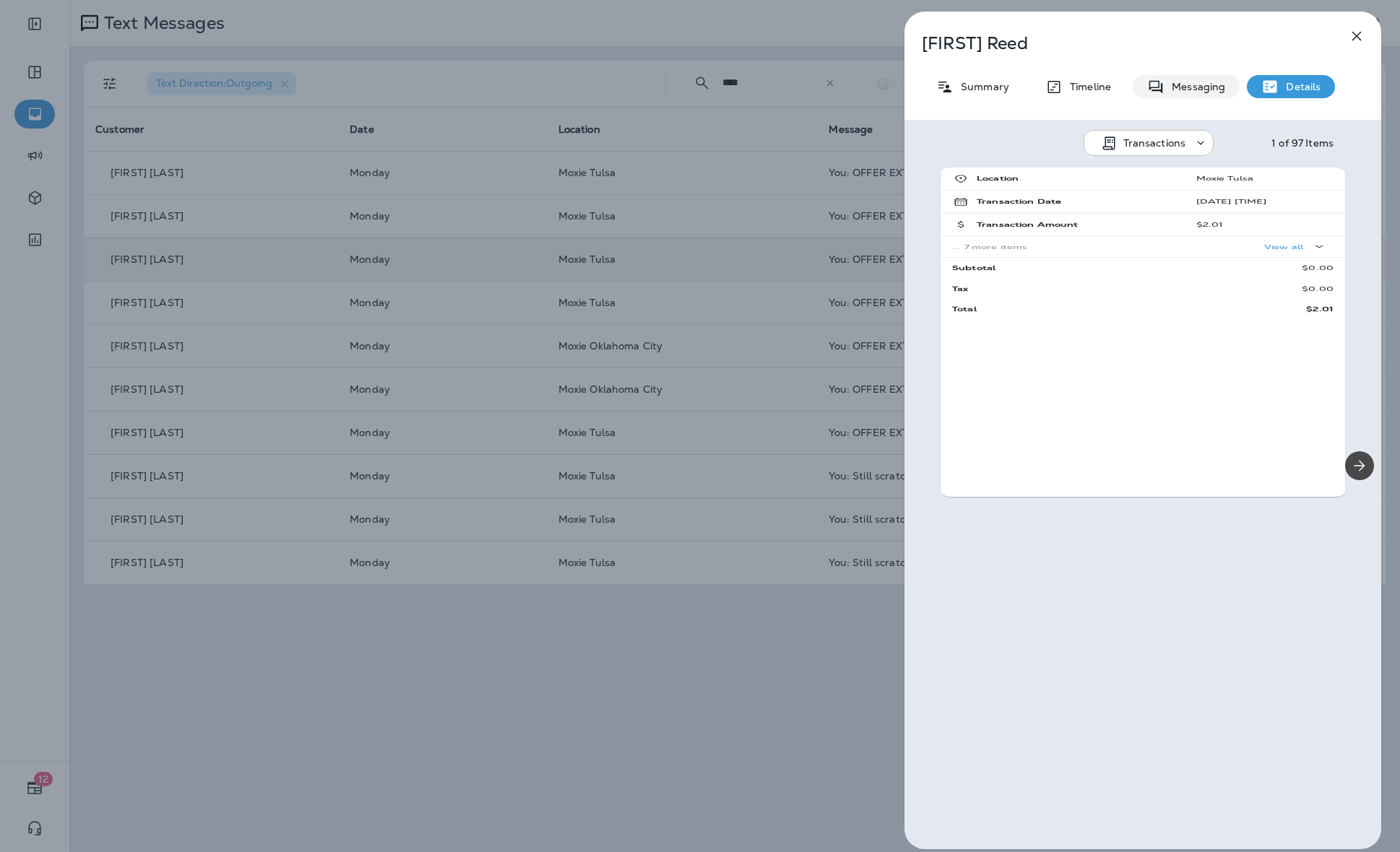 click on "Messaging" at bounding box center (1195, 87) 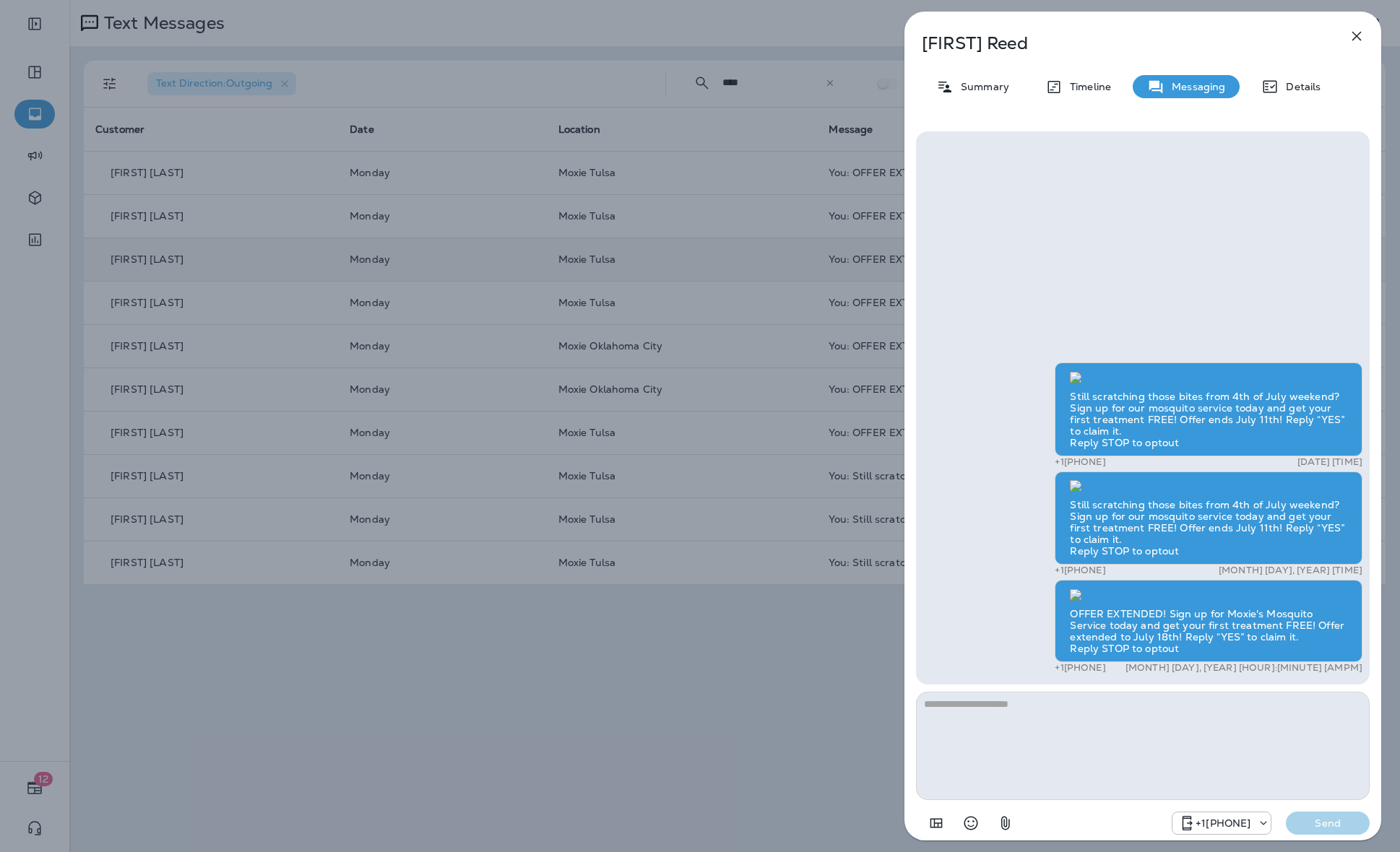 scroll, scrollTop: 0, scrollLeft: 0, axis: both 